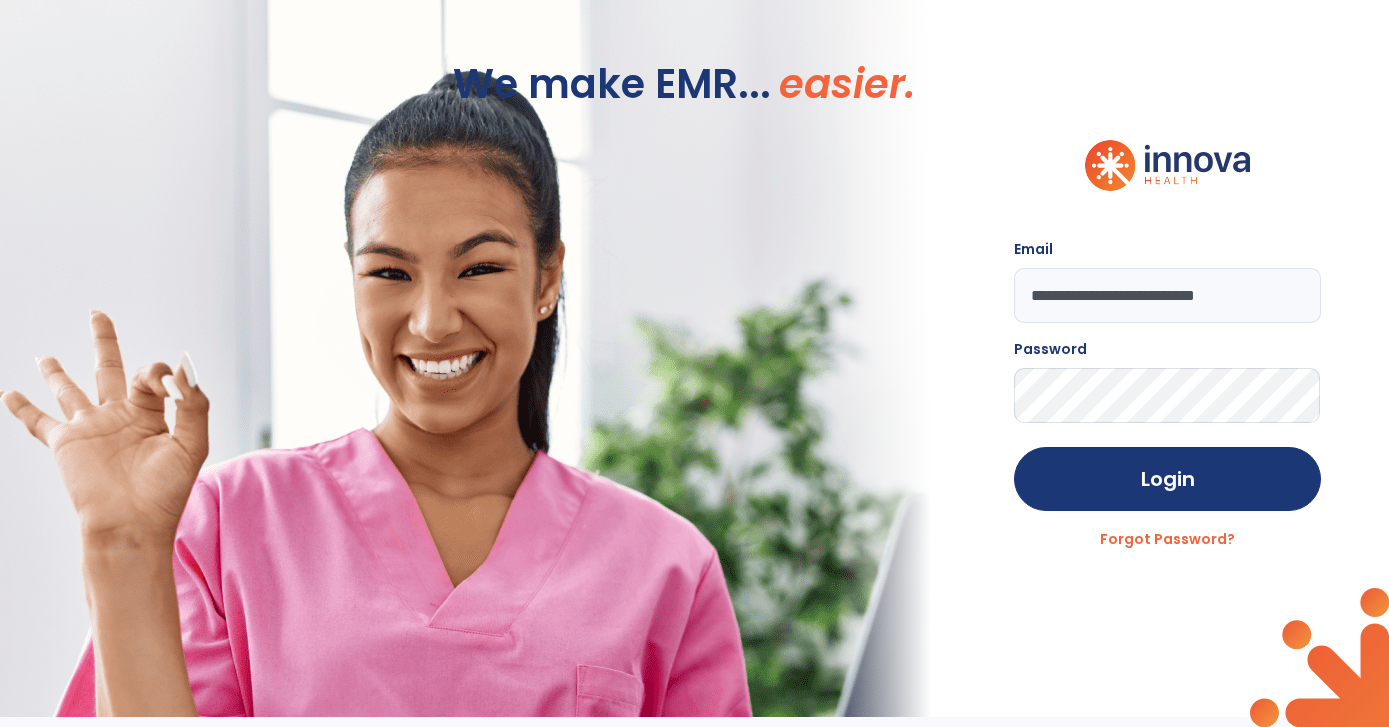 scroll, scrollTop: 0, scrollLeft: 0, axis: both 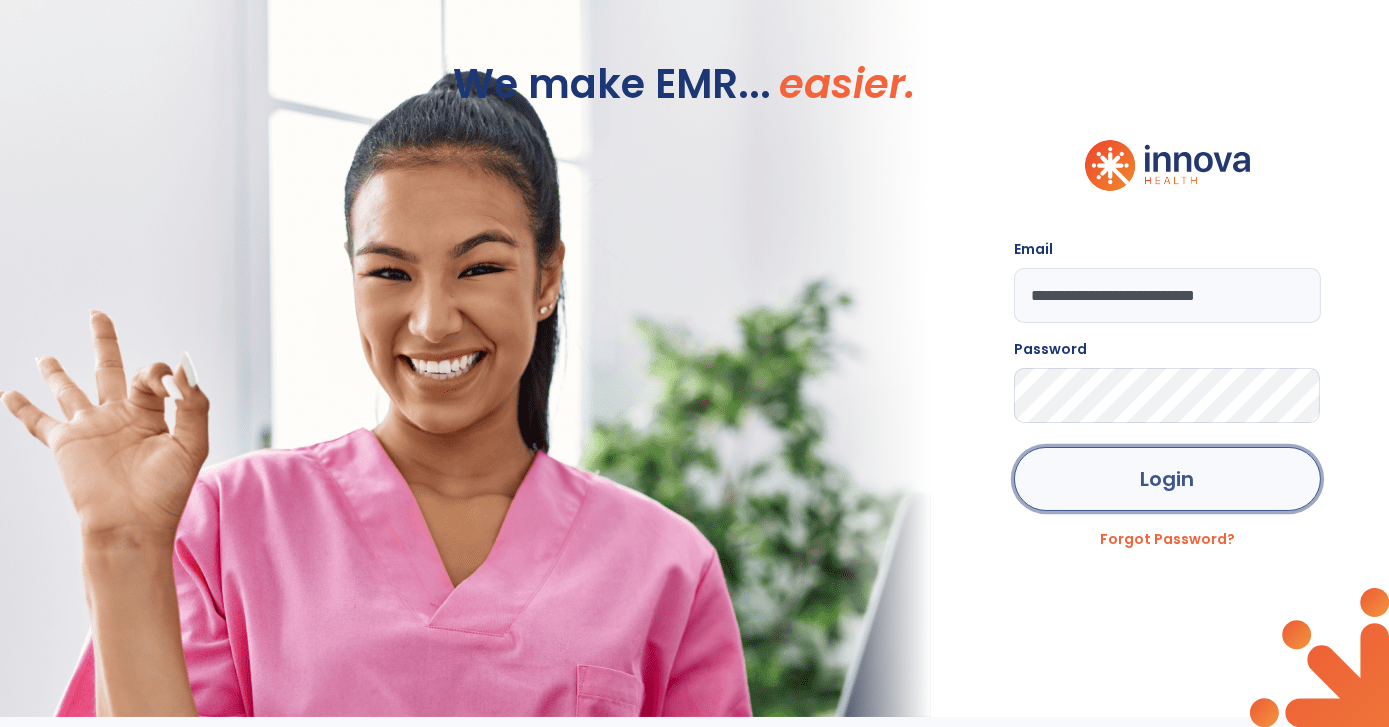 click on "Login" 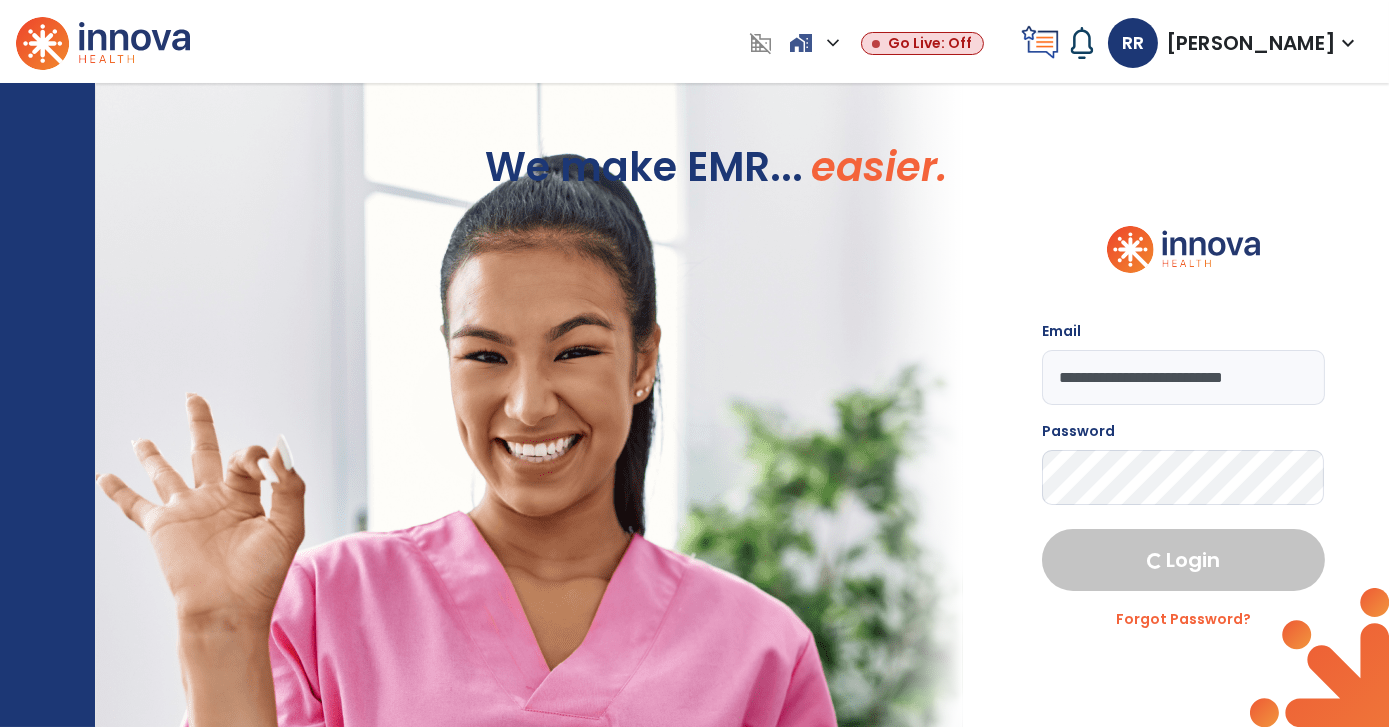 select on "***" 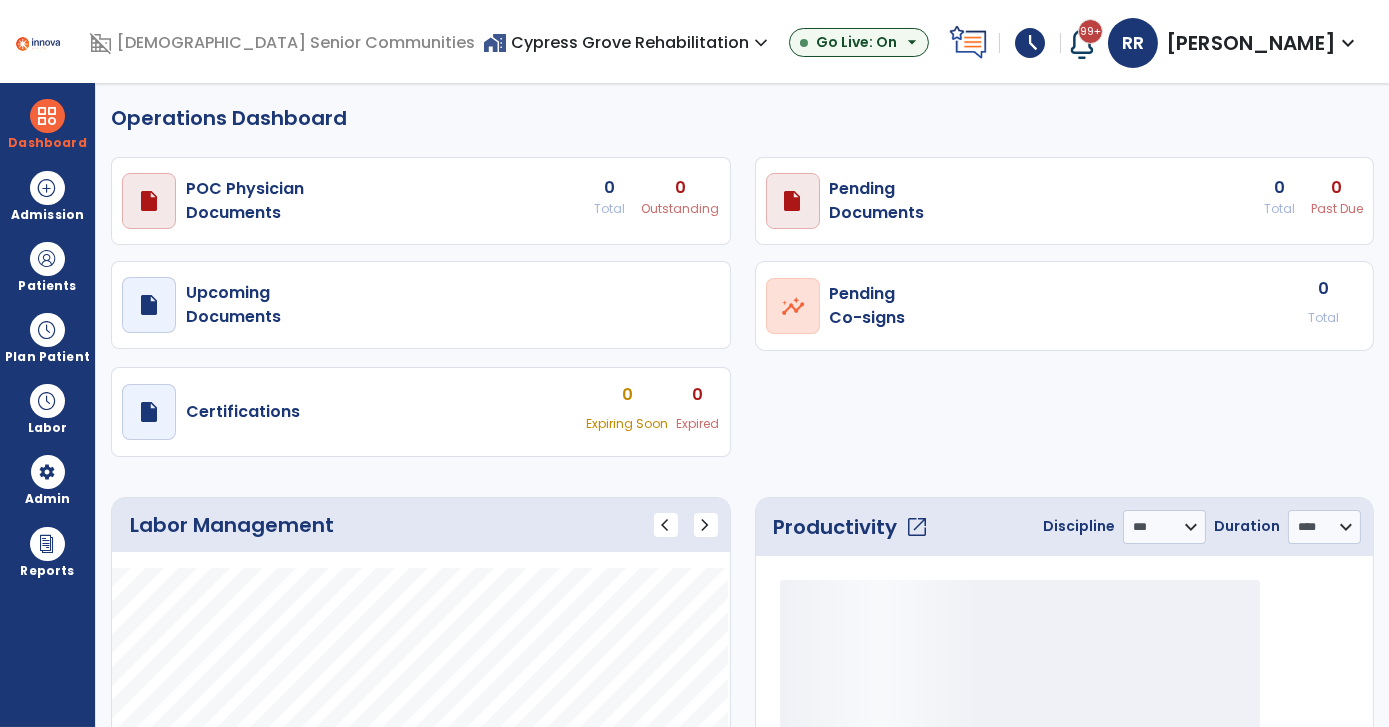 select on "***" 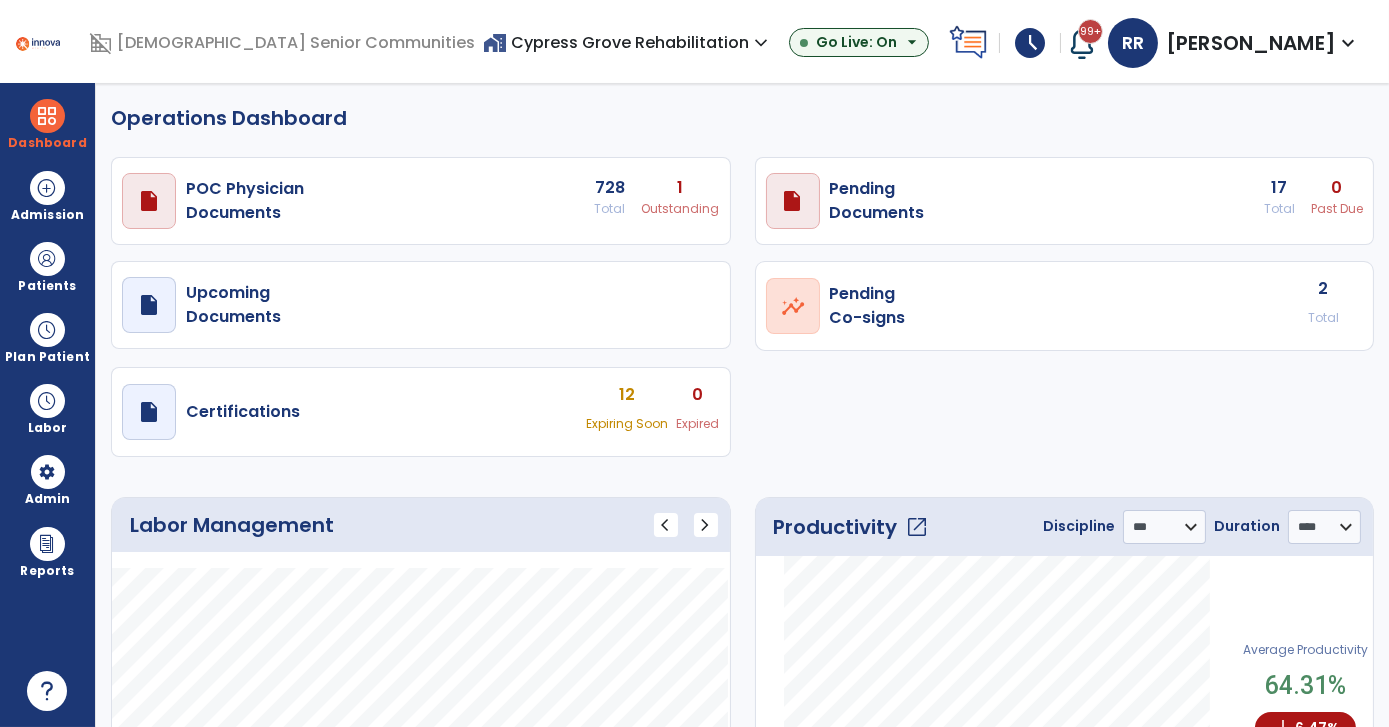 click on "Operations Dashboard" 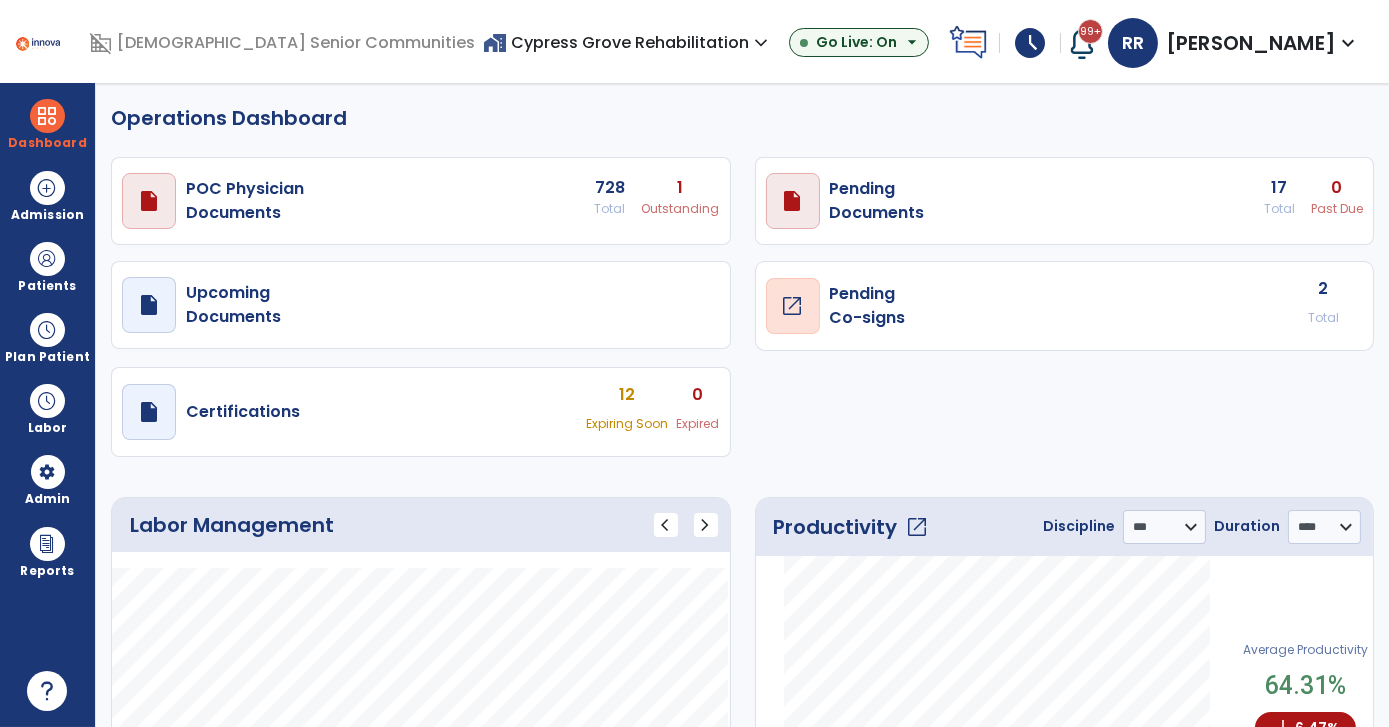 click on "open_in_new" at bounding box center [793, 306] 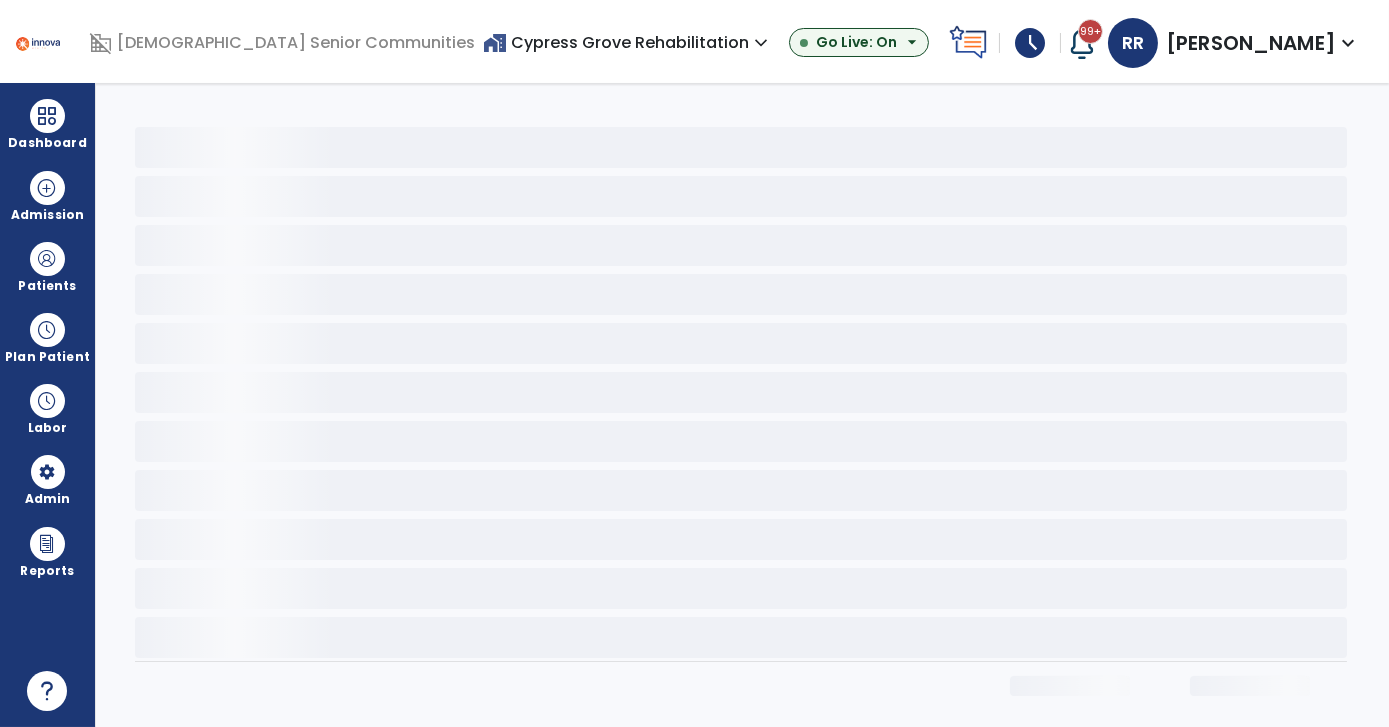 scroll, scrollTop: 0, scrollLeft: 0, axis: both 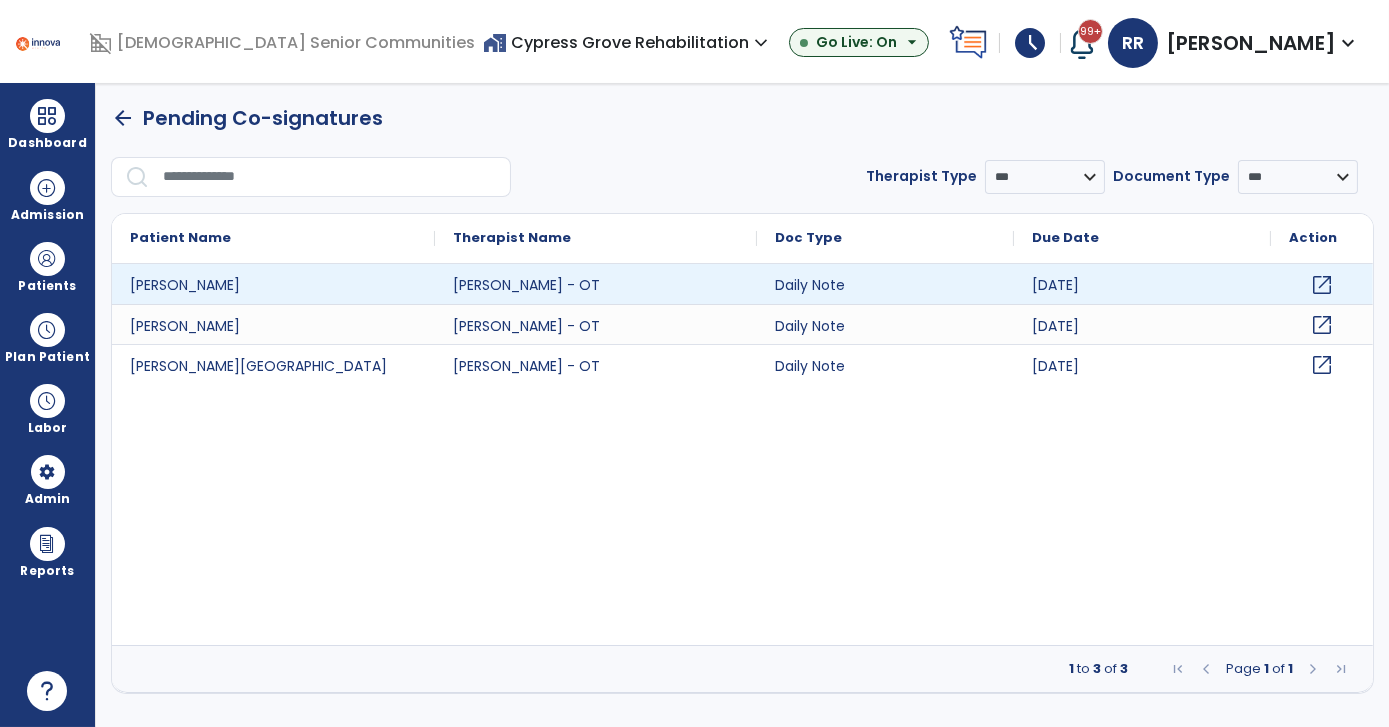 click on "open_in_new" 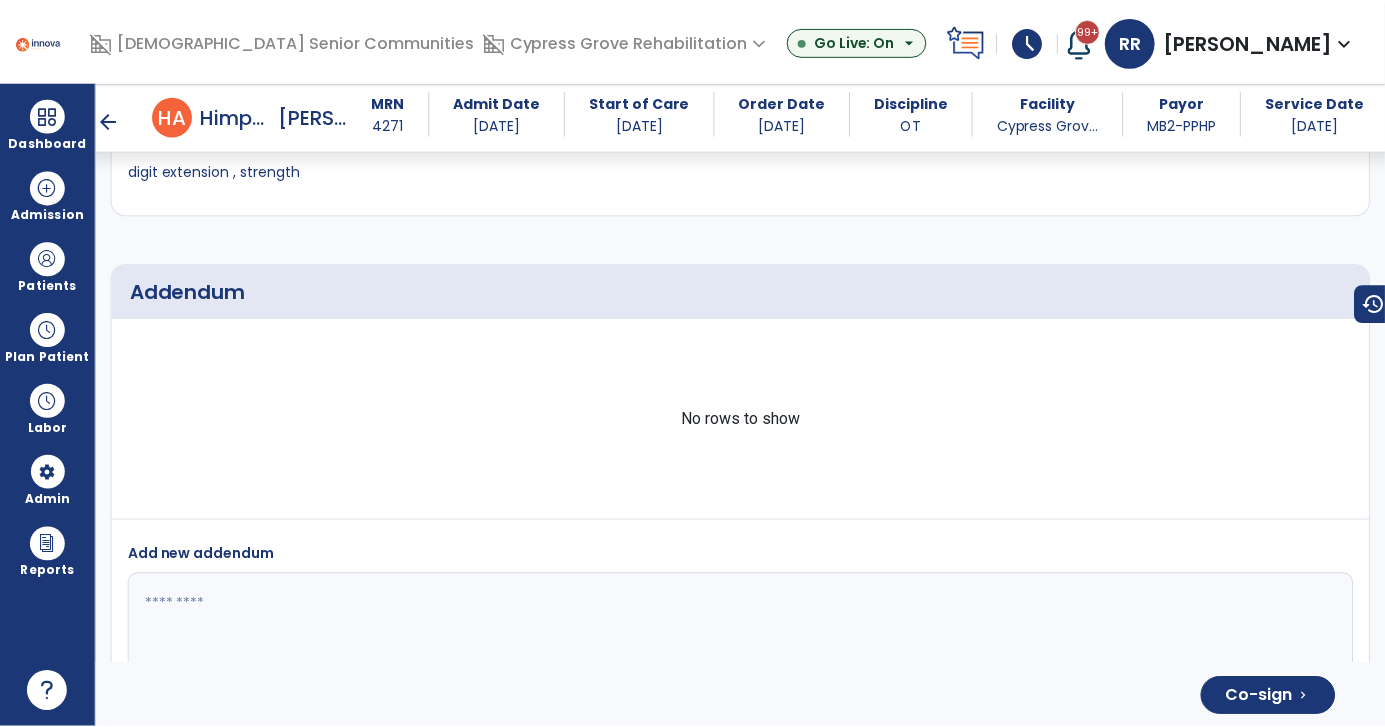 scroll, scrollTop: 3394, scrollLeft: 0, axis: vertical 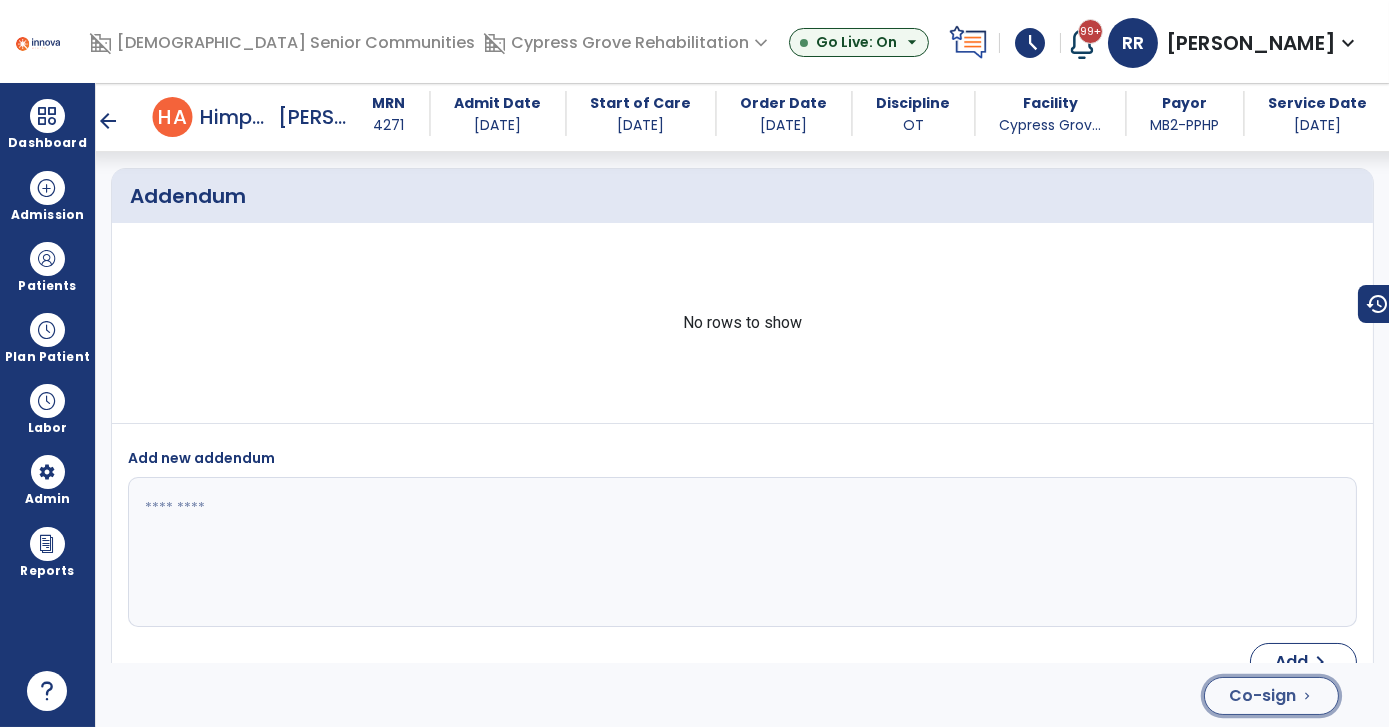 click on "Co-sign" 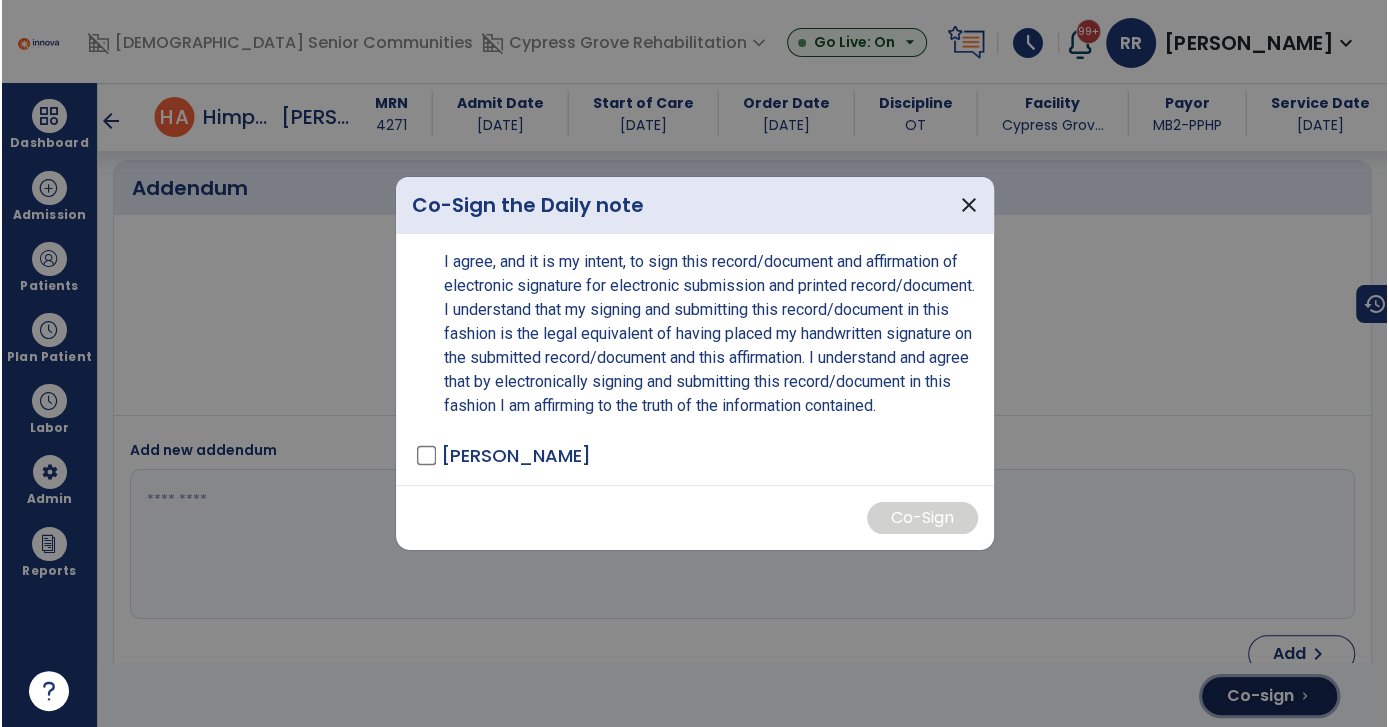 scroll, scrollTop: 3394, scrollLeft: 0, axis: vertical 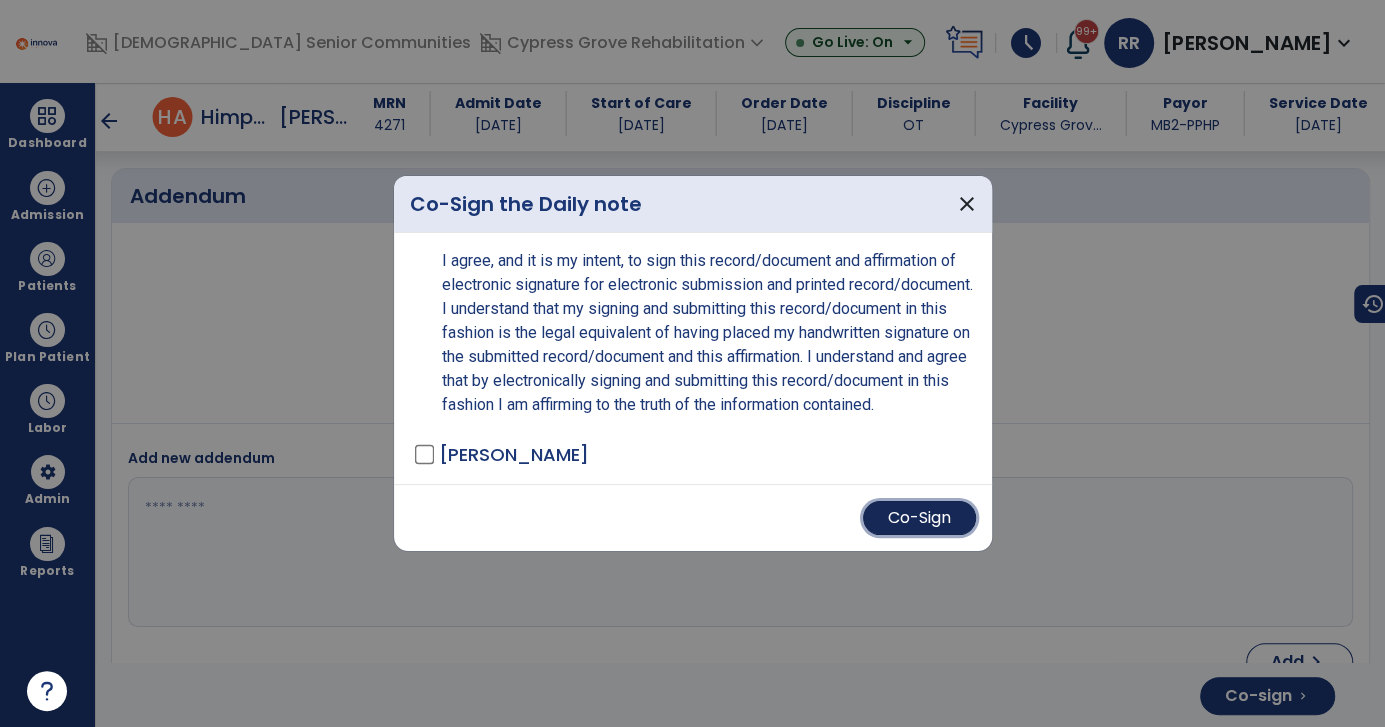 click on "Co-Sign" at bounding box center (919, 518) 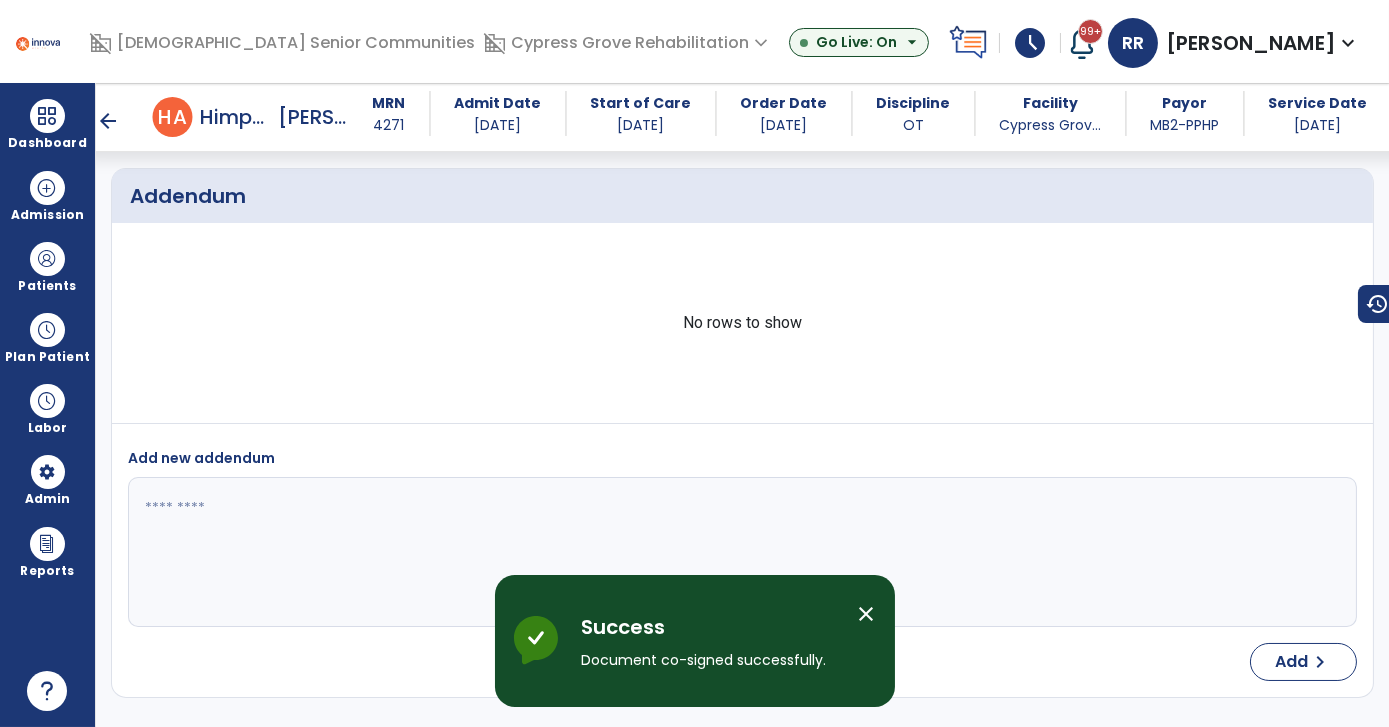 click on "arrow_back" at bounding box center [109, 121] 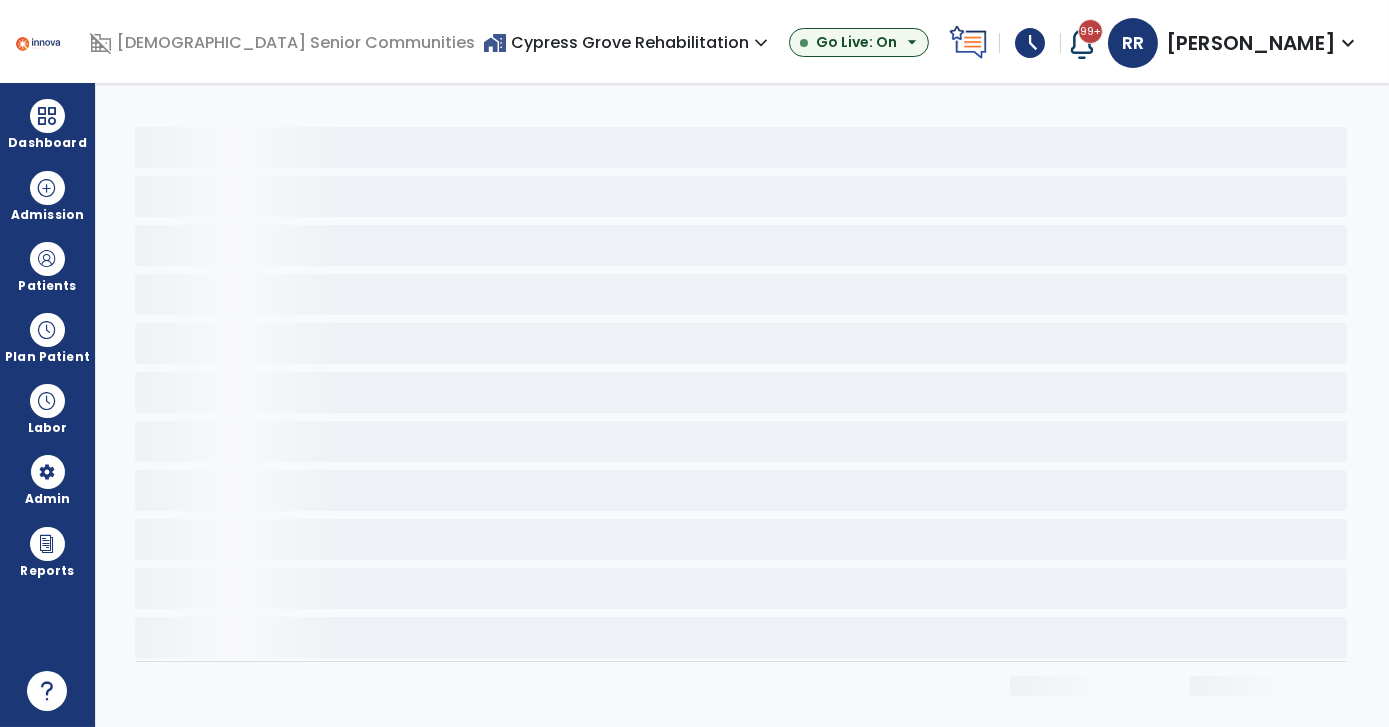 scroll, scrollTop: 0, scrollLeft: 0, axis: both 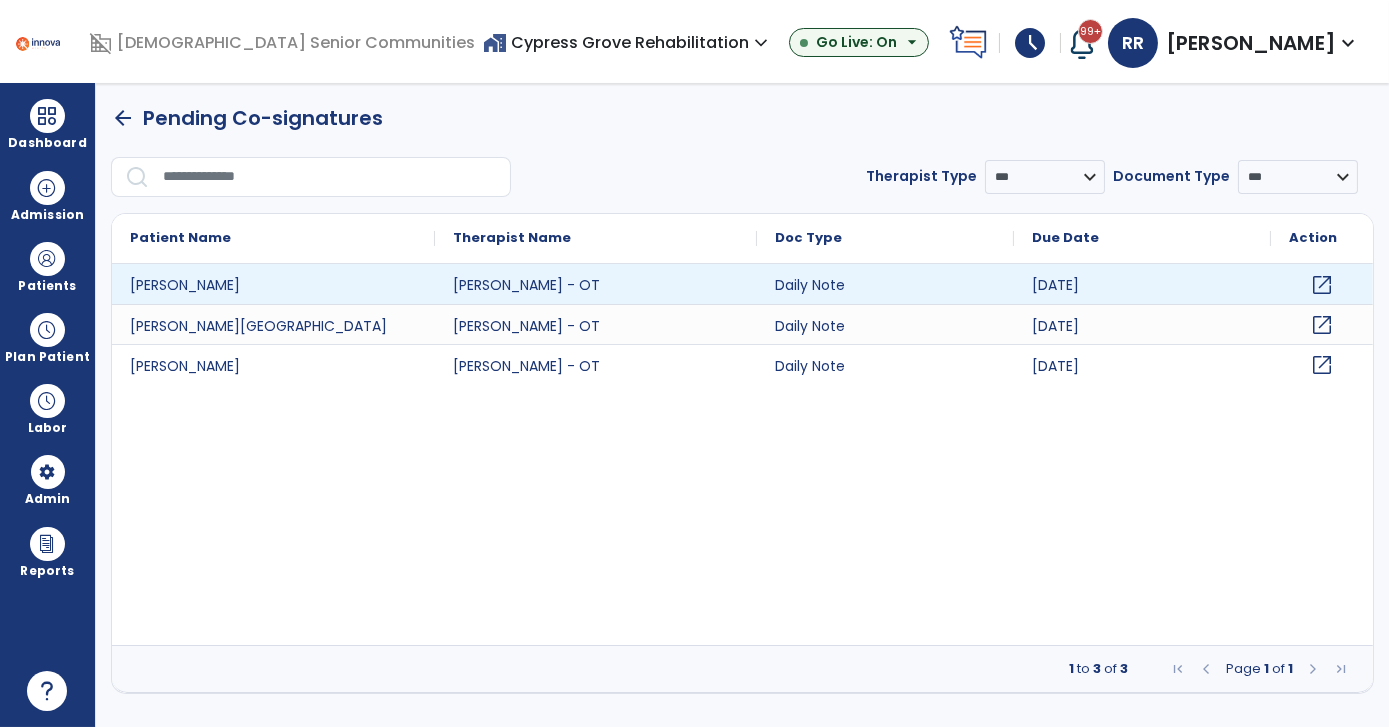 click on "open_in_new" 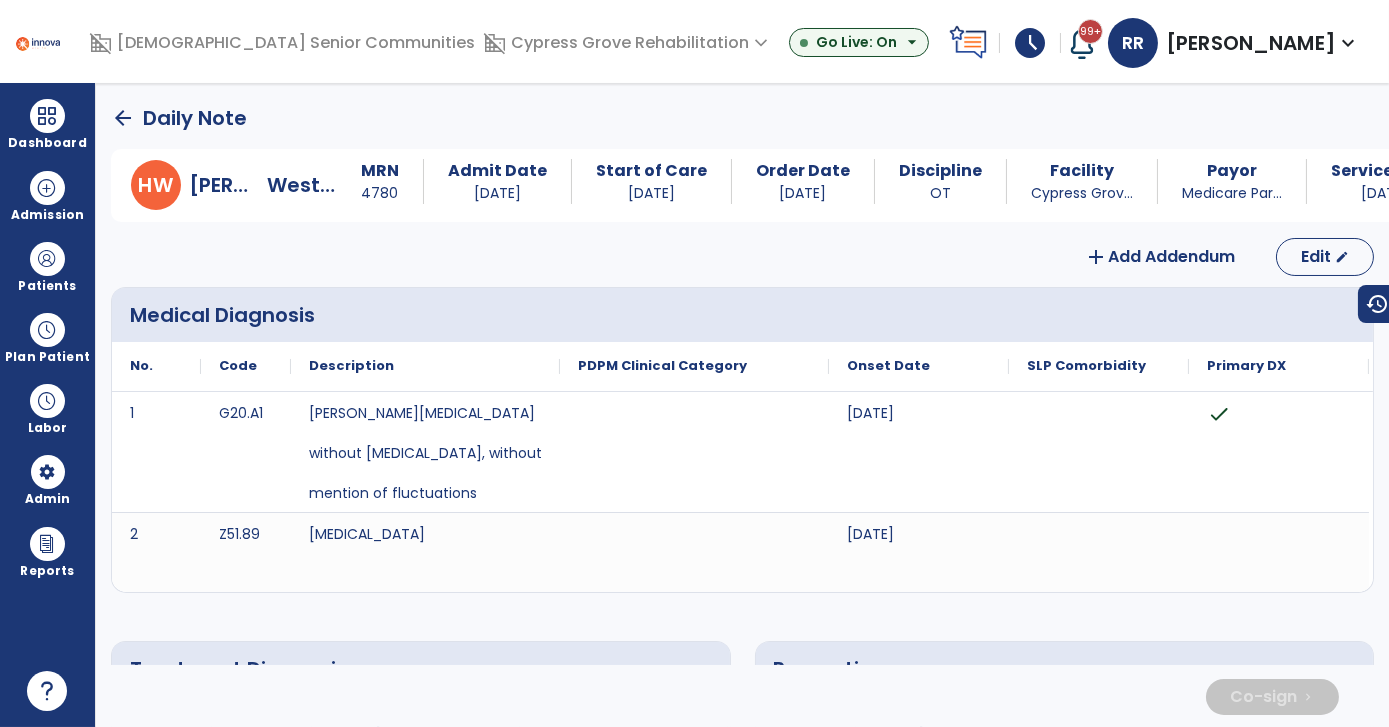 drag, startPoint x: 1384, startPoint y: 106, endPoint x: 1392, endPoint y: 298, distance: 192.1666 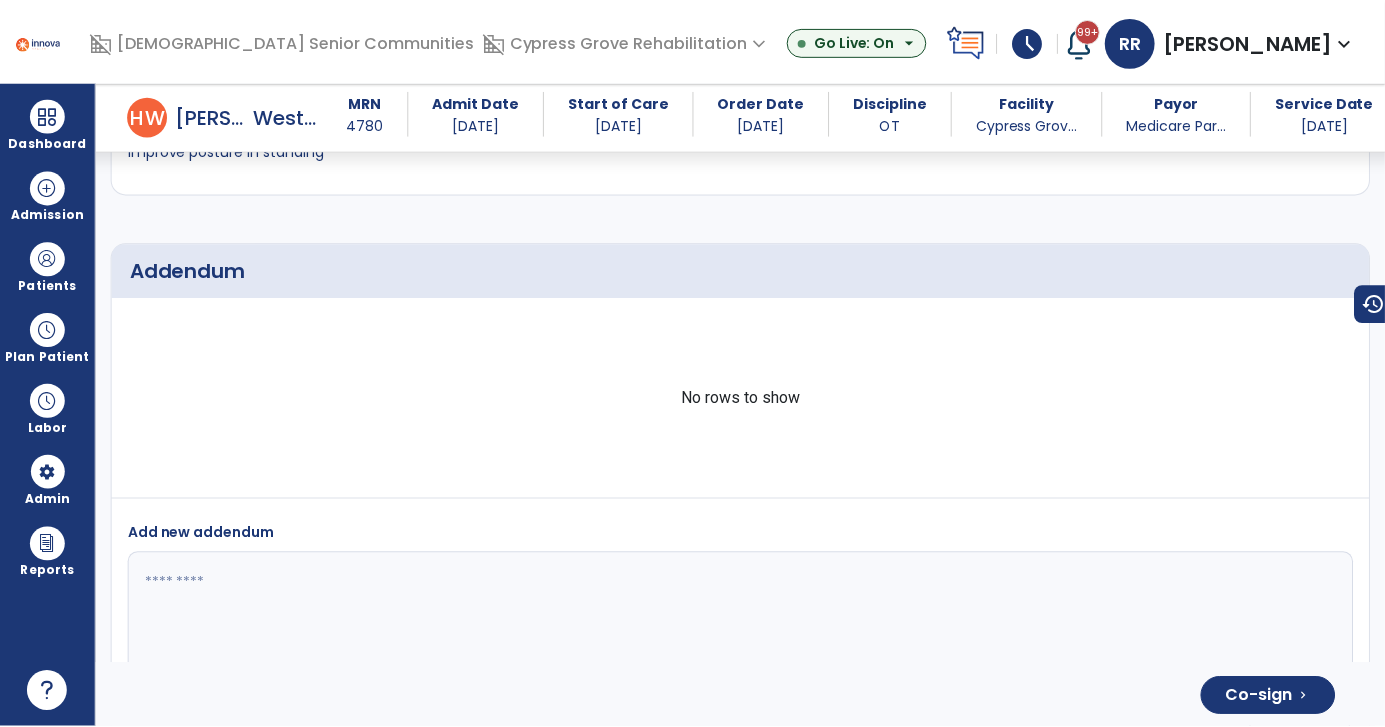 scroll, scrollTop: 4012, scrollLeft: 0, axis: vertical 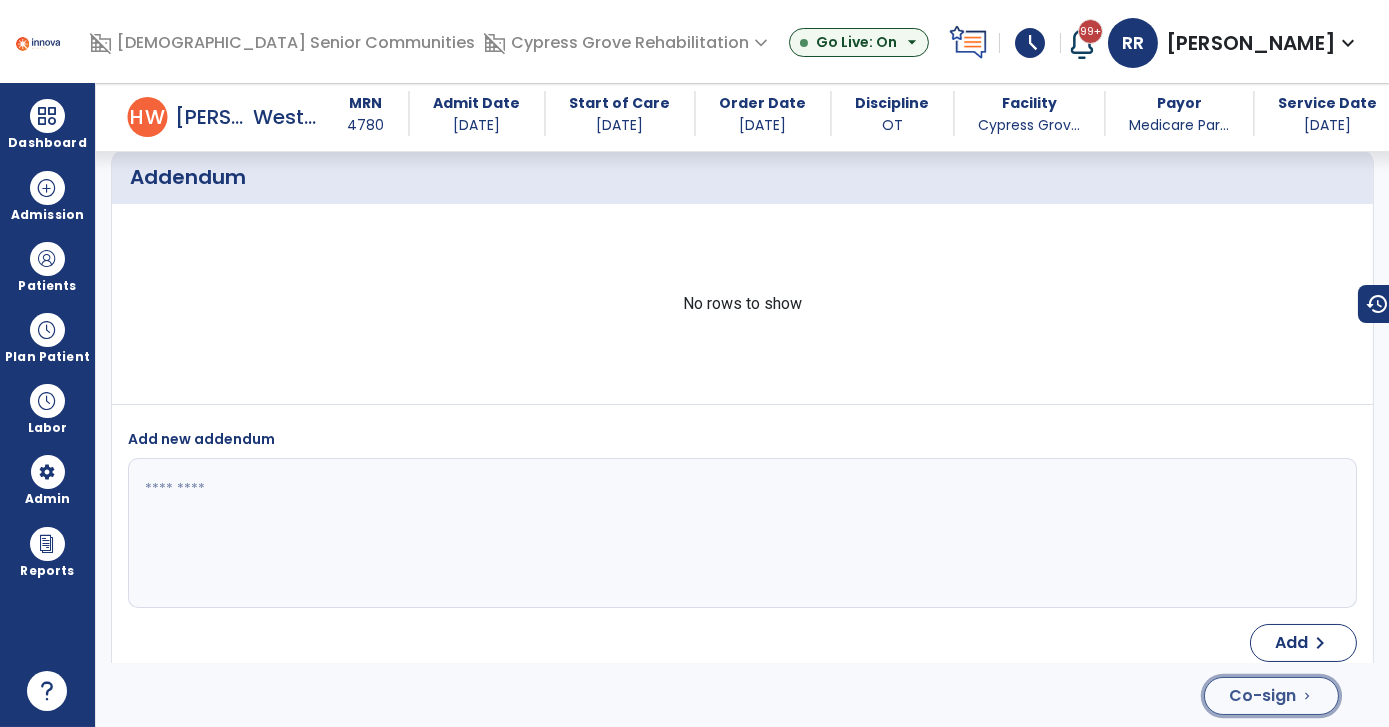click on "Co-sign" 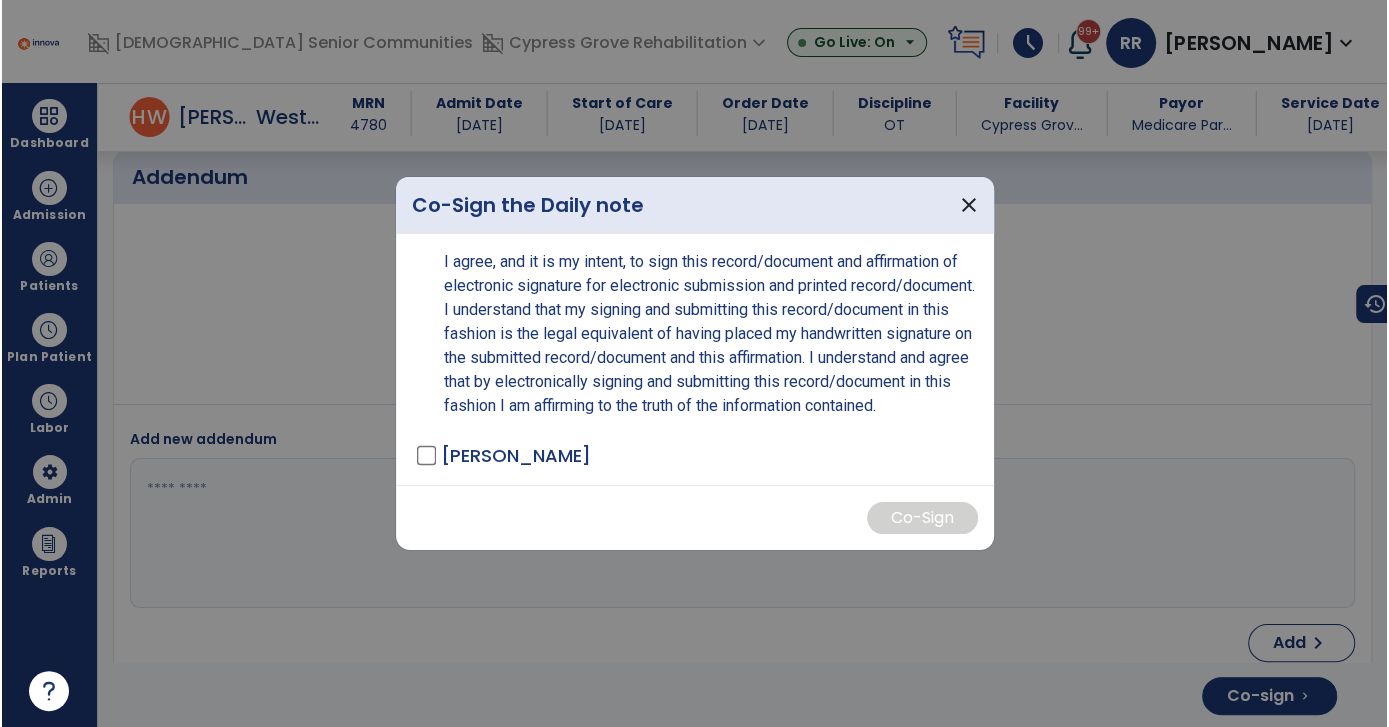 scroll, scrollTop: 4012, scrollLeft: 0, axis: vertical 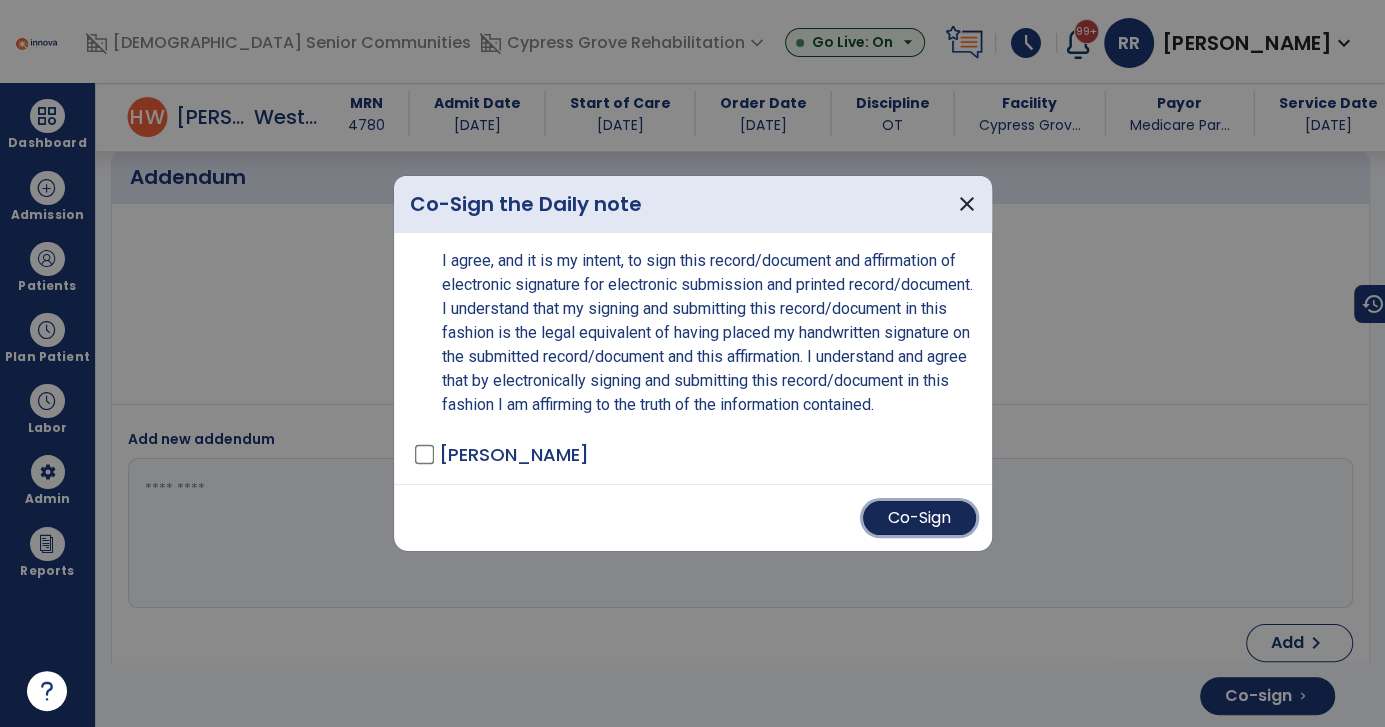 click on "Co-Sign" at bounding box center [919, 518] 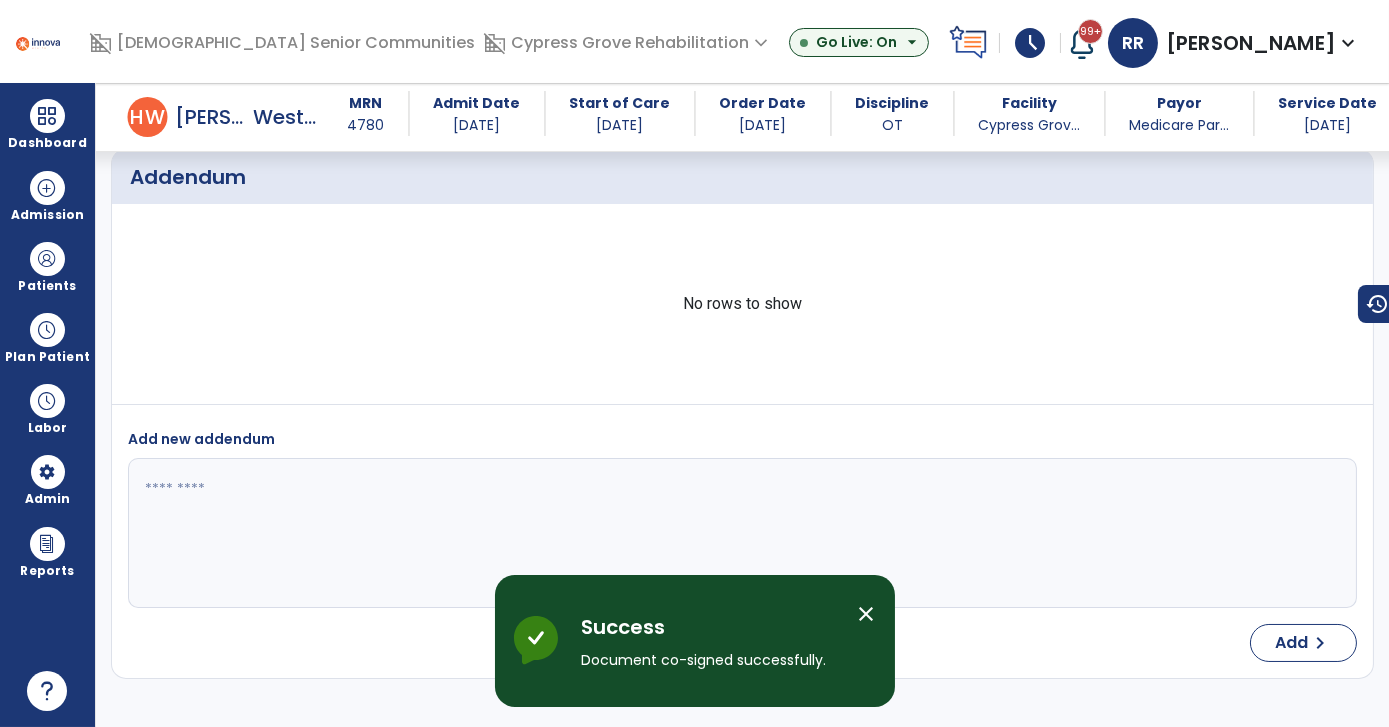 click on "arrow_back" at bounding box center (88, 121) 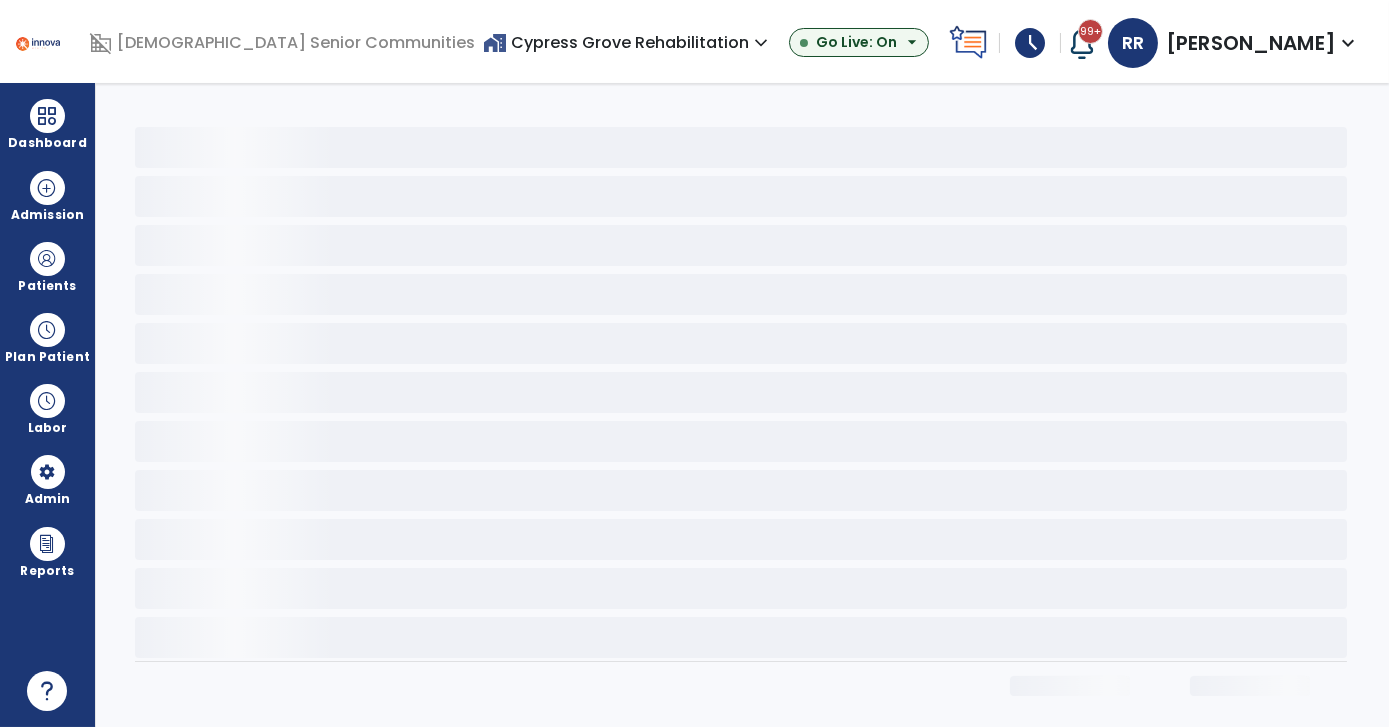 scroll, scrollTop: 0, scrollLeft: 0, axis: both 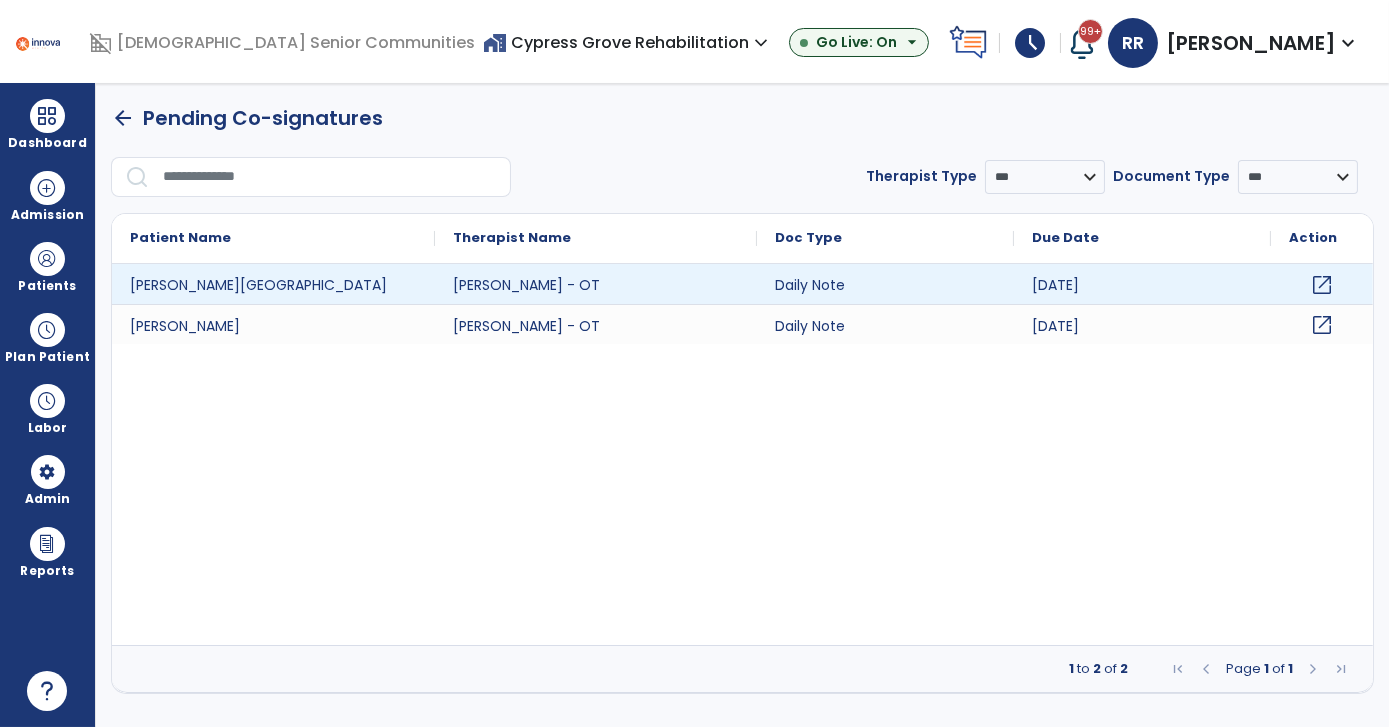 click on "open_in_new" 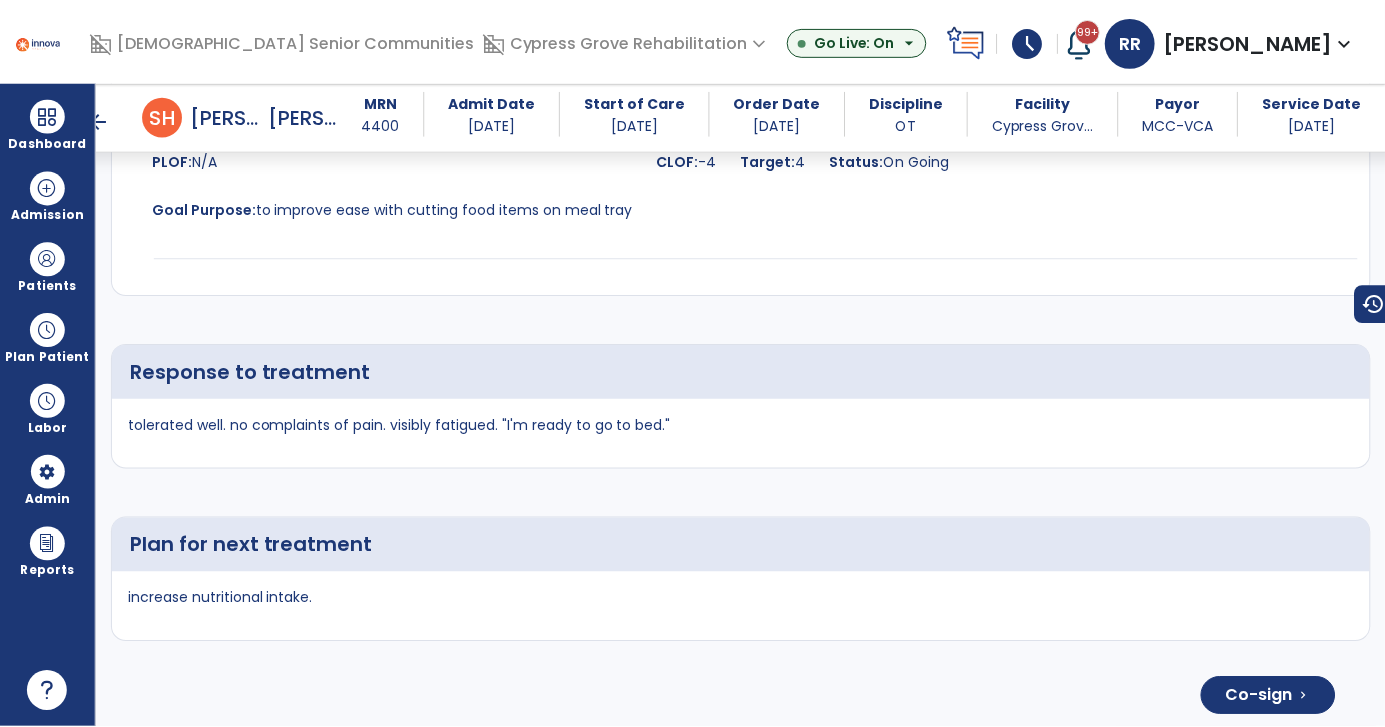 scroll, scrollTop: 4730, scrollLeft: 0, axis: vertical 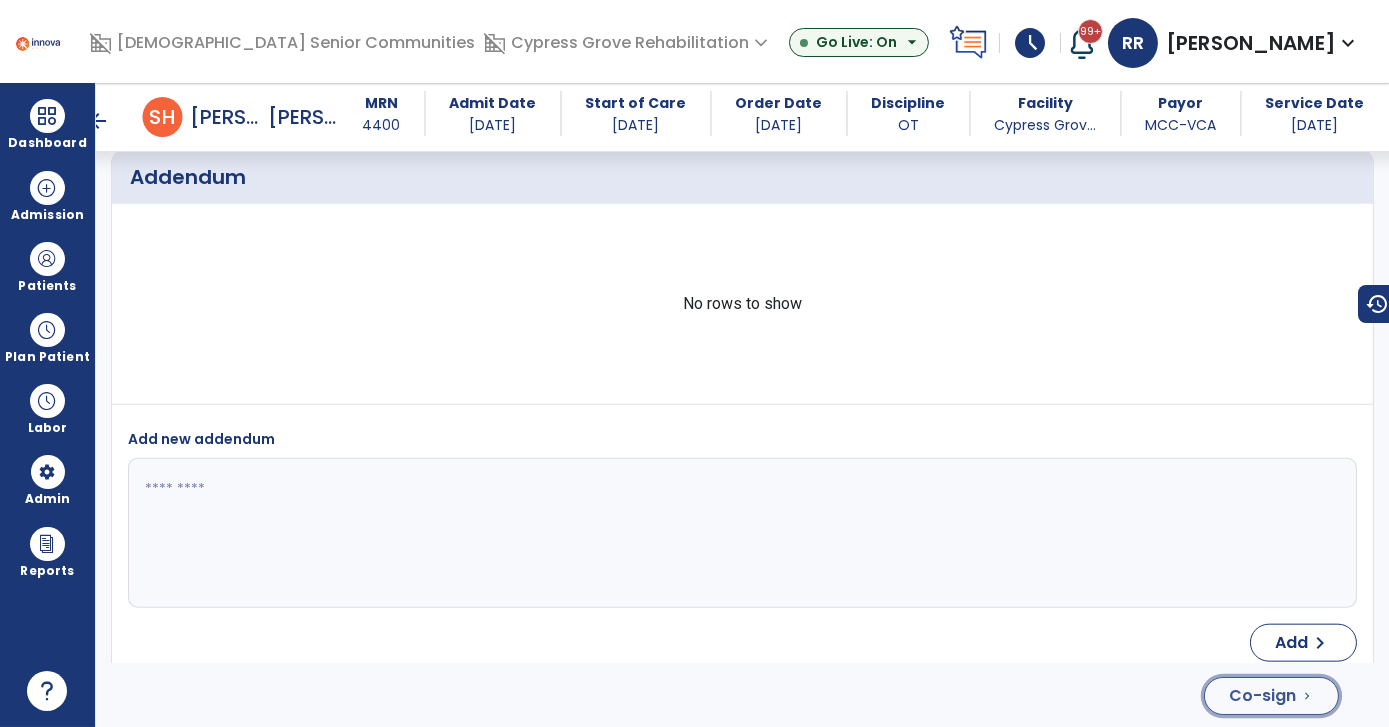 click on "Co-sign" 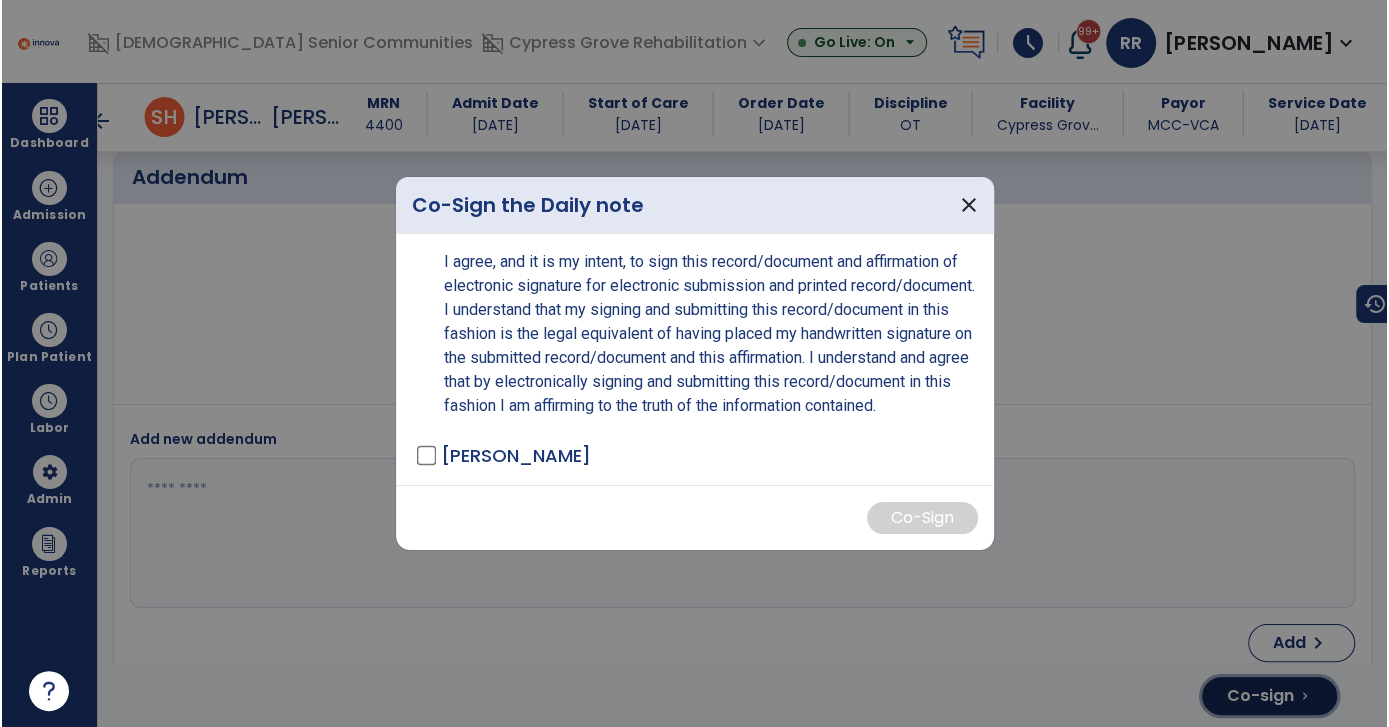 scroll, scrollTop: 4730, scrollLeft: 0, axis: vertical 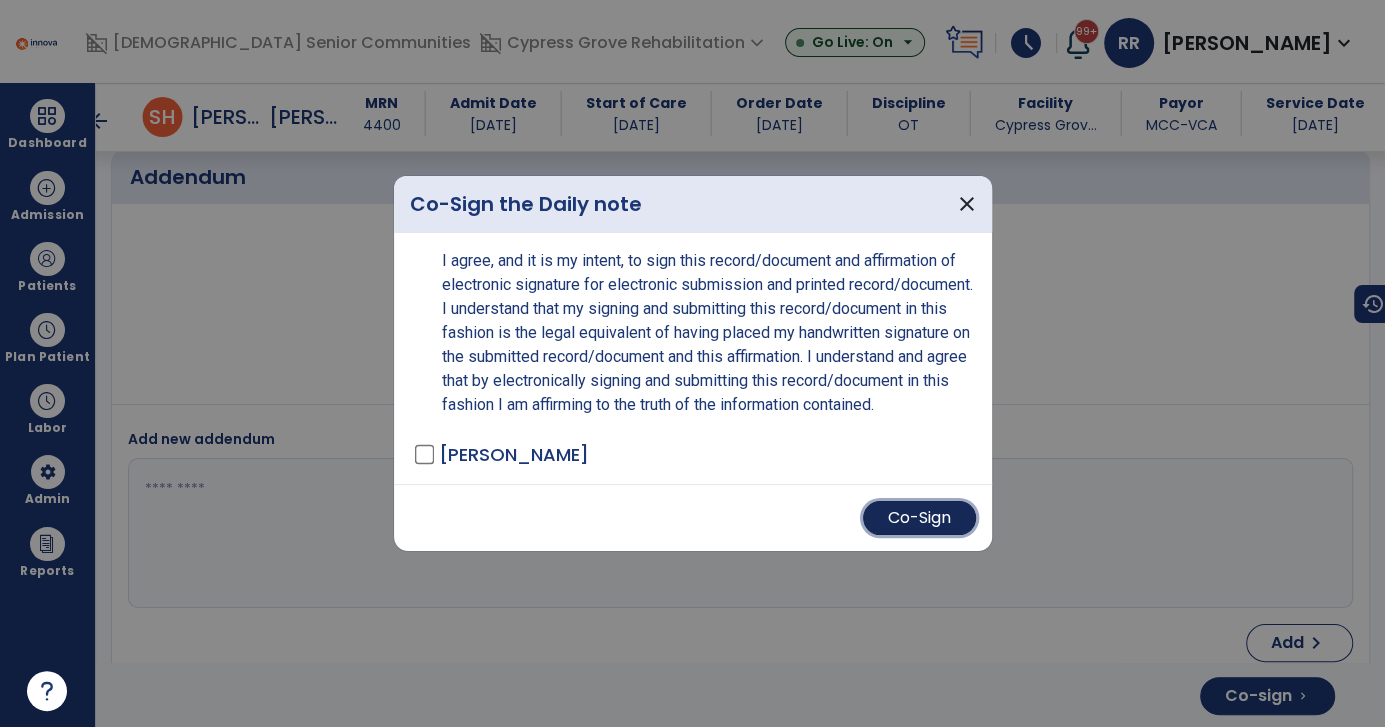 click on "Co-Sign" at bounding box center (919, 518) 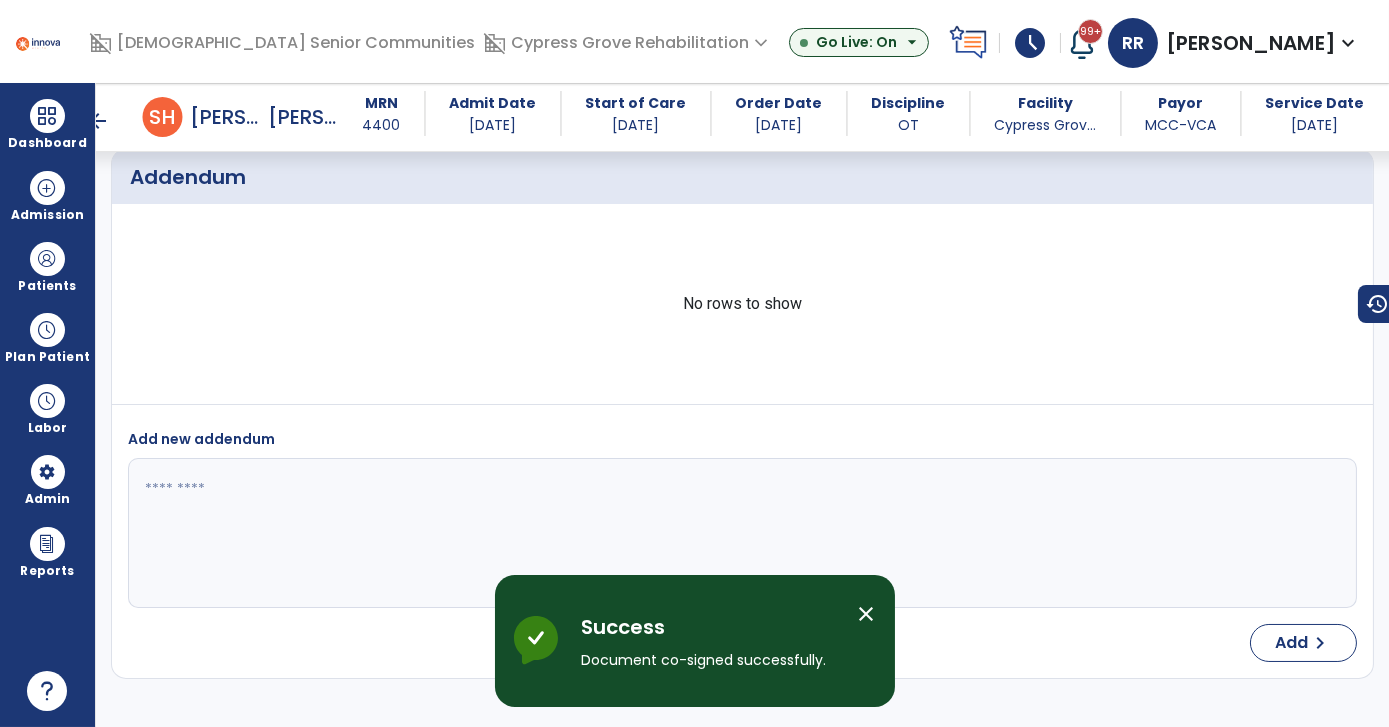 click on "arrow_back" at bounding box center [99, 121] 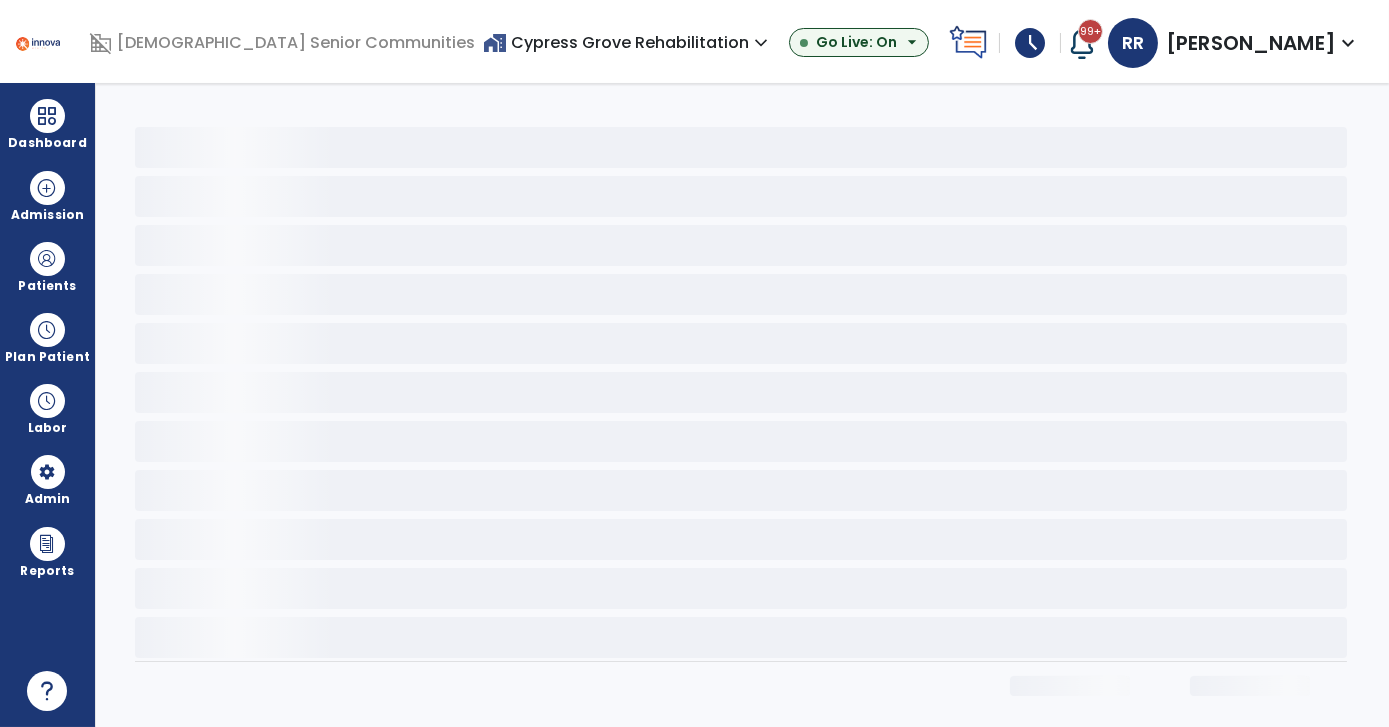scroll, scrollTop: 0, scrollLeft: 0, axis: both 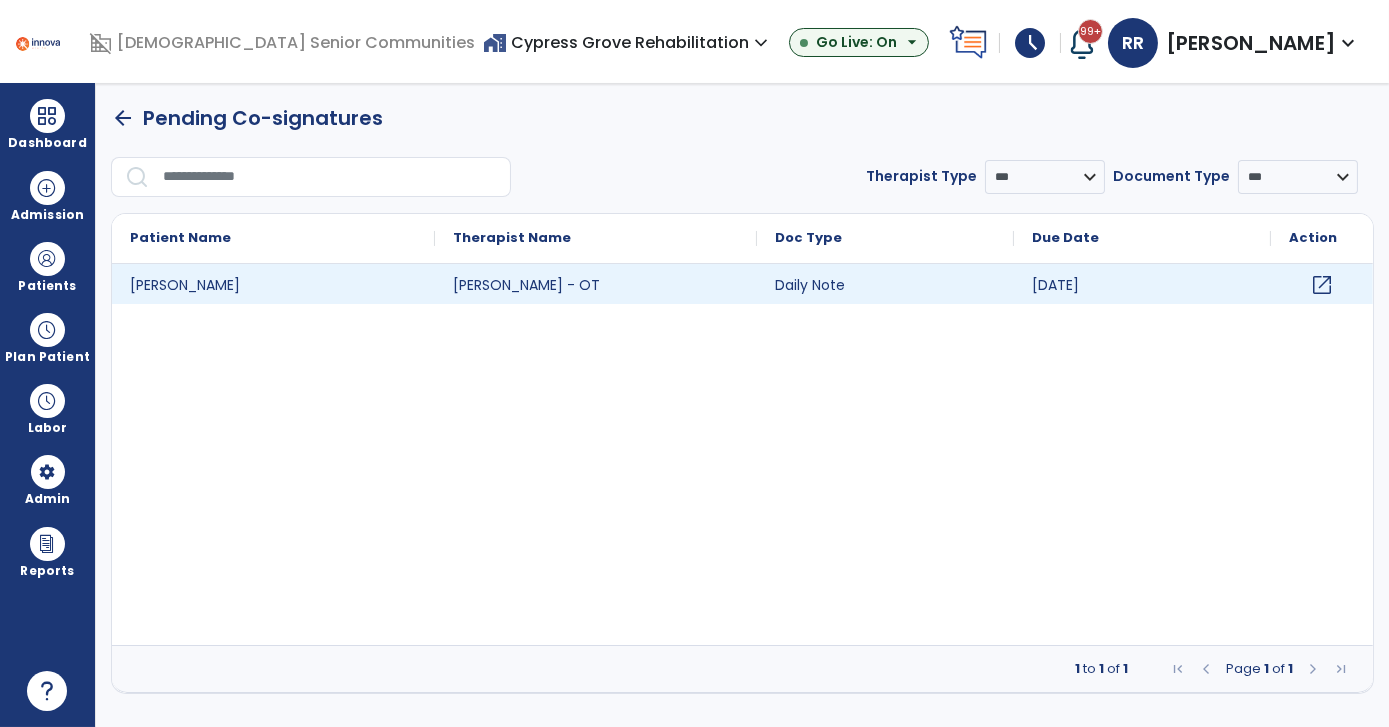 click on "open_in_new" 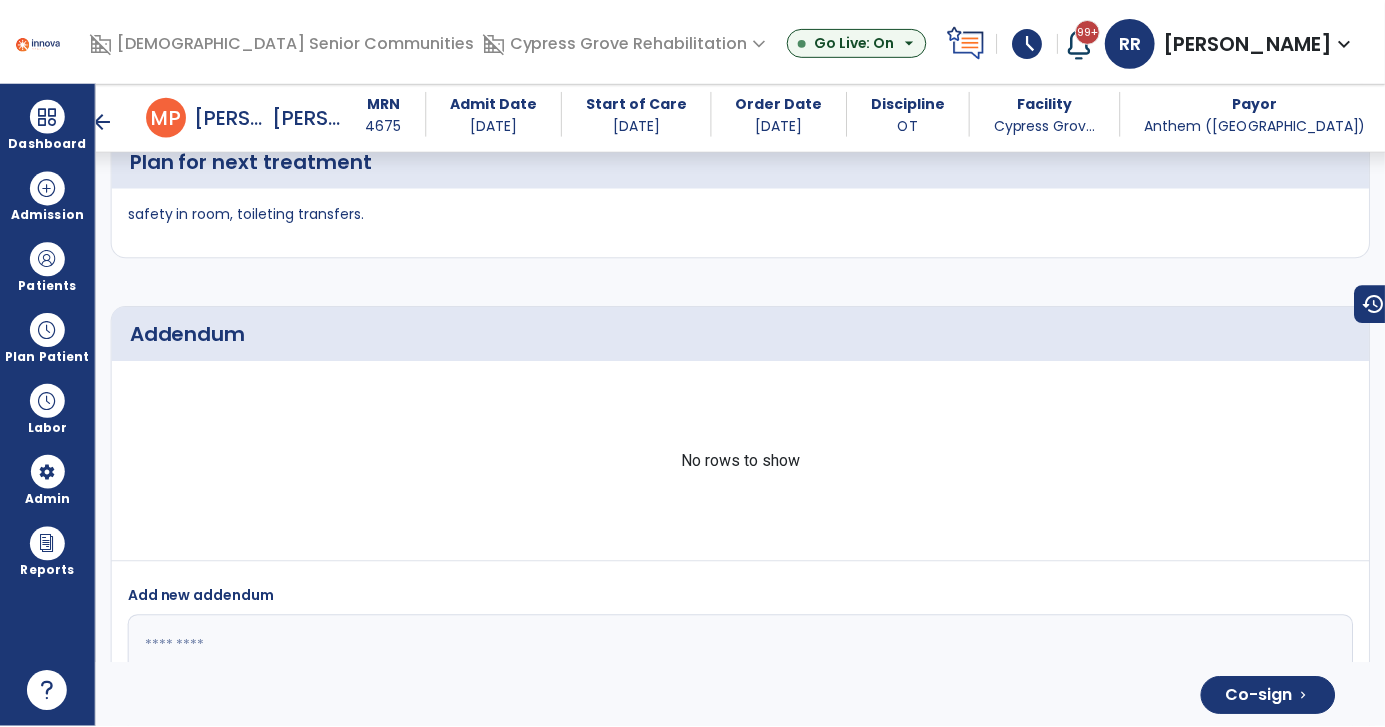 scroll, scrollTop: 4066, scrollLeft: 0, axis: vertical 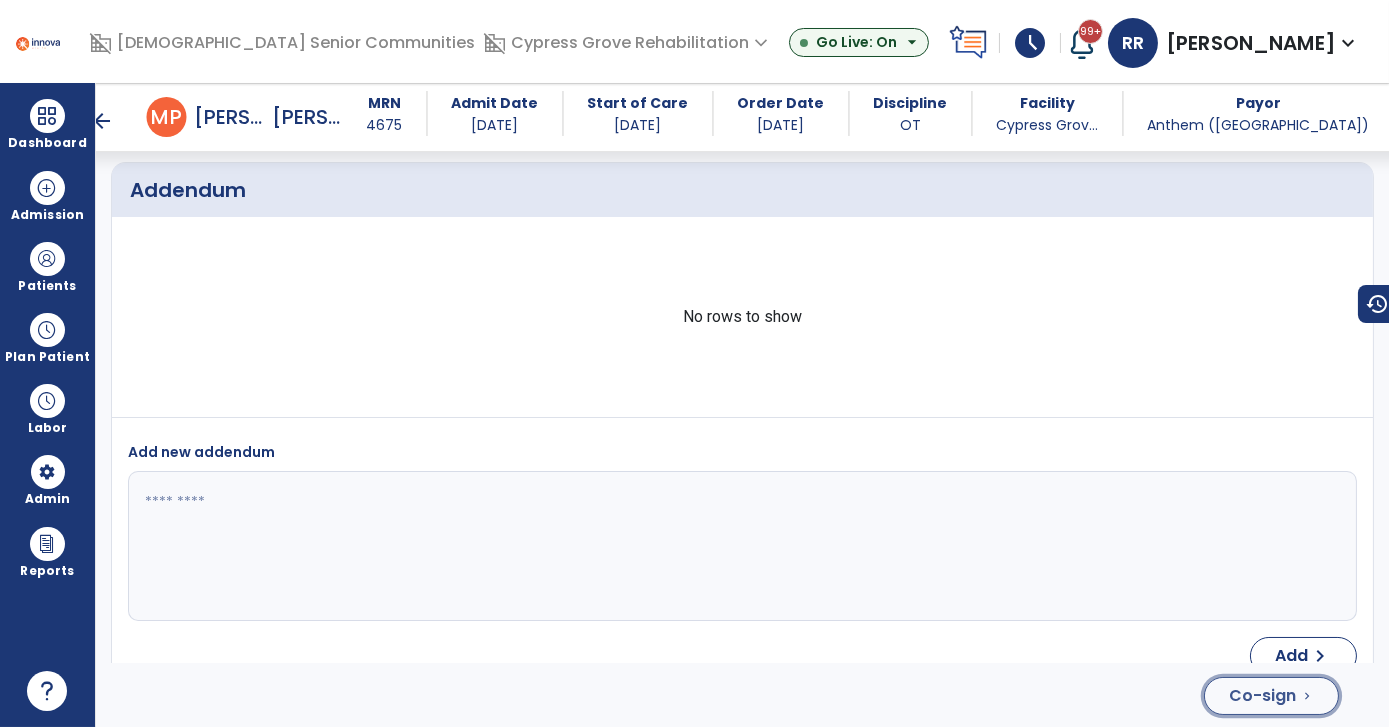click on "Co-sign" 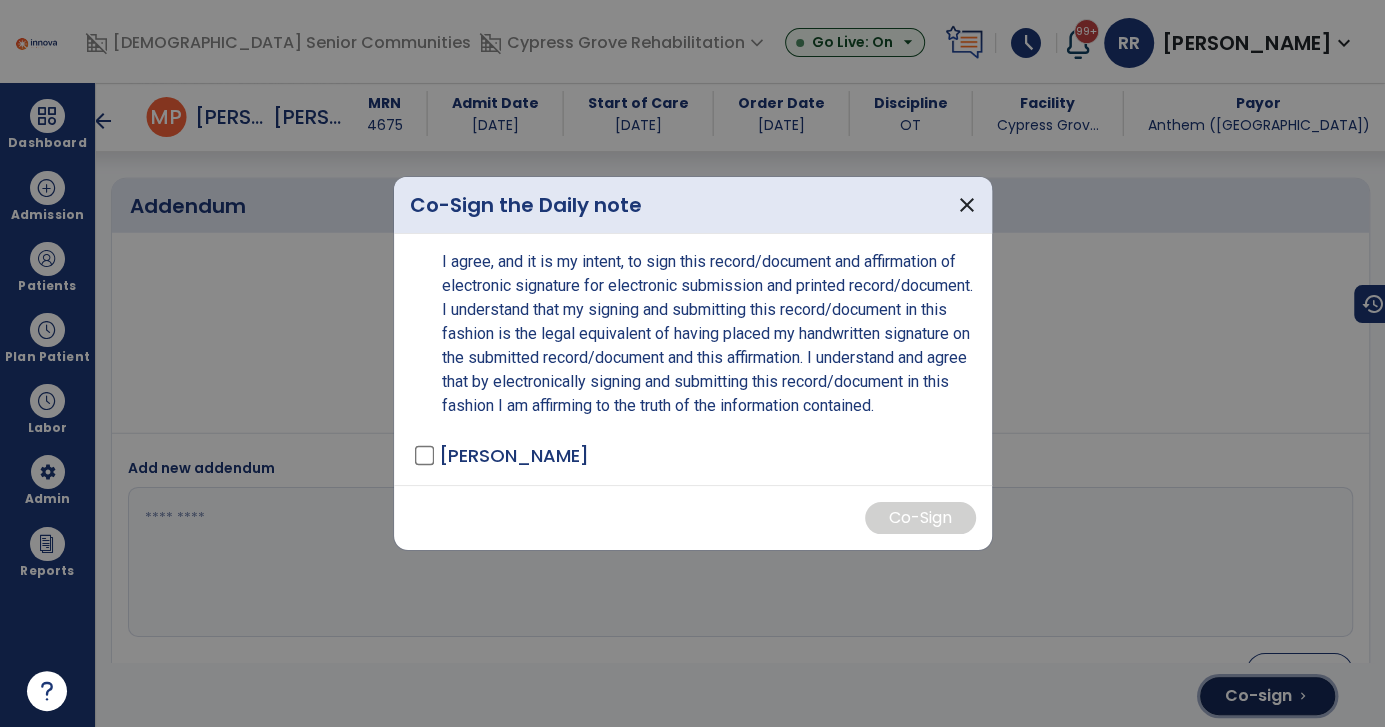scroll, scrollTop: 4090, scrollLeft: 0, axis: vertical 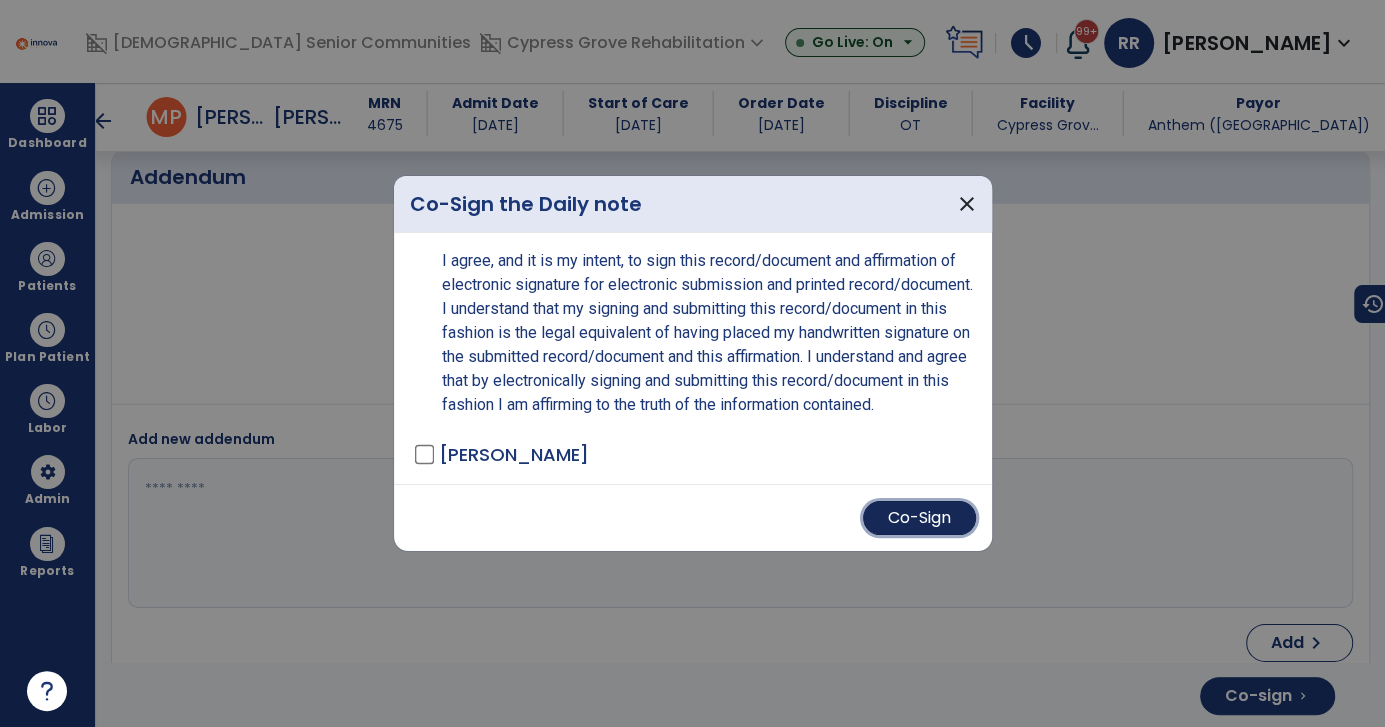 click on "Co-Sign" at bounding box center [919, 518] 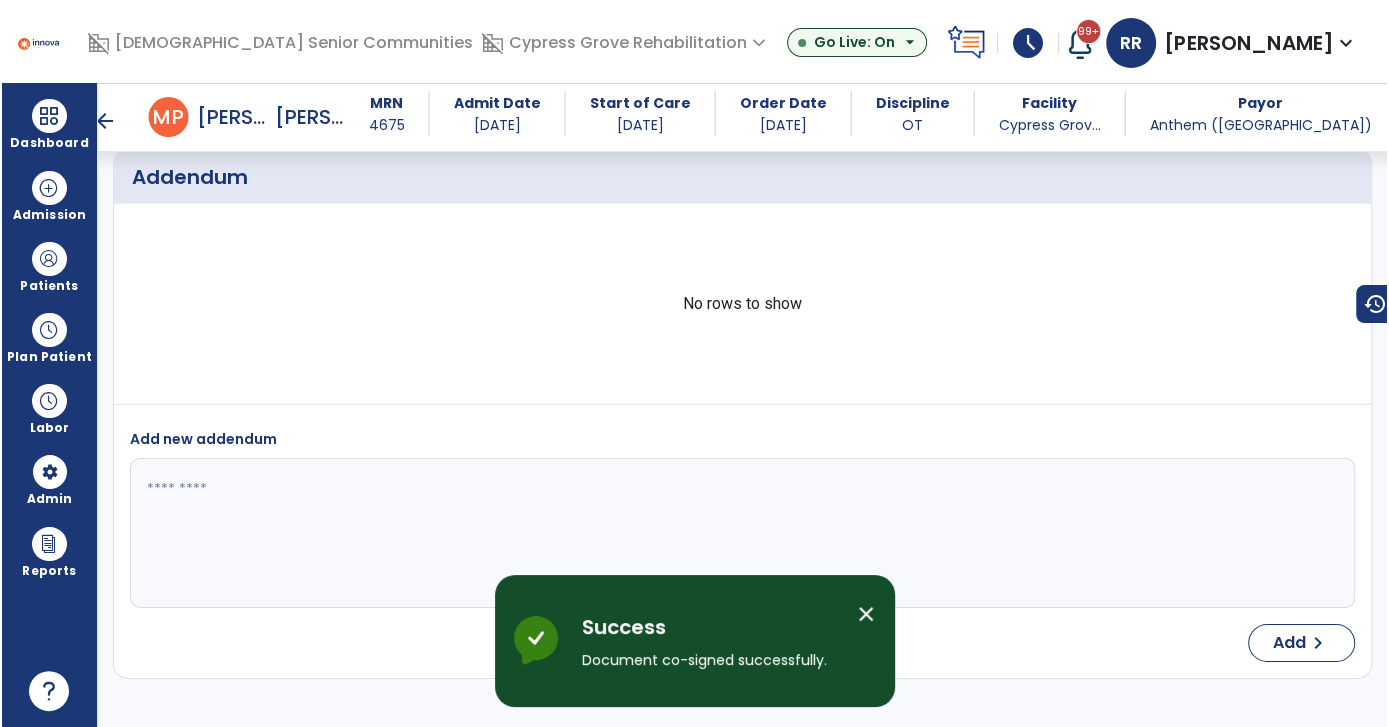 scroll, scrollTop: 4066, scrollLeft: 0, axis: vertical 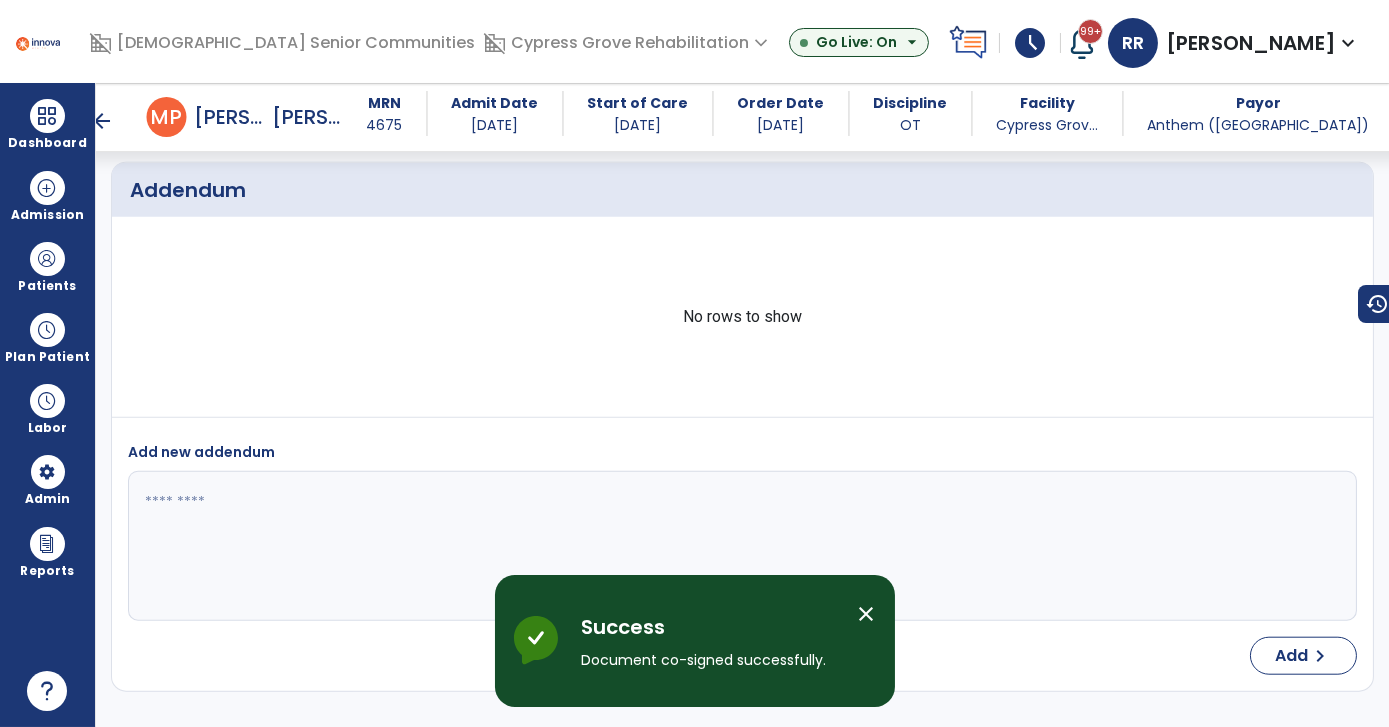 click on "arrow_back" at bounding box center [103, 121] 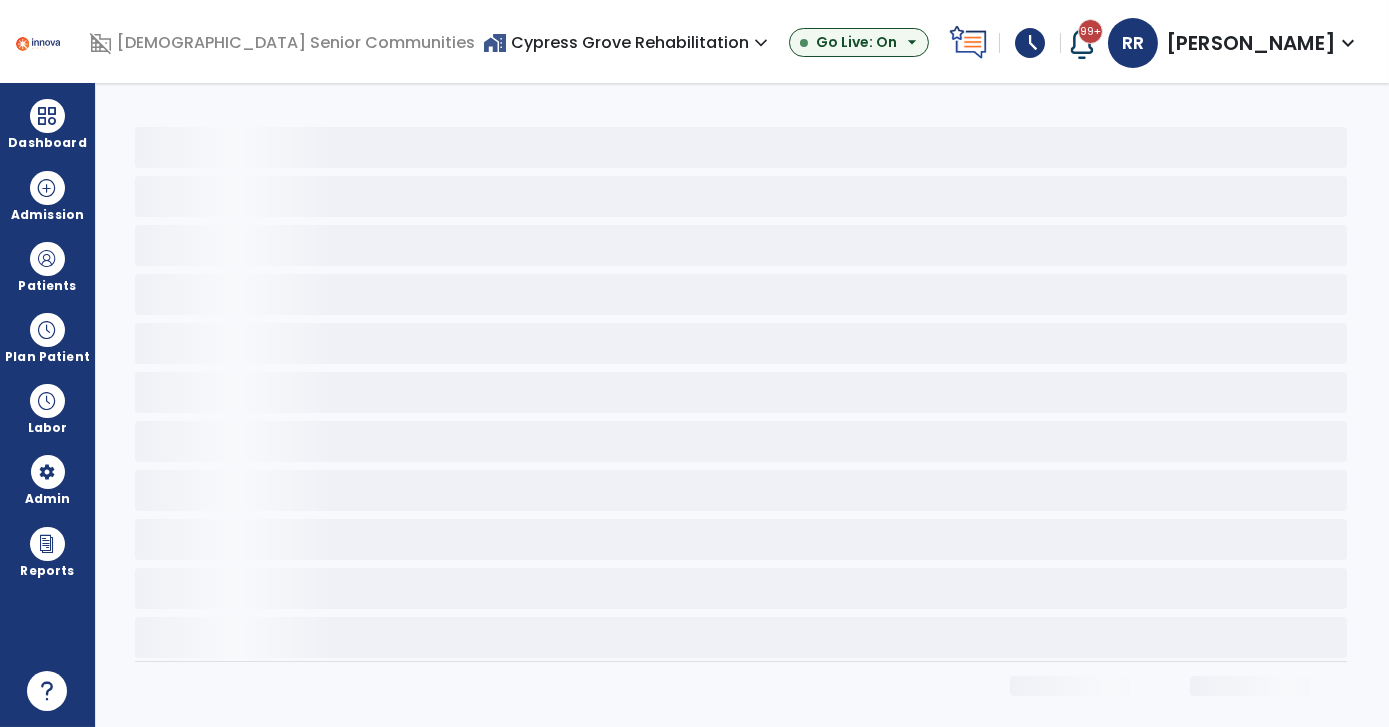 scroll, scrollTop: 0, scrollLeft: 0, axis: both 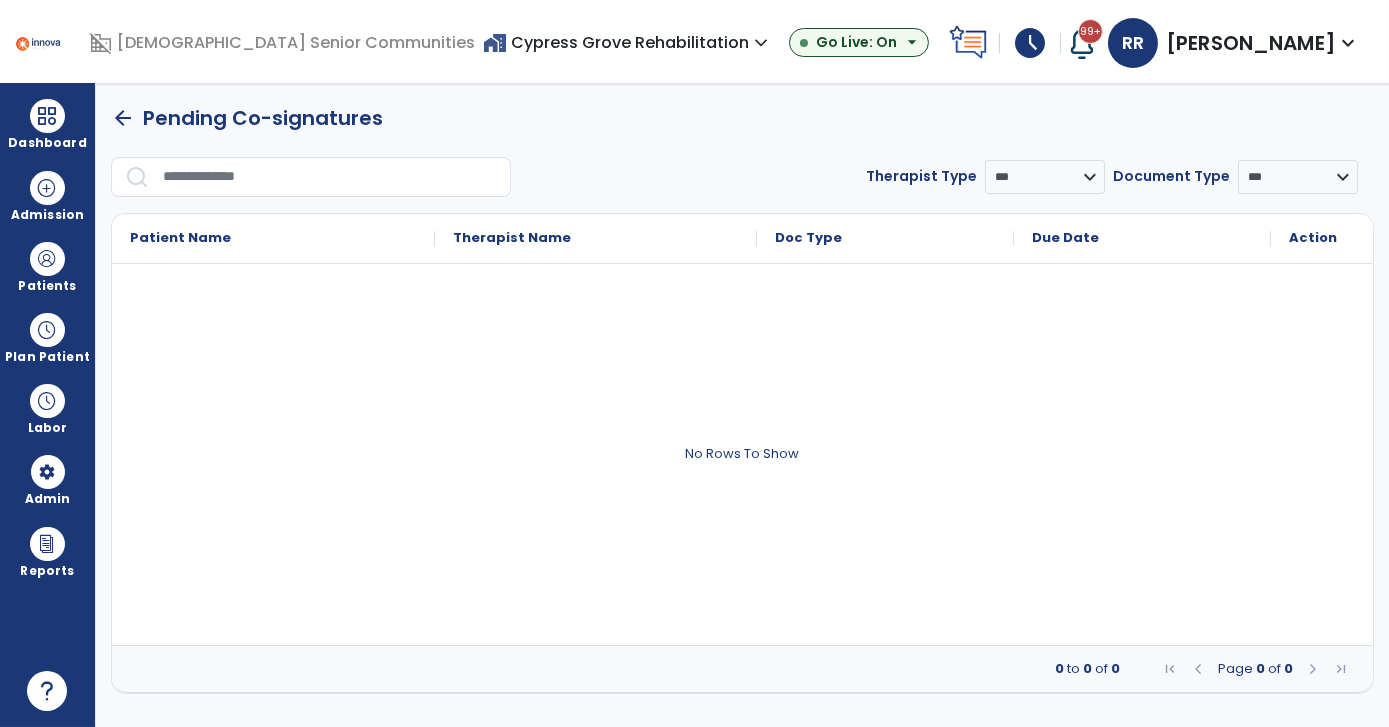 click on "arrow_back" 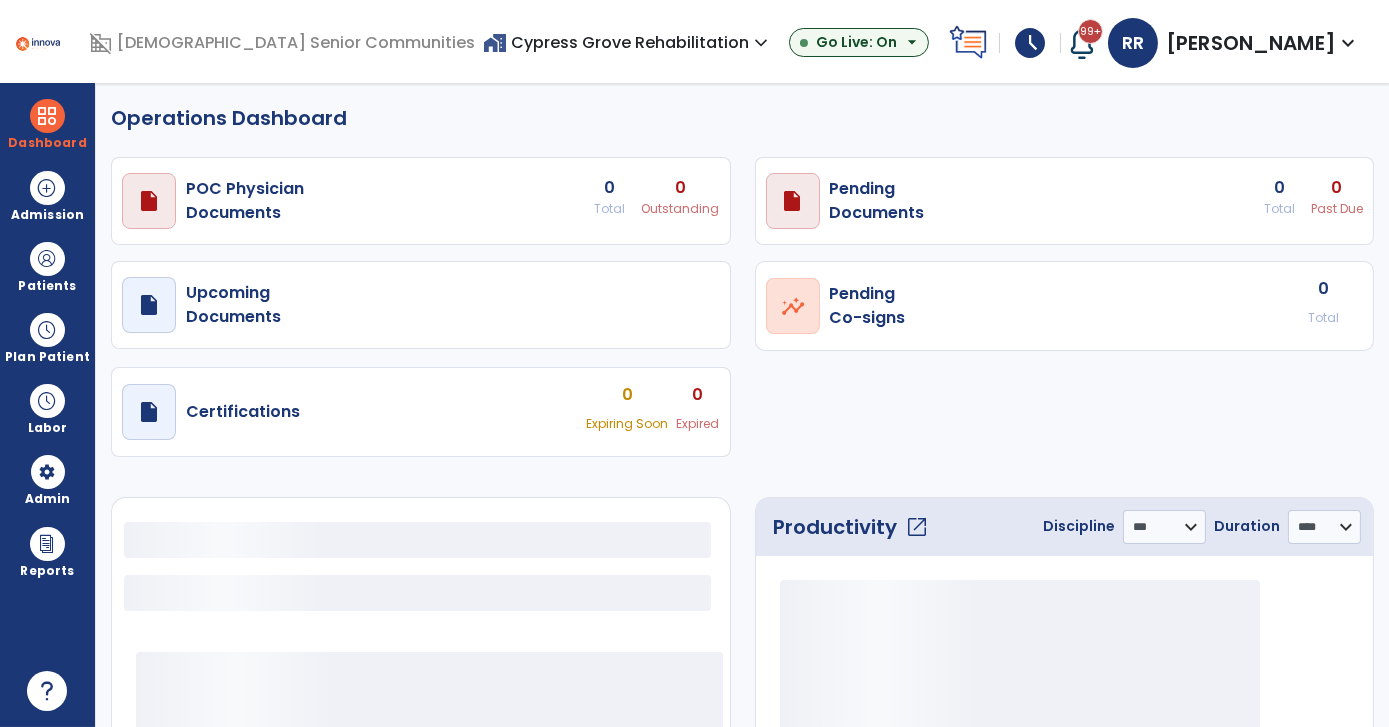 select on "***" 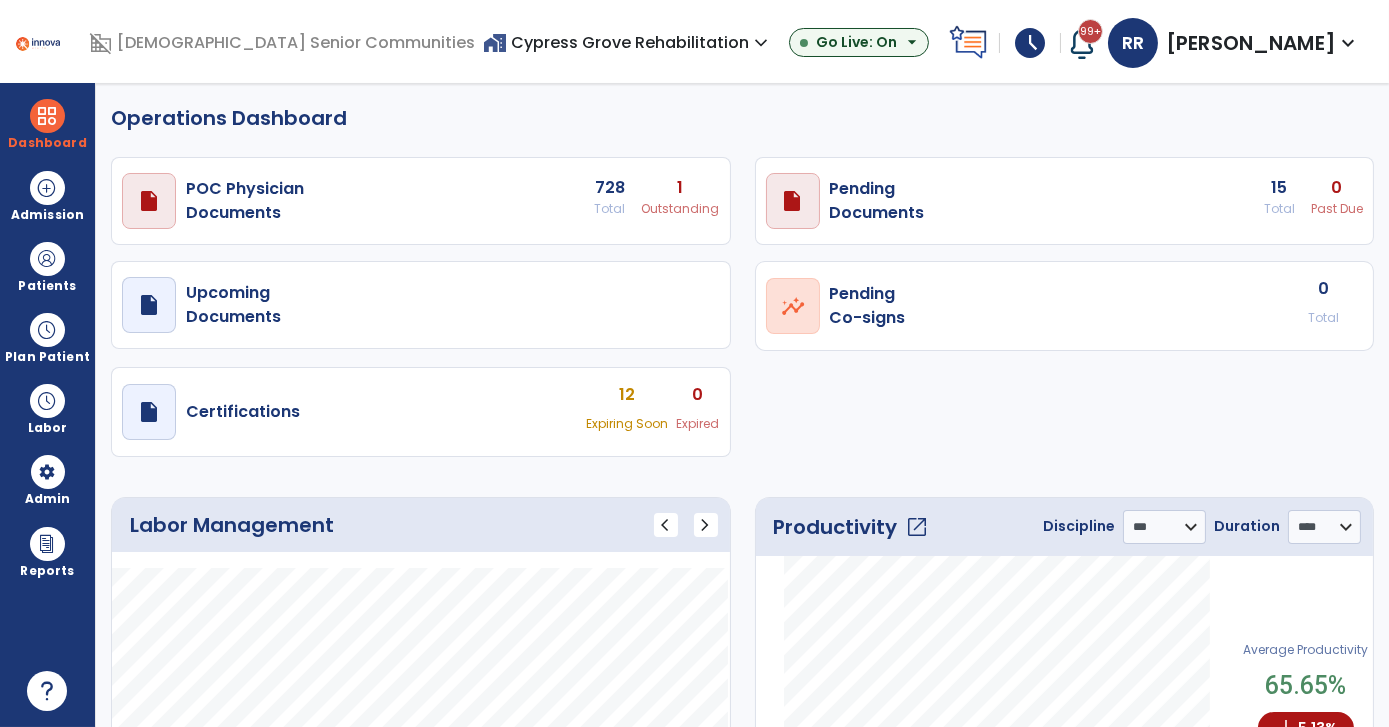 click on "Operations Dashboard" 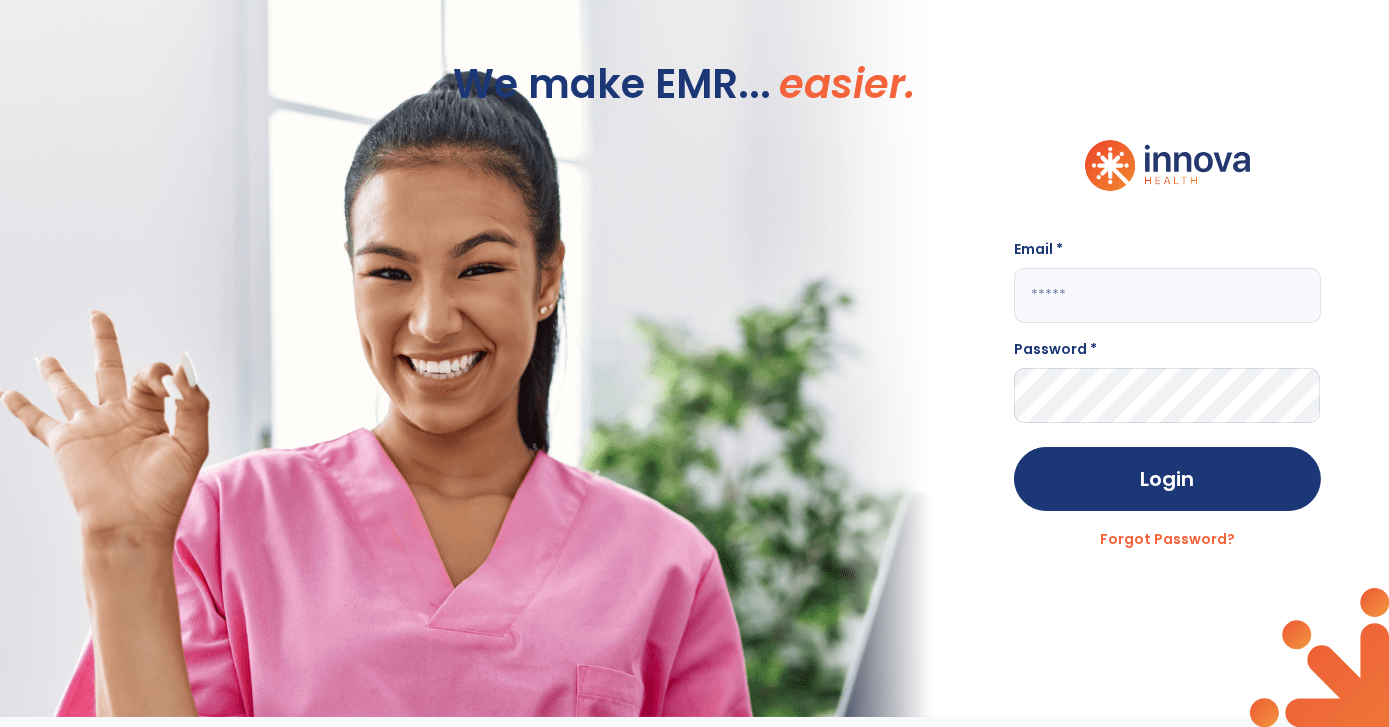 type on "**********" 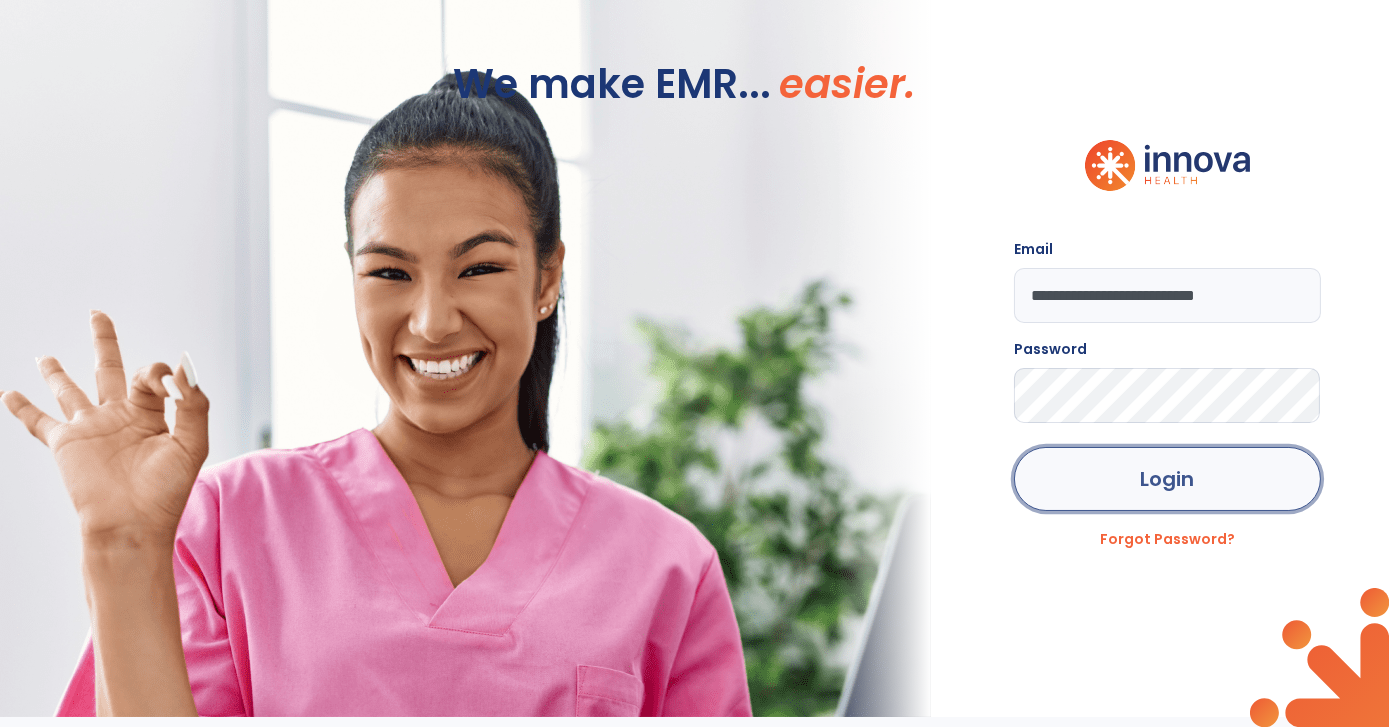 click on "Login" 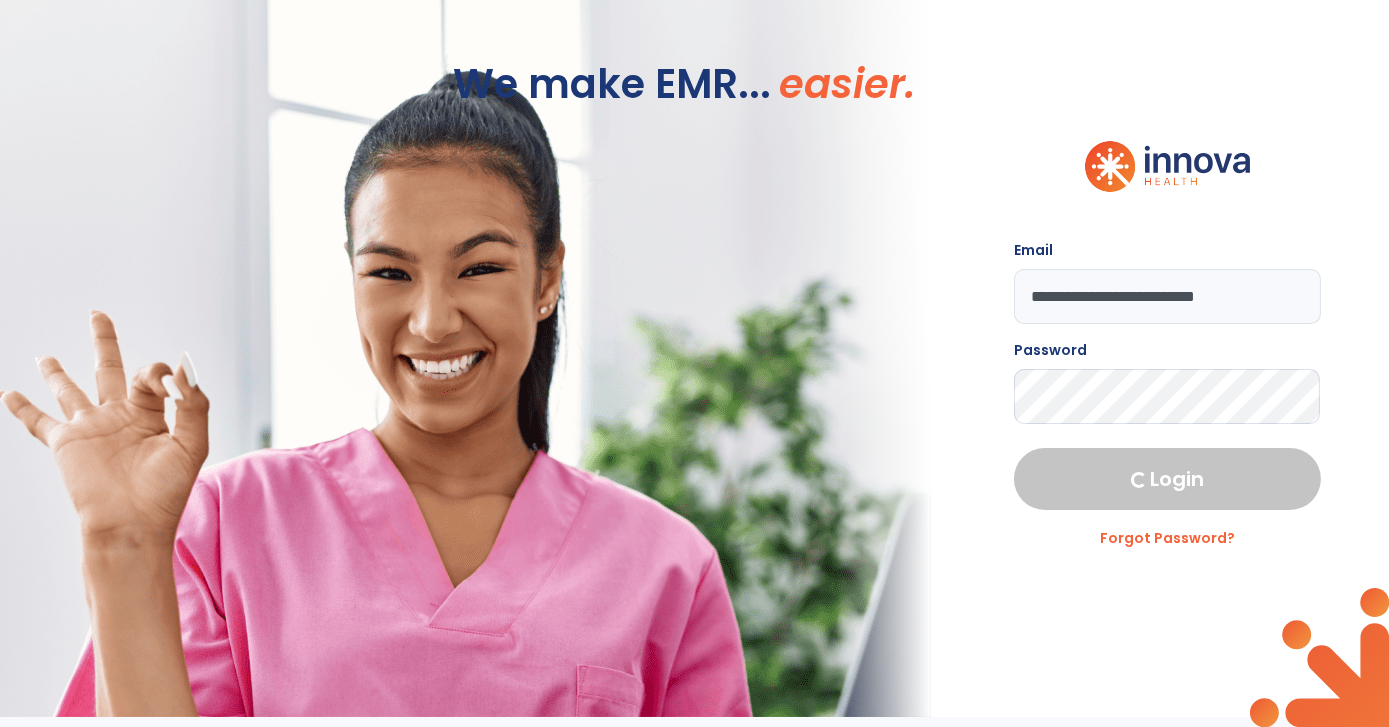 select on "***" 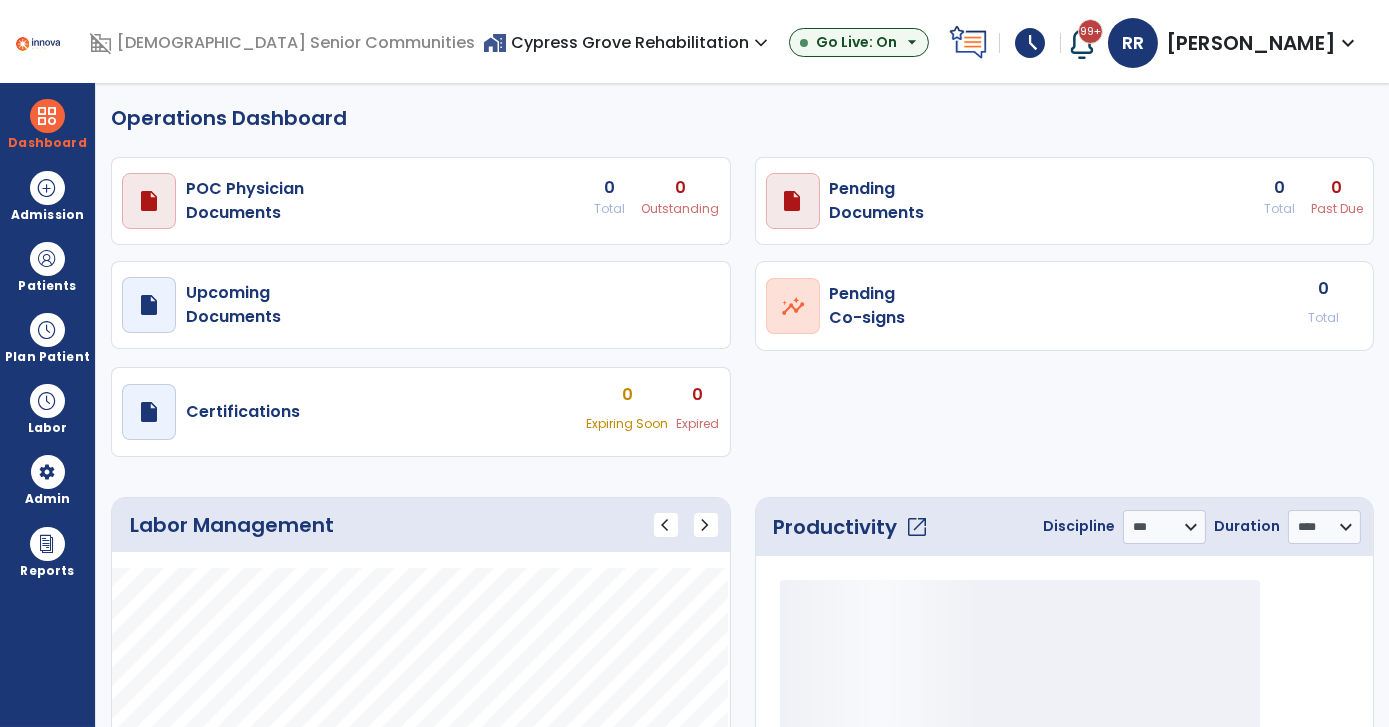 select on "***" 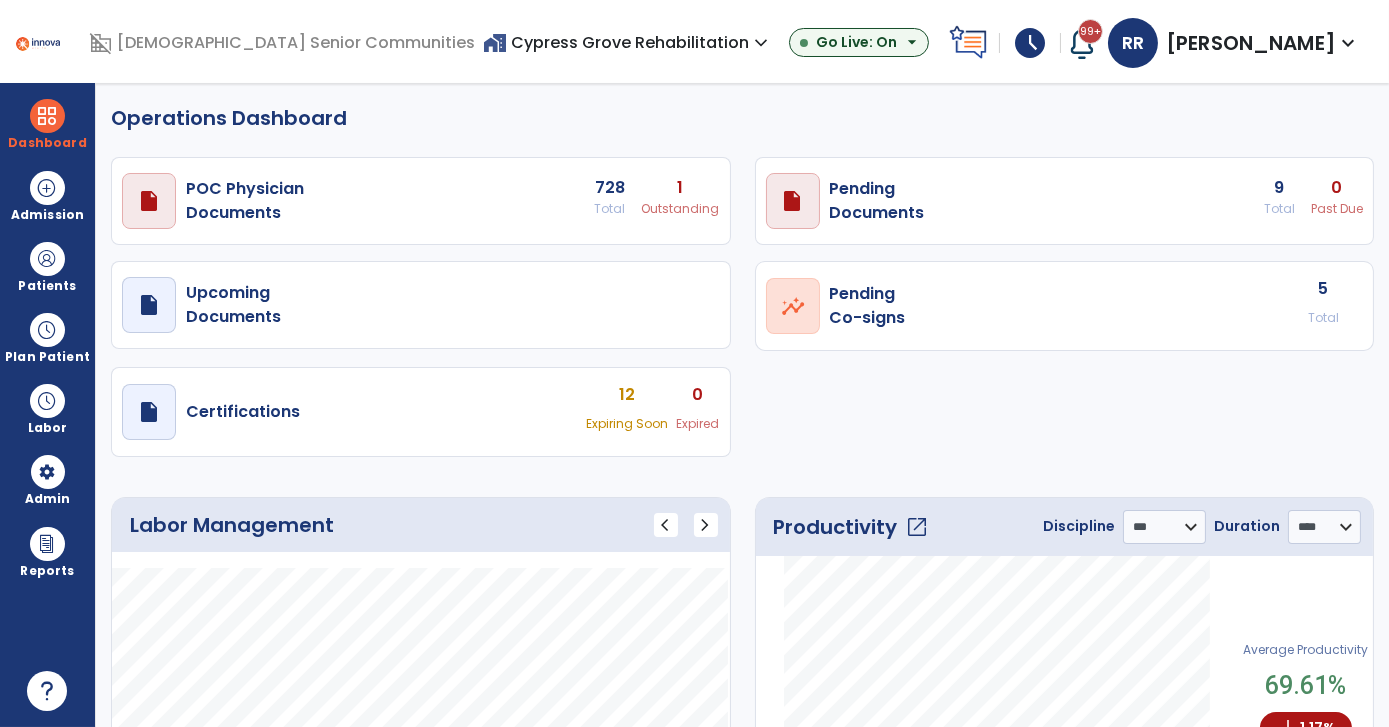 click on "draft   open_in_new  POC Physician  Documents 728 Total 1 Outstanding  draft   open_in_new  Pending   Documents 9 Total 0 Past Due  draft   open_in_new  Upcoming   Documents  open_in_new  Pending   Co-signs  5 Total  draft   open_in_new  Certifications 12 Expiring Soon 0 Expired" 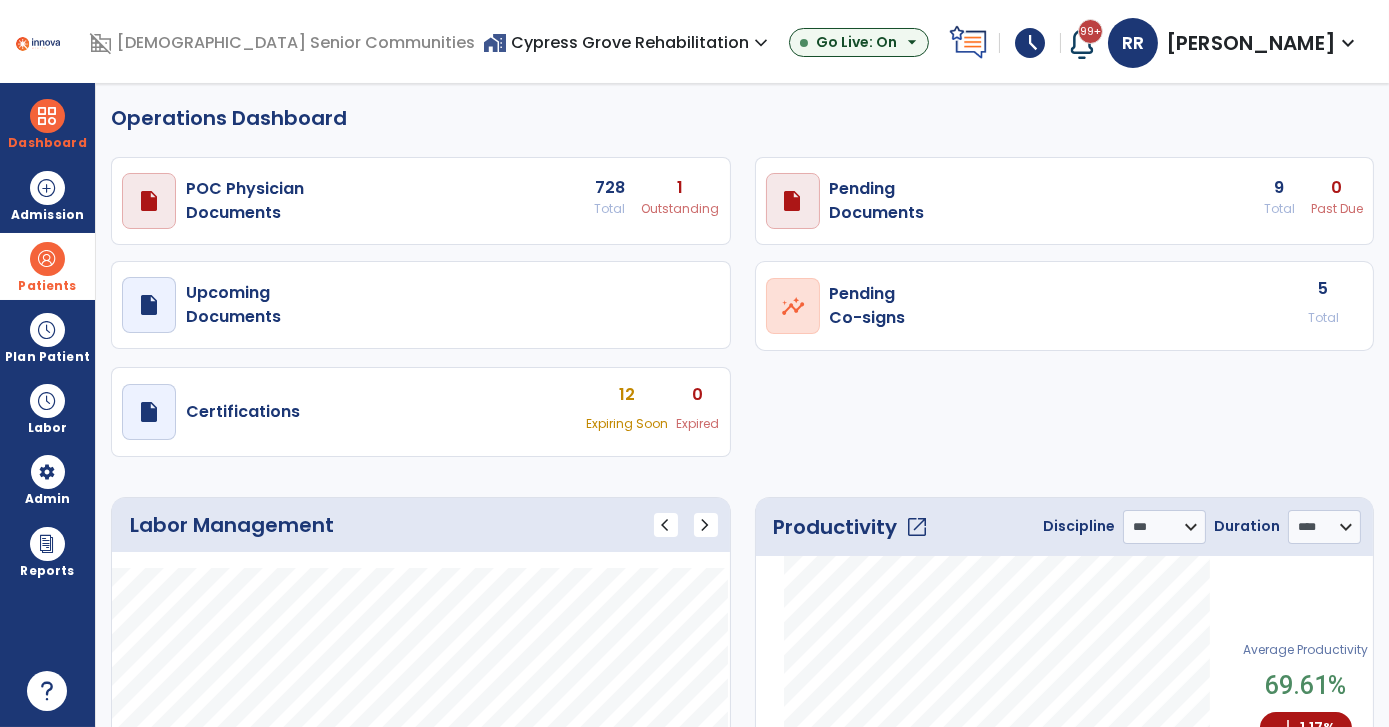 click at bounding box center [47, 259] 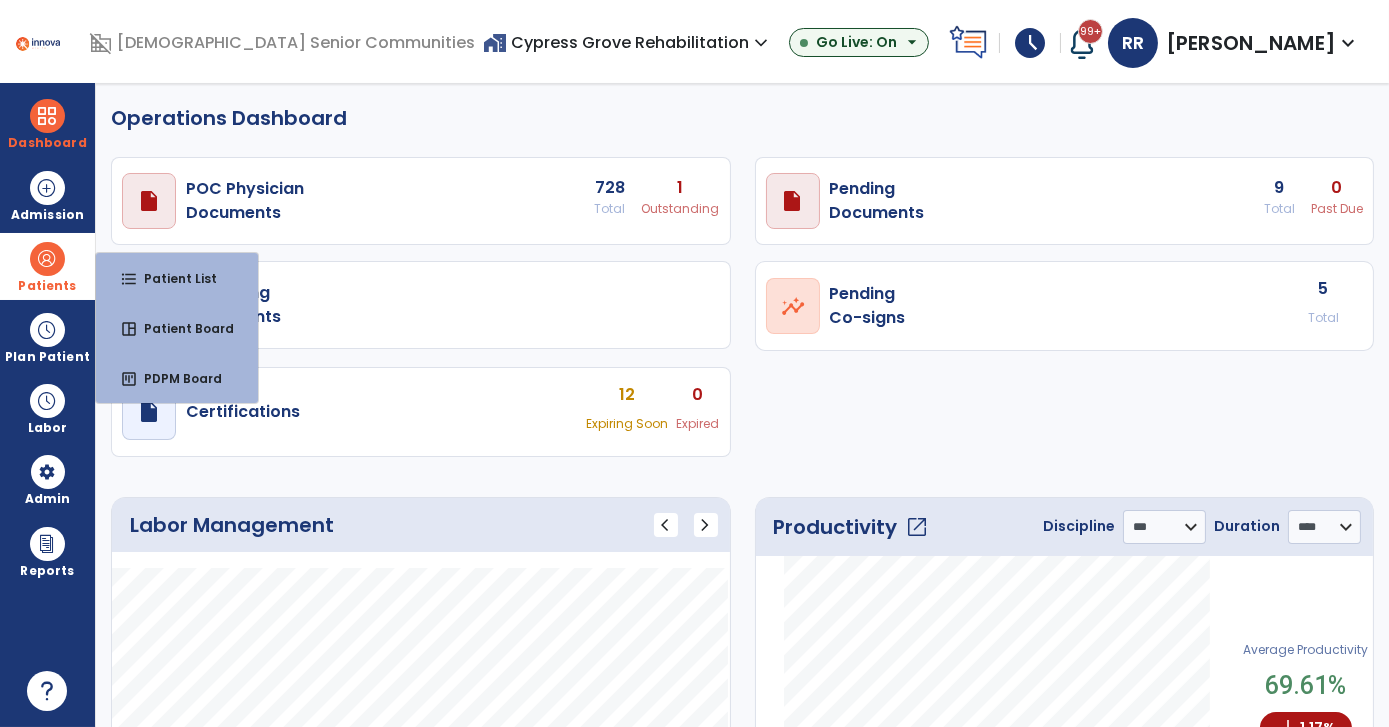 click at bounding box center [47, 259] 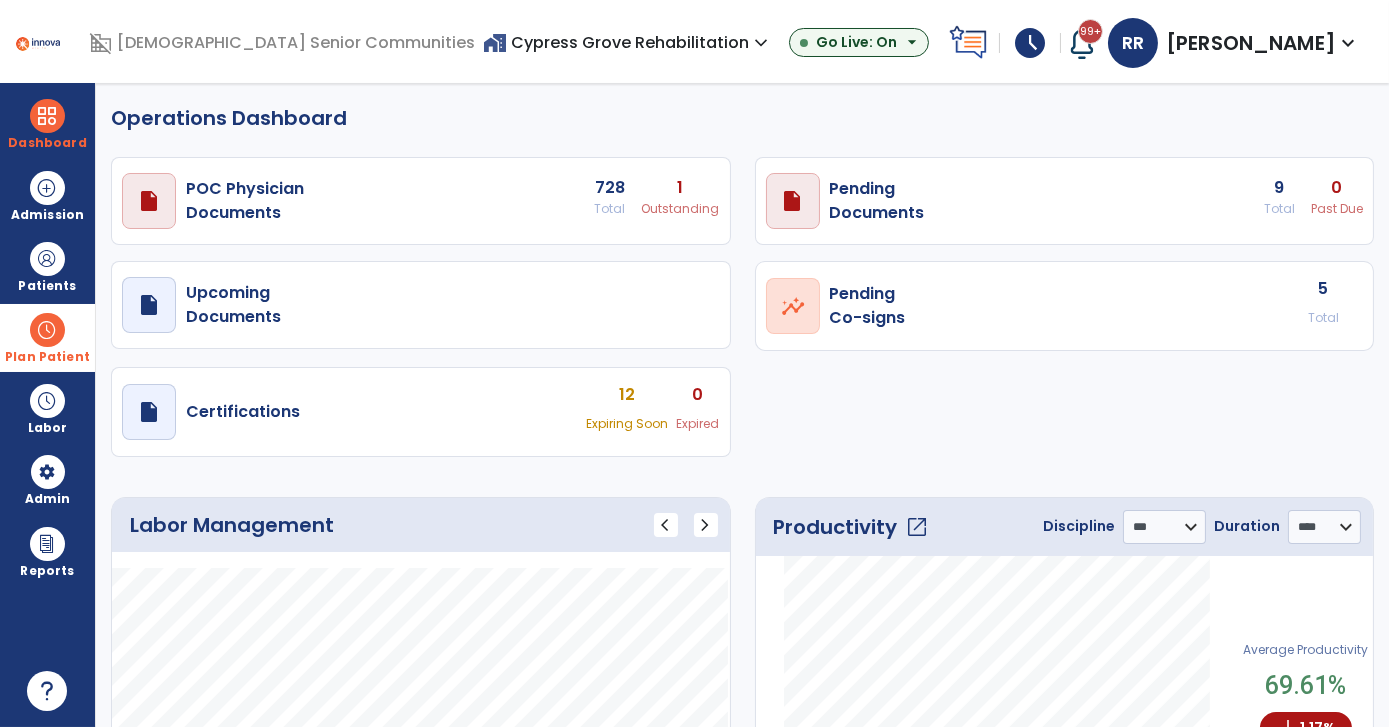 click at bounding box center (47, 330) 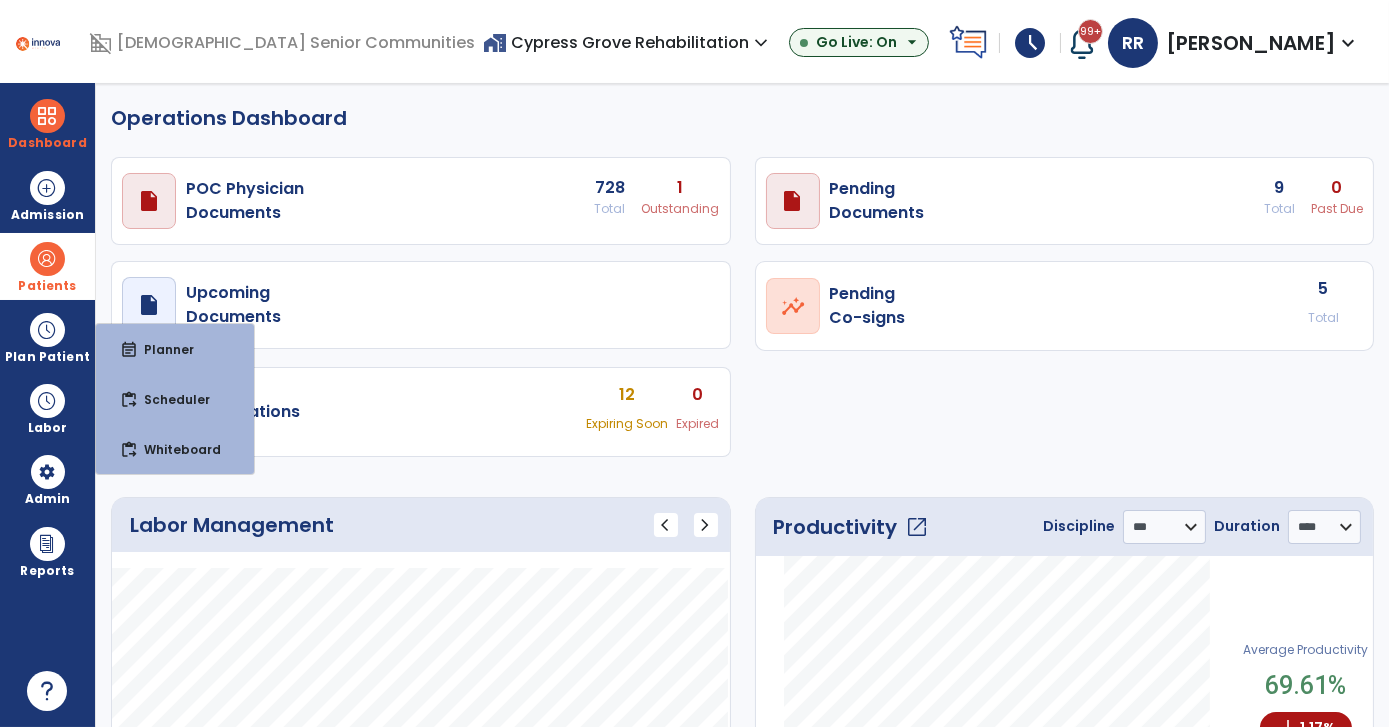click on "Patients" at bounding box center [47, 266] 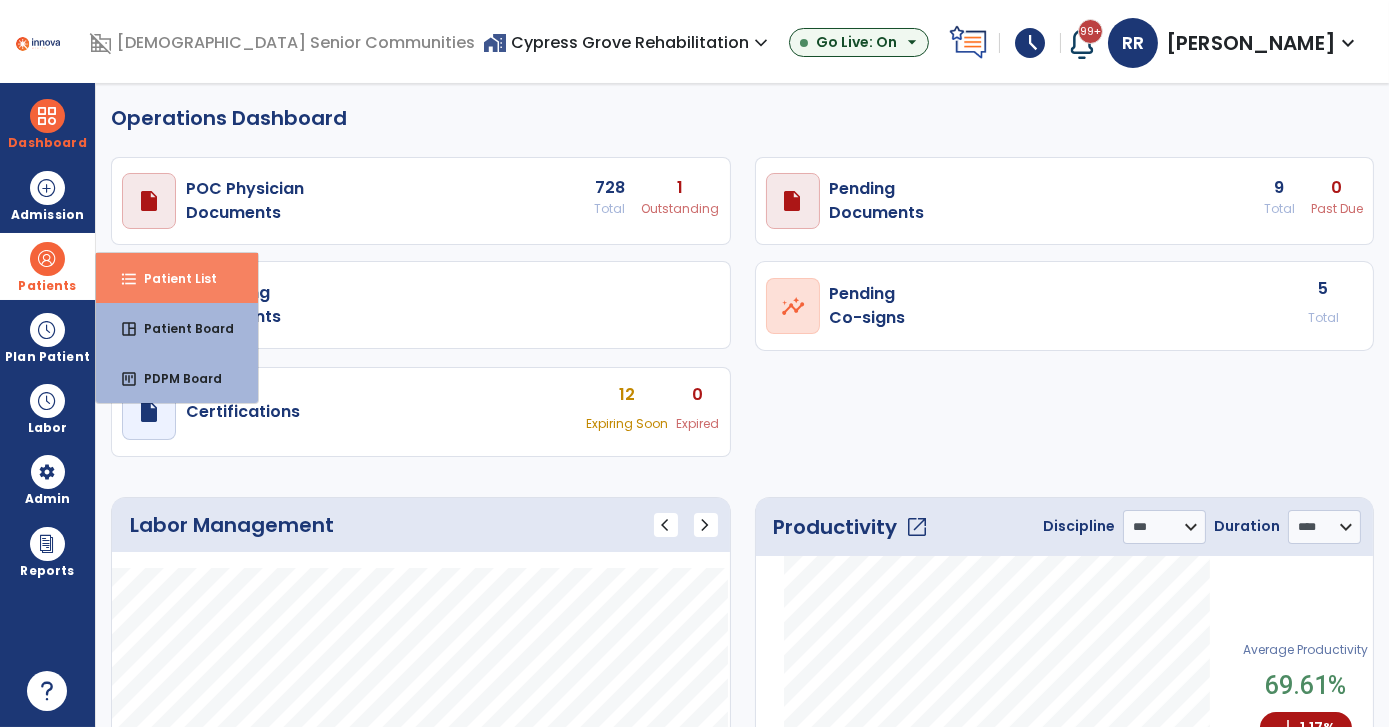click on "Patient List" at bounding box center [172, 278] 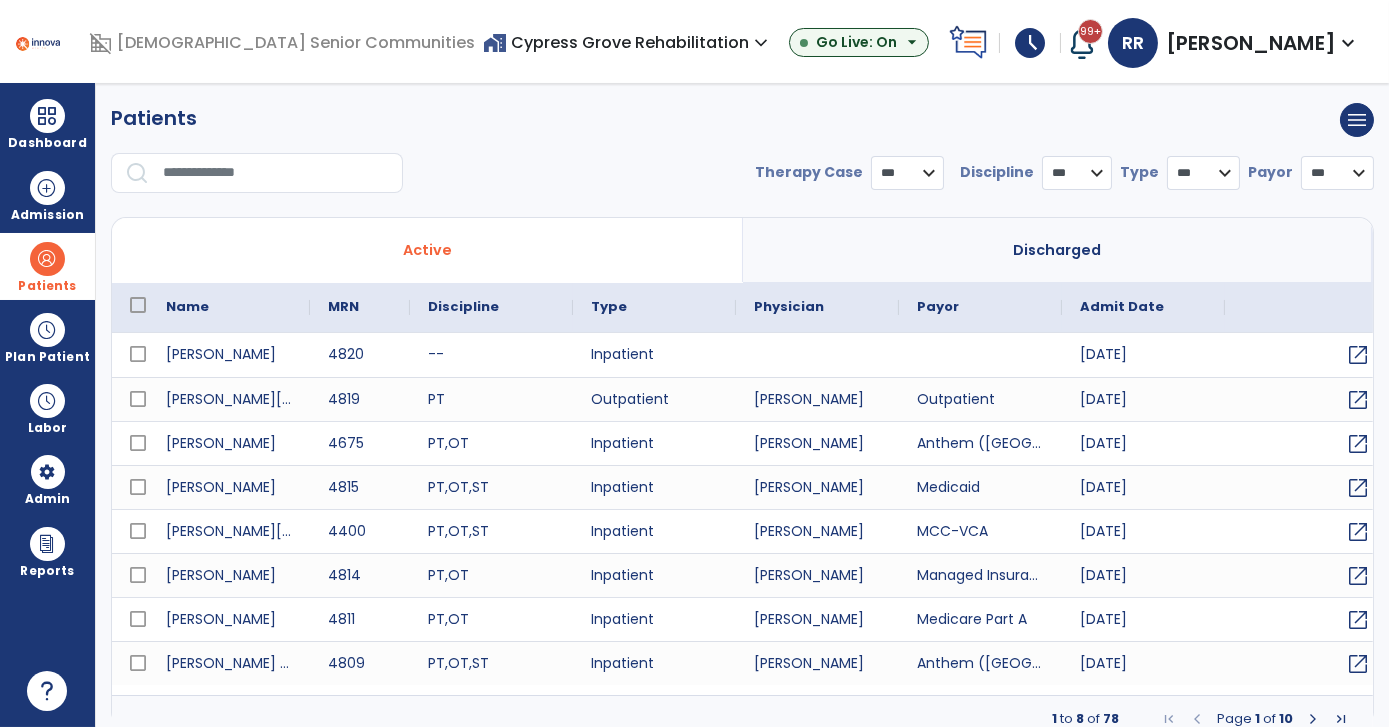 select on "***" 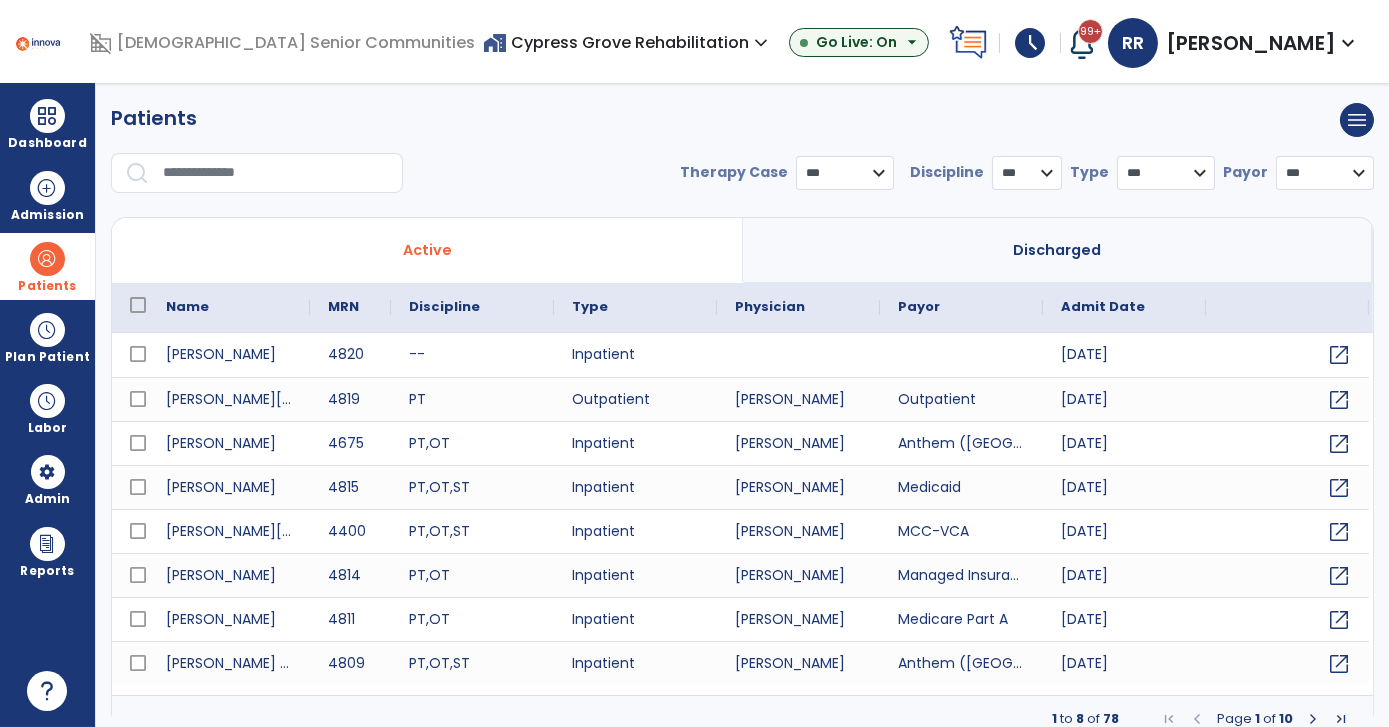click at bounding box center (276, 173) 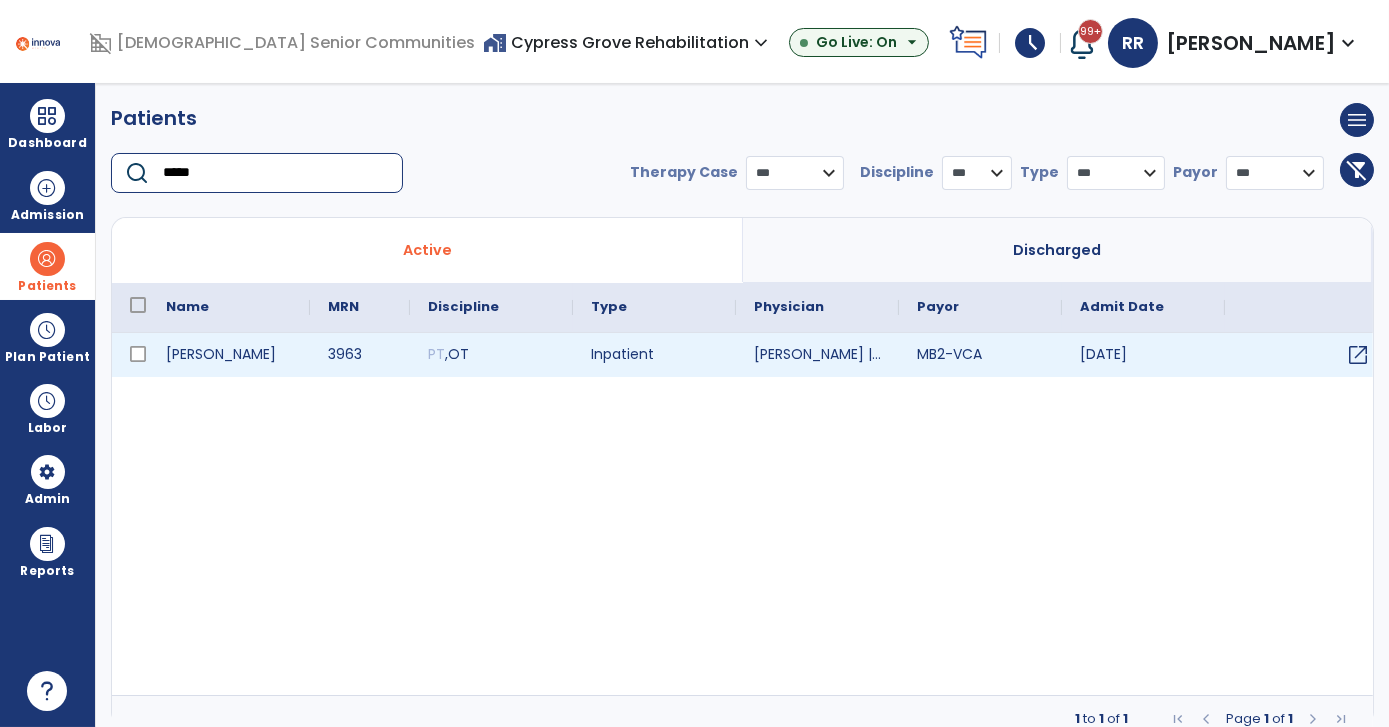 type on "*****" 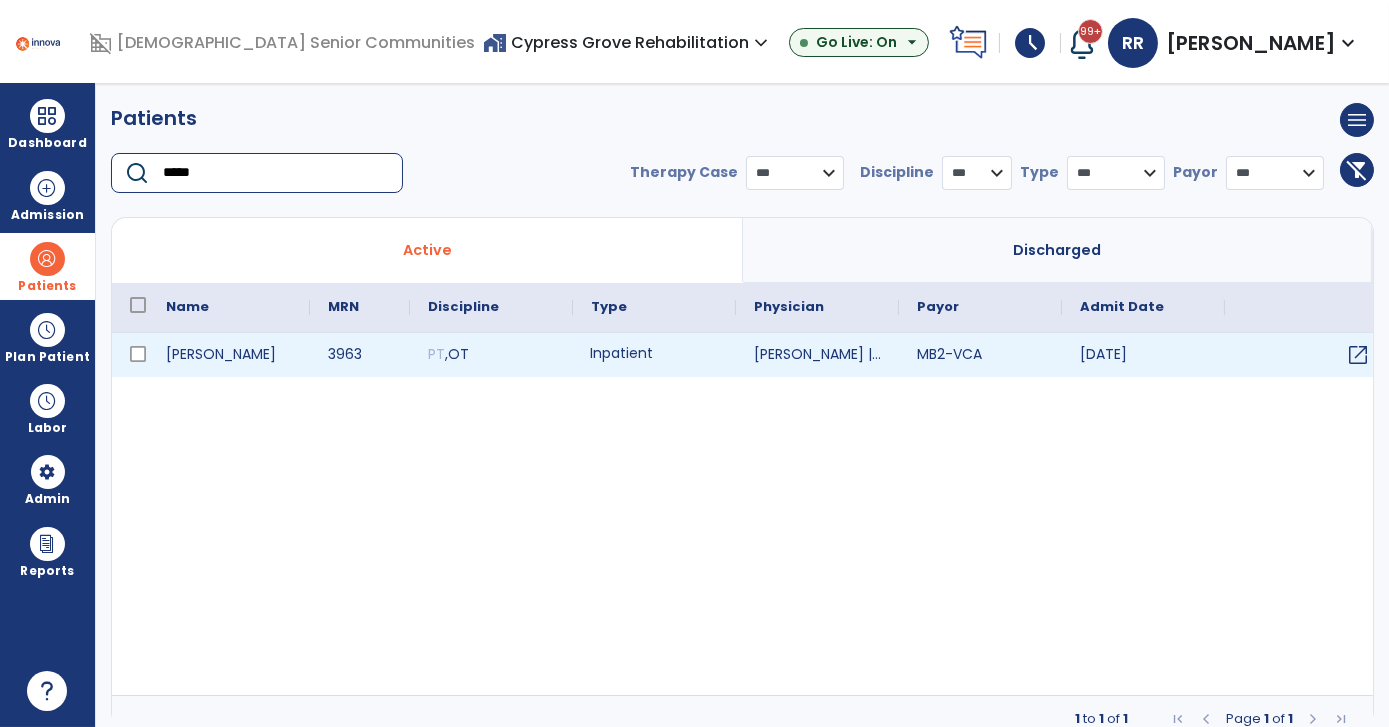 click on "Inpatient" at bounding box center (654, 355) 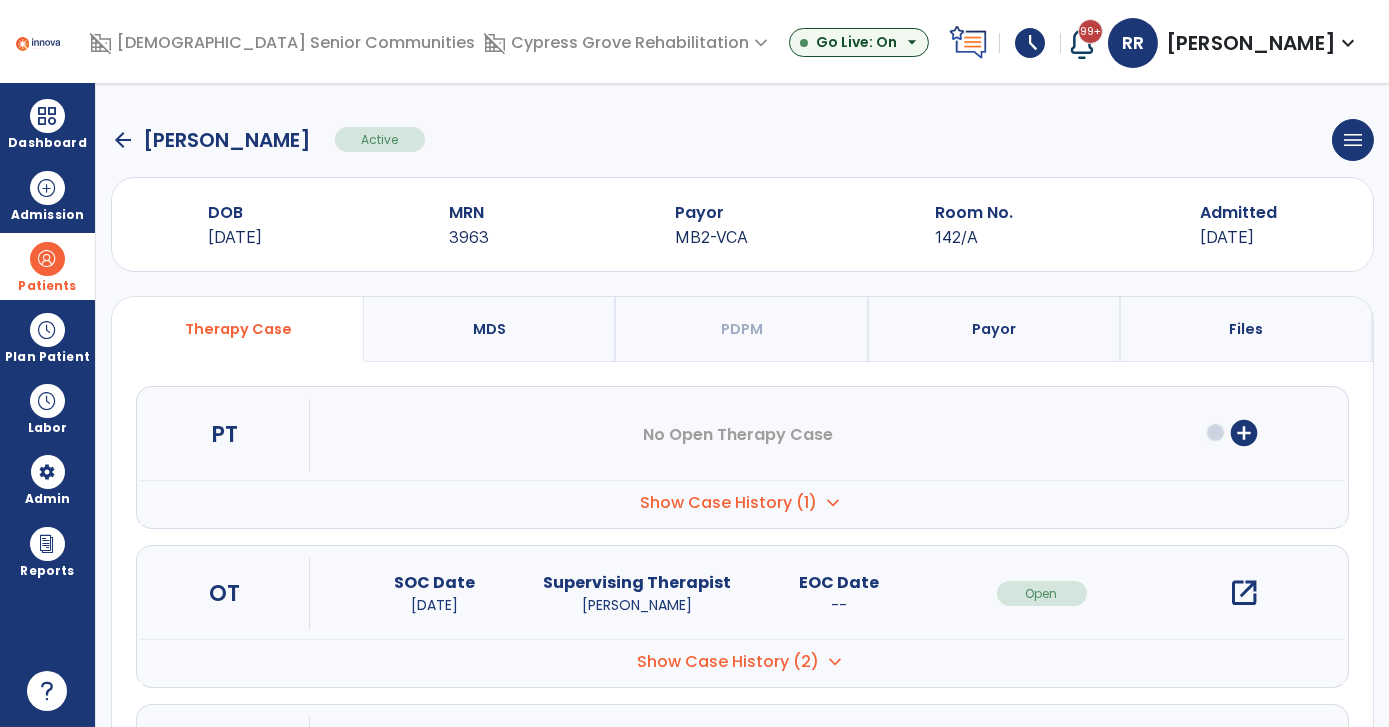 click on "open_in_new" at bounding box center [1244, 593] 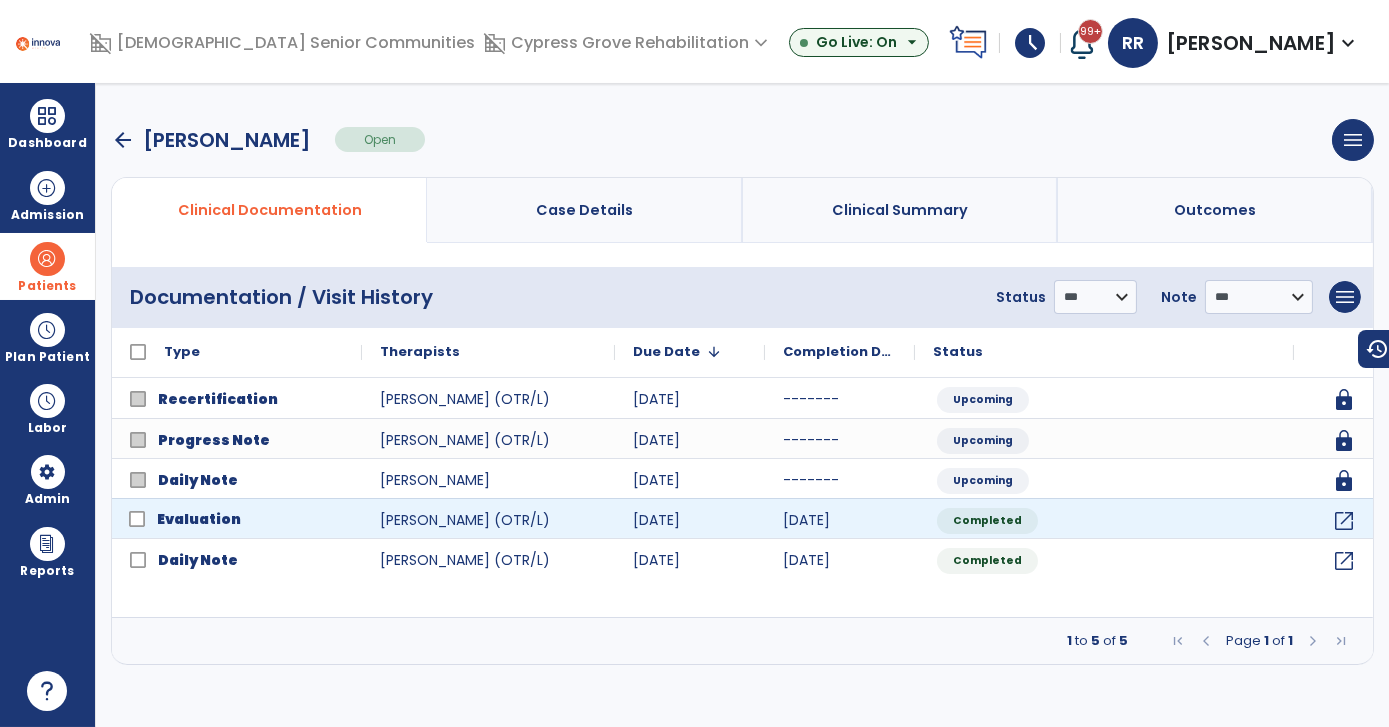 click on "Evaluation" 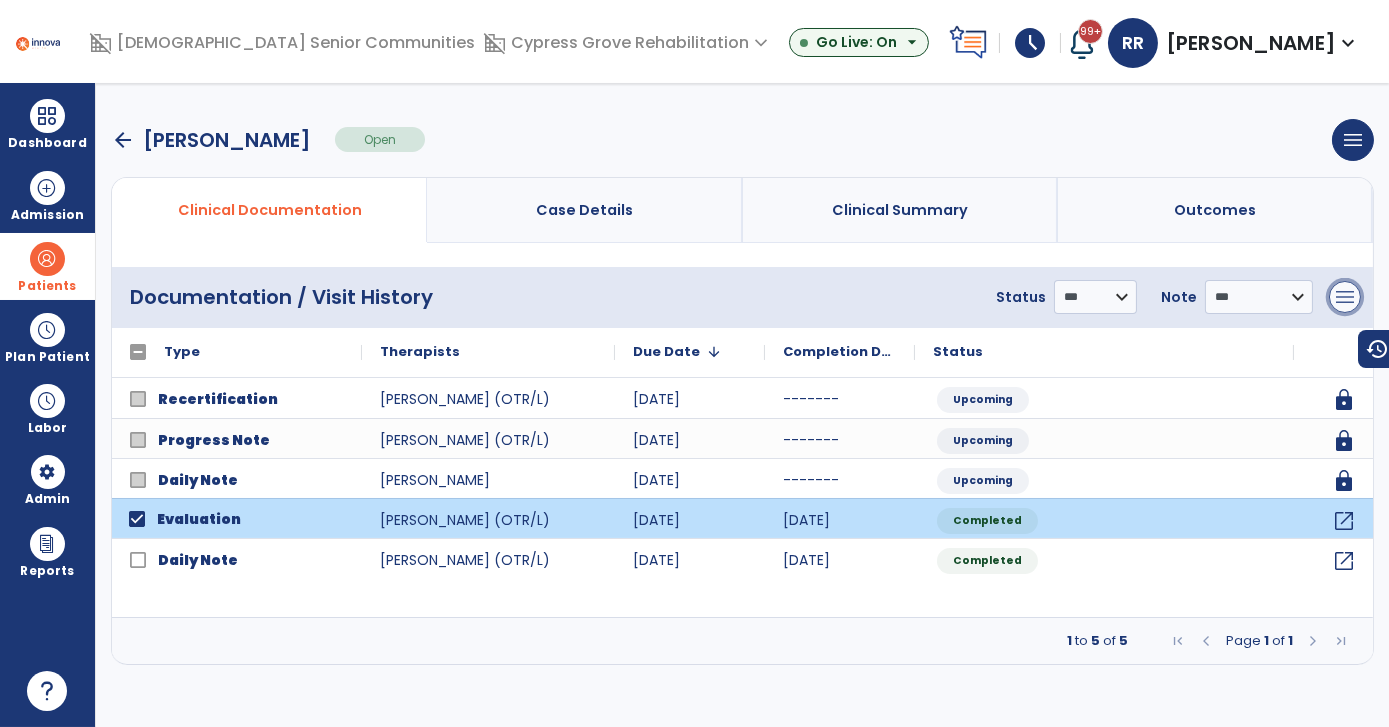 click on "menu" at bounding box center (1345, 297) 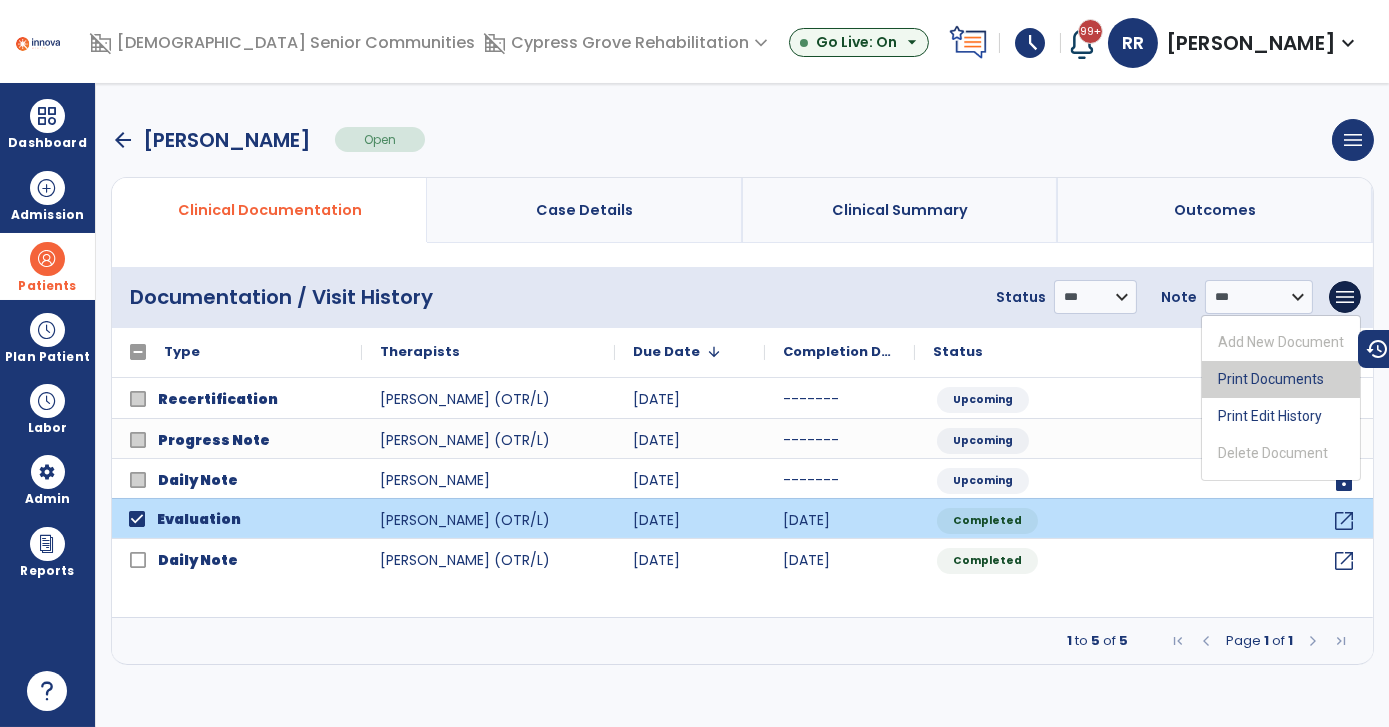 click on "Print Documents" at bounding box center [1281, 379] 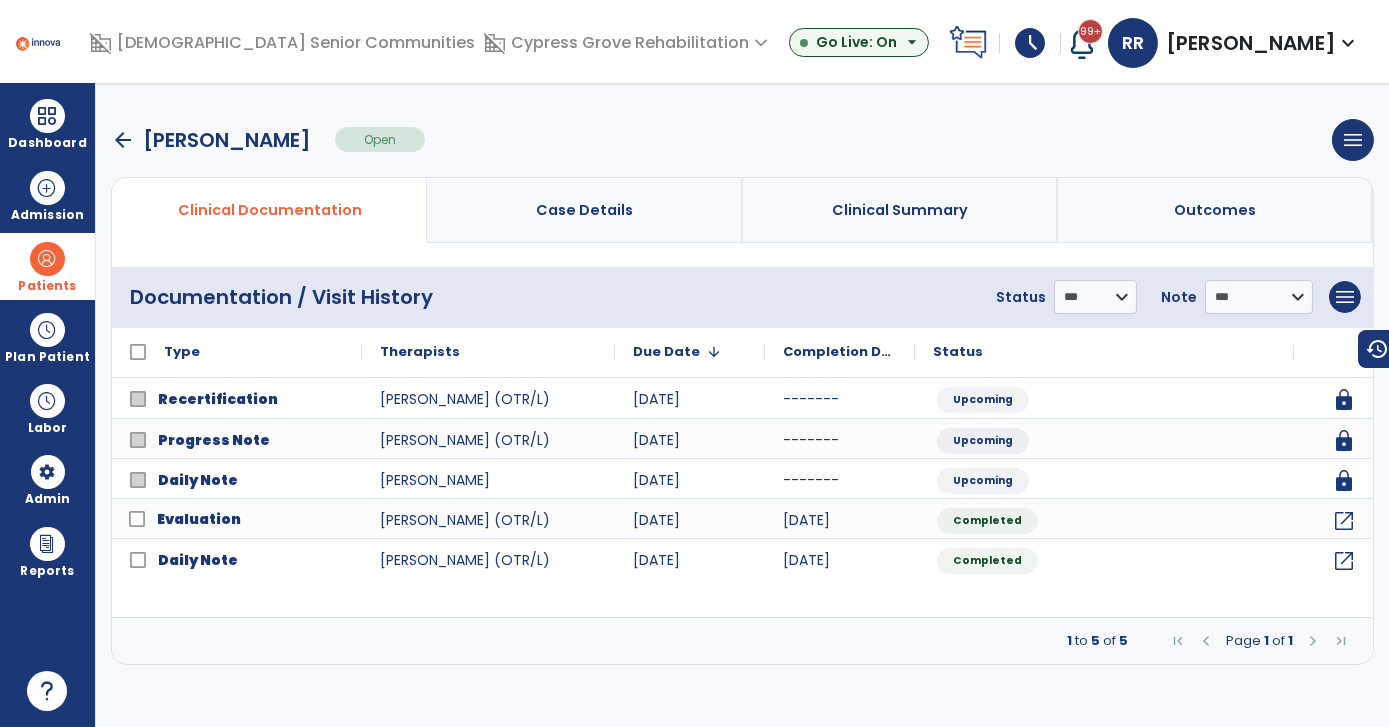 click on "arrow_back" at bounding box center [123, 140] 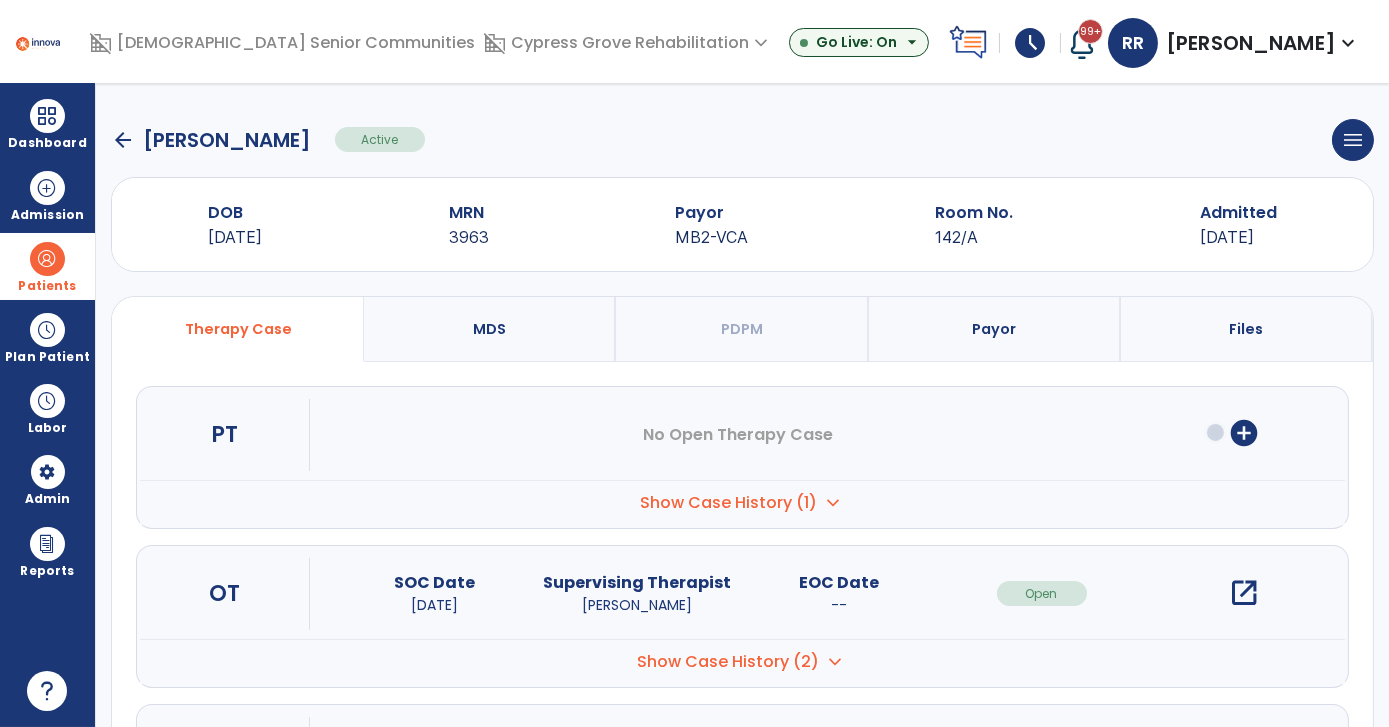 click on "arrow_back" 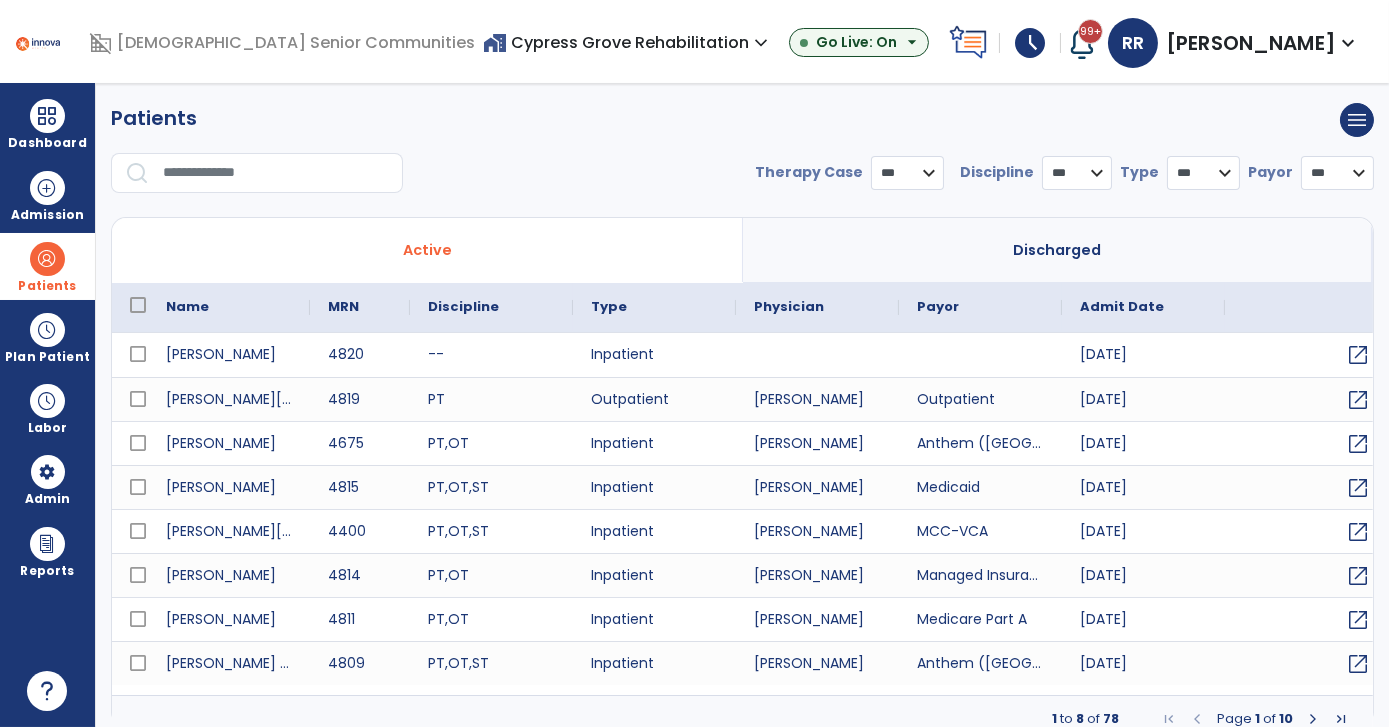 select on "***" 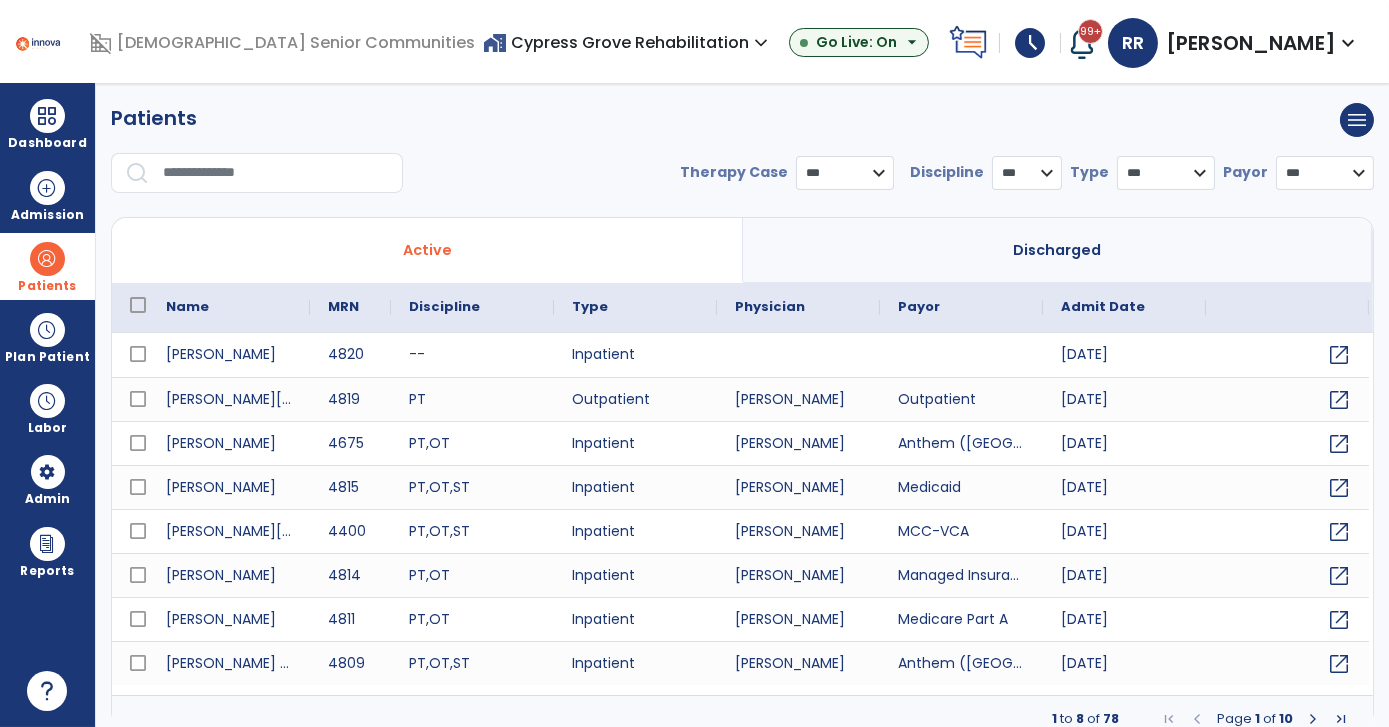 click at bounding box center [276, 173] 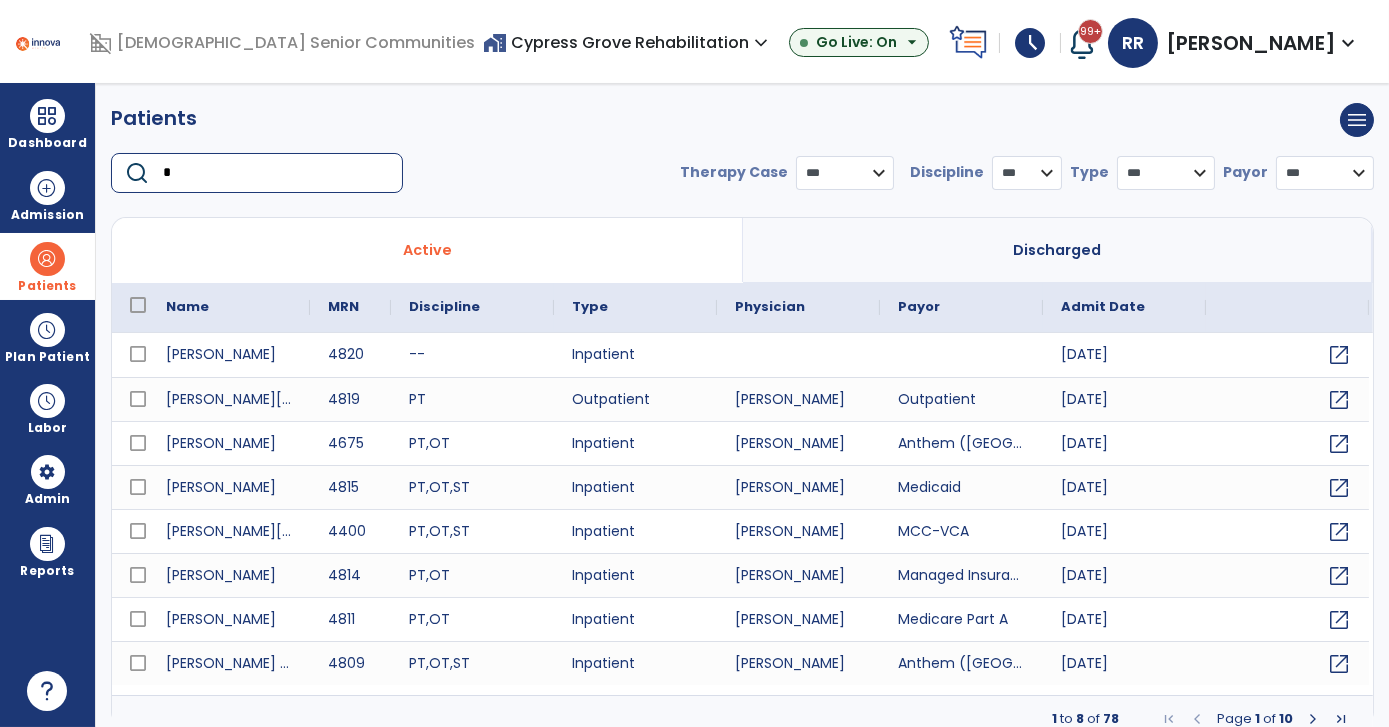 click on "*" at bounding box center [276, 173] 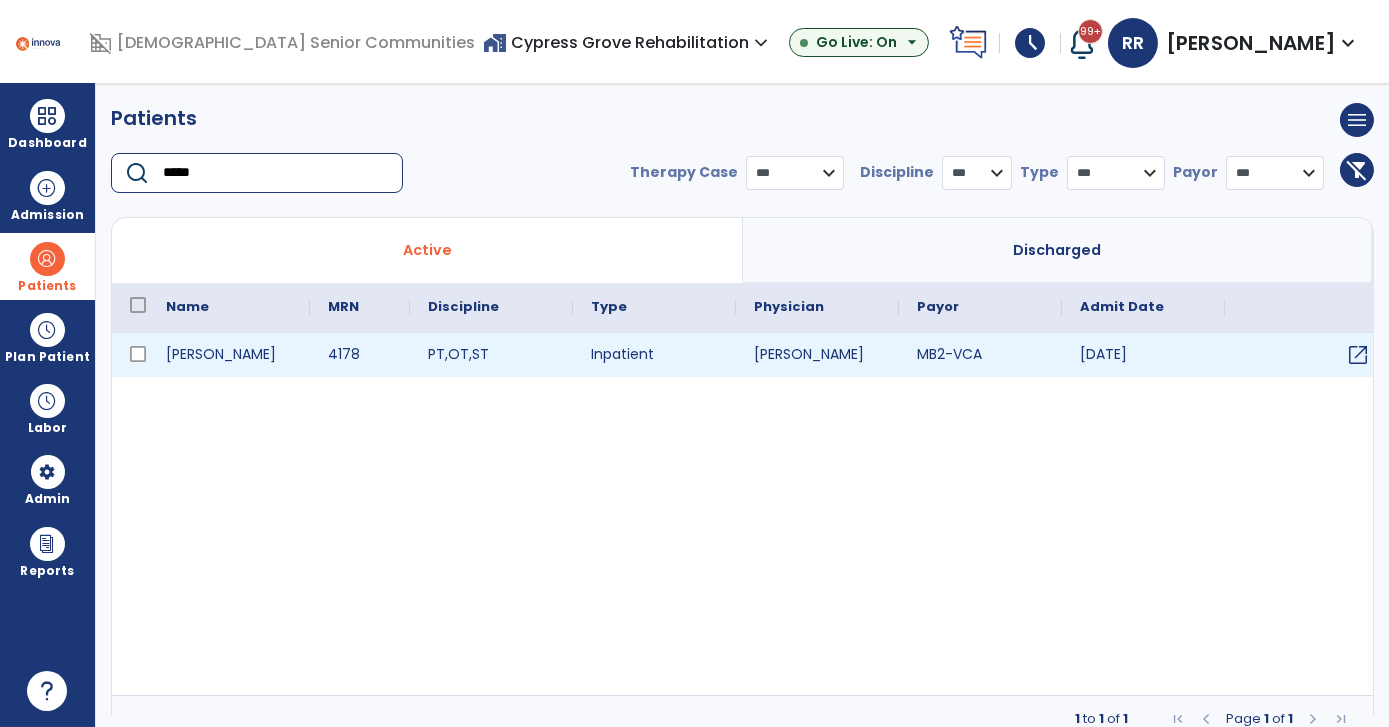 type on "*****" 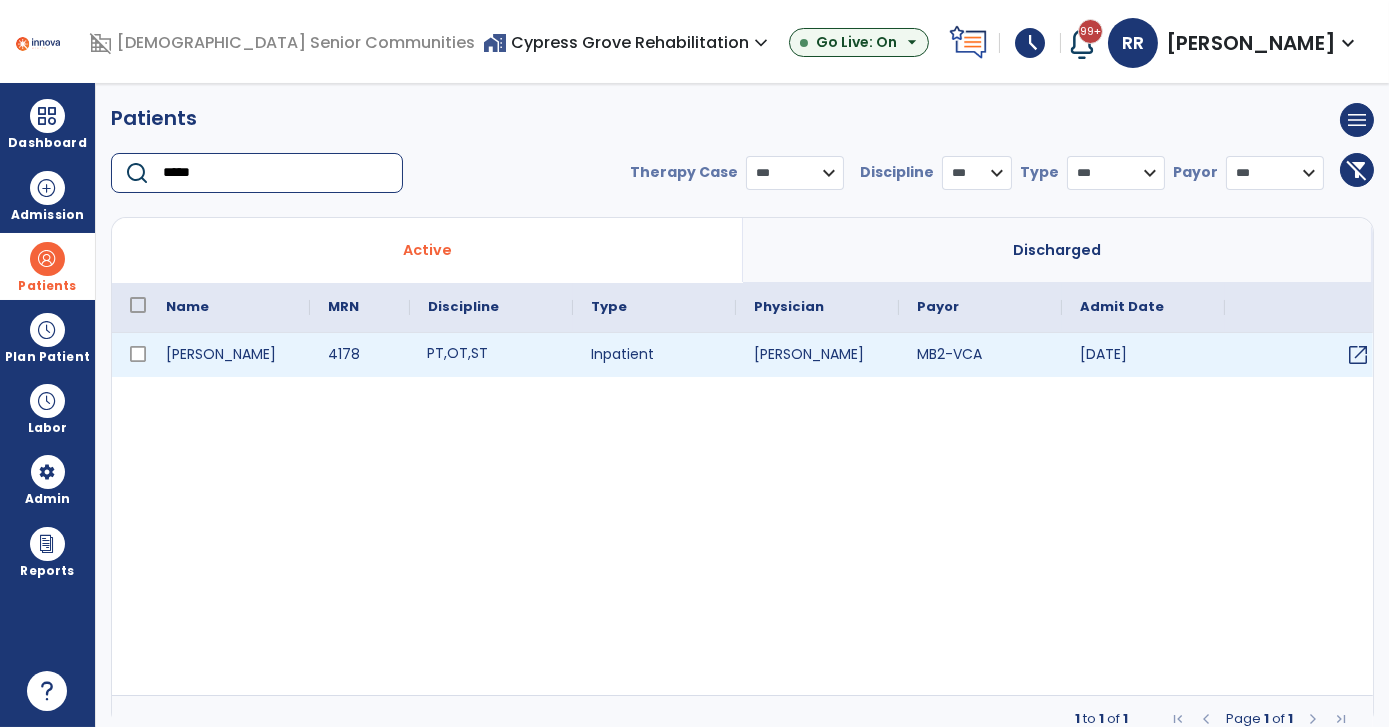 click on "PT , OT , ST" at bounding box center (491, 355) 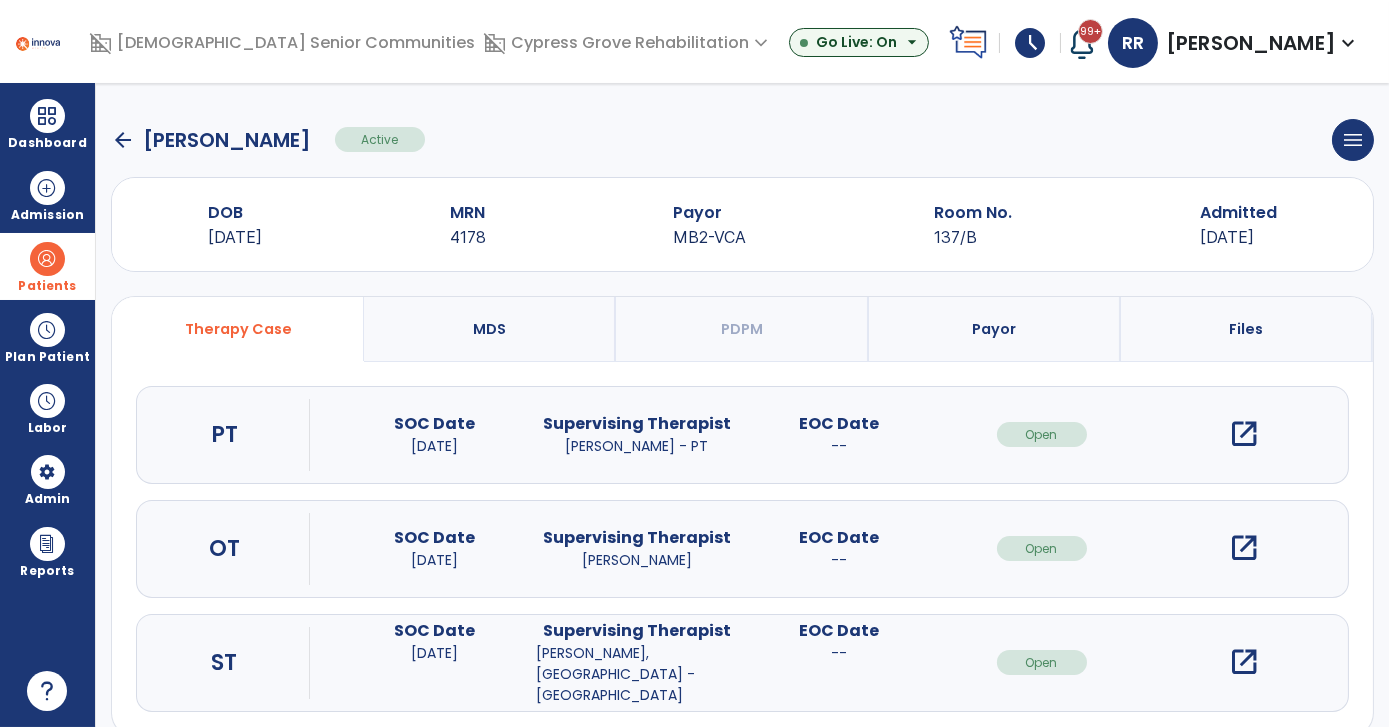 click on "open_in_new" at bounding box center (1244, 662) 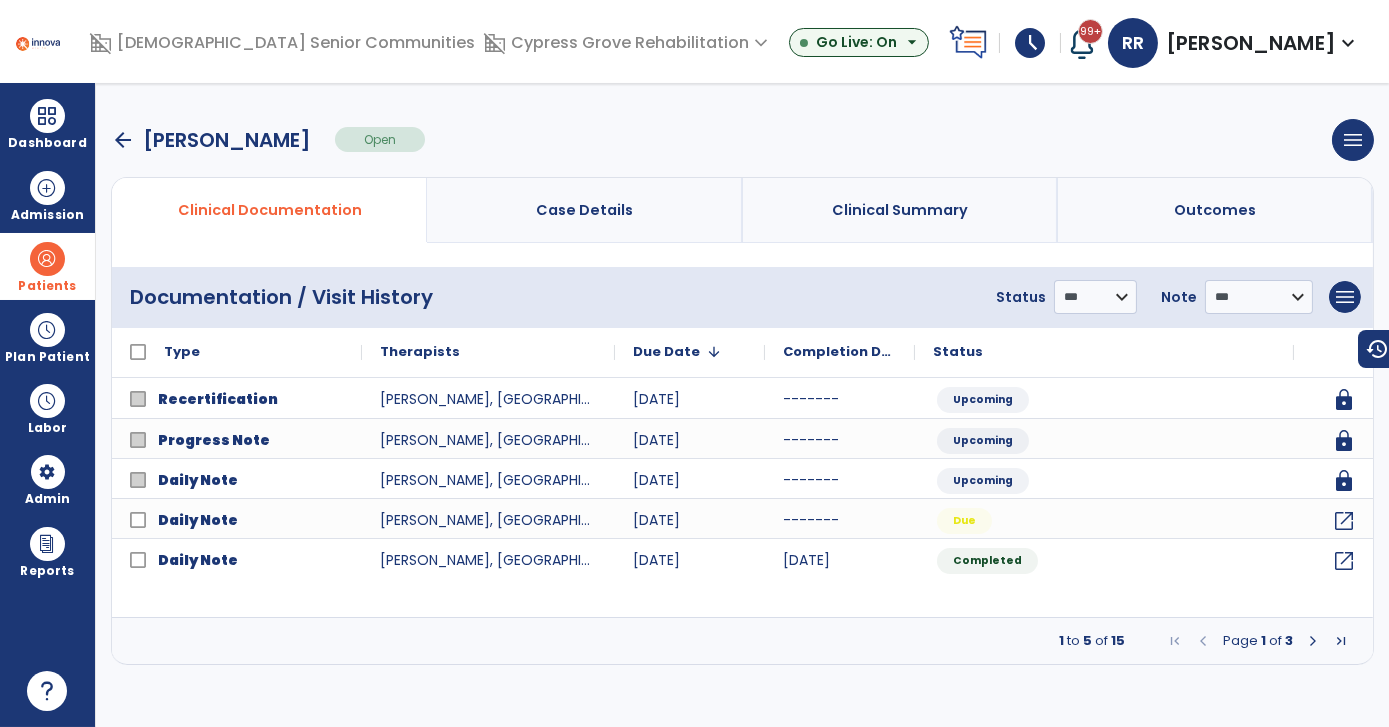 click on "1
to
5
of
15
Page
1
of
3" at bounding box center (742, 641) 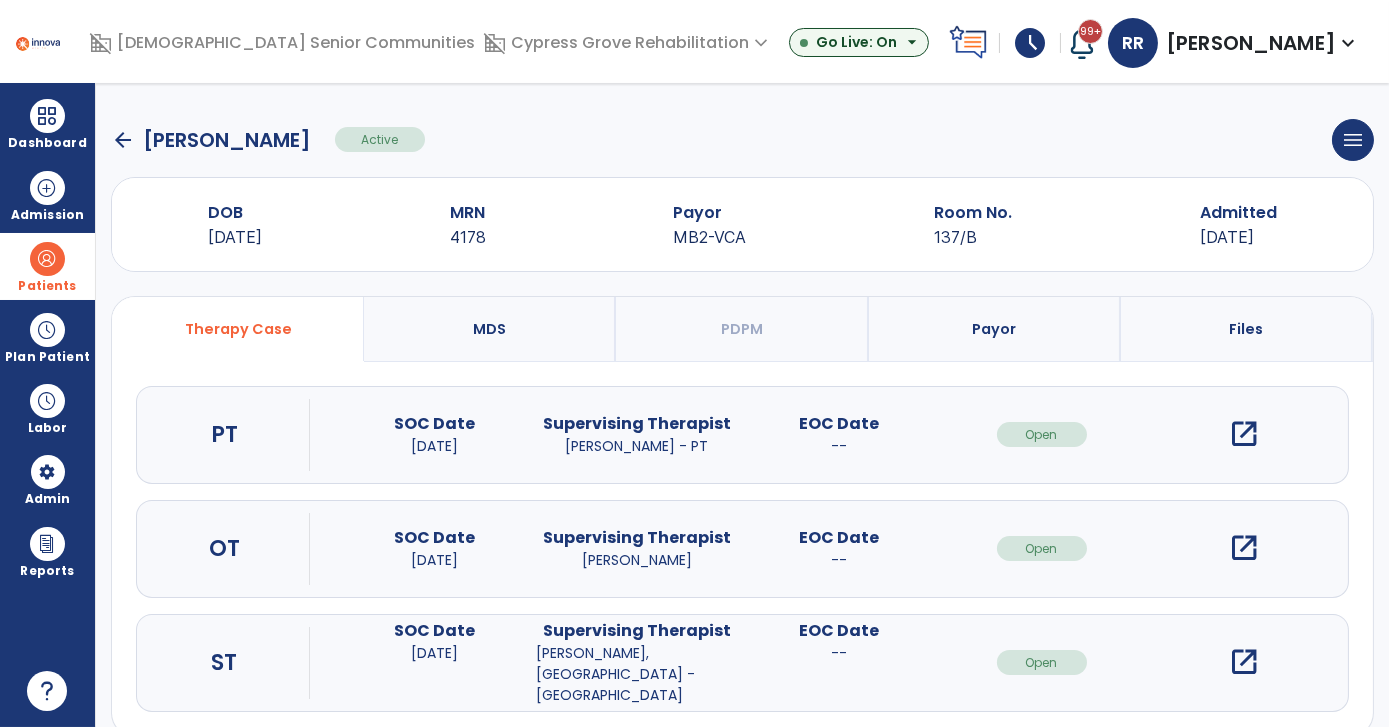 click on "arrow_back" 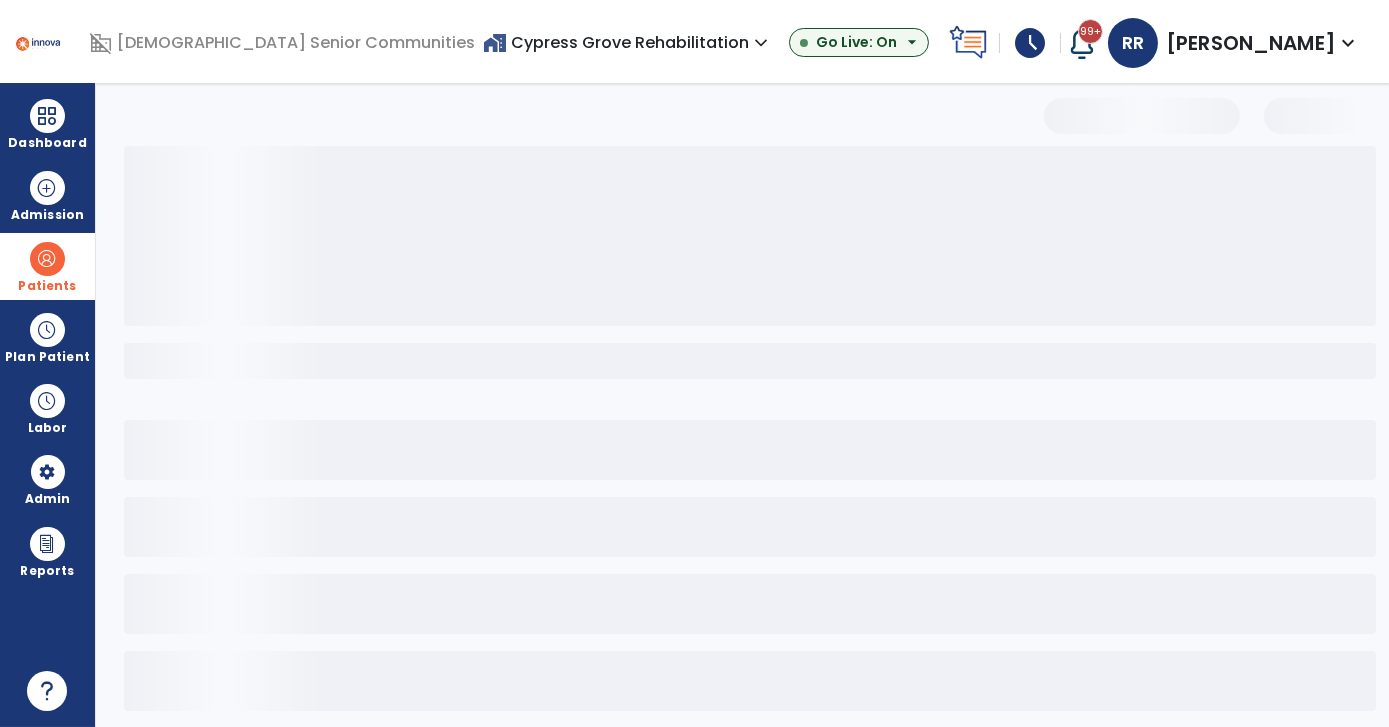 select on "***" 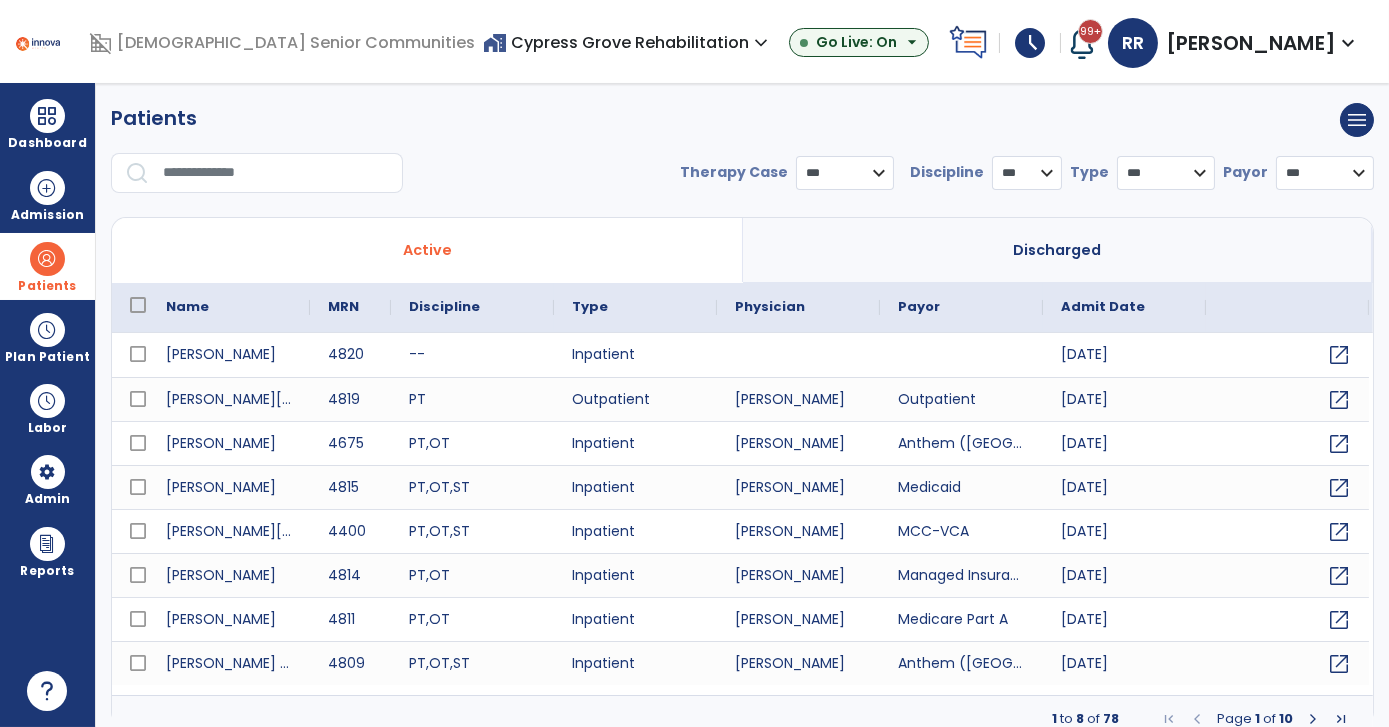 click at bounding box center (276, 173) 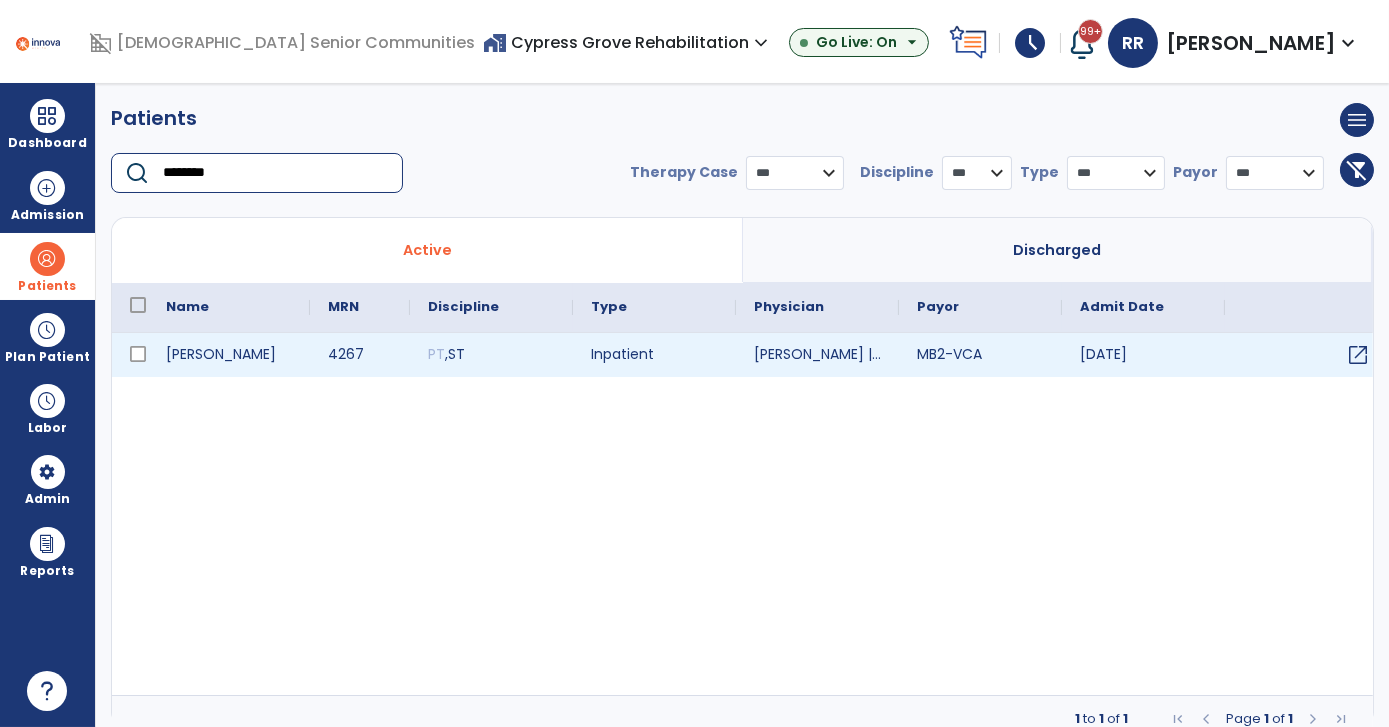 type on "********" 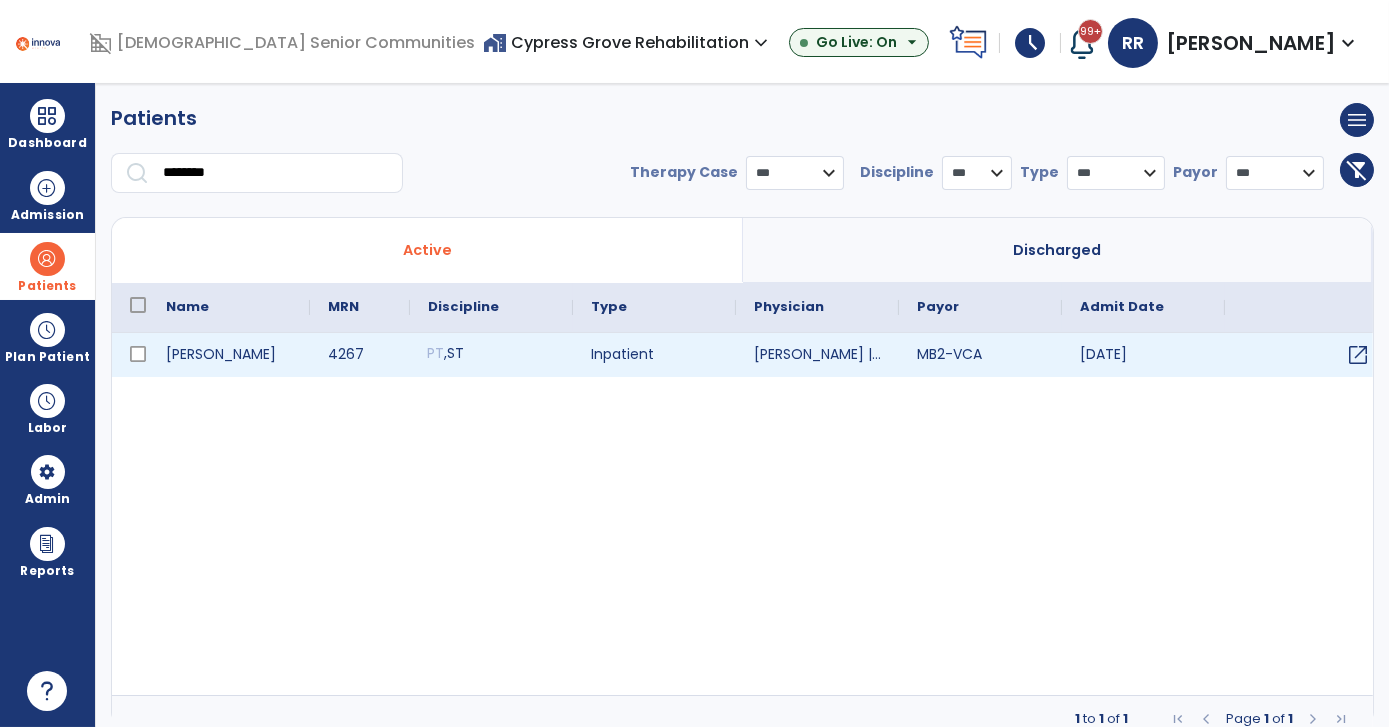 click on "PT , ST" at bounding box center [491, 355] 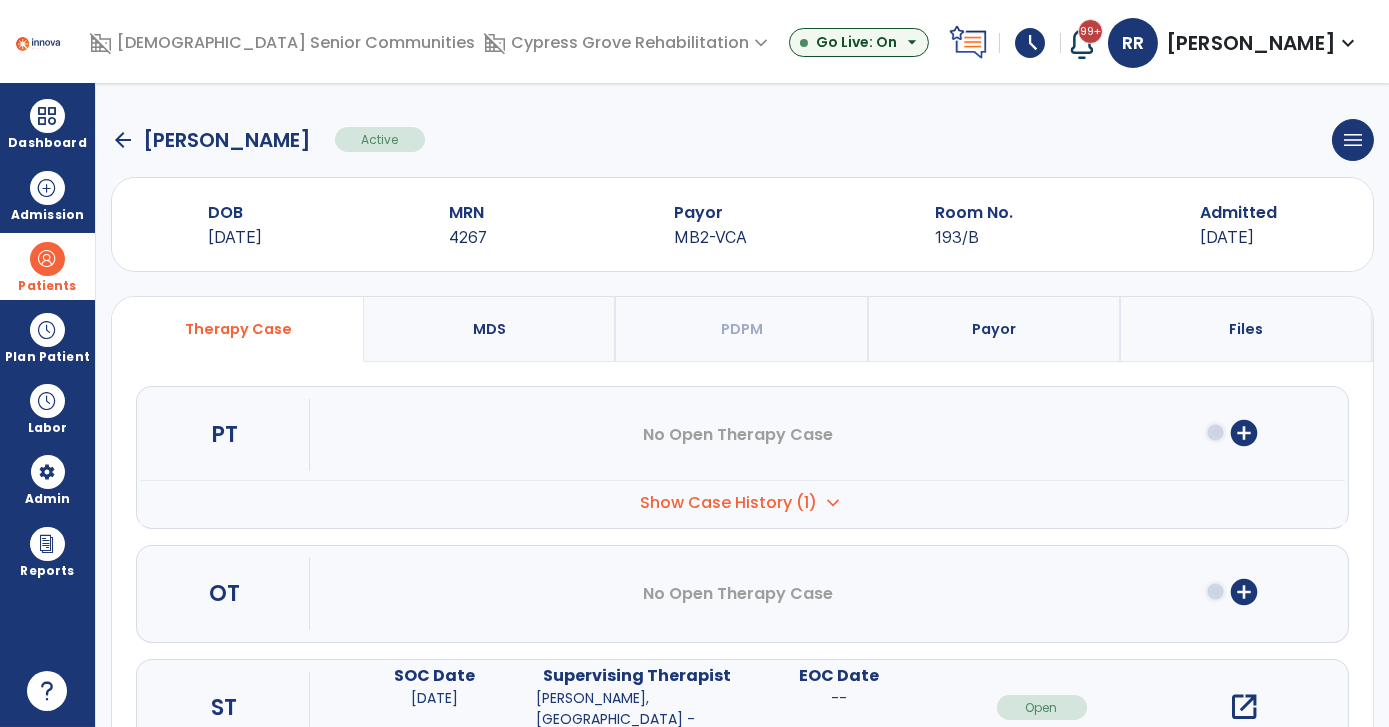 click on "open_in_new" at bounding box center [1244, 707] 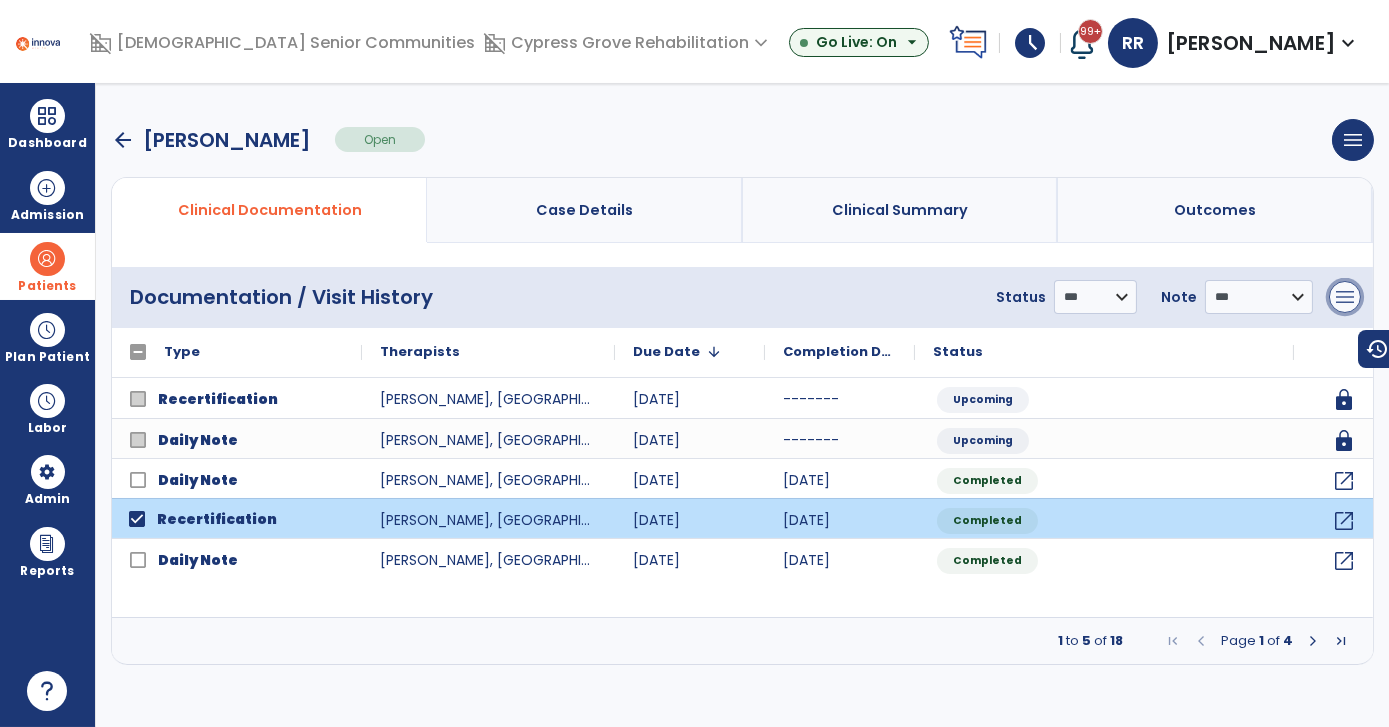 click on "menu" at bounding box center (1345, 297) 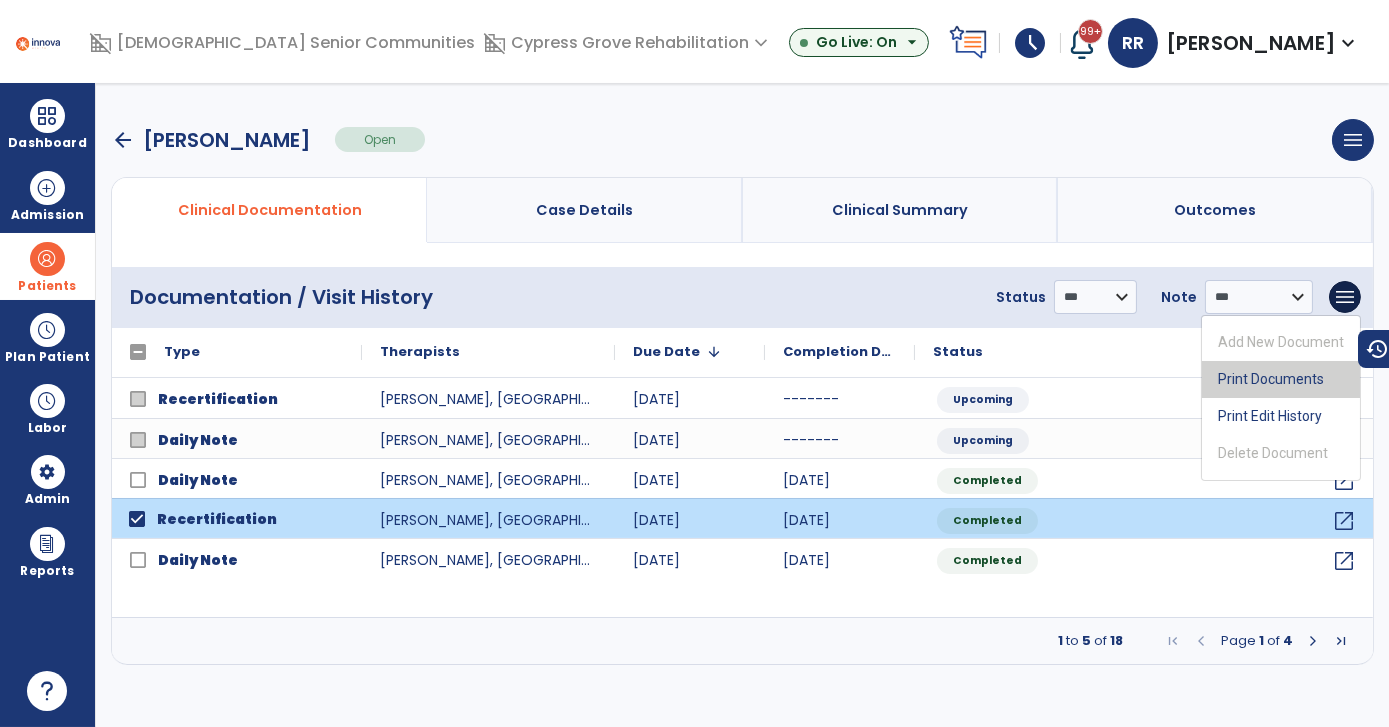 click on "Print Documents" at bounding box center [1281, 379] 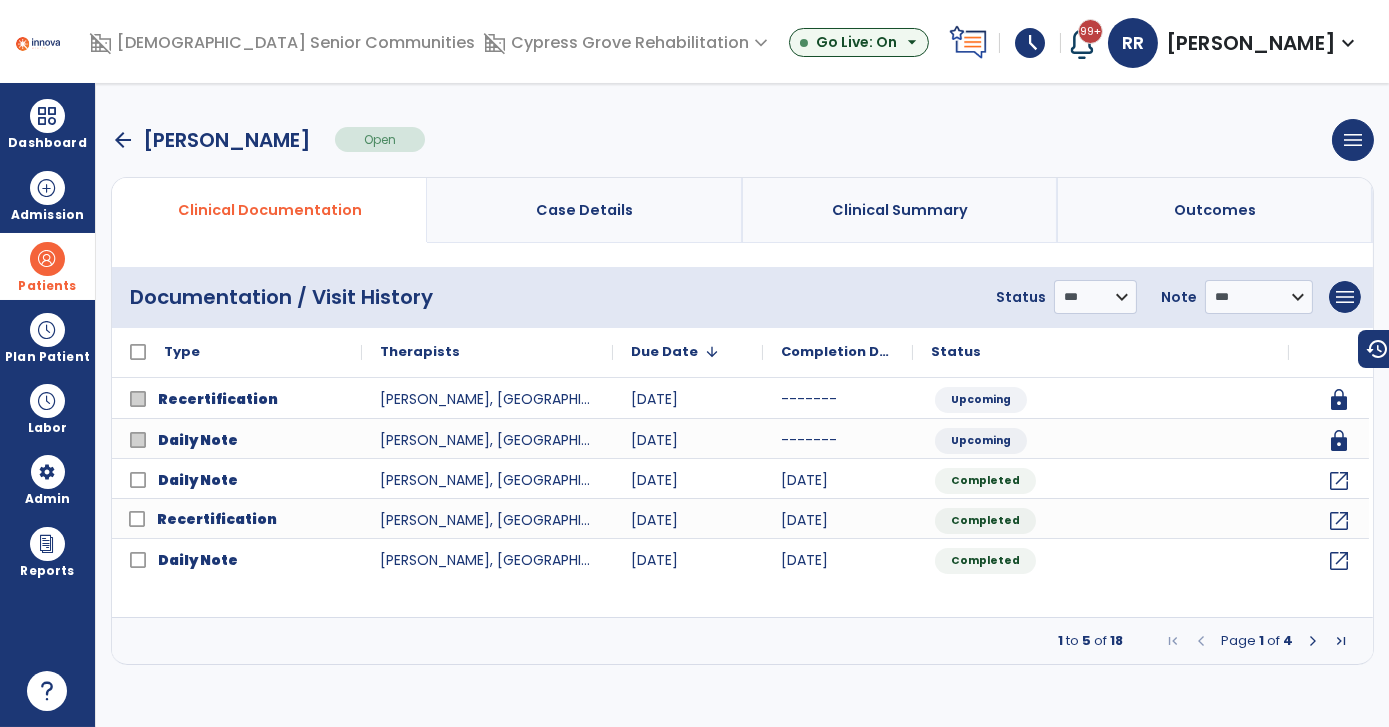 click on "arrow_back" at bounding box center (123, 140) 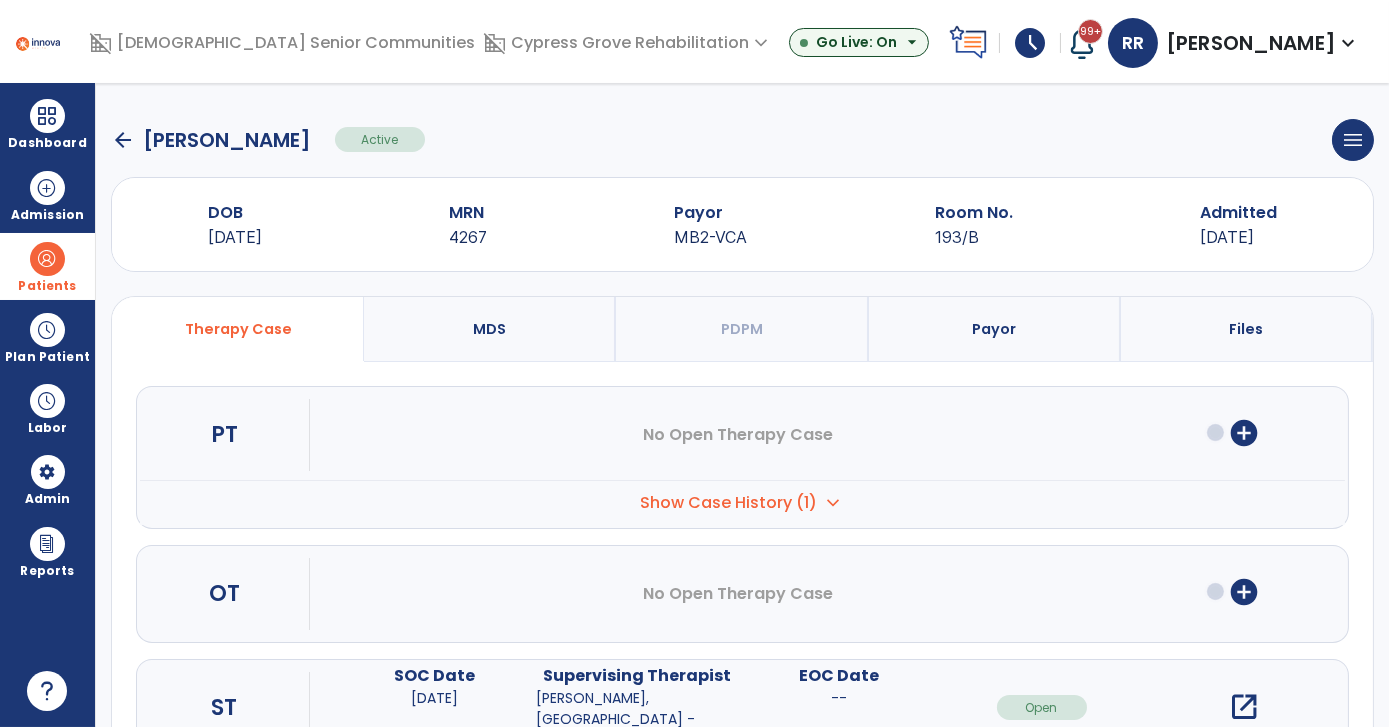 click on "arrow_back" 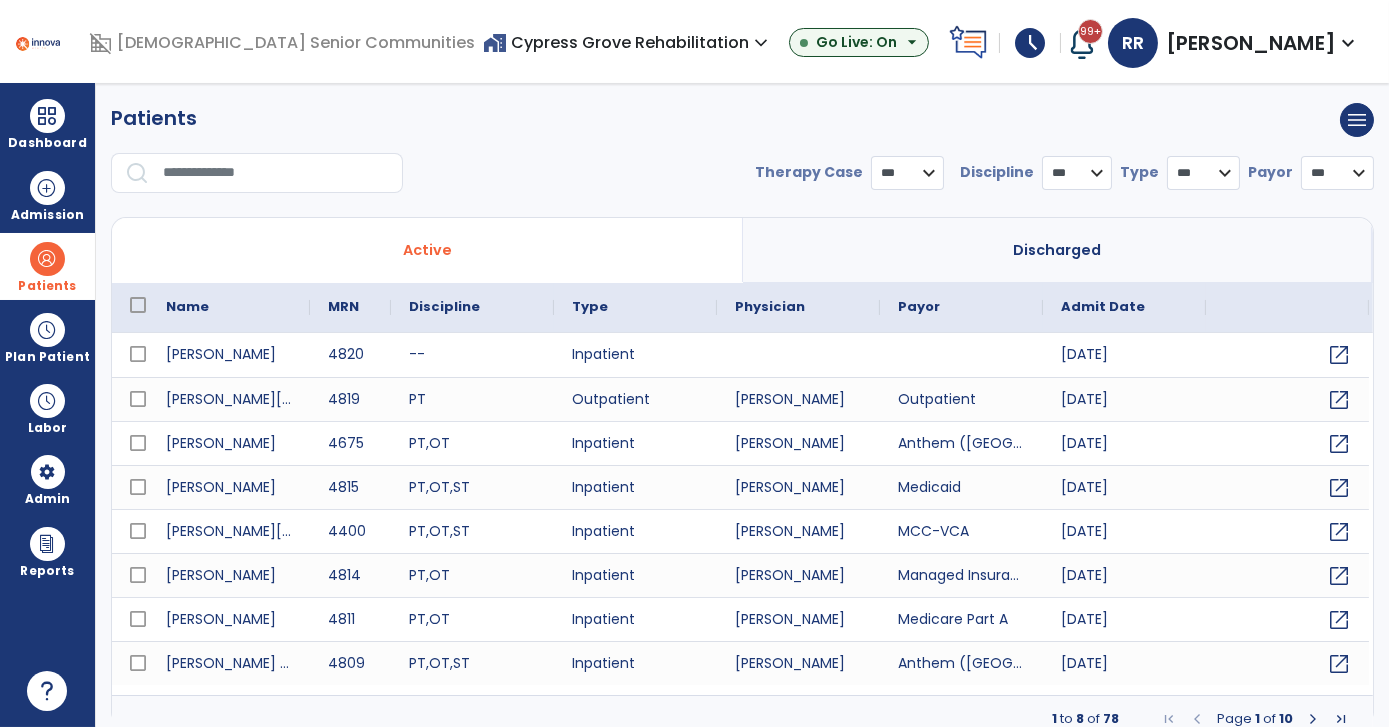 click at bounding box center [276, 173] 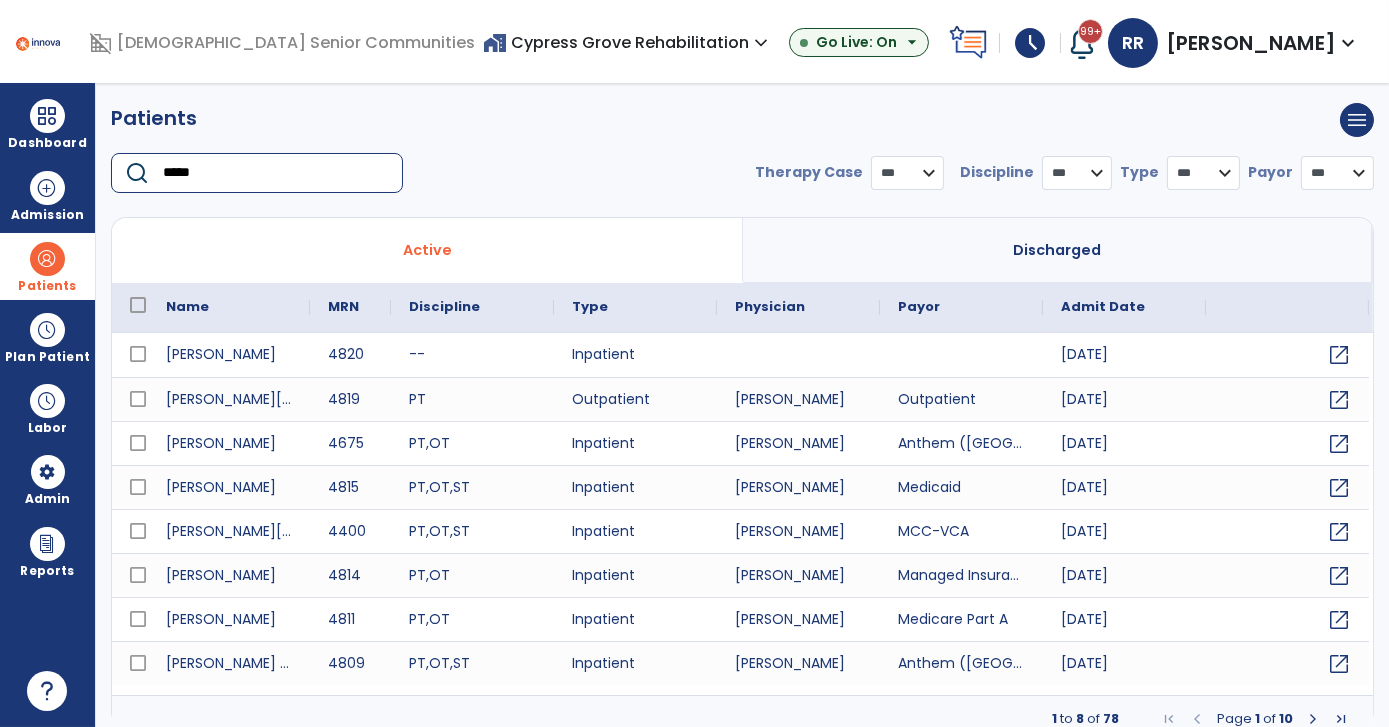 type on "******" 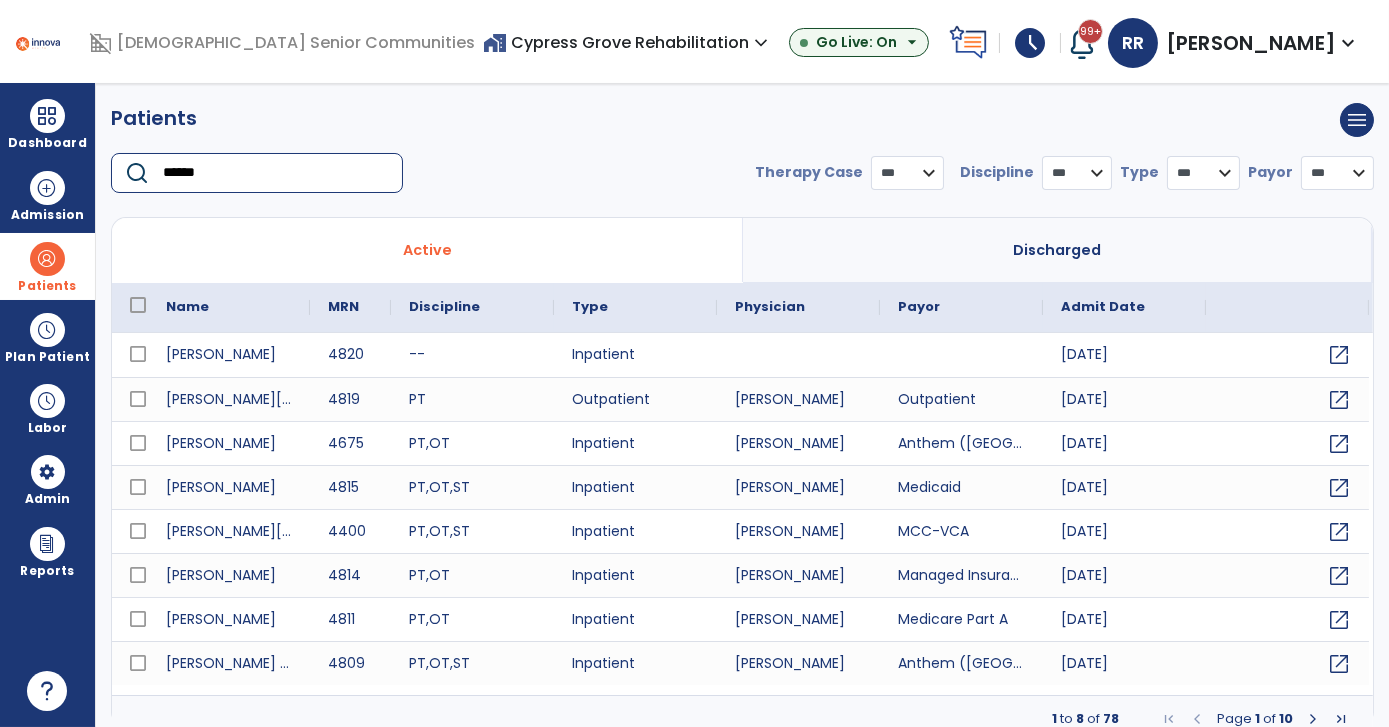 select on "***" 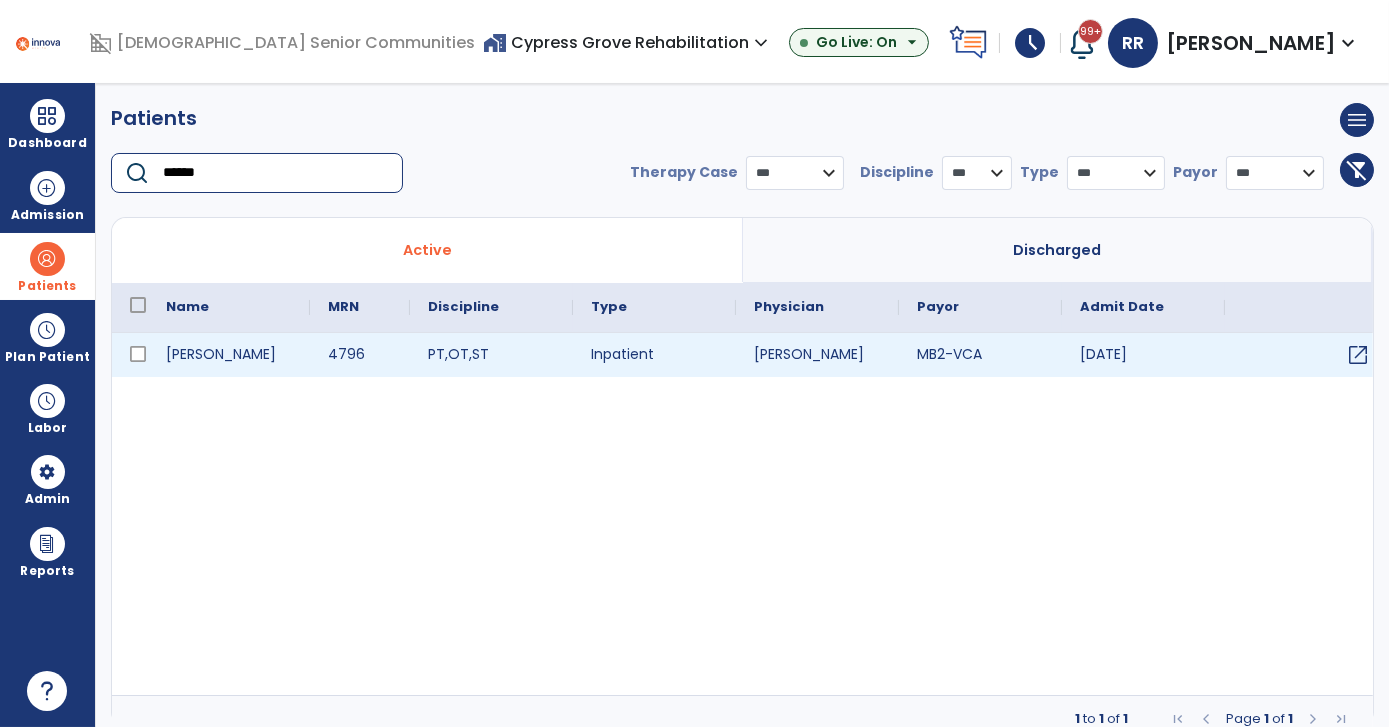 type on "******" 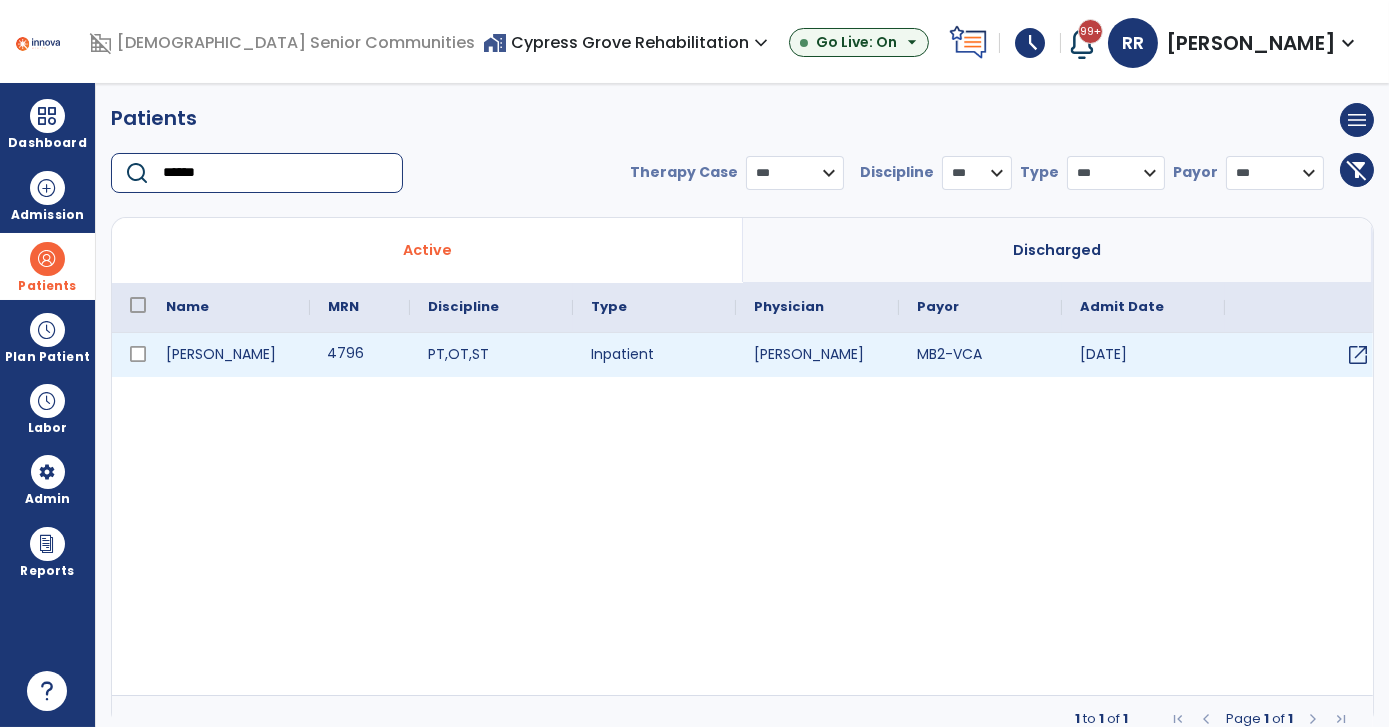 click on "4796" at bounding box center [360, 355] 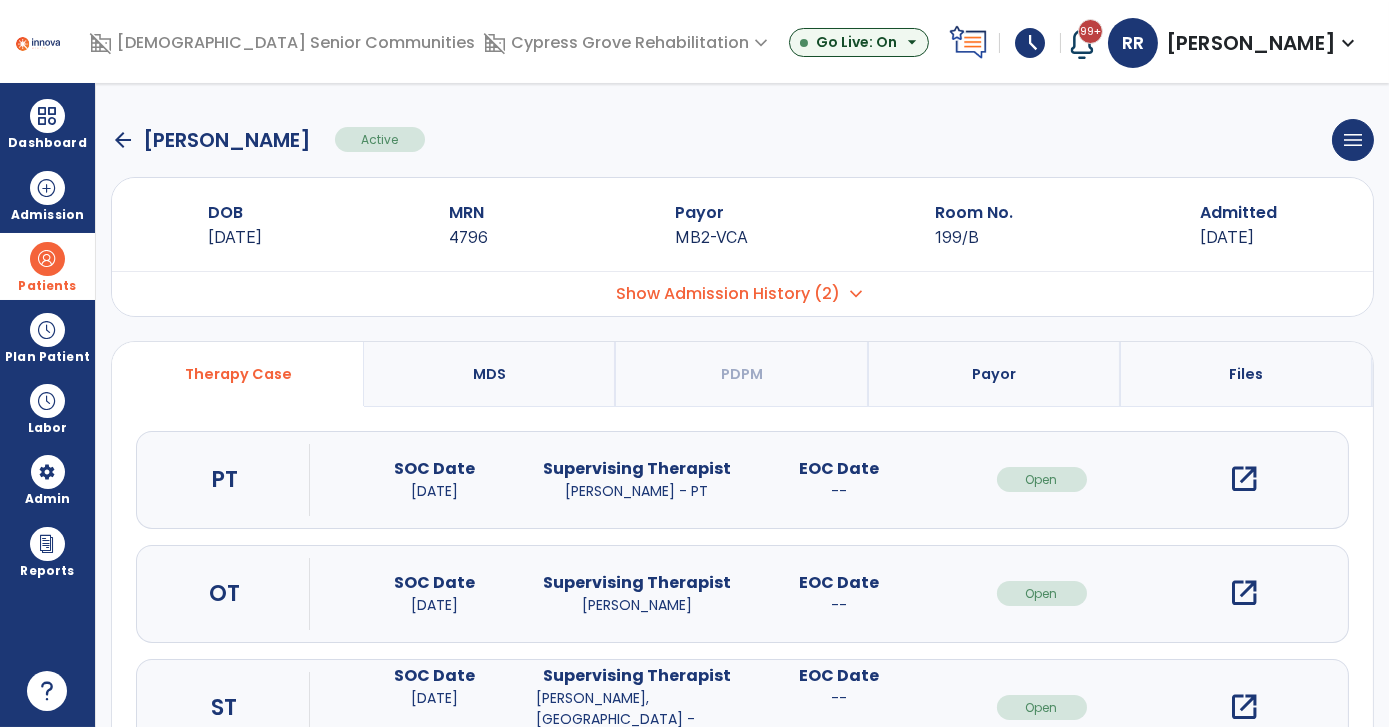 click on "open_in_new" at bounding box center (1244, 707) 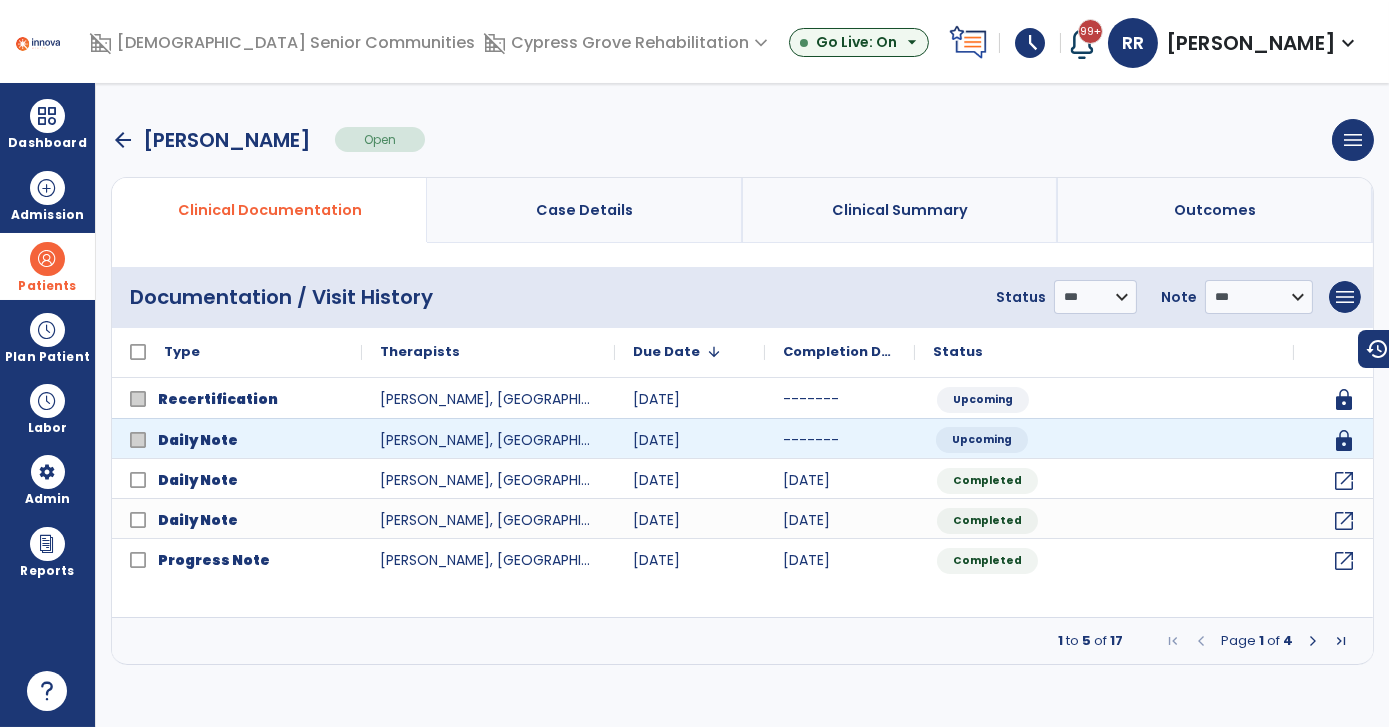 click on "Upcoming" 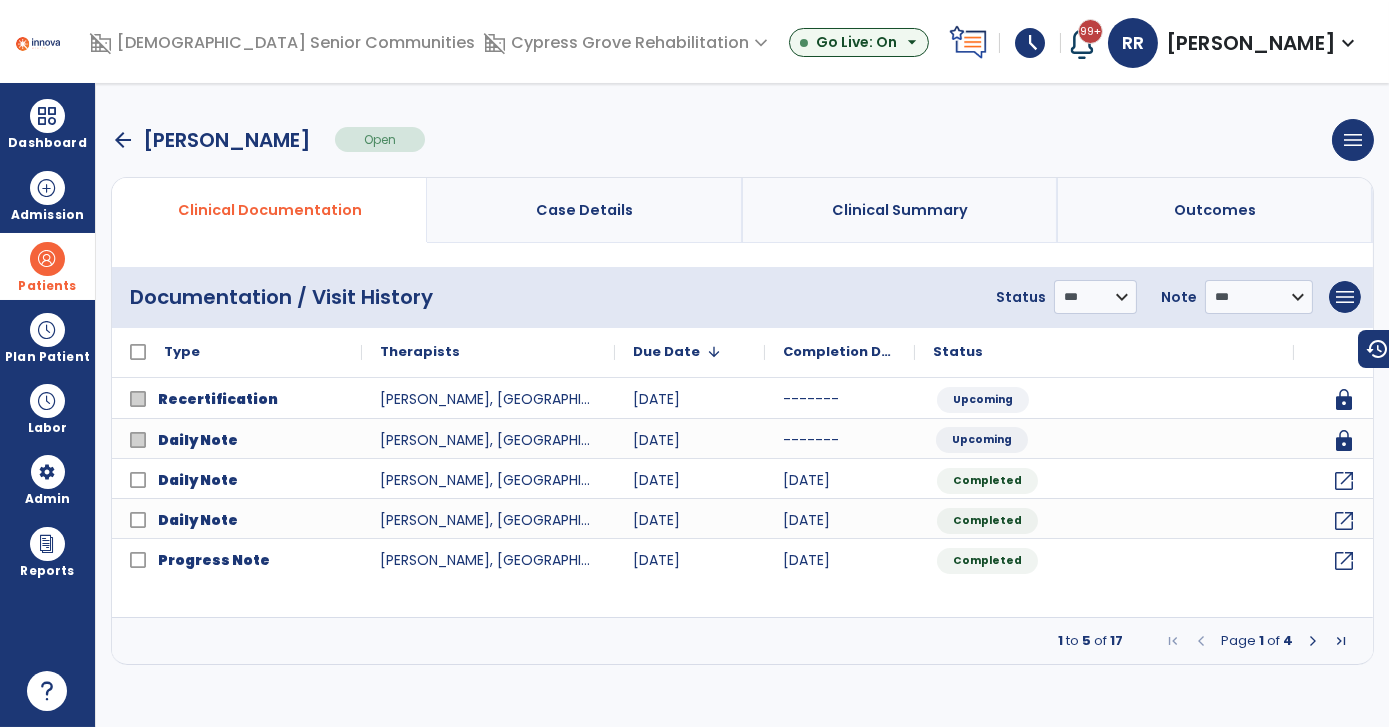 click on "arrow_back   [PERSON_NAME]  Open  menu   Edit Therapy Case   Delete Therapy Case   Close Therapy Case" at bounding box center [742, 140] 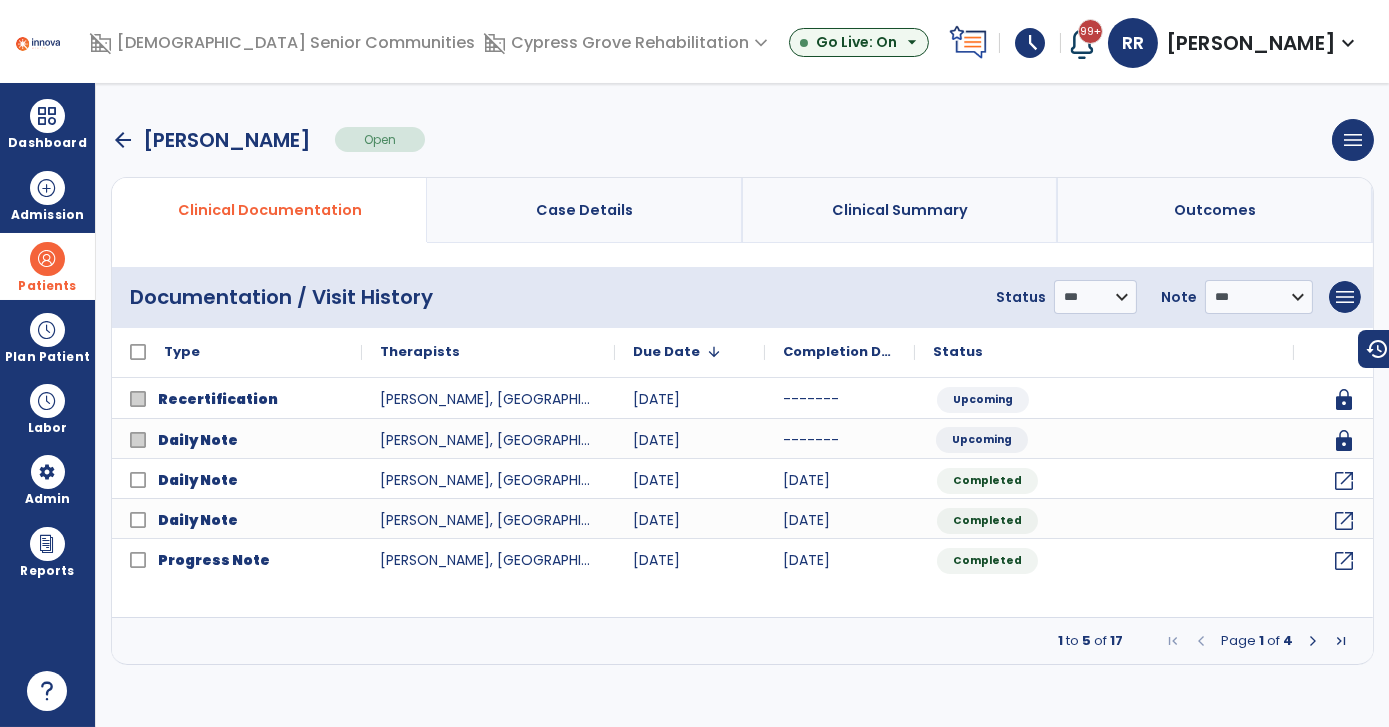 click on "arrow_back   [PERSON_NAME]  Open  menu   Edit Therapy Case   Delete Therapy Case   Close Therapy Case" at bounding box center (742, 140) 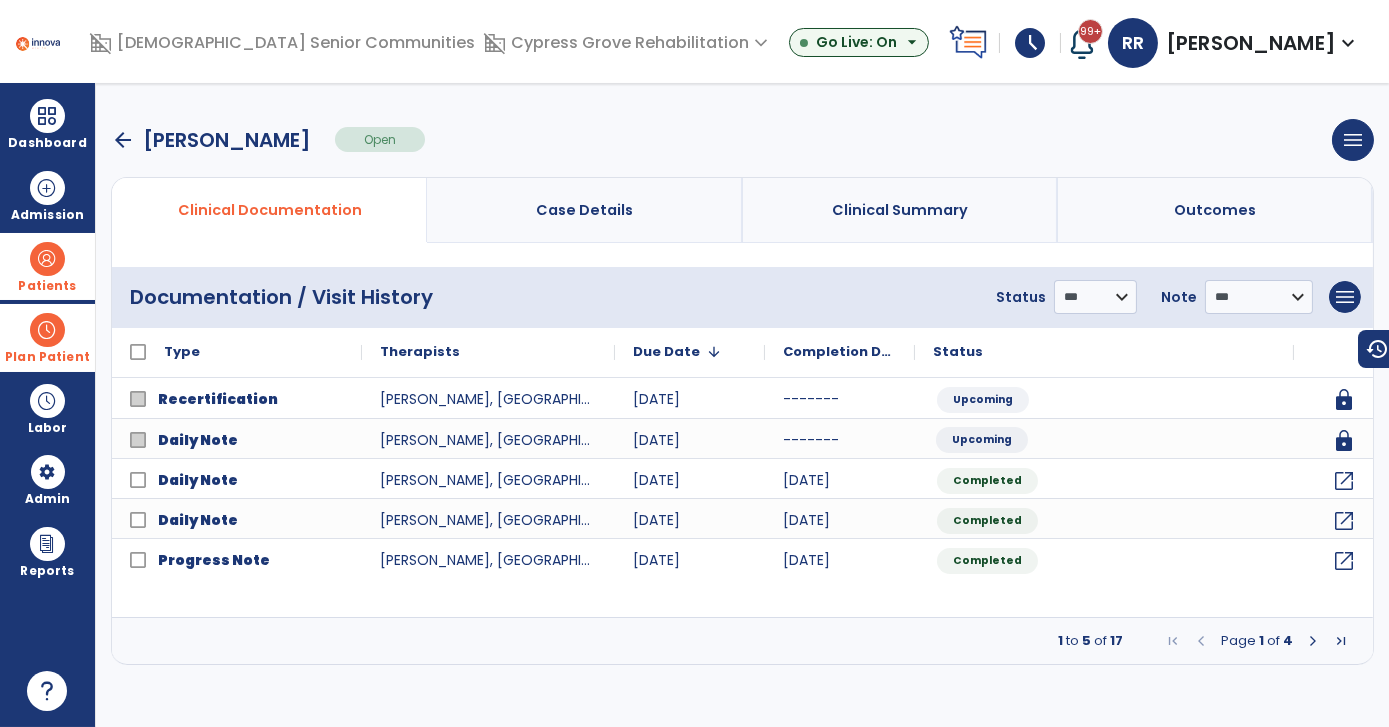 click at bounding box center (47, 330) 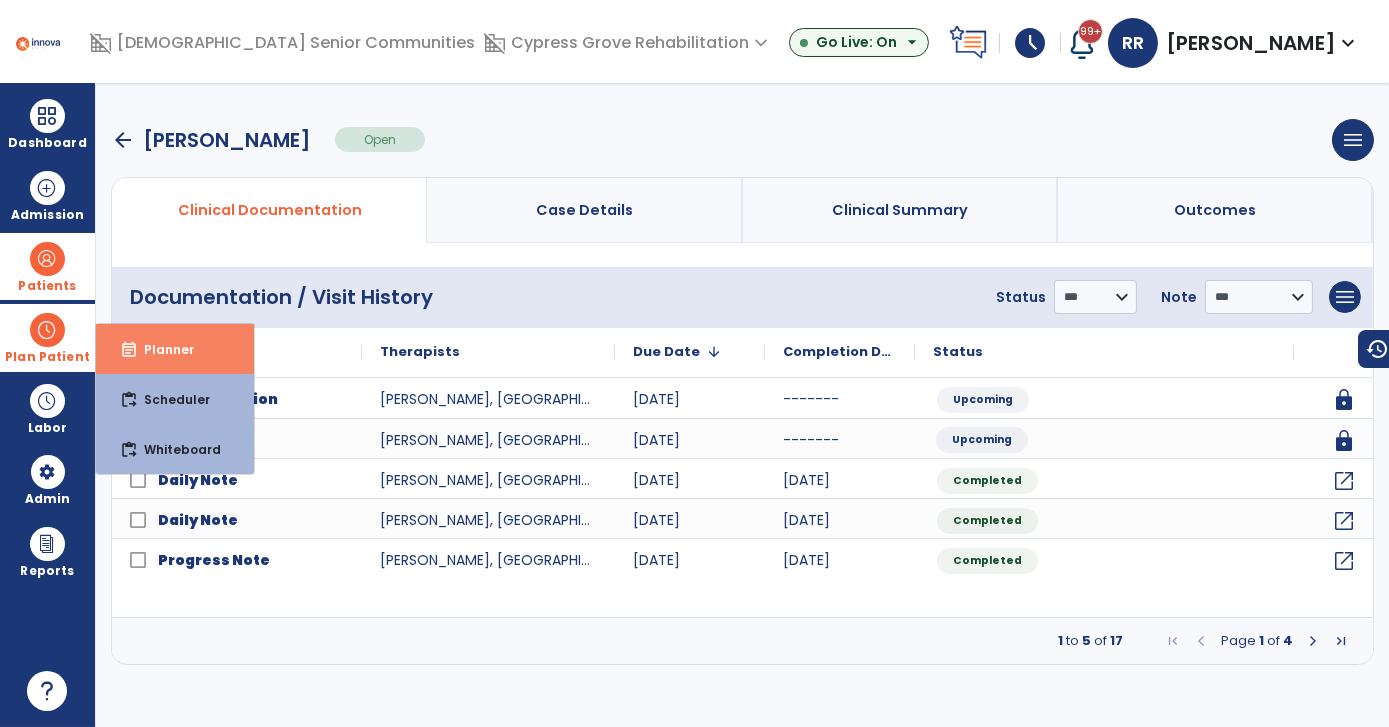 click on "event_note  Planner" at bounding box center [175, 349] 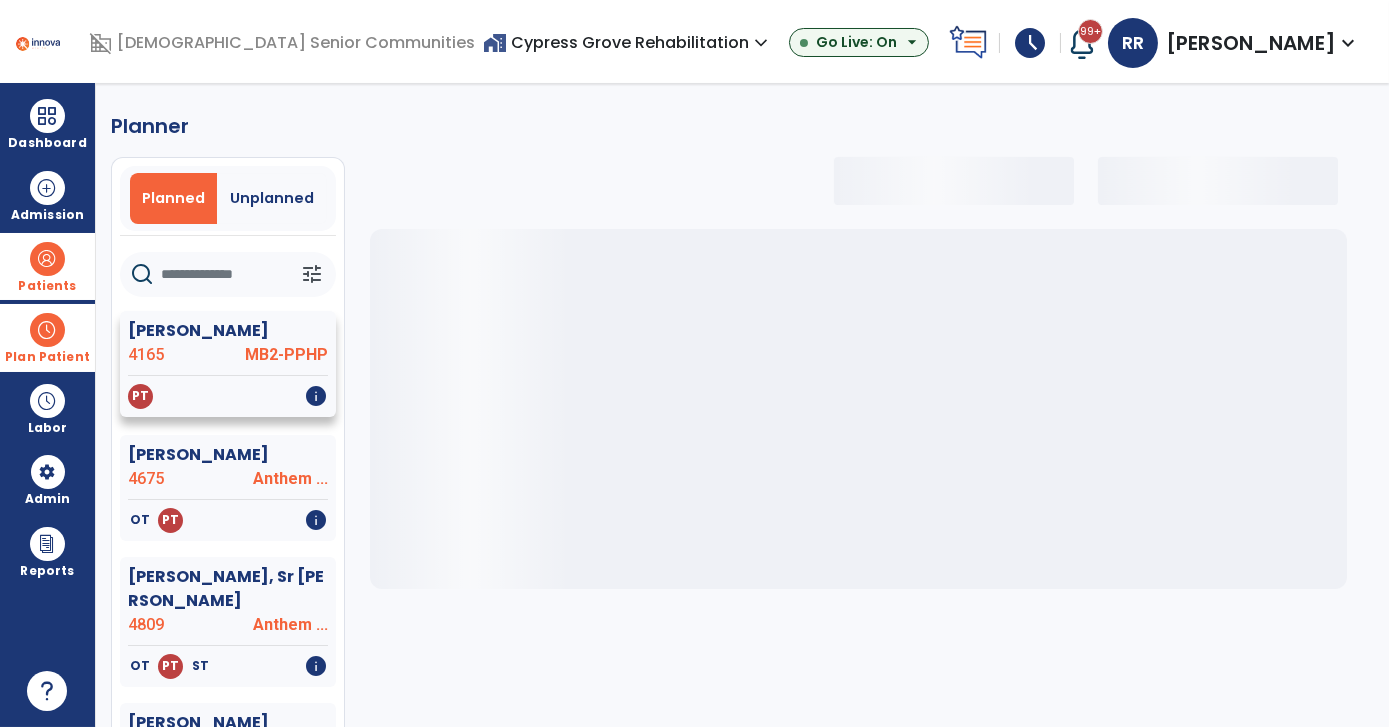click on "PT   info" 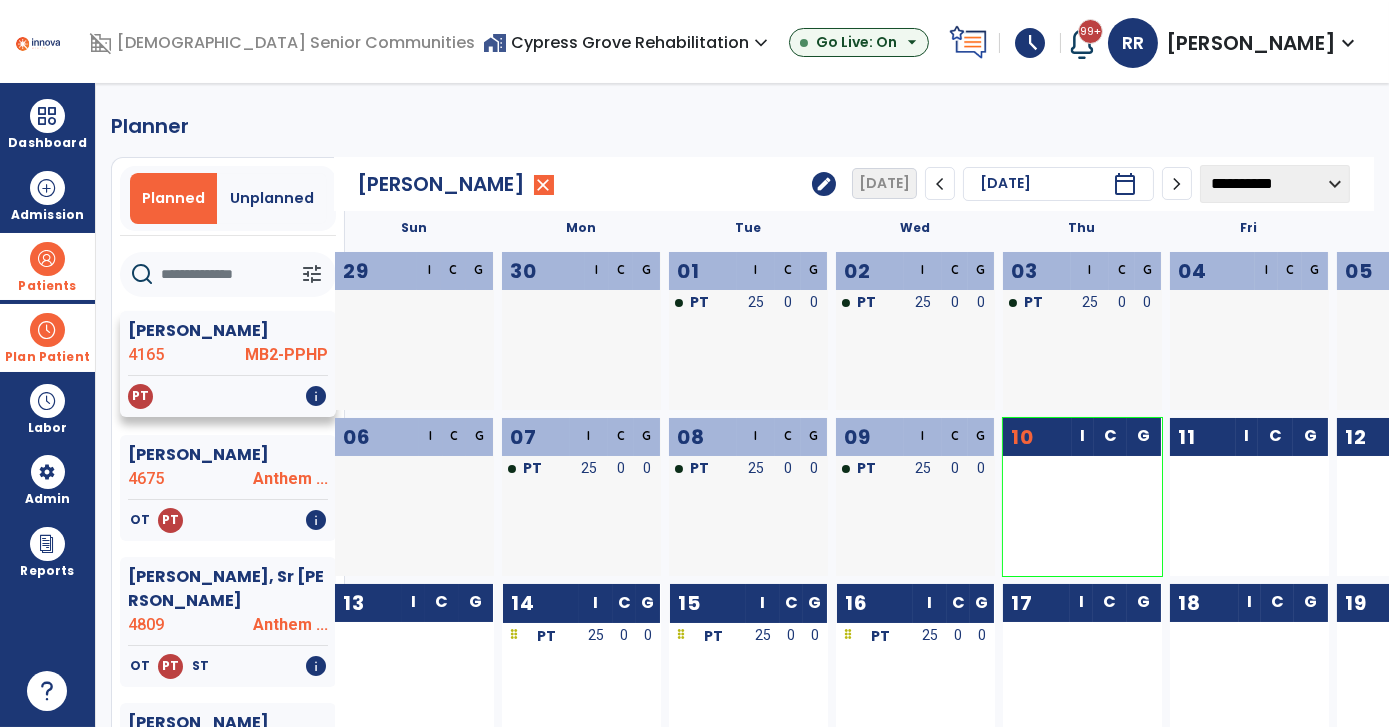 click on "[PERSON_NAME]  4165 MB2-PPHP" 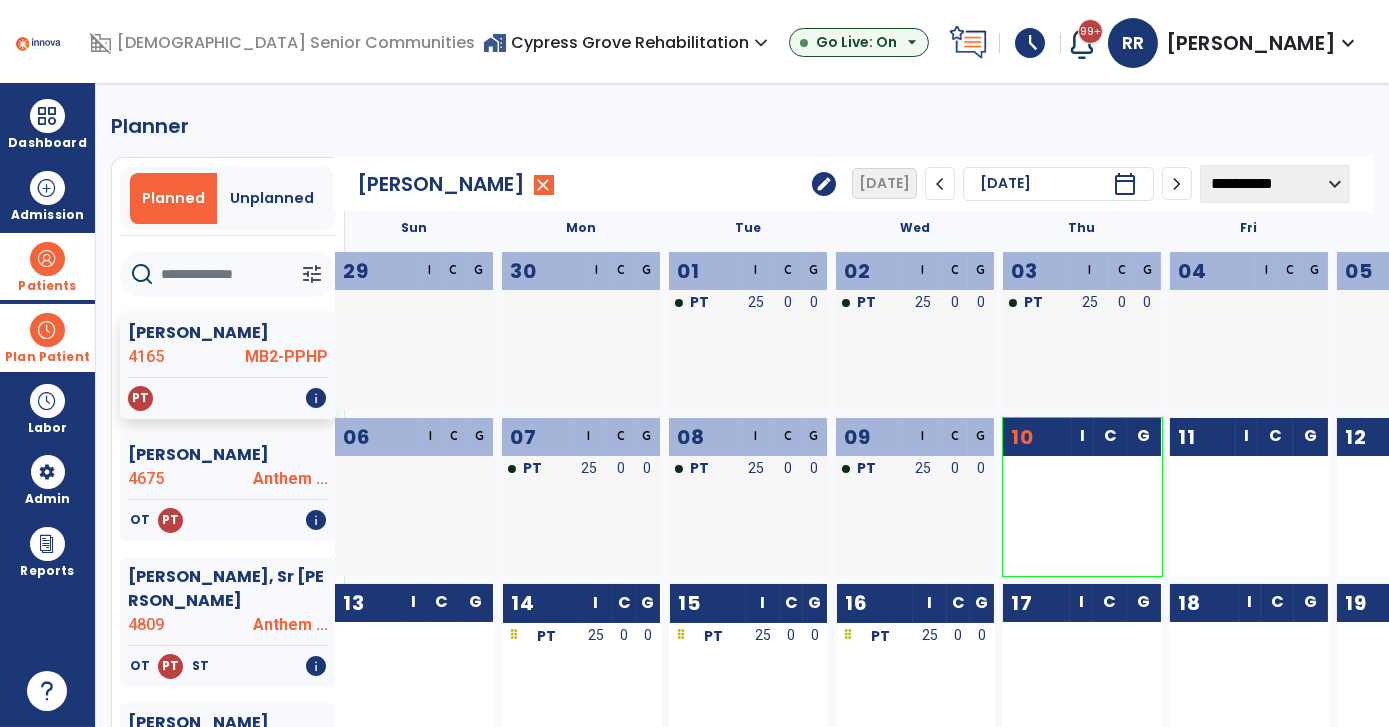 click on "edit" 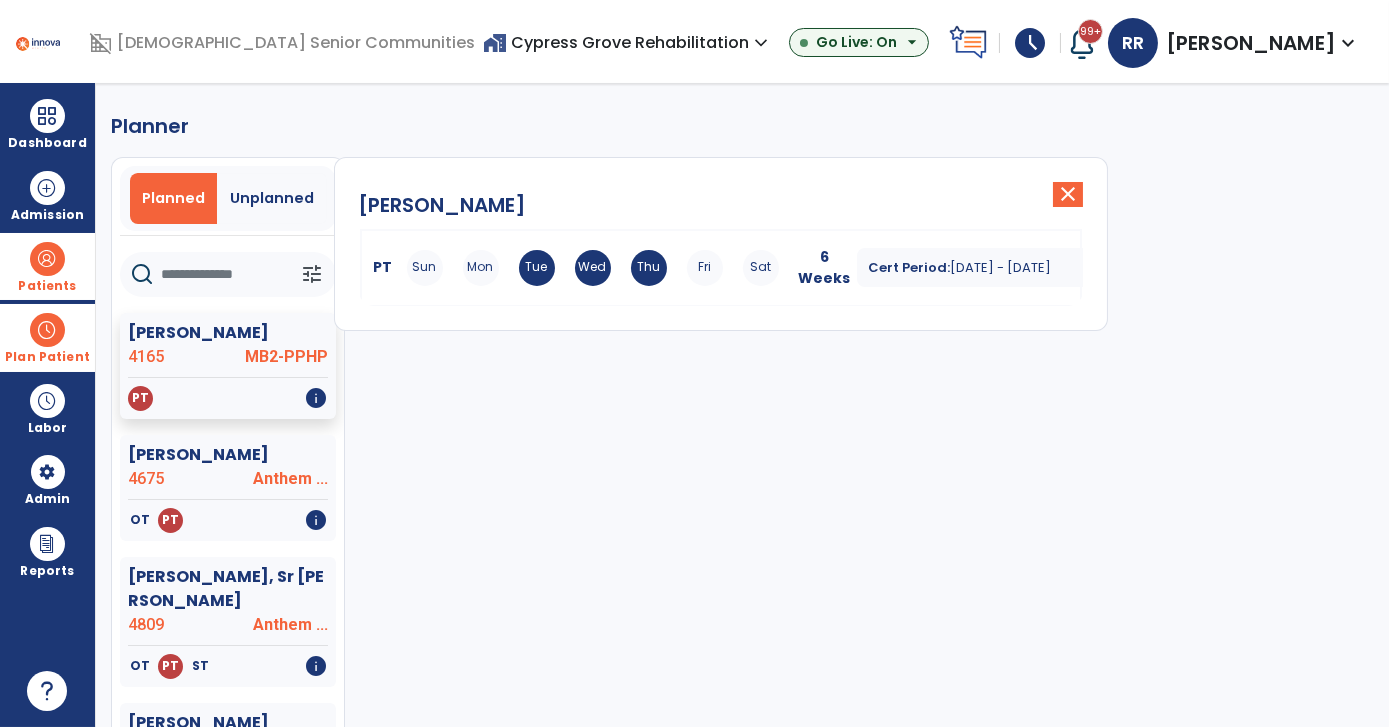 click on "Sun Mon Tue Wed Thu Fri Sat" at bounding box center (593, 268) 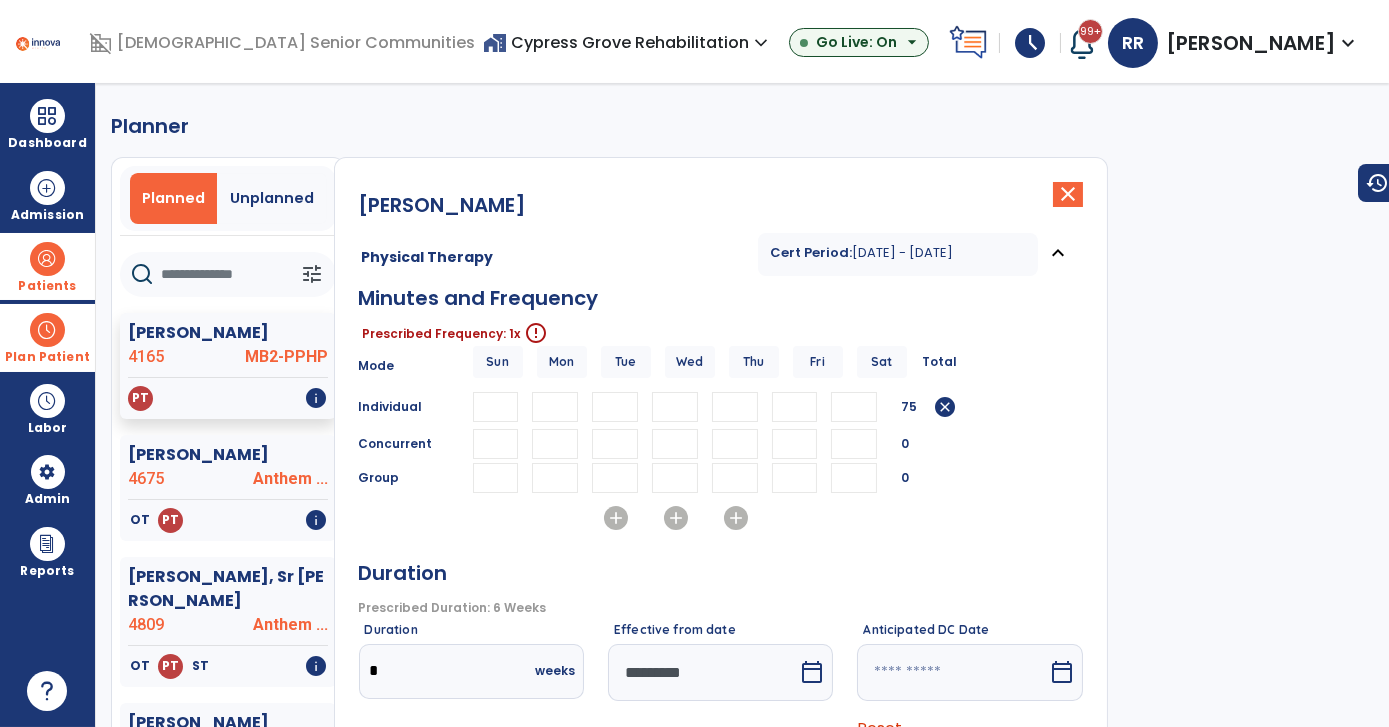 drag, startPoint x: 625, startPoint y: 410, endPoint x: 555, endPoint y: 409, distance: 70.00714 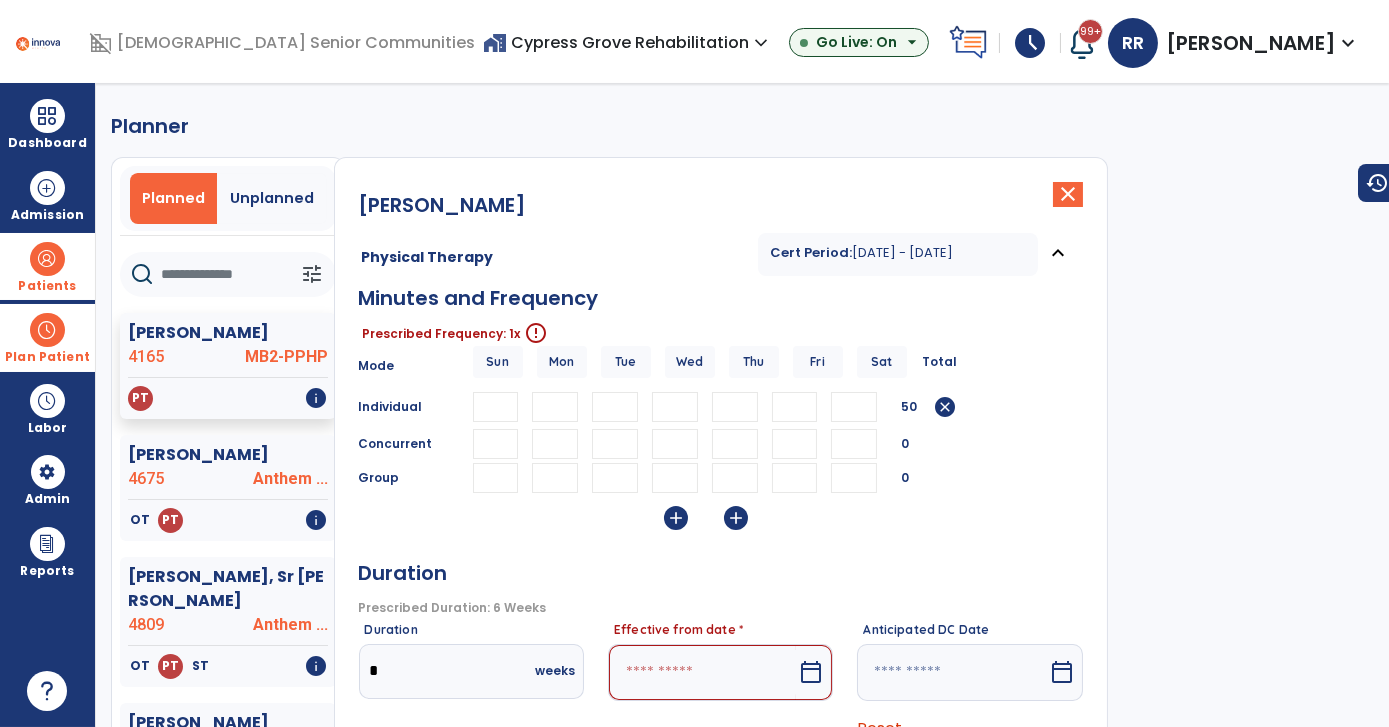 type 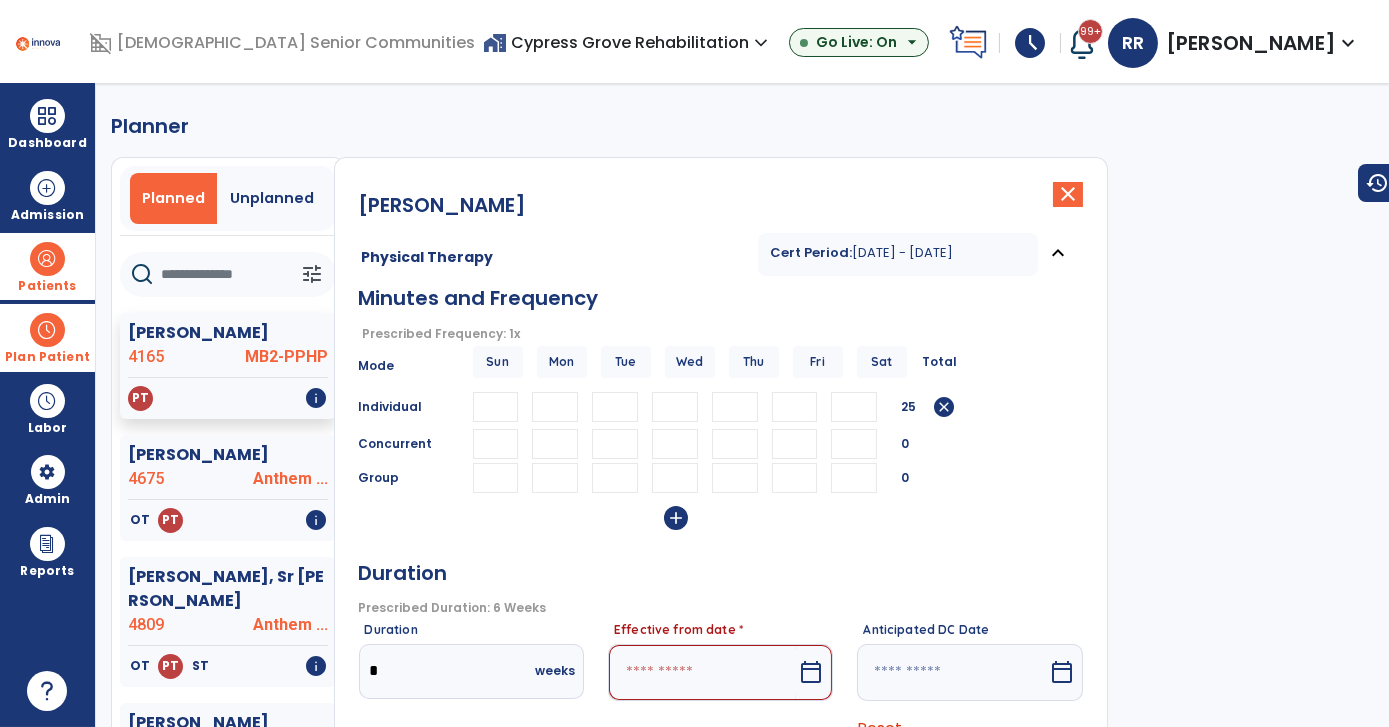 type 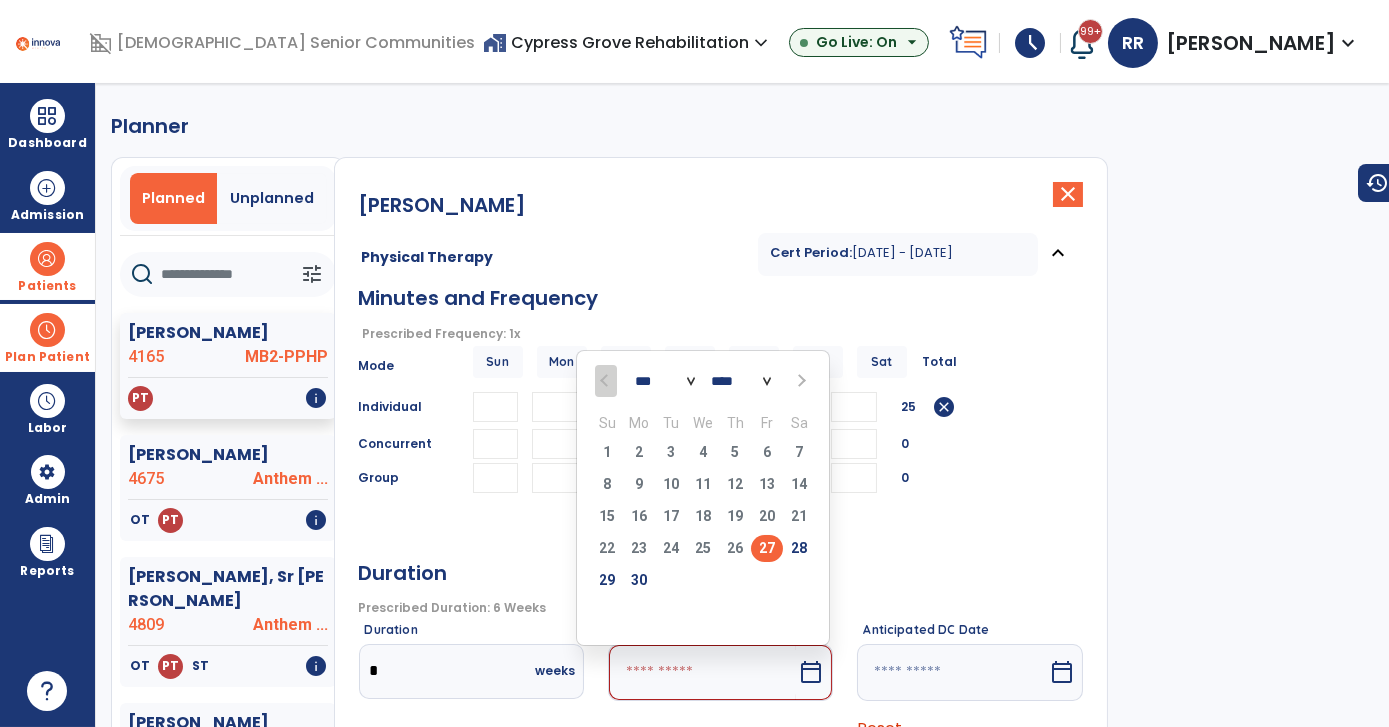 click at bounding box center [799, 380] 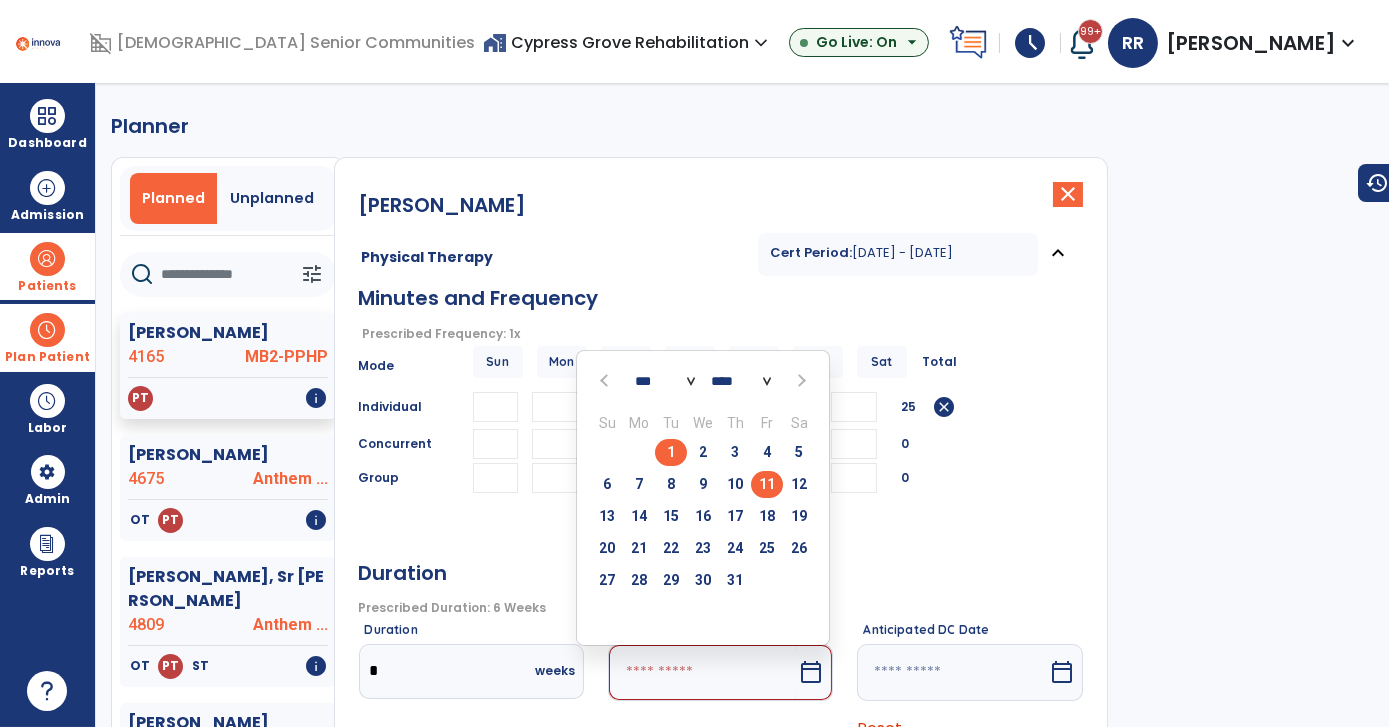click on "11" at bounding box center [767, 484] 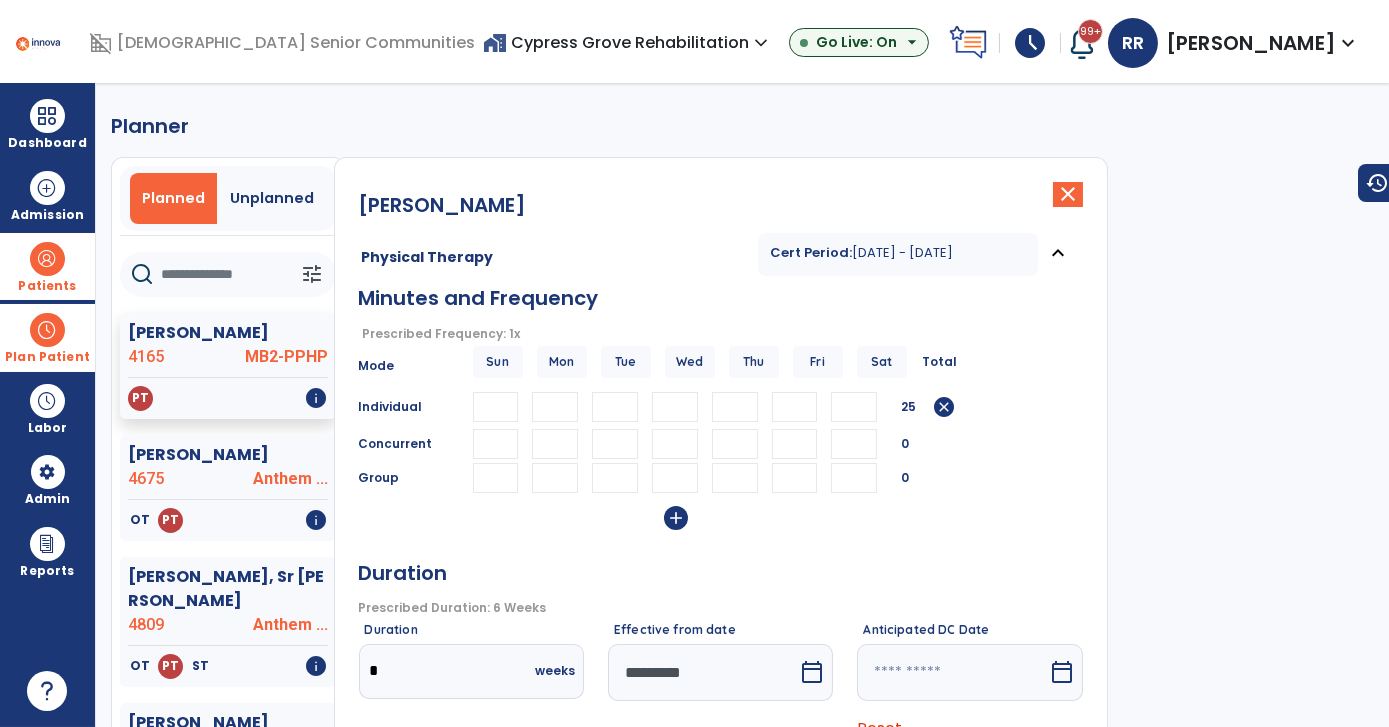 click on "Group 0" at bounding box center [721, 478] 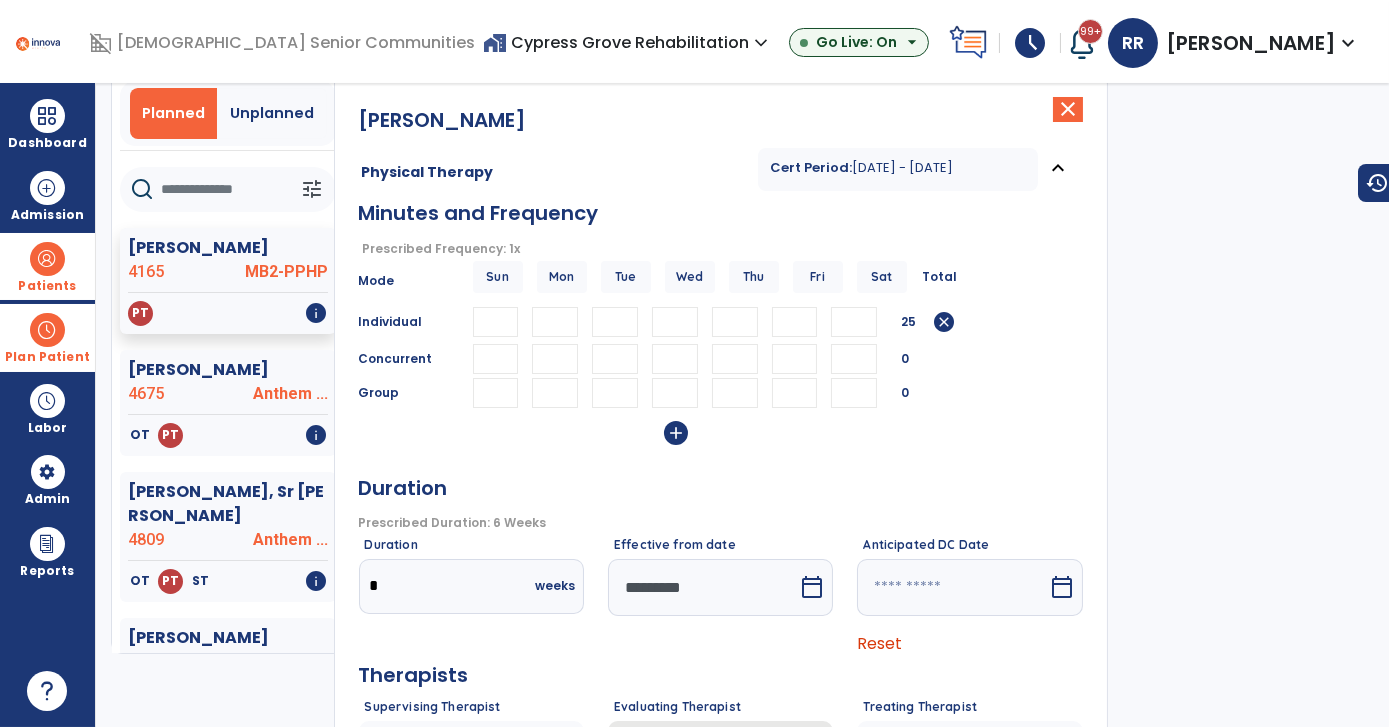 scroll, scrollTop: 270, scrollLeft: 0, axis: vertical 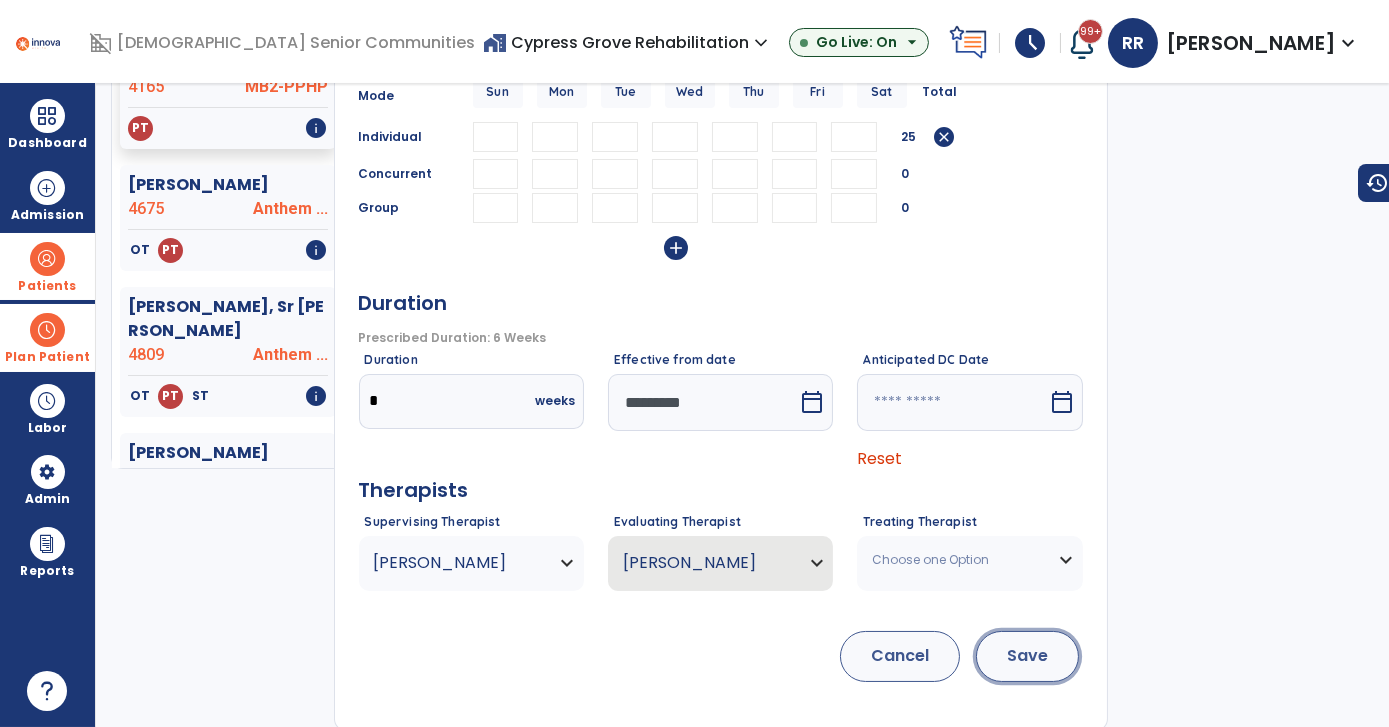 click on "Save" at bounding box center (1027, 656) 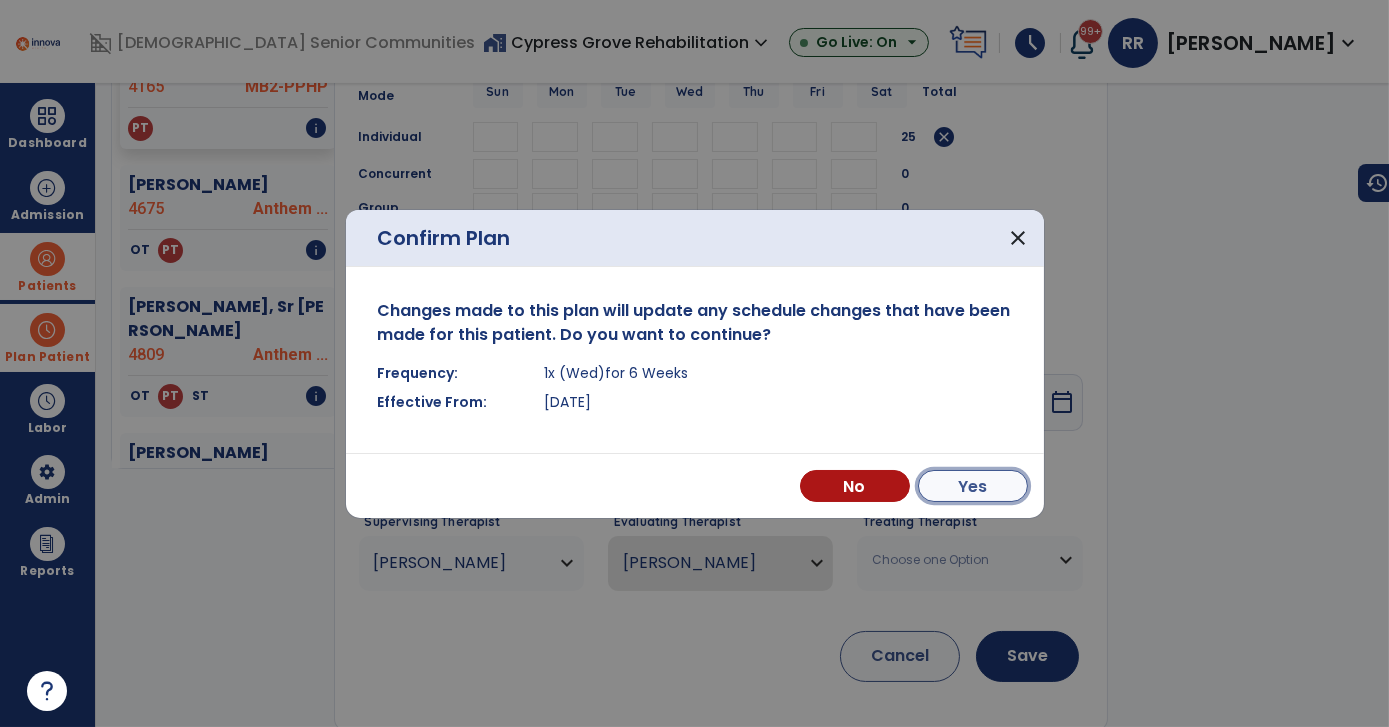click on "Yes" at bounding box center [973, 486] 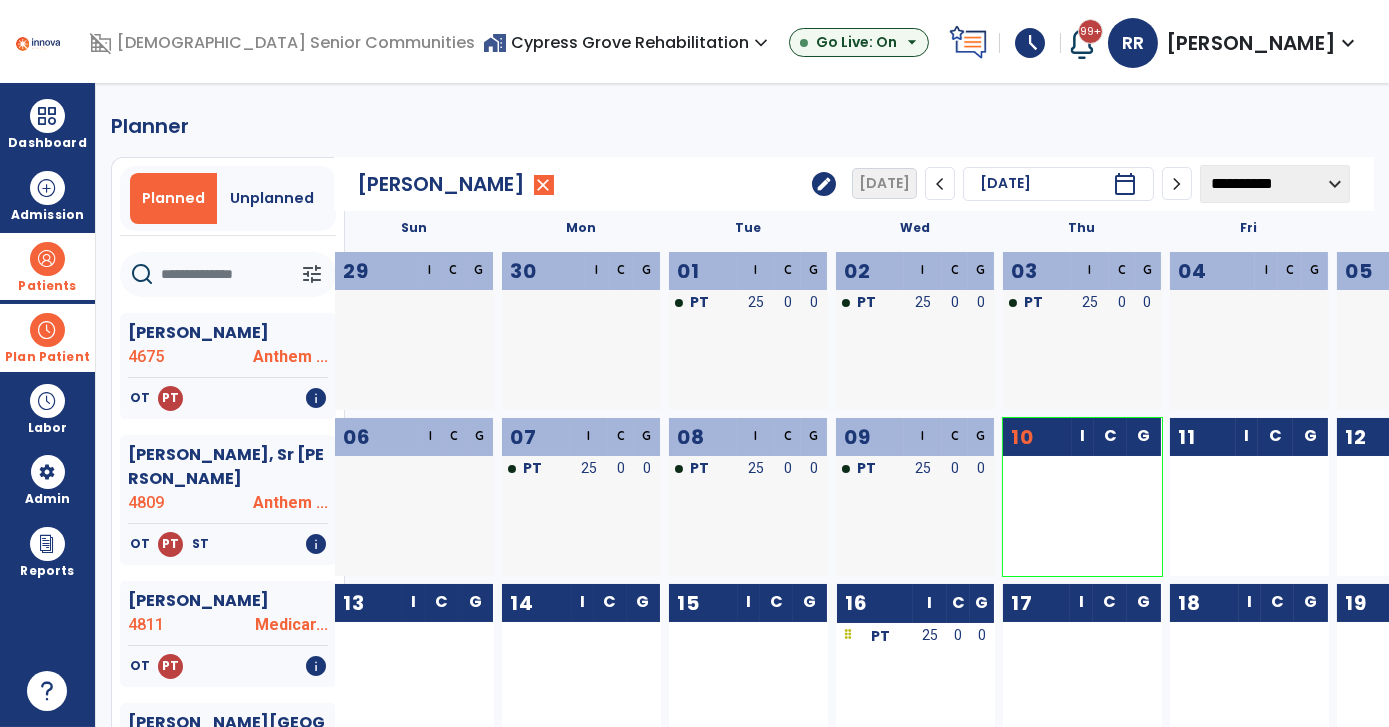 scroll, scrollTop: 90, scrollLeft: 0, axis: vertical 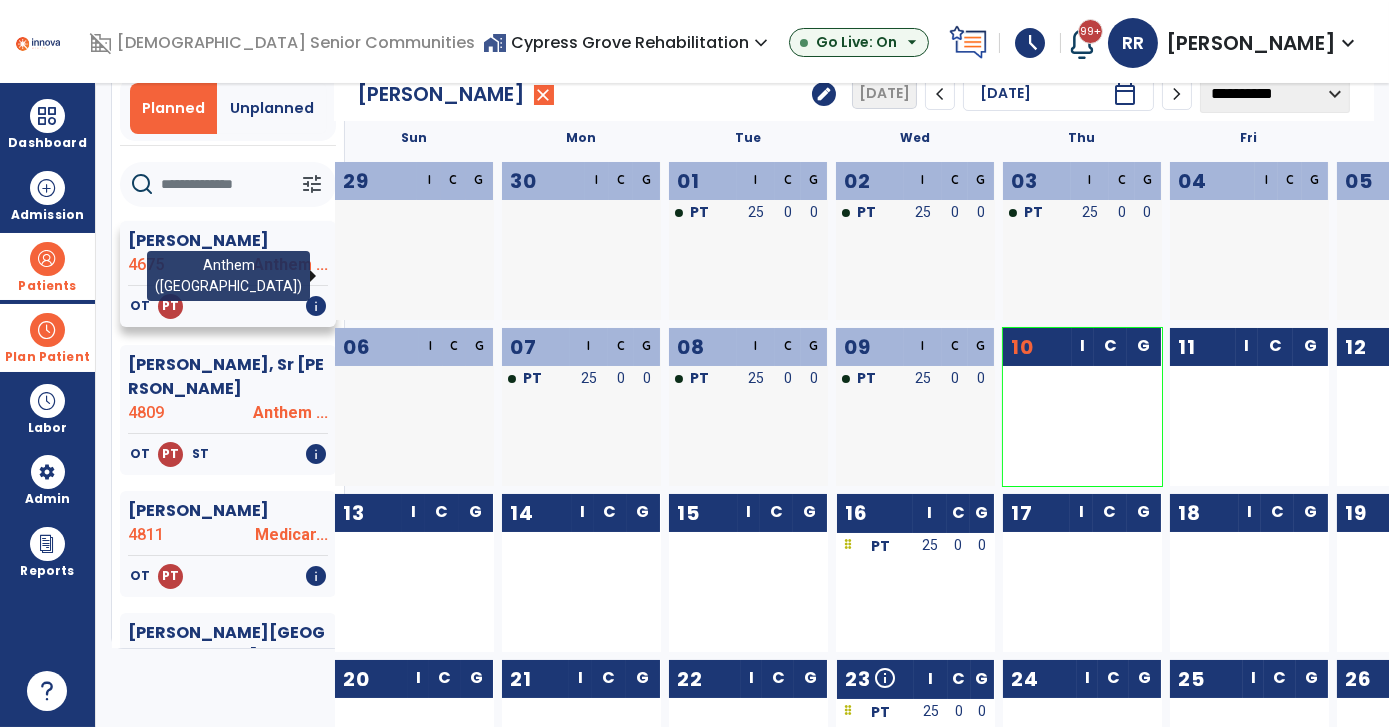 click on "Anthem ..." 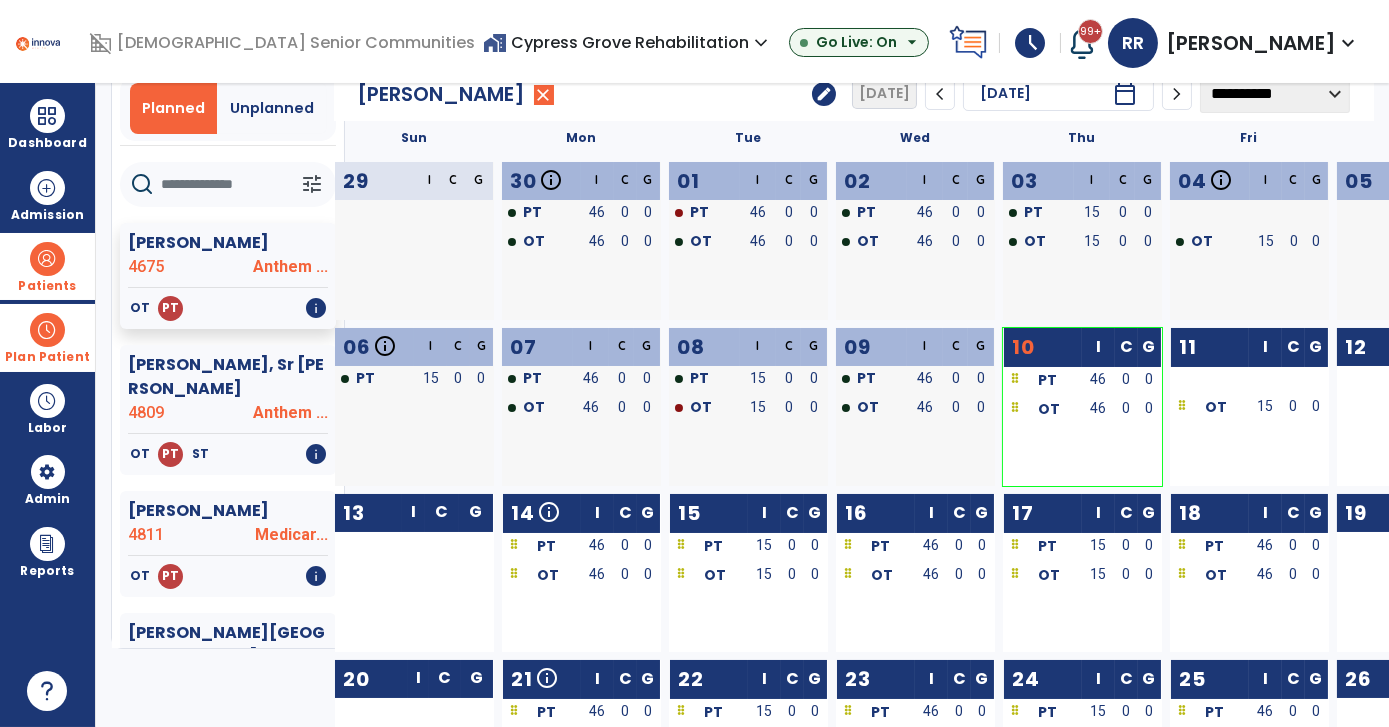 click on "edit" 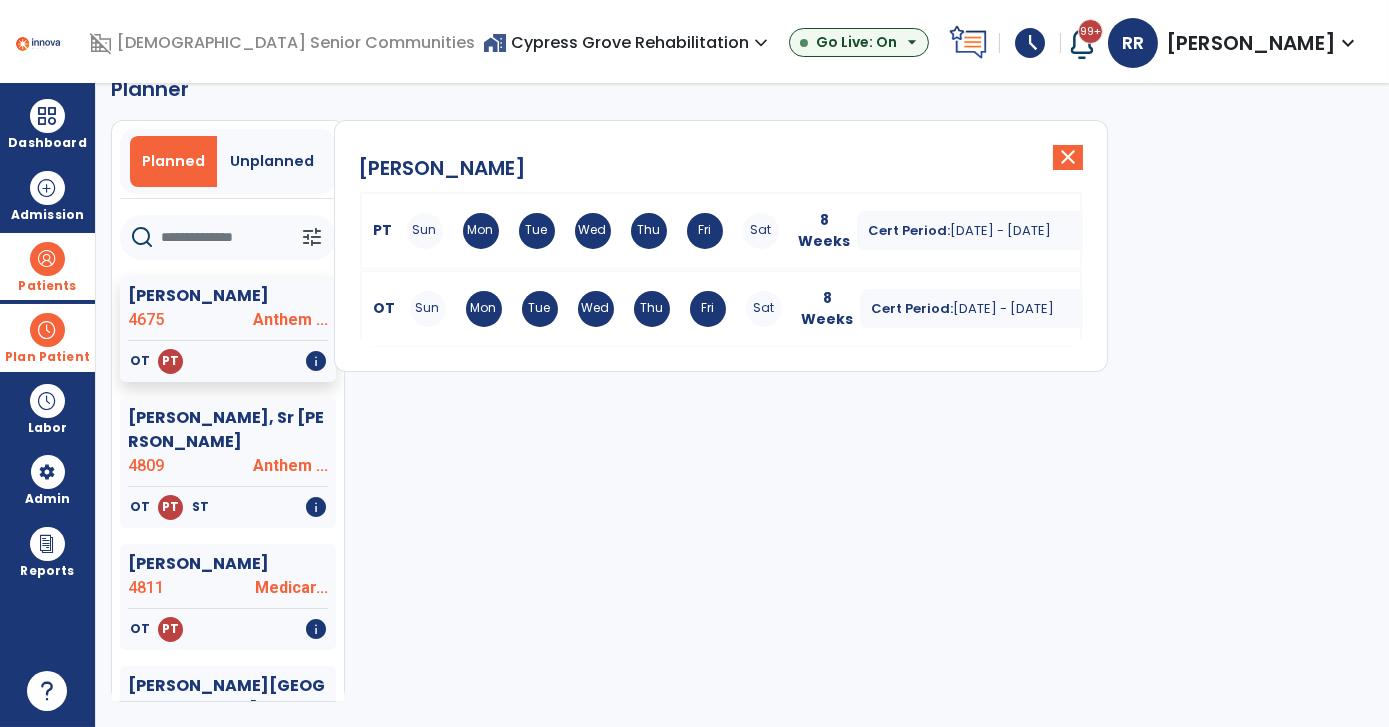 scroll, scrollTop: 37, scrollLeft: 0, axis: vertical 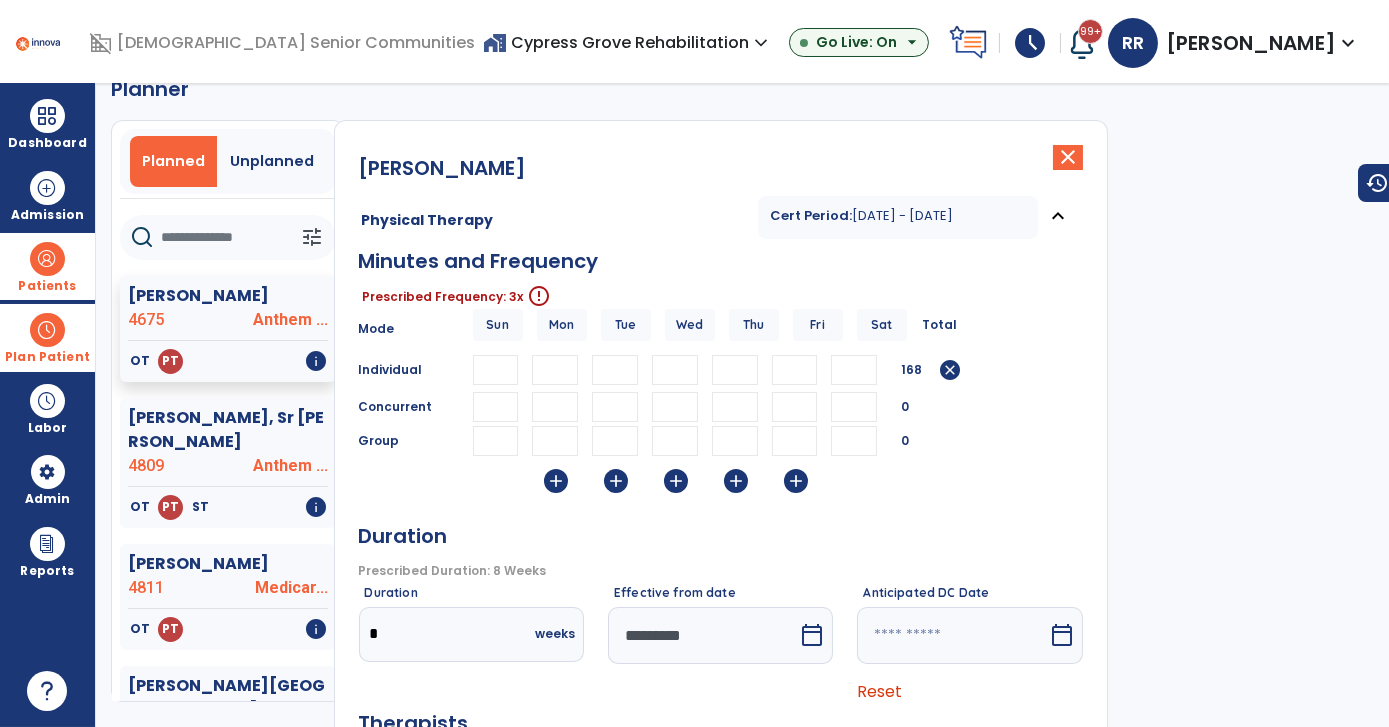drag, startPoint x: 630, startPoint y: 390, endPoint x: 559, endPoint y: 400, distance: 71.70077 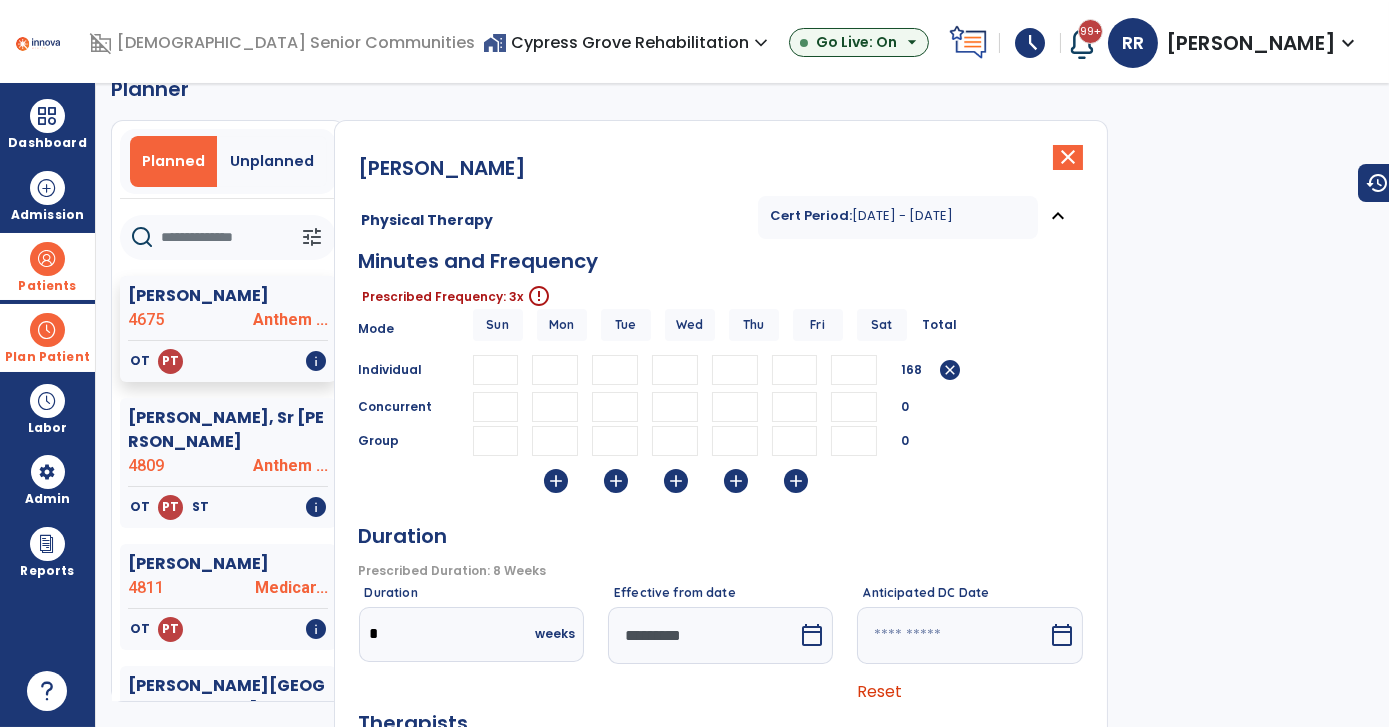 click on "** ** ** ** **" at bounding box center [676, 370] 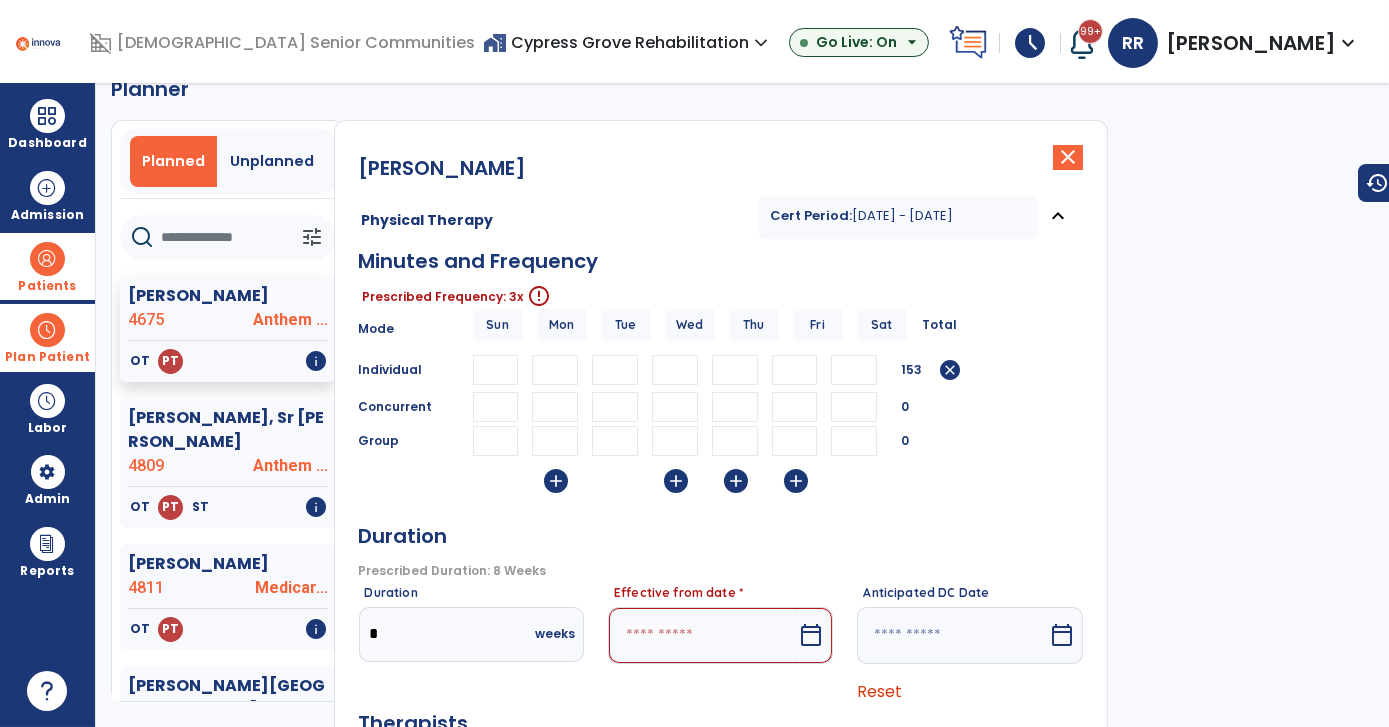 type 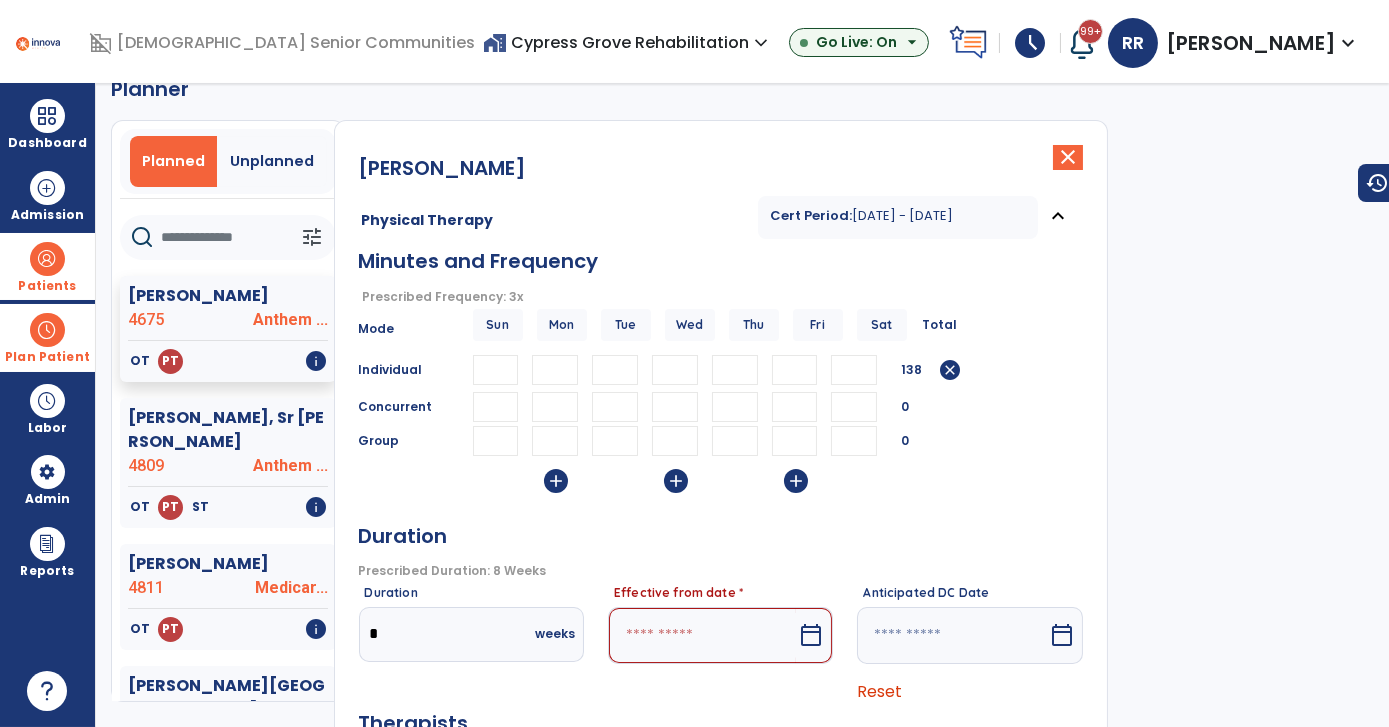 type 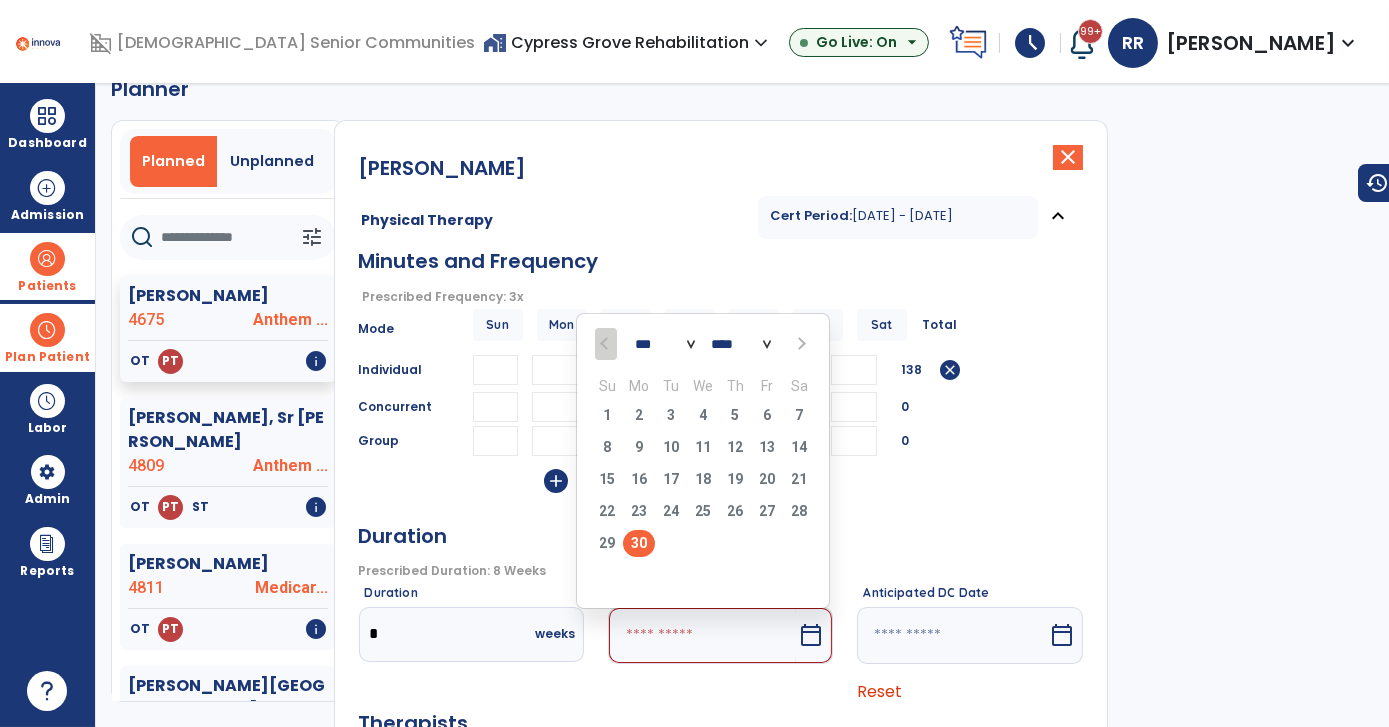 click at bounding box center [800, 344] 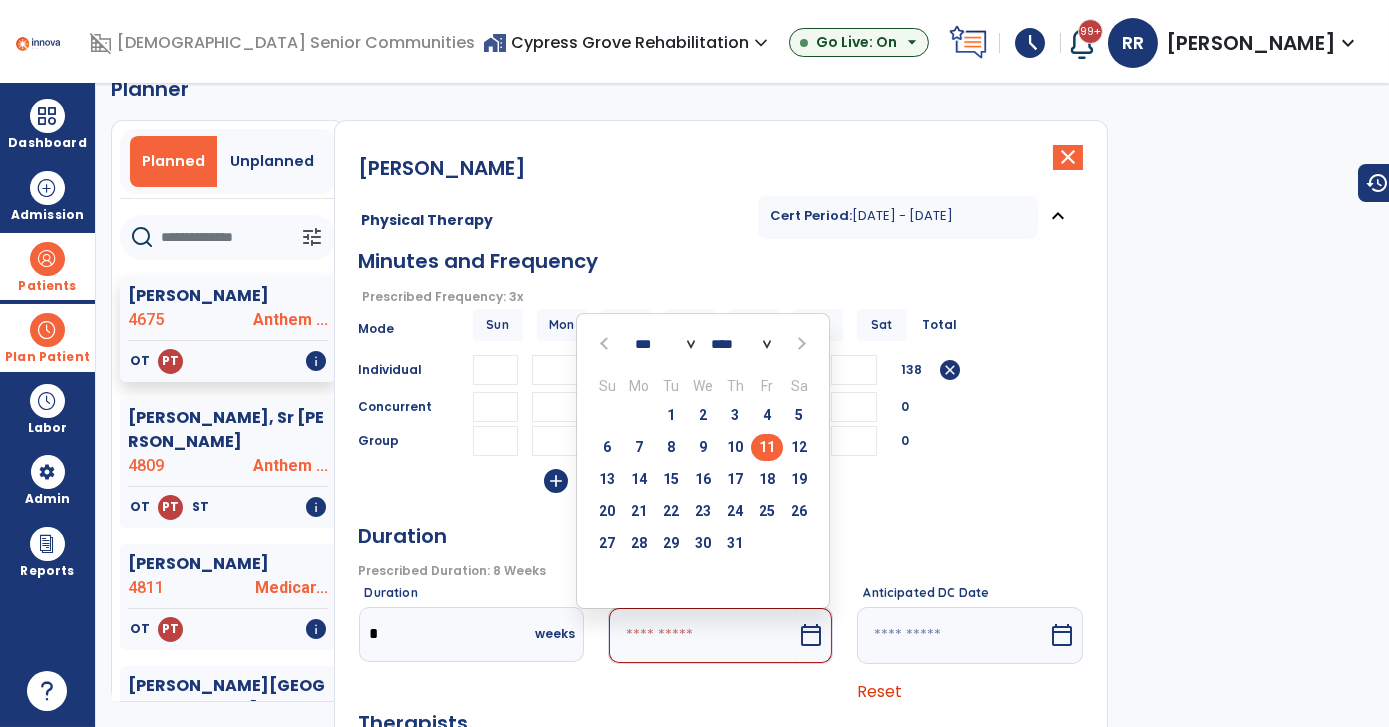 click on "11" at bounding box center (767, 447) 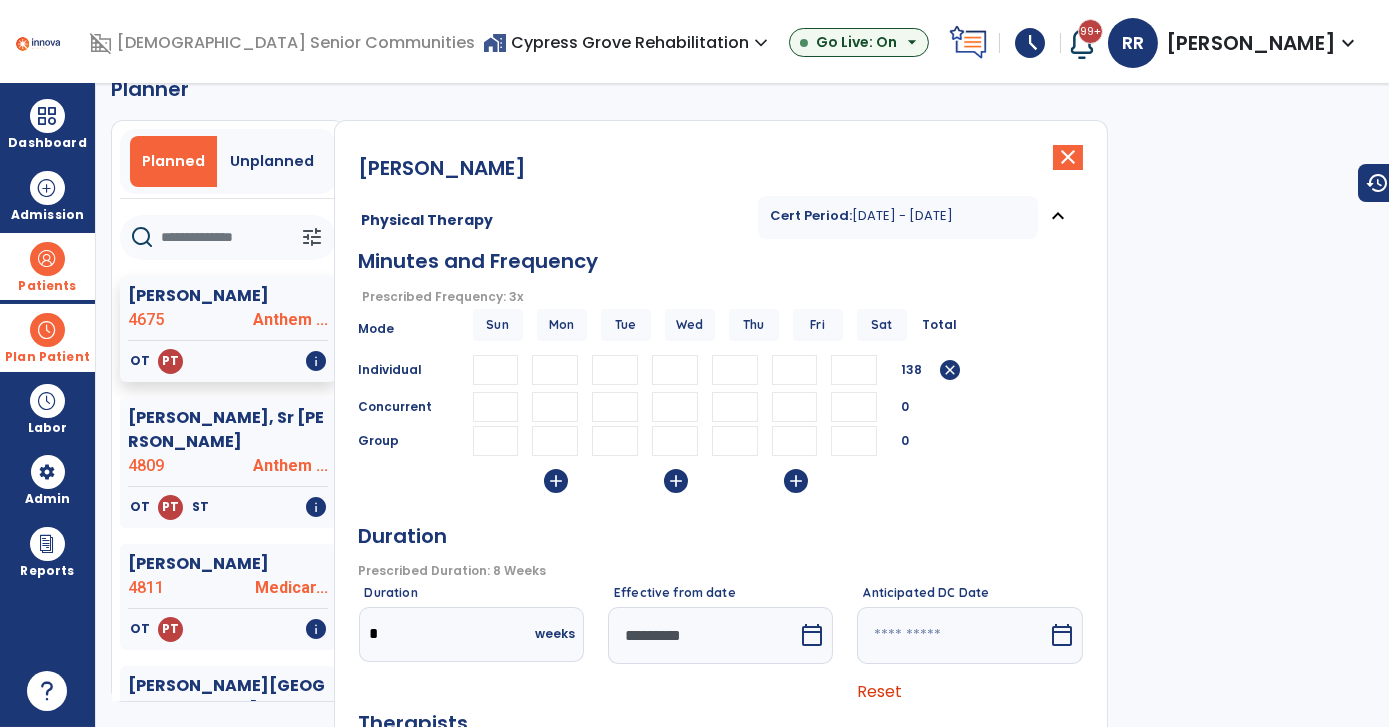 click on "Duration" at bounding box center [721, 534] 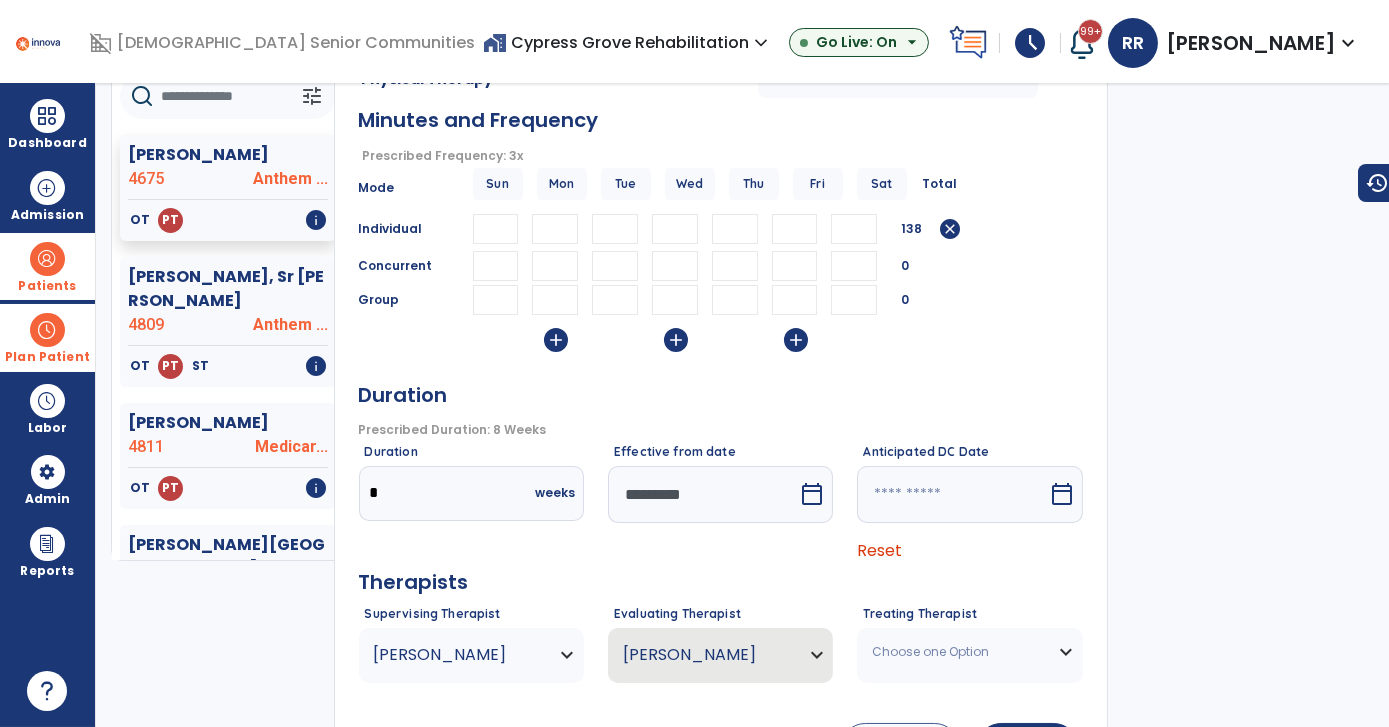 scroll, scrollTop: 375, scrollLeft: 0, axis: vertical 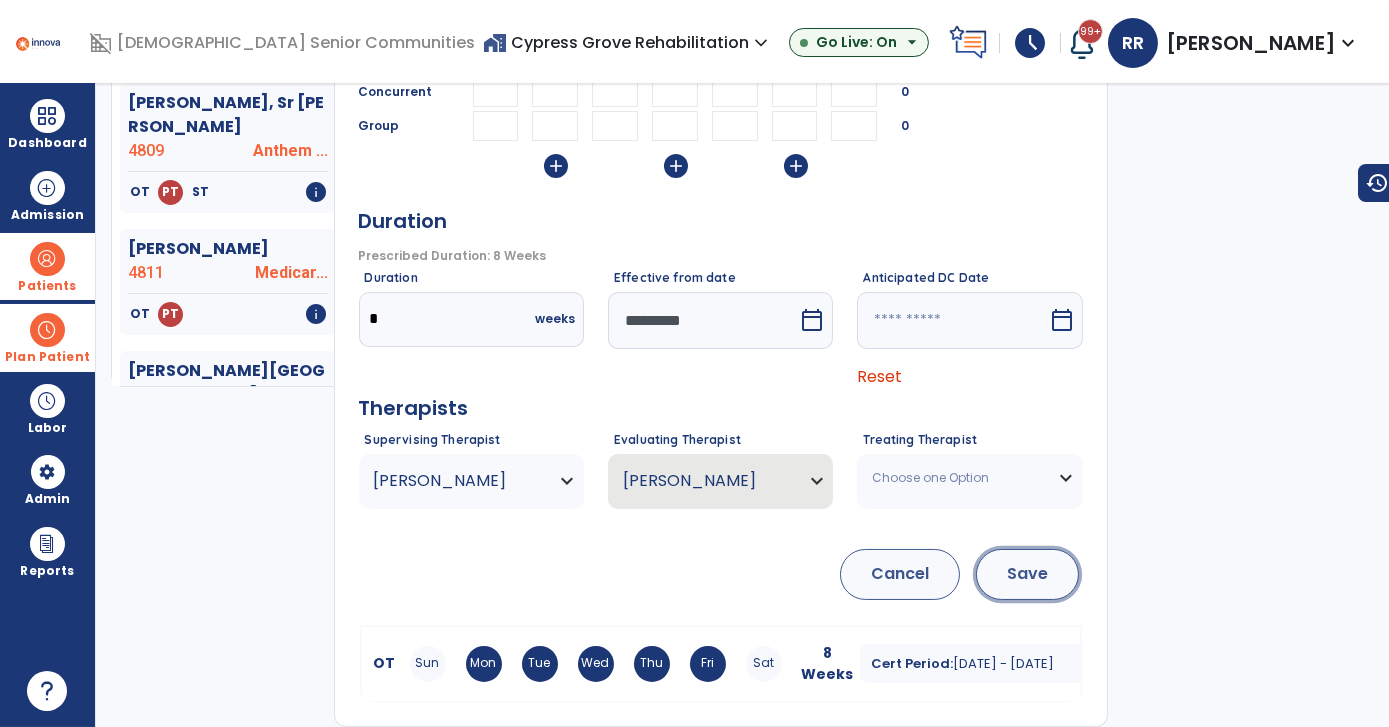 click on "Save" at bounding box center (1027, 574) 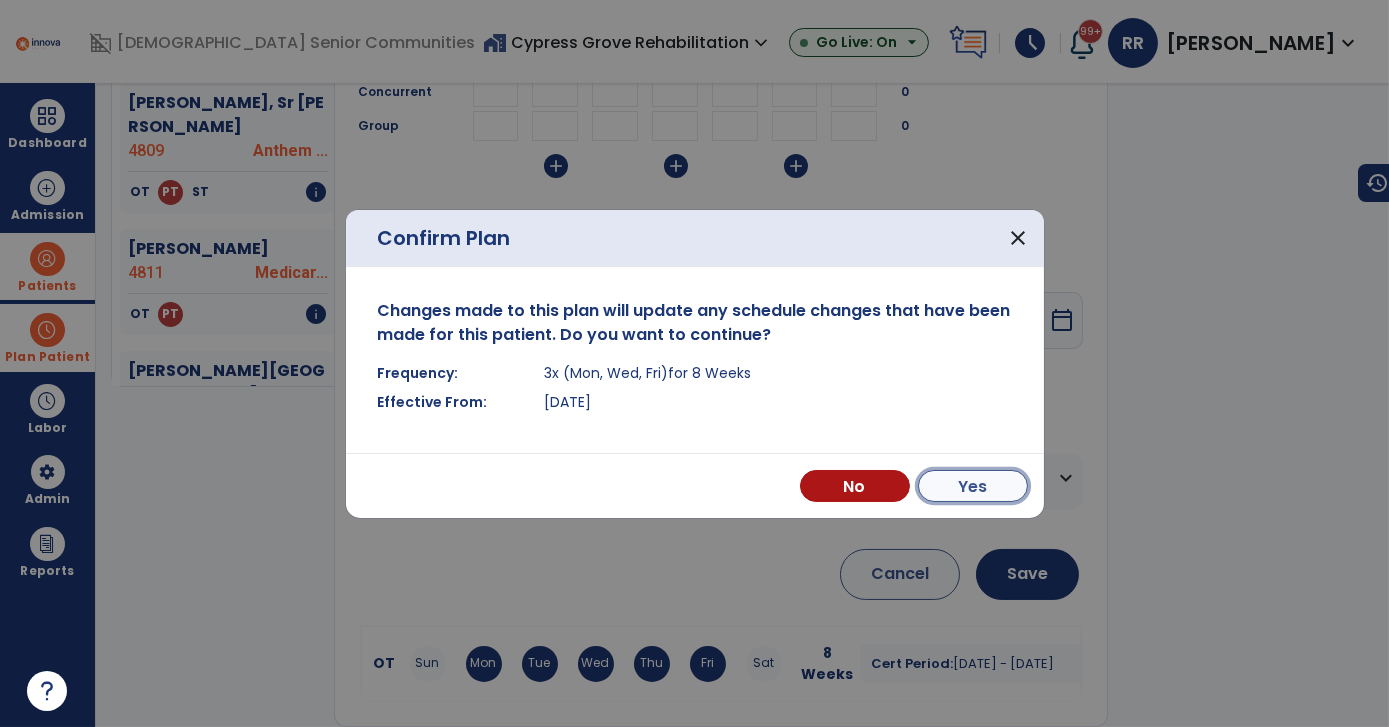 click on "Yes" at bounding box center [973, 486] 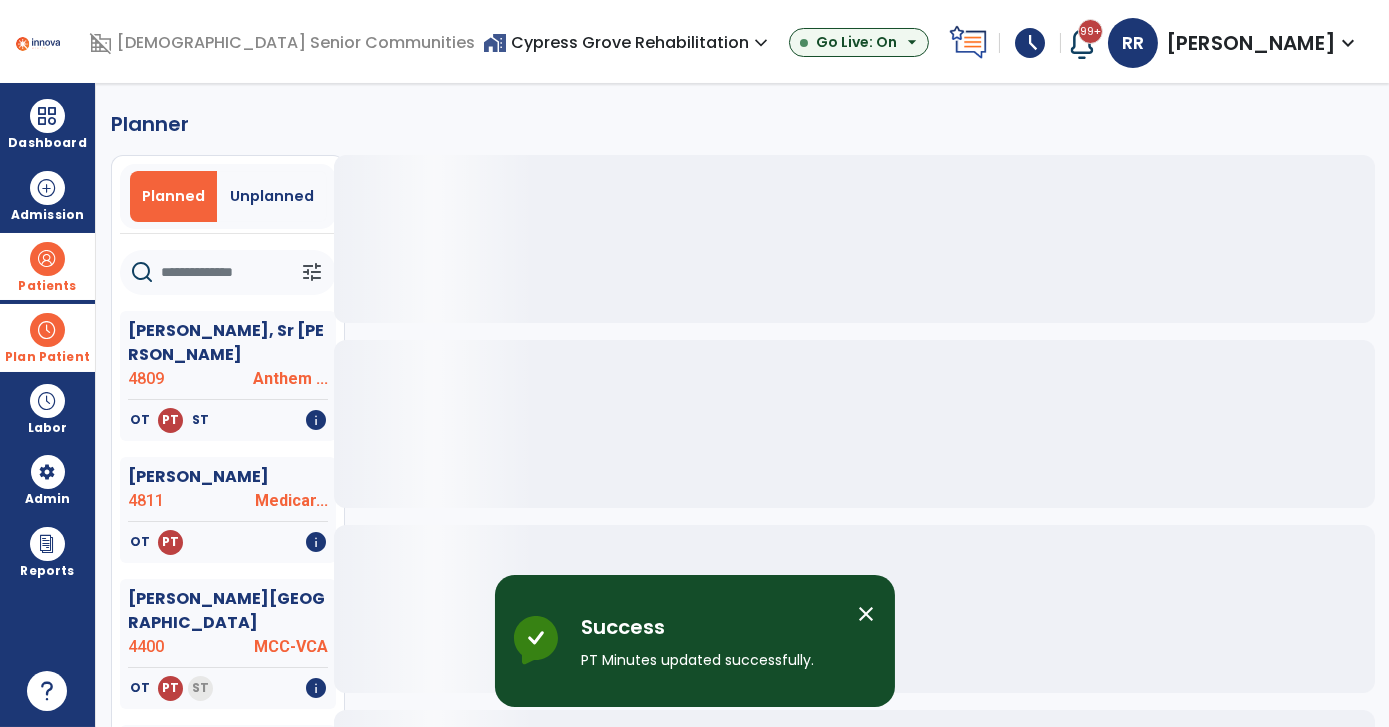 scroll, scrollTop: 0, scrollLeft: 0, axis: both 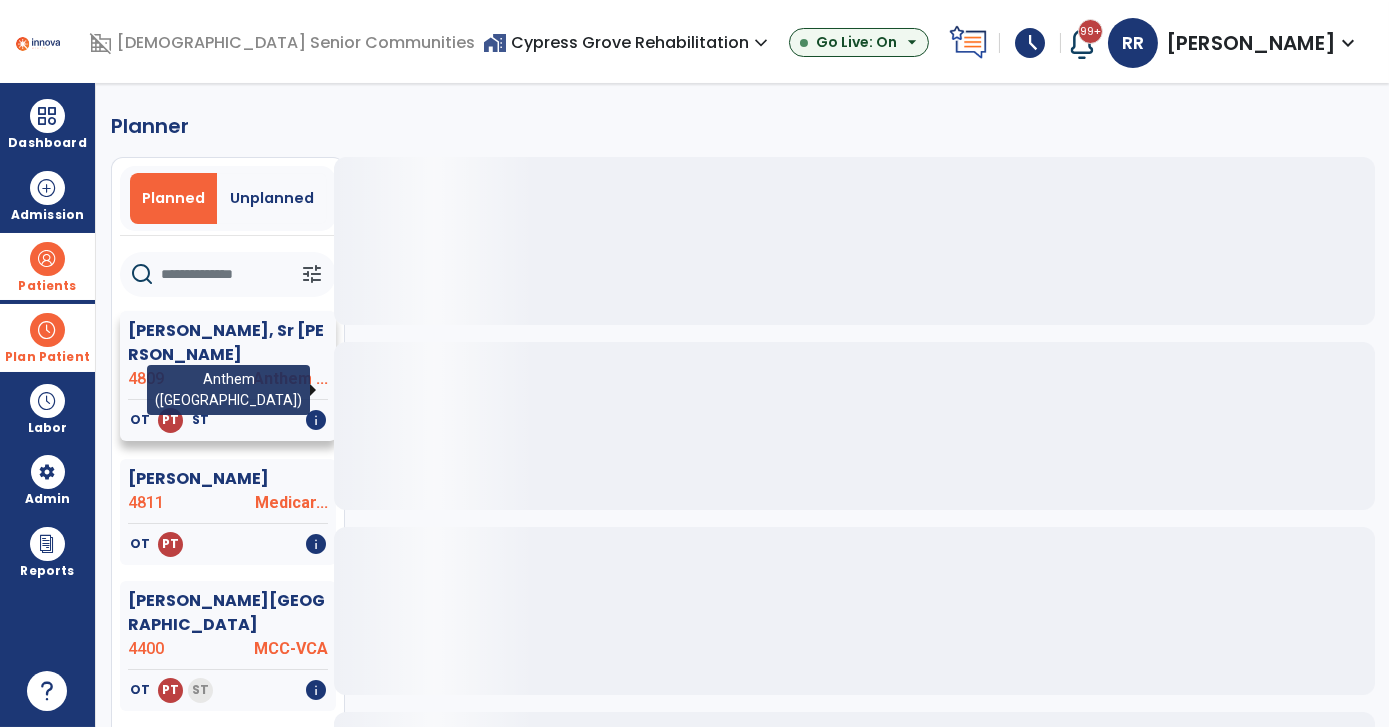 click on "Anthem ..." 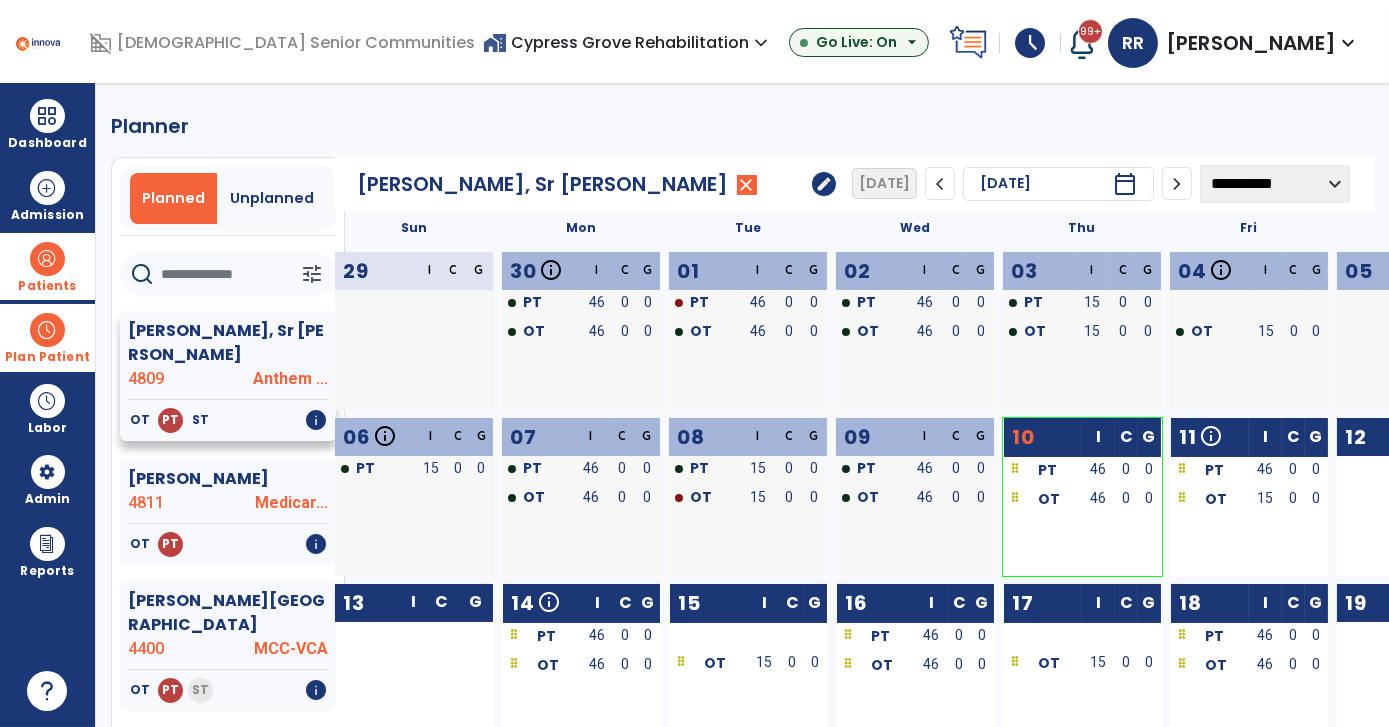 click on "Anthem ..." 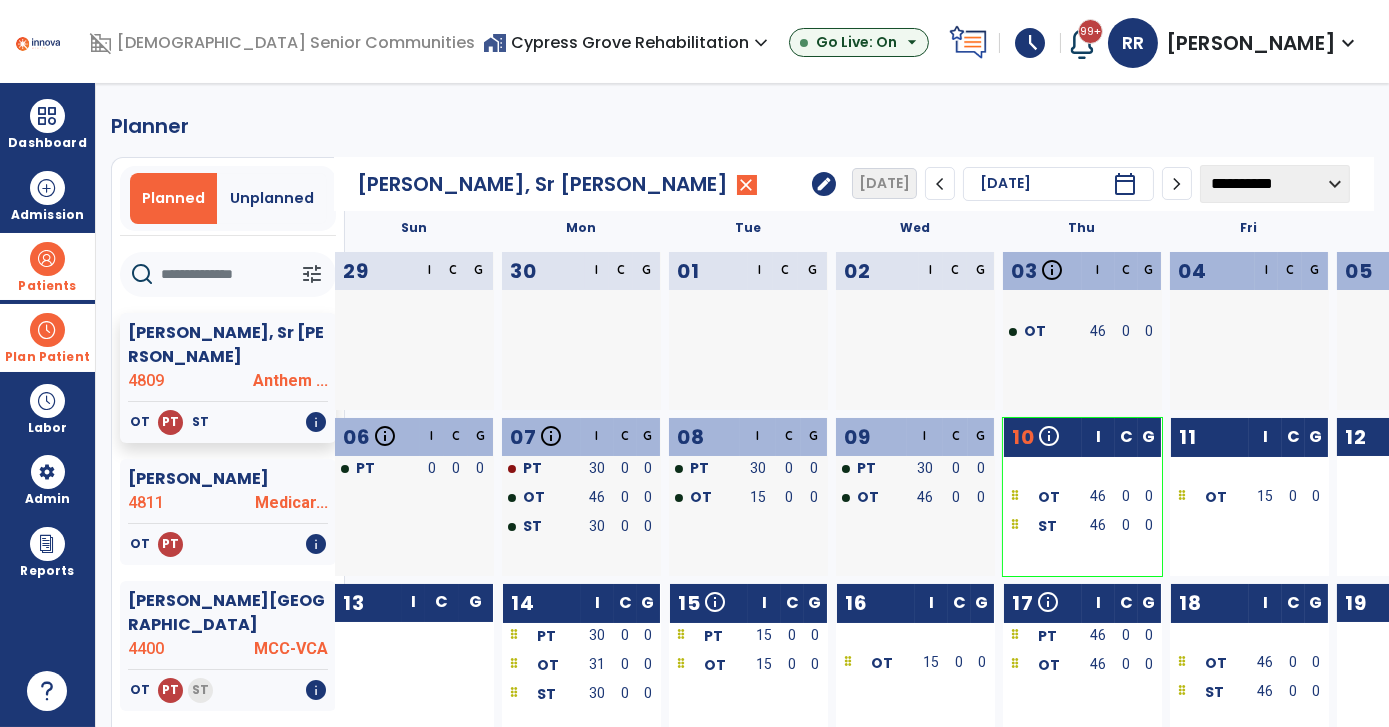 click on "edit" 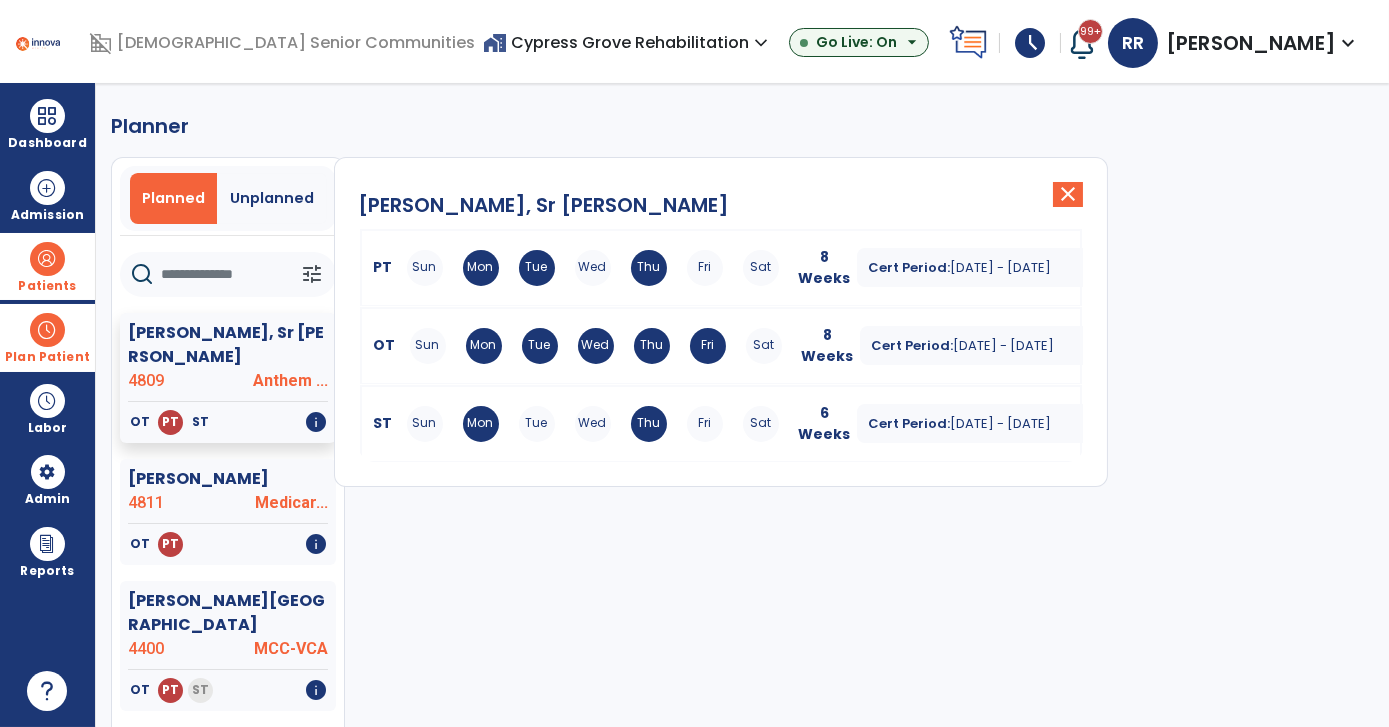 click on "Sun Mon Tue Wed Thu Fri Sat" at bounding box center [593, 268] 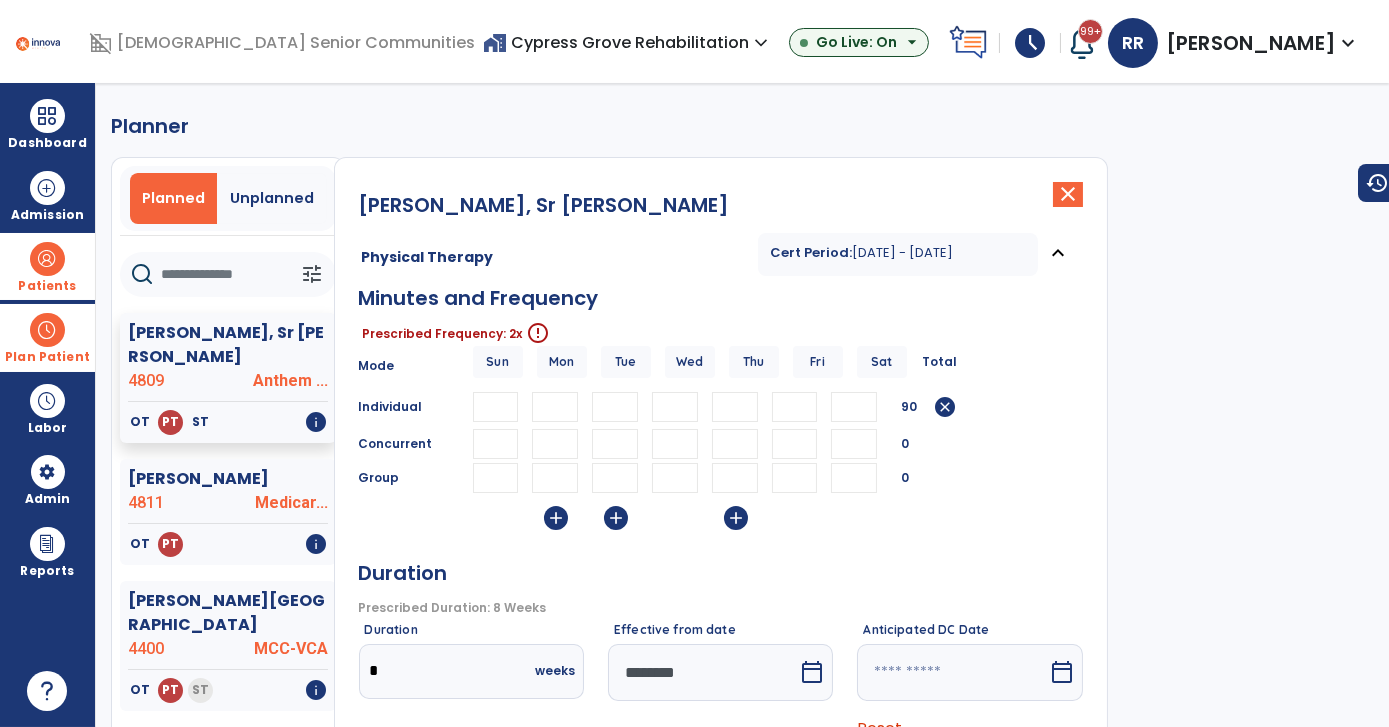 drag, startPoint x: 634, startPoint y: 408, endPoint x: 592, endPoint y: 414, distance: 42.426407 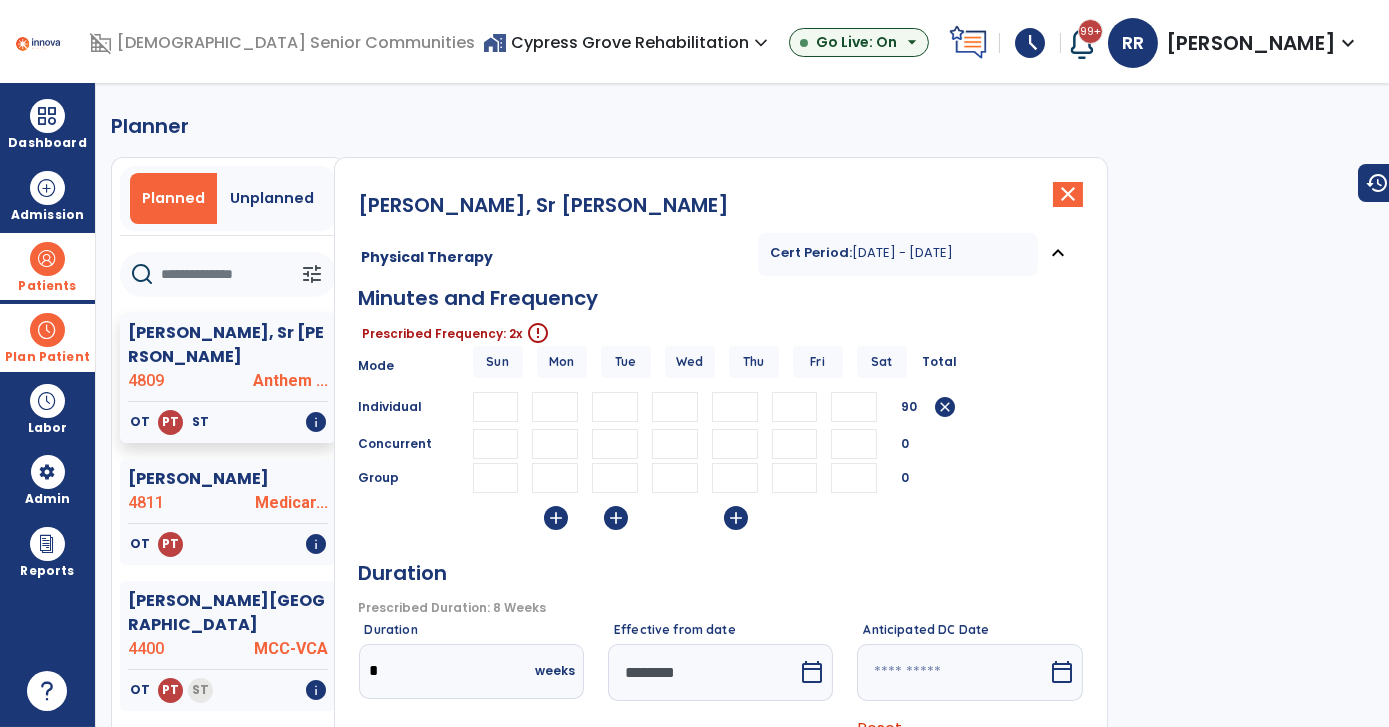 type 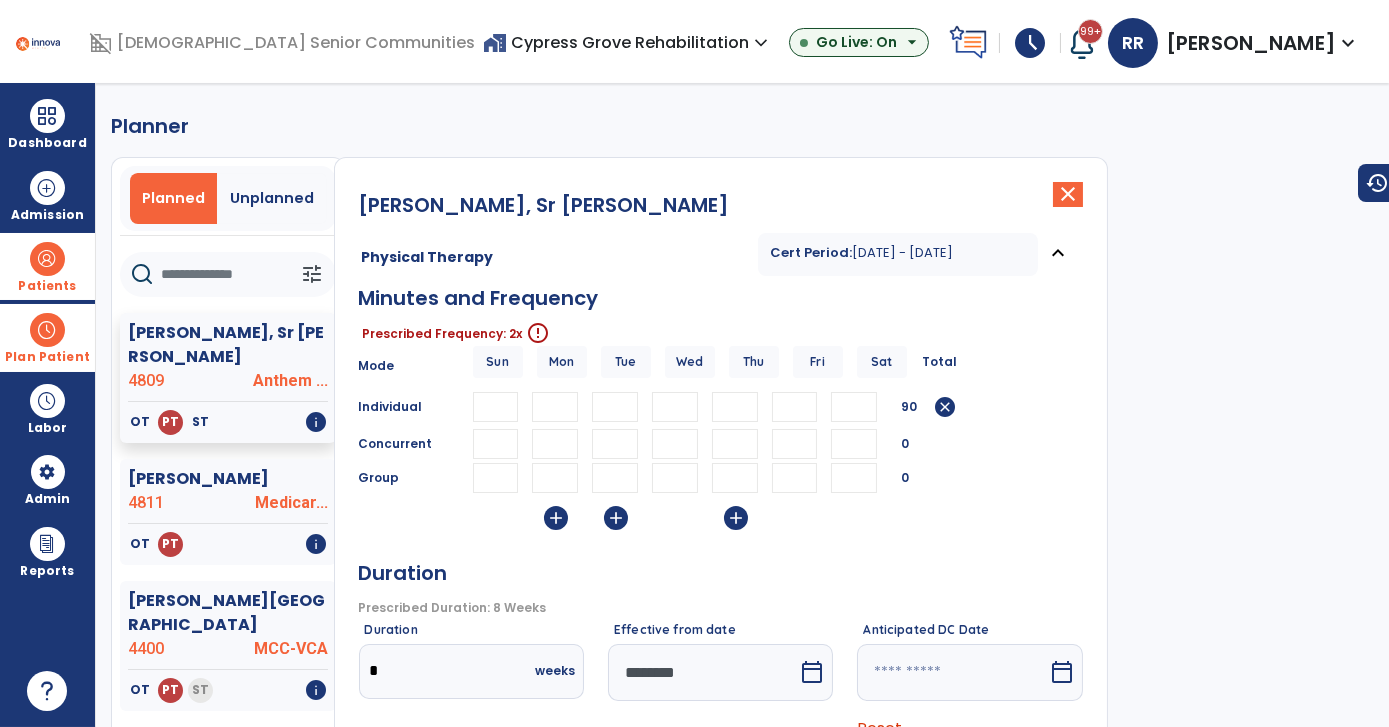 type 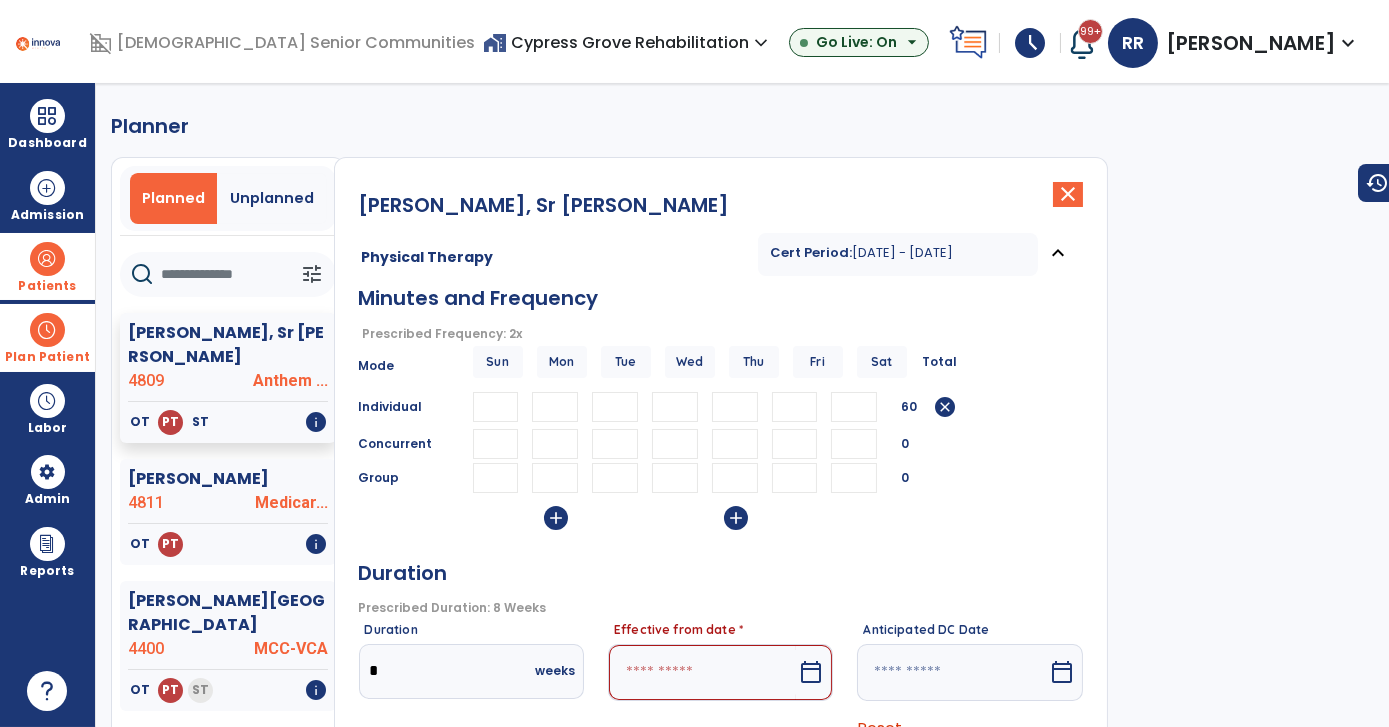 type 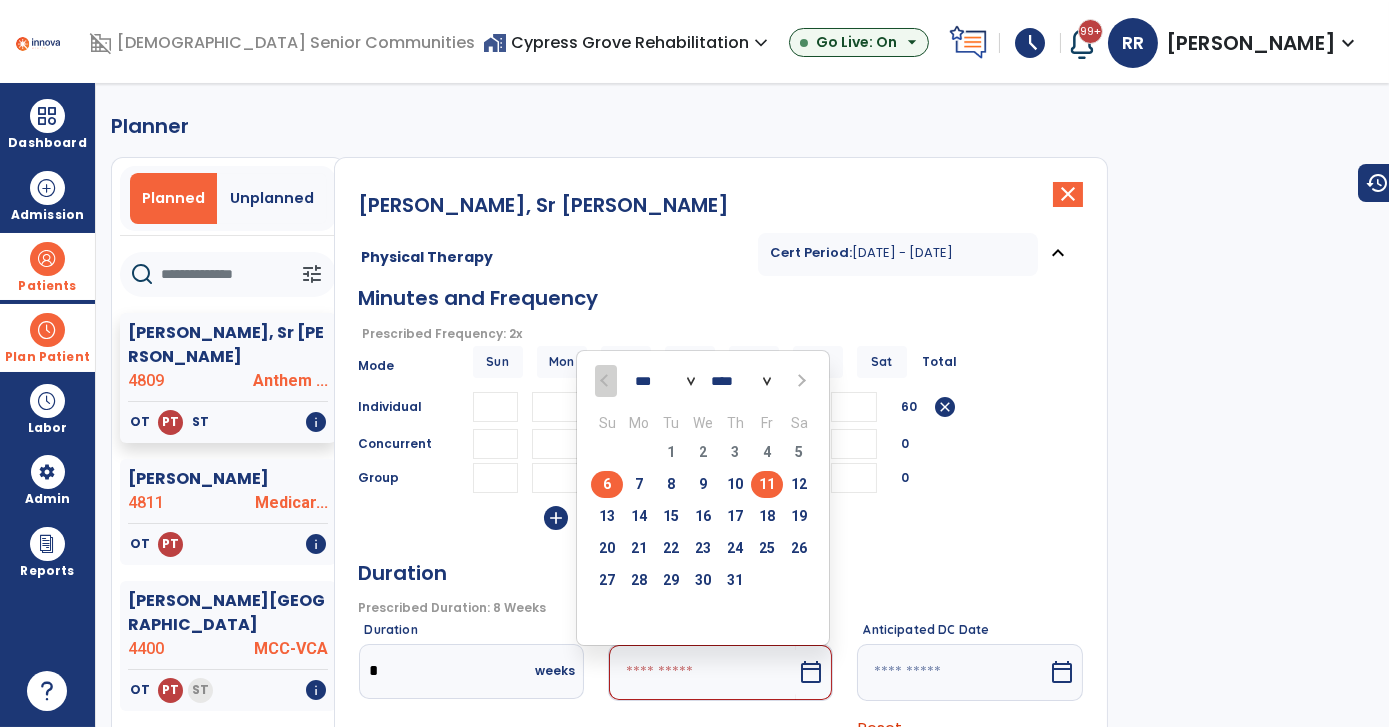 click on "11" at bounding box center (767, 484) 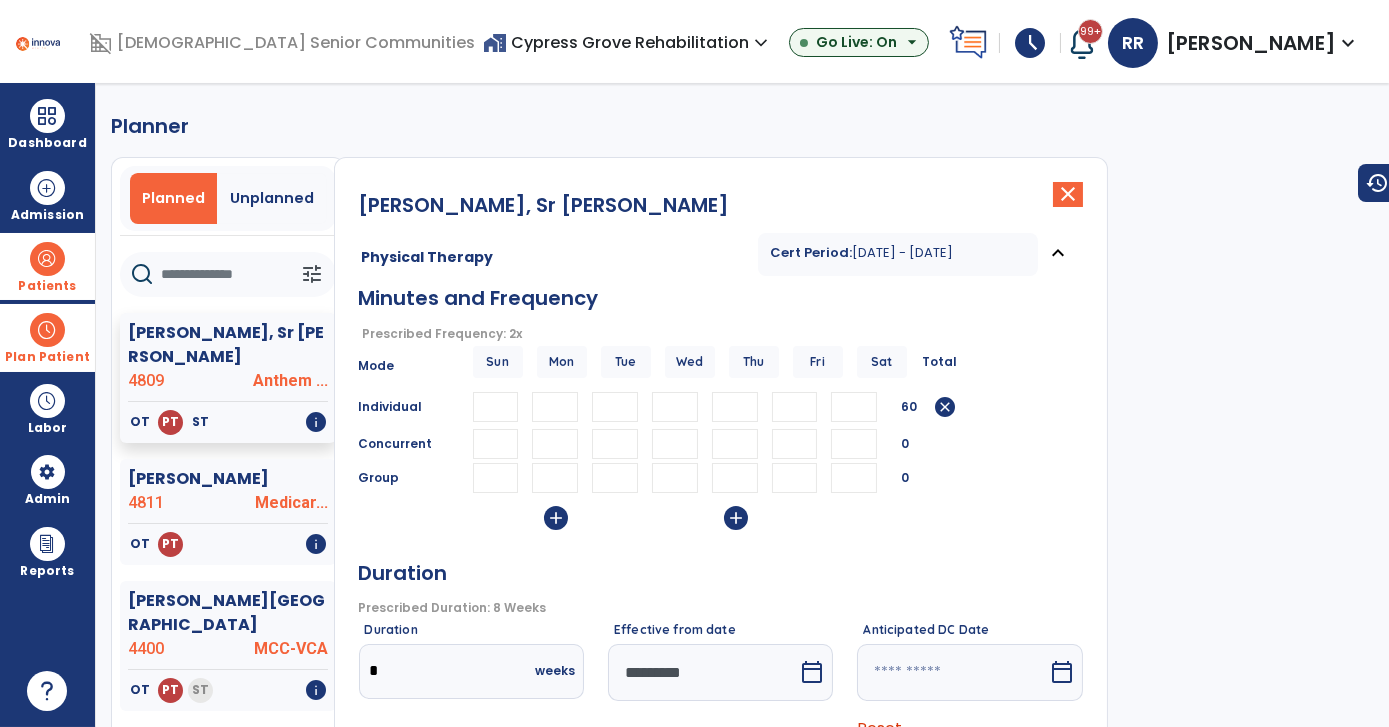 click on "[PERSON_NAME], Sr [PERSON_NAME]  close   Physical Therapy Cert Period:  [DATE] - [DATE]  expand_less  Minutes and Frequency  Prescribed Frequency: 2x   error_outline  Mode Sun Mon Tue Wed Thu Fri Sat Total Individual ** ** 60  cancel  Concurrent 0 Group 0  add   add   Duration   Prescribed Duration: 8 Weeks   error_outline  Duration *  weeks  Effective from date  *********  calendar_today  Anticipated DC Date   calendar_today  Reset Therapists Supervising Therapist [PERSON_NAME] [PERSON_NAME]  PT   NPI #  N/A   License #  05015391A [PERSON_NAME]  PT   NPI #  N/A   License #  05009259A Evaluating Therapist [PERSON_NAME] [PERSON_NAME]  PT   NPI #  N/A   License #  05015391A [PERSON_NAME]  PT   NPI #  N/A   License #  05009259A Treating Therapist Choose one Option [PERSON_NAME]  PT   NPI #  N/A   License #  05015391A [PERSON_NAME]  PTA   NPI #  N/A   License #  06005417A [PERSON_NAME]  PT   NPI #  N/A   License #  05009259A  Cancel   Save    OT Sun Mon Tue Wed Thu Fri Sat 8 Weeks Cert Period:  [DATE] - [DATE]" 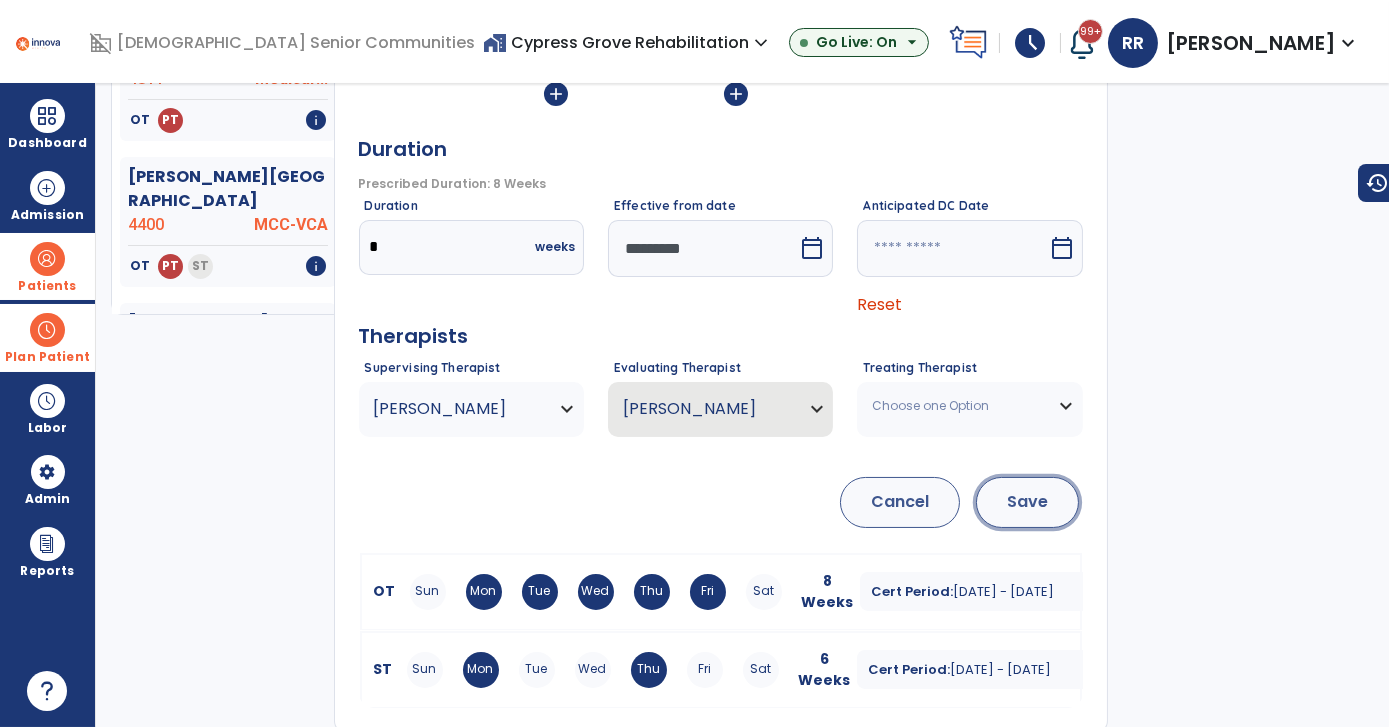 click on "Save" at bounding box center (1027, 502) 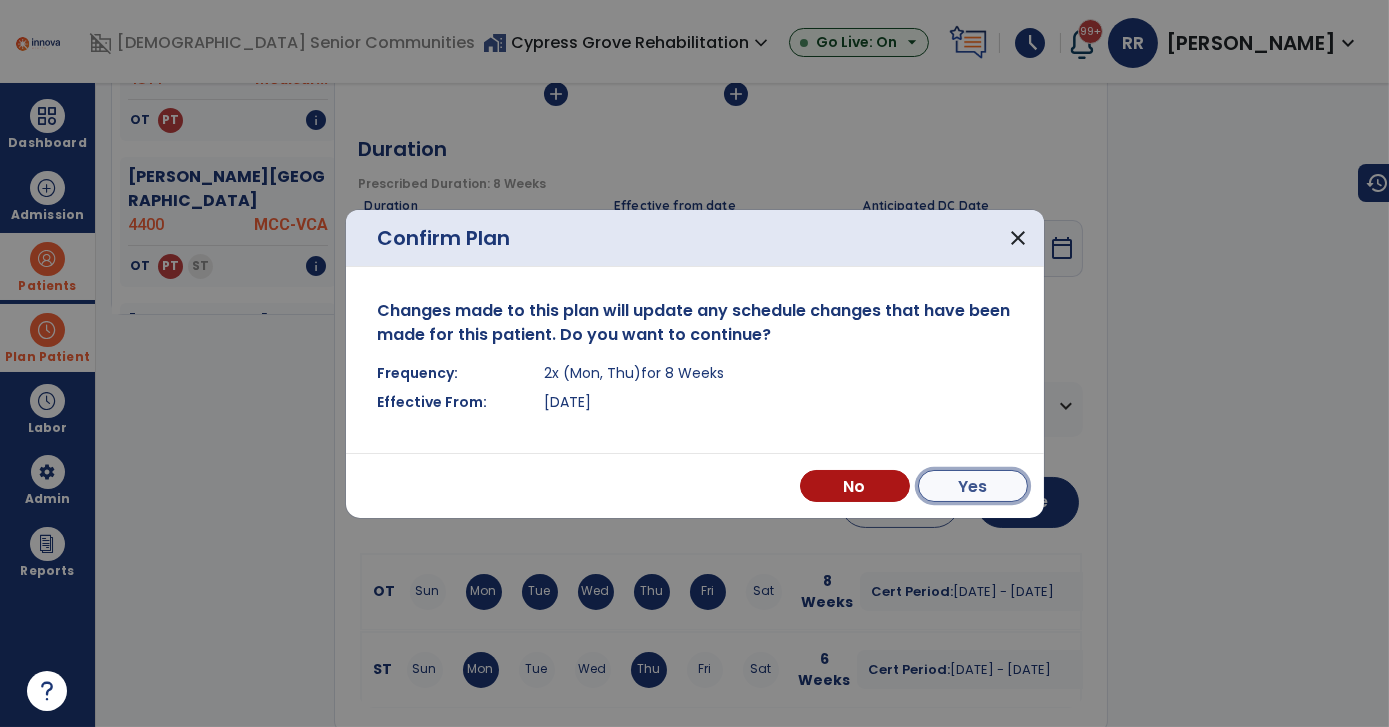 click on "Yes" at bounding box center [973, 486] 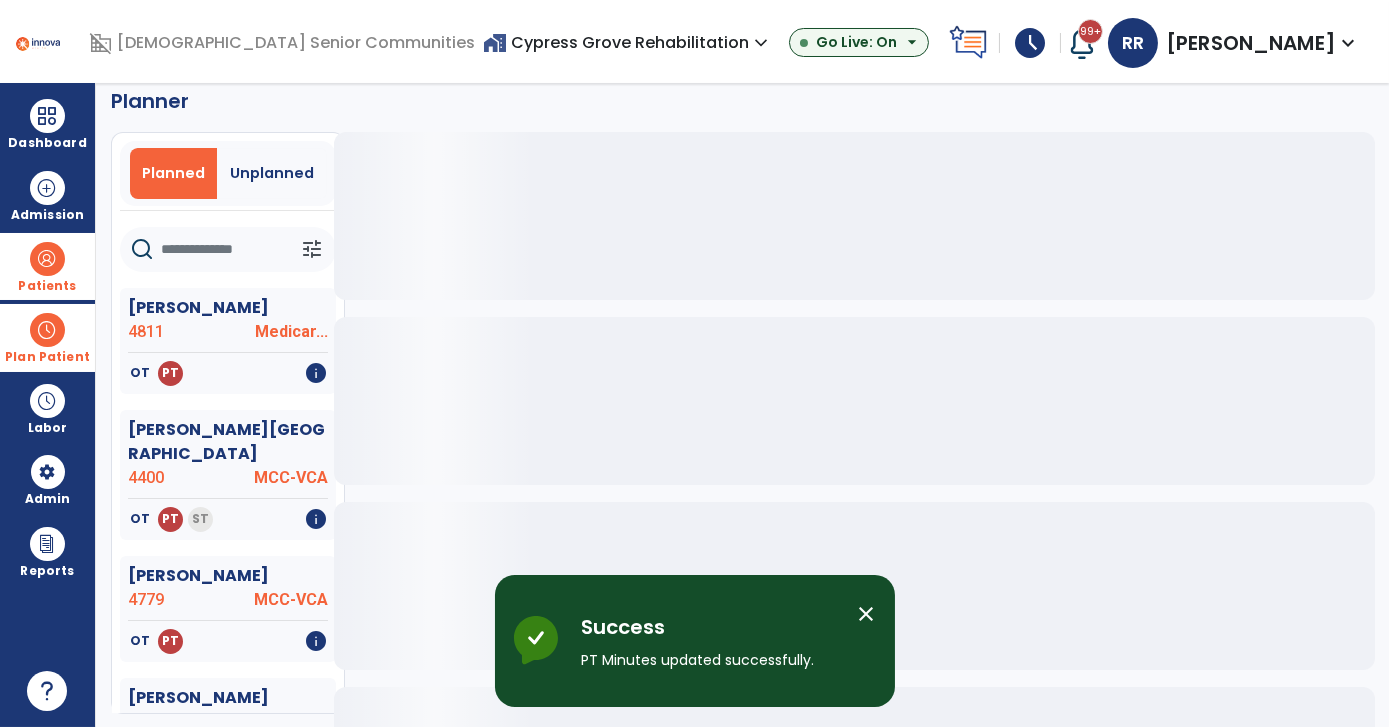 scroll, scrollTop: 0, scrollLeft: 0, axis: both 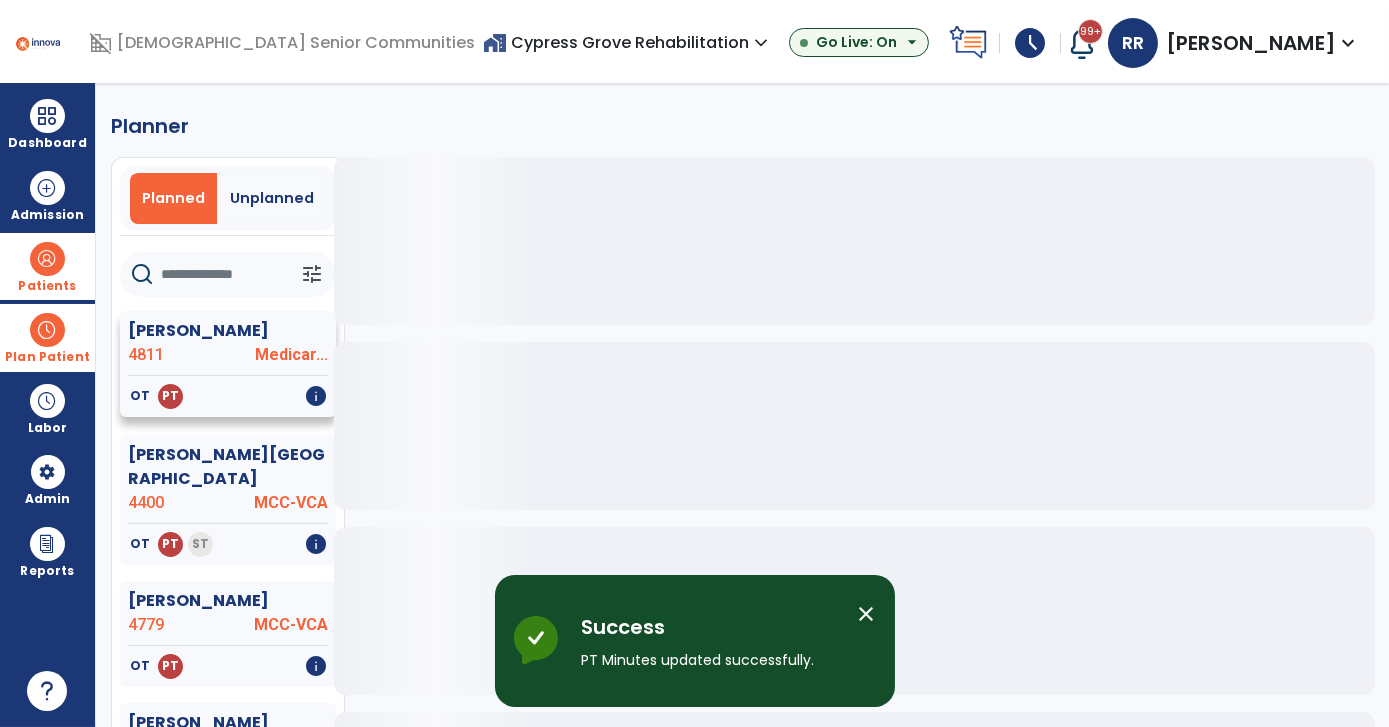 click on "[PERSON_NAME]  4811 Medicar..." 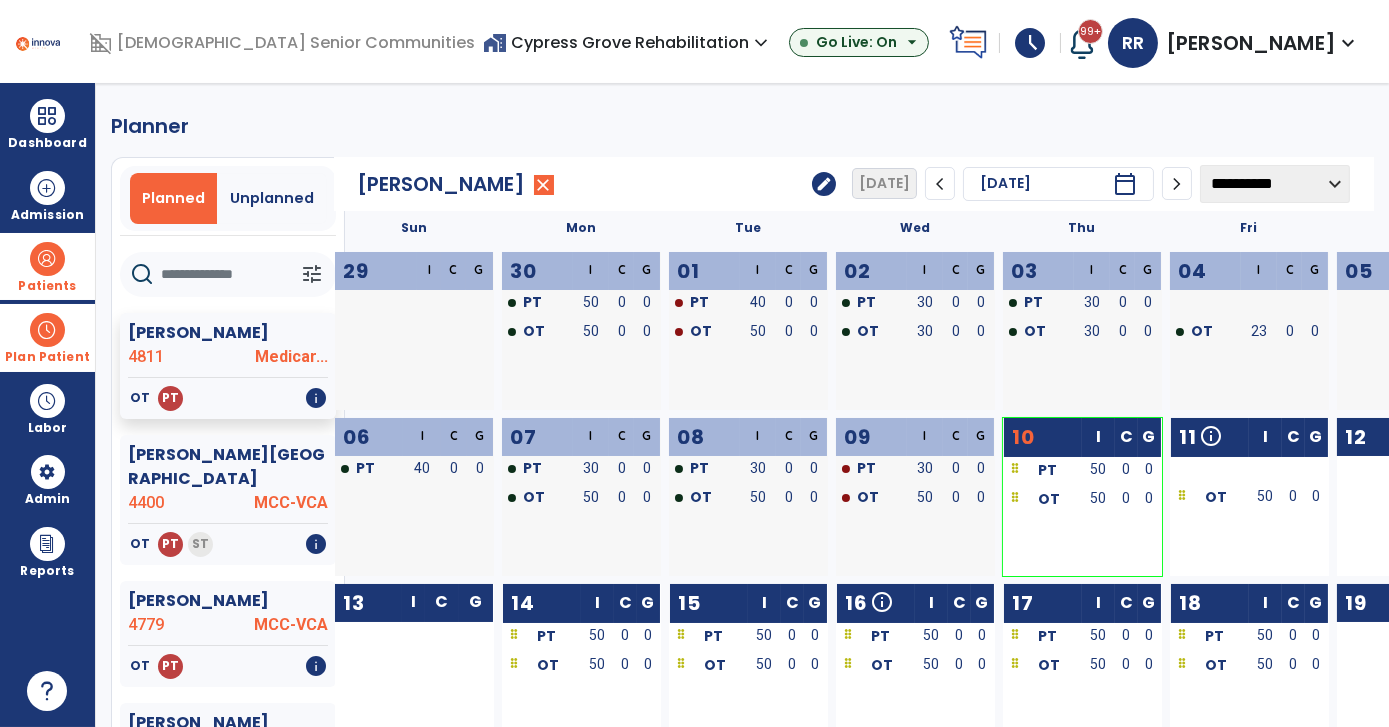 scroll, scrollTop: 90, scrollLeft: 0, axis: vertical 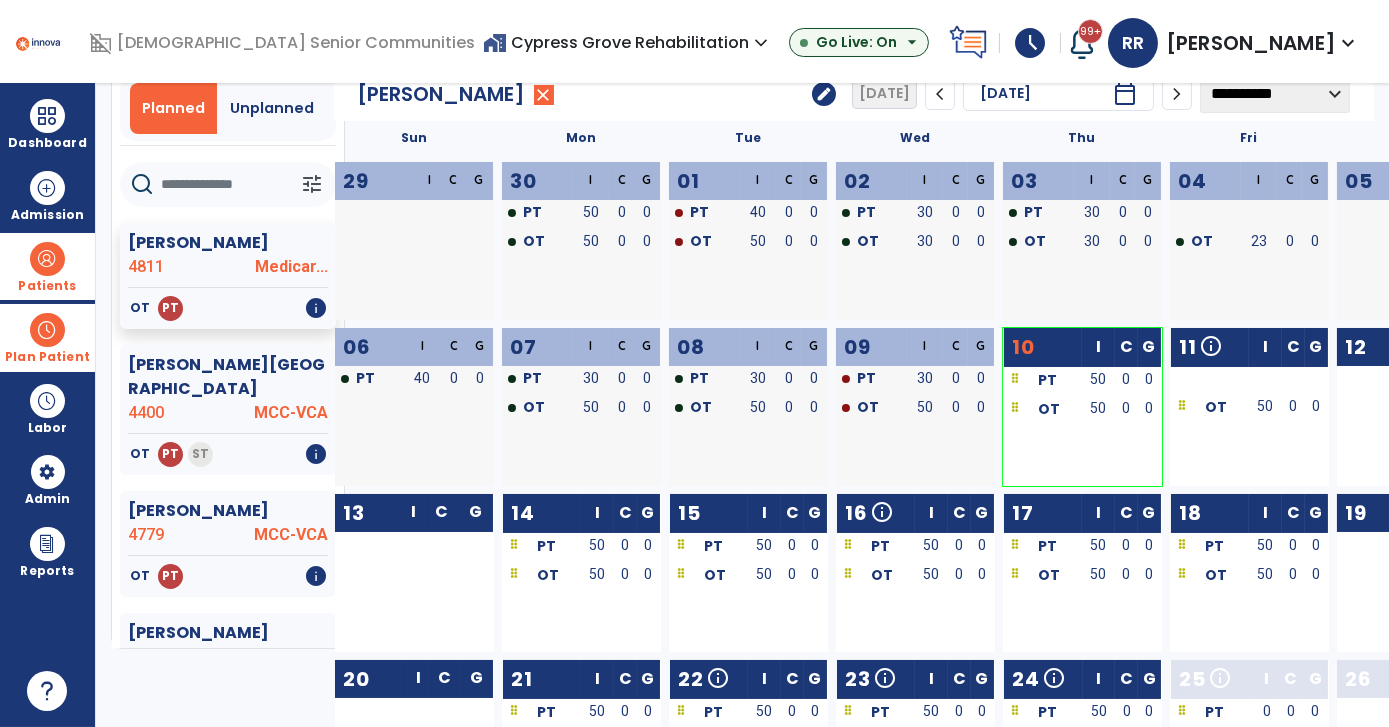 click on "edit" 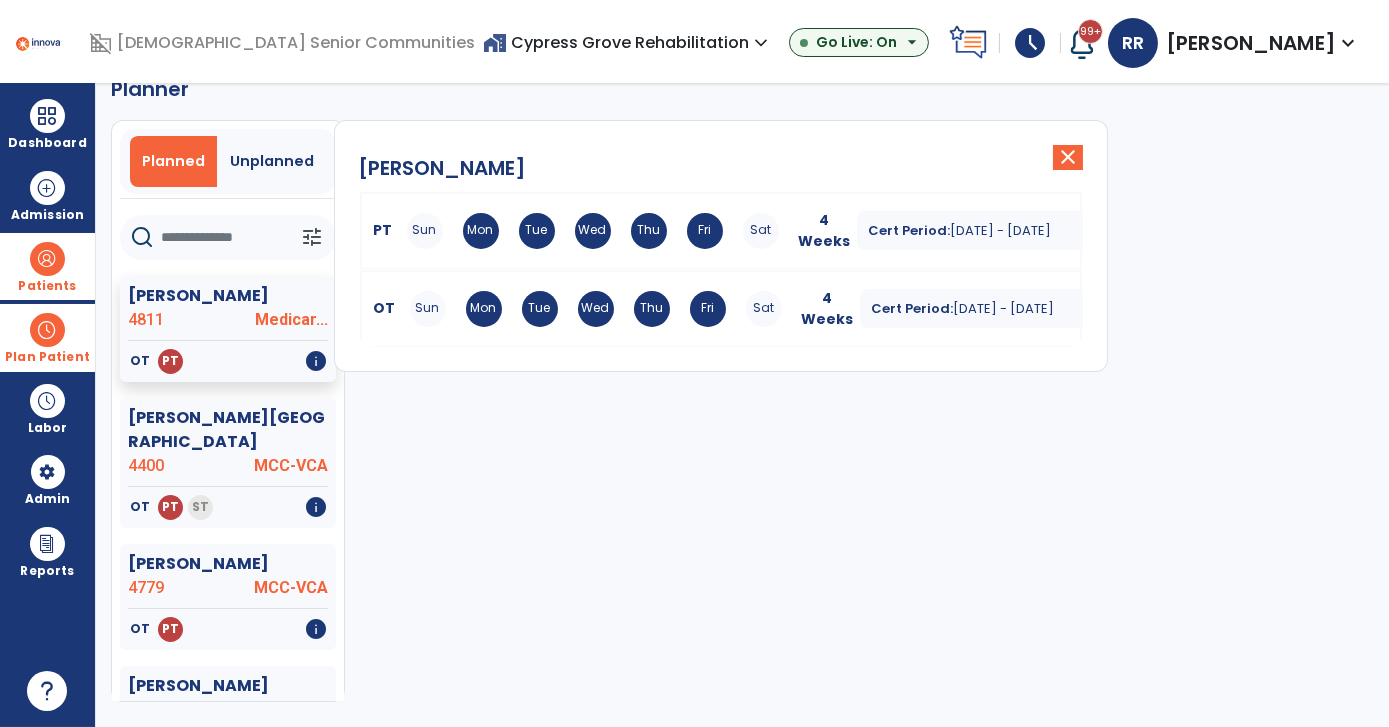 click on "PT Sun Mon Tue Wed Thu Fri Sat 4 Weeks Cert Period:  [DATE] - [DATE]  expand_more" at bounding box center (721, 231) 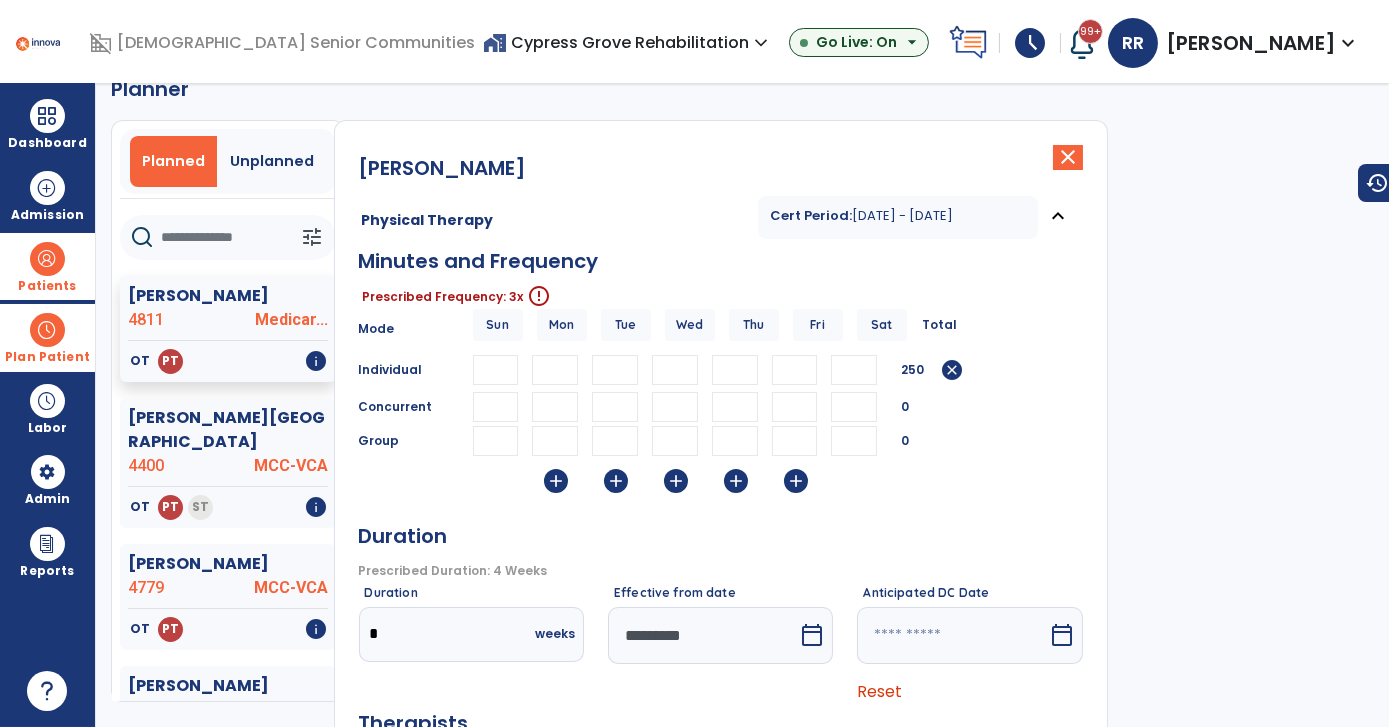 drag, startPoint x: 813, startPoint y: 366, endPoint x: 715, endPoint y: 382, distance: 99.29753 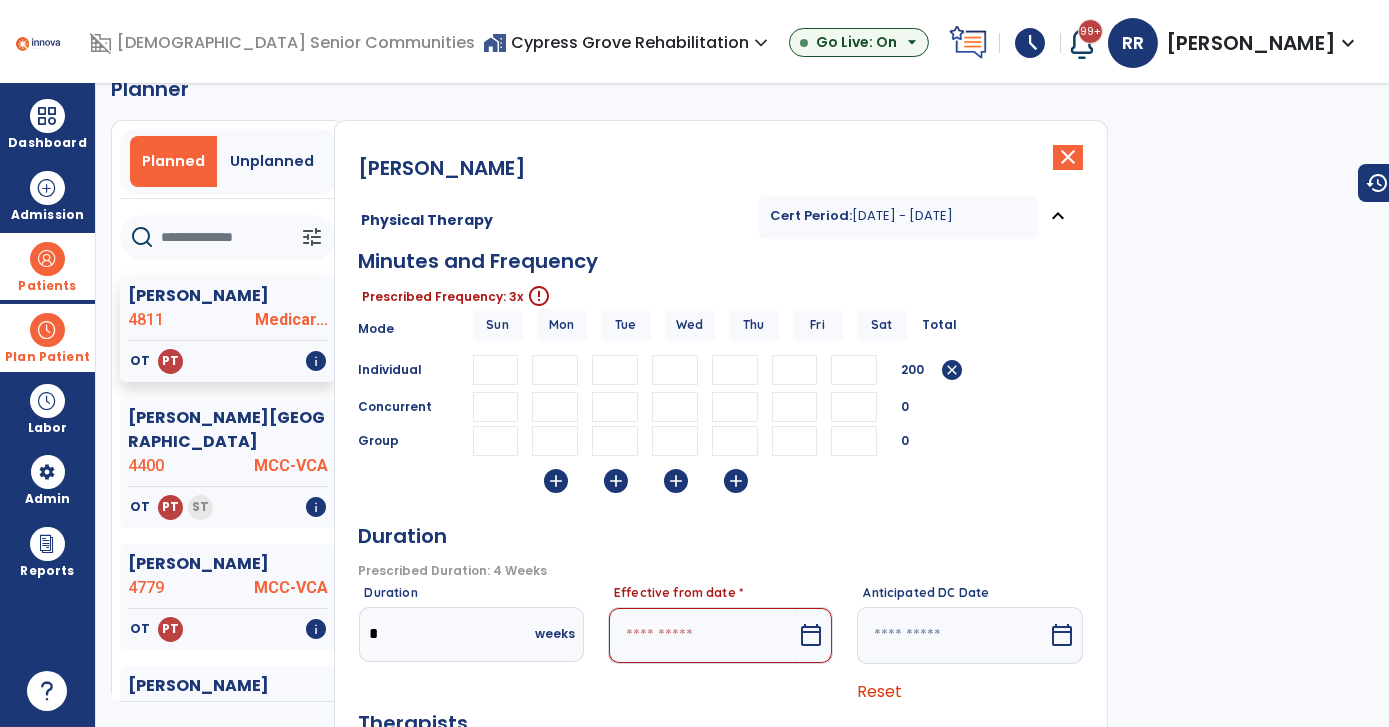 type 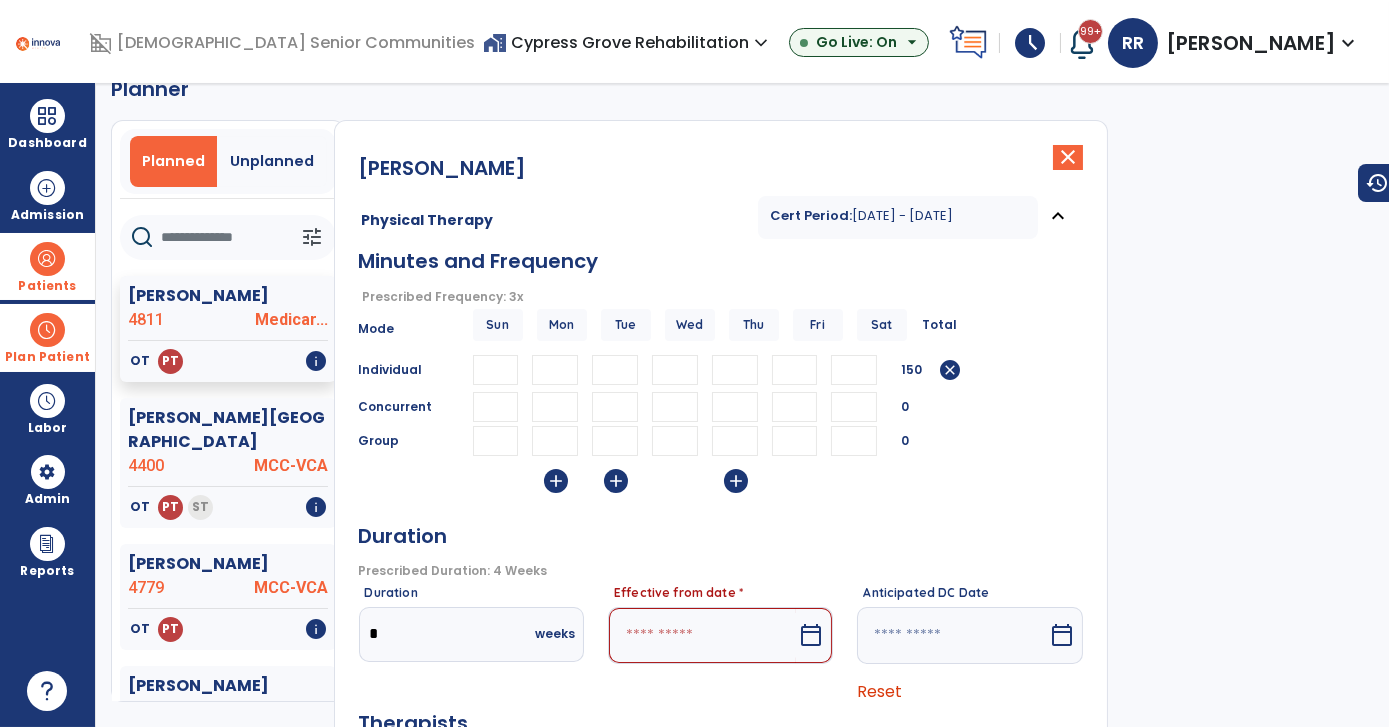 type 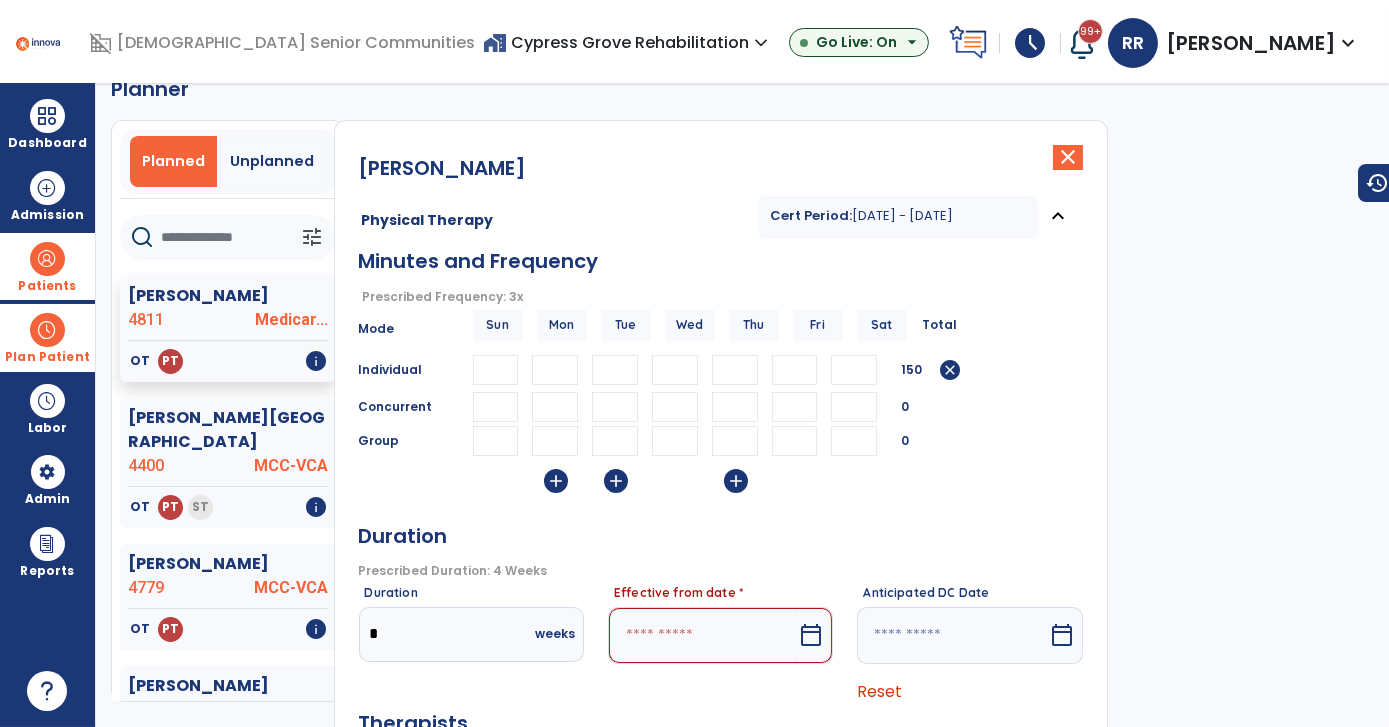 drag, startPoint x: 561, startPoint y: 373, endPoint x: 518, endPoint y: 381, distance: 43.737854 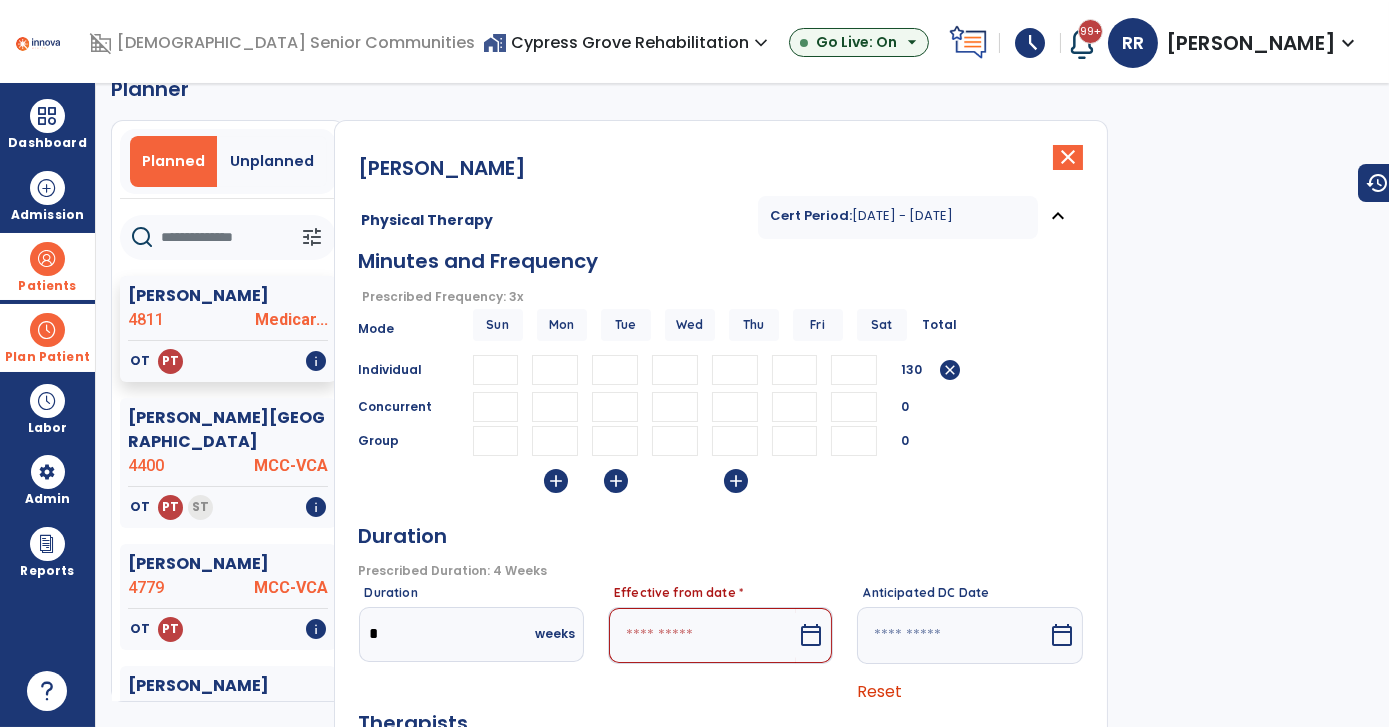 type on "**" 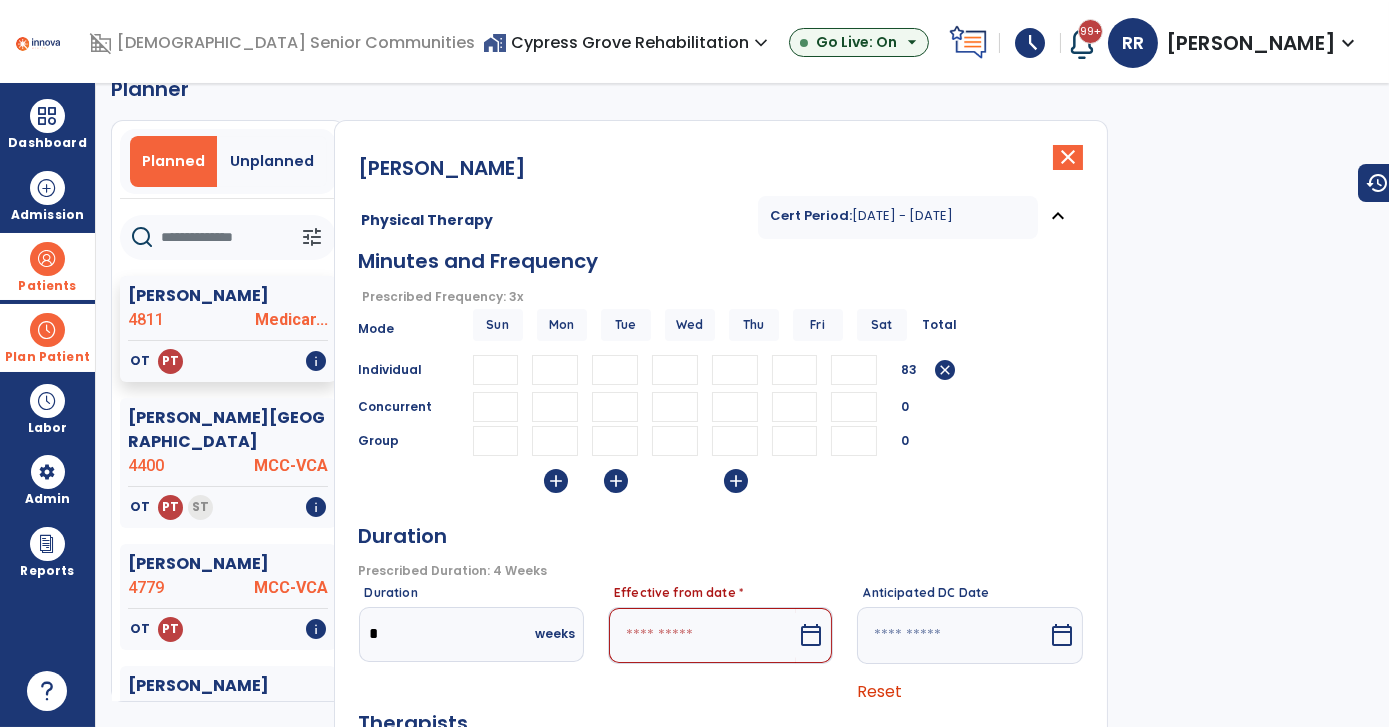 type on "**" 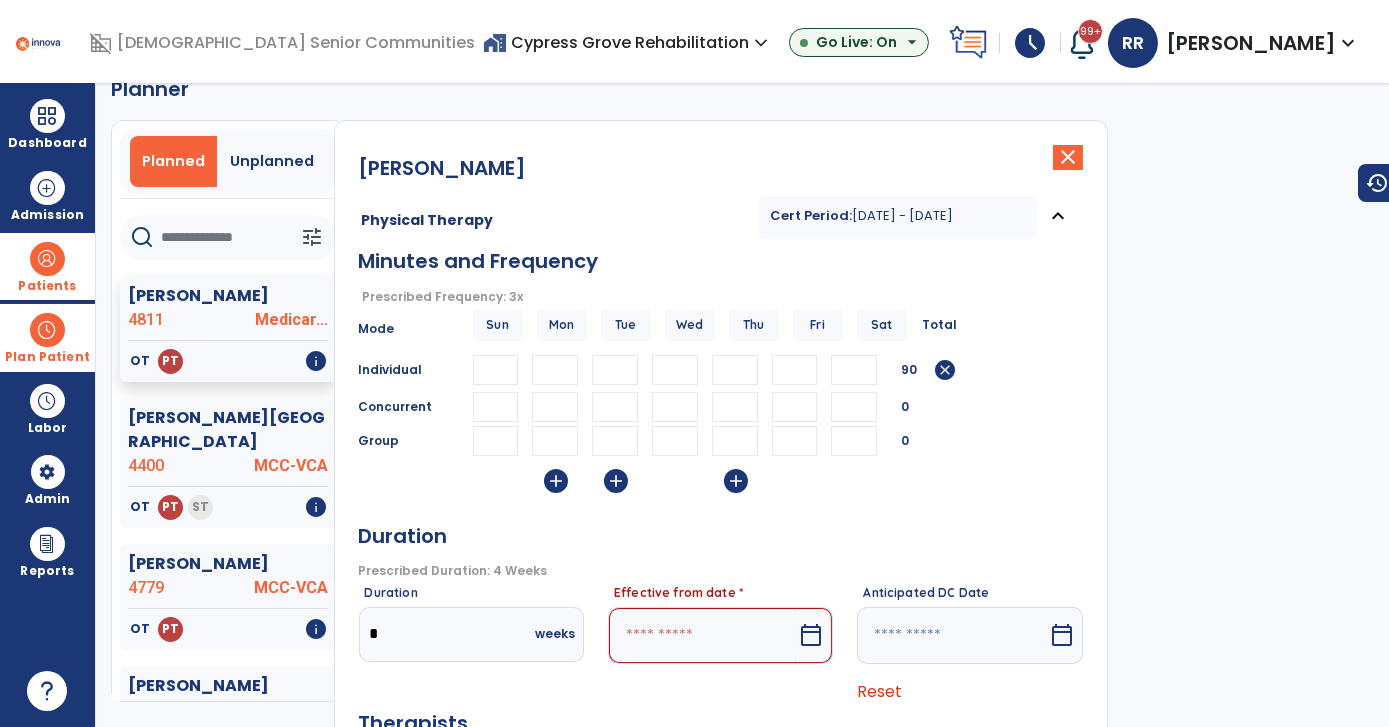 type on "**" 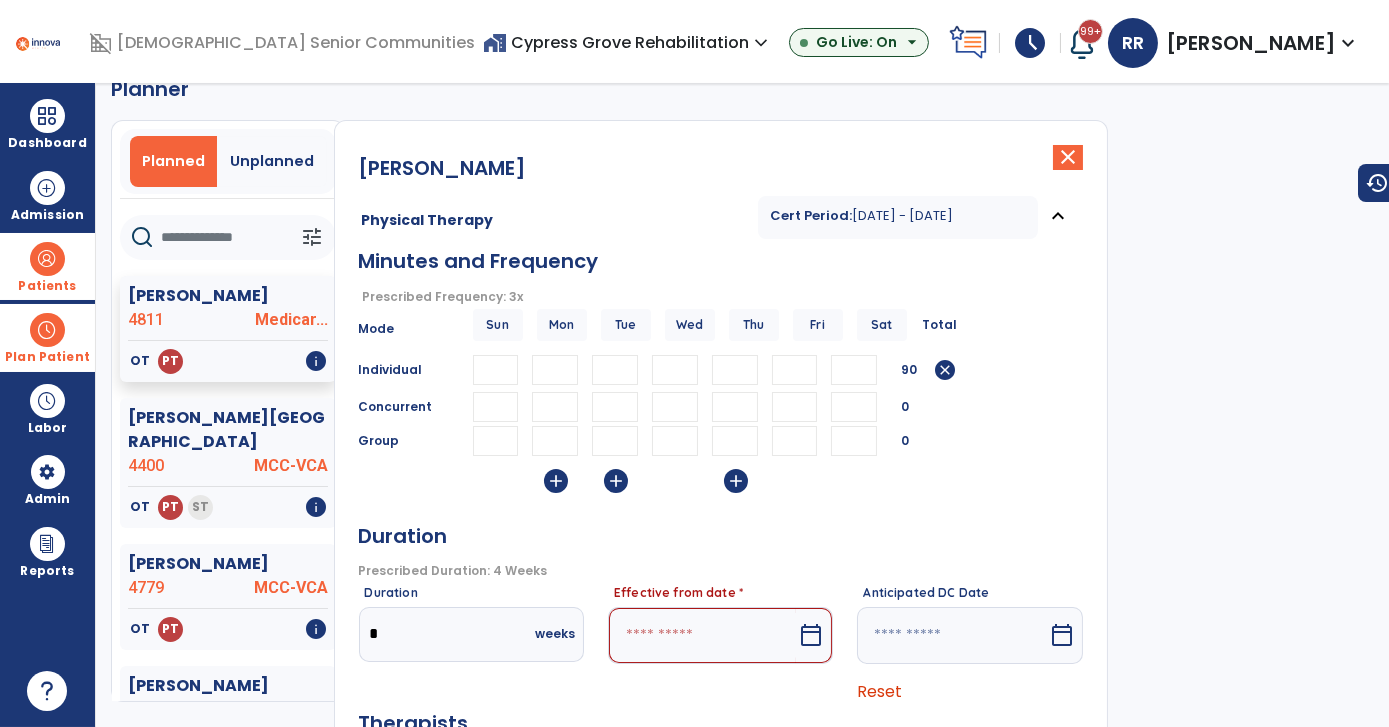 click on "Duration" at bounding box center (721, 534) 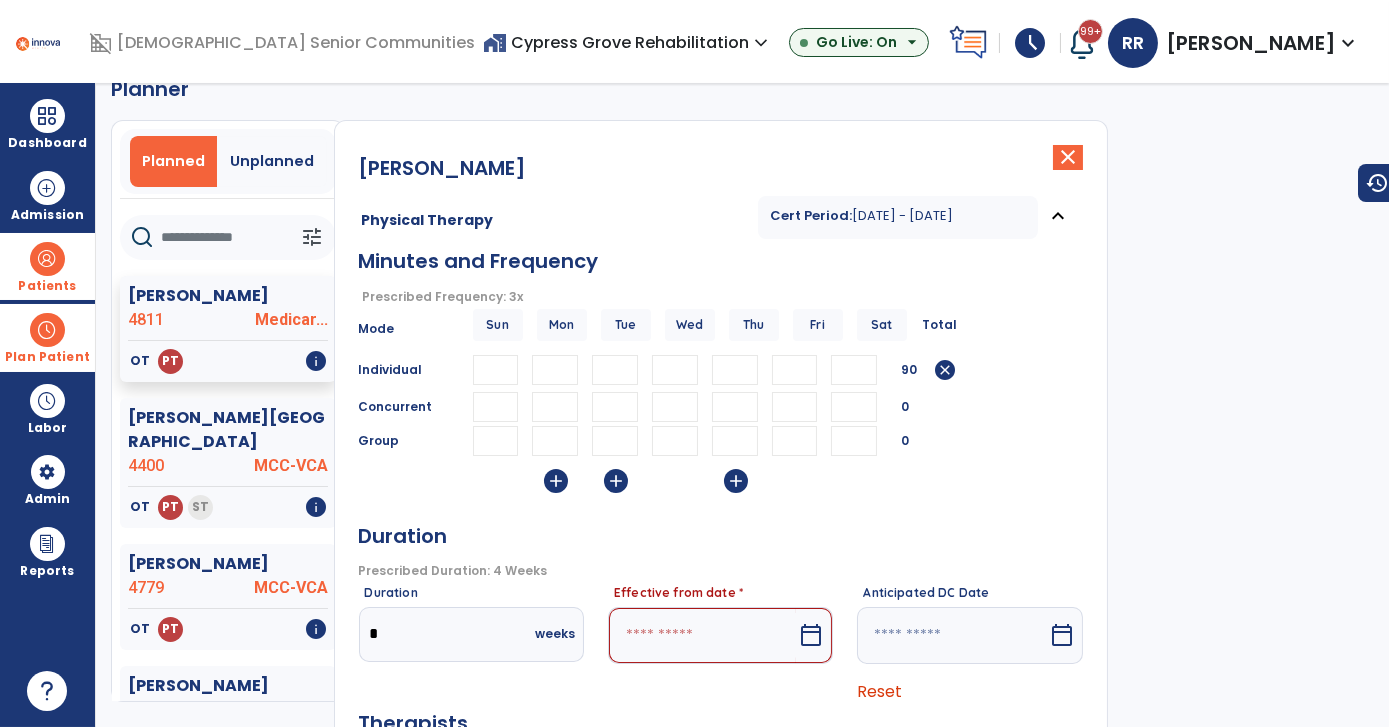click on "calendar_today" at bounding box center (811, 635) 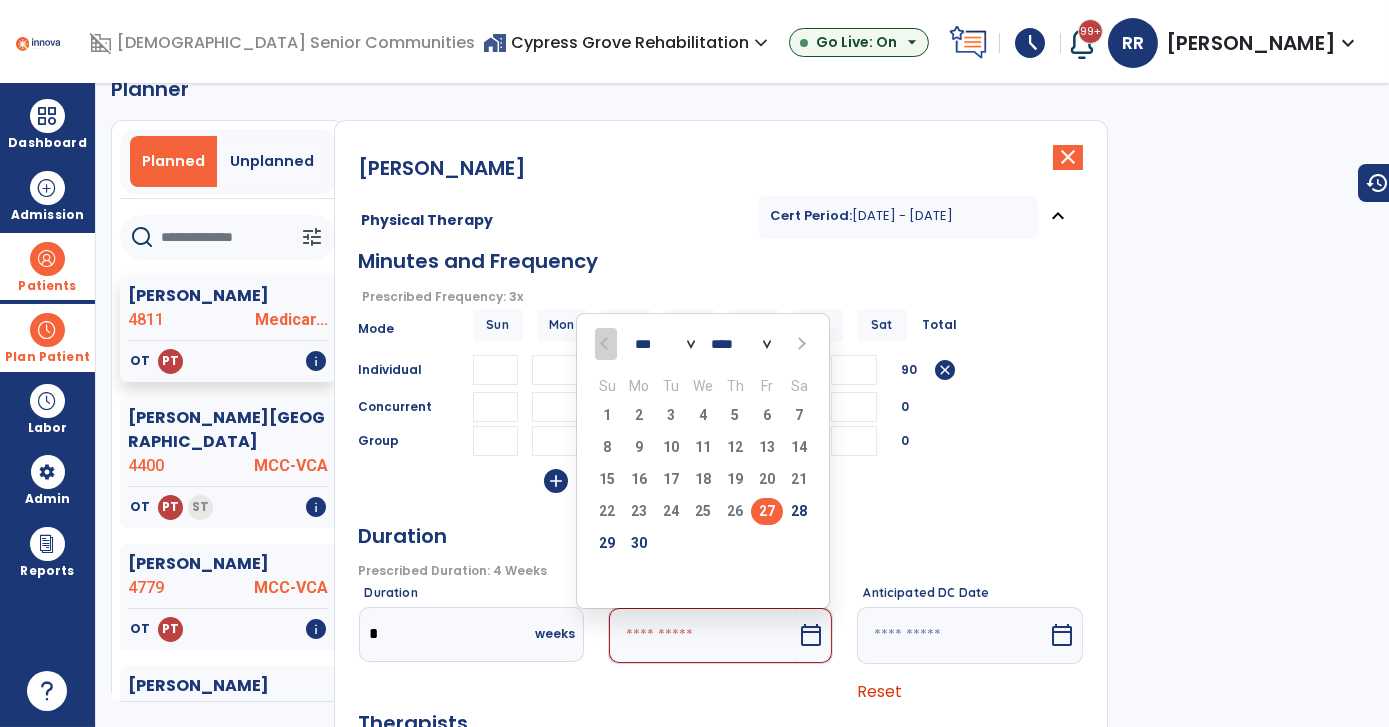 click at bounding box center (800, 344) 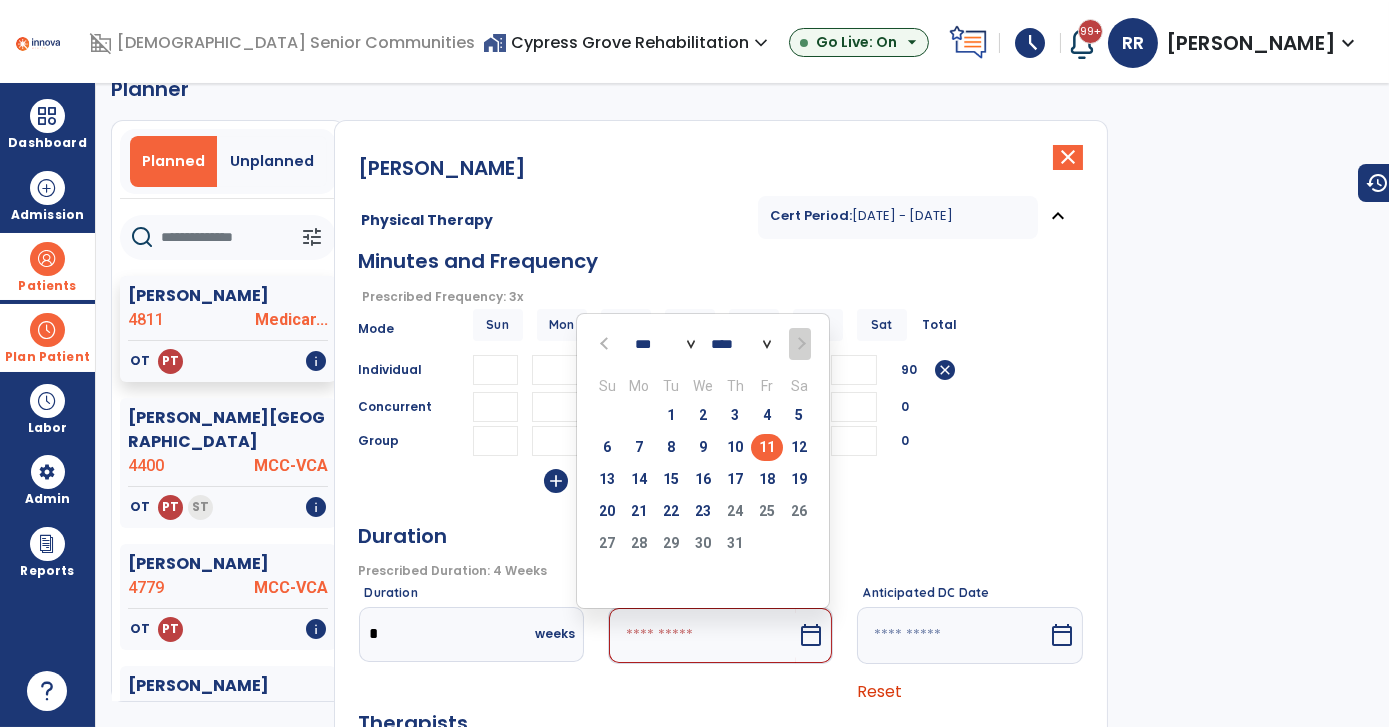 click on "11" at bounding box center (767, 447) 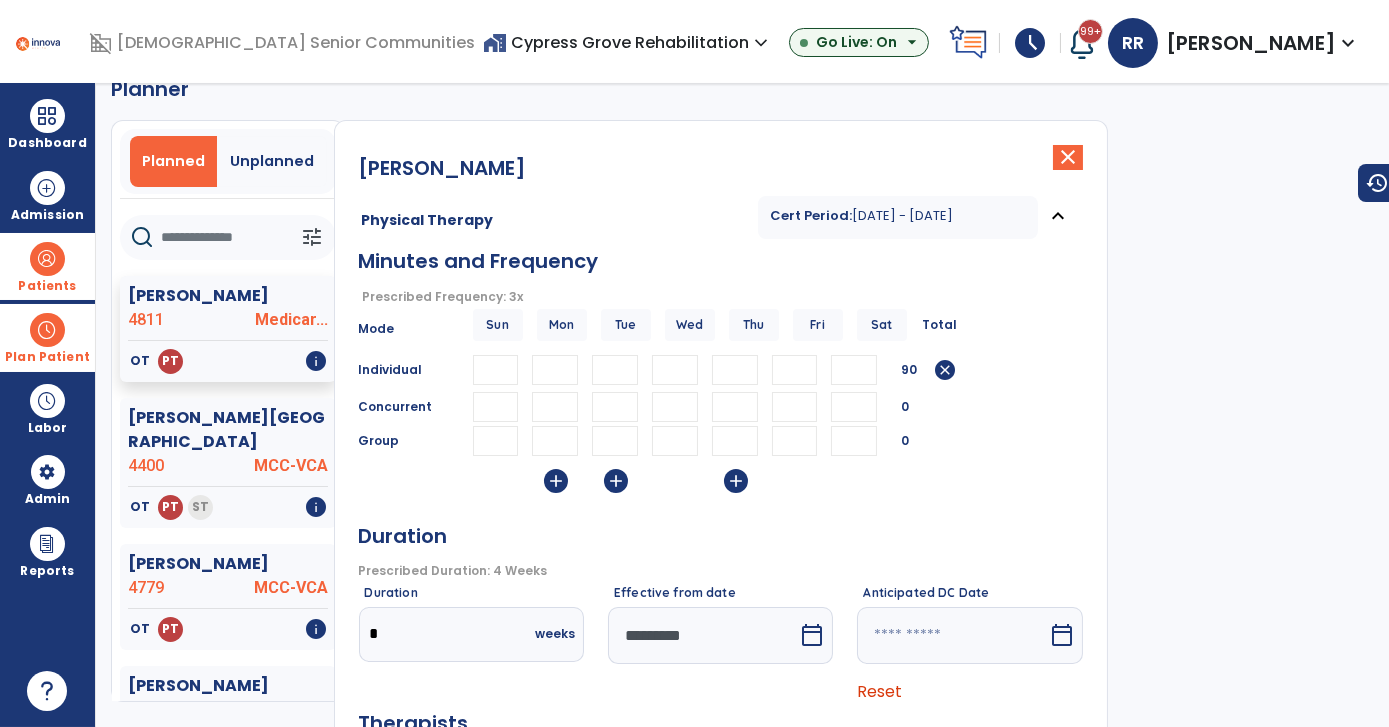 click on "[PERSON_NAME]  close   Physical Therapy Cert Period:  [DATE] - [DATE]  expand_less  Minutes and Frequency  Prescribed Frequency: 3x   error_outline  Mode Sun Mon Tue Wed Thu Fri Sat Total Individual ** ** ** 90  cancel  Concurrent 0 Group 0  add   add   add   Duration   Prescribed Duration: 4 Weeks   error_outline  Duration *  weeks  Effective from date  *********  calendar_today  Anticipated DC Date   calendar_today  Reset Therapists Supervising Therapist [PERSON_NAME] [PERSON_NAME]  PT   NPI #  N/A   License #  05015391A [PERSON_NAME]  PT   NPI #  N/A   License #  05009259A Evaluating Therapist [PERSON_NAME] [PERSON_NAME]  PT   NPI #  N/A   License #  05015391A [PERSON_NAME]  PT   NPI #  N/A   License #  05009259A Treating Therapist Choose one Option [PERSON_NAME]  PT   NPI #  N/A   License #  05015391A [PERSON_NAME]  PTA   NPI #  N/A   License #  06005417A [PERSON_NAME]  PT   NPI #  N/A   License #  05009259A  Cancel   Save    OT Sun Mon Tue Wed Thu Fri Sat 4 Weeks Cert Period:   expand_more" 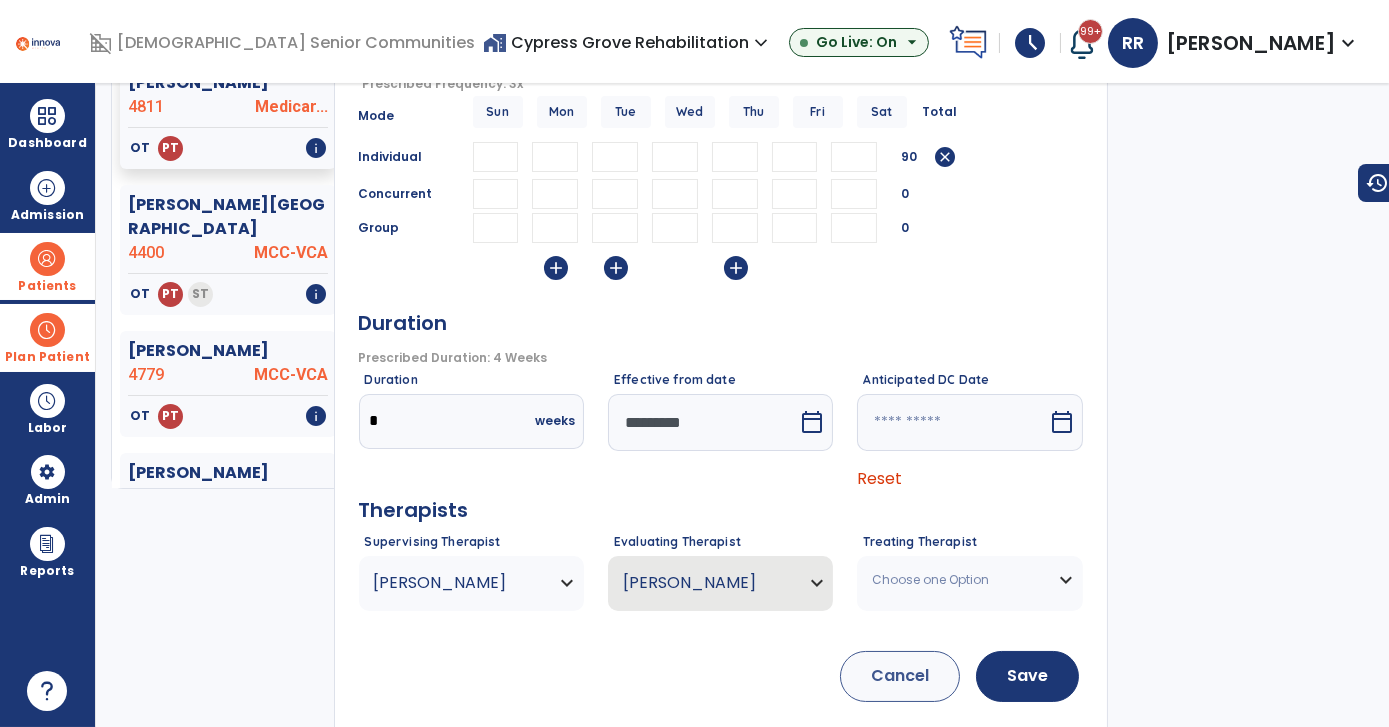 scroll, scrollTop: 346, scrollLeft: 0, axis: vertical 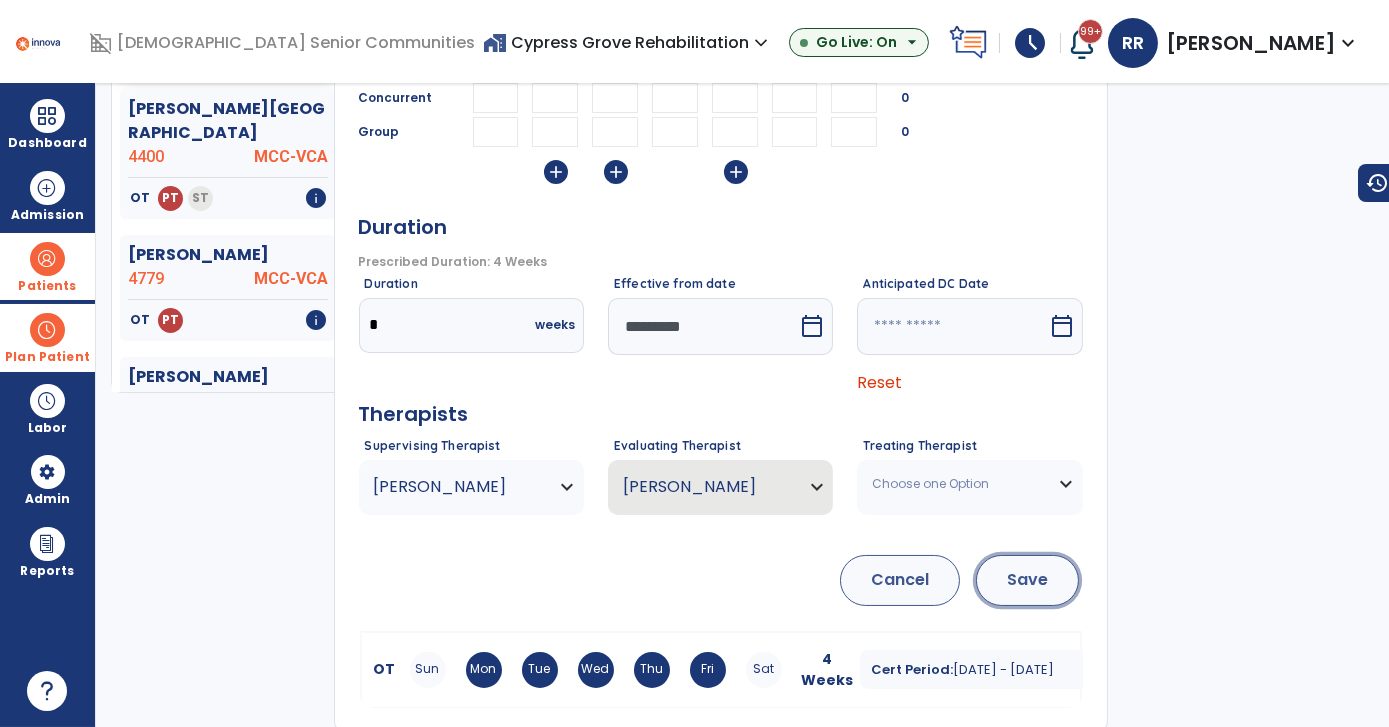 click on "Save" at bounding box center (1027, 580) 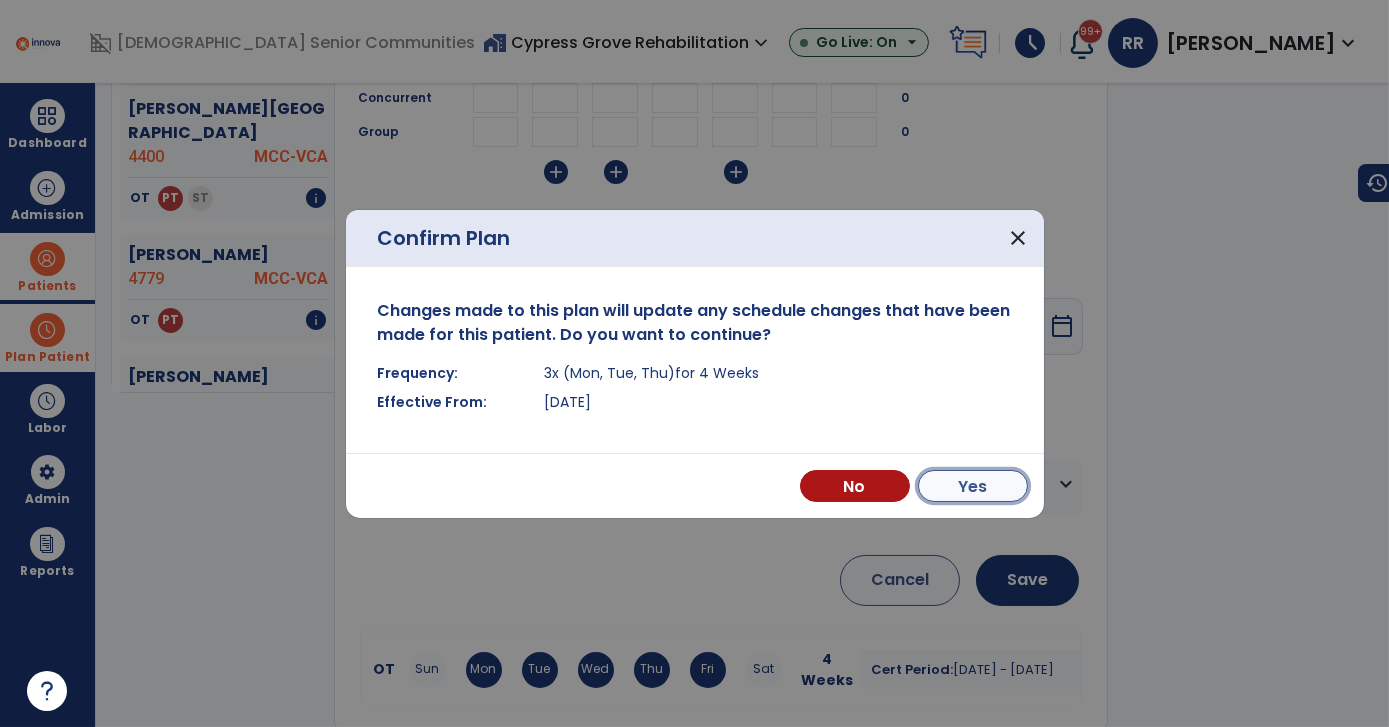 click on "Yes" at bounding box center (973, 486) 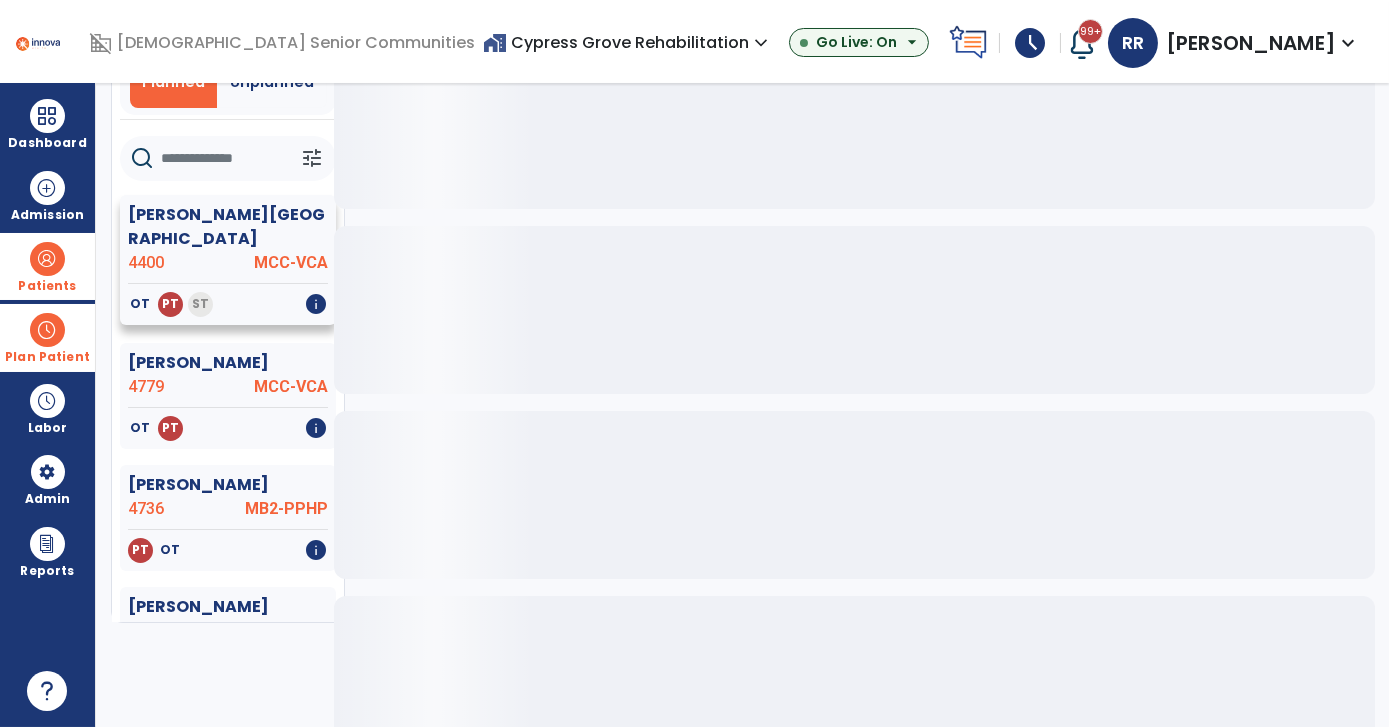 scroll, scrollTop: 74, scrollLeft: 0, axis: vertical 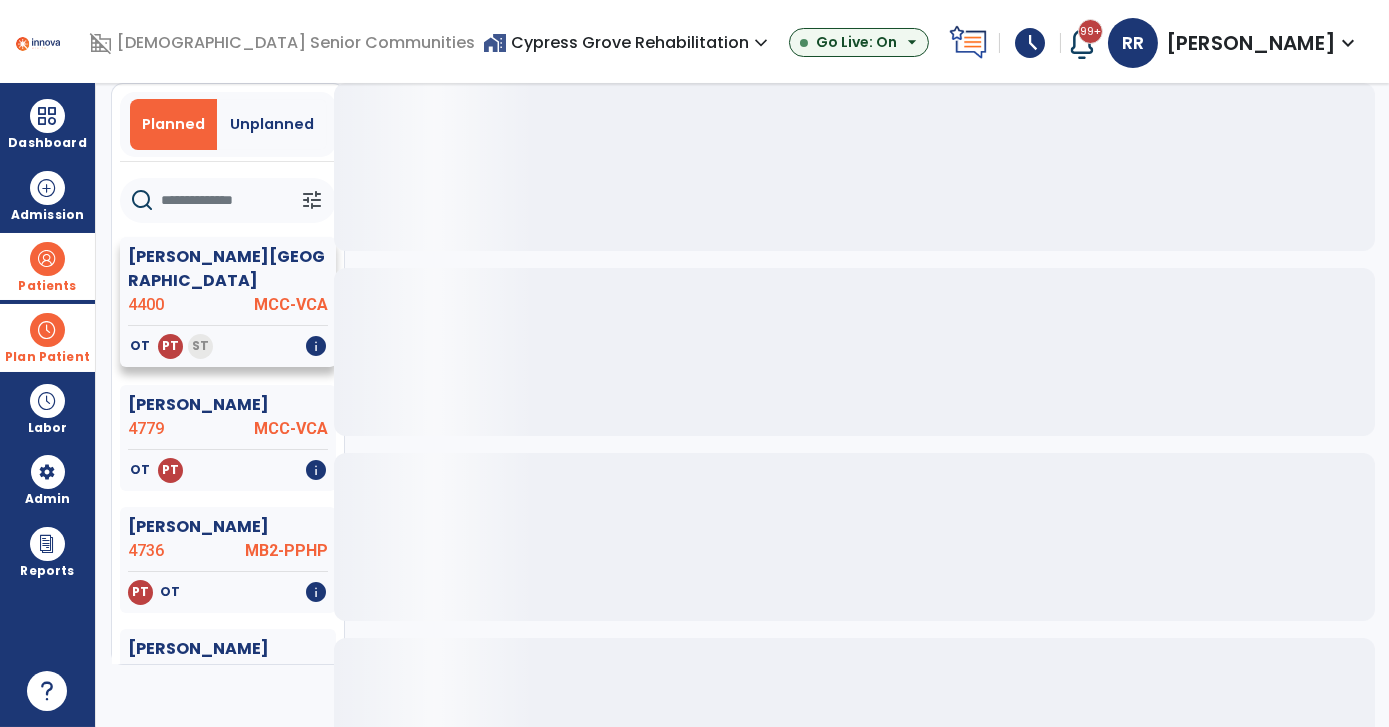 click on "MCC-VCA" 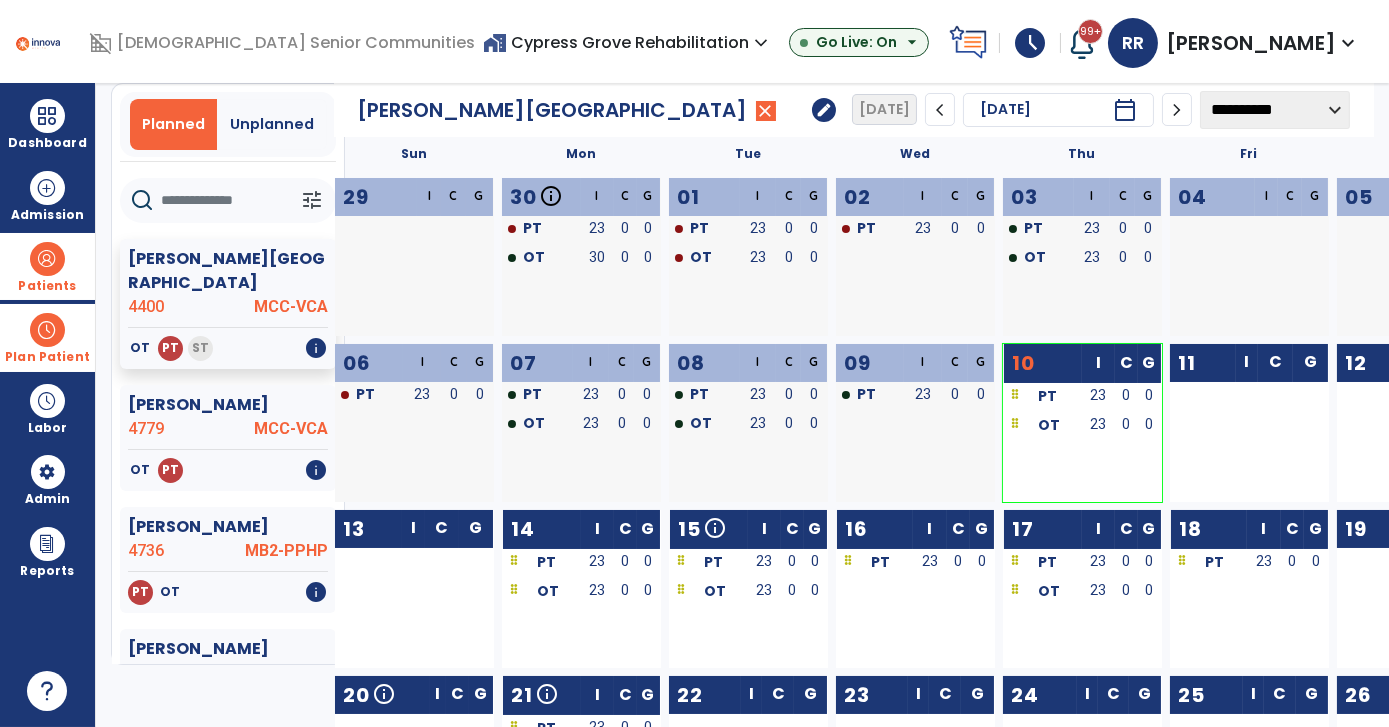 click on "edit" 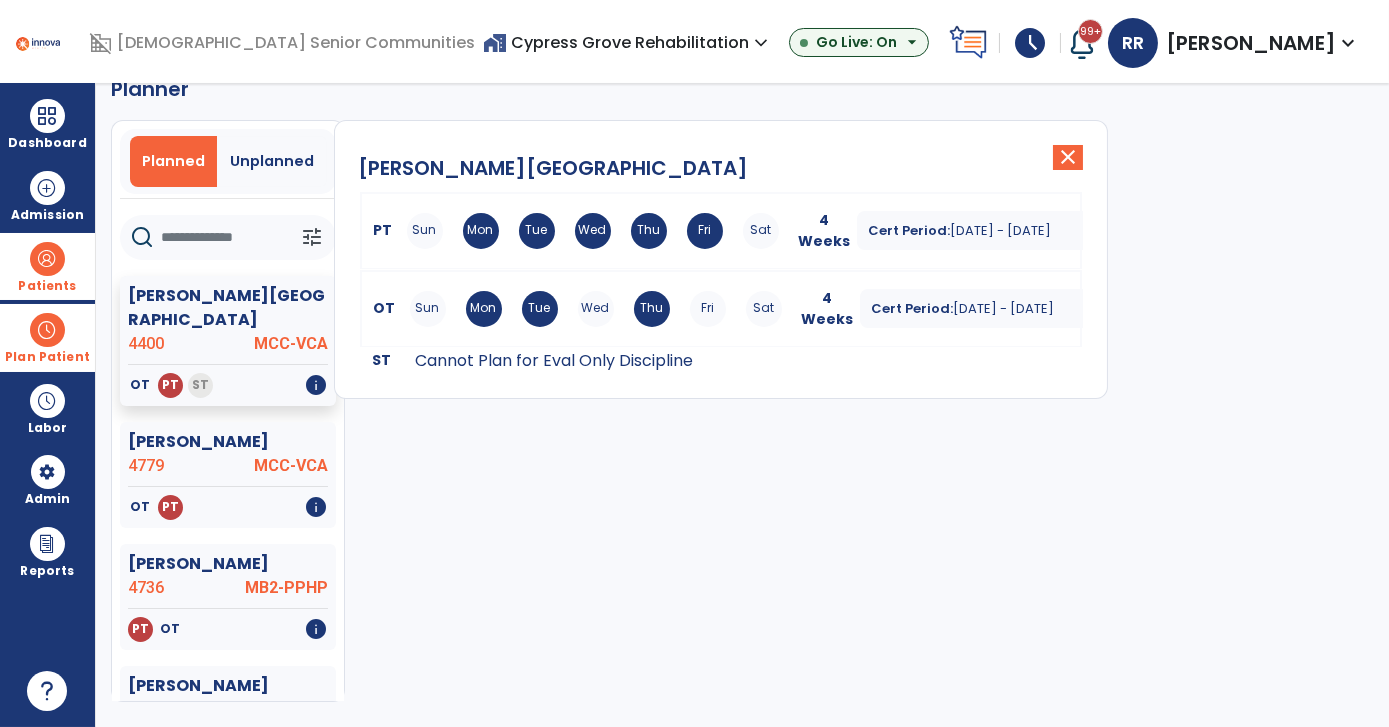 scroll, scrollTop: 37, scrollLeft: 0, axis: vertical 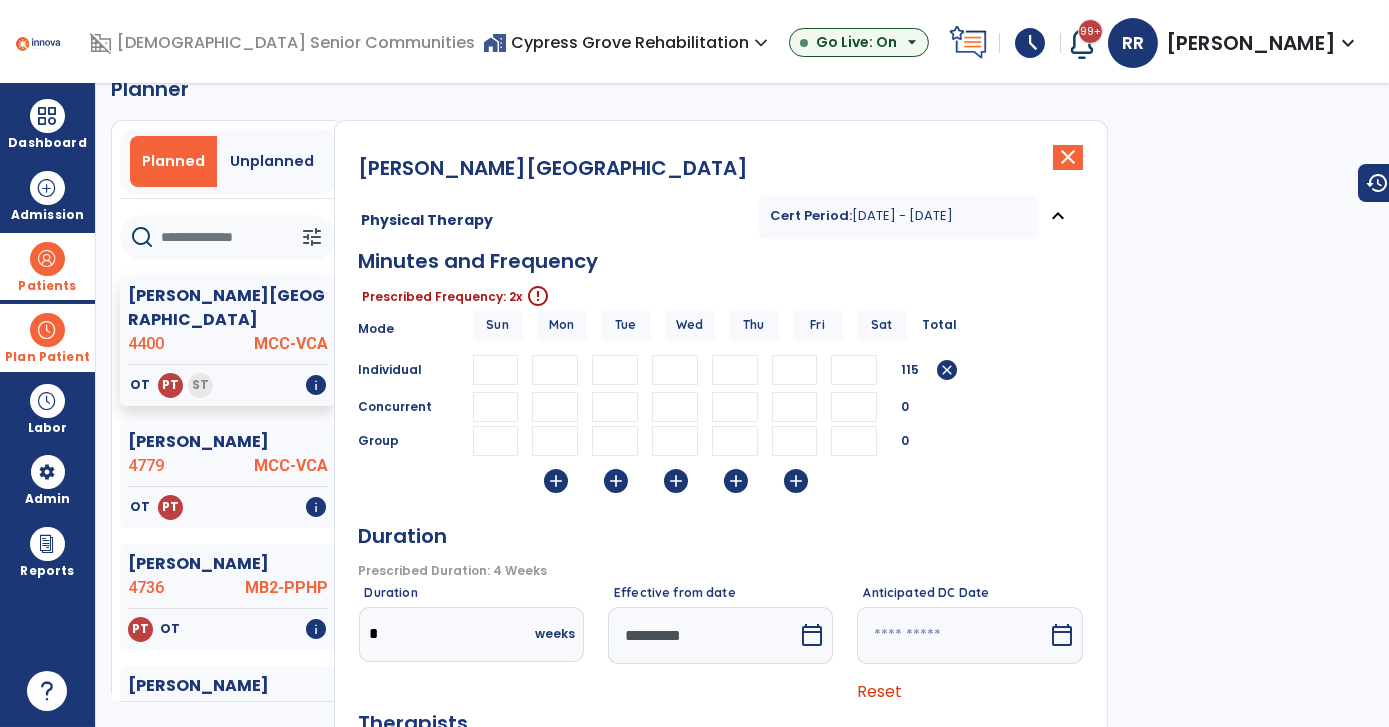 drag, startPoint x: 570, startPoint y: 368, endPoint x: 536, endPoint y: 368, distance: 34 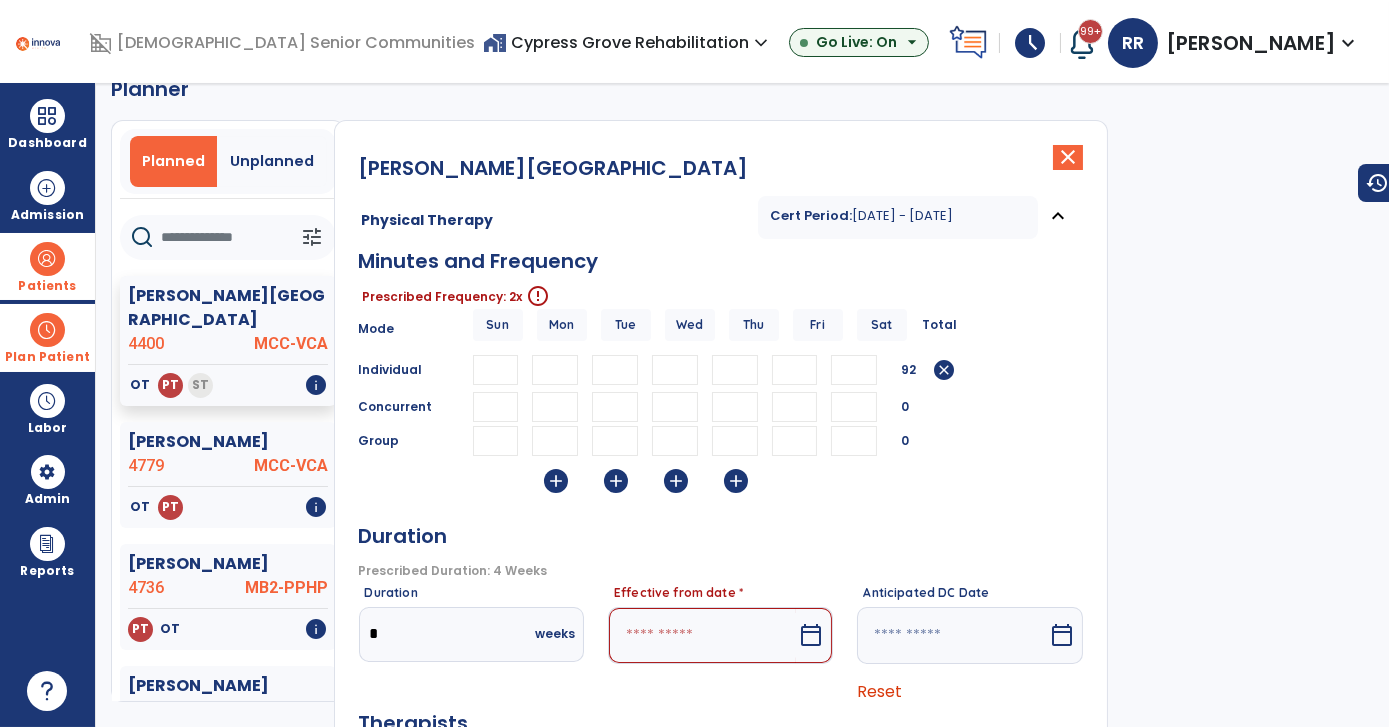 type 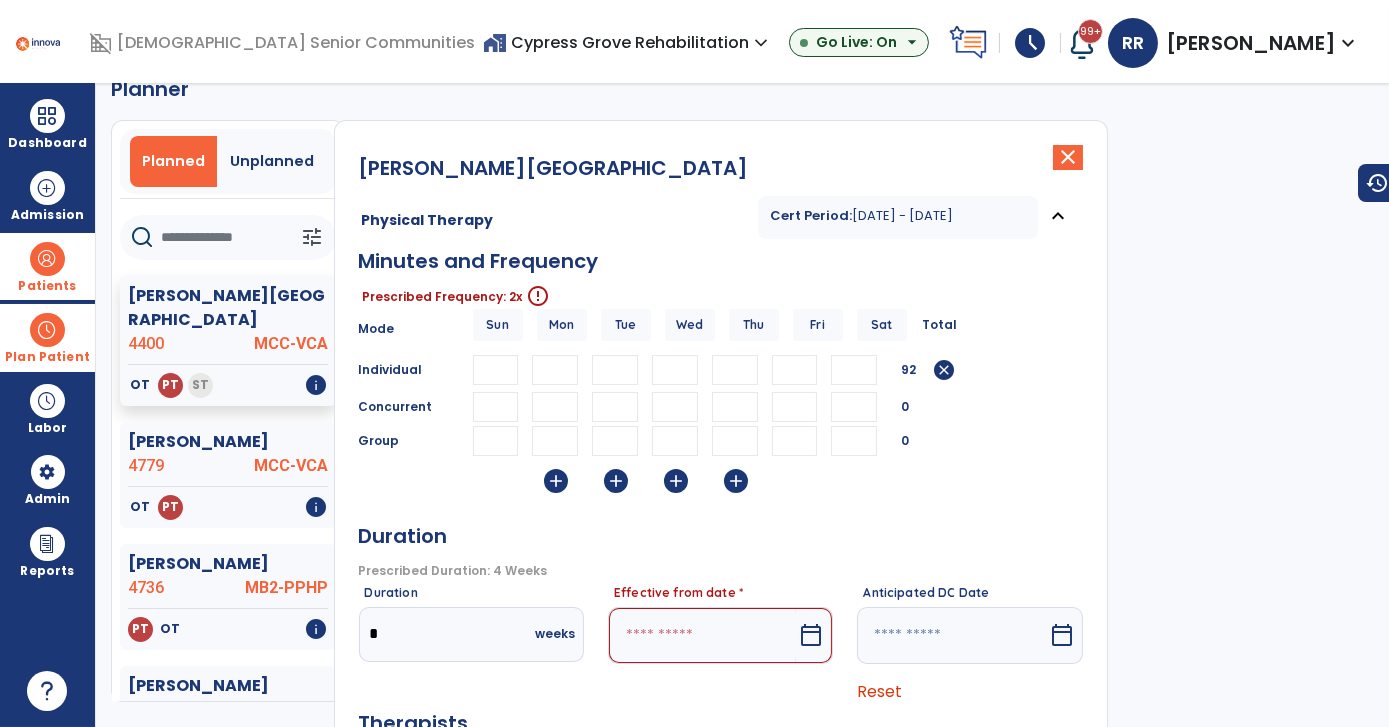 drag, startPoint x: 684, startPoint y: 368, endPoint x: 602, endPoint y: 381, distance: 83.02409 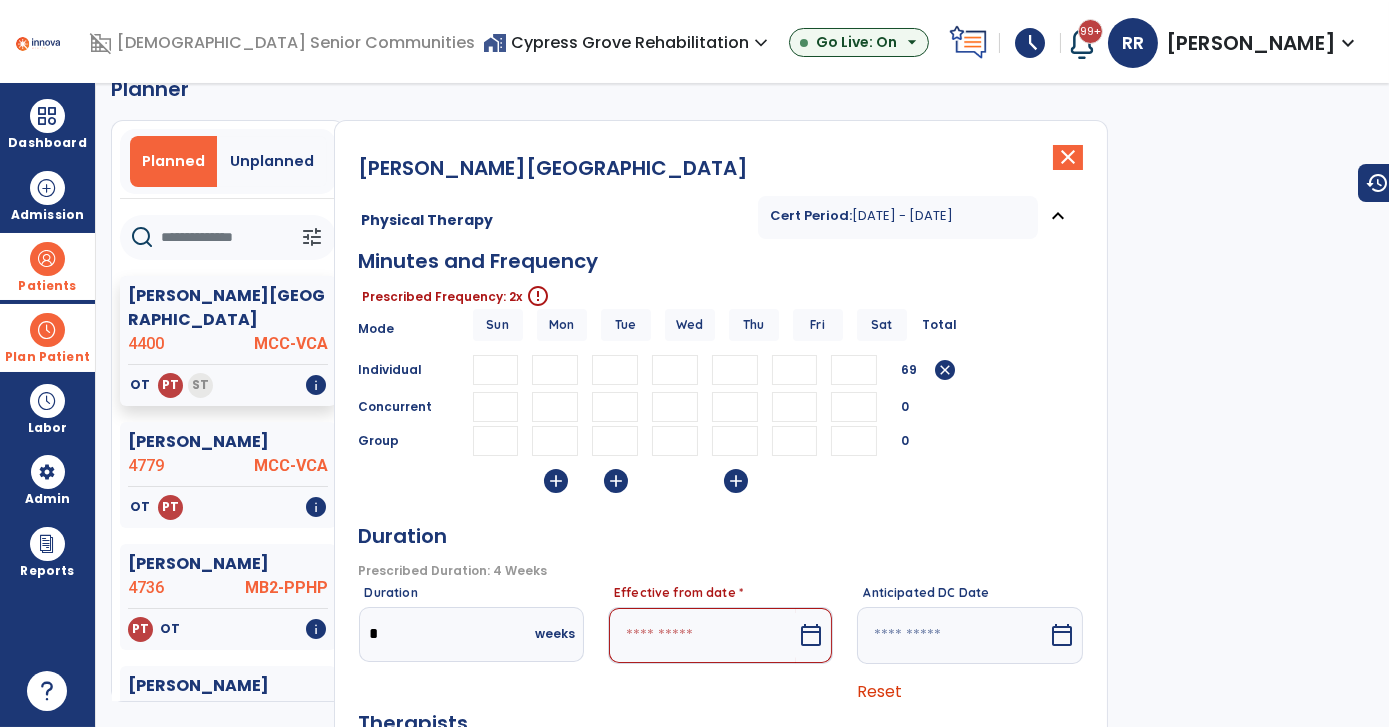type 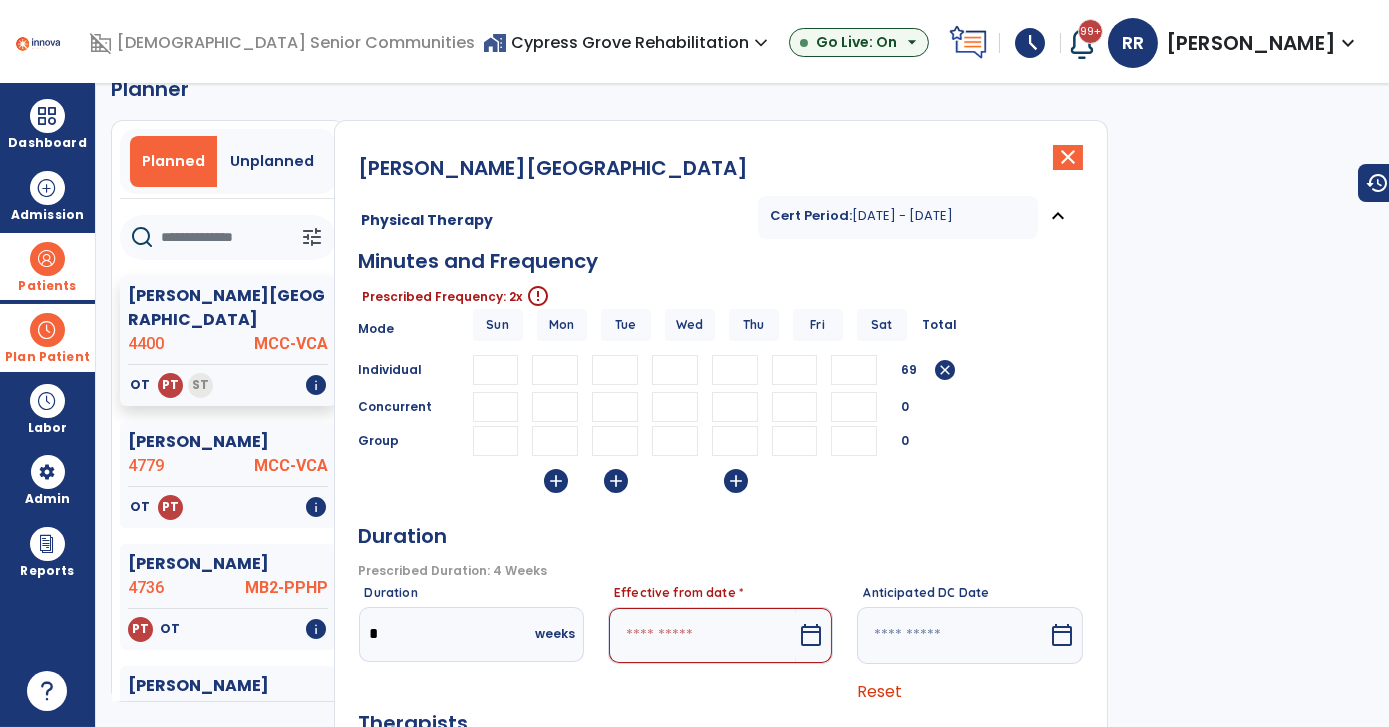 drag, startPoint x: 572, startPoint y: 368, endPoint x: 514, endPoint y: 368, distance: 58 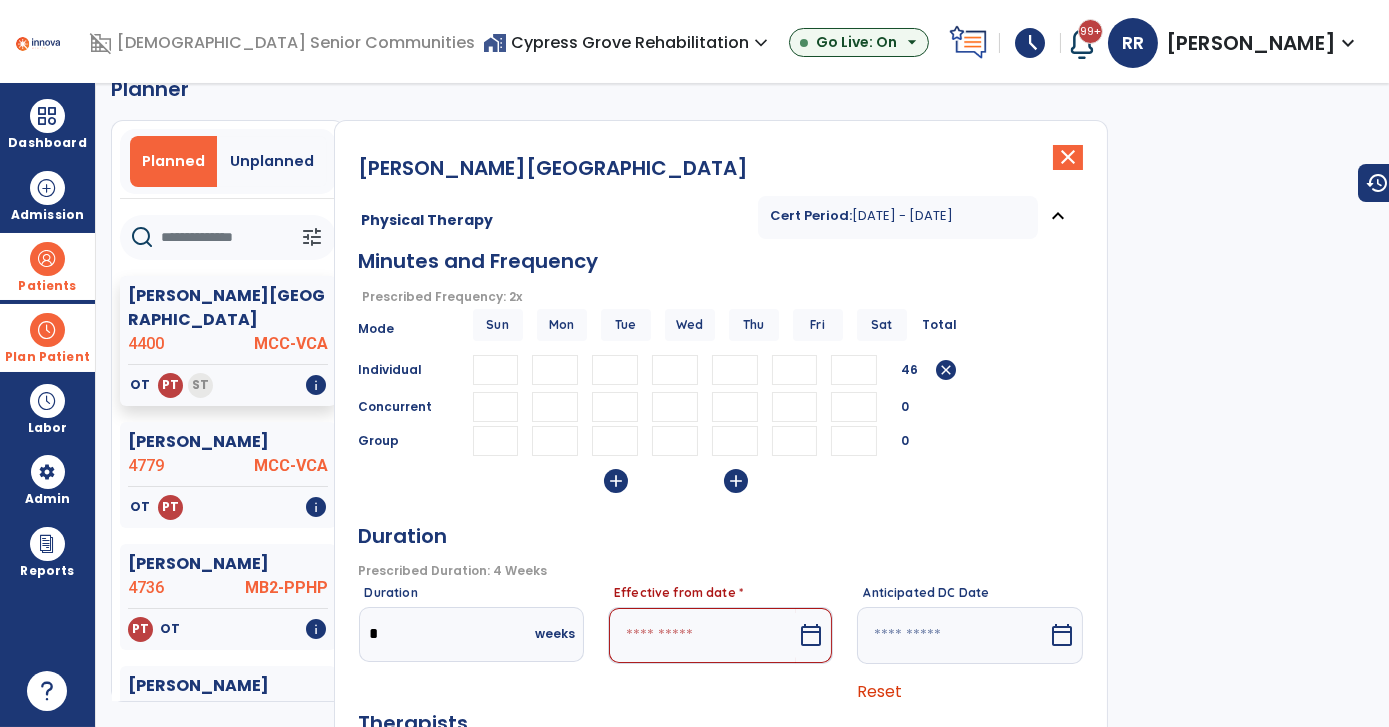 type 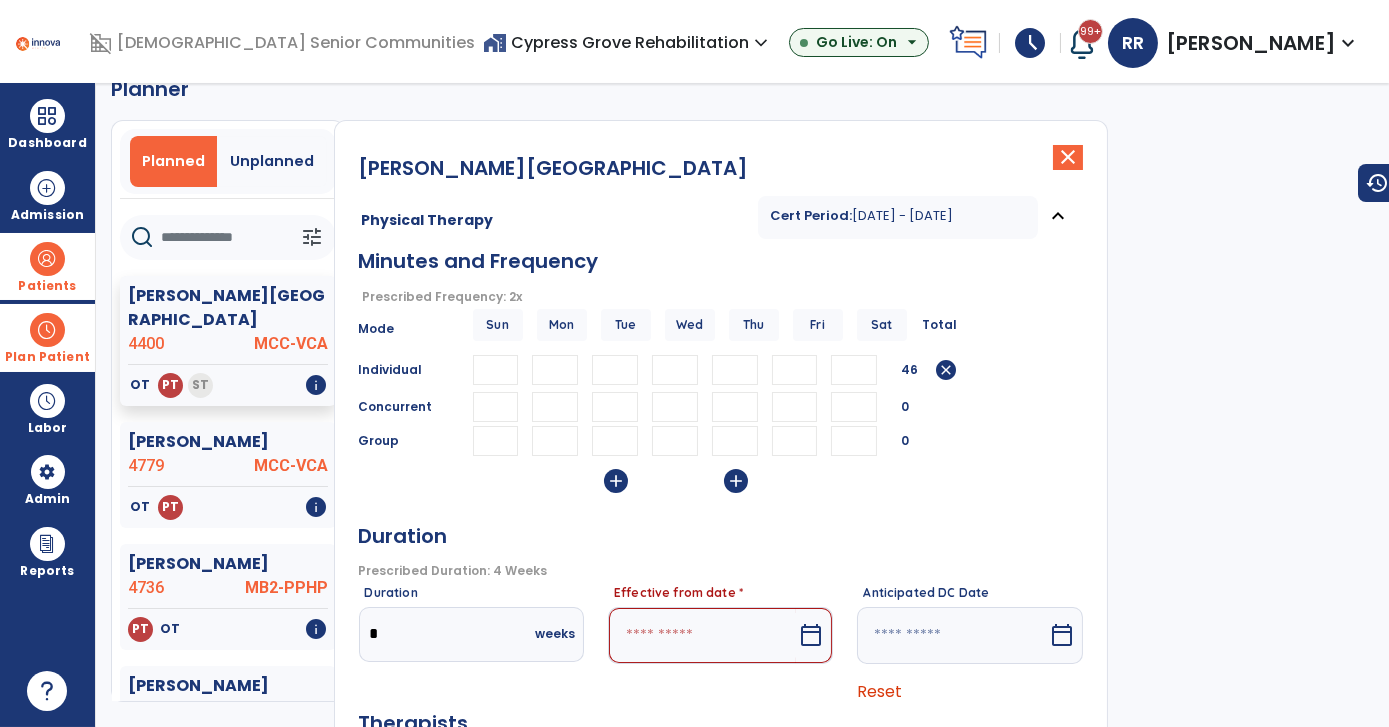 click on "calendar_today" at bounding box center (811, 635) 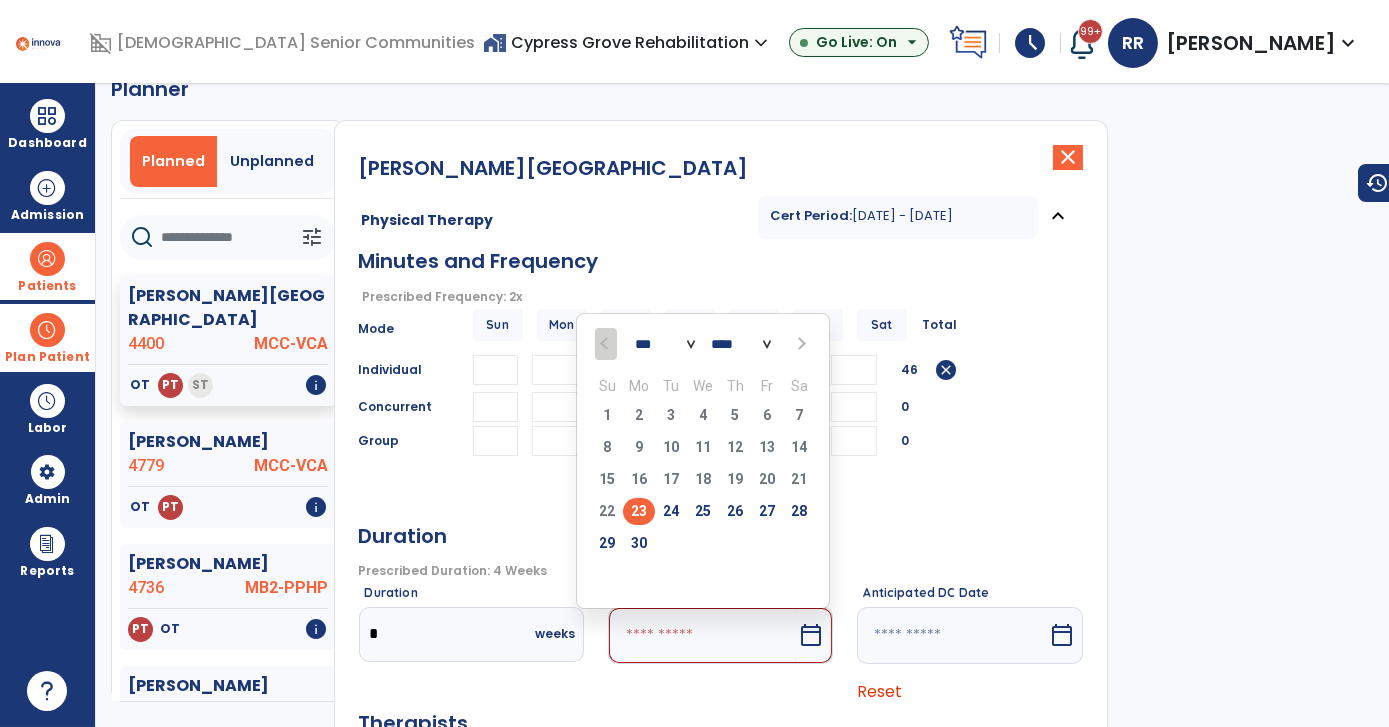 click at bounding box center [800, 344] 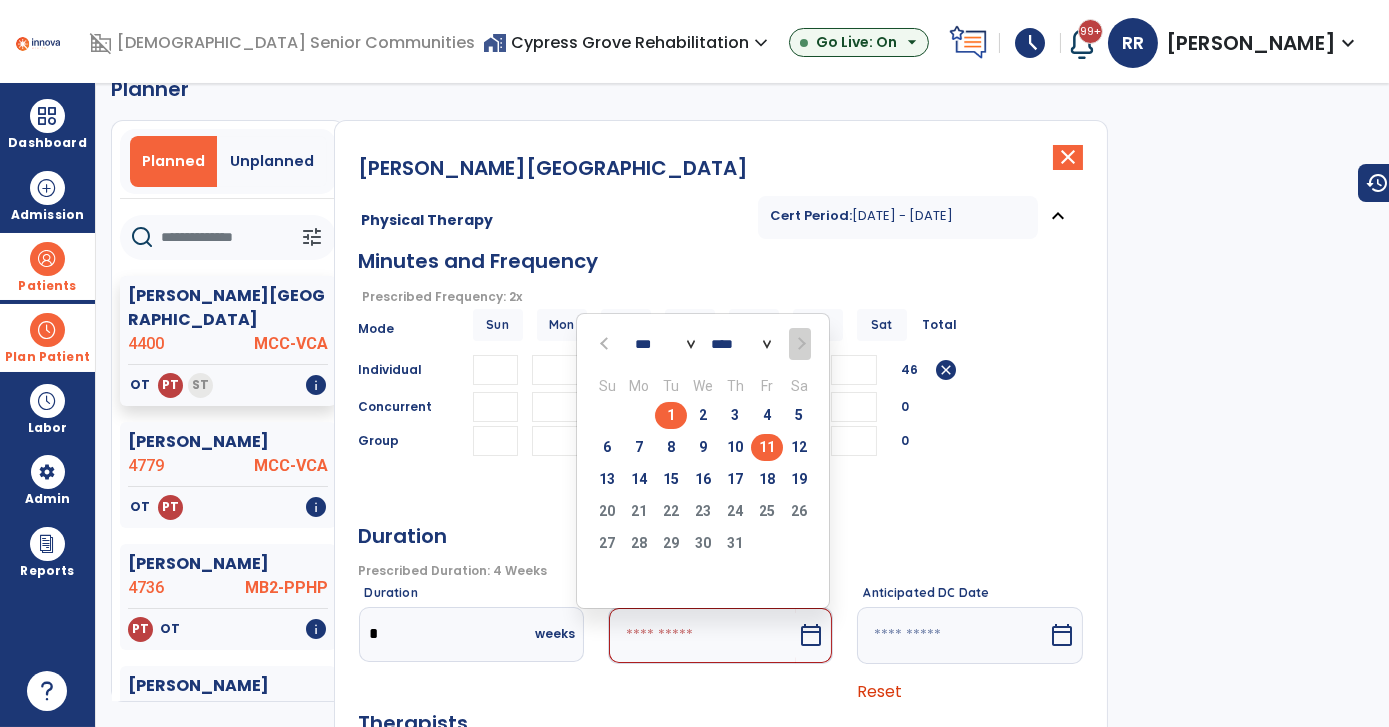 click on "11" at bounding box center [767, 447] 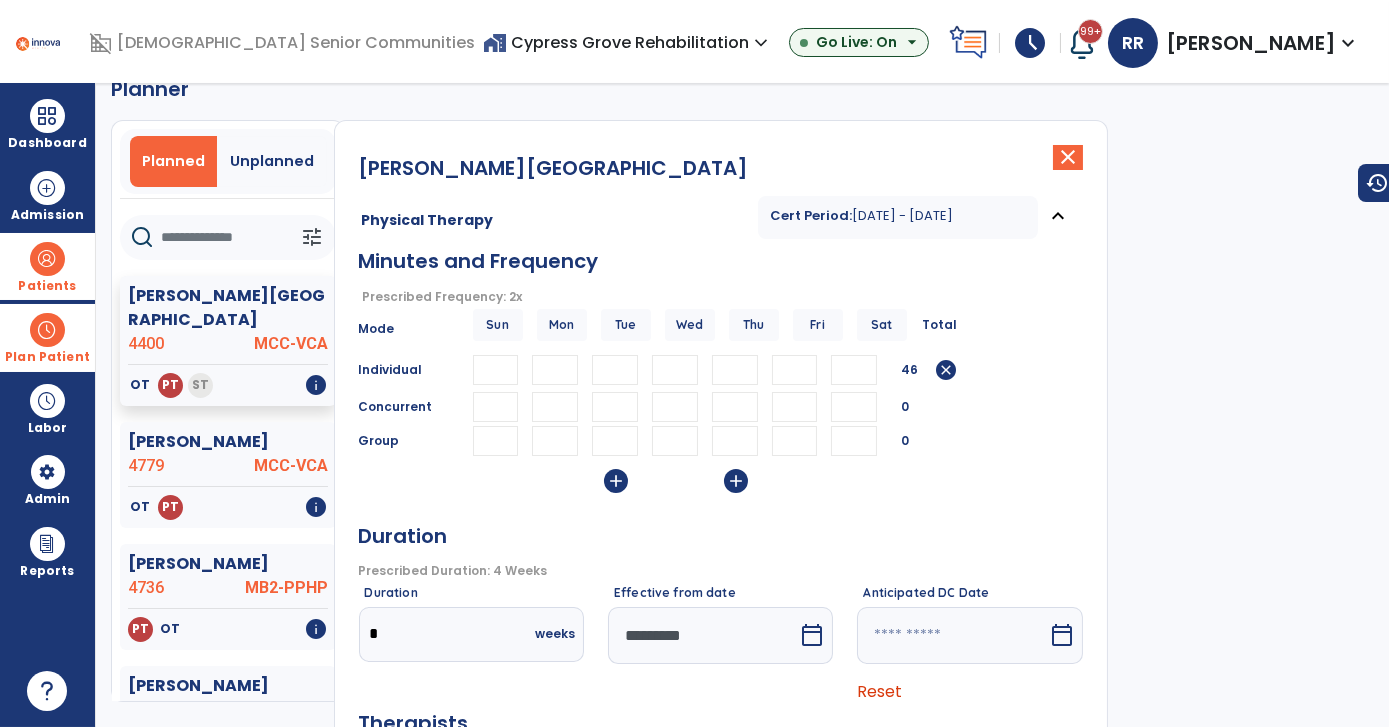 click on "[PERSON_NAME]  close   Physical Therapy Cert Period:  [DATE] - [DATE]  expand_less  Minutes and Frequency  Prescribed Frequency: 2x   error_outline  Mode Sun Mon Tue Wed Thu Fri Sat Total Individual ** ** 46  cancel  Concurrent 0 Group 0  add   add   Duration   Prescribed Duration: 4 Weeks   error_outline  Duration *  weeks  Effective from date  *********  calendar_today  Anticipated DC Date   calendar_today  Reset Therapists Supervising Therapist [PERSON_NAME] [PERSON_NAME]  PT   NPI #  N/A   License #  05015391A [PERSON_NAME]  PT   NPI #  N/A   License #  05009259A Evaluating Therapist [PERSON_NAME] [PERSON_NAME]  PT   NPI #  N/A   License #  05015391A [PERSON_NAME]  PT   NPI #  N/A   License #  05009259A Treating Therapist Choose one Option [PERSON_NAME]  PT   NPI #  N/A   License #  05015391A [PERSON_NAME]  PTA   NPI #  N/A   License #  06005417A [PERSON_NAME]  PT   NPI #  N/A   License #  05009259A  Cancel   Save    OT Sun Mon Tue Wed Thu Fri Sat 4 Weeks Cert Period:  [DATE] - [DATE]" 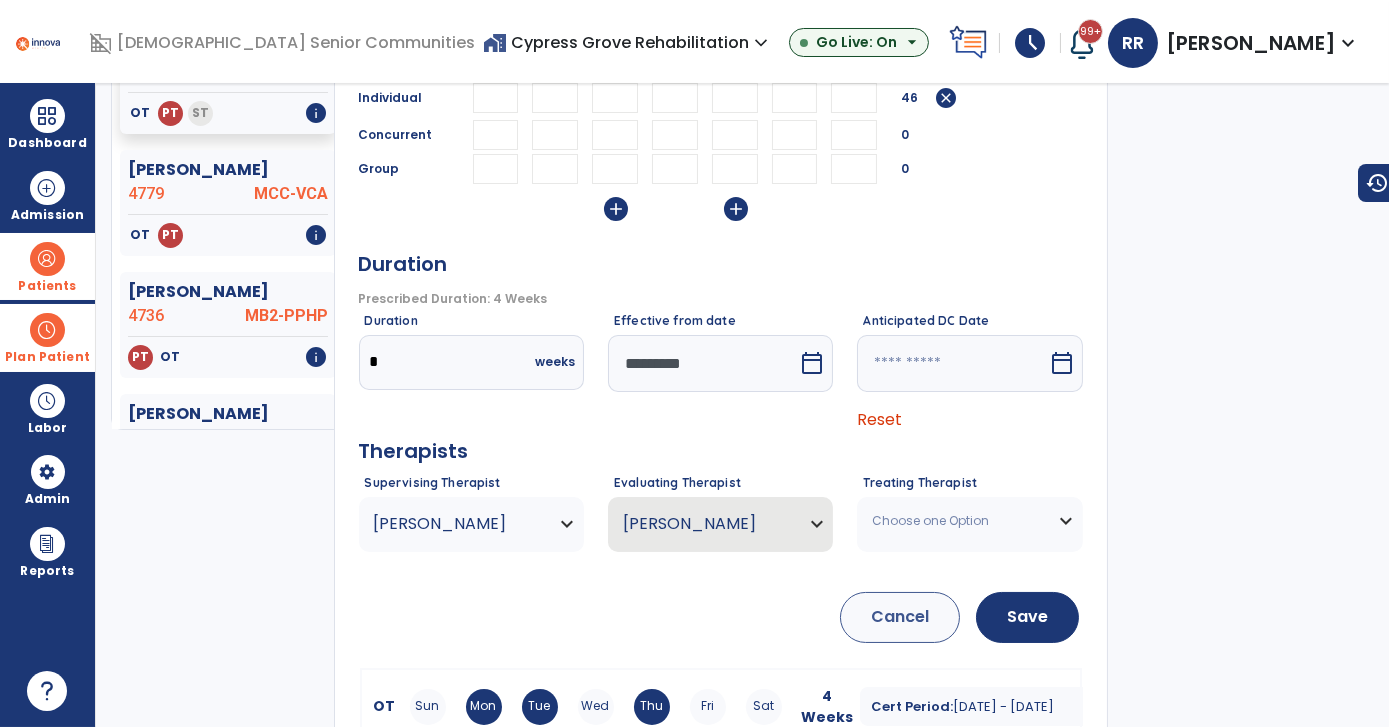 scroll, scrollTop: 309, scrollLeft: 0, axis: vertical 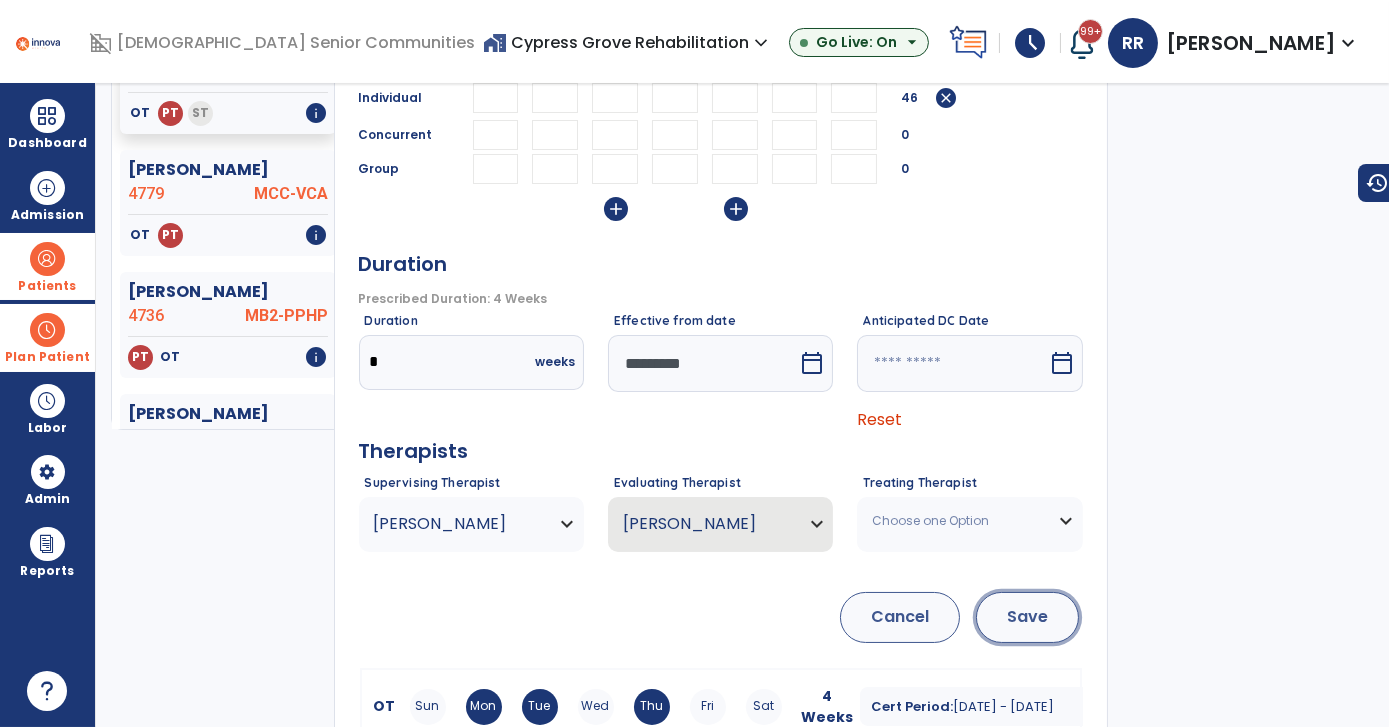 click on "Save" at bounding box center [1027, 617] 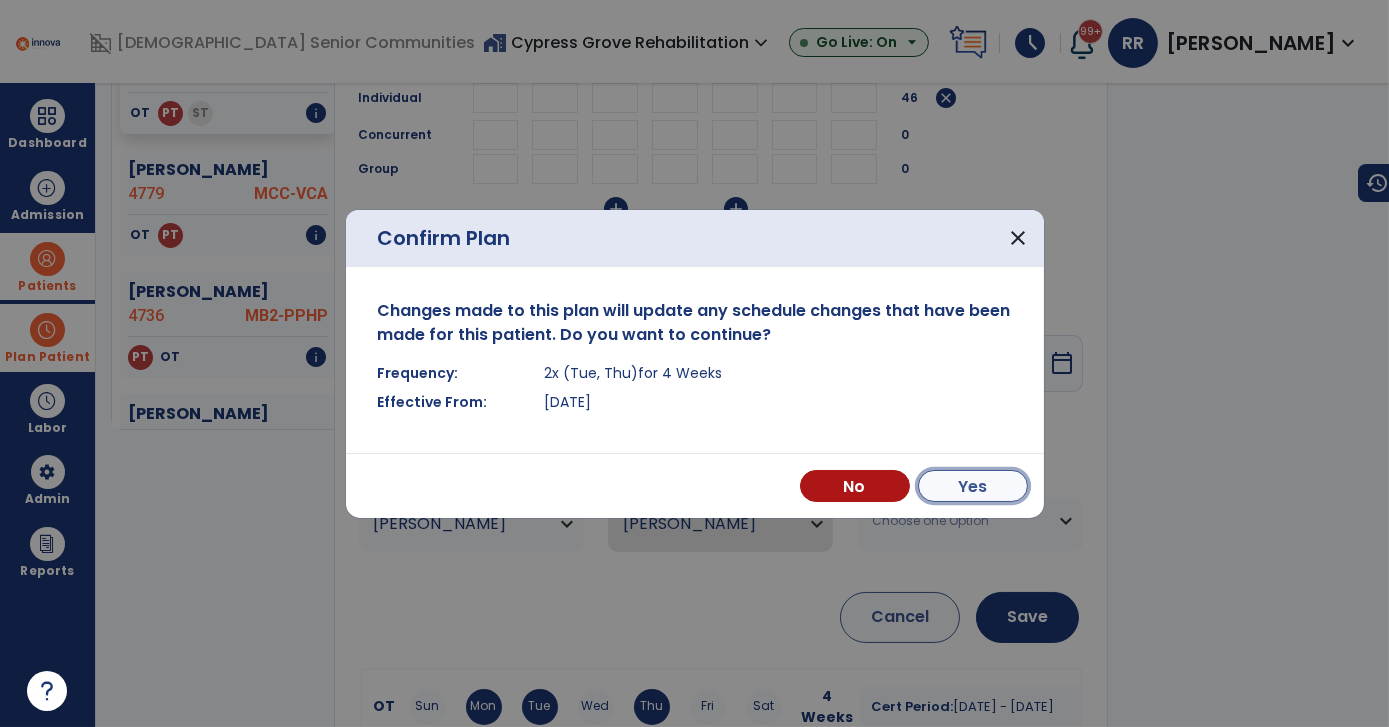 click on "Yes" at bounding box center [973, 486] 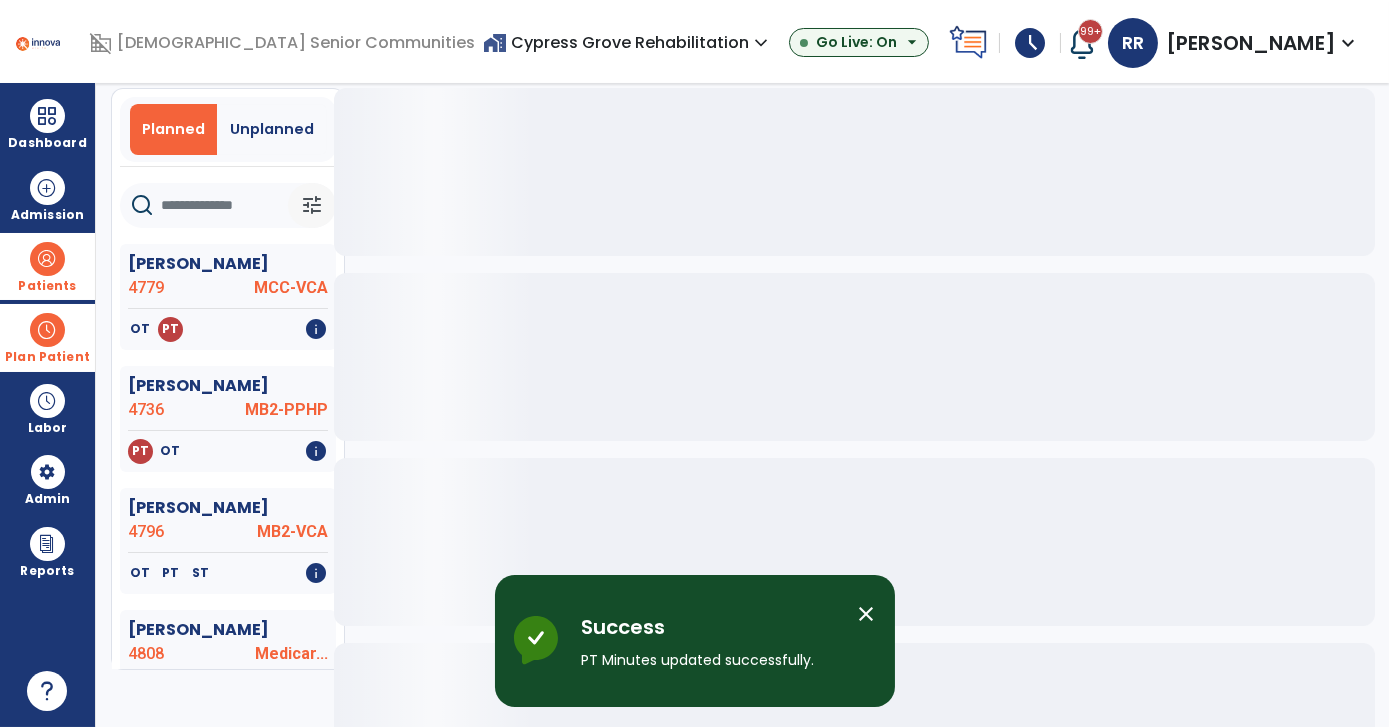 scroll, scrollTop: 37, scrollLeft: 0, axis: vertical 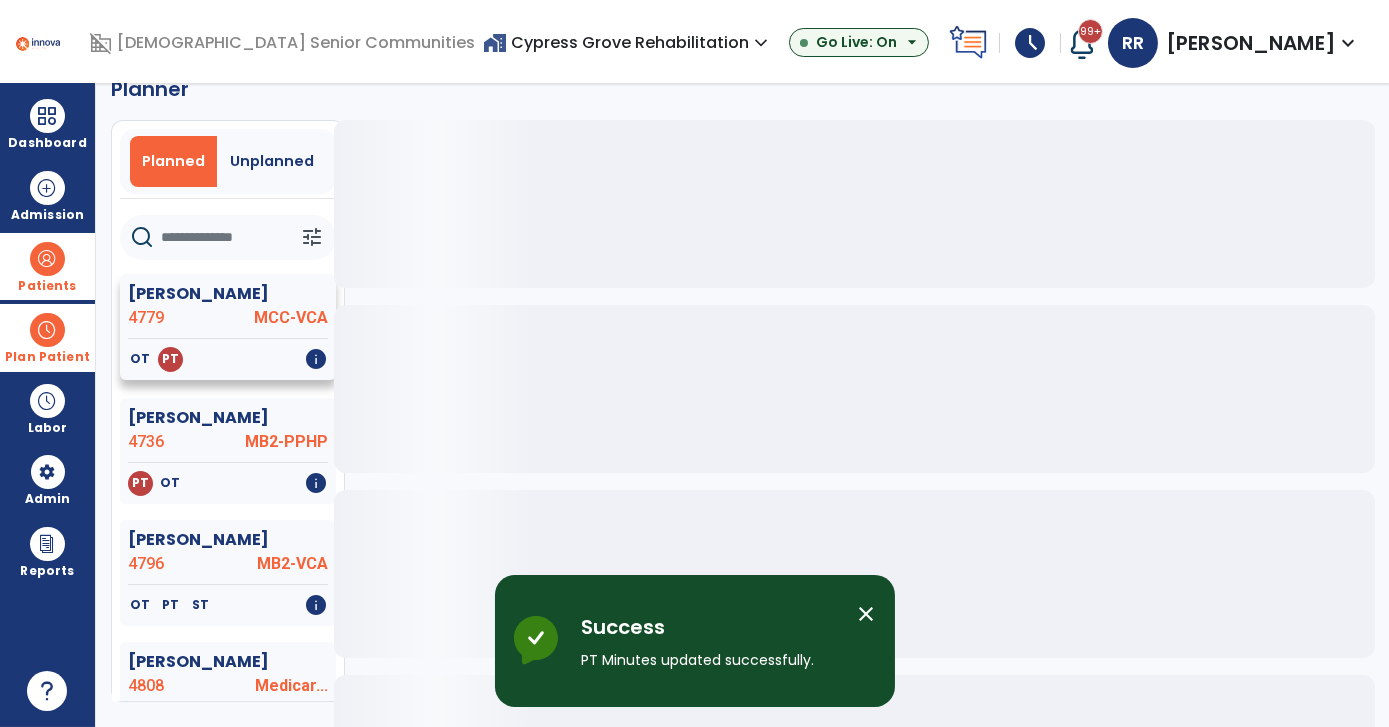 click on "MCC-VCA" 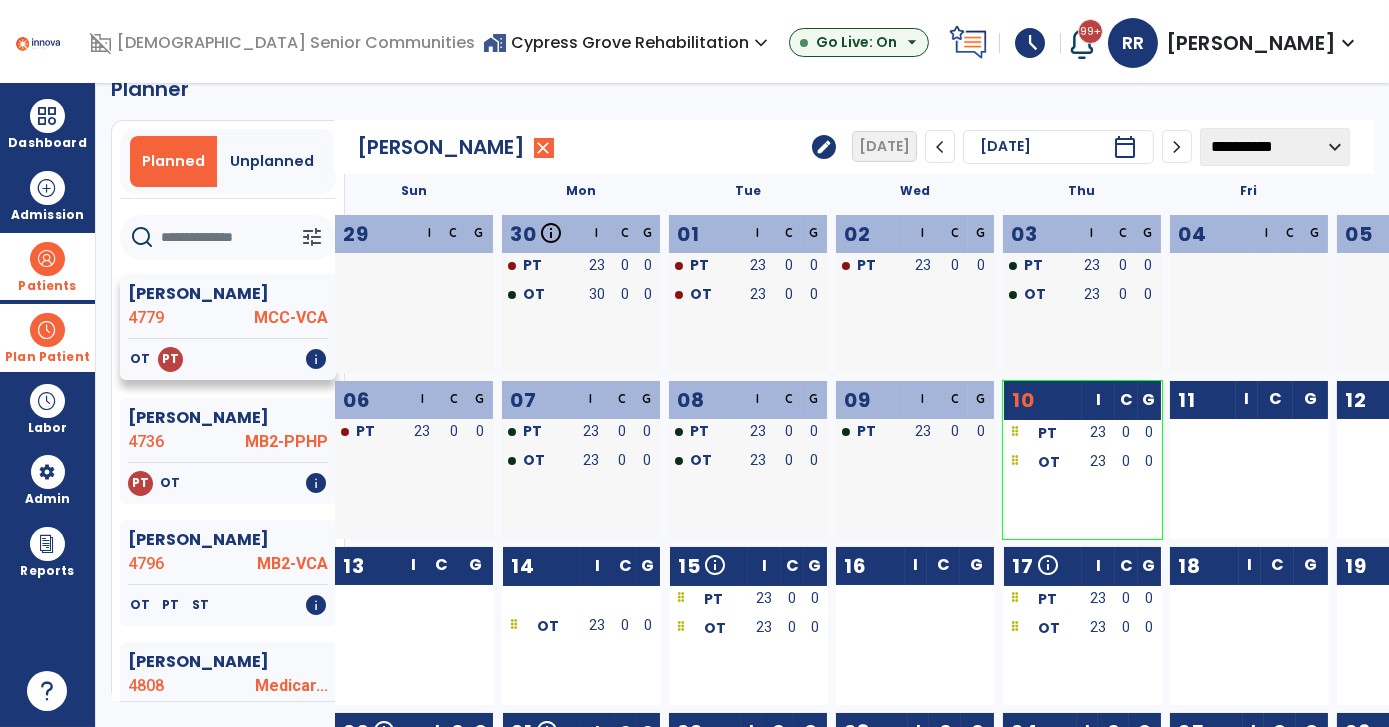 click on "MCC-VCA" 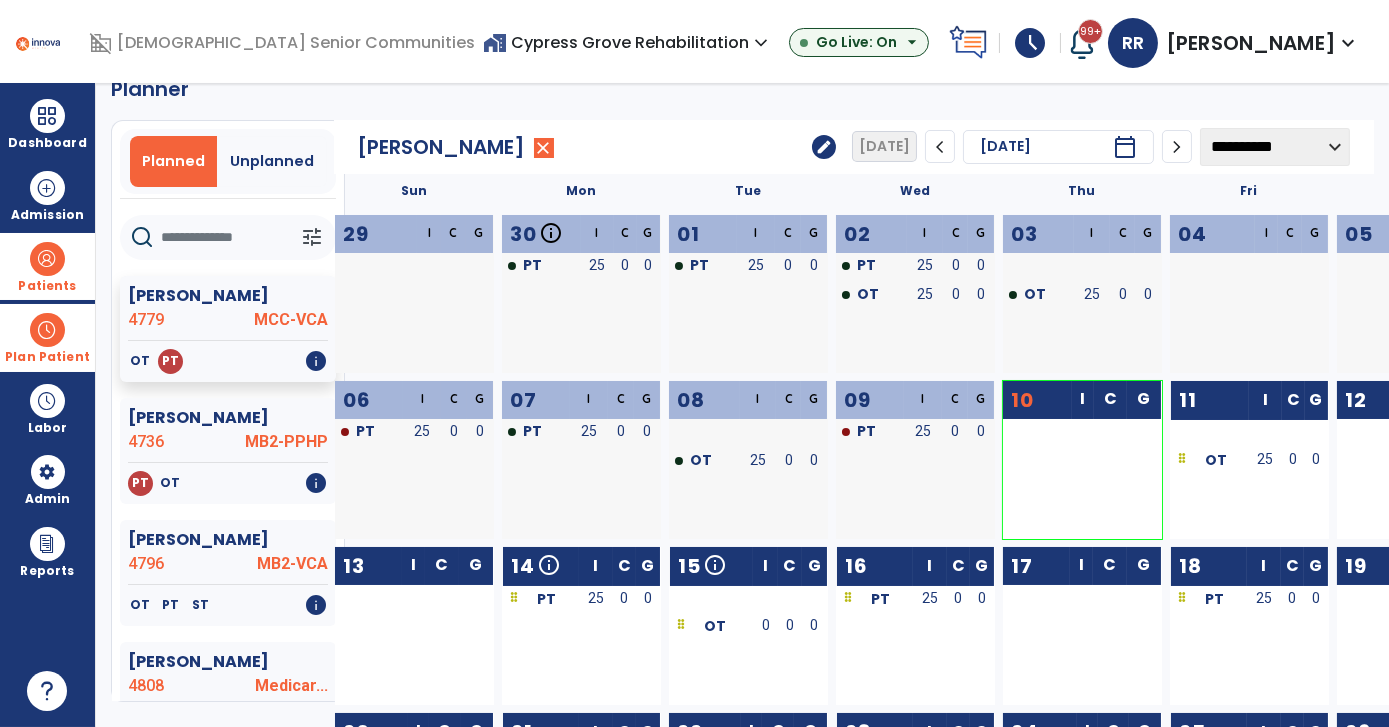 click on "**********" 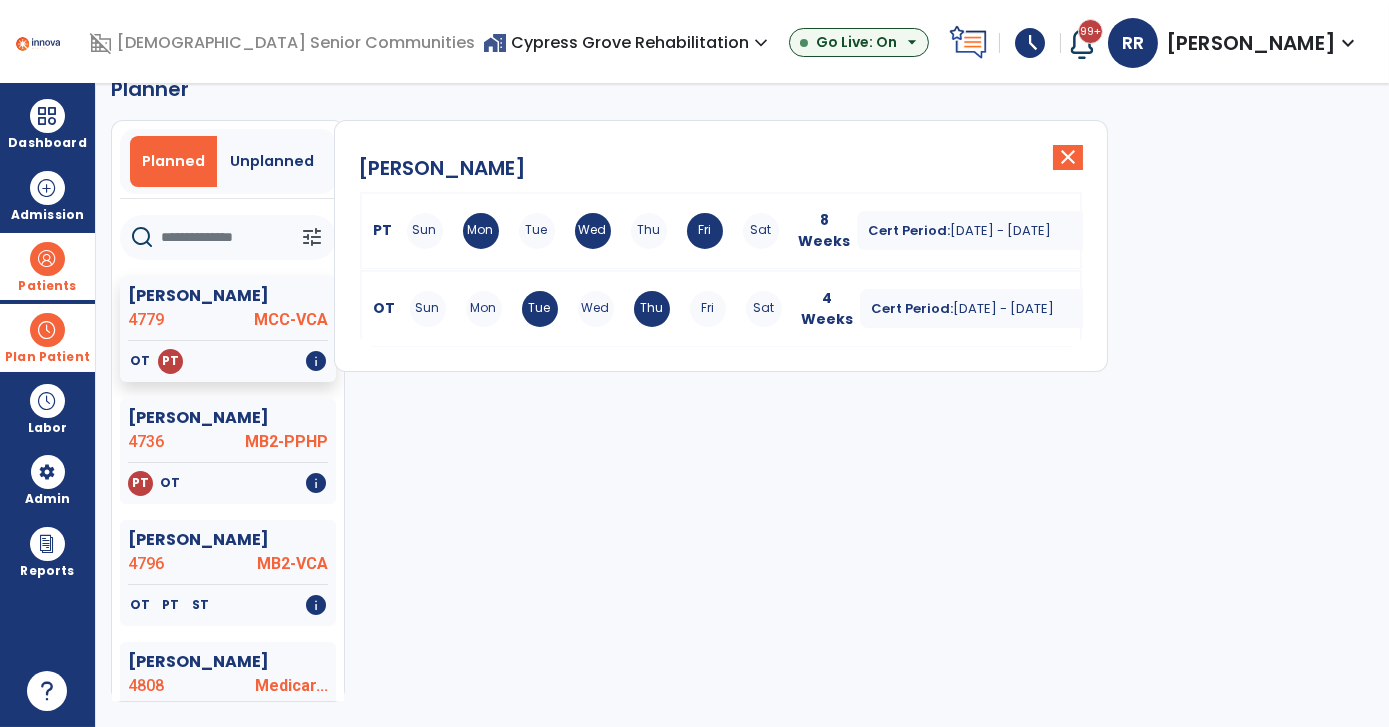 click on "Sun Mon Tue Wed Thu Fri Sat" at bounding box center [593, 231] 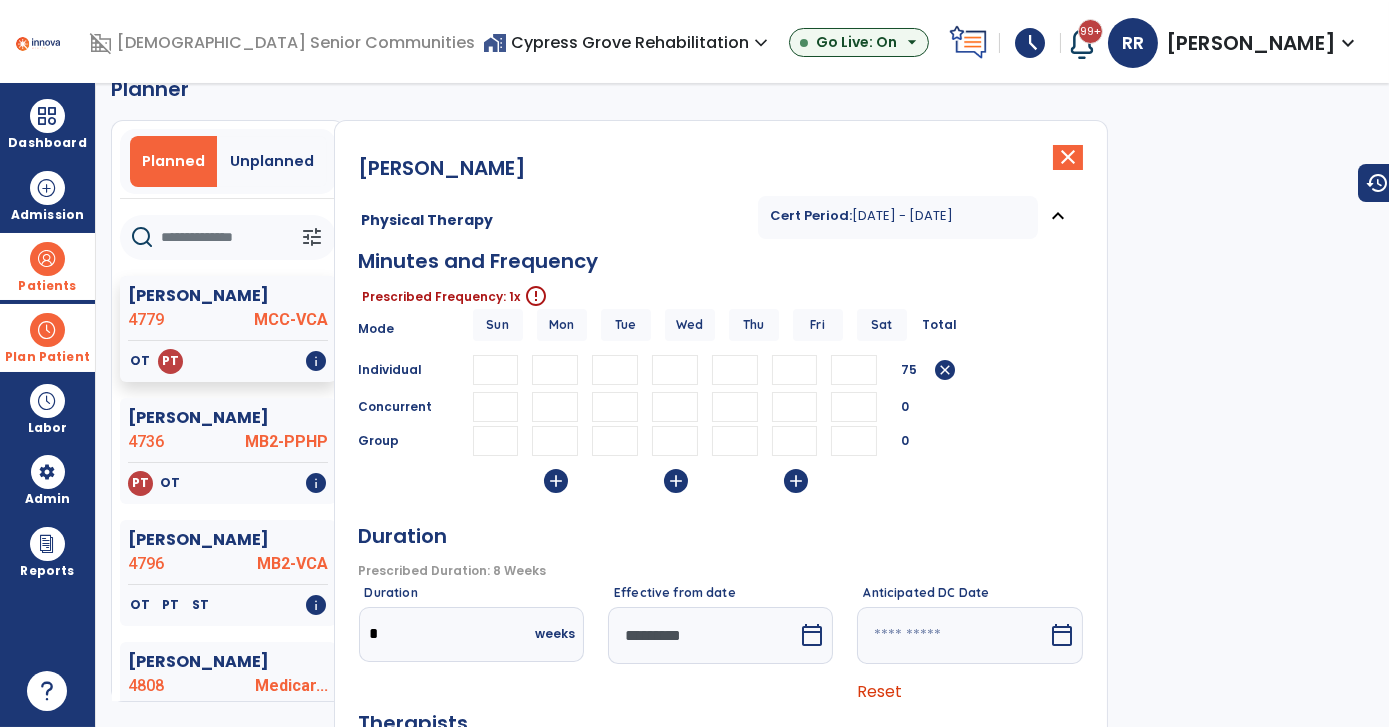 drag, startPoint x: 682, startPoint y: 391, endPoint x: 628, endPoint y: 399, distance: 54.589375 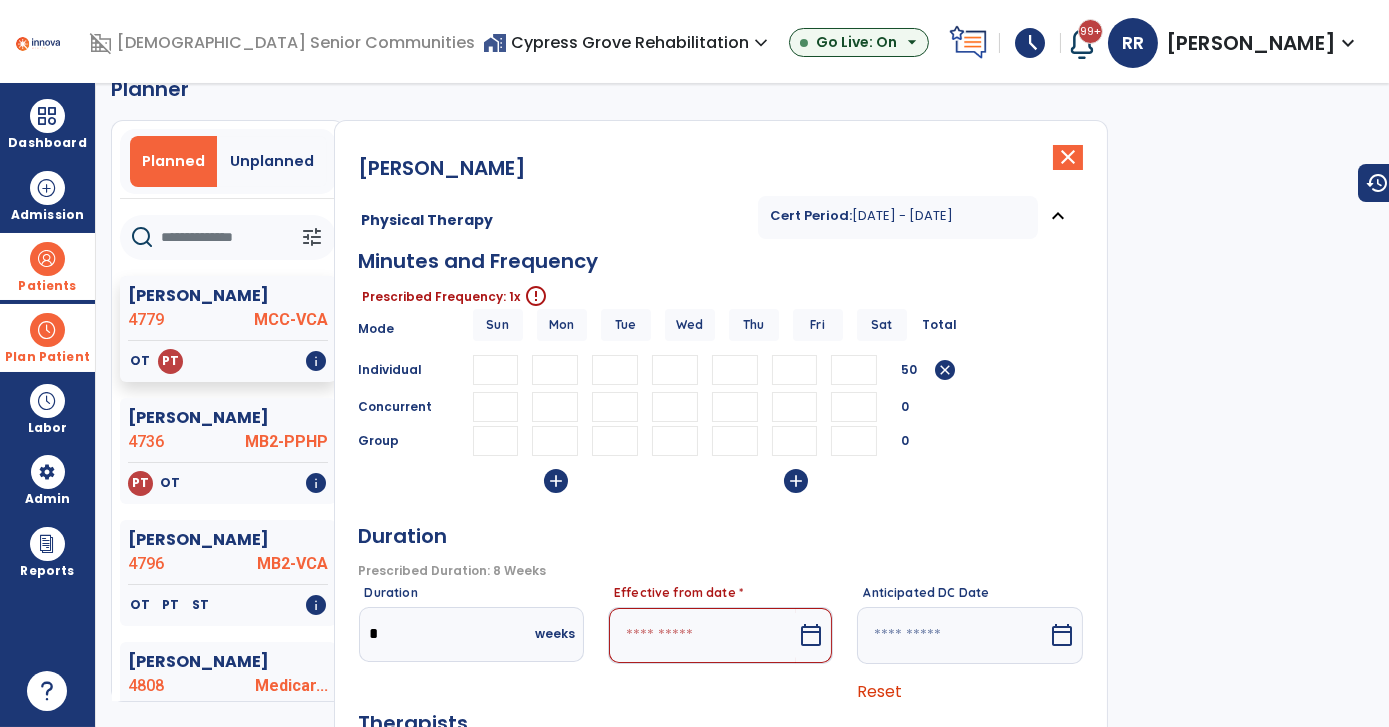 type 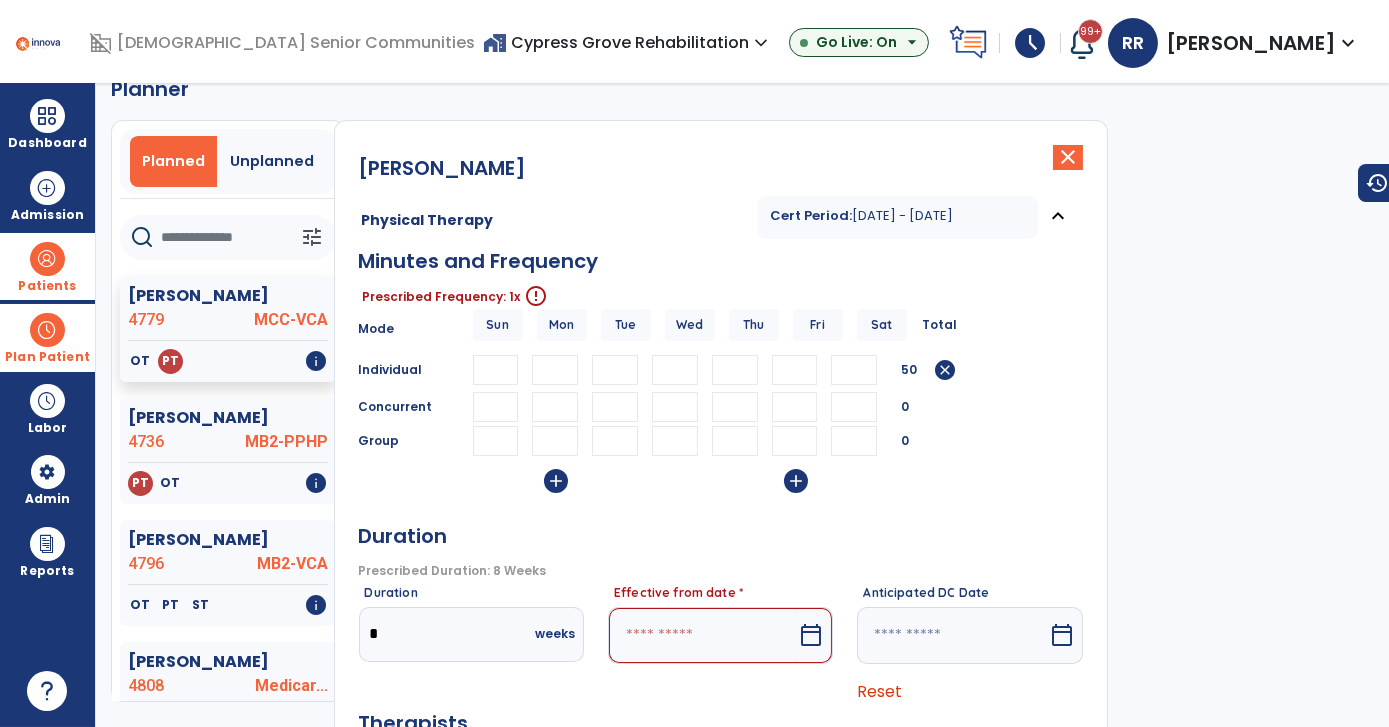 drag, startPoint x: 818, startPoint y: 385, endPoint x: 796, endPoint y: 391, distance: 22.803509 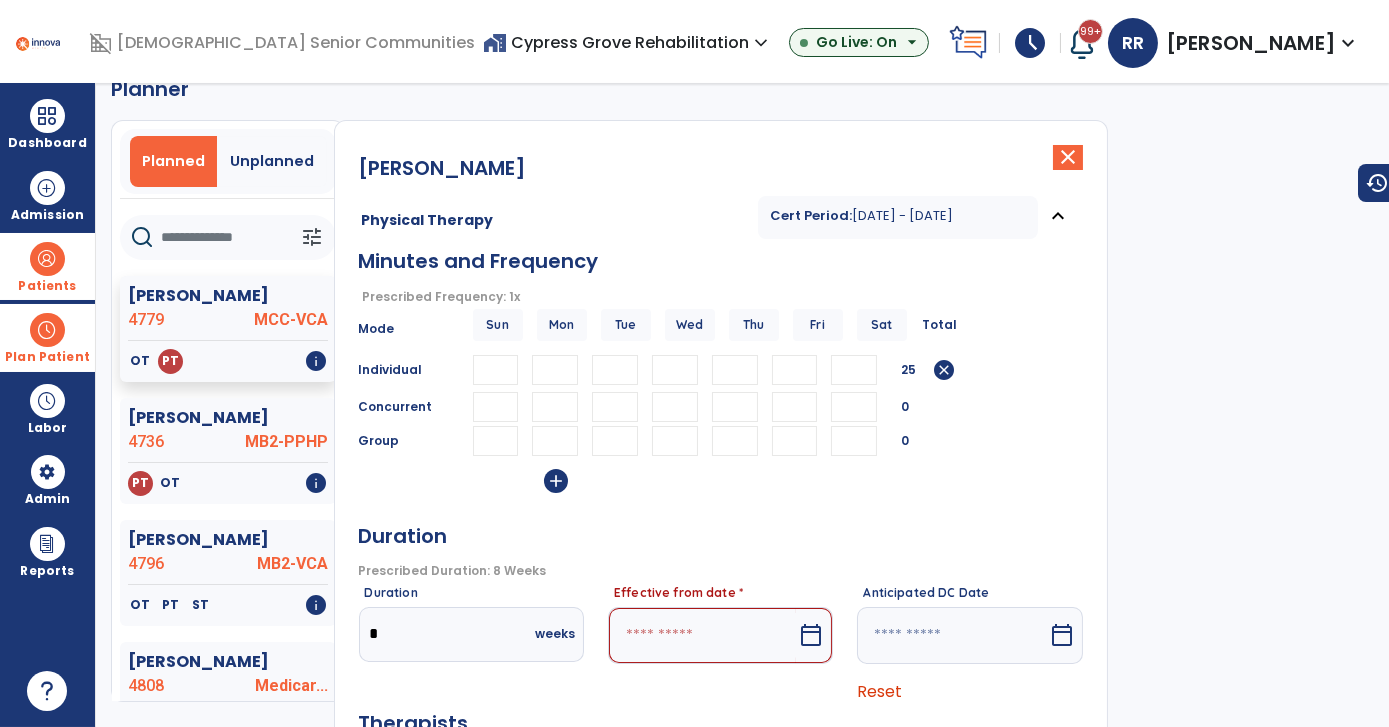 type 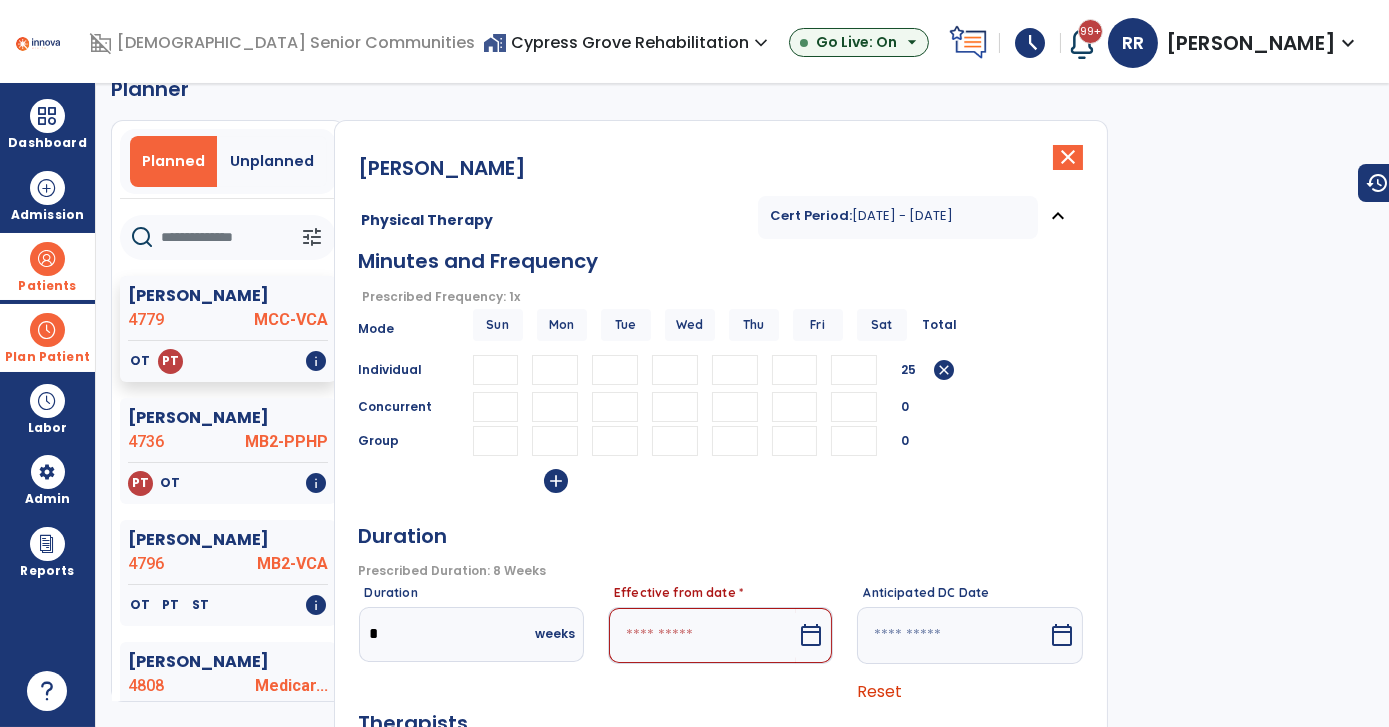 click on "Duration" at bounding box center (721, 534) 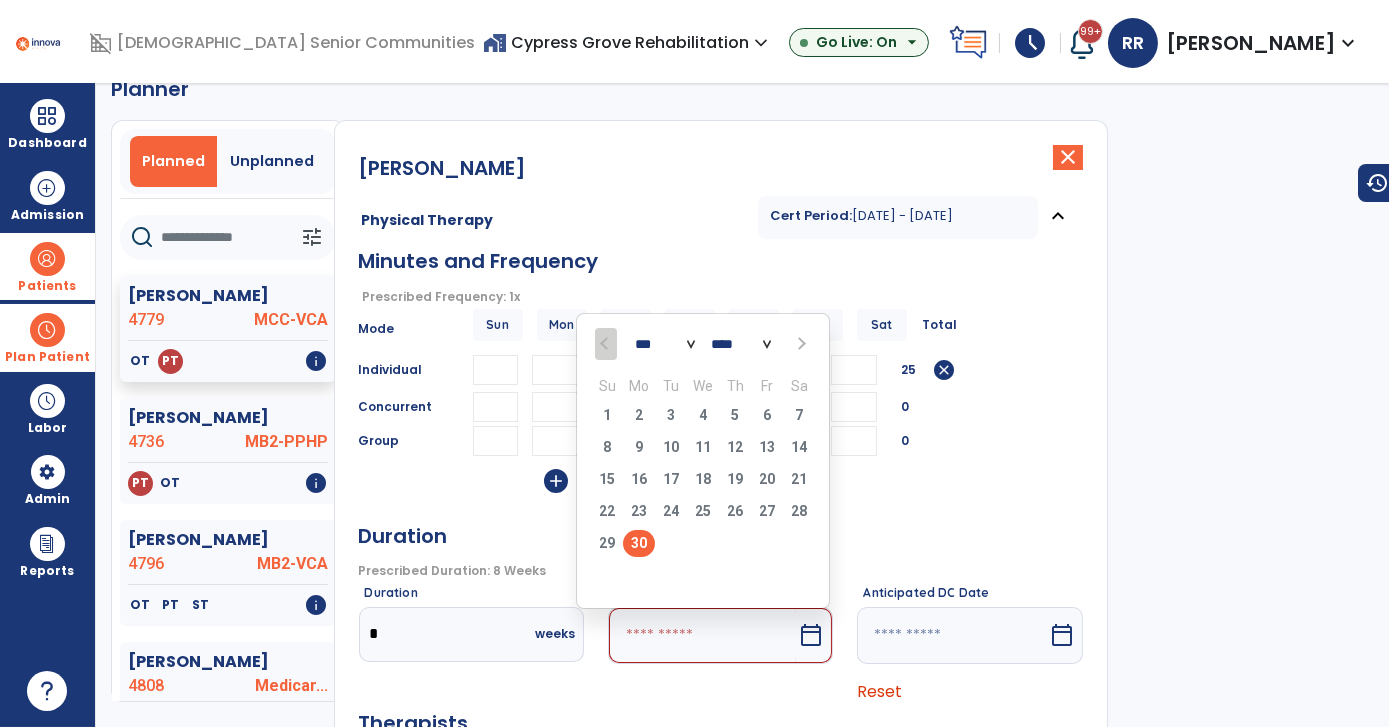 click at bounding box center (799, 343) 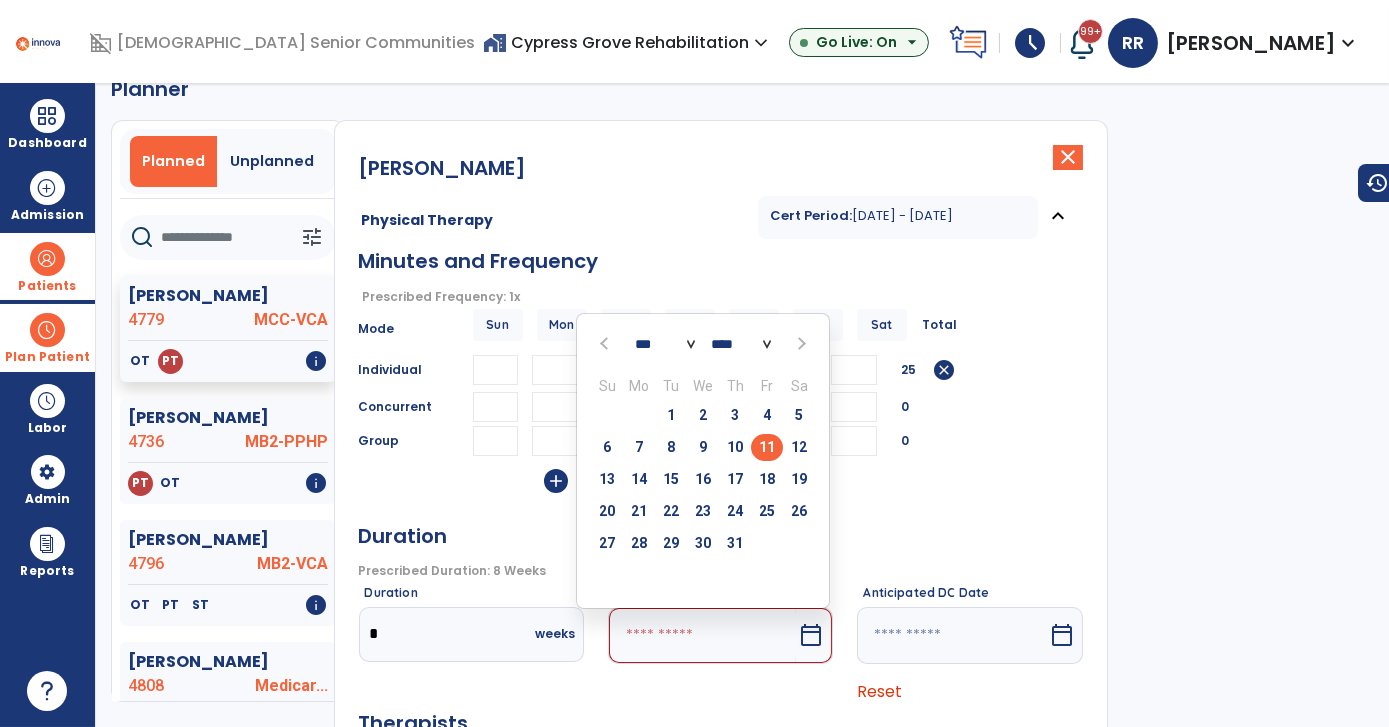 click on "11" at bounding box center (767, 447) 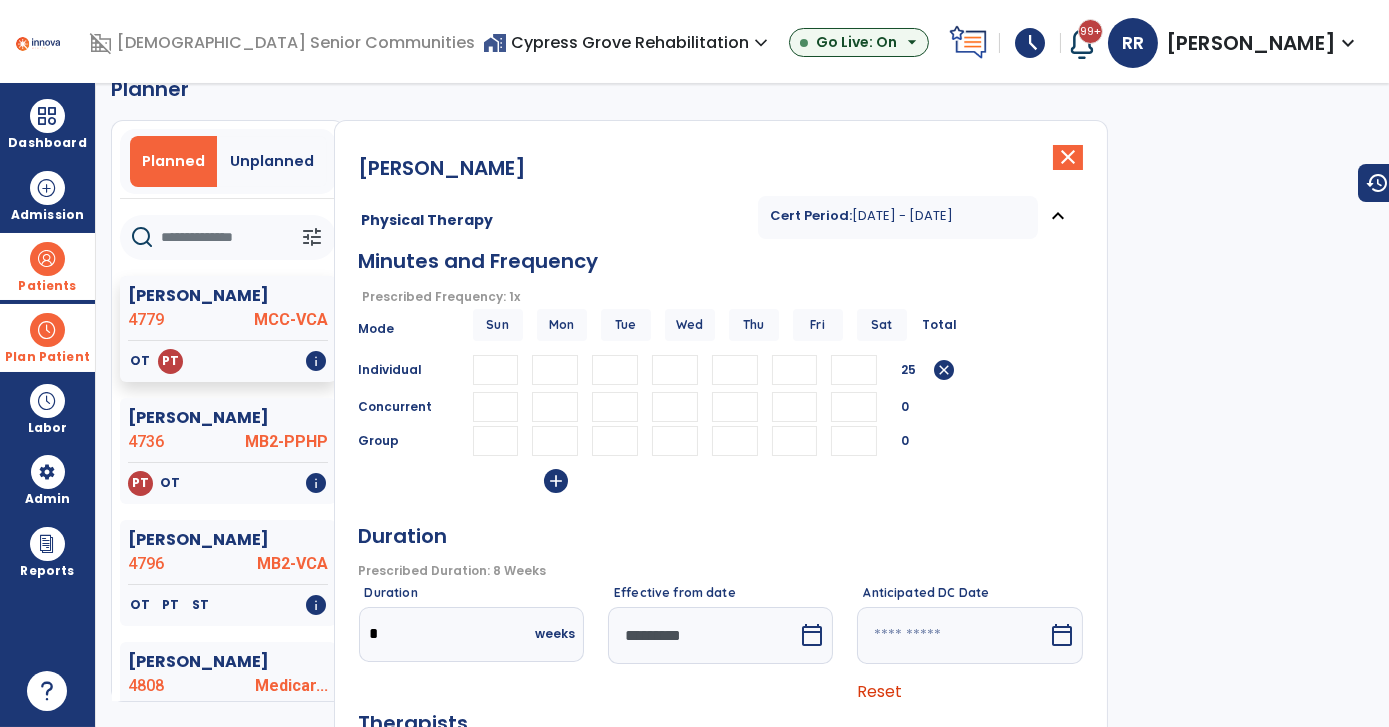 drag, startPoint x: 992, startPoint y: 475, endPoint x: 1005, endPoint y: 475, distance: 13 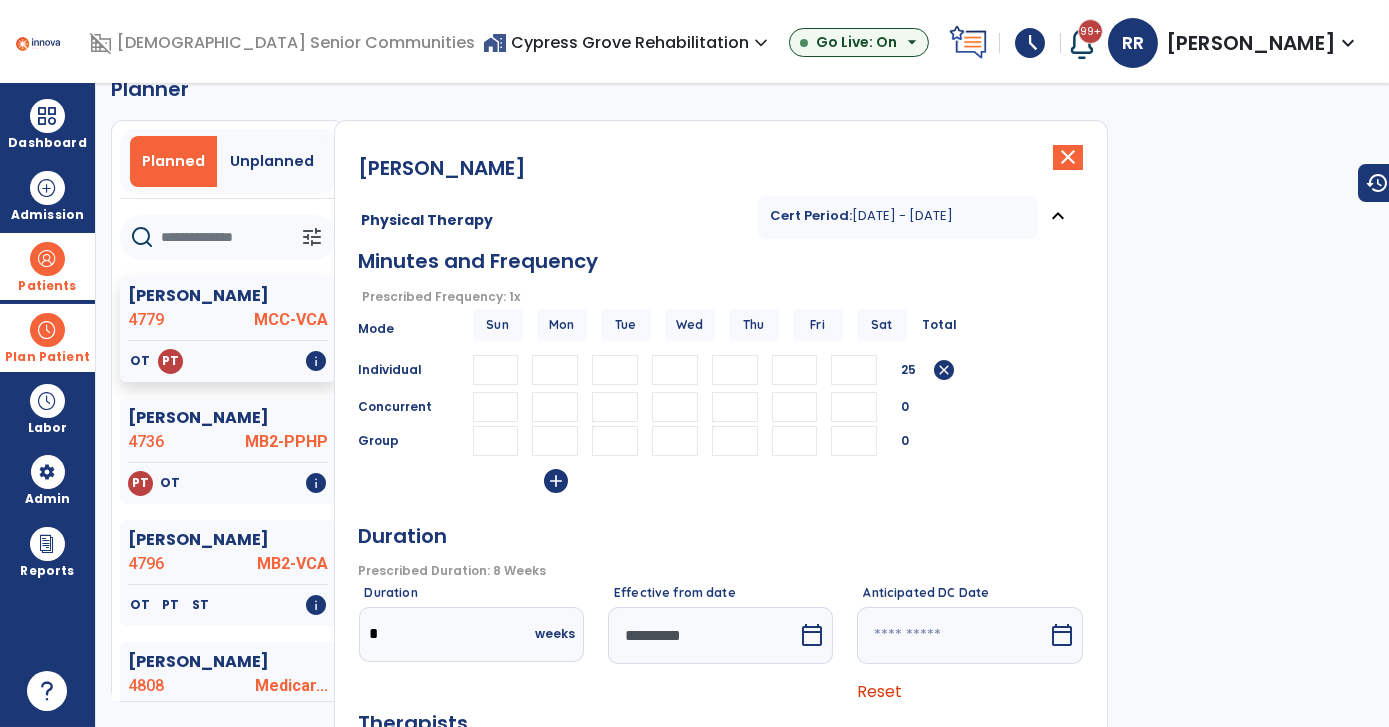 click on "Group 0" at bounding box center [721, 441] 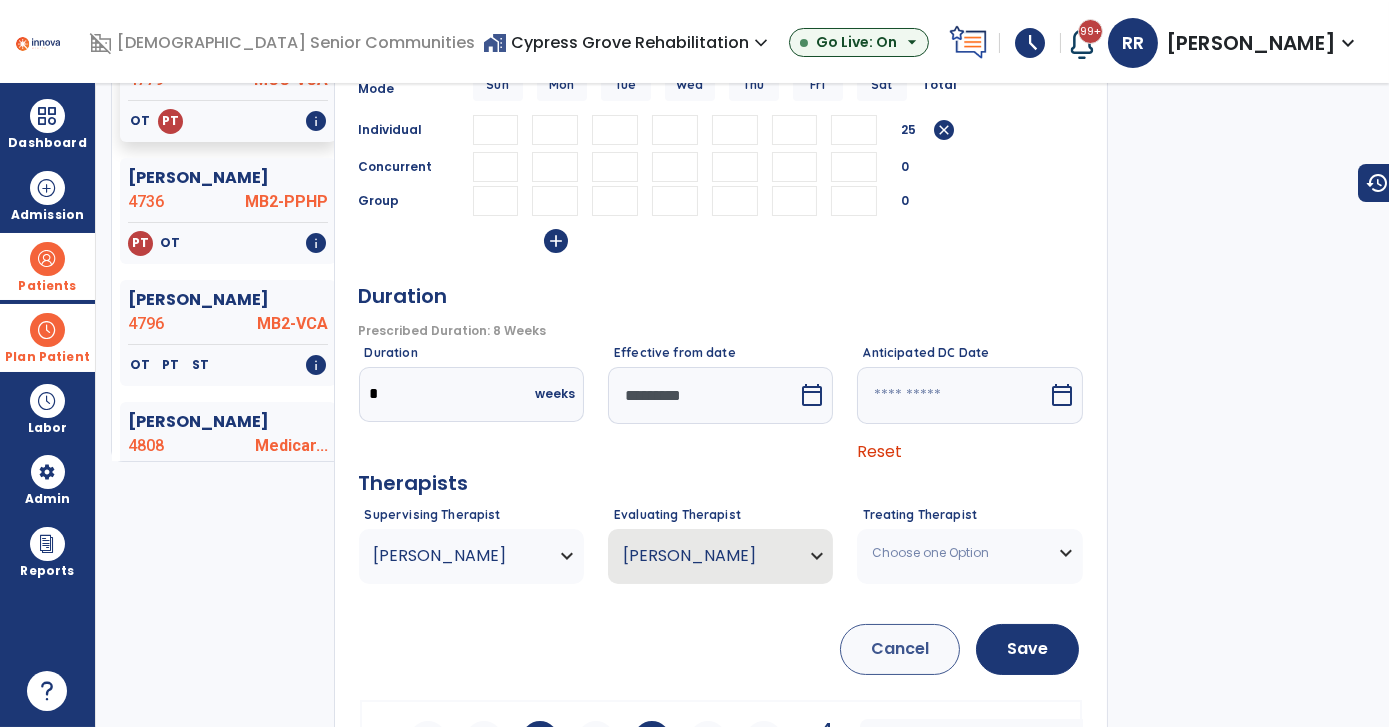 scroll, scrollTop: 366, scrollLeft: 0, axis: vertical 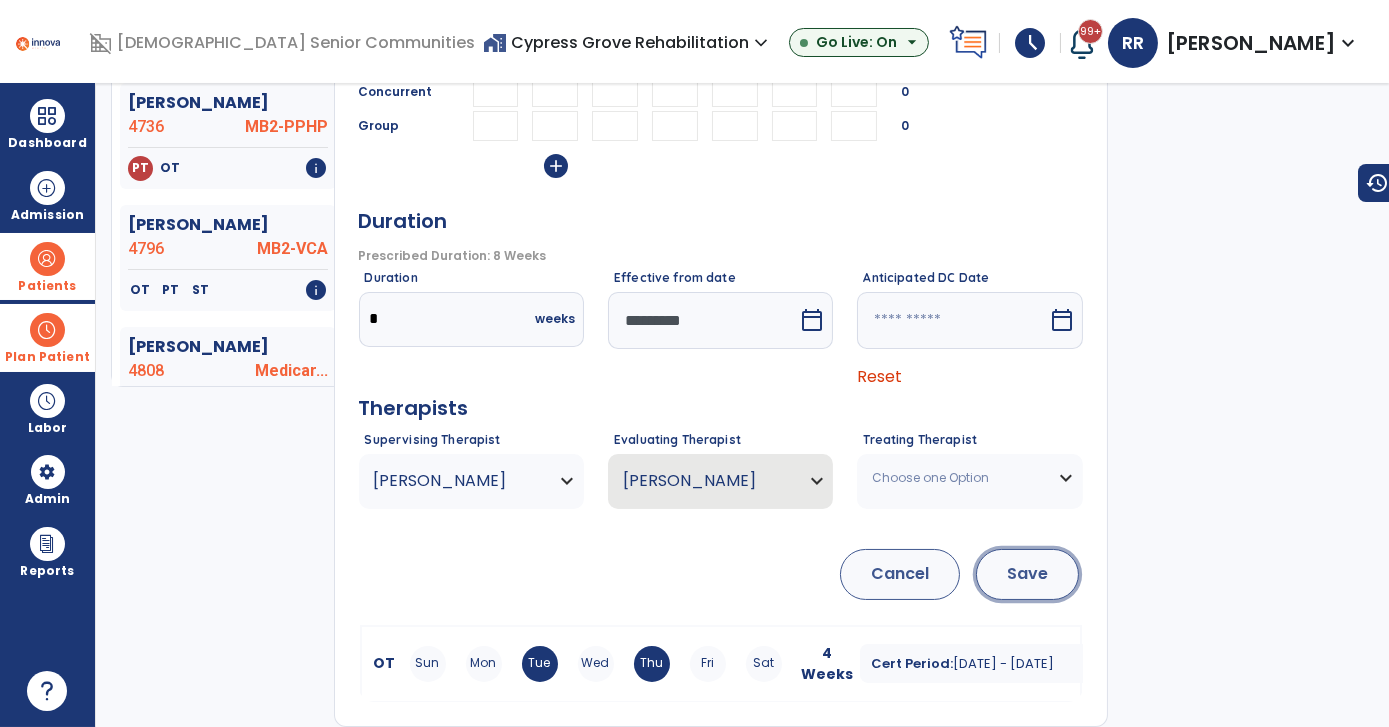 click on "Save" at bounding box center [1027, 574] 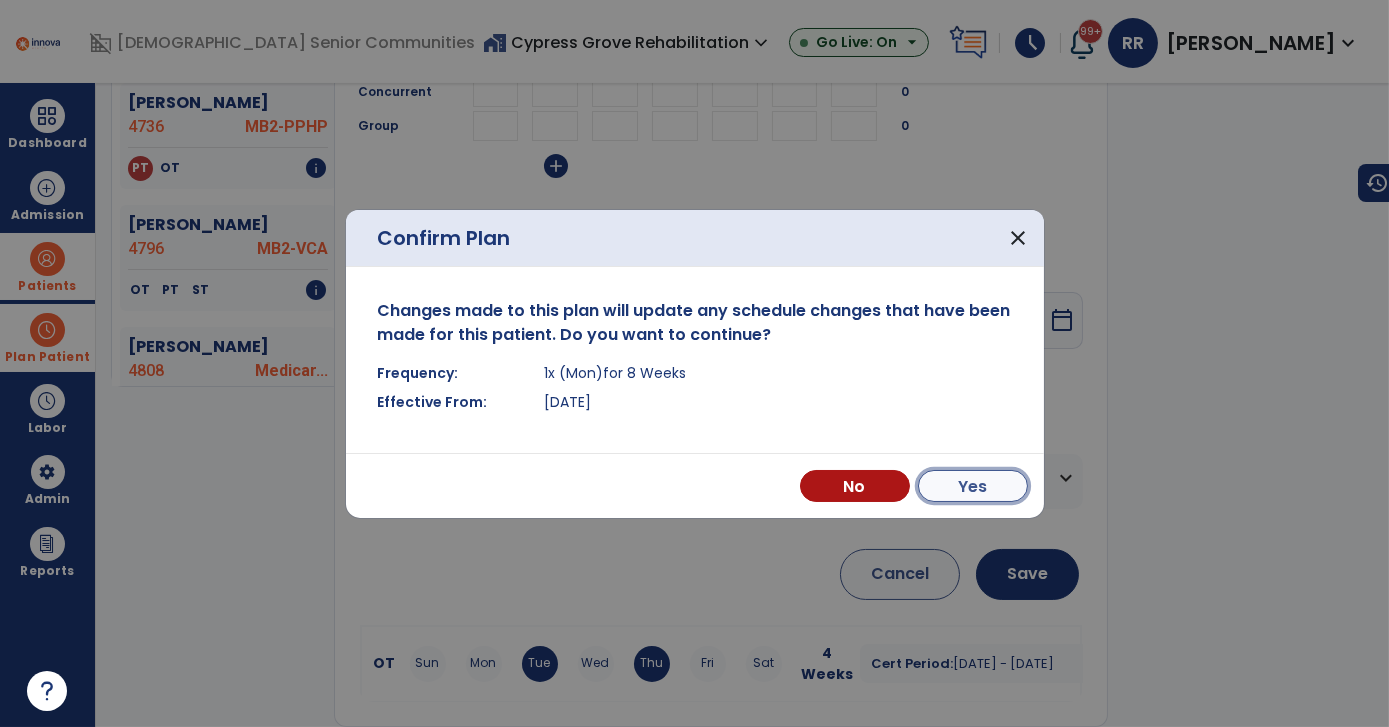 click on "Yes" at bounding box center (973, 486) 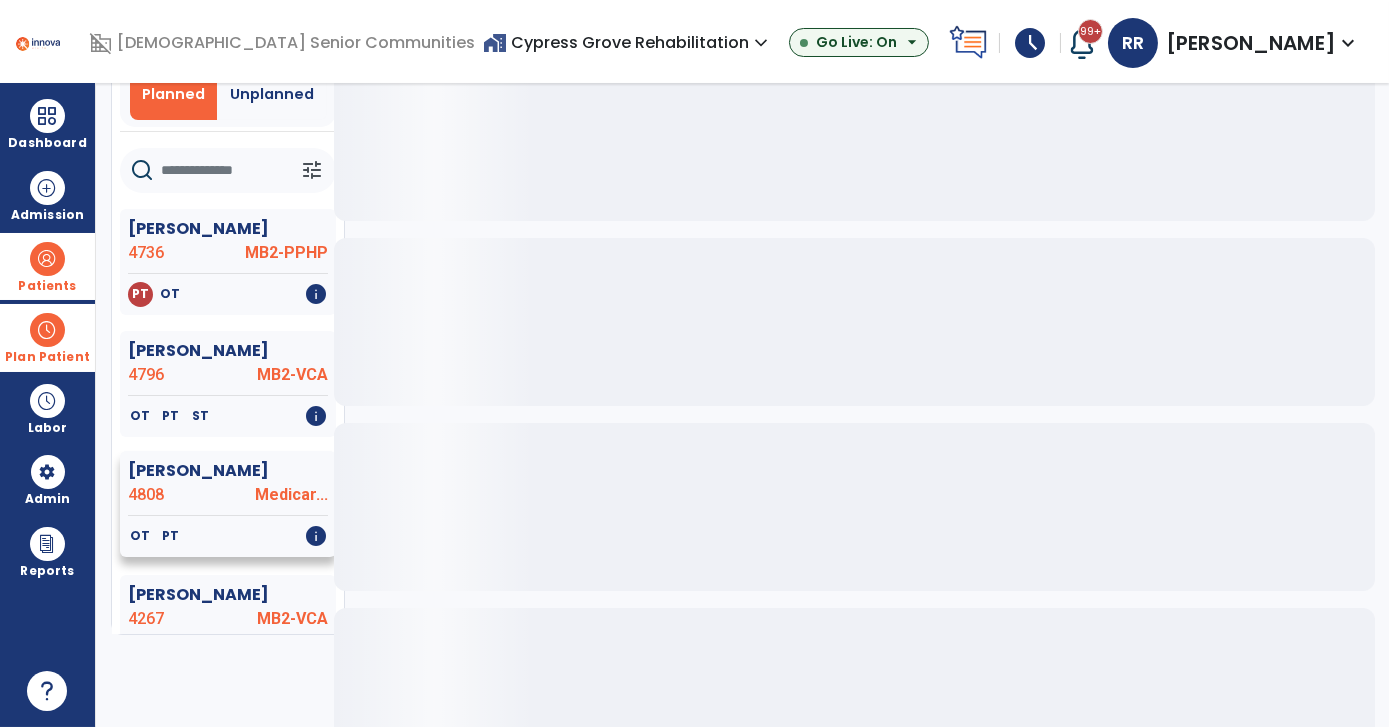 scroll, scrollTop: 76, scrollLeft: 0, axis: vertical 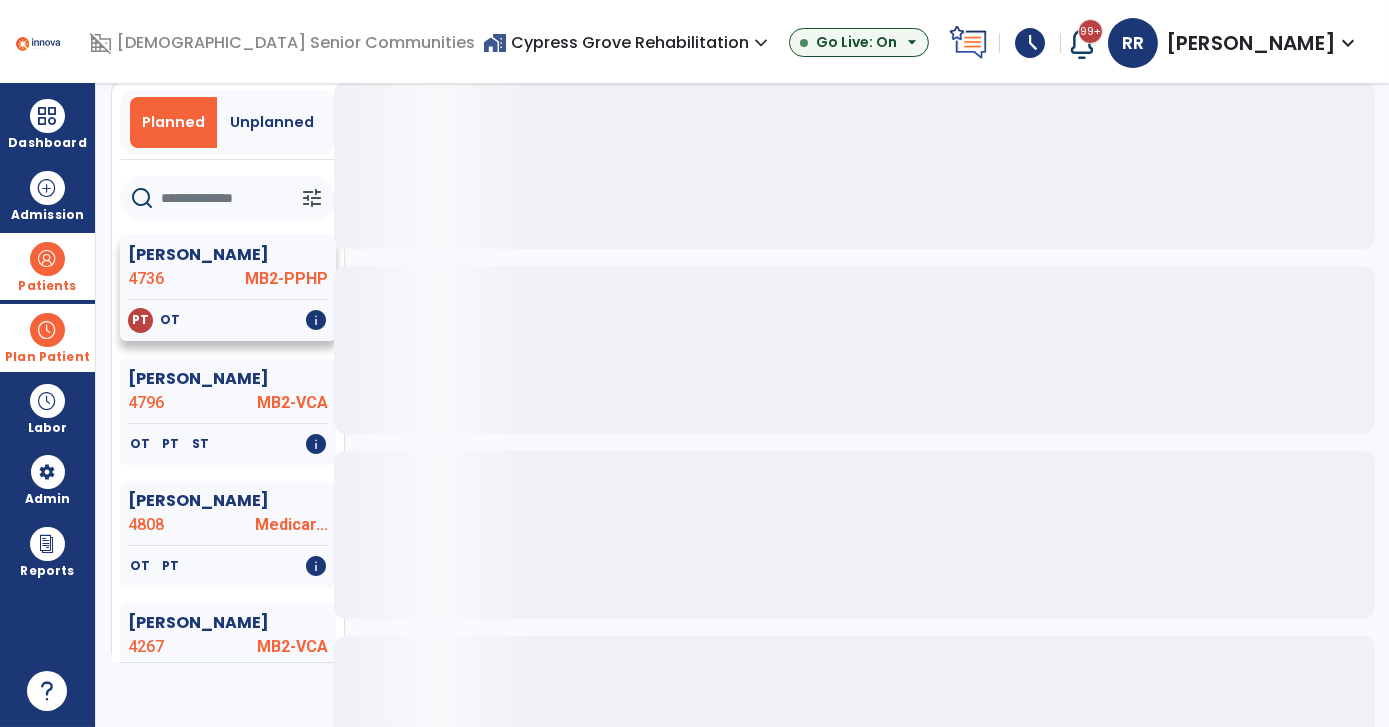 click on "[PERSON_NAME]" 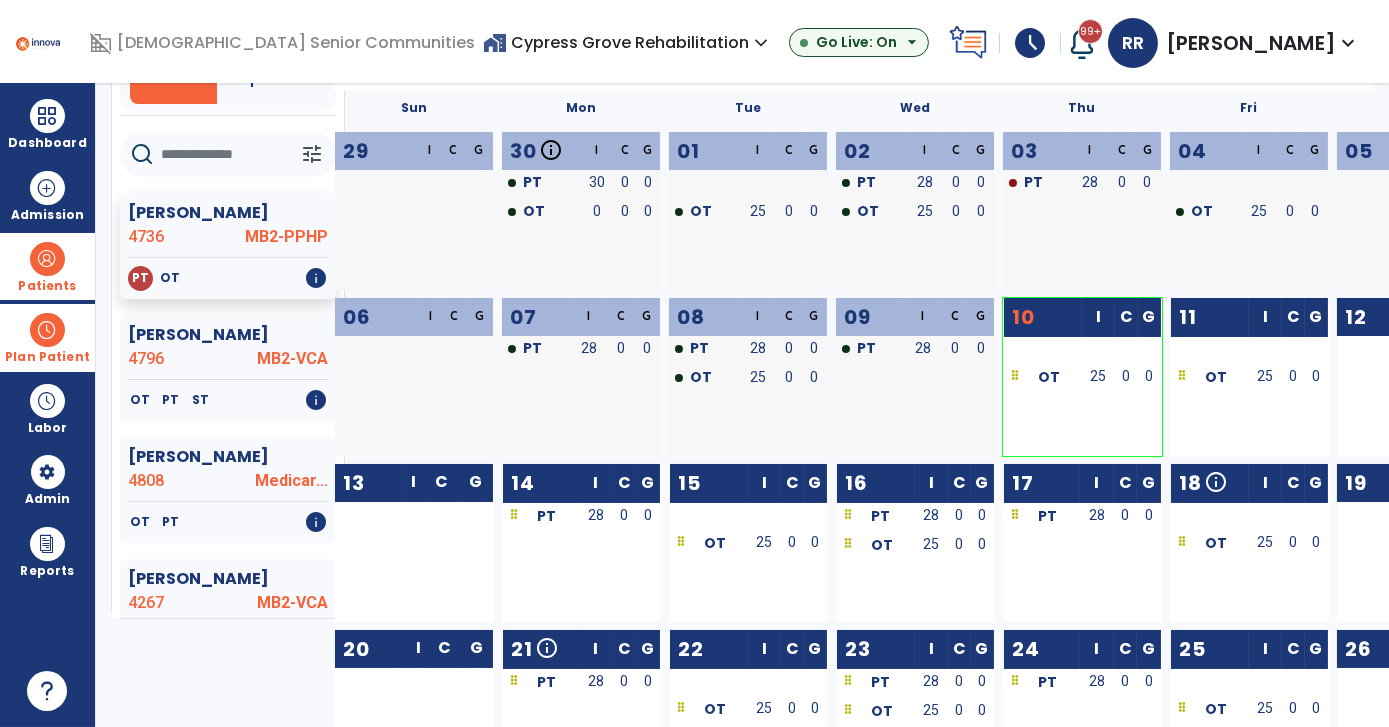 scroll, scrollTop: 74, scrollLeft: 0, axis: vertical 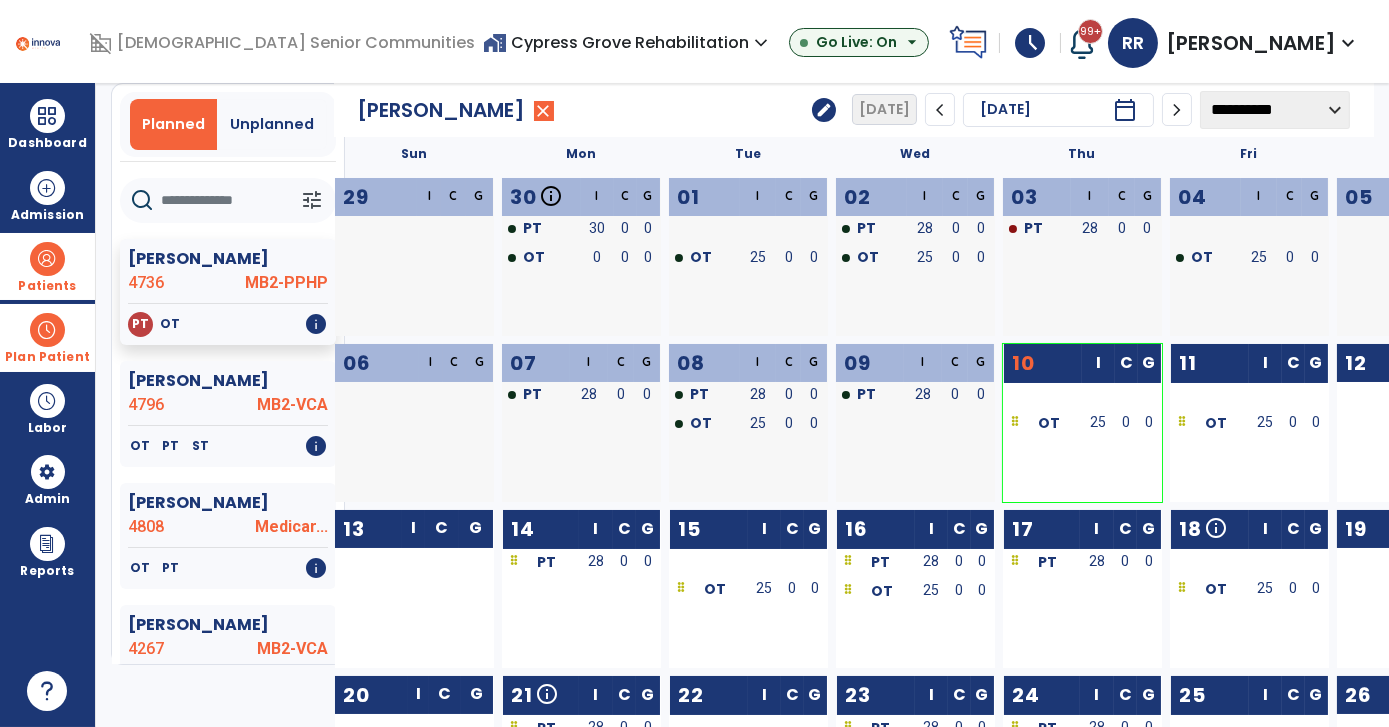 click on "edit" 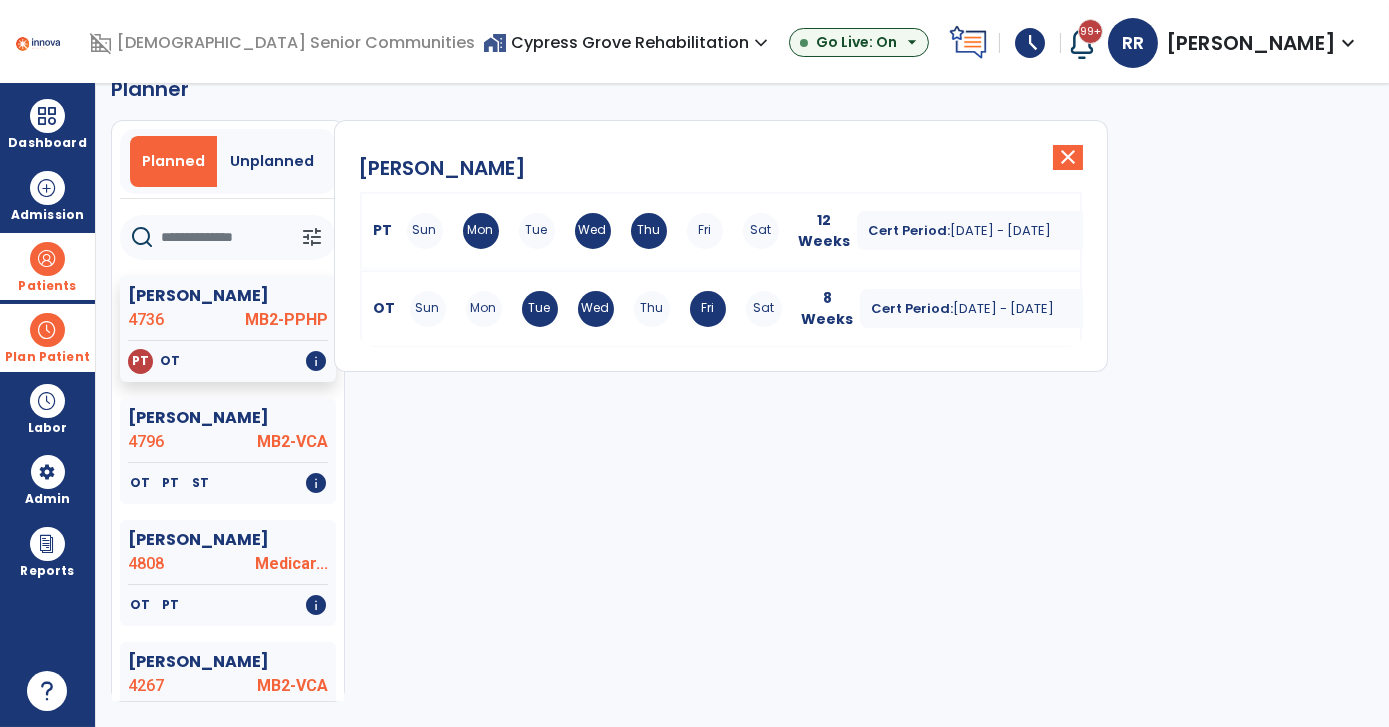 click on "Fri" at bounding box center (705, 231) 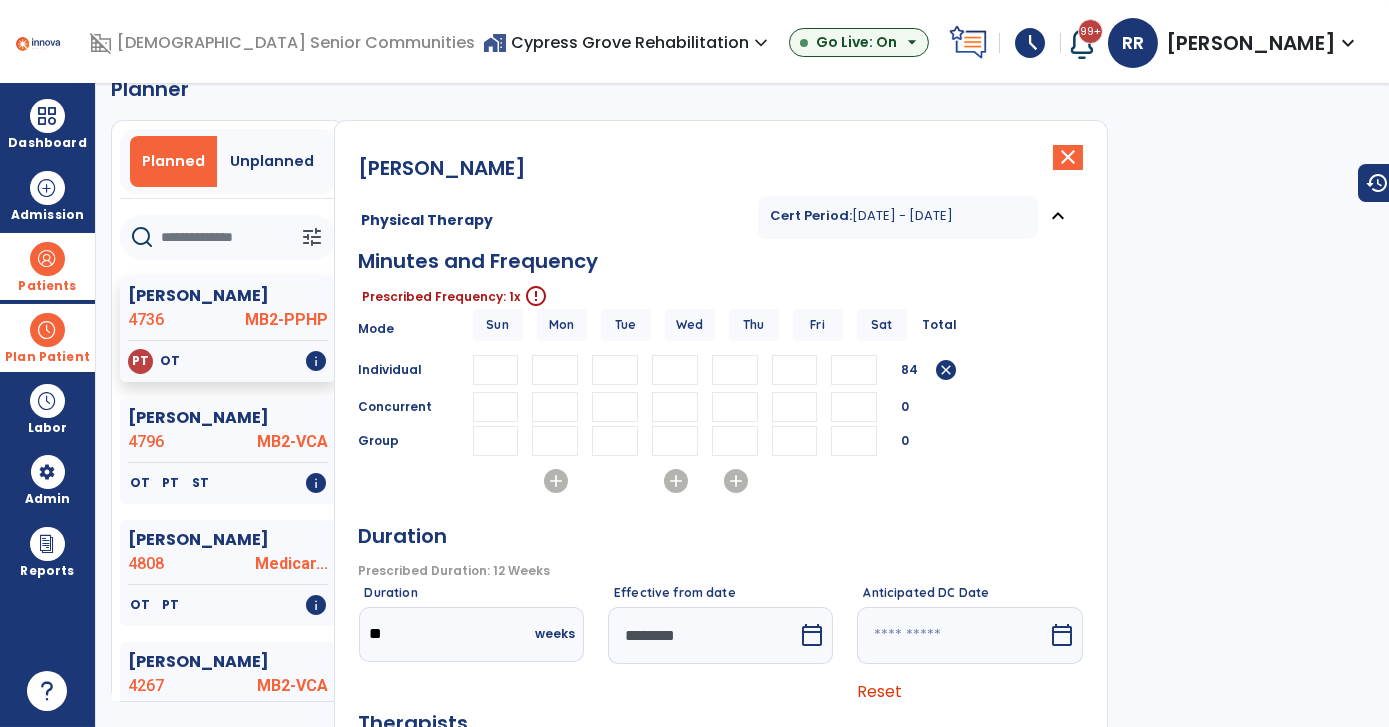 drag, startPoint x: 689, startPoint y: 369, endPoint x: 636, endPoint y: 384, distance: 55.081757 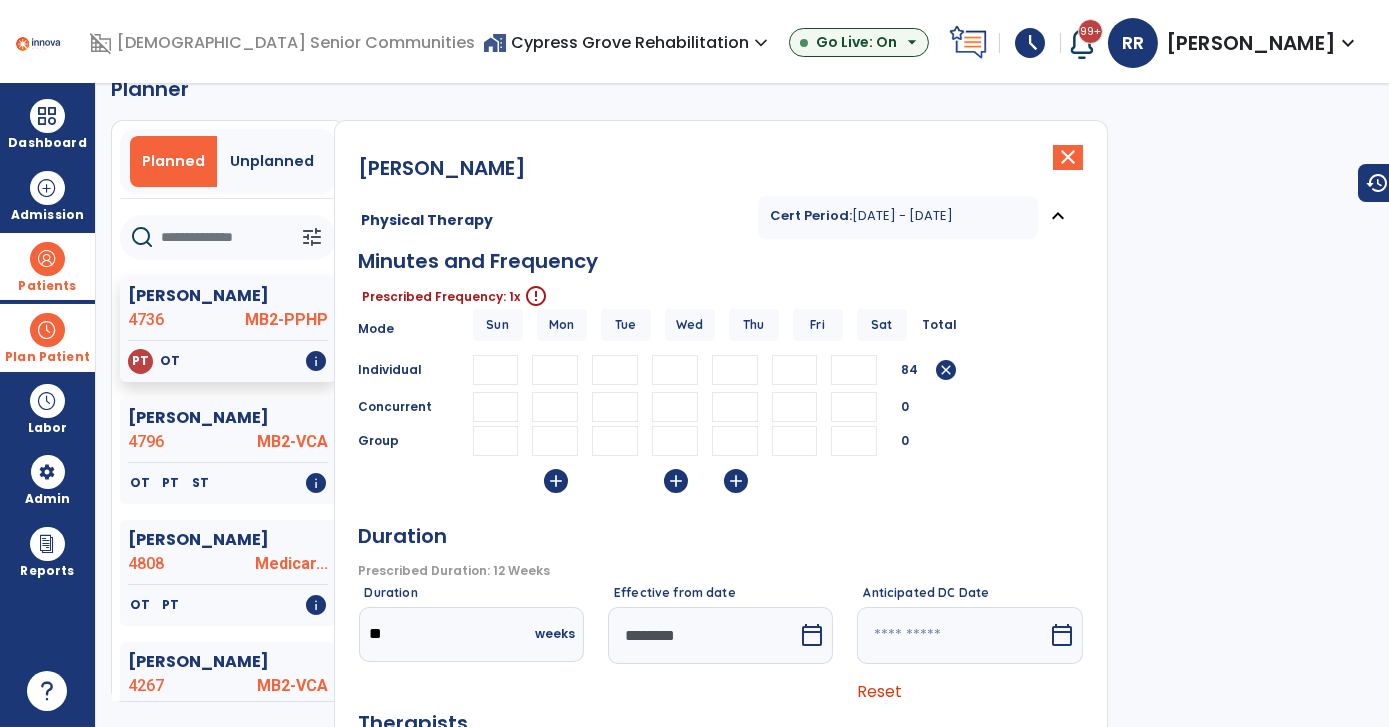type 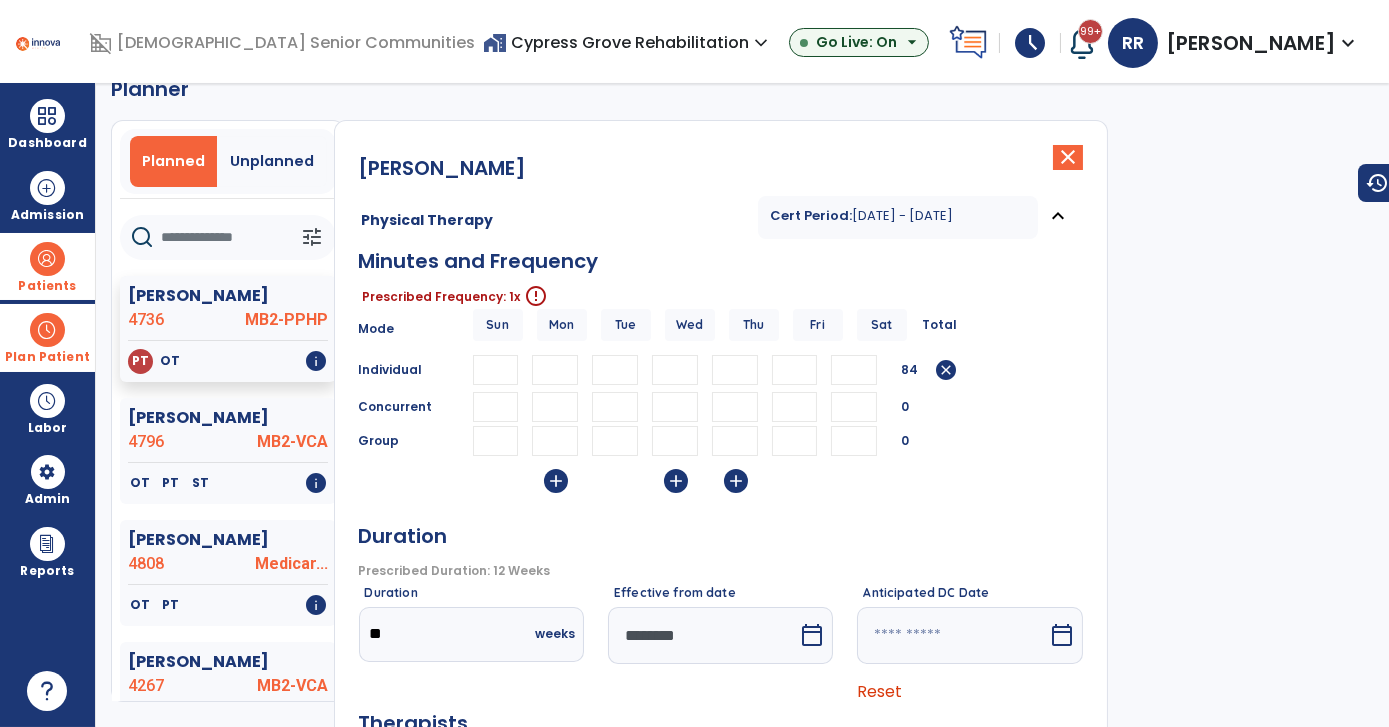 type 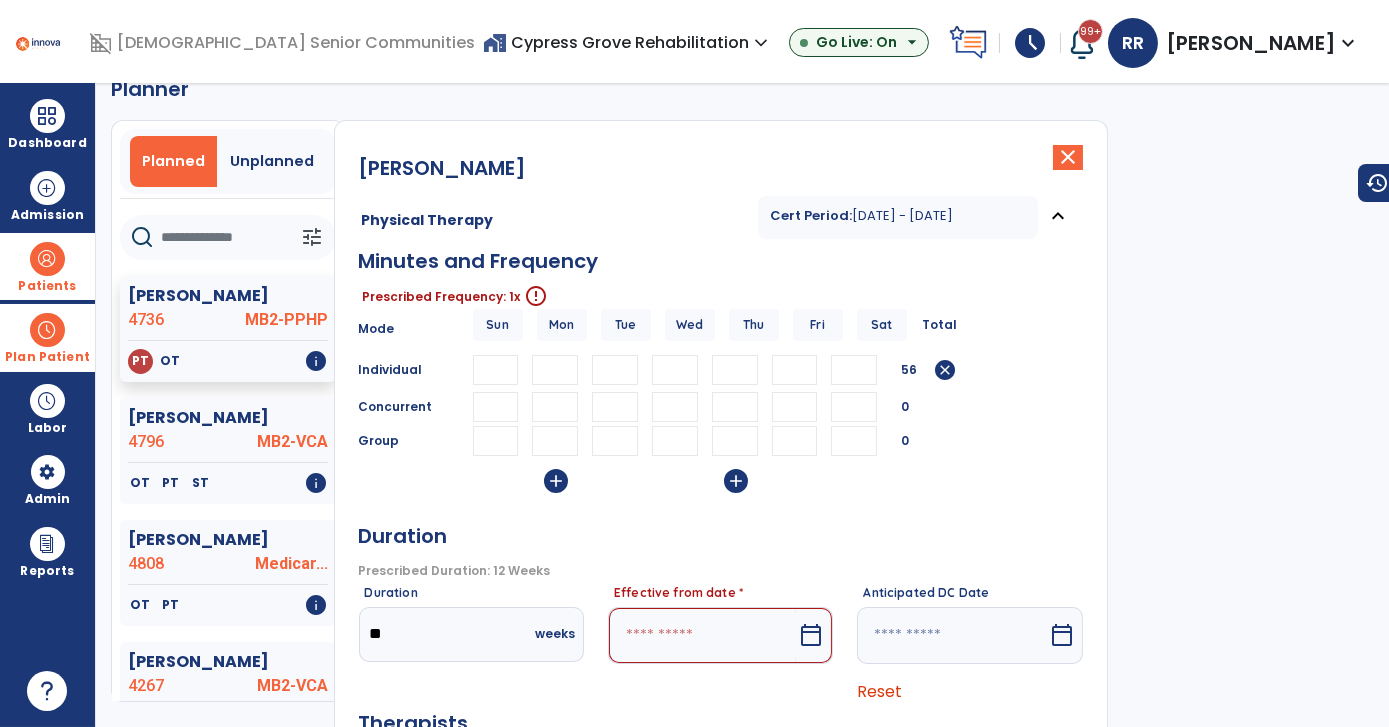 type 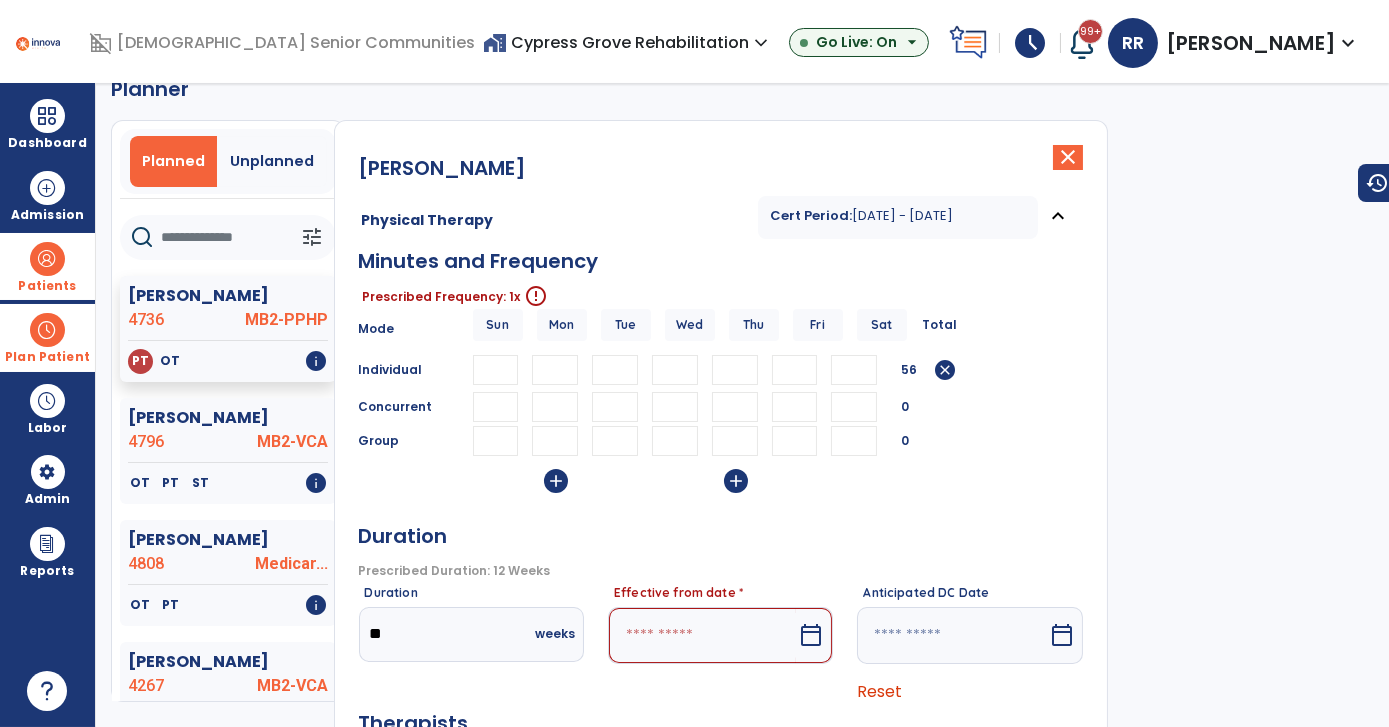 drag, startPoint x: 749, startPoint y: 360, endPoint x: 704, endPoint y: 379, distance: 48.8467 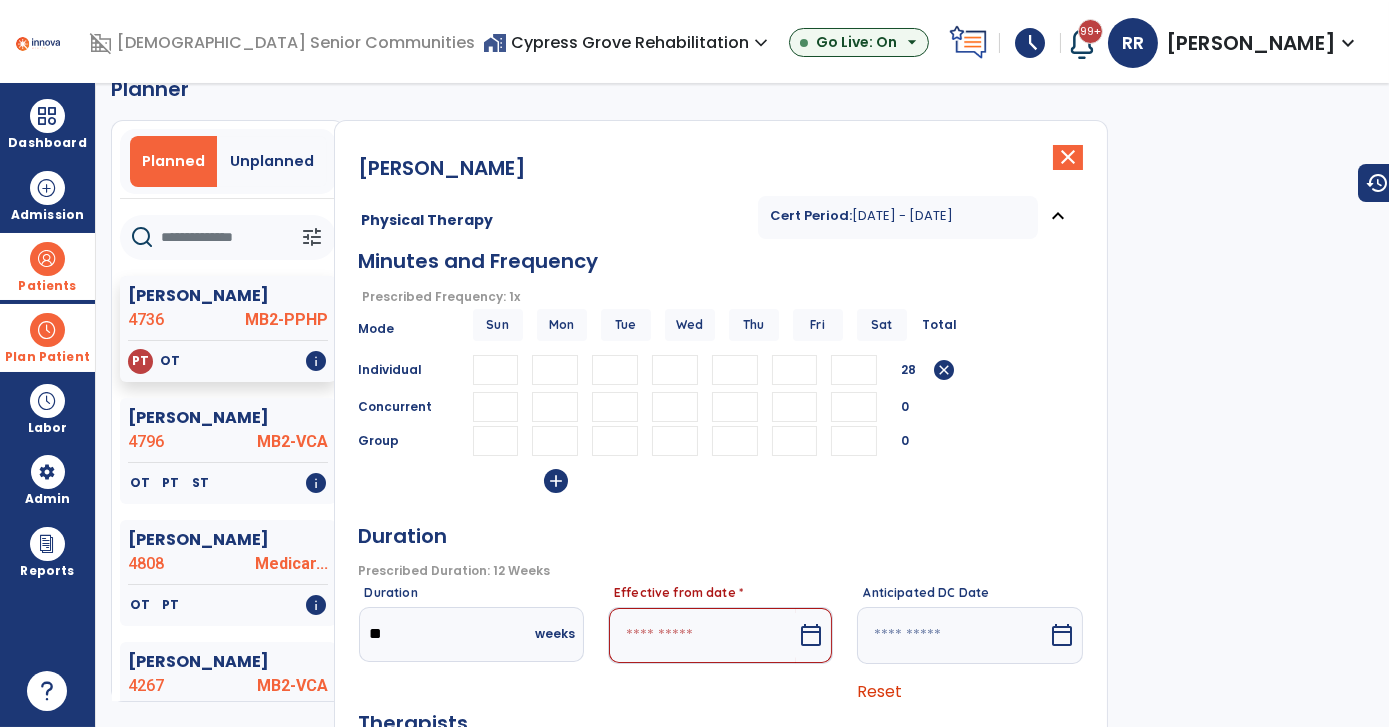 type 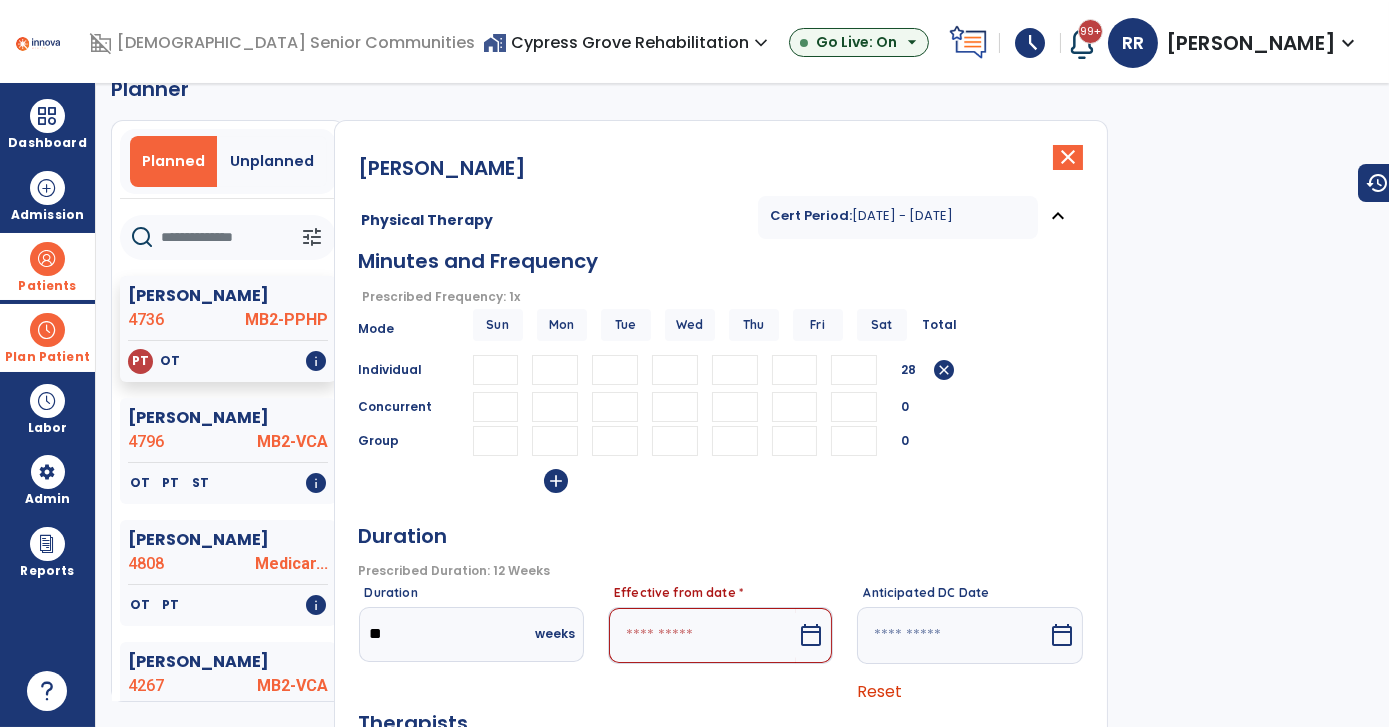 click on "calendar_today" at bounding box center (811, 635) 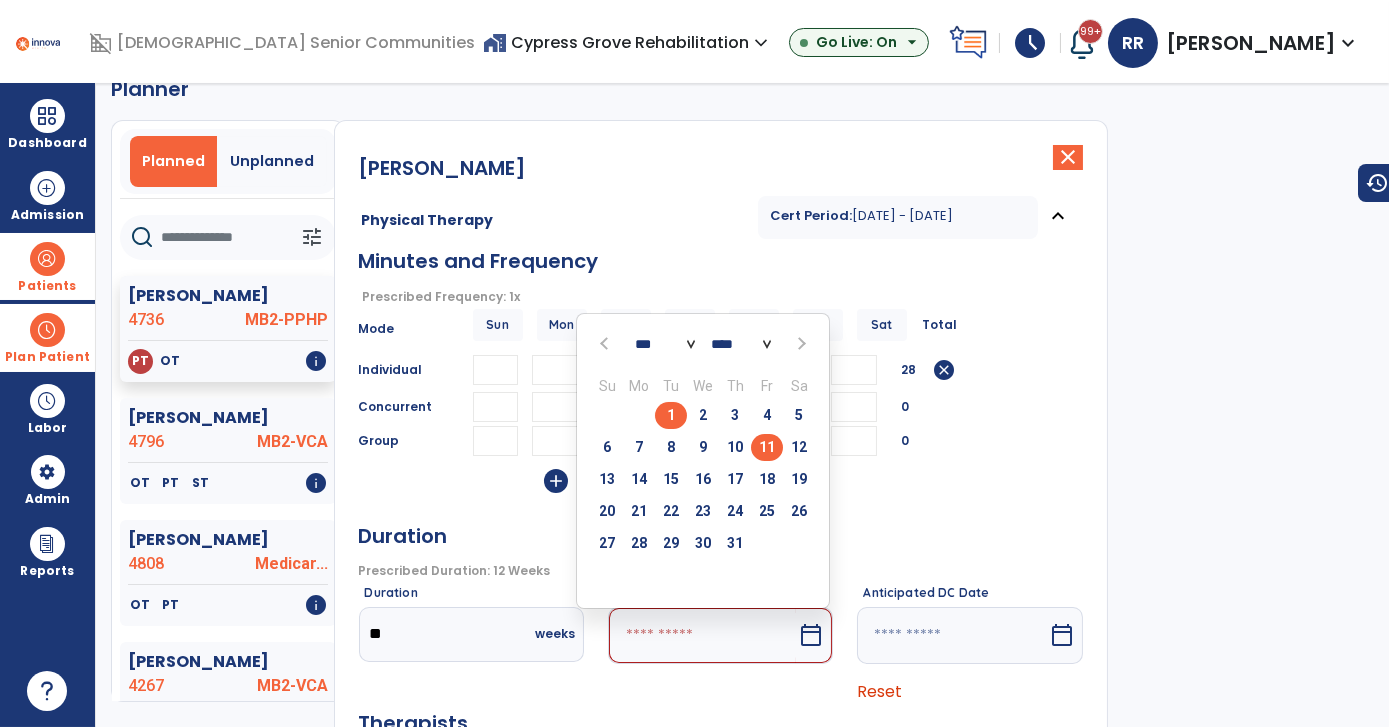 click on "11" at bounding box center [767, 447] 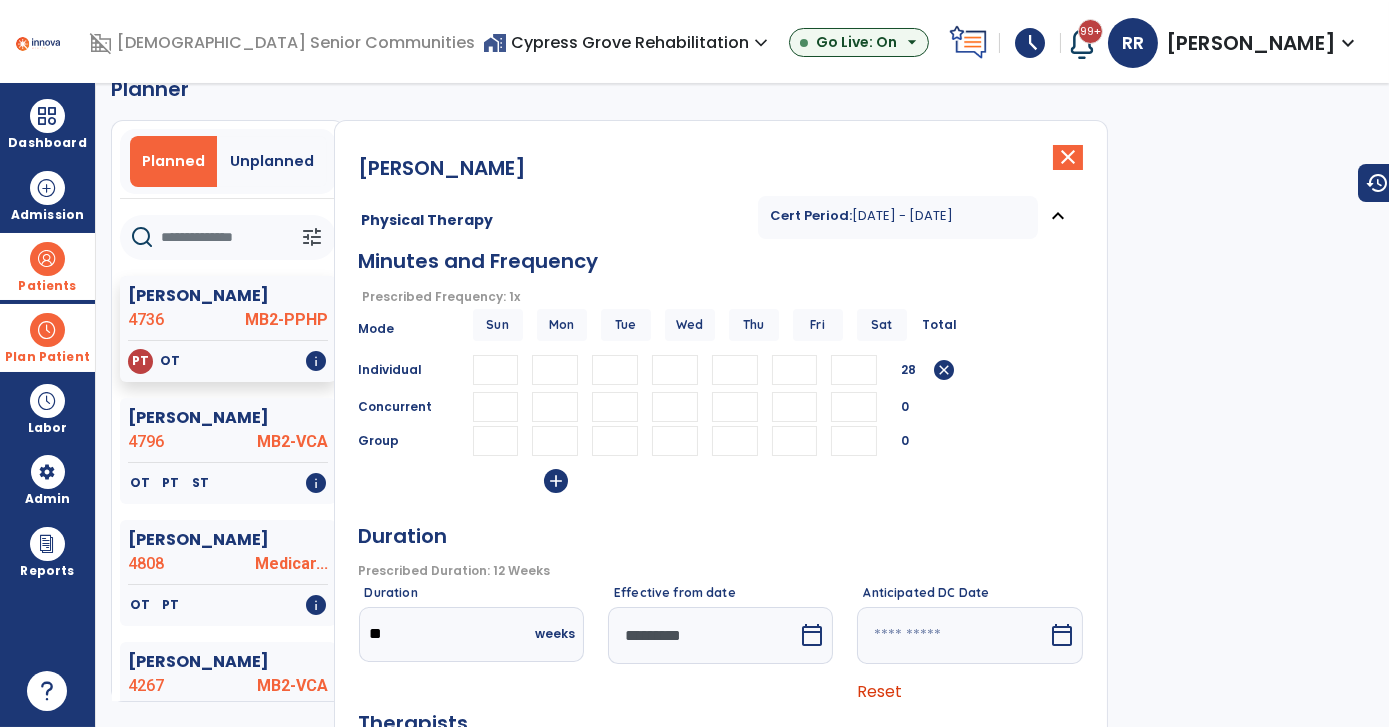 drag, startPoint x: 896, startPoint y: 490, endPoint x: 920, endPoint y: 506, distance: 28.84441 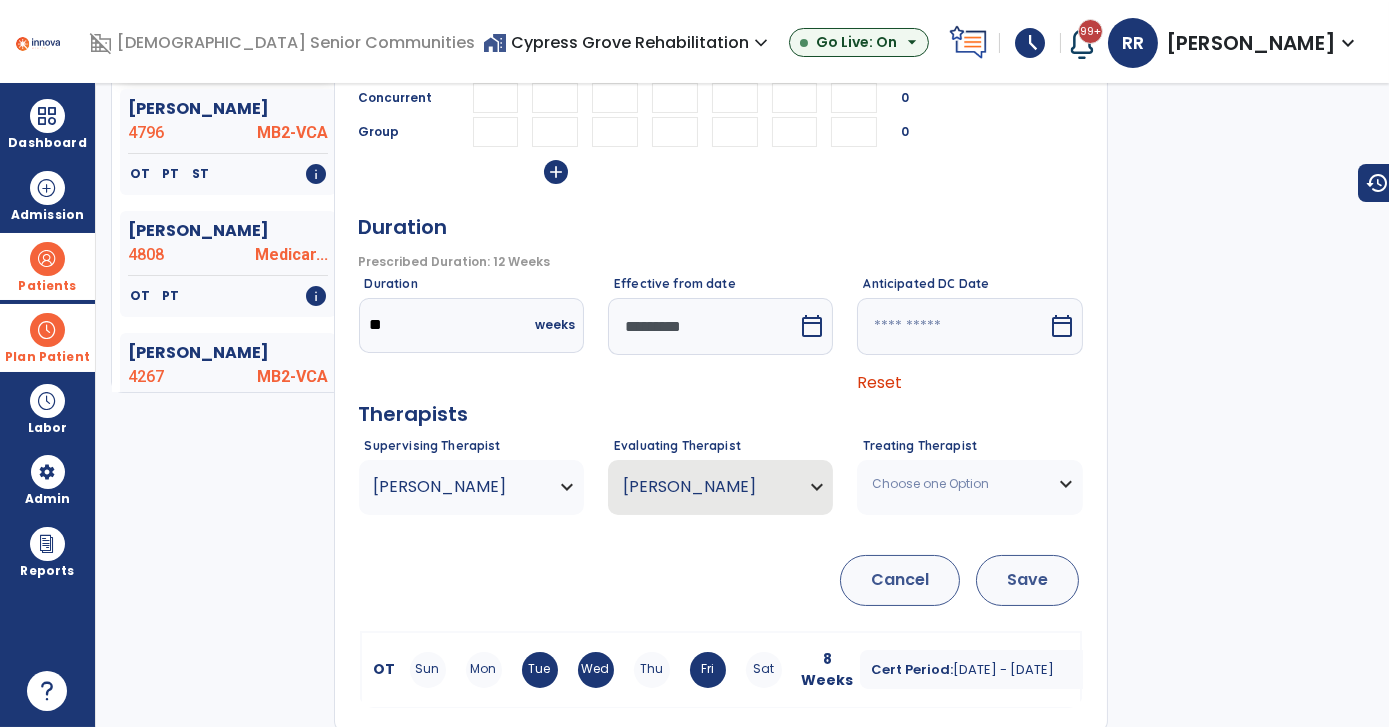 scroll, scrollTop: 355, scrollLeft: 0, axis: vertical 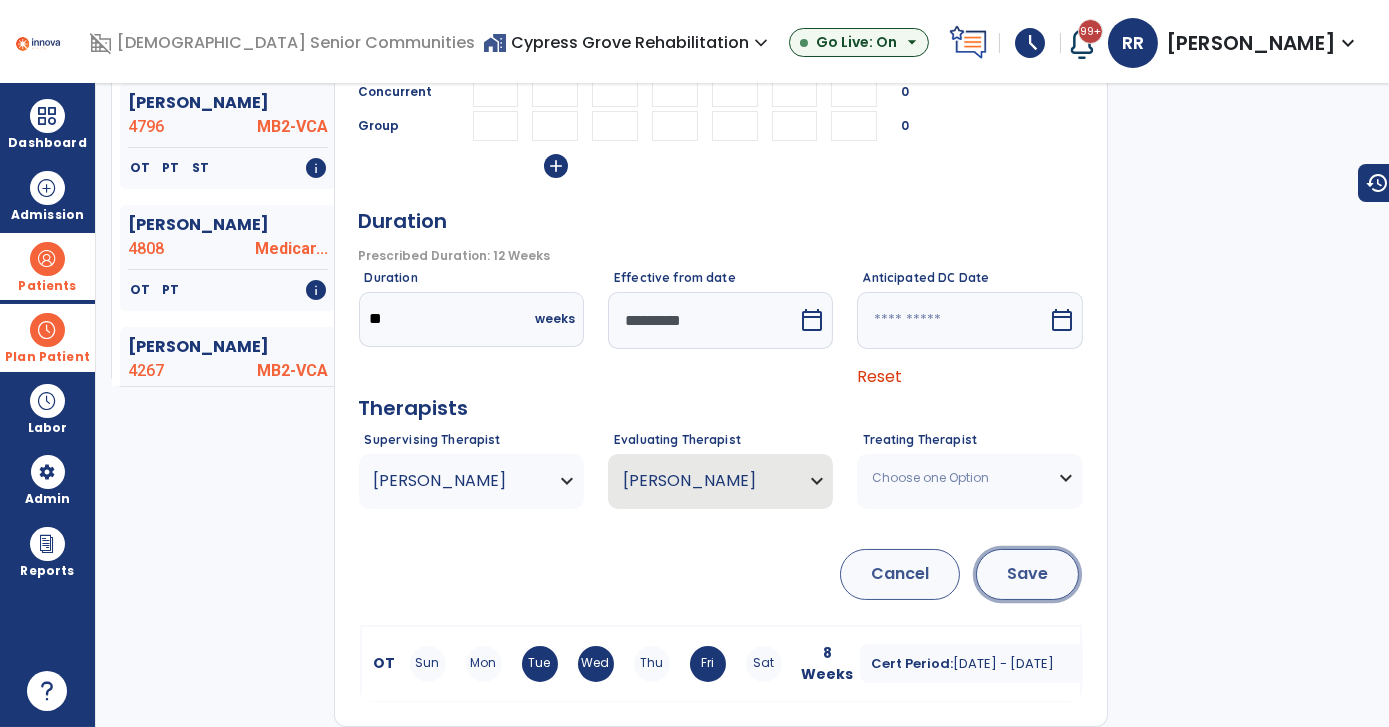 click on "Save" at bounding box center [1027, 574] 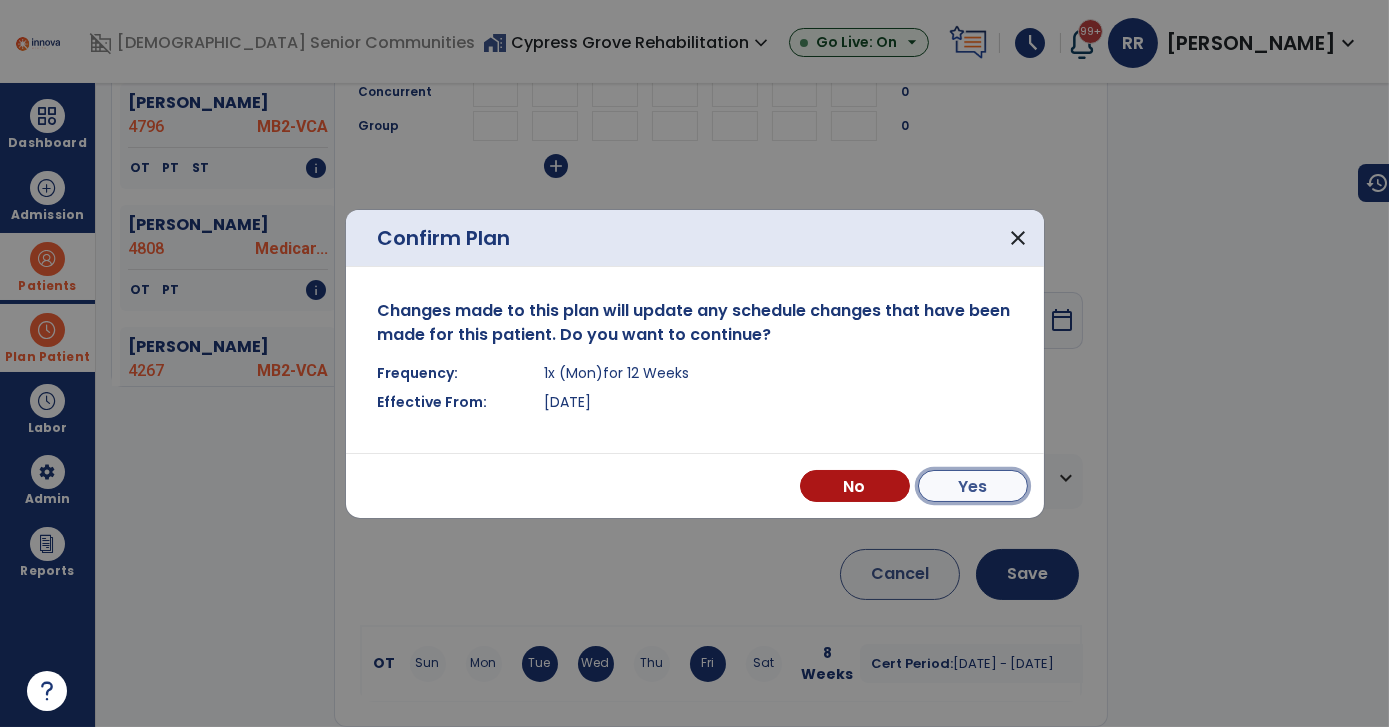 click on "Yes" at bounding box center (973, 486) 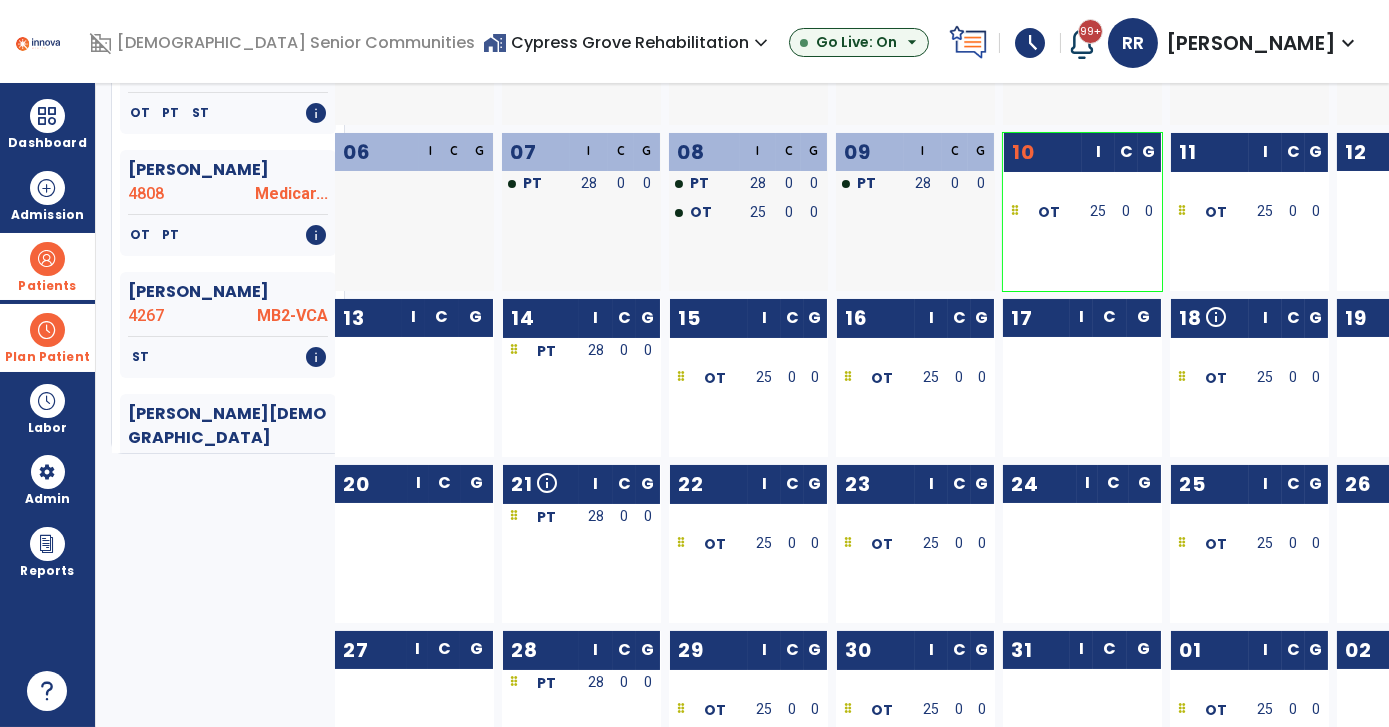 scroll, scrollTop: 256, scrollLeft: 0, axis: vertical 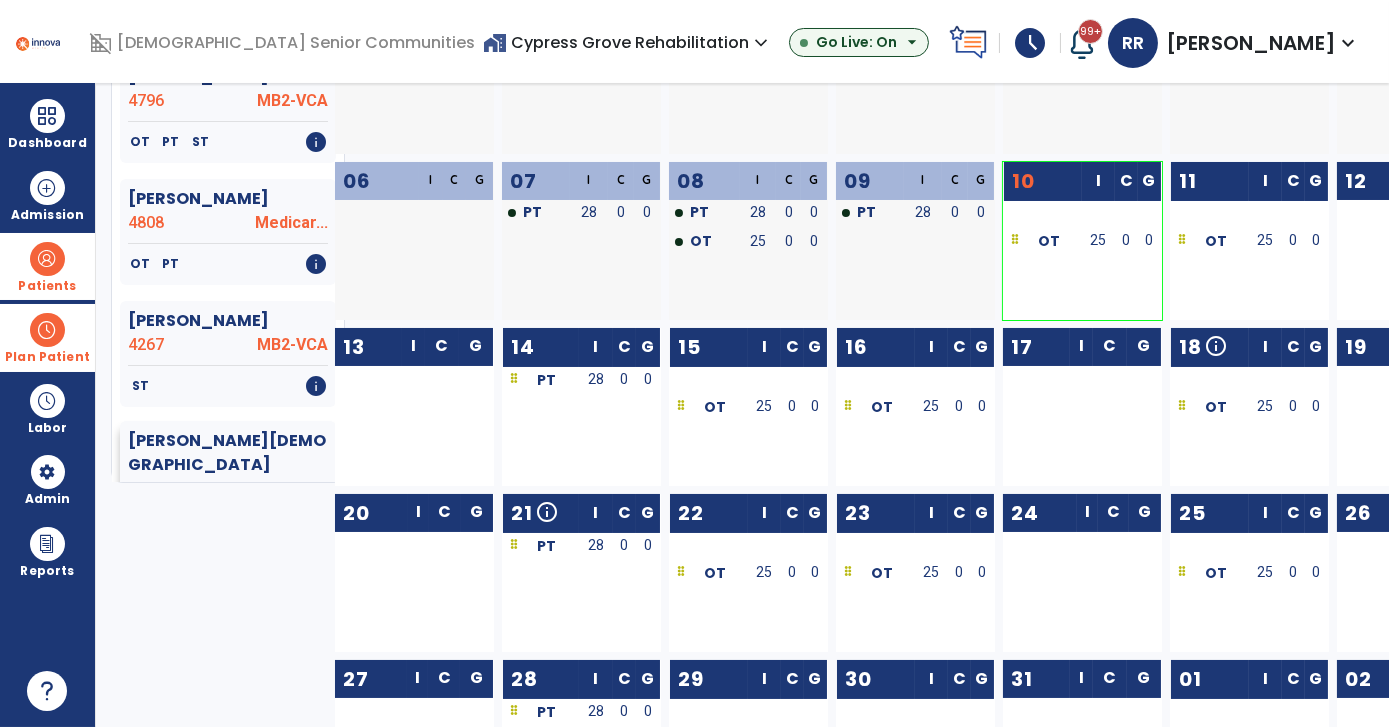 click on "[PERSON_NAME][DEMOGRAPHIC_DATA]" 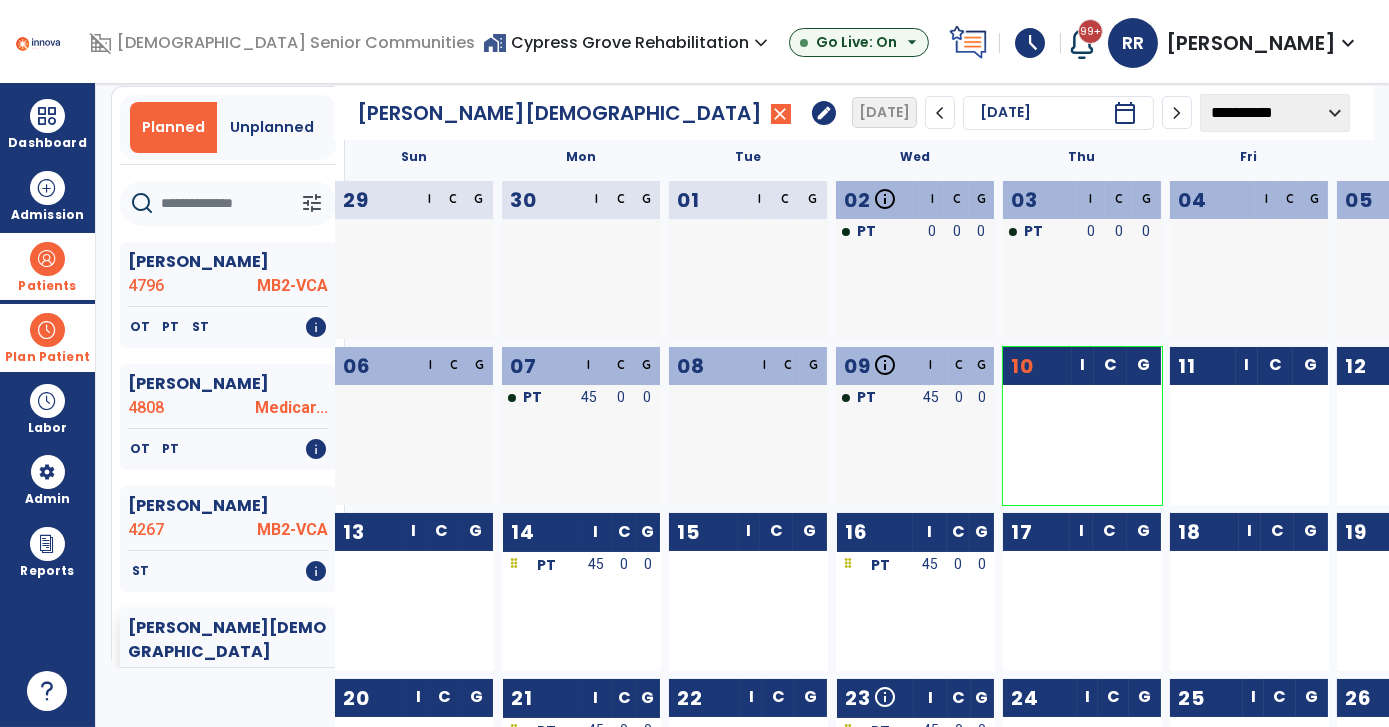scroll, scrollTop: 90, scrollLeft: 0, axis: vertical 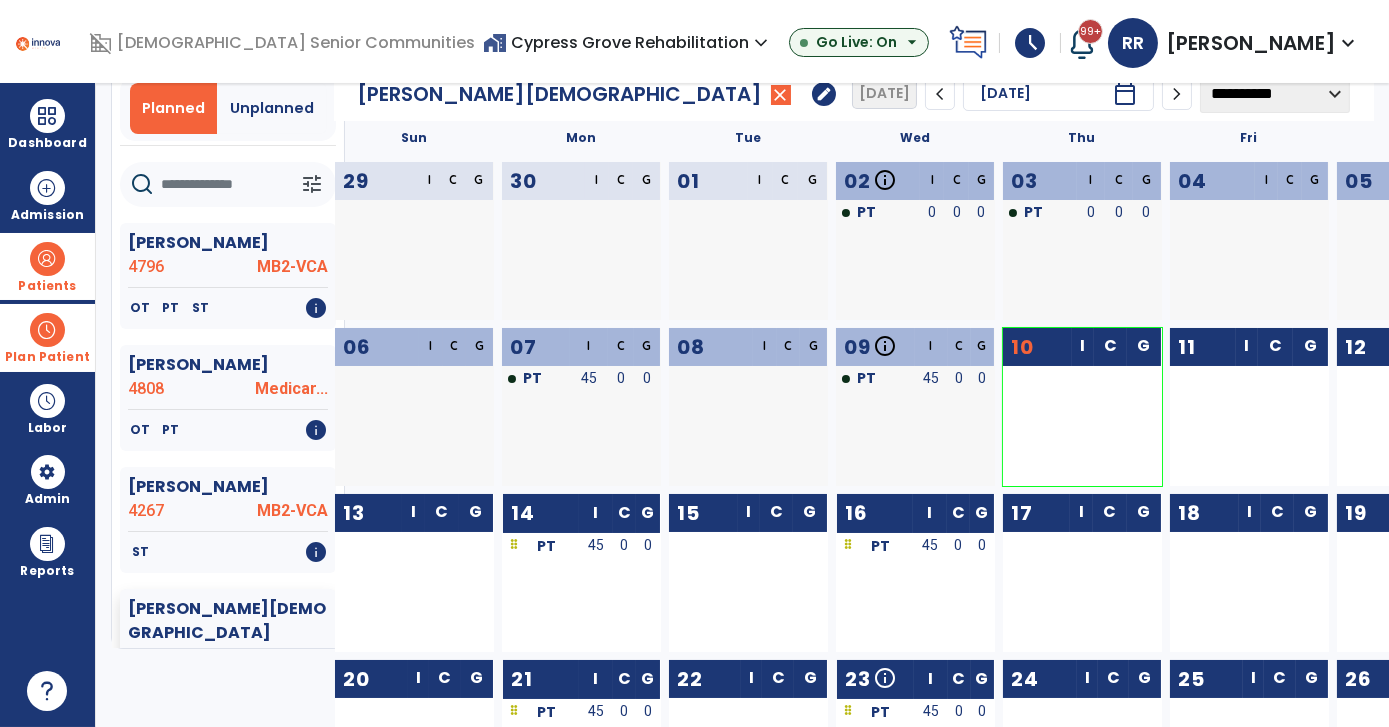 click on "45" at bounding box center (588, 380) 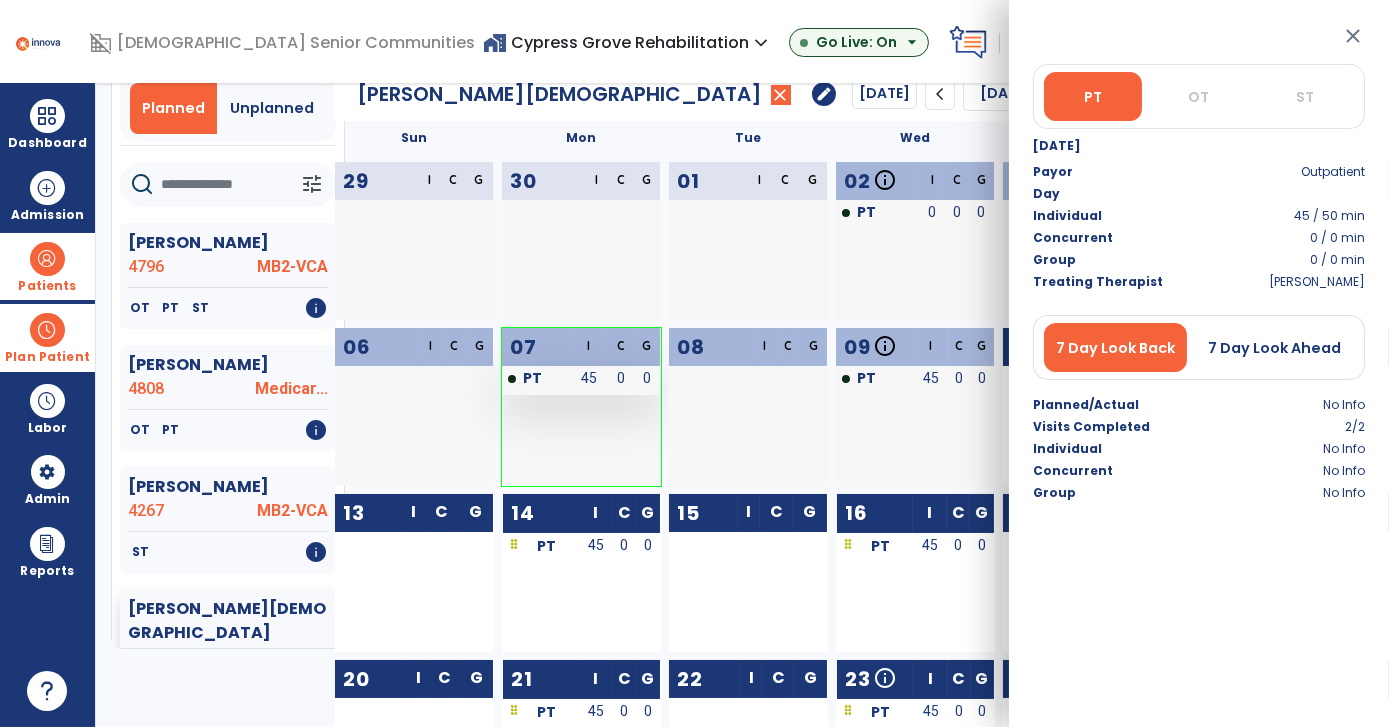 click on "45" at bounding box center [588, 378] 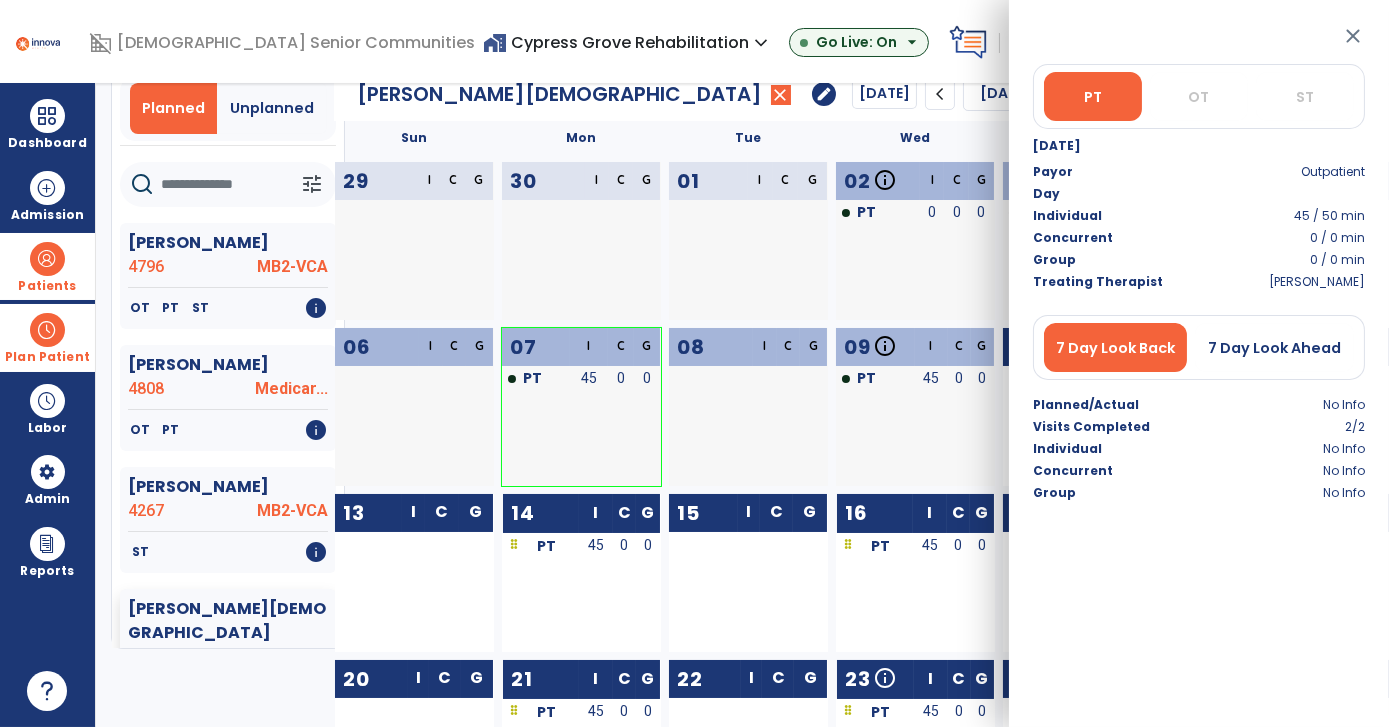 scroll, scrollTop: 346, scrollLeft: 0, axis: vertical 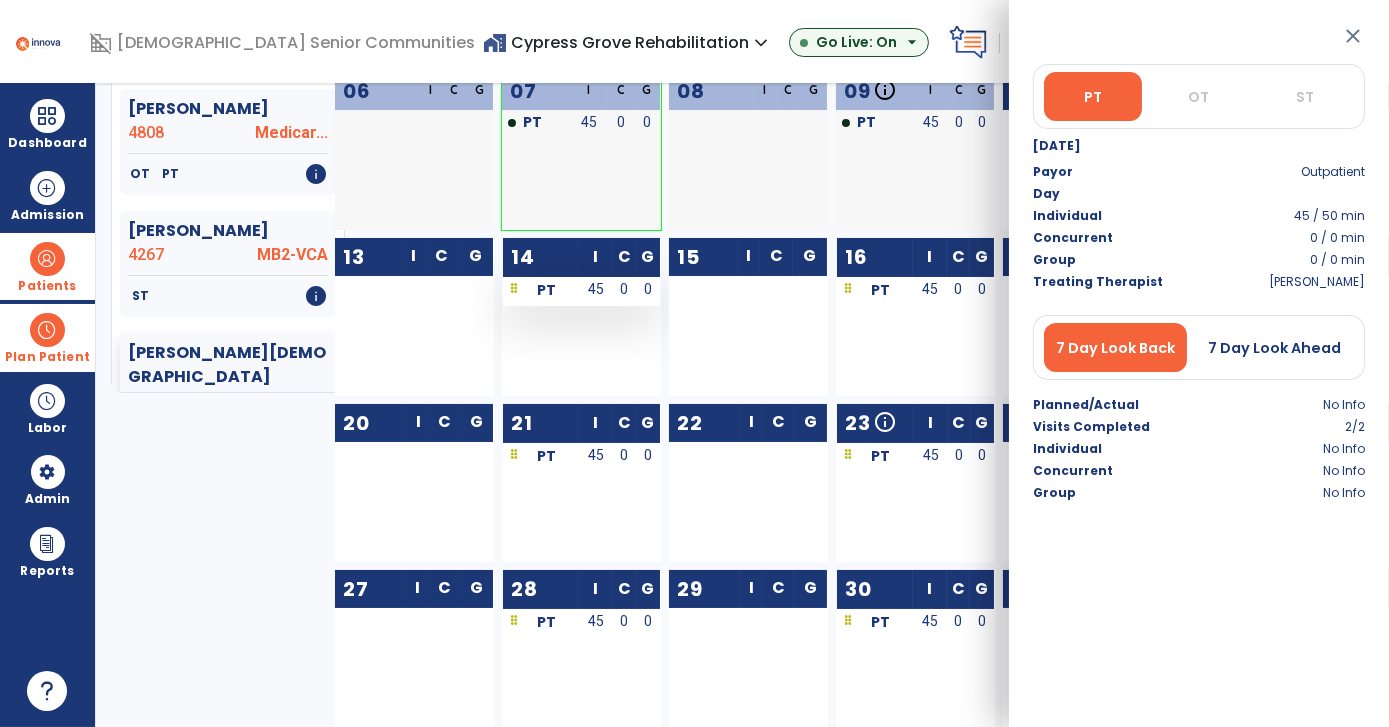 click on "0" at bounding box center [624, 289] 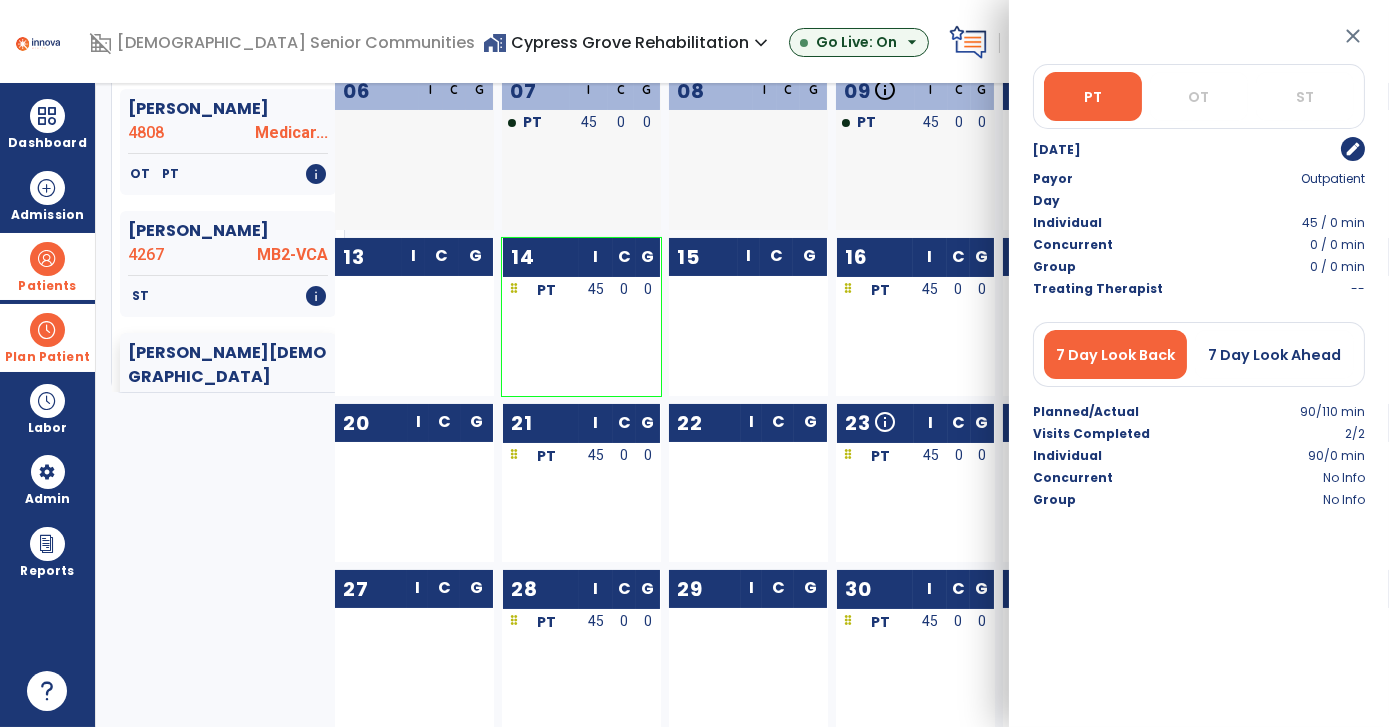 click on "edit" at bounding box center (1353, 149) 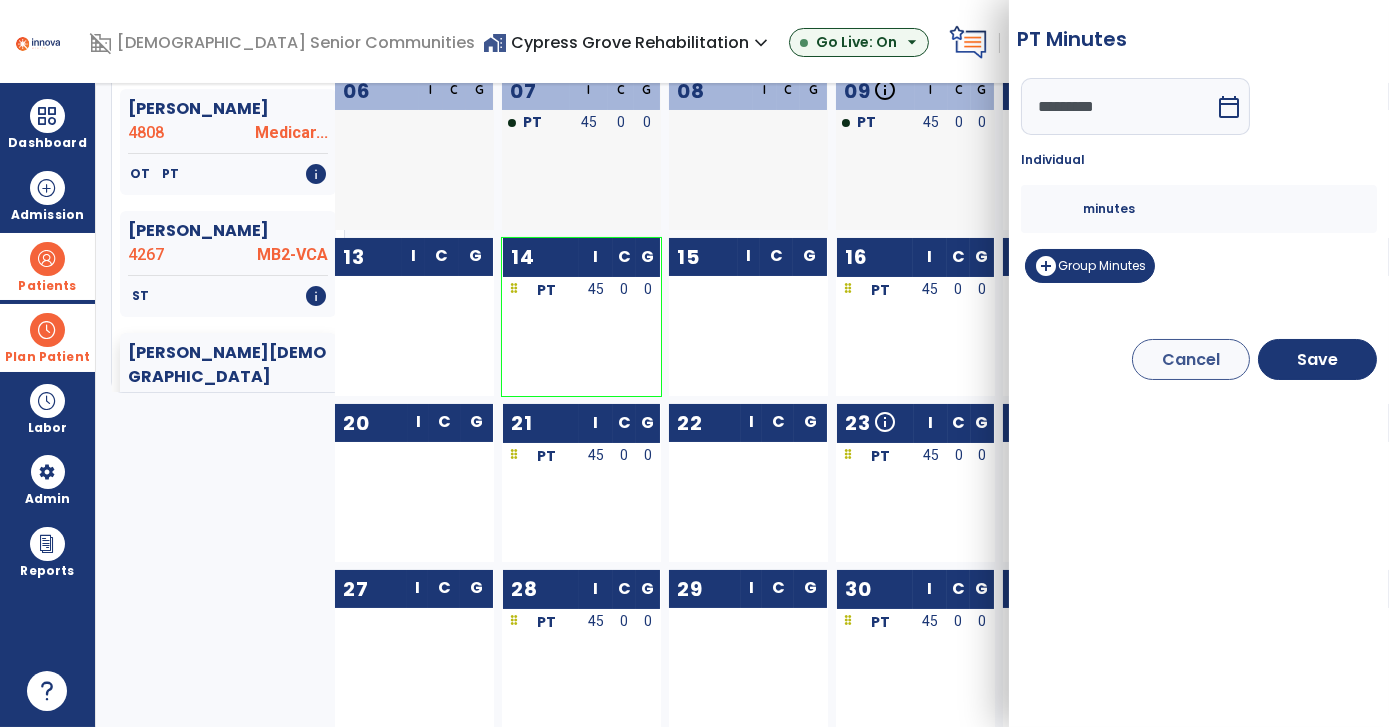 drag, startPoint x: 1057, startPoint y: 208, endPoint x: 947, endPoint y: 227, distance: 111.62885 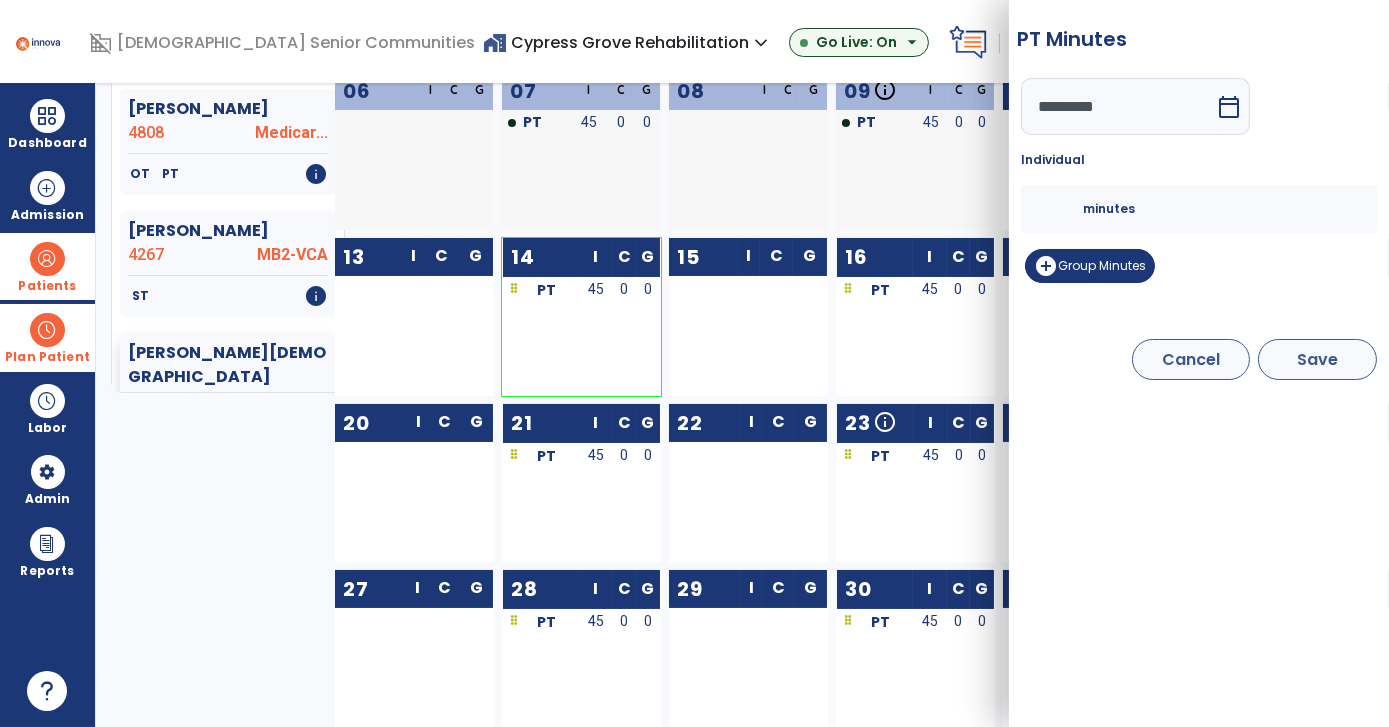 type on "*" 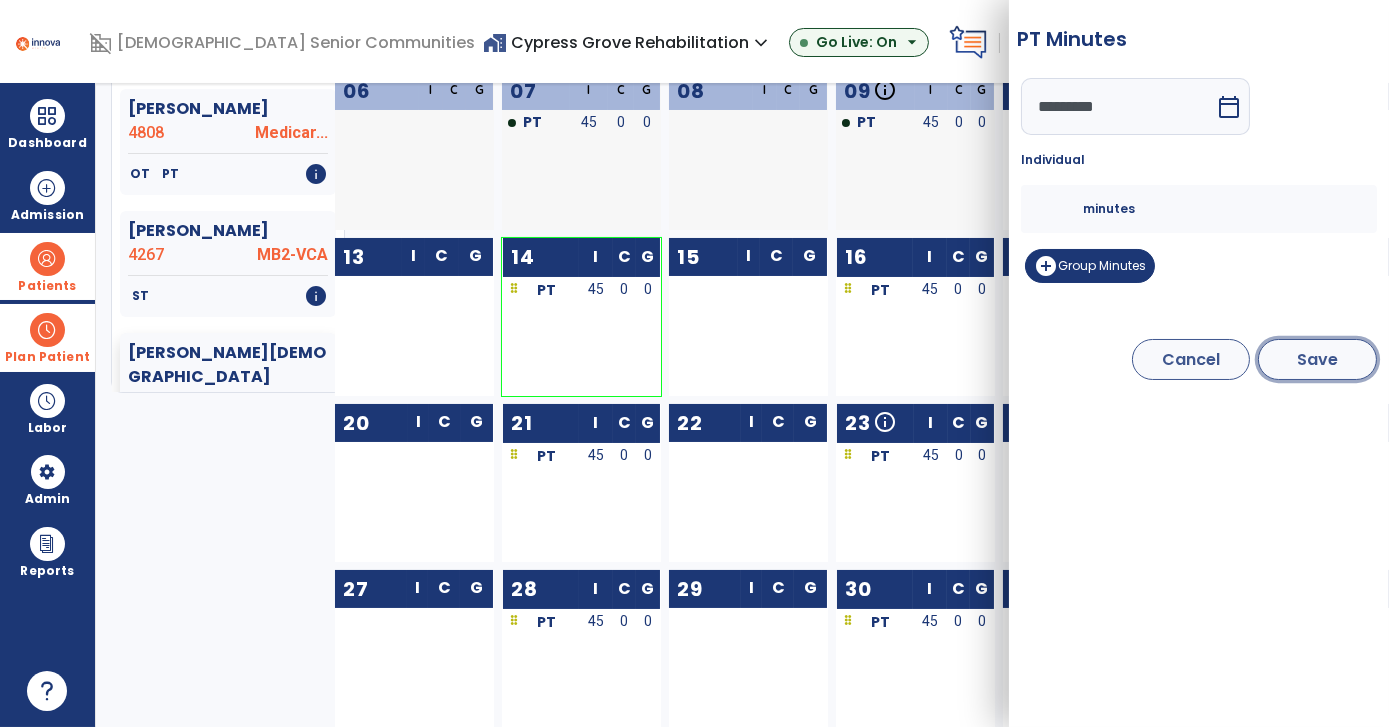 click on "Save" at bounding box center (1317, 359) 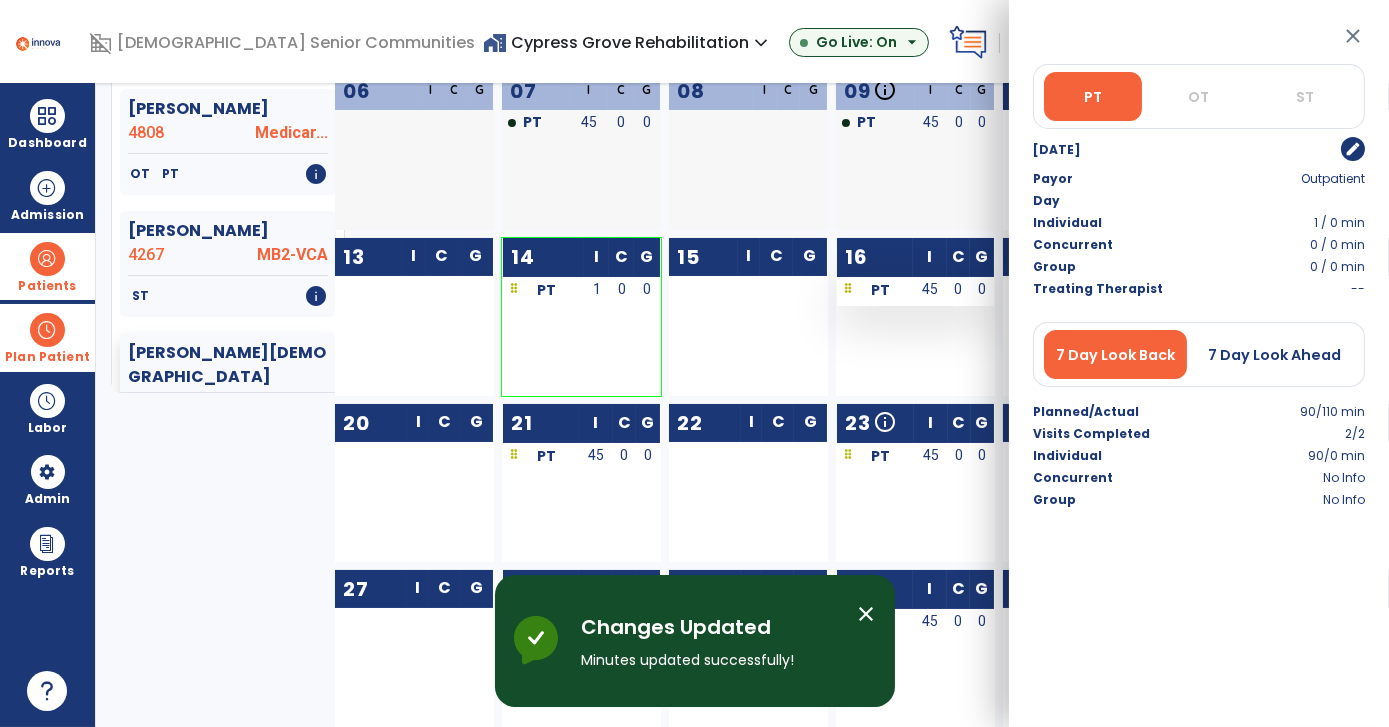 click on "45" at bounding box center (930, 291) 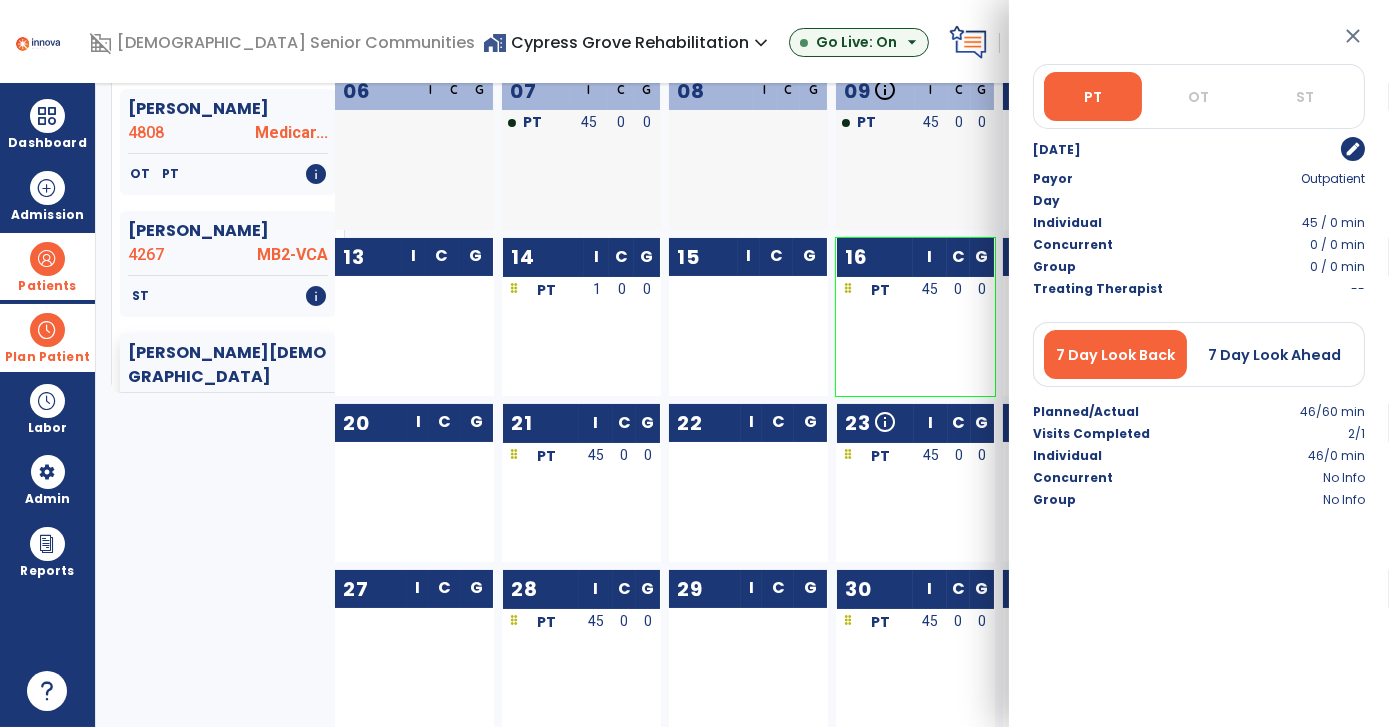 click on "edit" at bounding box center (1353, 149) 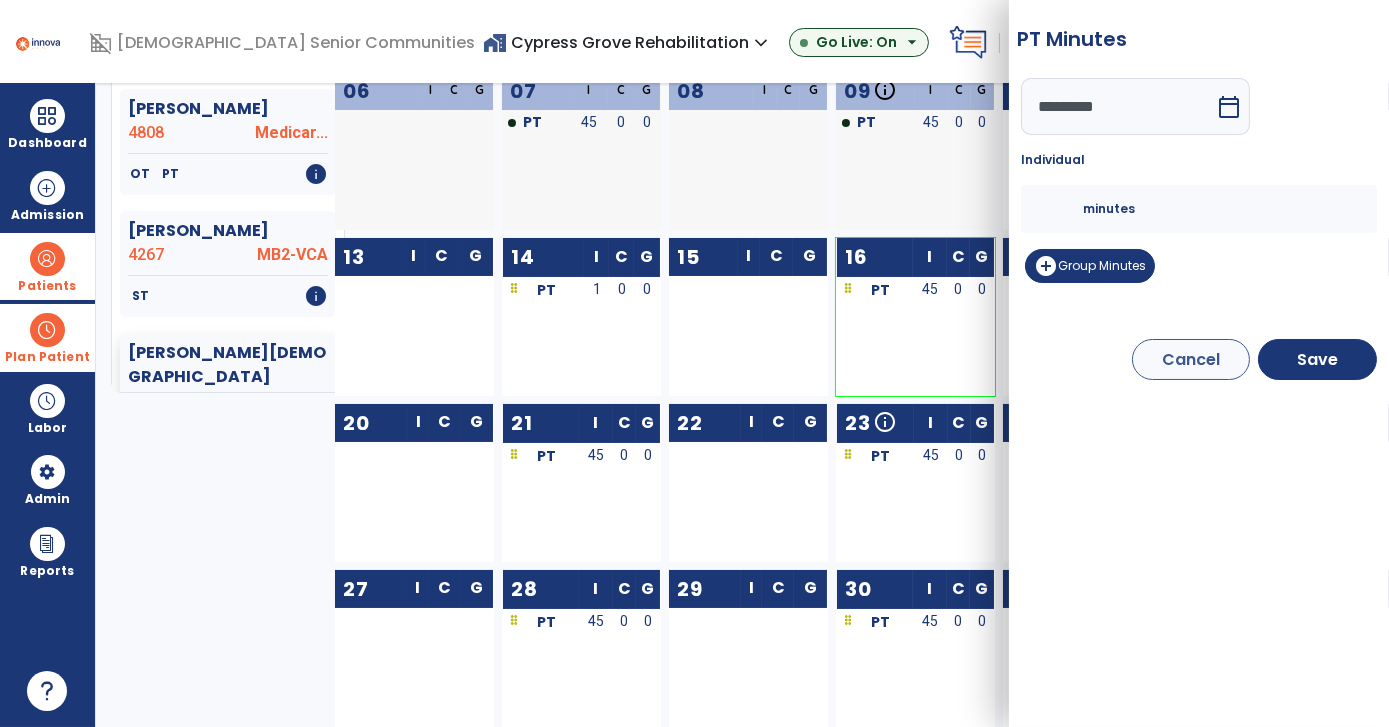 drag, startPoint x: 1061, startPoint y: 210, endPoint x: 978, endPoint y: 219, distance: 83.48653 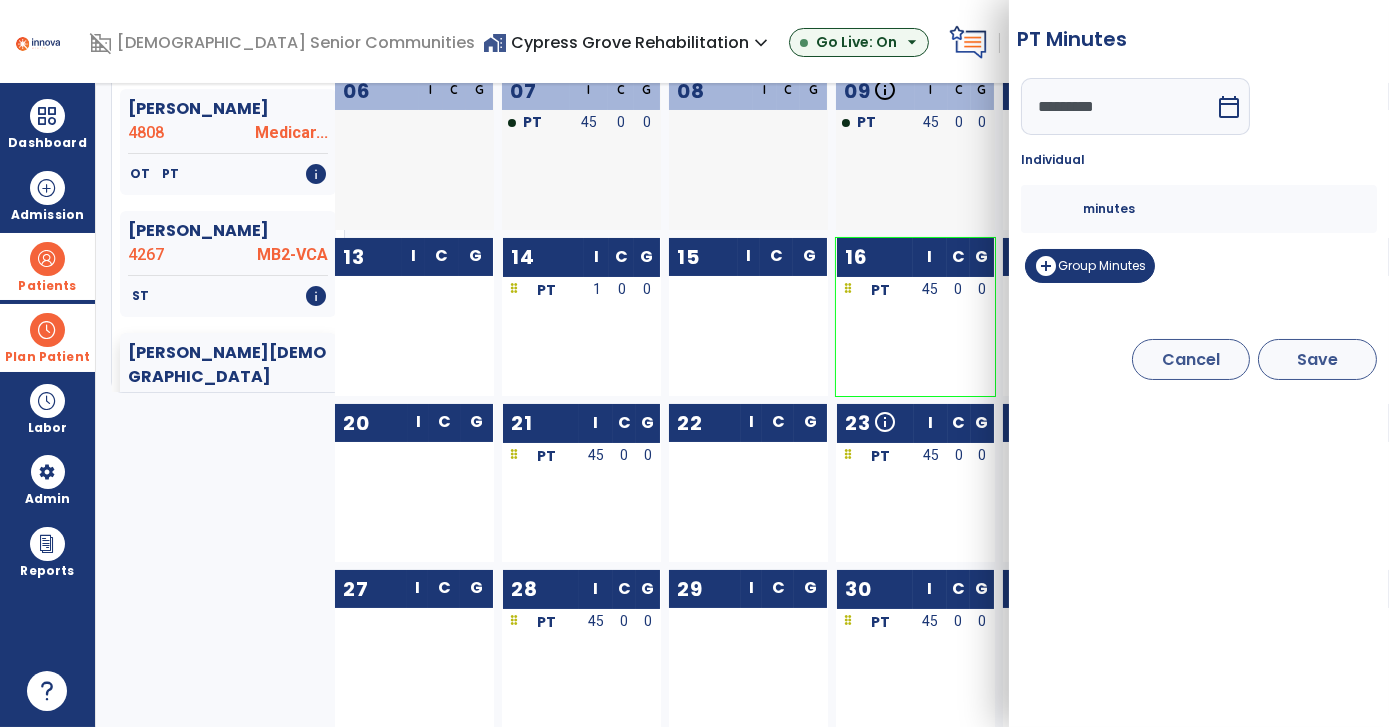 type on "*" 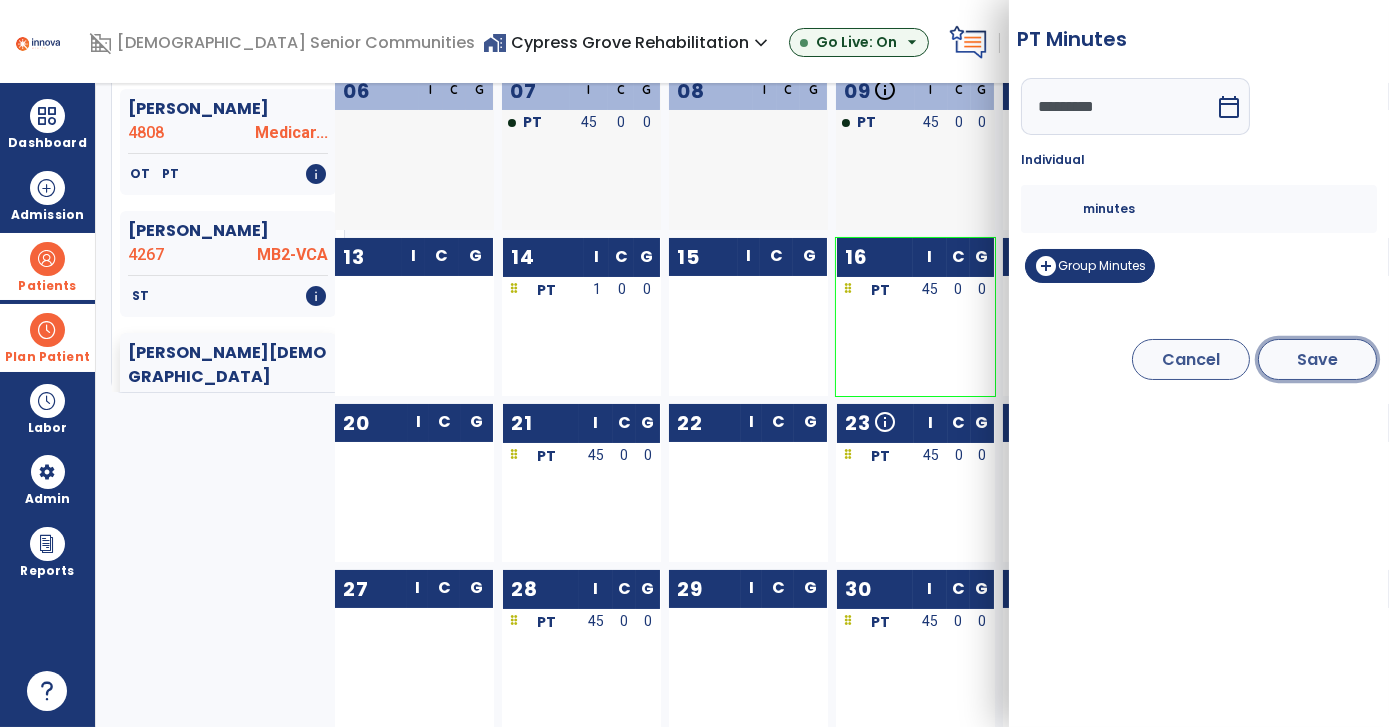 click on "Save" at bounding box center [1317, 359] 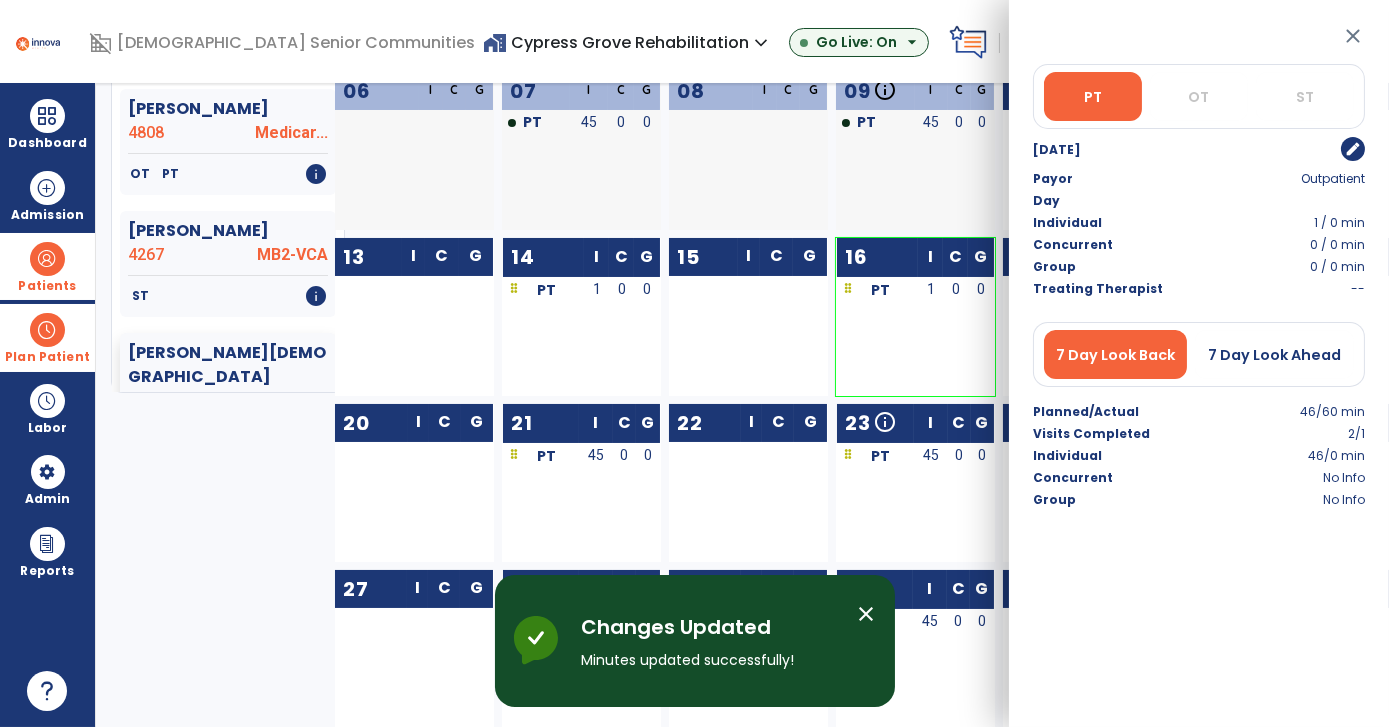 click at bounding box center [596, 485] 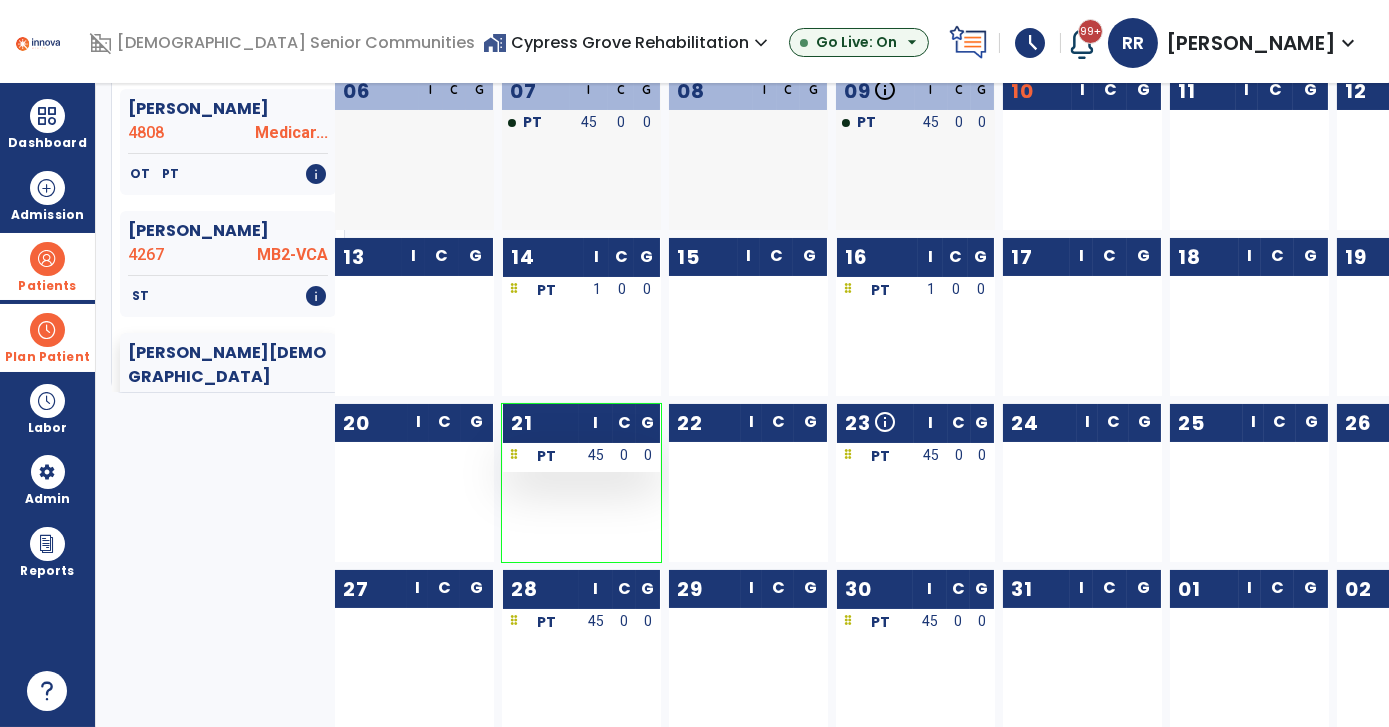 click on "45" at bounding box center [596, 457] 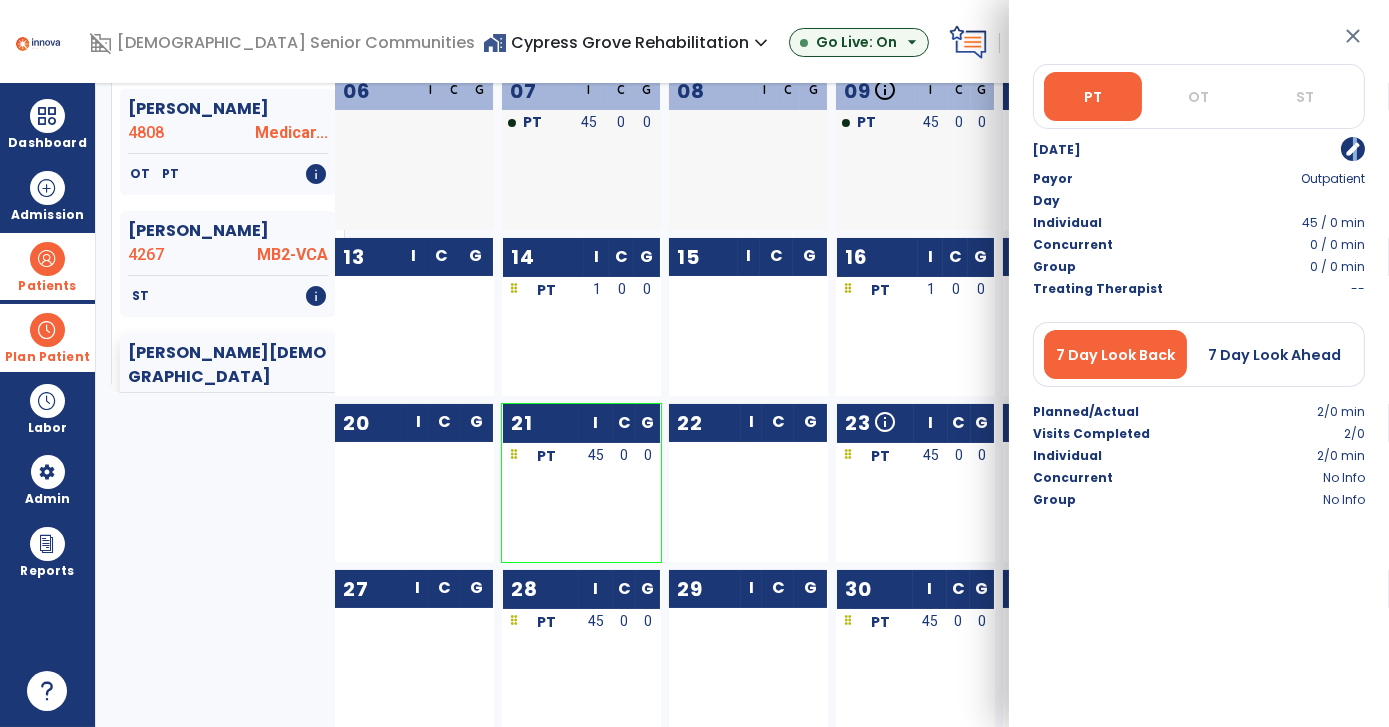 click on "edit" at bounding box center (1353, 149) 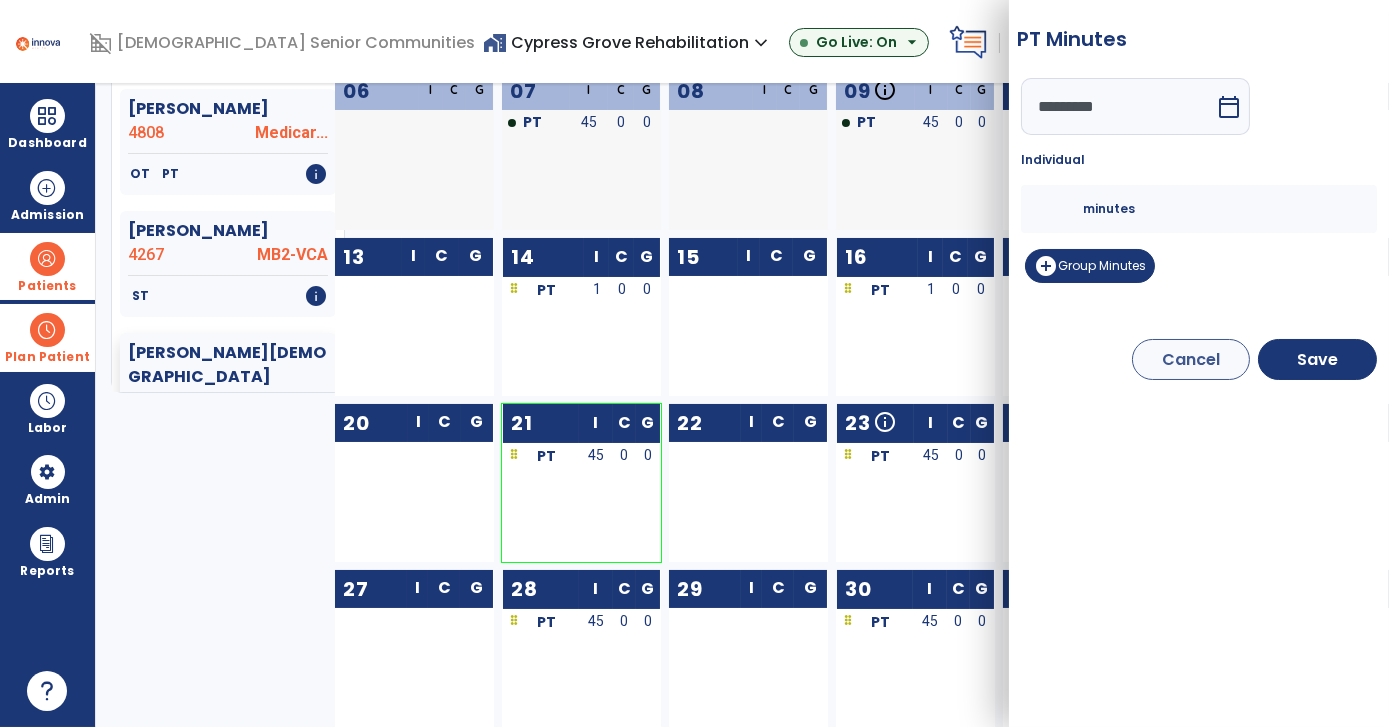 drag, startPoint x: 1056, startPoint y: 213, endPoint x: 938, endPoint y: 229, distance: 119.0798 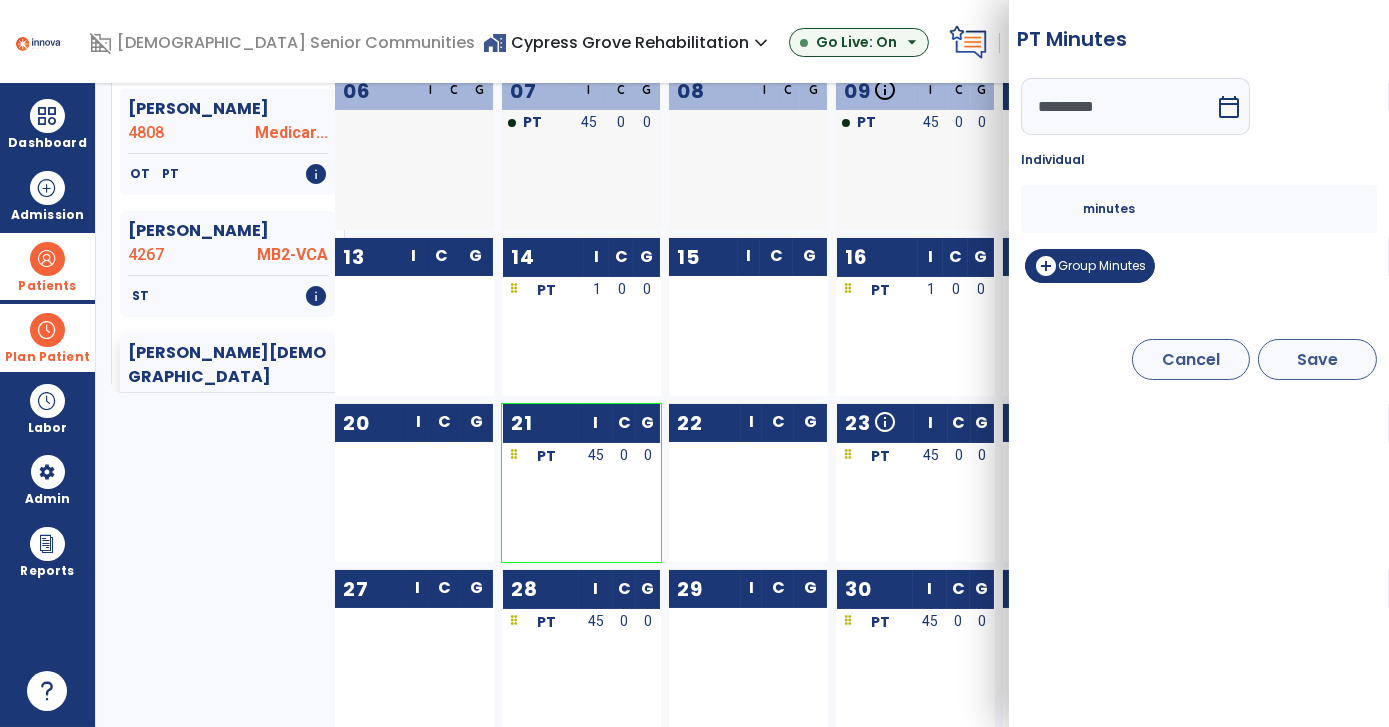type on "*" 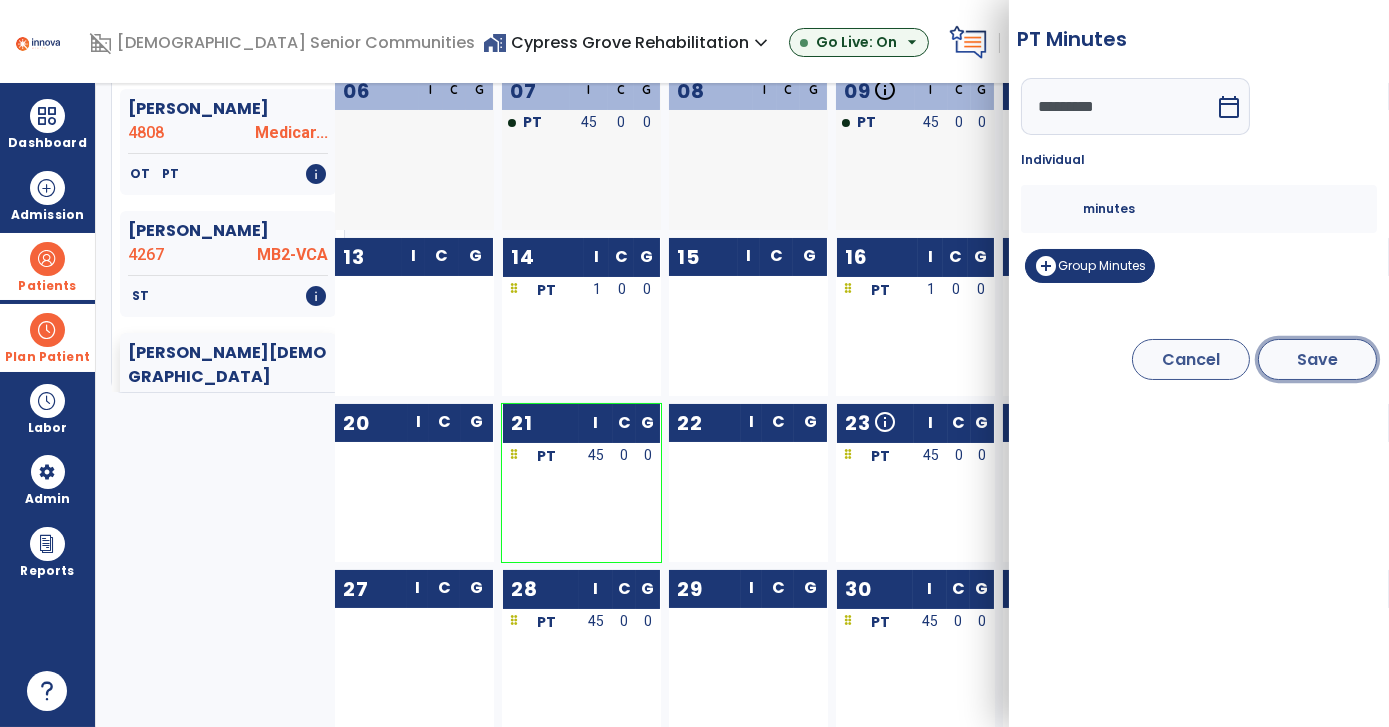 click on "Save" at bounding box center [1317, 359] 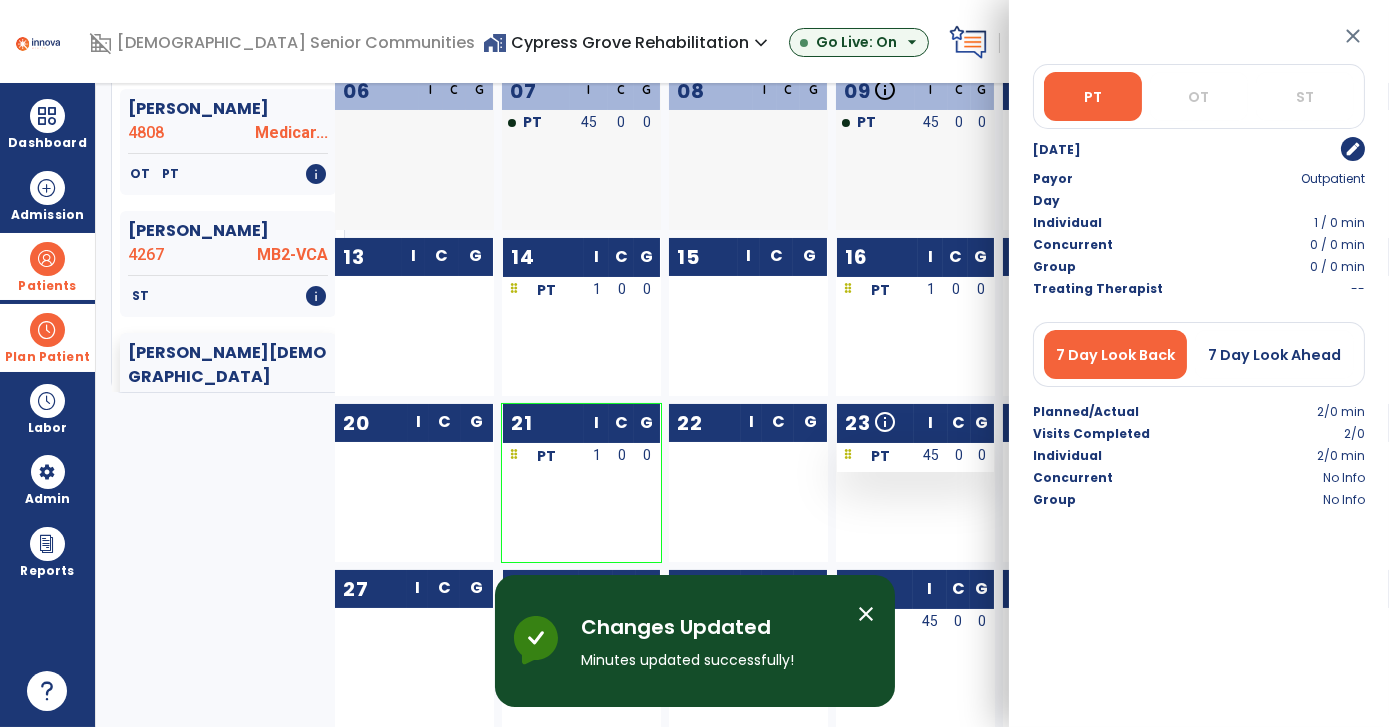 click on "PT" at bounding box center (876, 455) 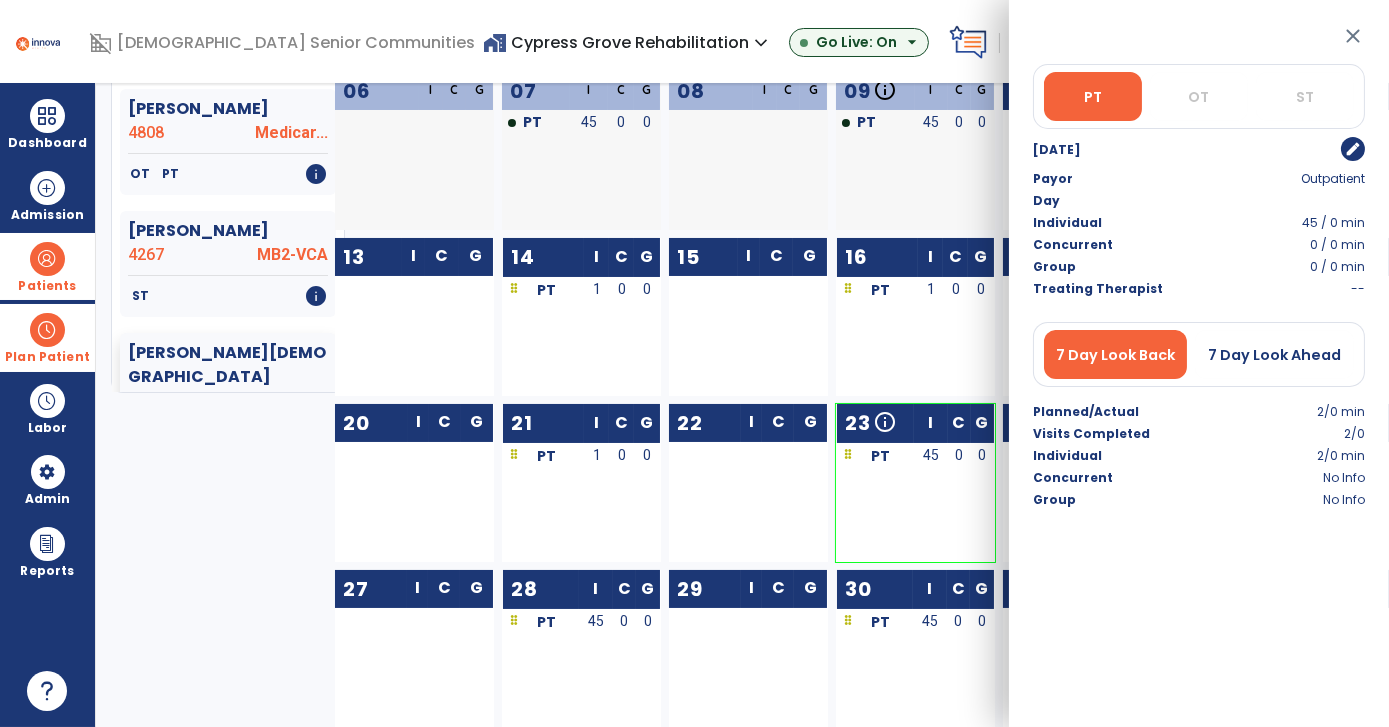 click on "edit" at bounding box center (1353, 149) 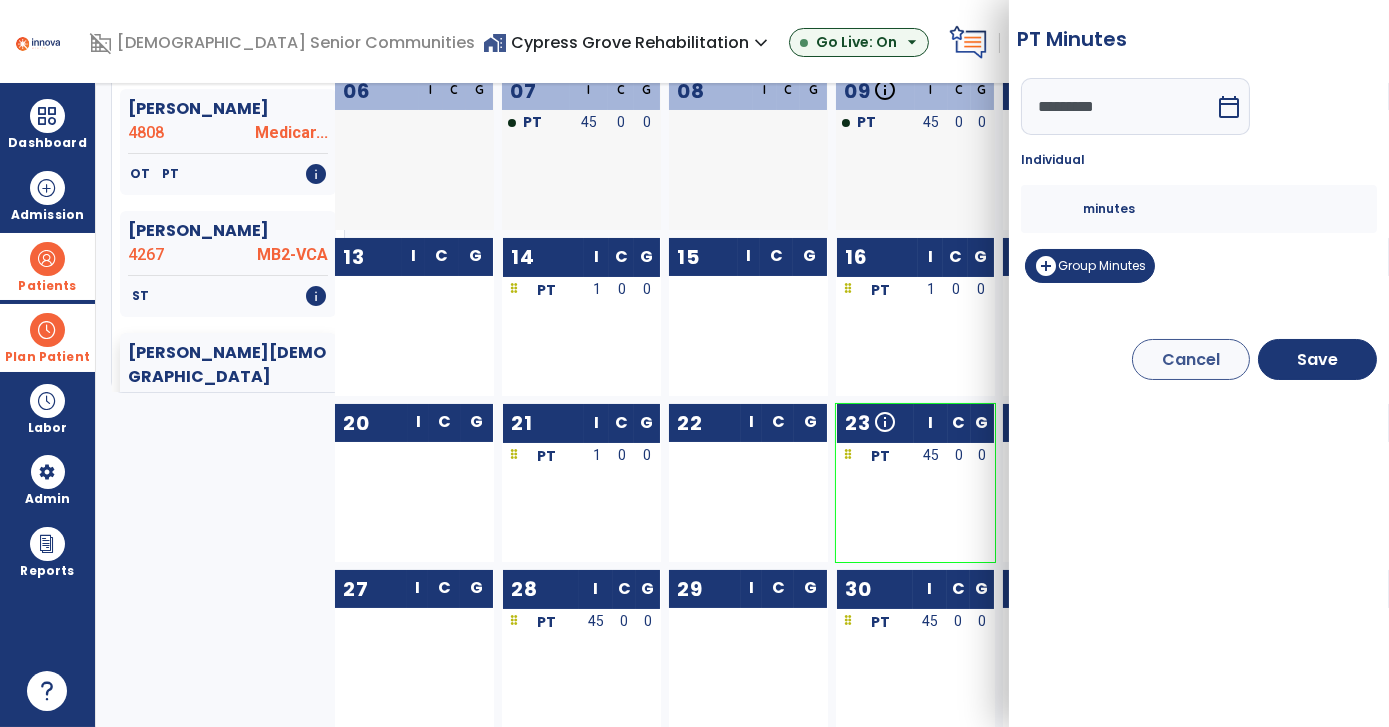 drag, startPoint x: 1070, startPoint y: 206, endPoint x: 960, endPoint y: 229, distance: 112.37882 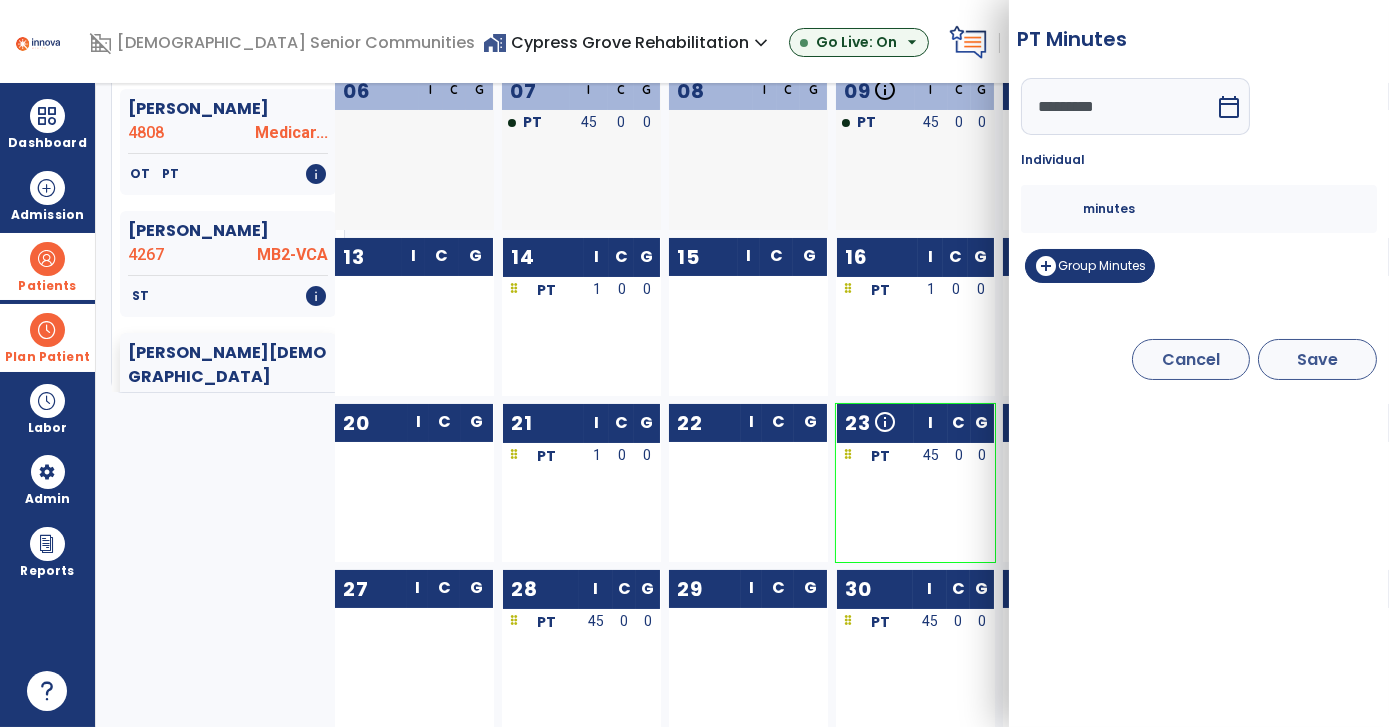 type on "*" 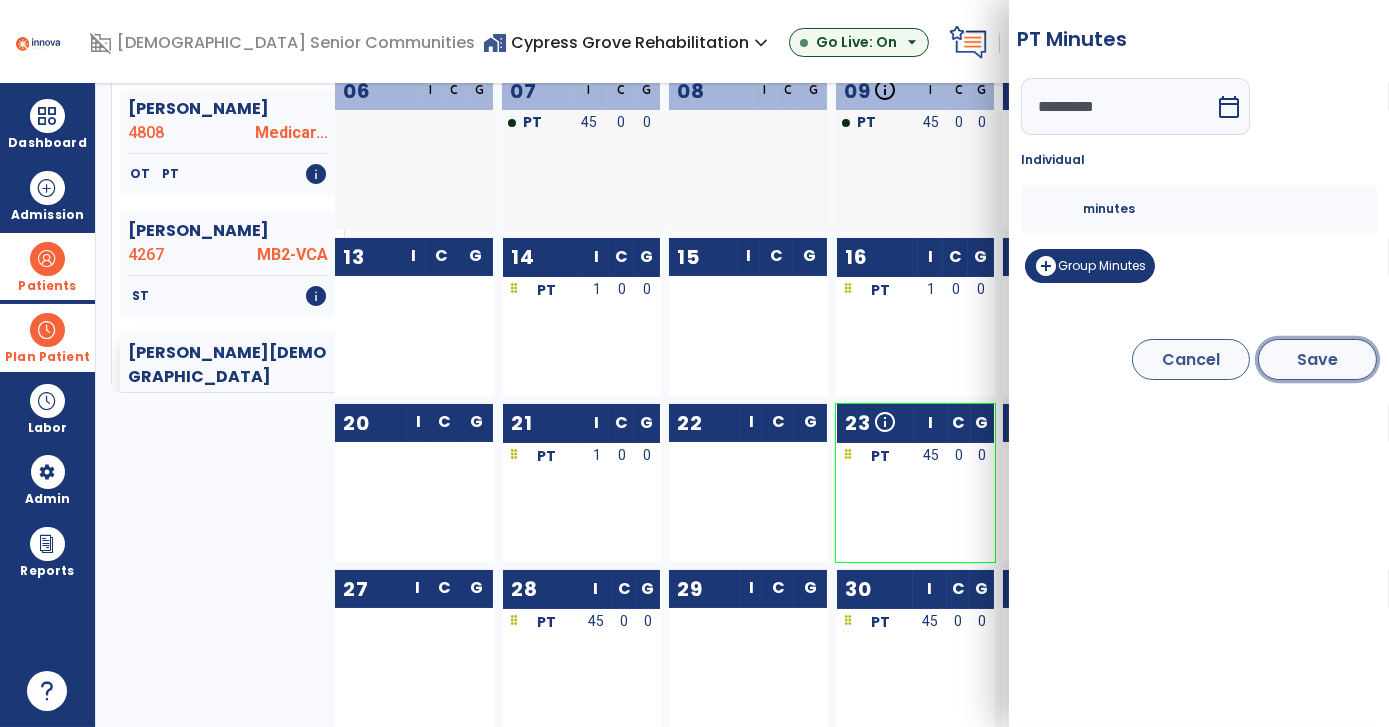 click on "Save" at bounding box center [1317, 359] 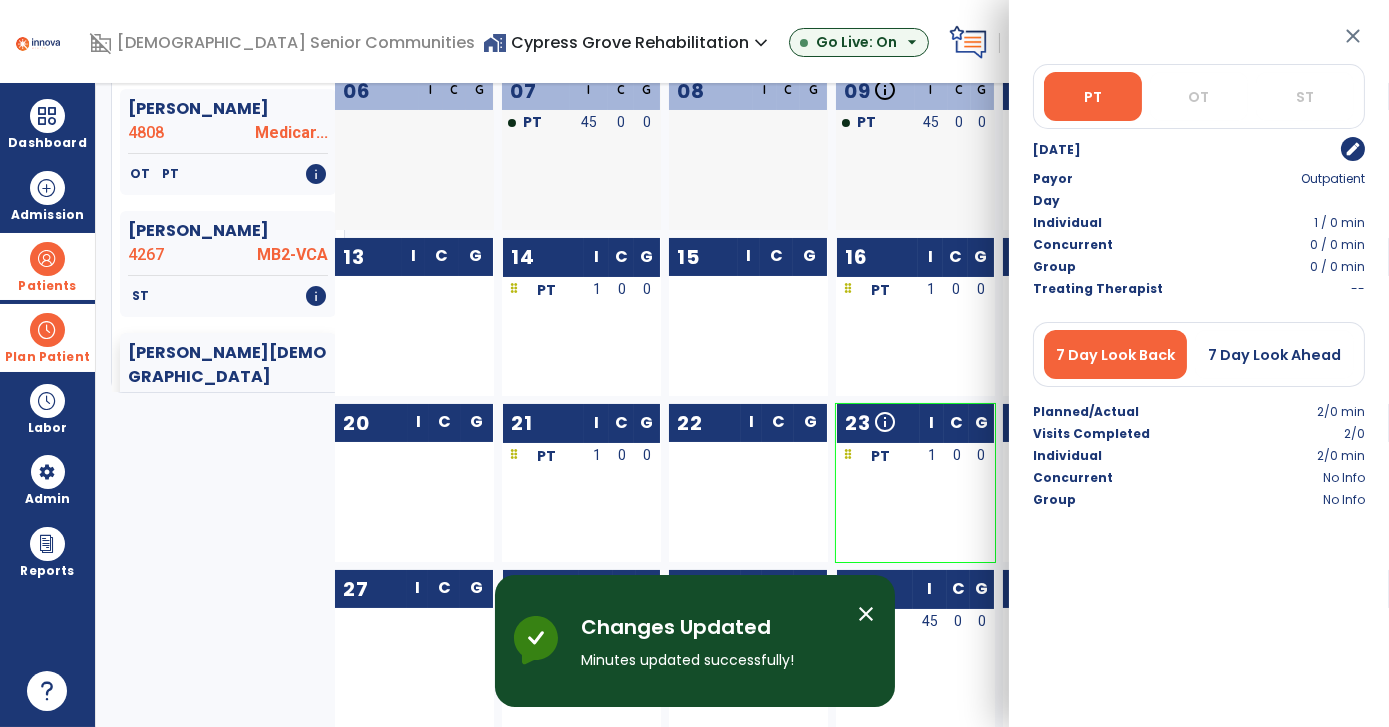 click on "Planner   Planned   Unplanned   tune   [PERSON_NAME]  4796 MB2-VCA   OT   PT   ST   info   [PERSON_NAME]  4808 Medicar...   OT   PT   info   [PERSON_NAME]  4267 MB2-VCA   ST   info   [PERSON_NAME][GEOGRAPHIC_DATA] Outpatient   PT   info   [PERSON_NAME][GEOGRAPHIC_DATA] MB2-VCA   OT   [GEOGRAPHIC_DATA][PERSON_NAME]  4783 Medicar...   OT   ST   PT   info   [PERSON_NAME]  4387 MB2-PPHP   OT   info   [PERSON_NAME]  4651 MB2-VCA   PT   info   [PERSON_NAME]  4780 Medicar...   OT   info   [PERSON_NAME]  4271 MB2-PPHP   OT   info   [PERSON_NAME][GEOGRAPHIC_DATA] Medicaid   OT   PT   ST   info   [PERSON_NAME]  4622 Medicaid   PT   info   [PERSON_NAME]  4754 Medicar...   OT   info   [PERSON_NAME]  4814 Managed...   OT   PT   info   [PERSON_NAME]  3372 MB2-PPHP   OT   info   [PERSON_NAME]  4165 MB2-PPHP   PT   info   [PERSON_NAME]  4178 MB2-VCA   OT   PT   ST   info   [PERSON_NAME]  4675 Anthem ...   OT   PT   info   [PERSON_NAME]  4193 MB2-VCA   ST   OT   info   [PERSON_NAME]  4804 Anthem-MB2   OT   ST   info  4763 PT" at bounding box center [742, 405] 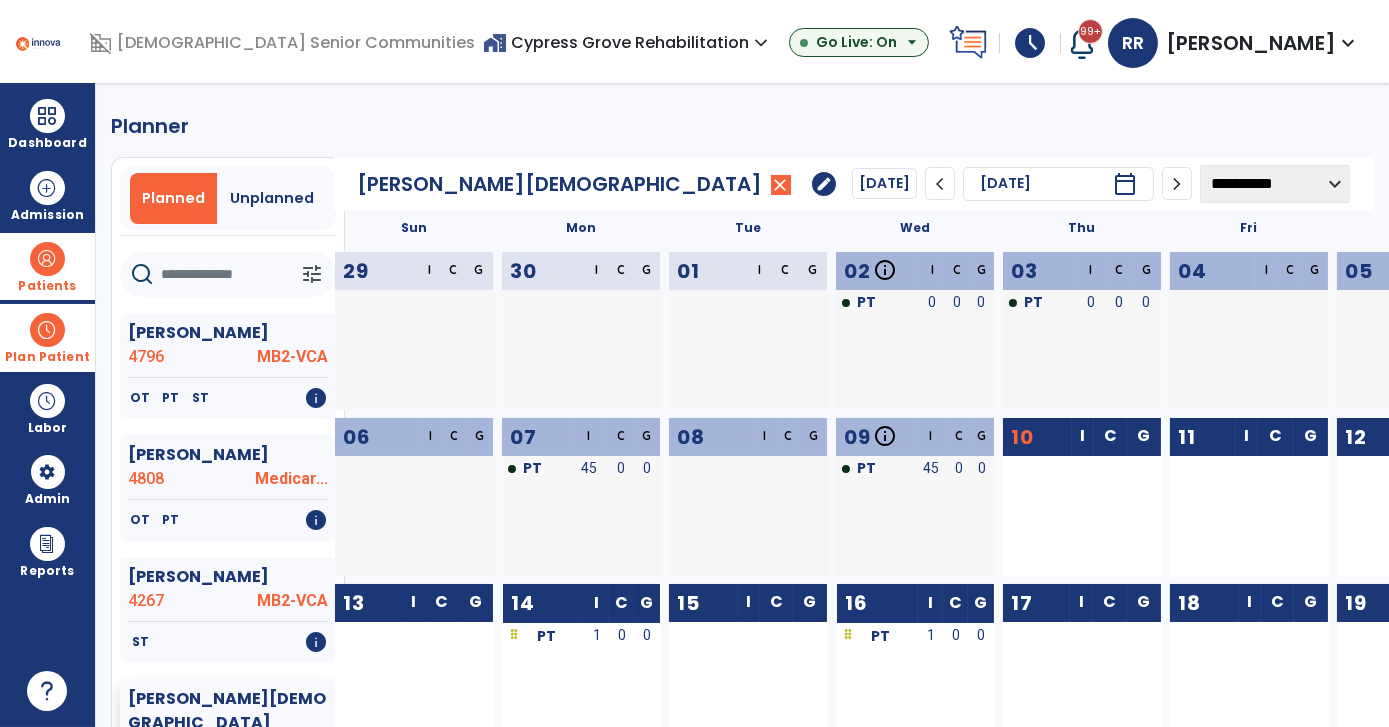 scroll, scrollTop: 272, scrollLeft: 0, axis: vertical 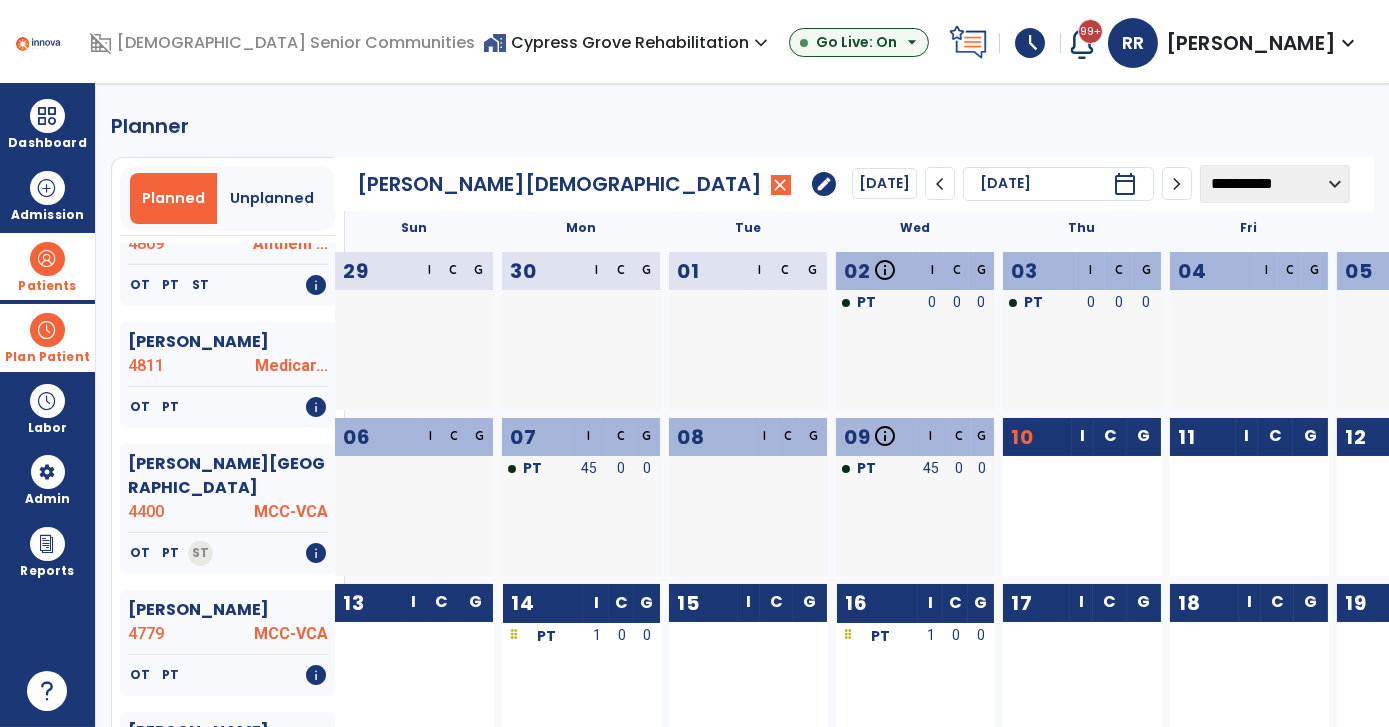 click on "Planner   Planned   Unplanned   tune   [PERSON_NAME]  4796 MB2-VCA   OT   PT   ST   info   [PERSON_NAME]  4808 Medicar...   OT   PT   info   [PERSON_NAME]  4267 MB2-VCA   ST   info   [PERSON_NAME][GEOGRAPHIC_DATA] Outpatient   PT   info   [PERSON_NAME][GEOGRAPHIC_DATA] MB2-VCA   OT   [GEOGRAPHIC_DATA][PERSON_NAME]  4783 Medicar...   OT   ST   PT   info   [PERSON_NAME]  4387 MB2-PPHP   OT   info   [PERSON_NAME]  4651 MB2-VCA   PT   info   [PERSON_NAME]  4780 Medicar...   OT   info   [PERSON_NAME]  4271 MB2-PPHP   OT   info   [PERSON_NAME][GEOGRAPHIC_DATA] Medicaid   OT   PT   ST   info   [PERSON_NAME]  4622 Medicaid   PT   info   [PERSON_NAME]  4754 Medicar...   OT   info   [PERSON_NAME]  4814 Managed...   OT   PT   info   [PERSON_NAME]  3372 MB2-PPHP   OT   info   [PERSON_NAME]  4165 MB2-PPHP   PT   info   [PERSON_NAME]  4178 MB2-VCA   OT   PT   ST   info   [PERSON_NAME]  4675 Anthem ...   OT   PT   info   [PERSON_NAME]  4193 MB2-VCA   ST   OT   info   [PERSON_NAME]  4804 Anthem-MB2   OT   ST   info  4763 OT" 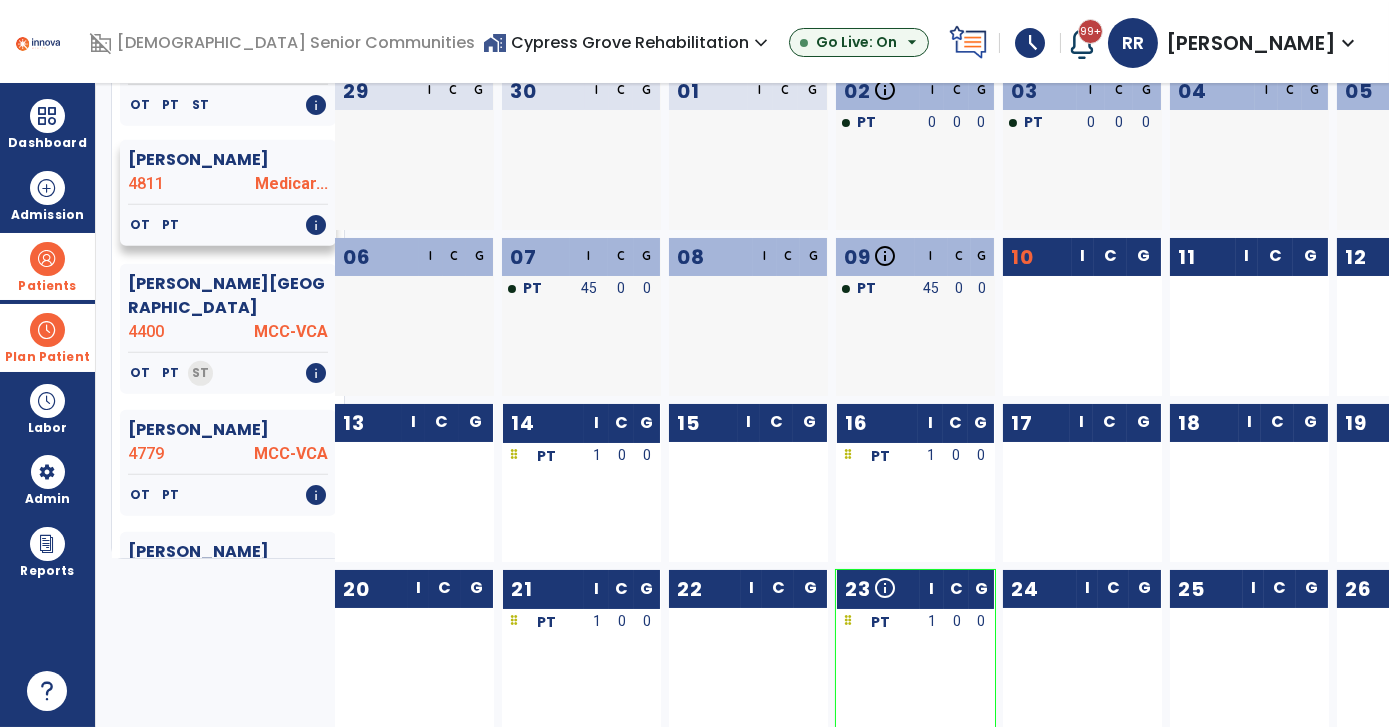 scroll, scrollTop: 181, scrollLeft: 0, axis: vertical 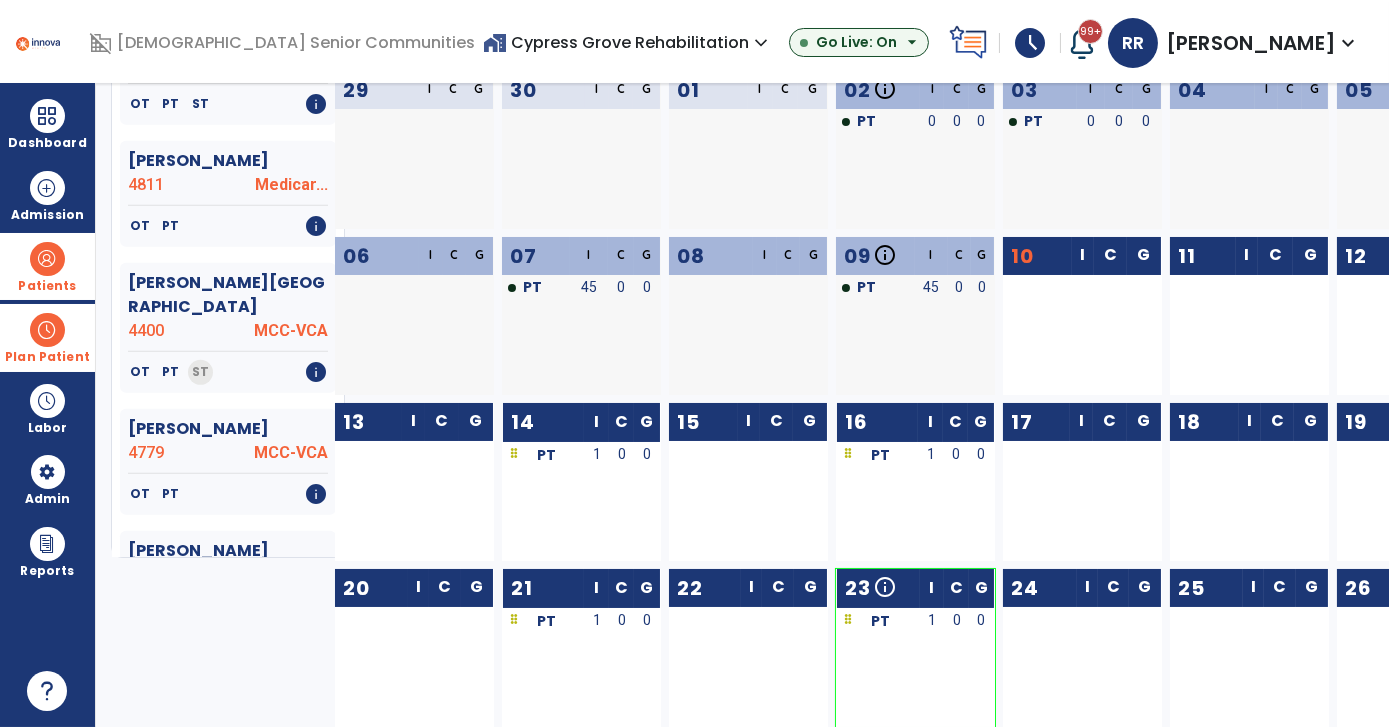 click on "Plan Patient" at bounding box center [47, 337] 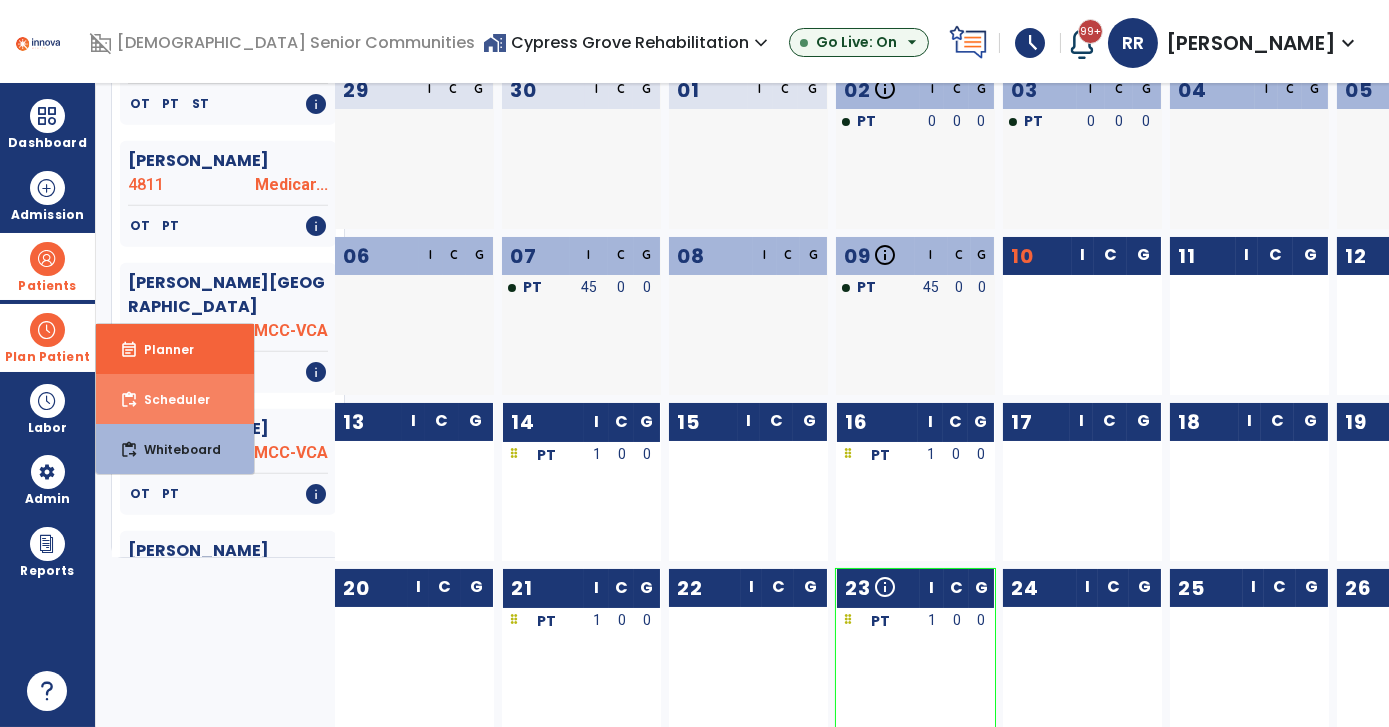 click on "Scheduler" at bounding box center (169, 399) 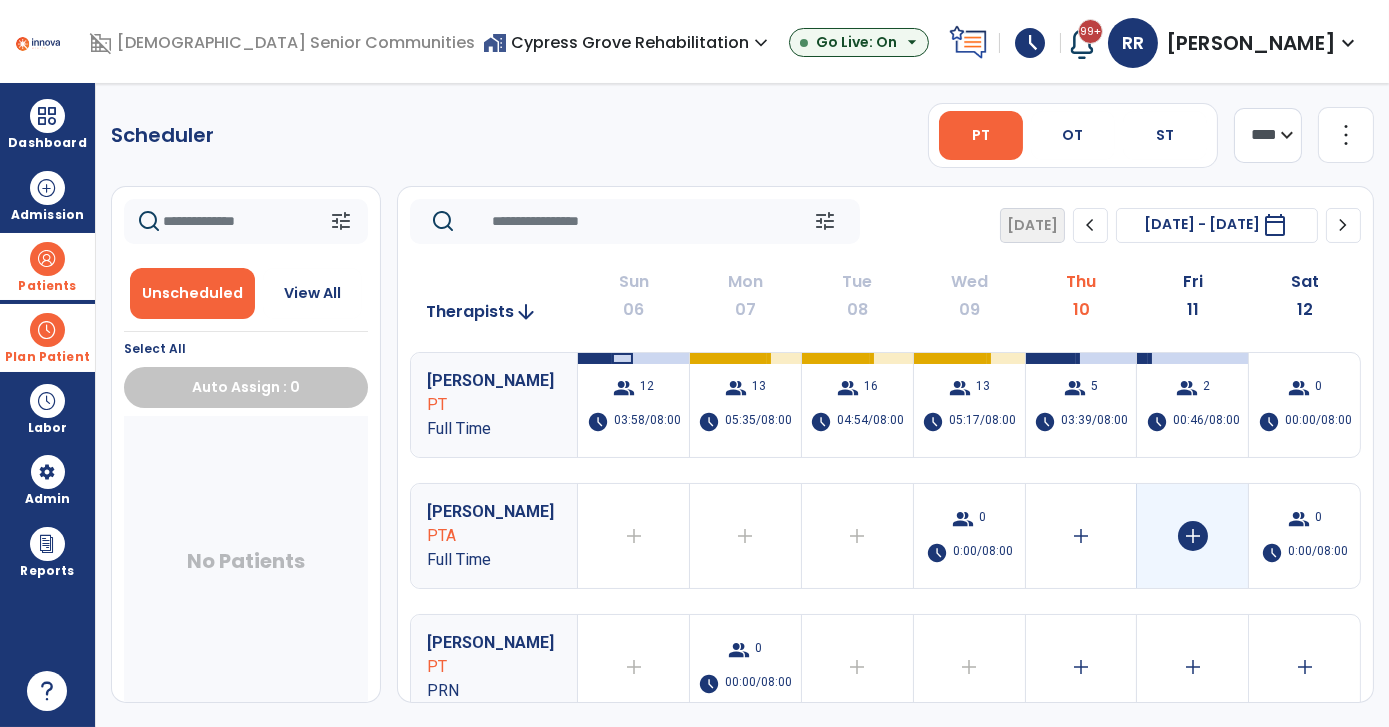 scroll, scrollTop: 15, scrollLeft: 0, axis: vertical 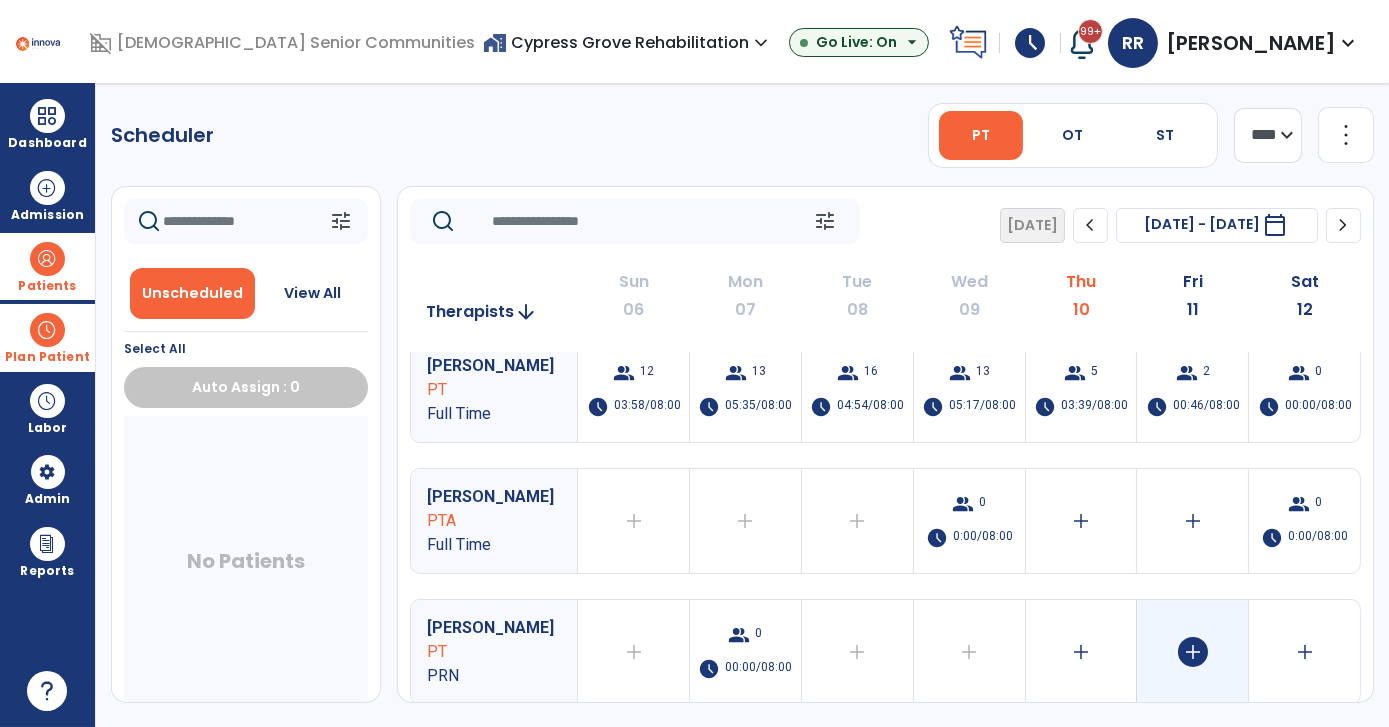 click on "add" 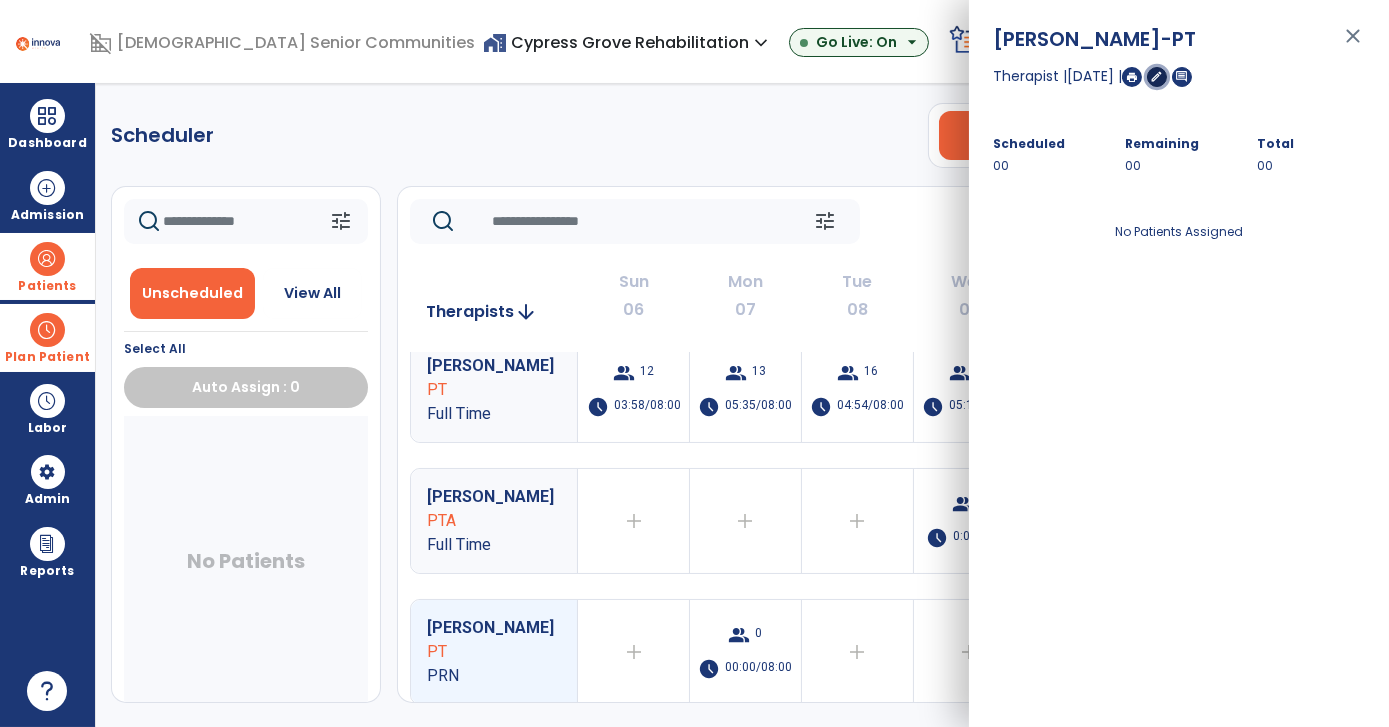 click on "edit" at bounding box center (1157, 76) 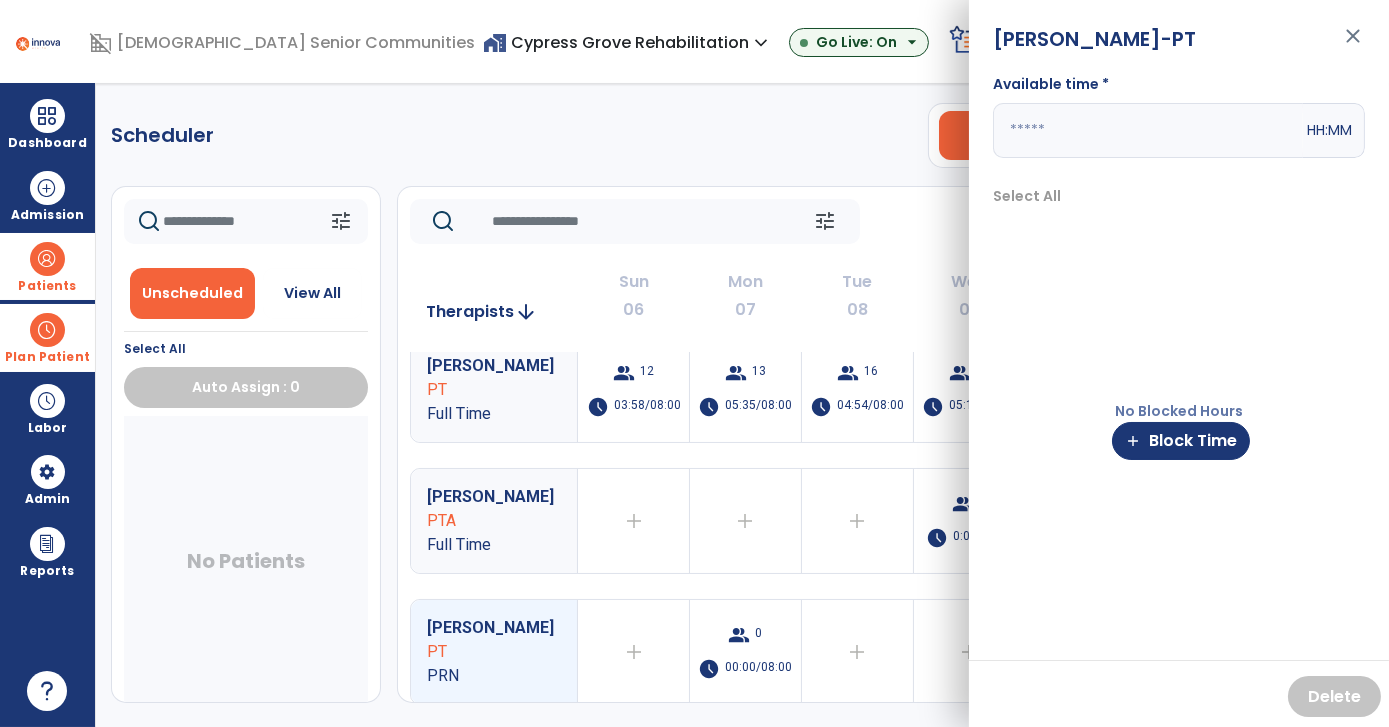 click at bounding box center (1148, 130) 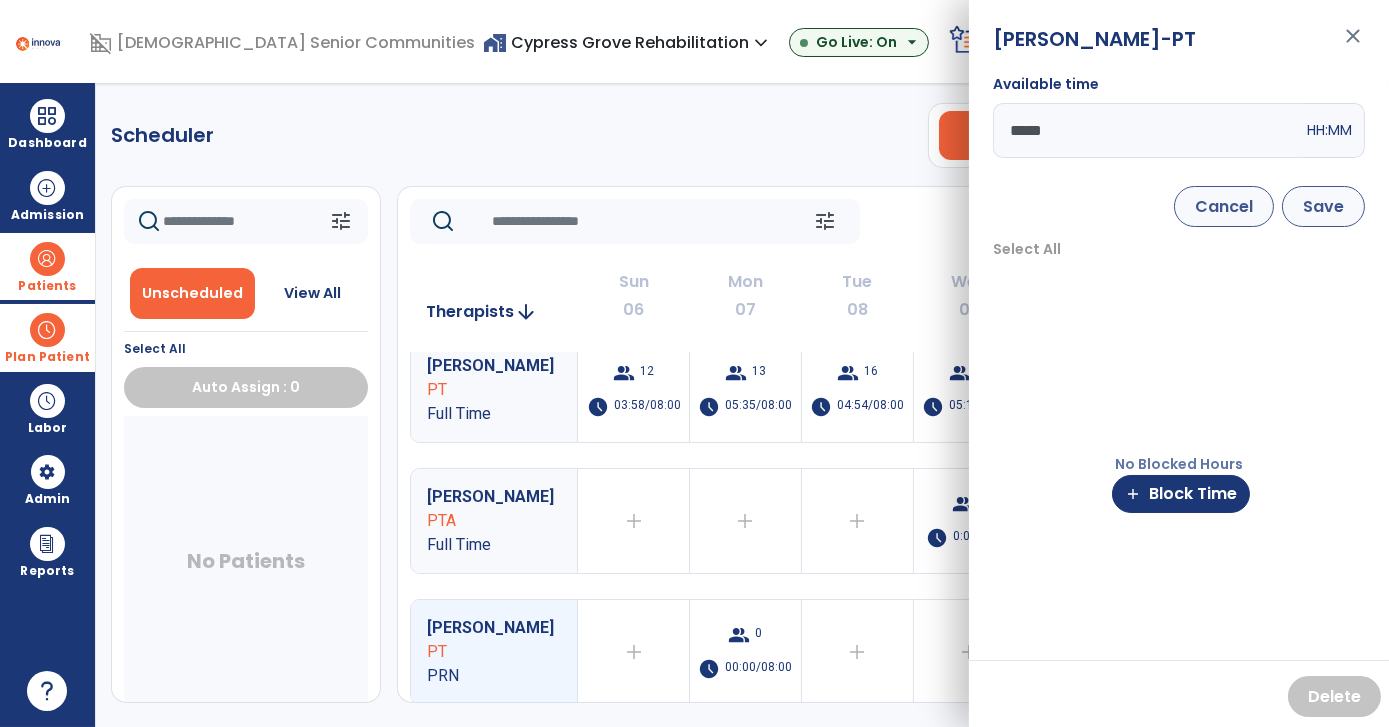 type on "*****" 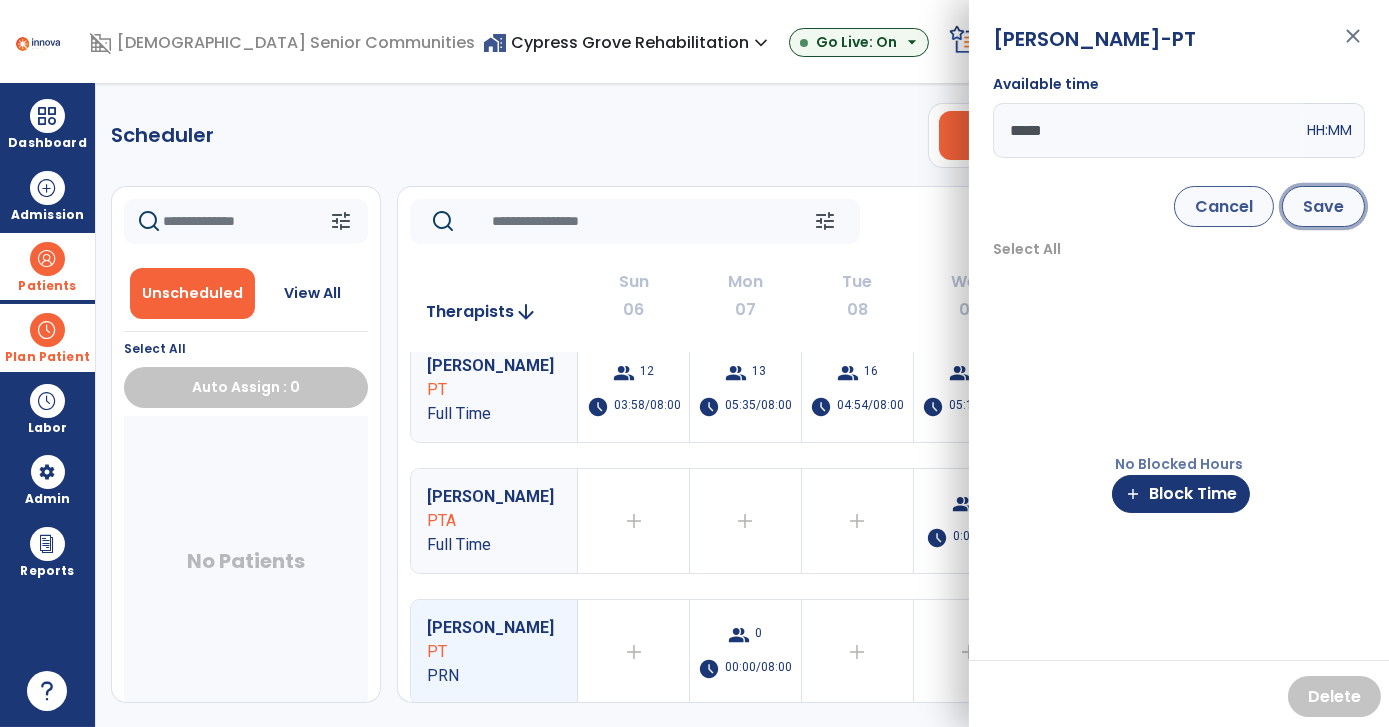 click on "Save" at bounding box center (1323, 206) 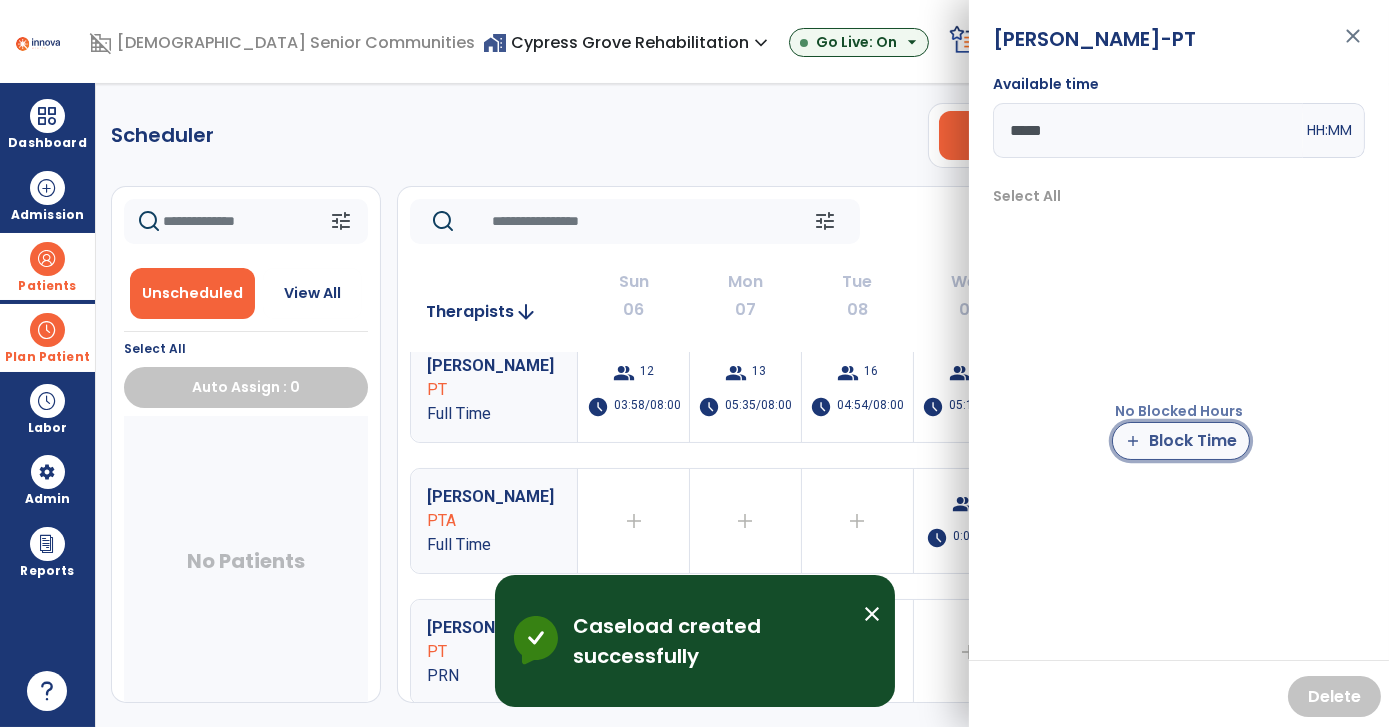 click on "add   Block Time" at bounding box center (1181, 441) 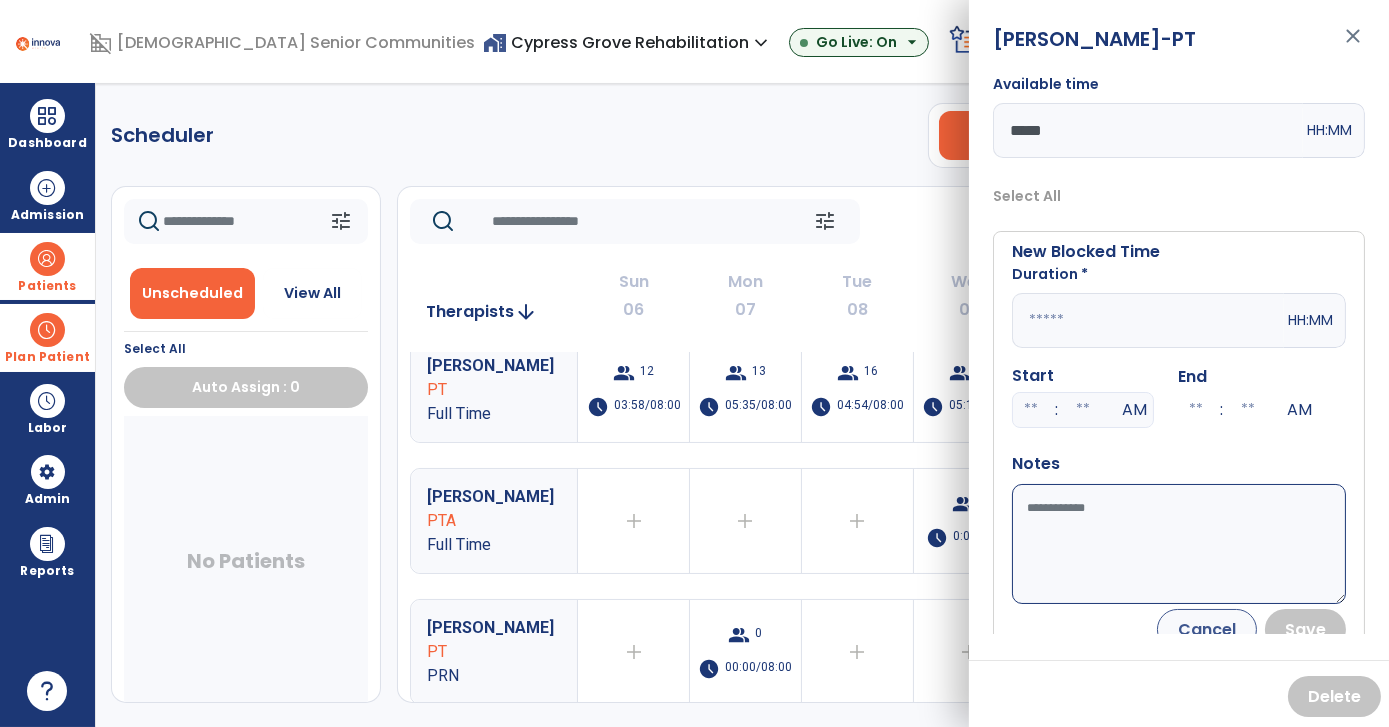 click at bounding box center (1148, 320) 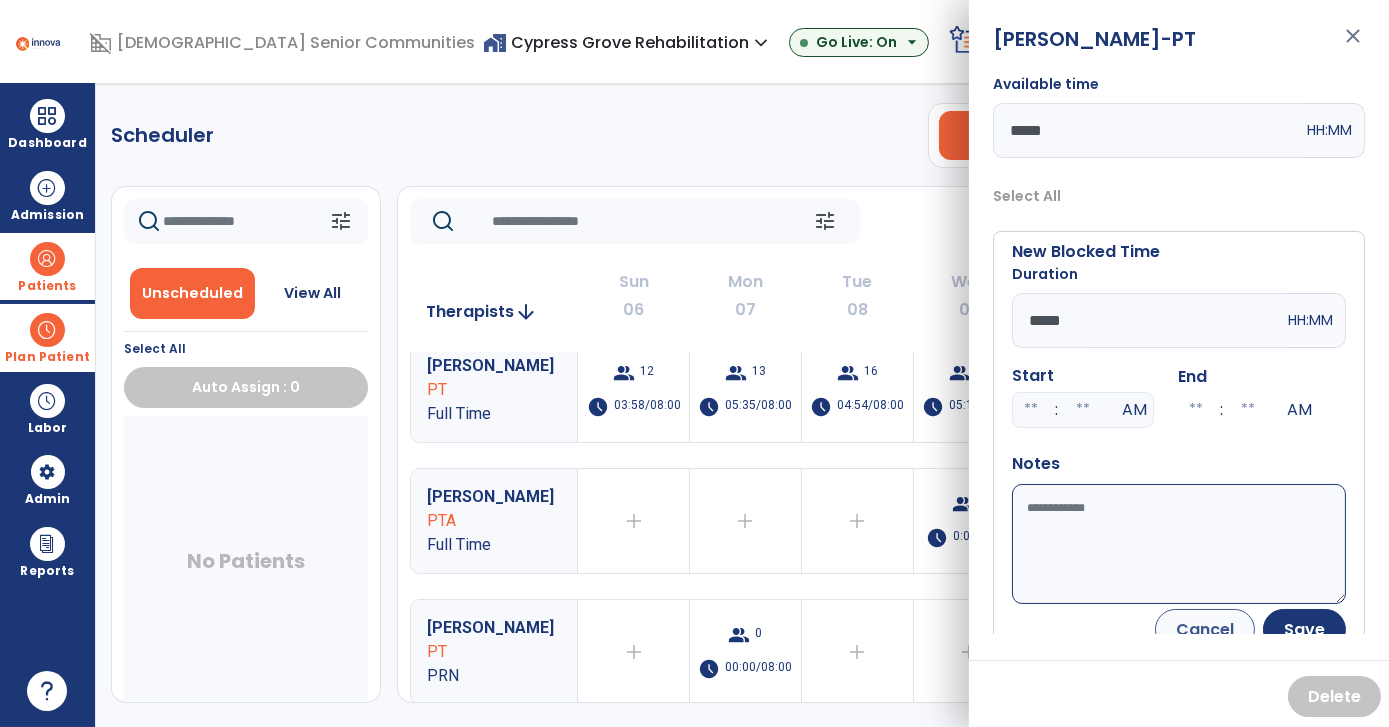 type on "*****" 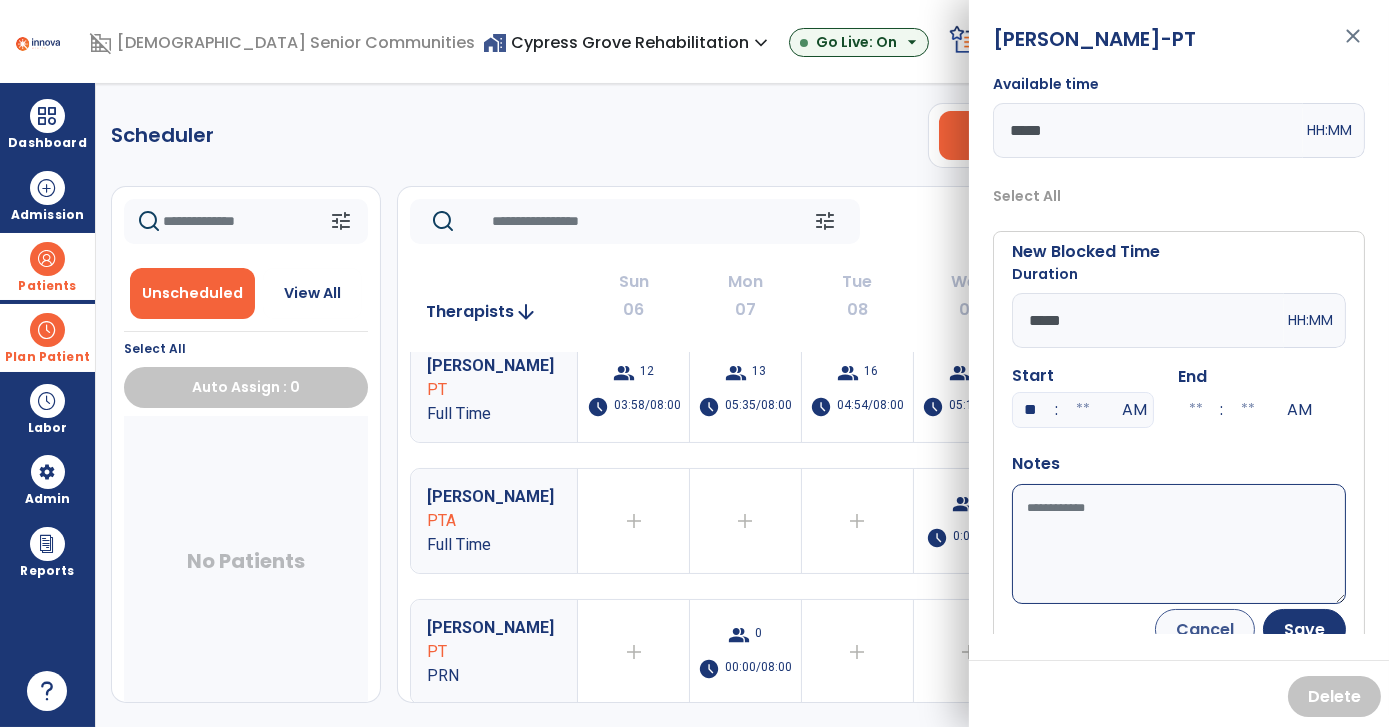 type on "**" 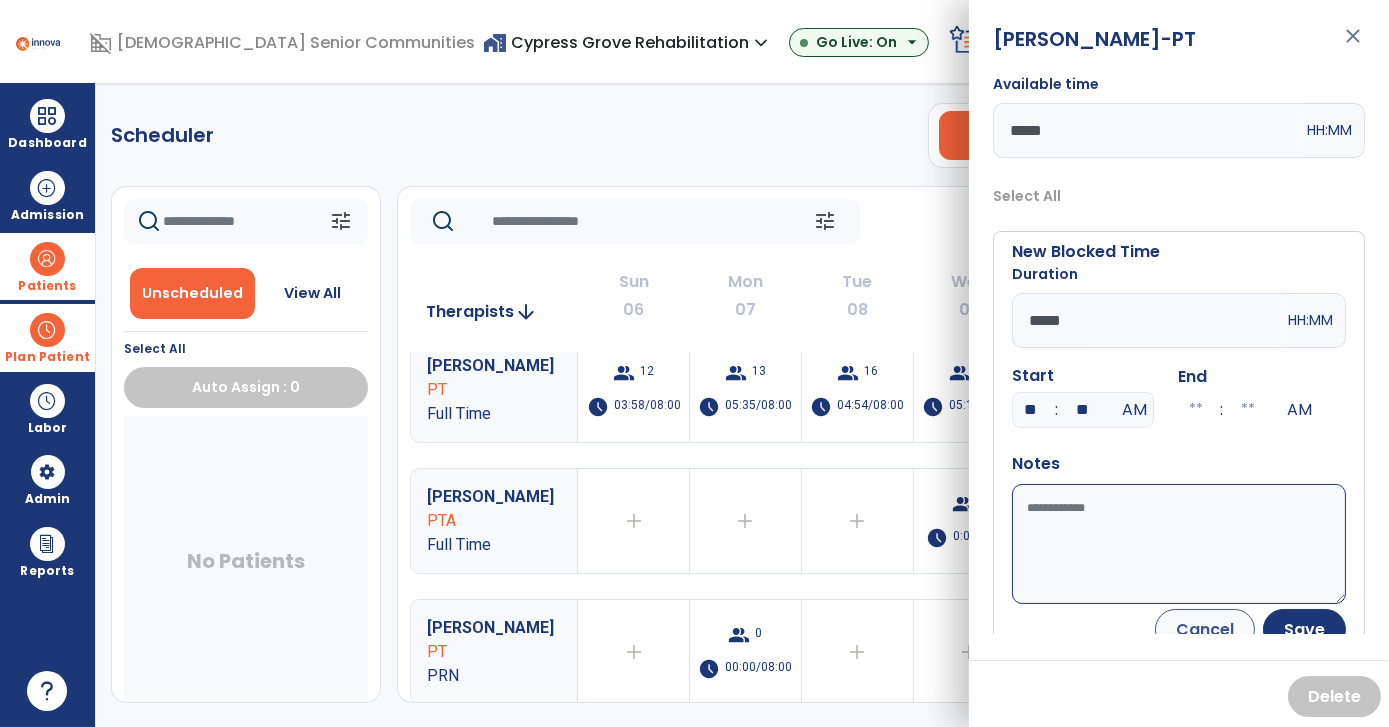 type on "**" 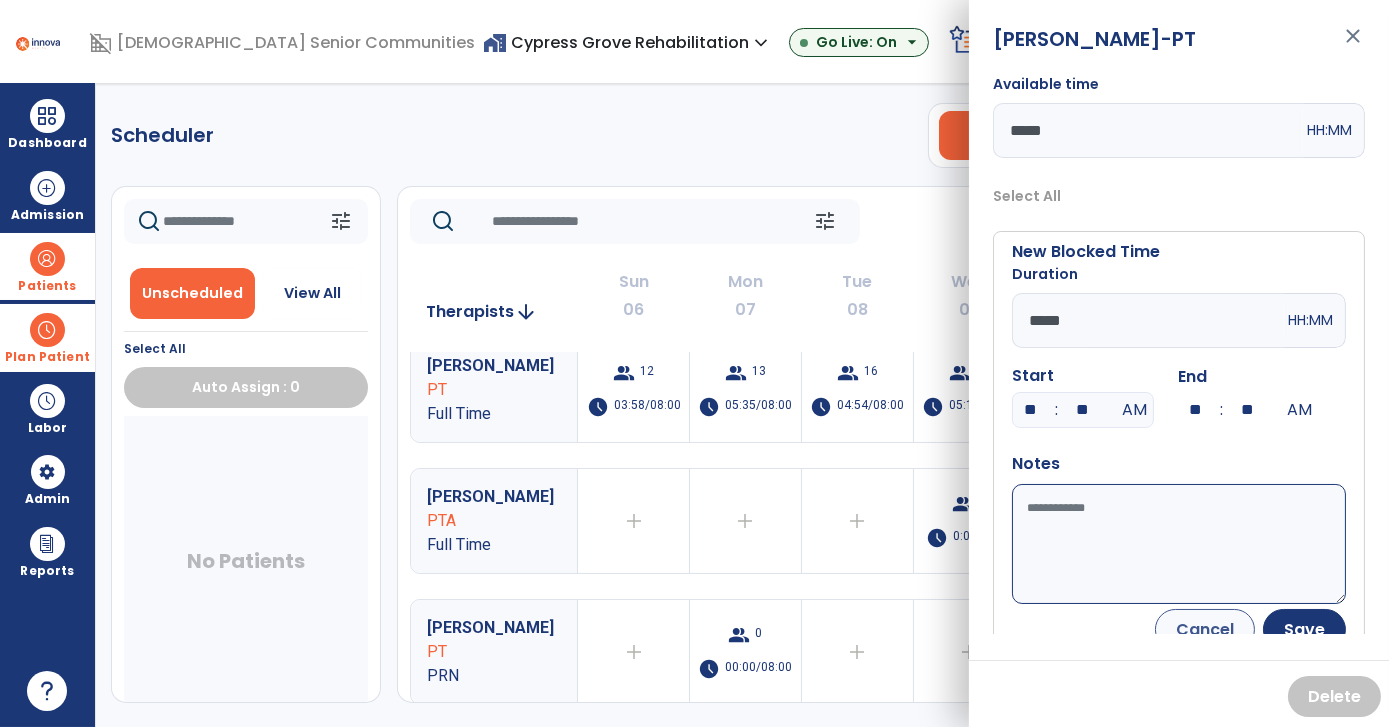 click on "Available time" at bounding box center (1179, 544) 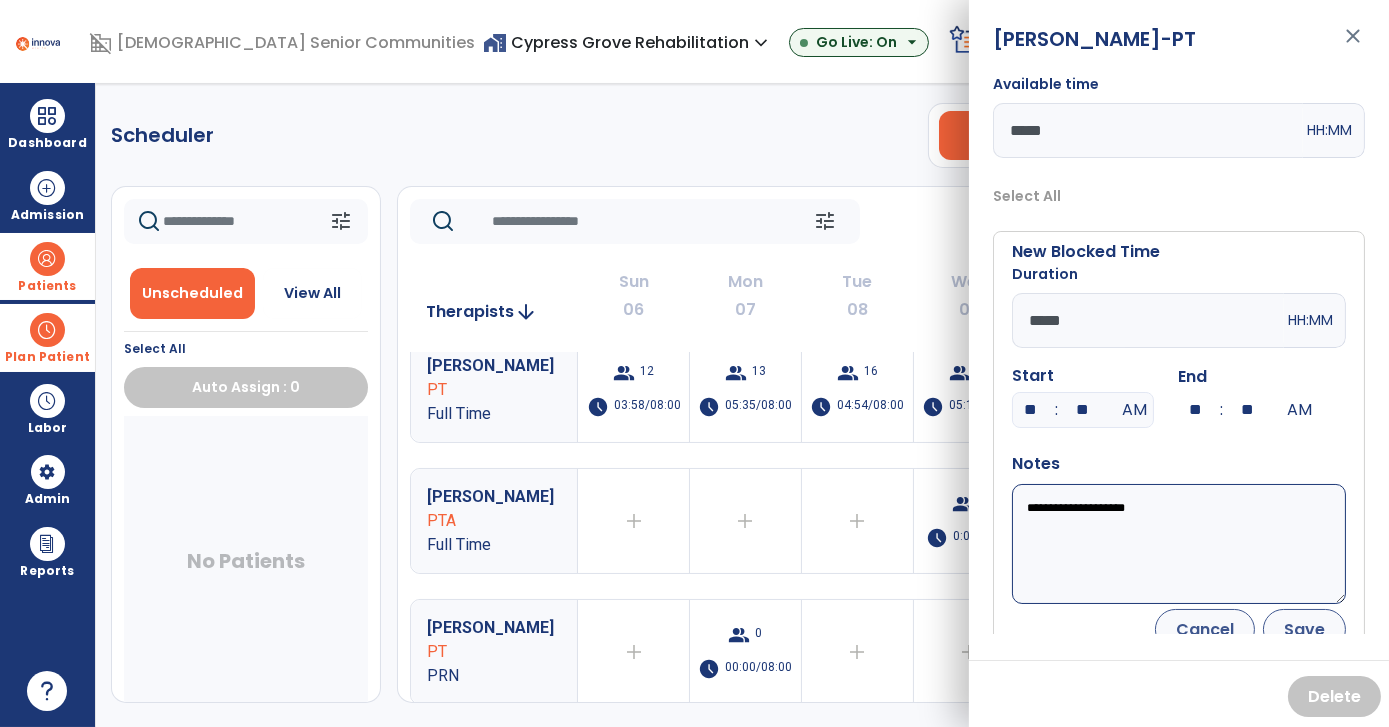 type on "**********" 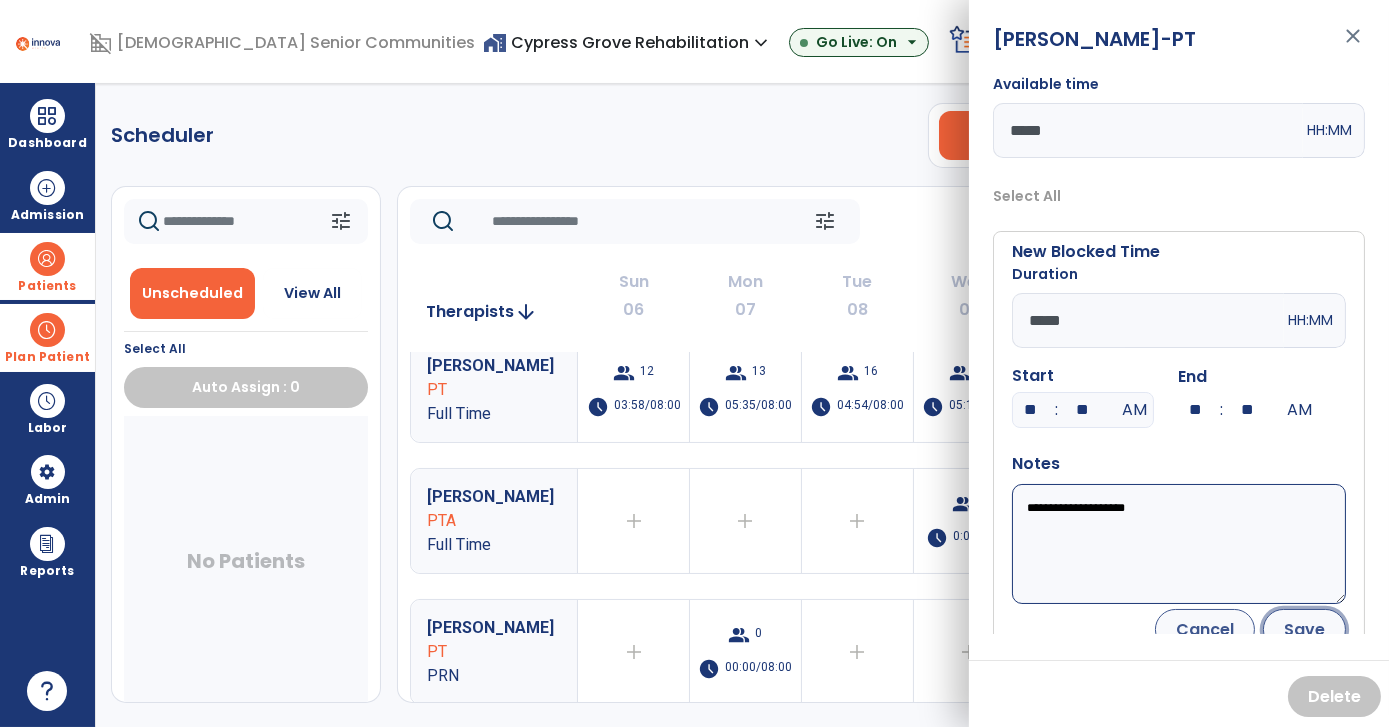 click on "Save" at bounding box center [1304, 629] 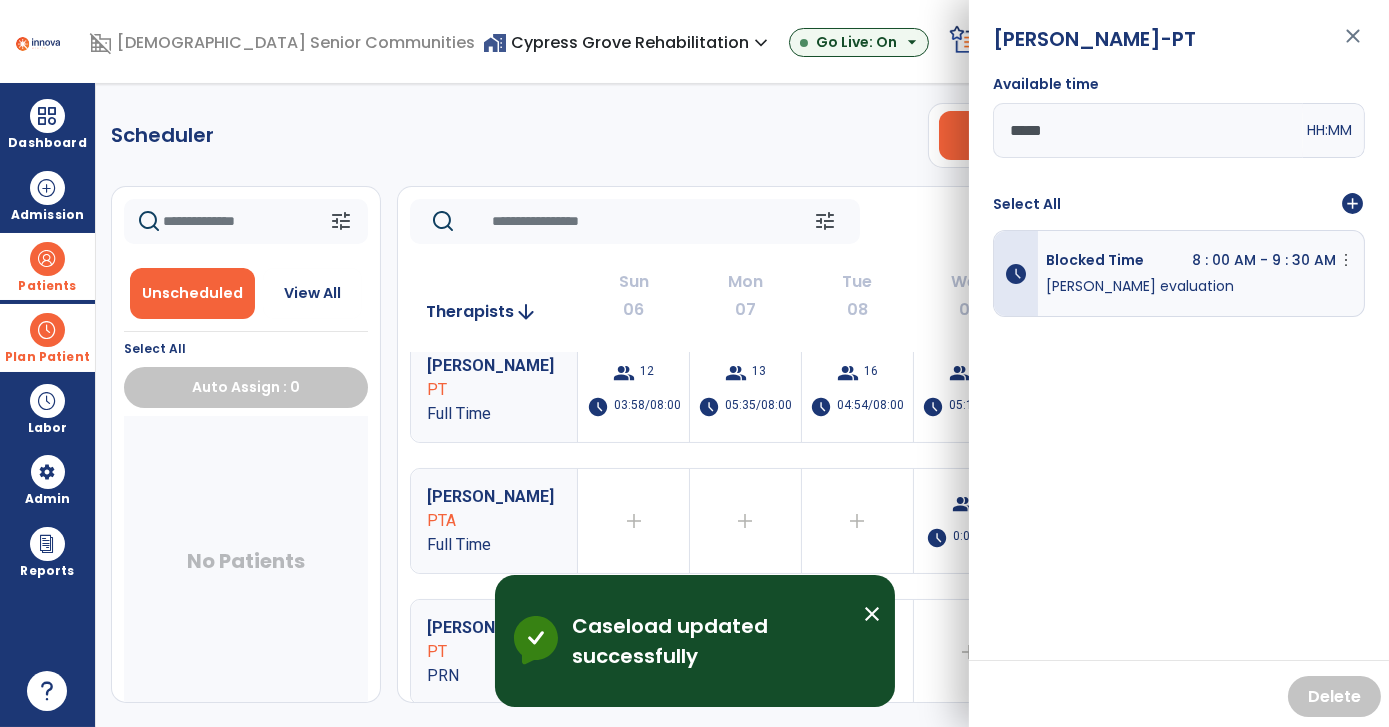 click on "Scheduler   PT   OT   ST  **** *** more_vert  Manage Labor   View All Therapists   Print   tune   Unscheduled   View All  Select All  Auto Assign : 0  No Patients  tune   [DATE]  chevron_left [DATE] - [DATE]  *********  calendar_today  chevron_right   Therapists  arrow_downward Sun  06  Mon  07  Tue  08  Wed  09  Thu  10  Fri  11  Sat  12  [PERSON_NAME] PT Full Time  group  12  schedule  03:58/08:00   group  13  schedule  05:35/08:00   group  16  schedule  04:54/08:00   group  13  schedule  05:17/08:00   group  5  schedule  03:39/08:00   group  2  schedule  00:46/08:00   group  0  schedule  00:00/08:00  [PERSON_NAME] PTA Full Time  add  Therapist not available for the day  add  Therapist not available for the day  add  Therapist not available for the day  group  0  schedule  0:00/08:00  add   add   group  0  schedule  0:00/08:00 [PERSON_NAME] PT PRN  add  Therapist not available for the day  group  0  schedule  00:00/08:00   add  Therapist not available for the day  add   add   group  0  add" at bounding box center (742, 405) 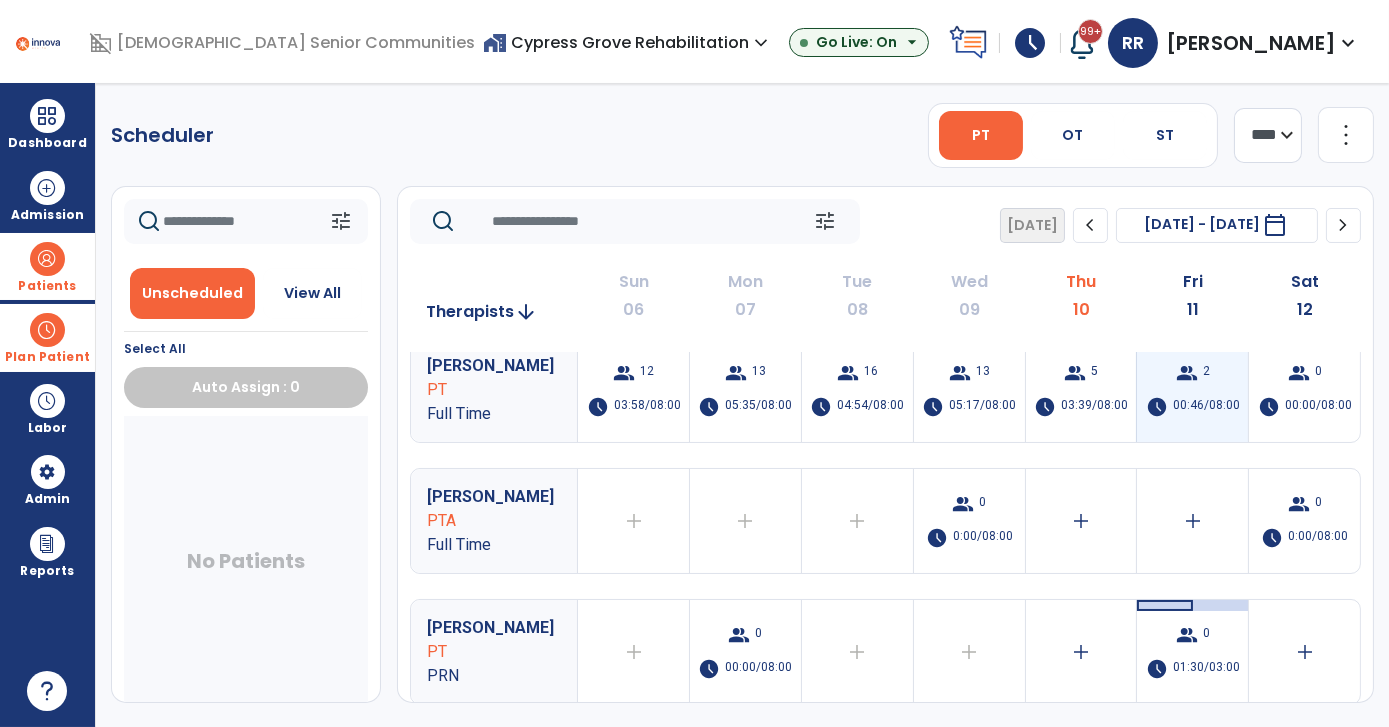 click on "group  2  schedule  00:46/08:00" at bounding box center [1192, 390] 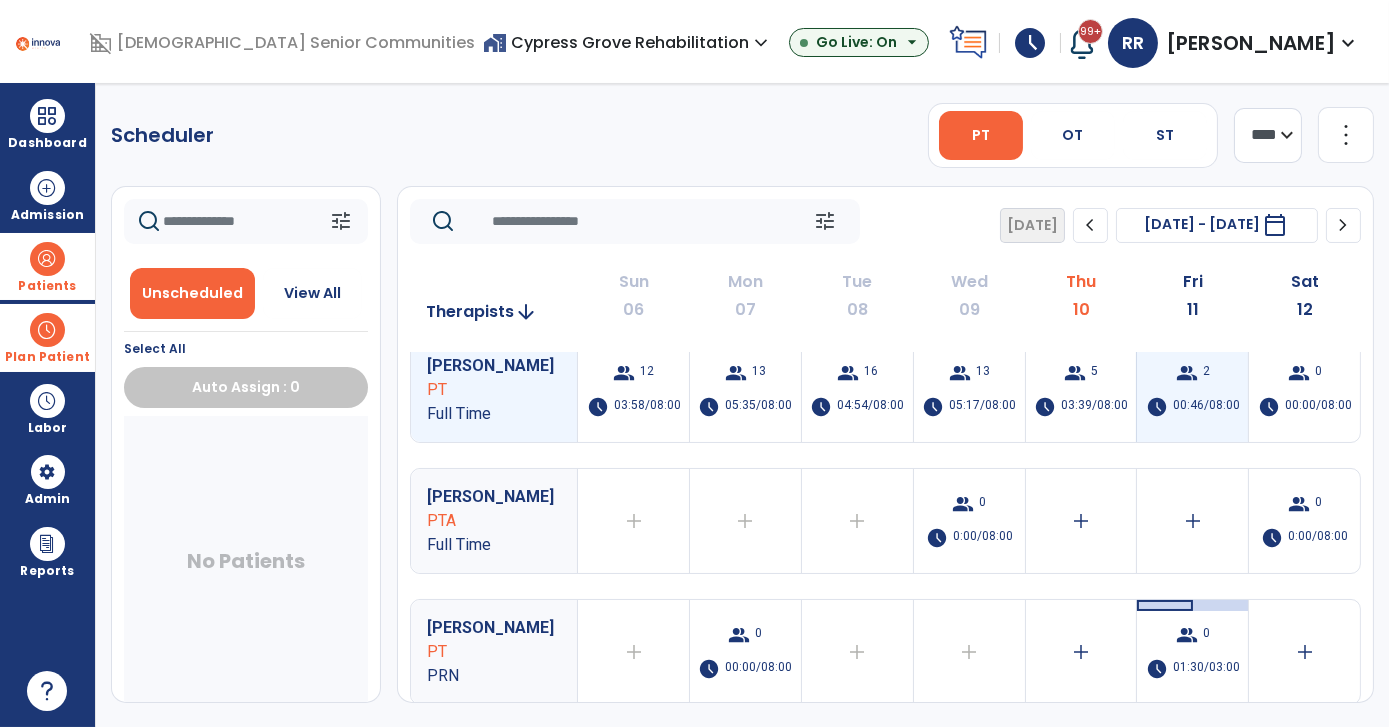 click on "group  2  schedule  00:46/08:00" at bounding box center [1192, 390] 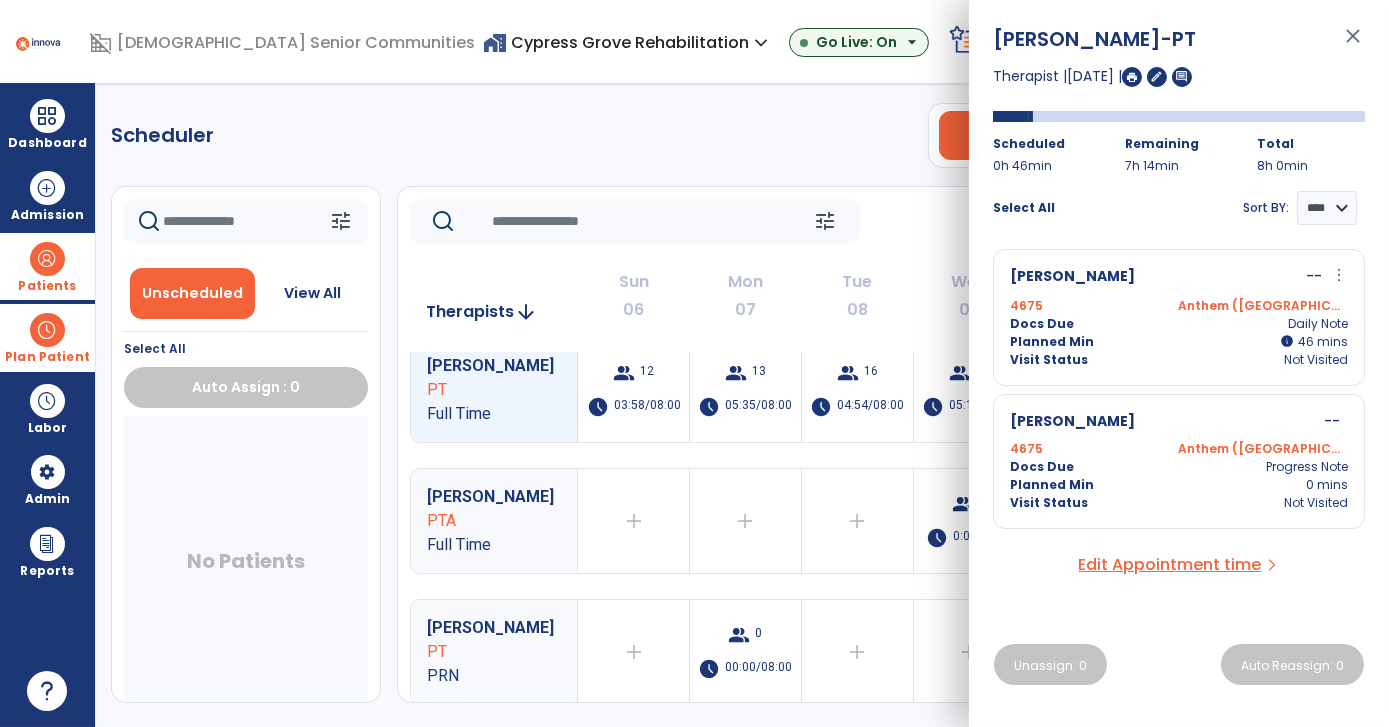 click on "Scheduler   PT   OT   ST  **** *** more_vert  Manage Labor   View All Therapists   Print" 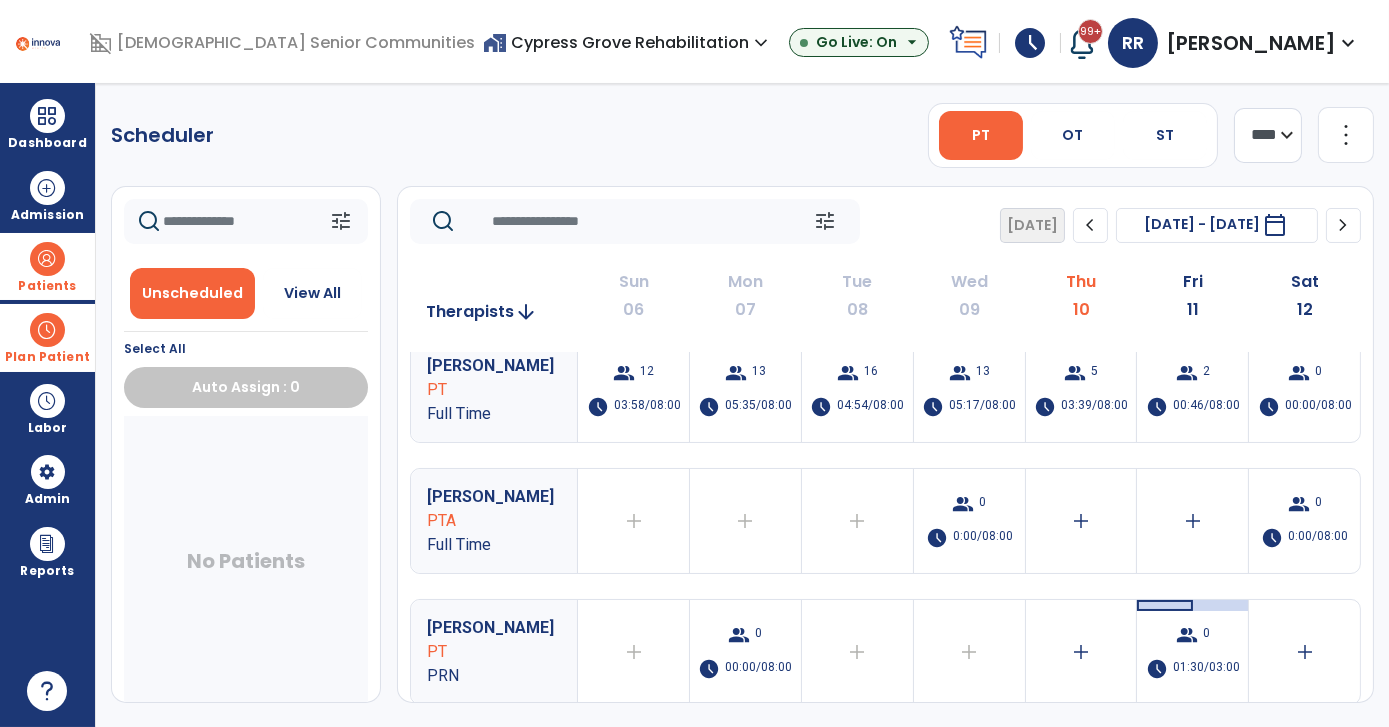 click at bounding box center [47, 259] 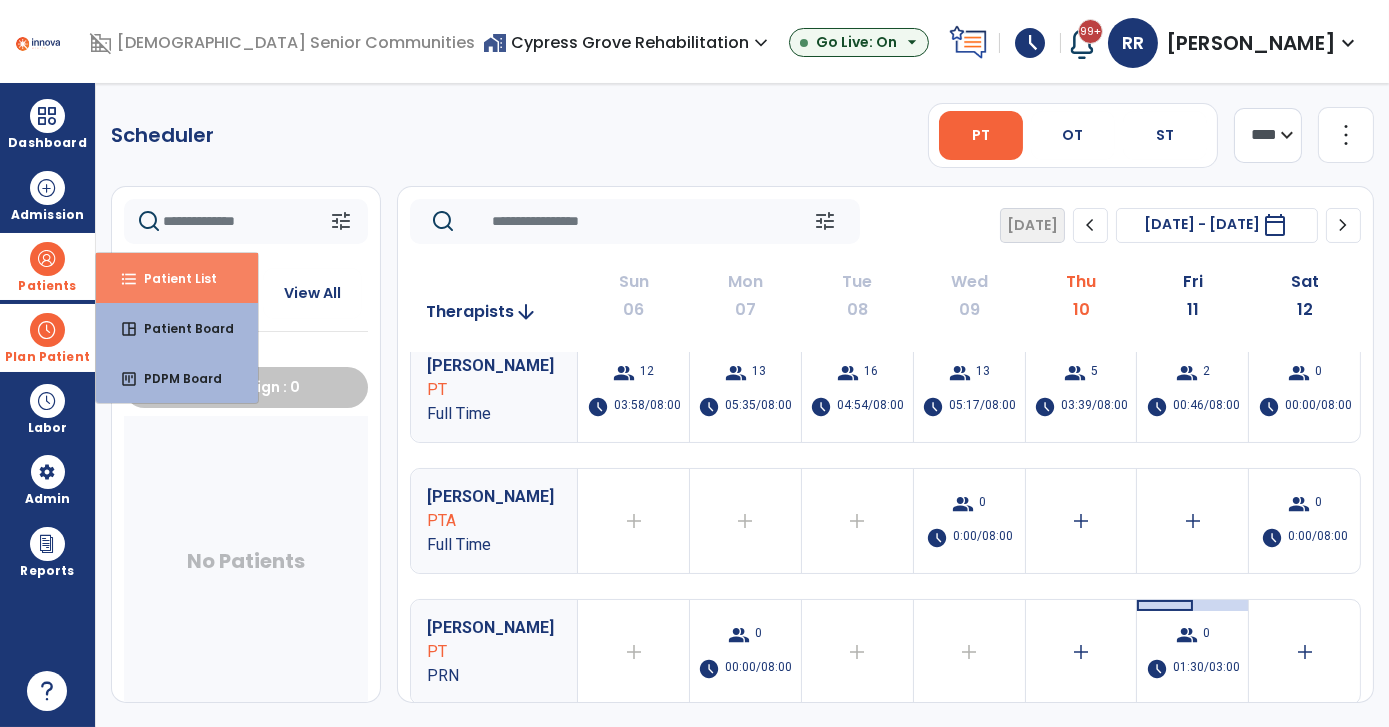 click on "Patient List" at bounding box center (172, 278) 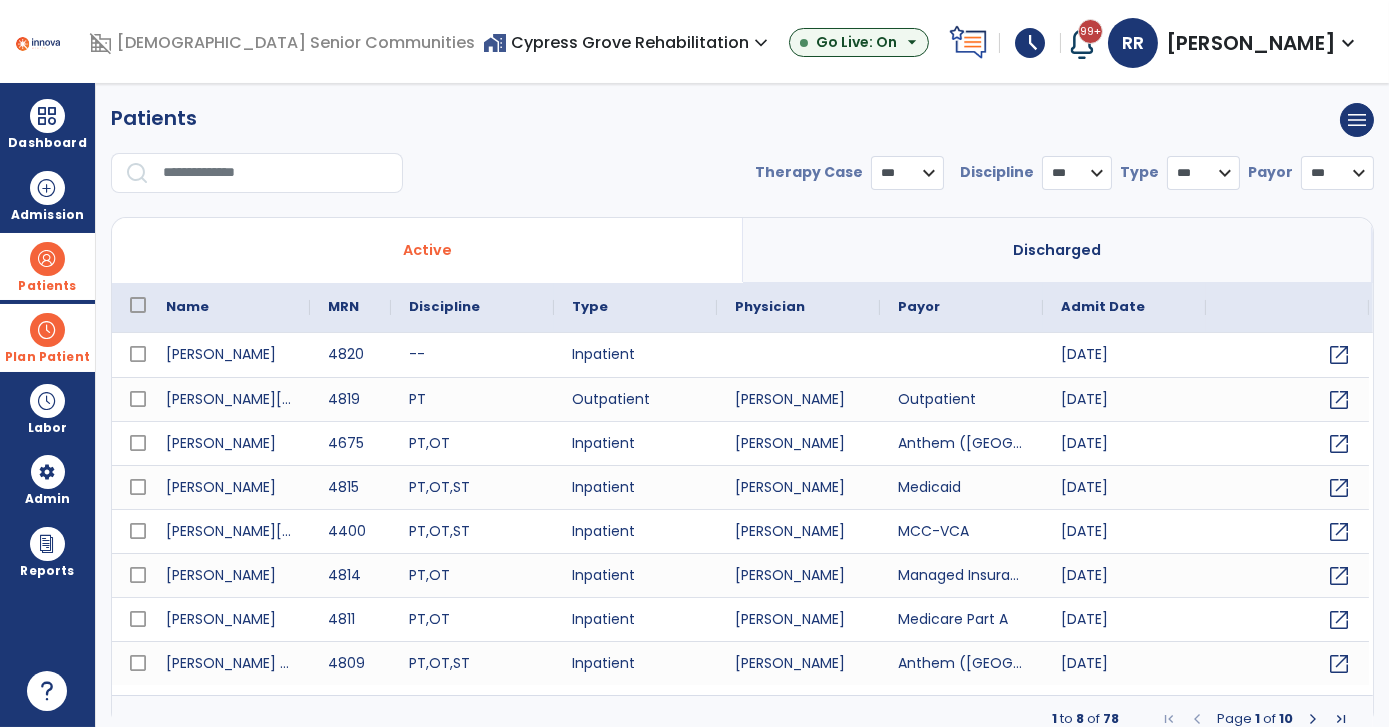 click at bounding box center (276, 173) 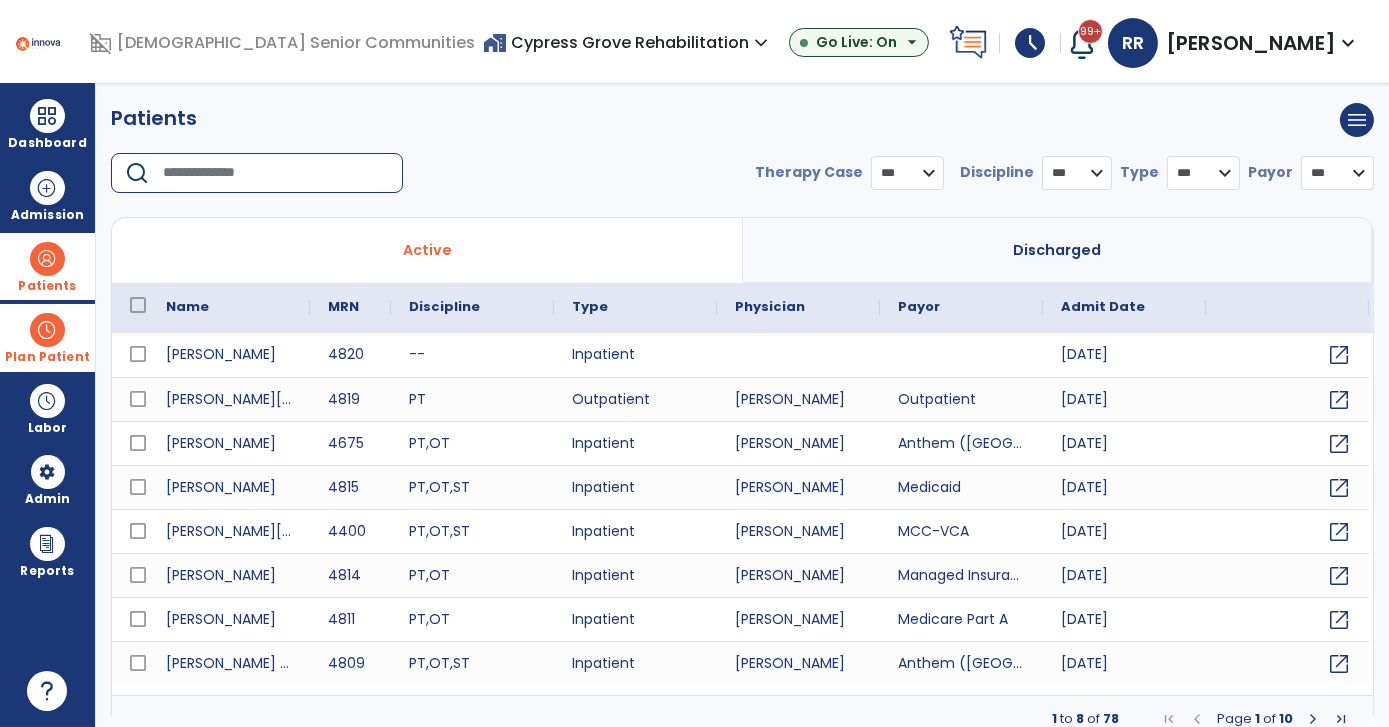 select on "***" 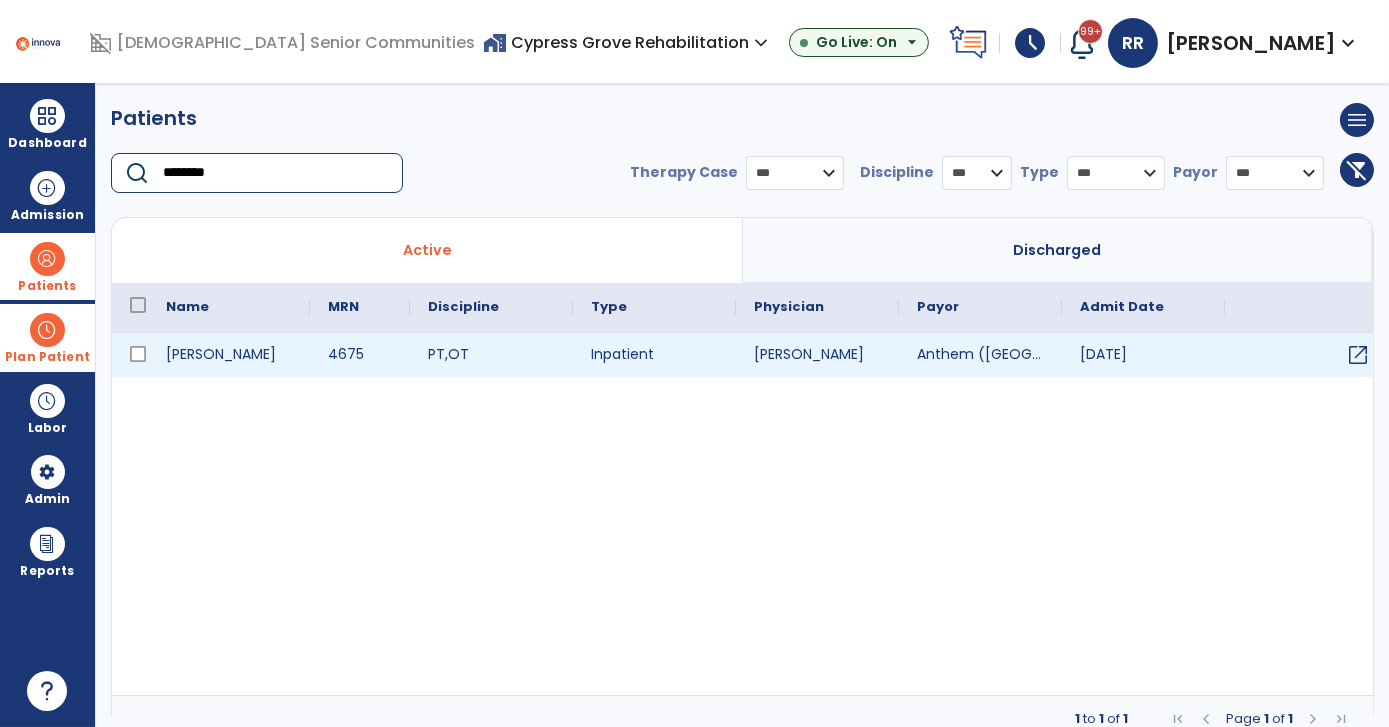 type on "********" 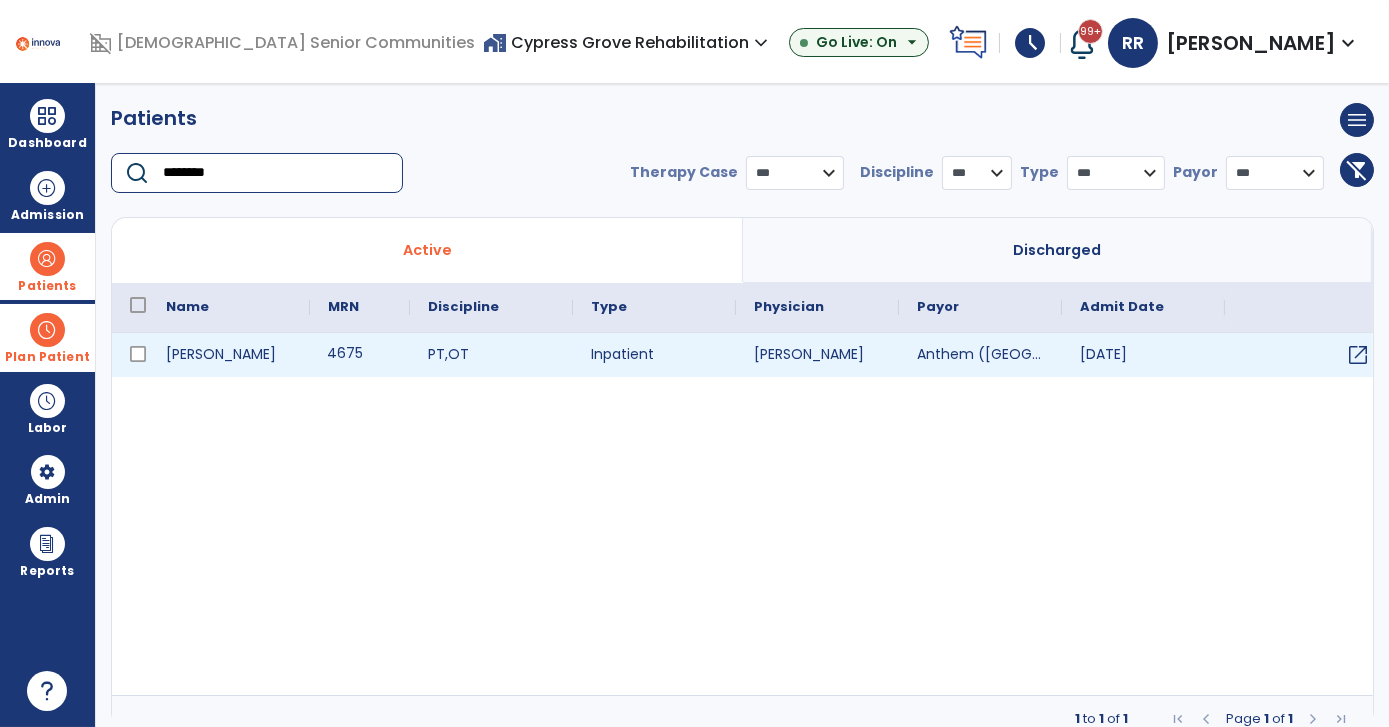 click on "4675" at bounding box center [360, 355] 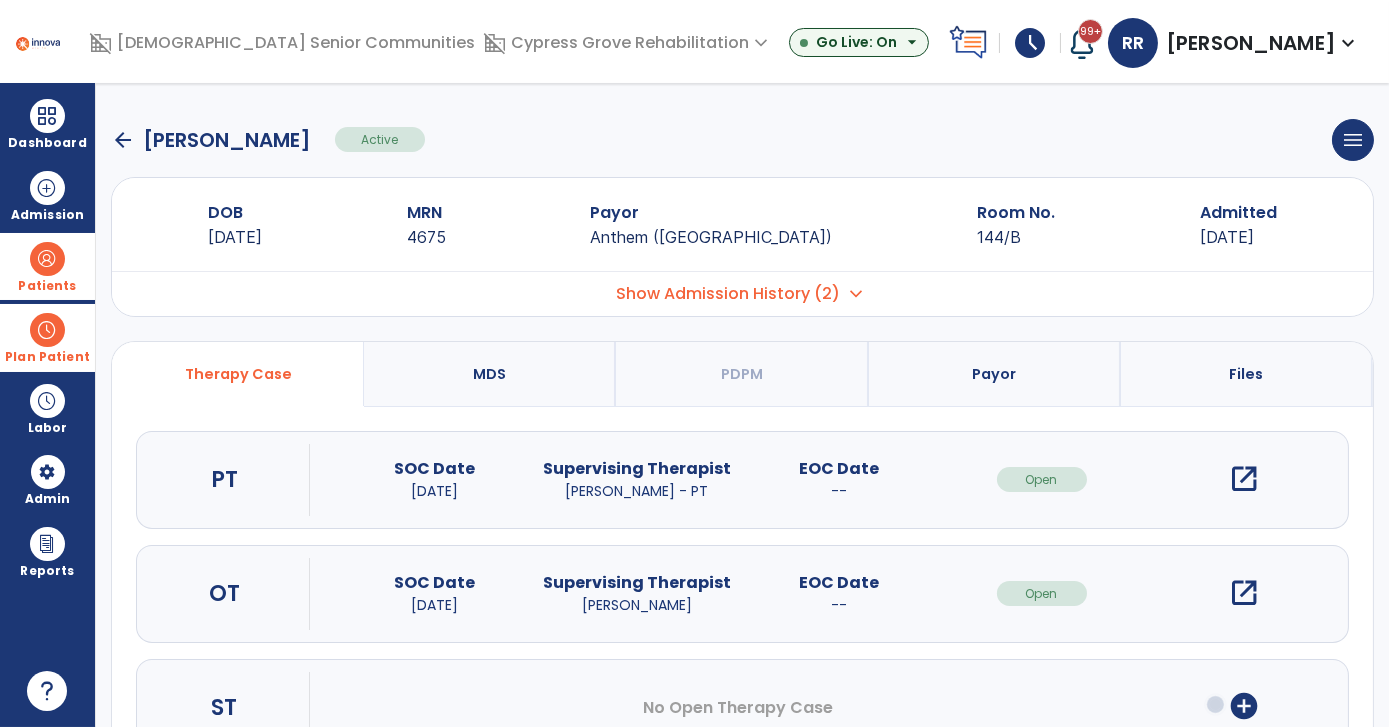click on "open_in_new" at bounding box center (1244, 479) 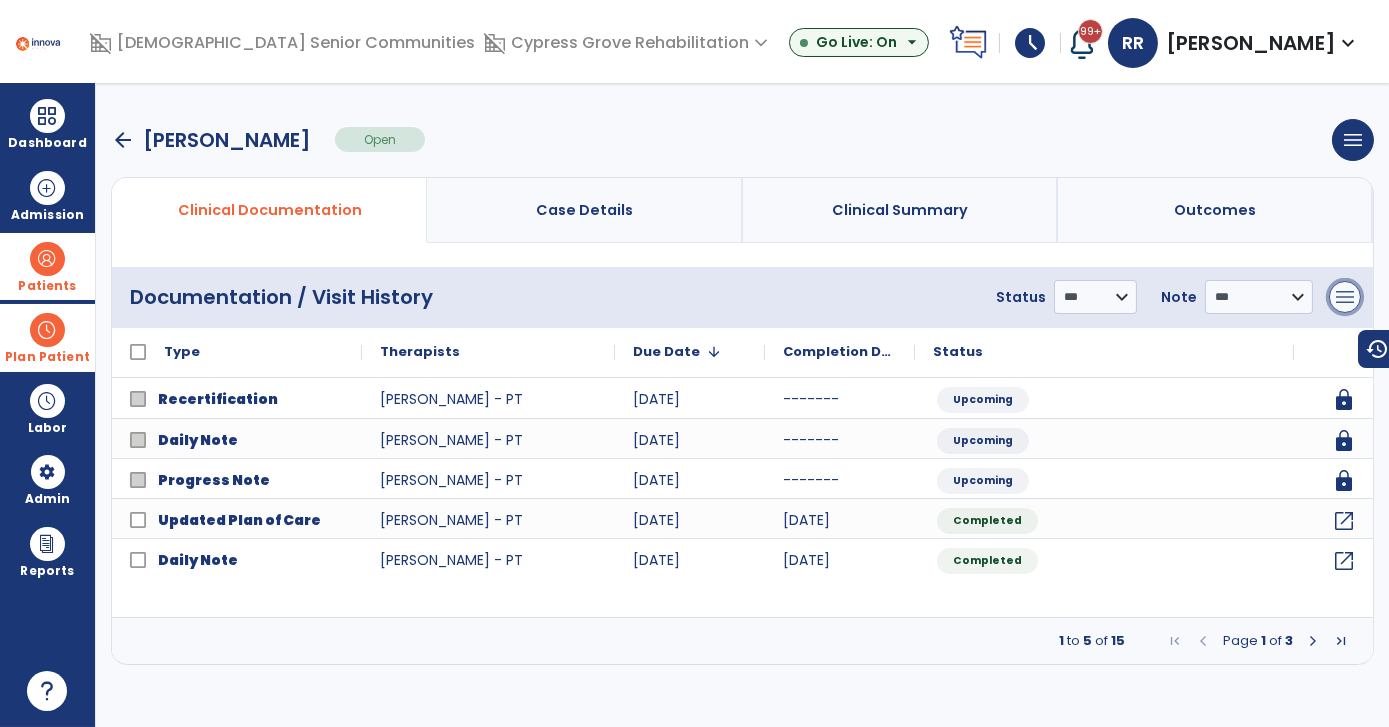 click on "menu" at bounding box center (1345, 297) 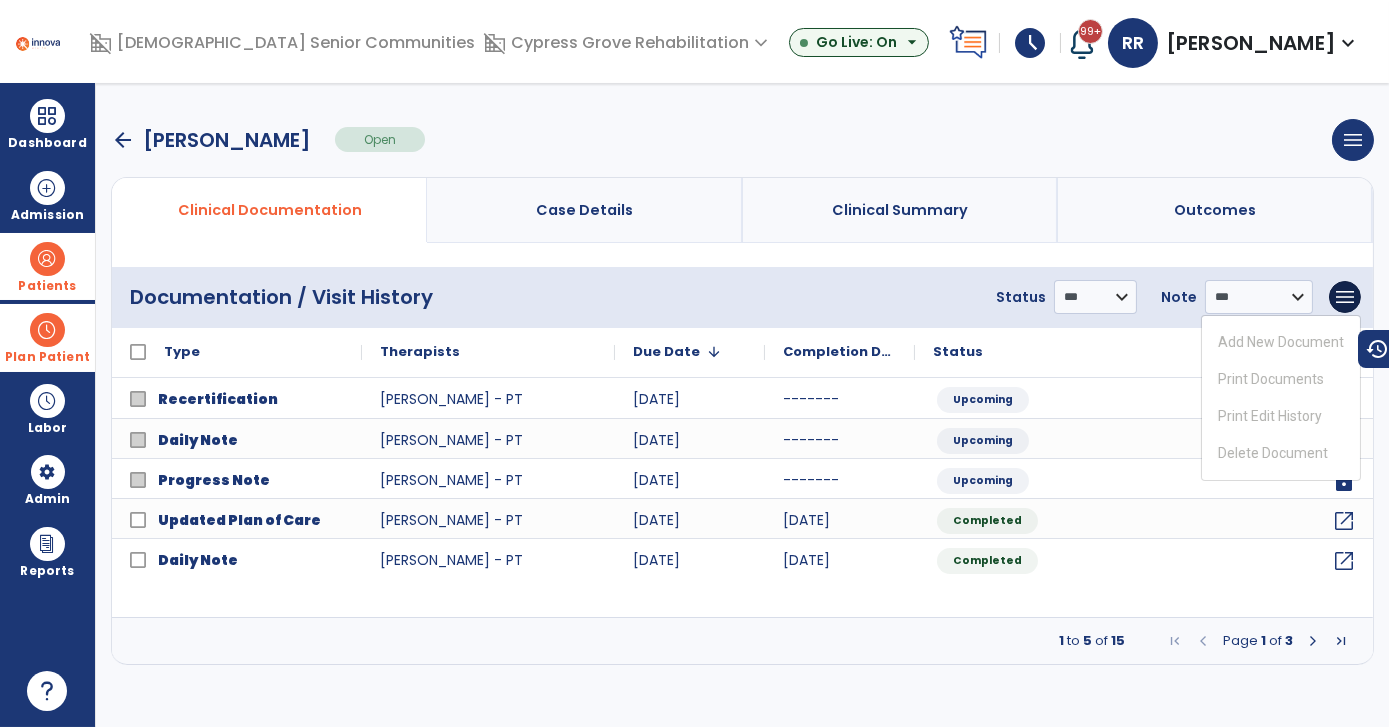 drag, startPoint x: 1184, startPoint y: 141, endPoint x: 1258, endPoint y: 138, distance: 74.06078 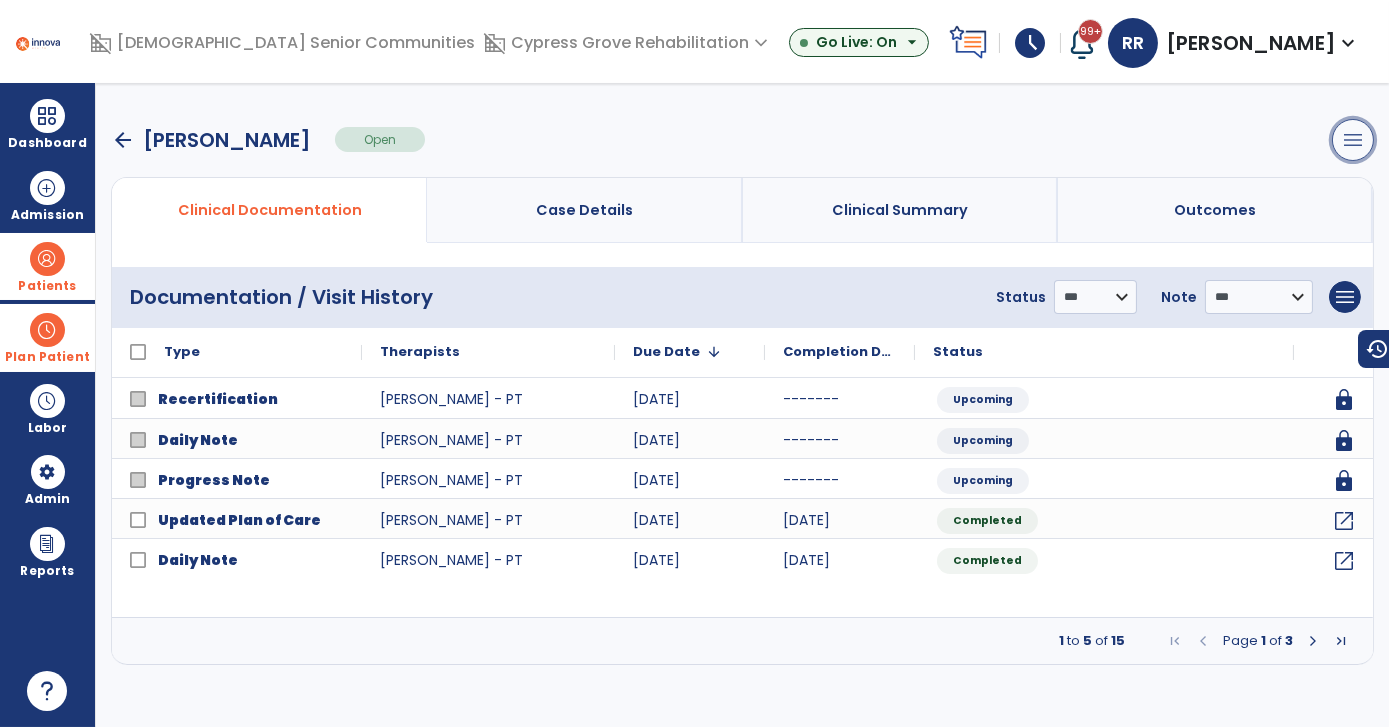 click on "menu" at bounding box center [1353, 140] 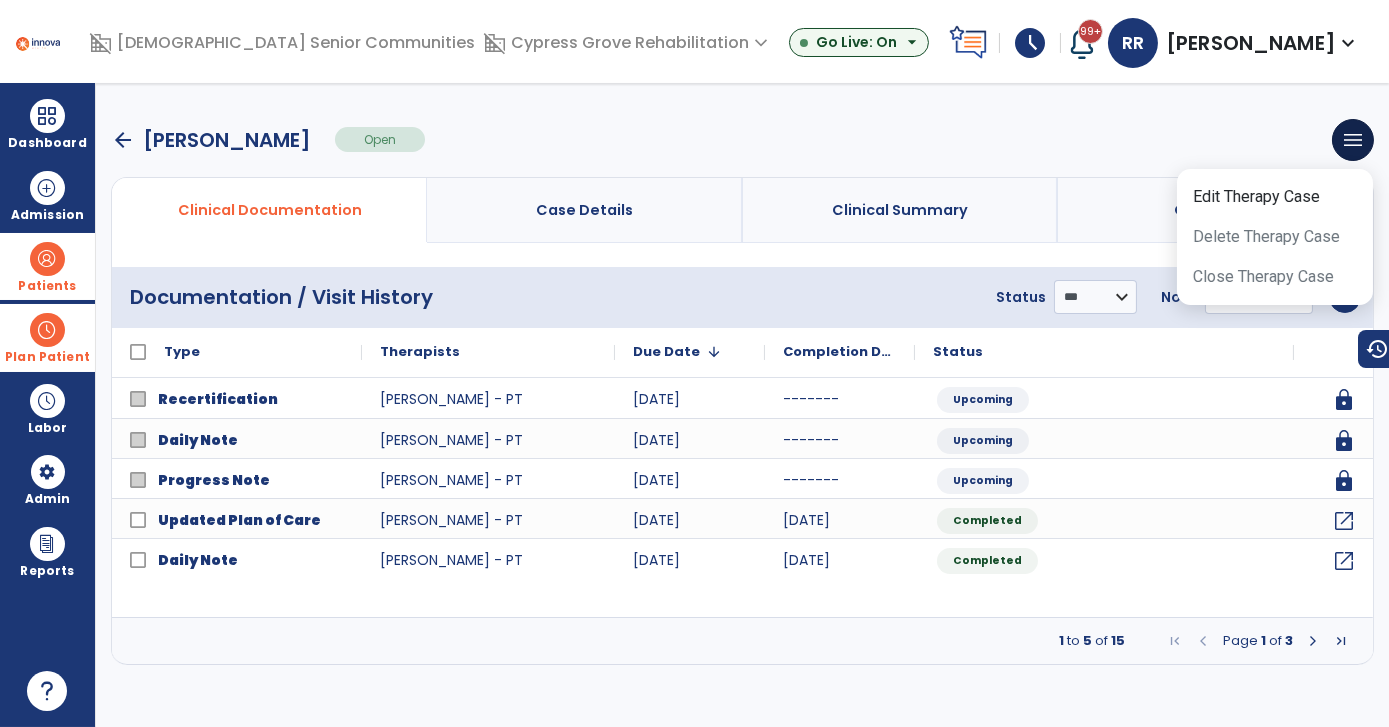 click on "arrow_back   [PERSON_NAME]  Open  menu   Edit Therapy Case   Delete Therapy Case   Close Therapy Case" at bounding box center [742, 140] 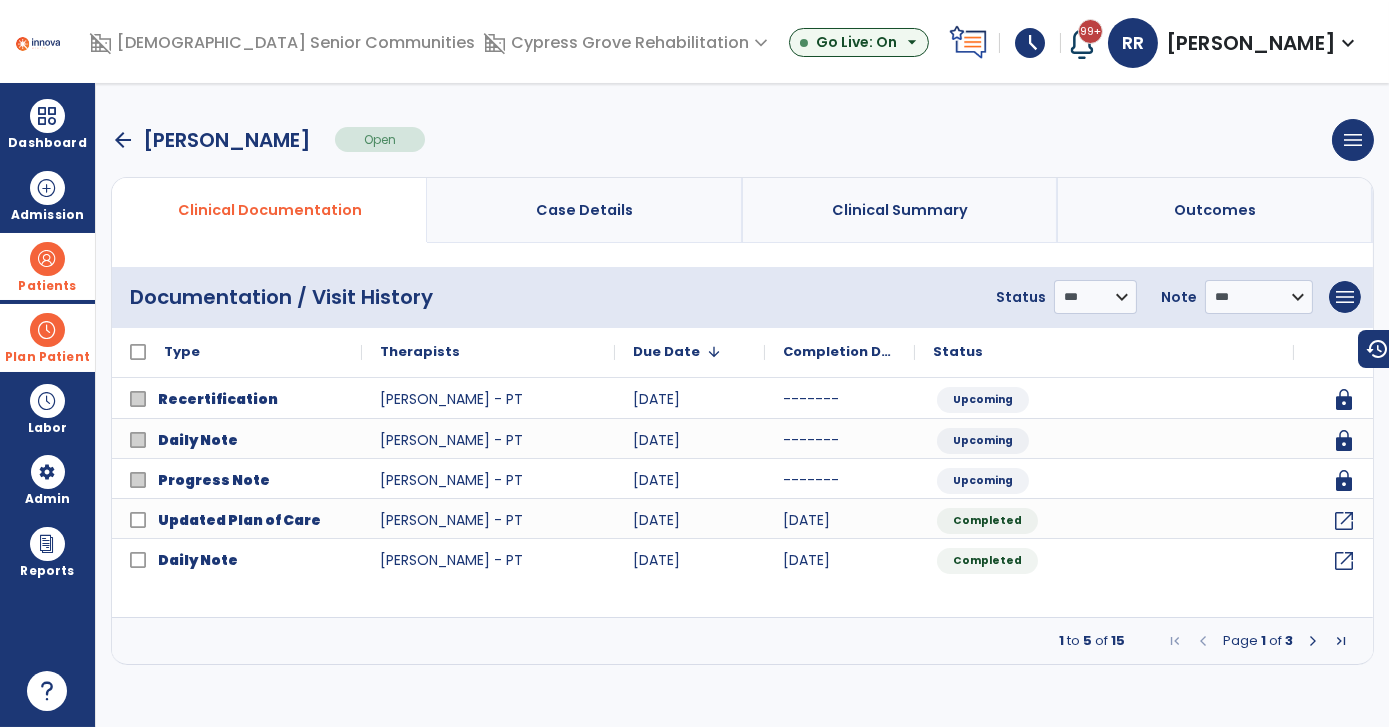 click at bounding box center [47, 330] 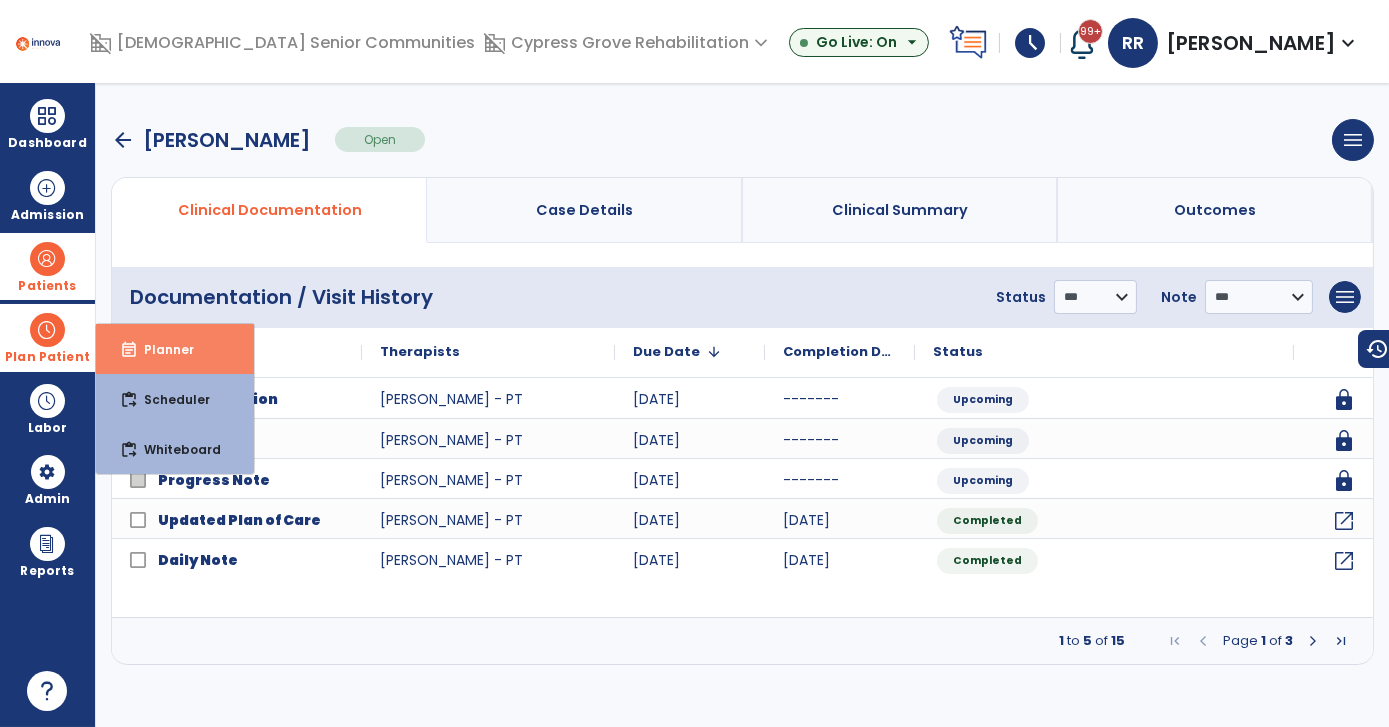 click on "Planner" at bounding box center (161, 349) 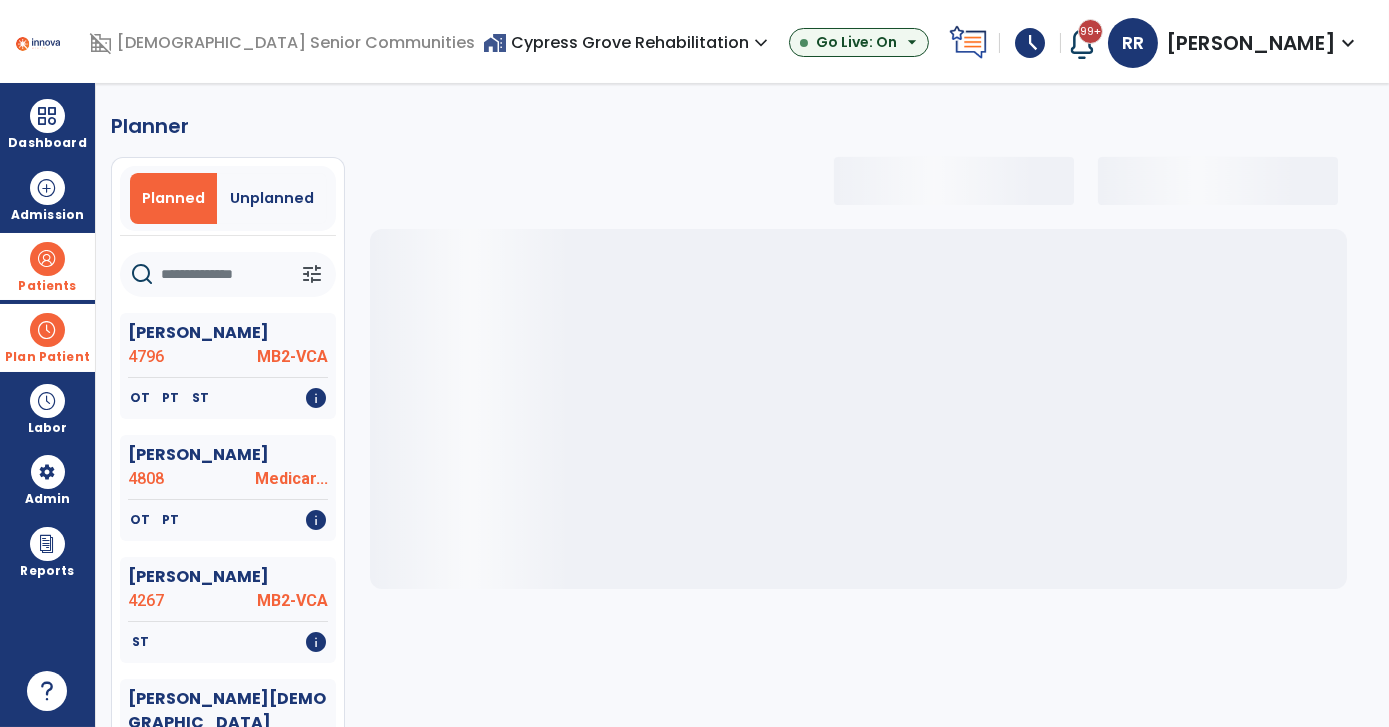 click 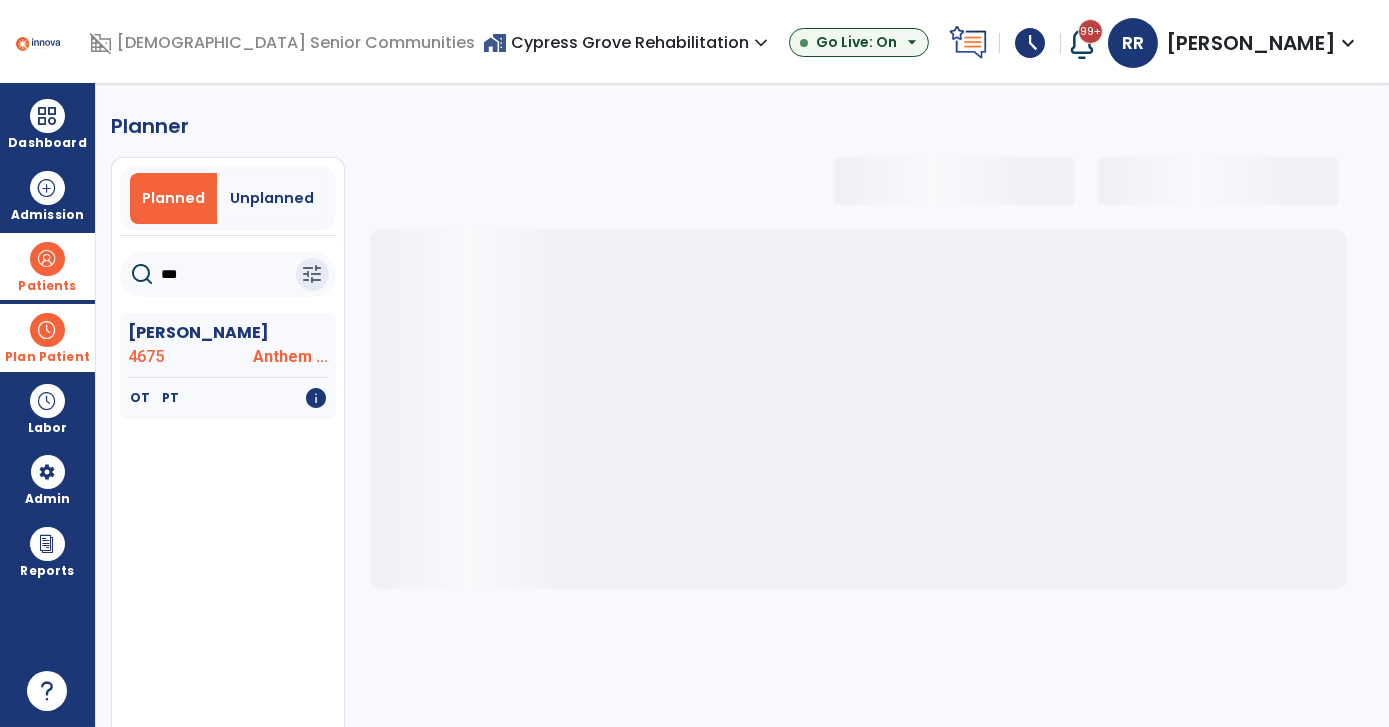 type on "****" 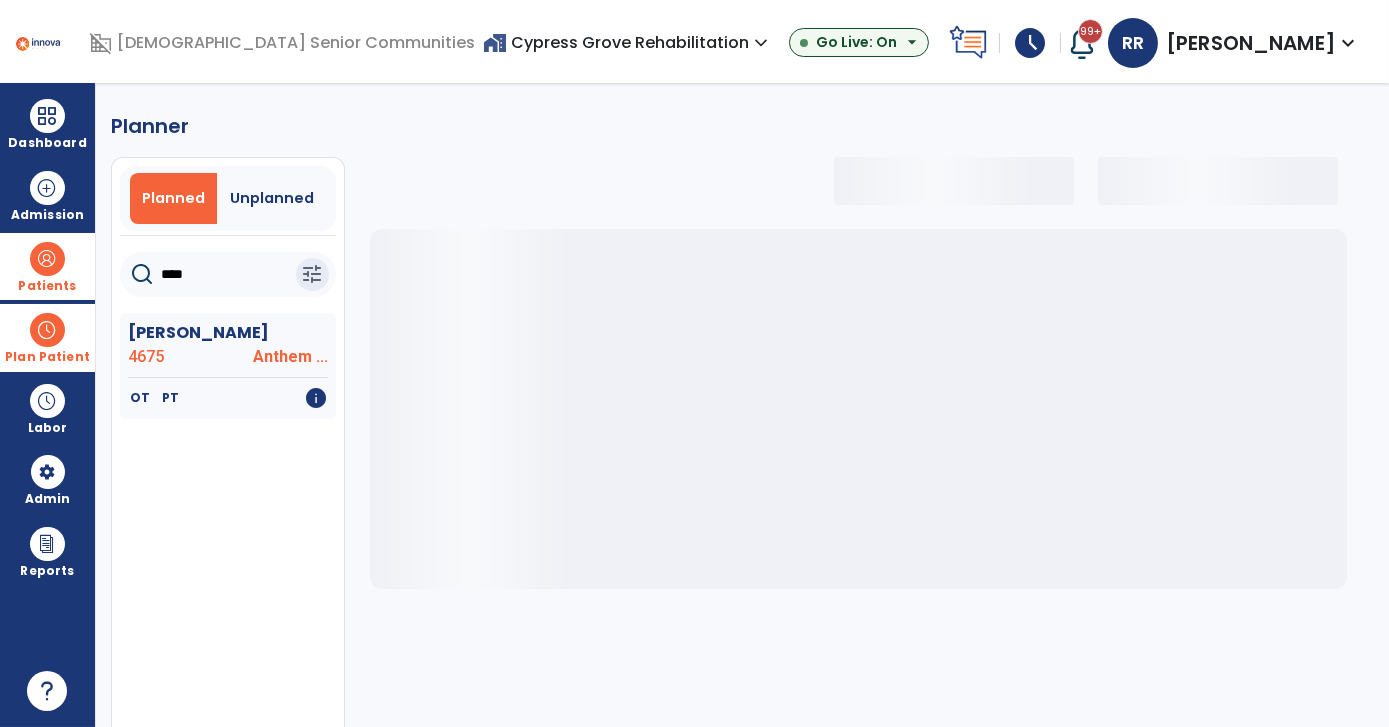 select on "***" 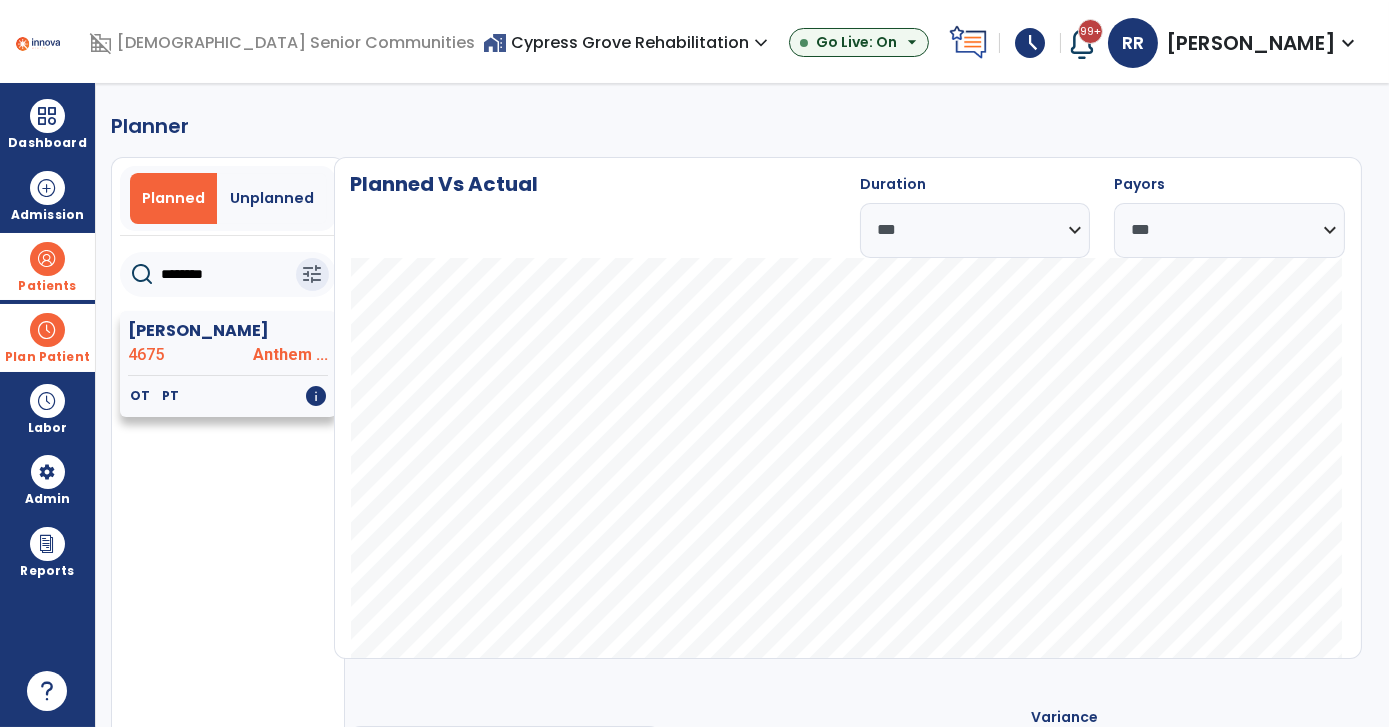 type on "********" 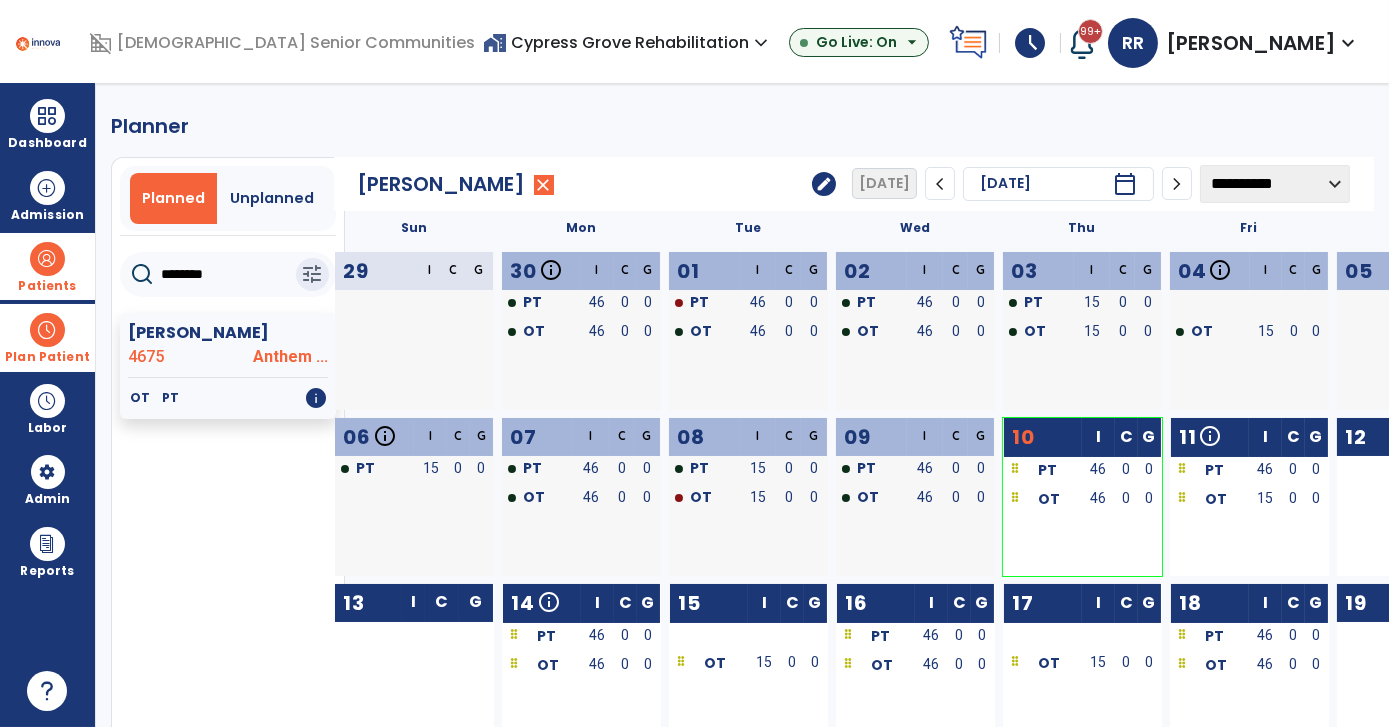 click on "edit" 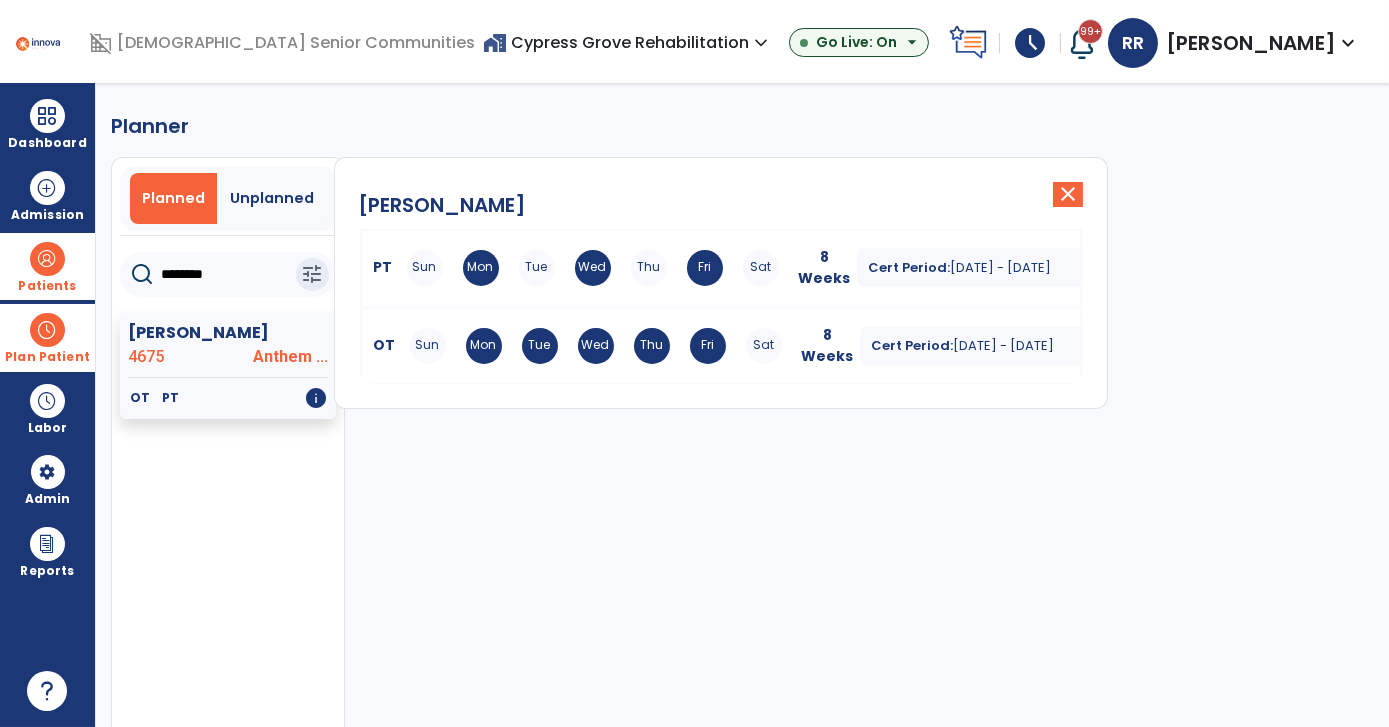 click on "Sun Mon Tue Wed Thu Fri Sat" at bounding box center [593, 268] 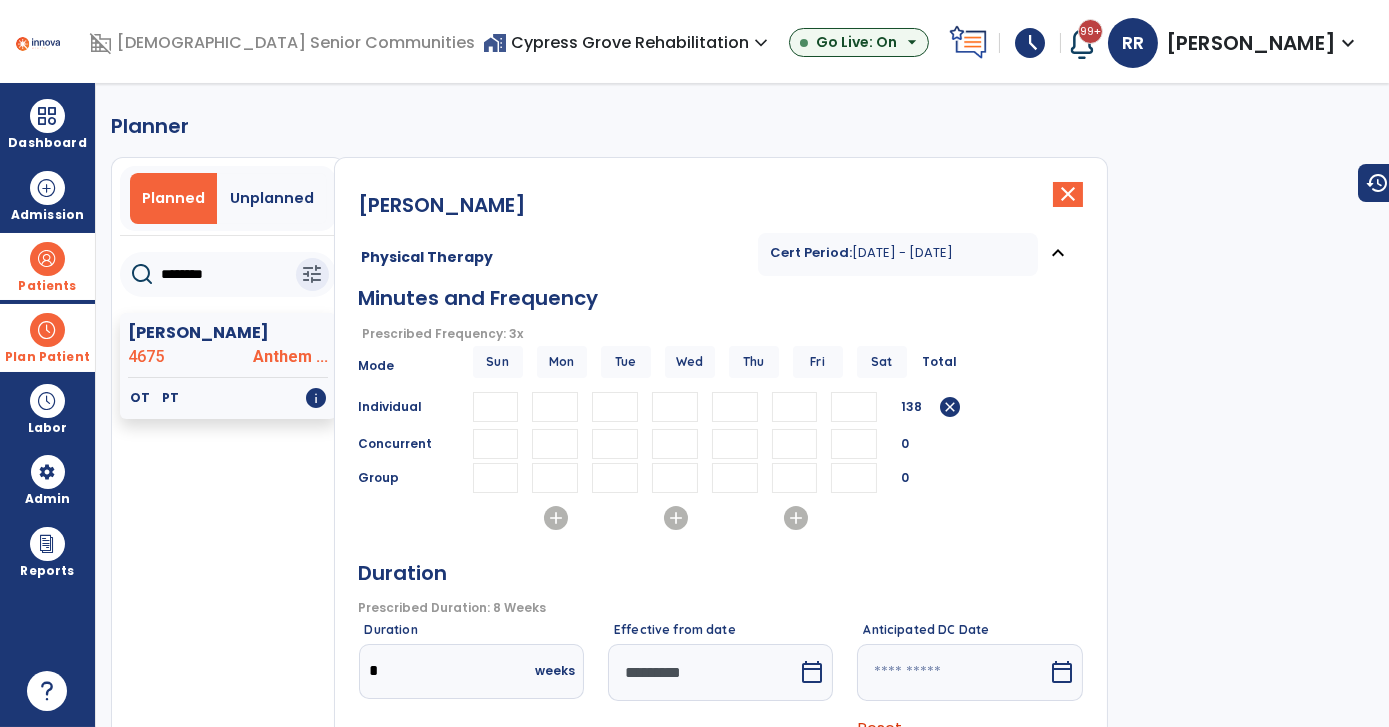 drag, startPoint x: 806, startPoint y: 423, endPoint x: 707, endPoint y: 448, distance: 102.10779 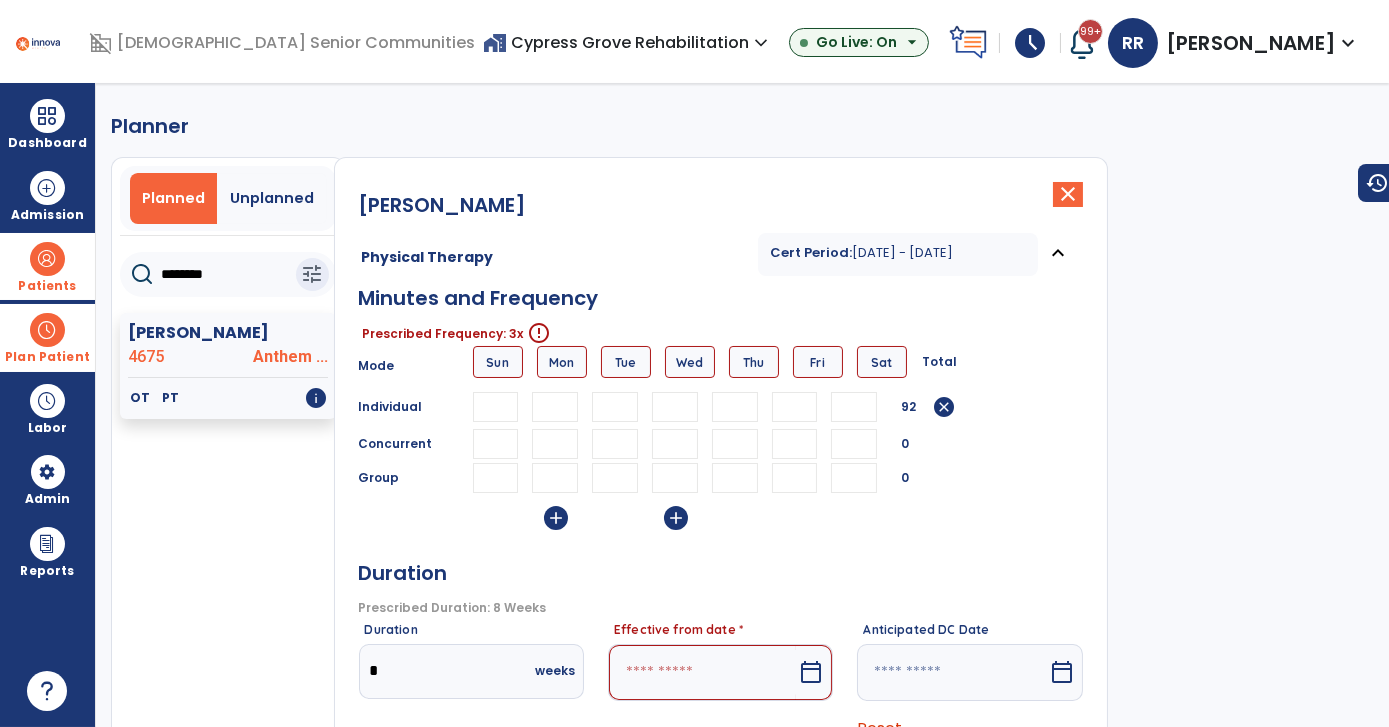 type 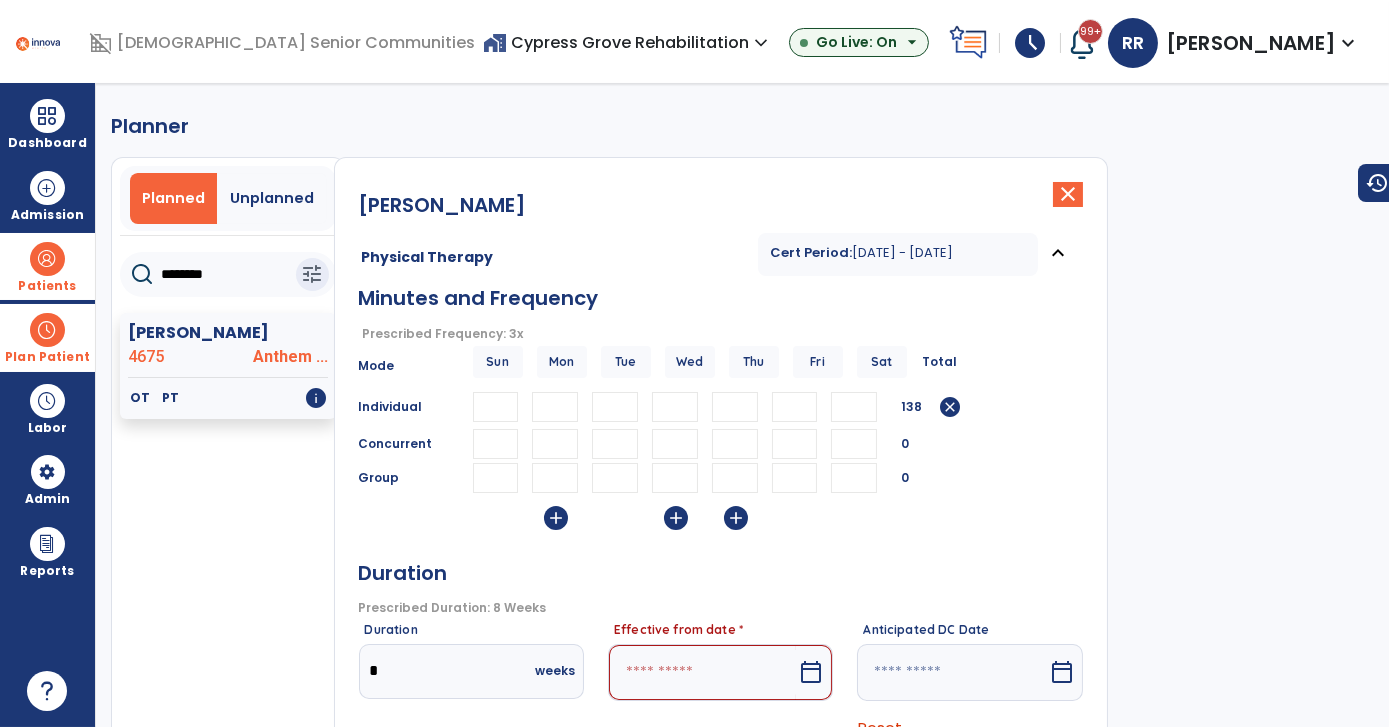 type on "**" 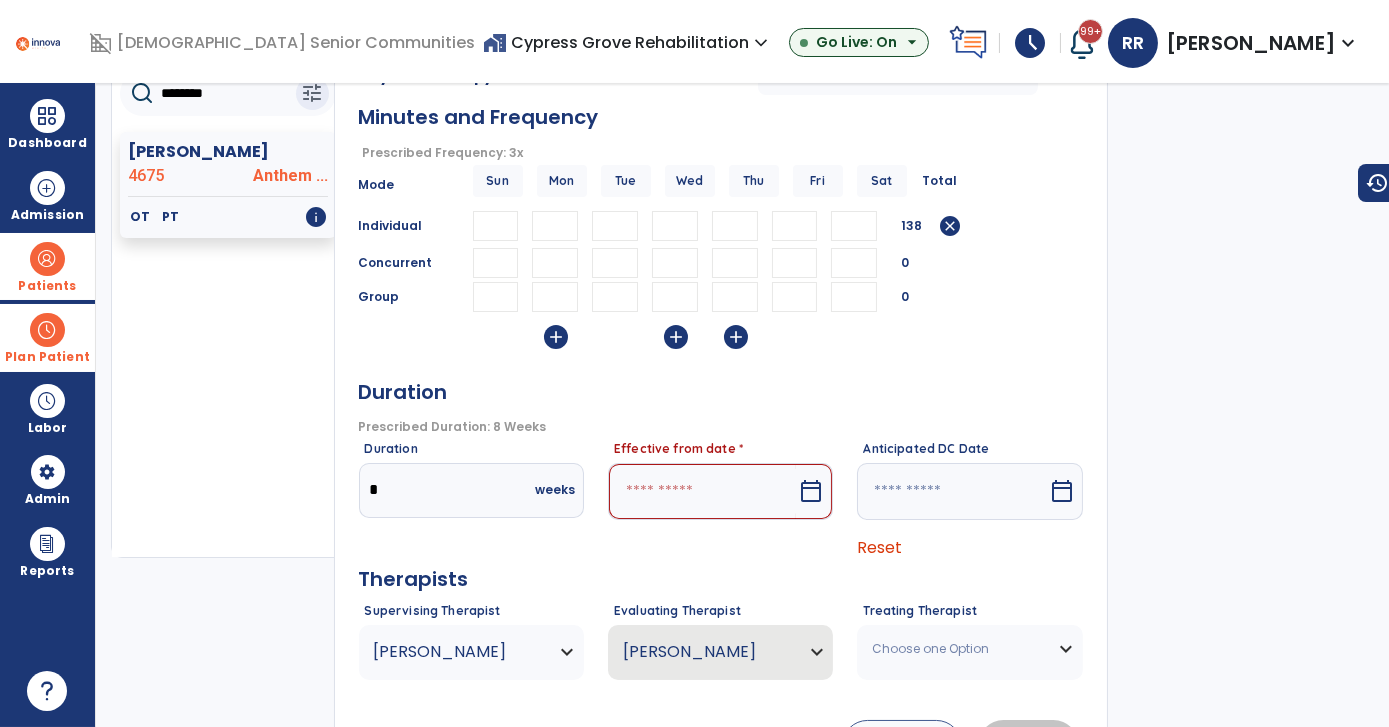 click on "calendar_today" at bounding box center (811, 491) 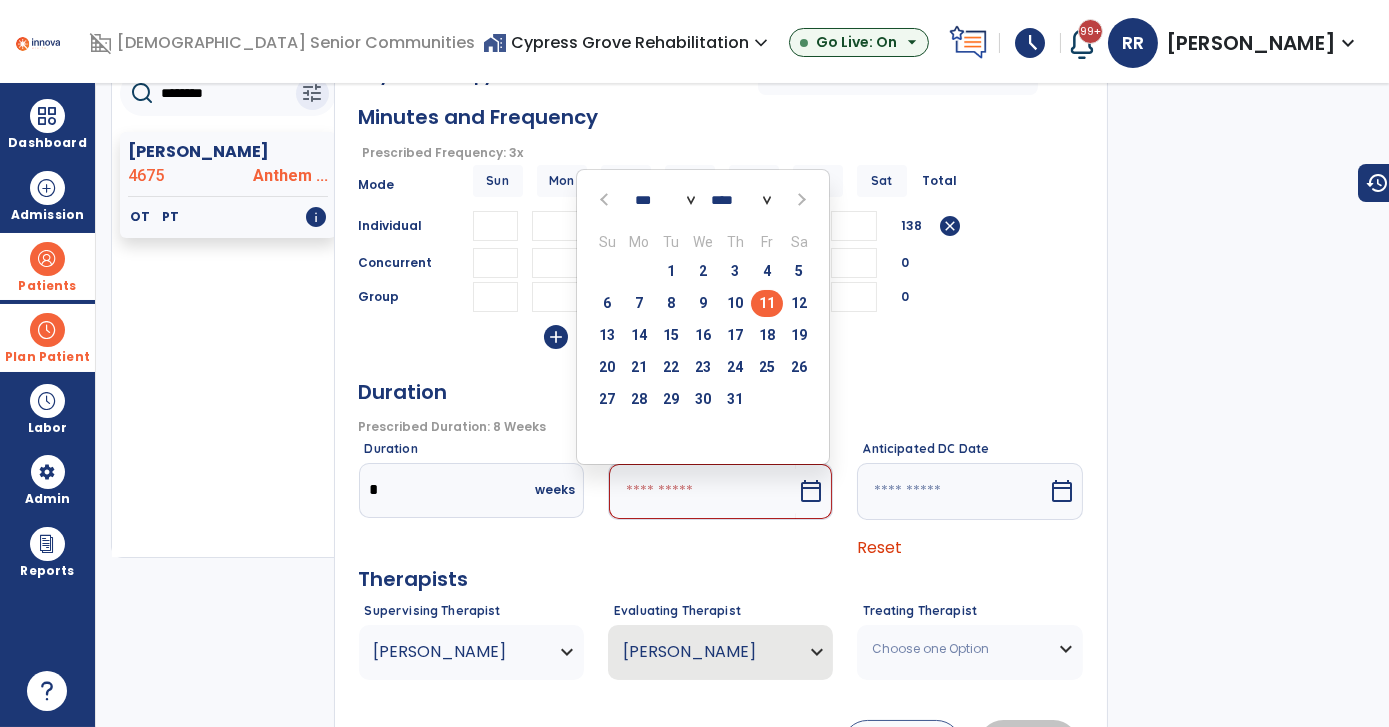 click on "11" at bounding box center [767, 303] 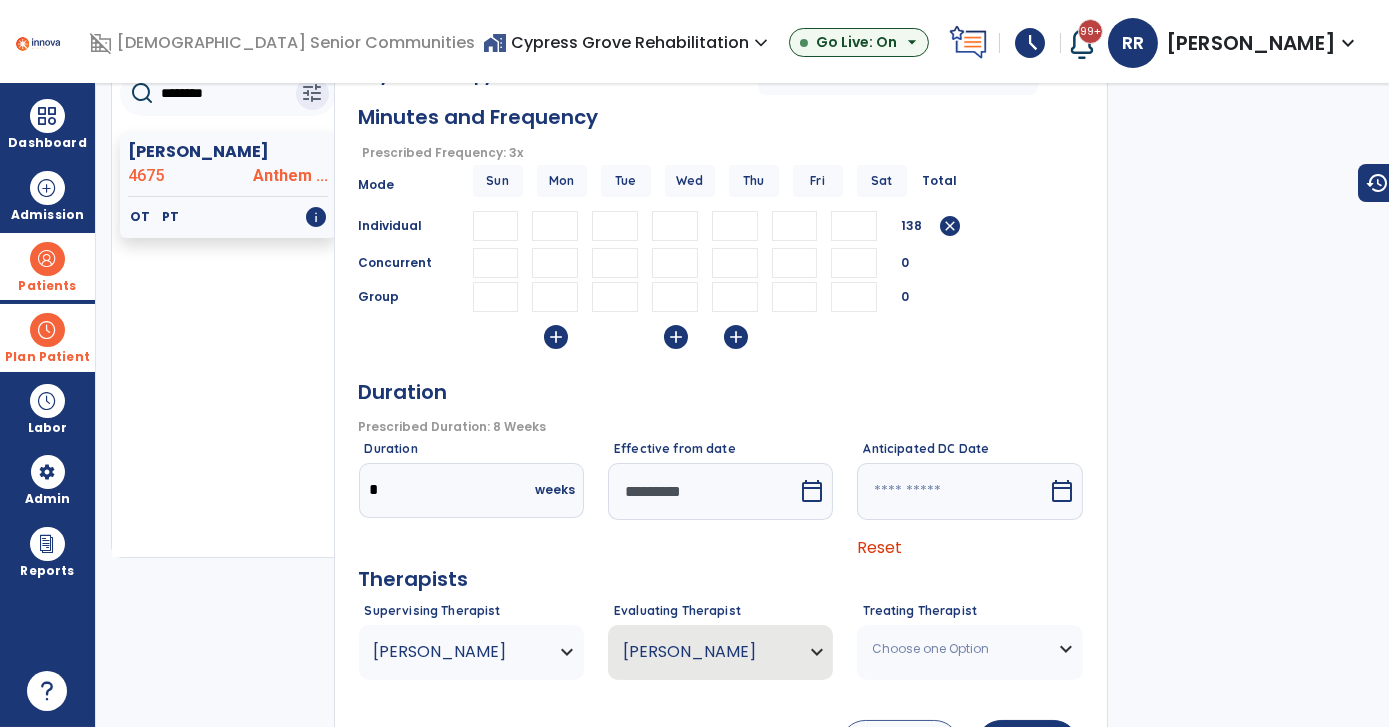 click on "[PERSON_NAME]  close   Physical Therapy Cert Period:  [DATE] - [DATE]  expand_less  Minutes and Frequency  Prescribed Frequency: 3x   error_outline  Mode Sun Mon Tue Wed Thu Fri Sat Total Individual ** ** ** 138  cancel  Concurrent 0 Group 0  add   add   add   Duration   Prescribed Duration: 8 Weeks   error_outline  Duration *  weeks  Effective from date  *********  calendar_today  Anticipated DC Date   calendar_today  Reset Therapists Supervising Therapist [PERSON_NAME] [PERSON_NAME]  PT   NPI #  N/A   License #  05015391A [PERSON_NAME]  PT   NPI #  N/A   License #  05009259A Evaluating Therapist [PERSON_NAME] [PERSON_NAME]  PT   NPI #  N/A   License #  05015391A [PERSON_NAME]  PT   NPI #  N/A   License #  05009259A Treating Therapist Choose one Option [PERSON_NAME]  PT   NPI #  N/A   License #  05015391A [PERSON_NAME]  PTA   NPI #  N/A   License #  06005417A [PERSON_NAME]  PT   NPI #  N/A   License #  05009259A  Cancel   Save    OT Sun Mon Tue Wed Thu Fri Sat 8 Weeks Cert Period:   expand_more" 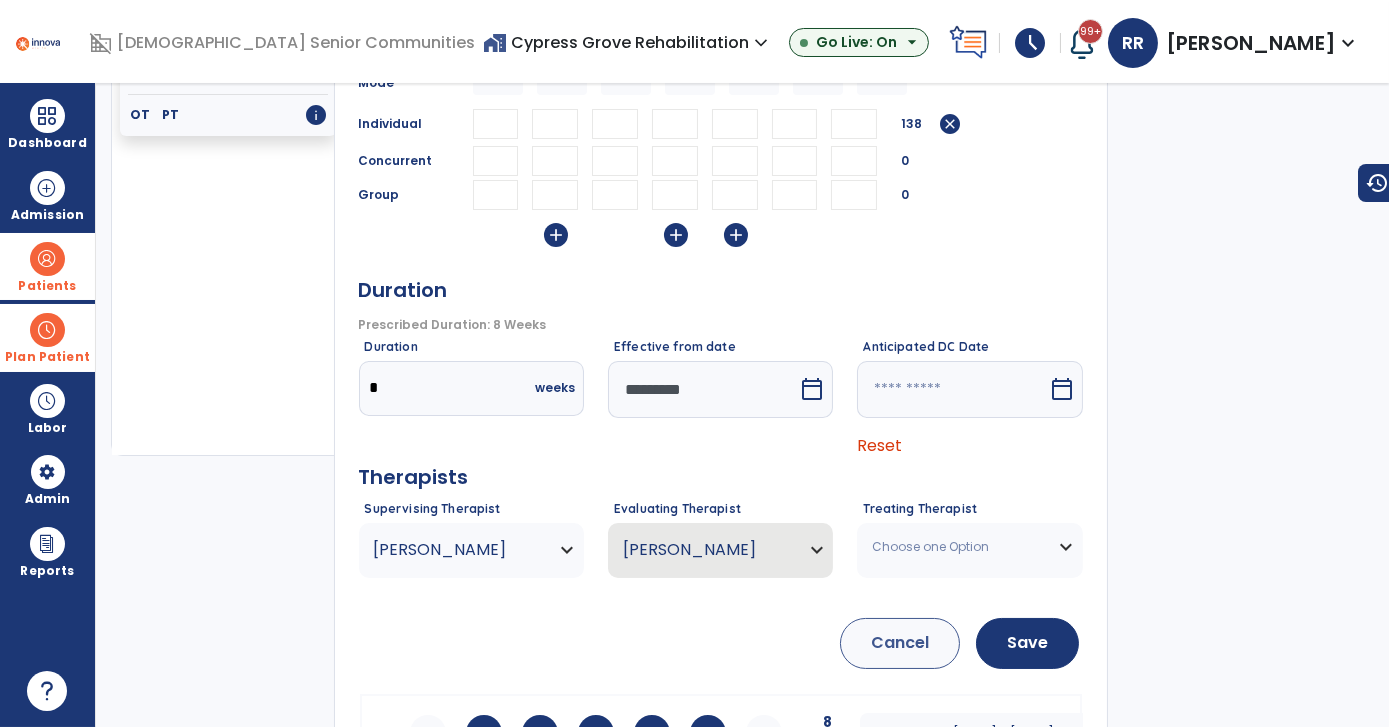 scroll, scrollTop: 375, scrollLeft: 0, axis: vertical 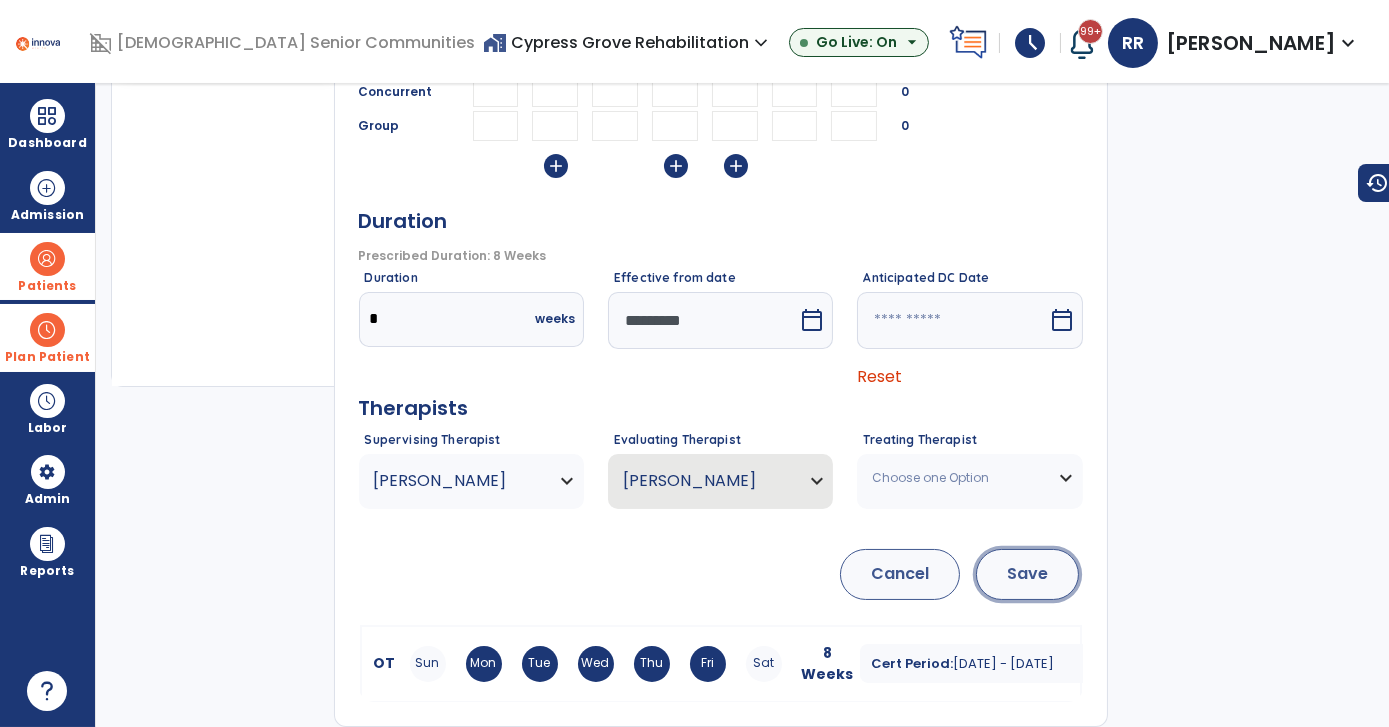 click on "Save" at bounding box center (1027, 574) 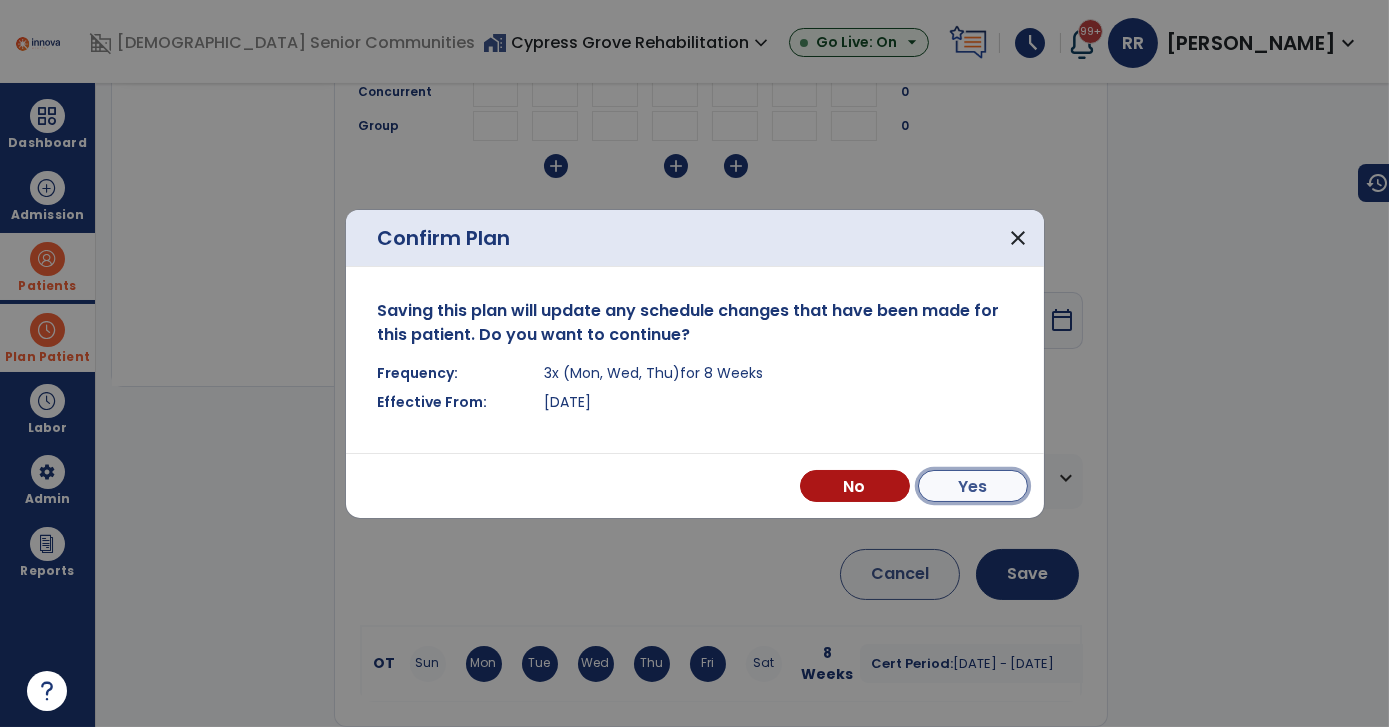 click on "Yes" at bounding box center [973, 486] 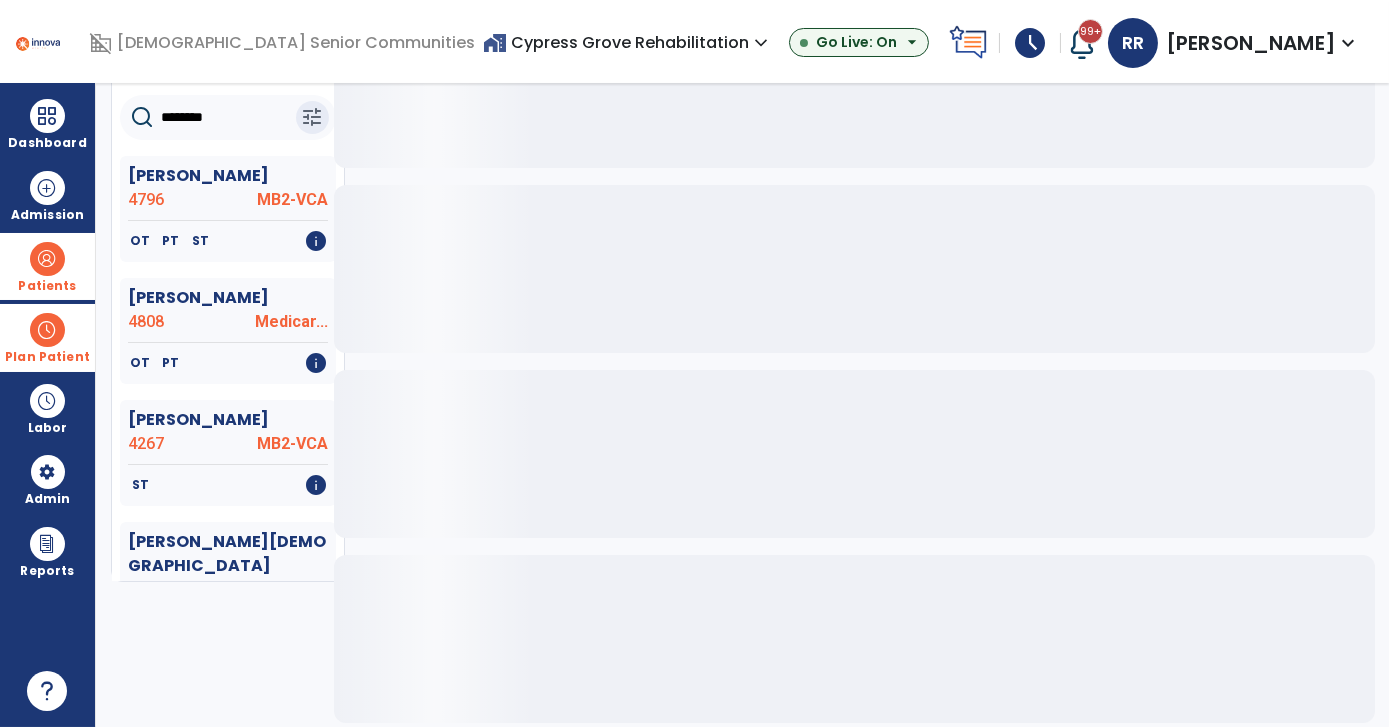 scroll, scrollTop: 0, scrollLeft: 0, axis: both 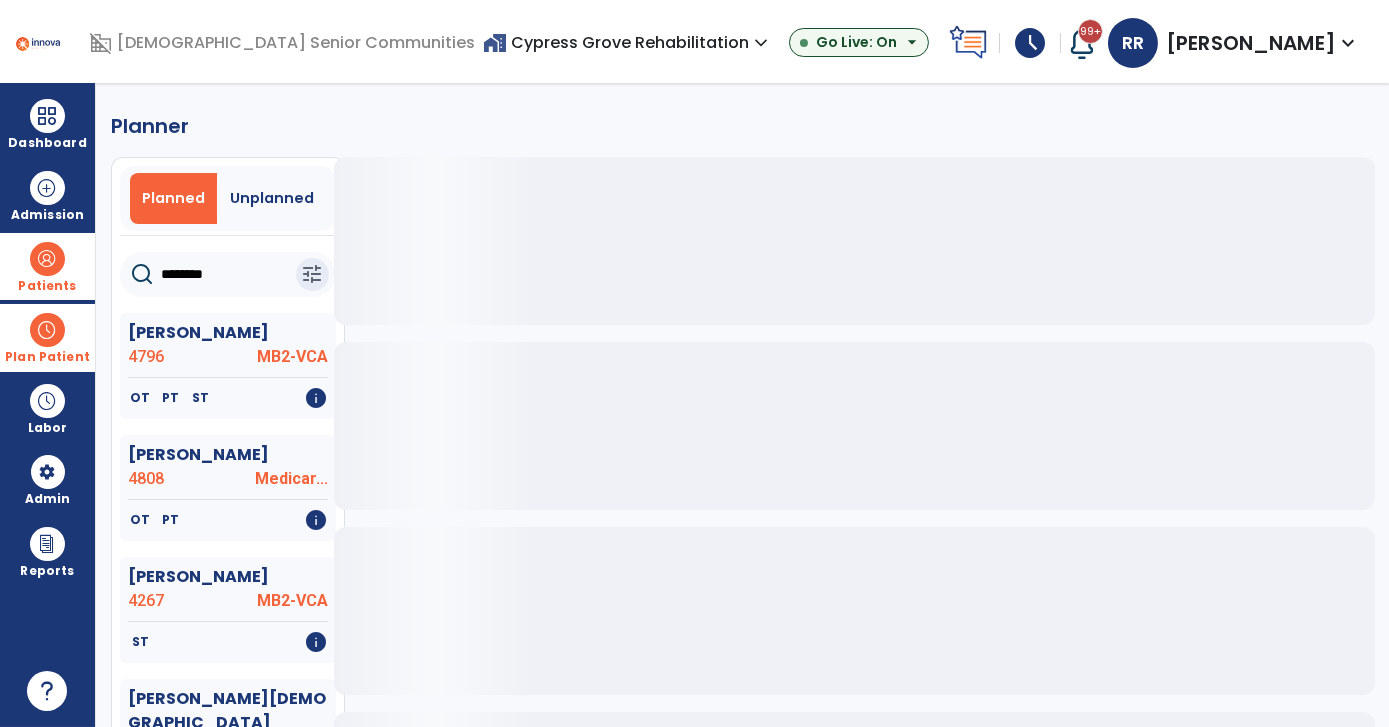 click on "Patients" at bounding box center [47, 266] 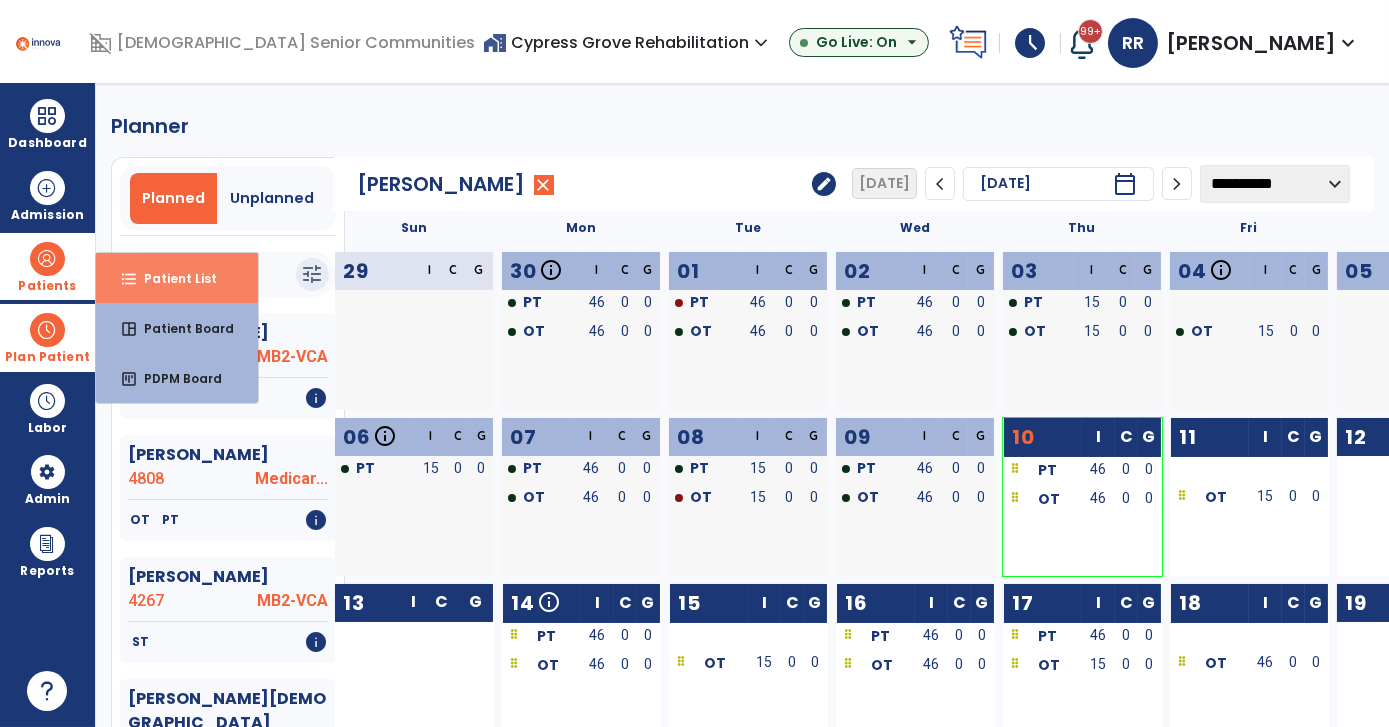 click on "Patient List" at bounding box center (172, 278) 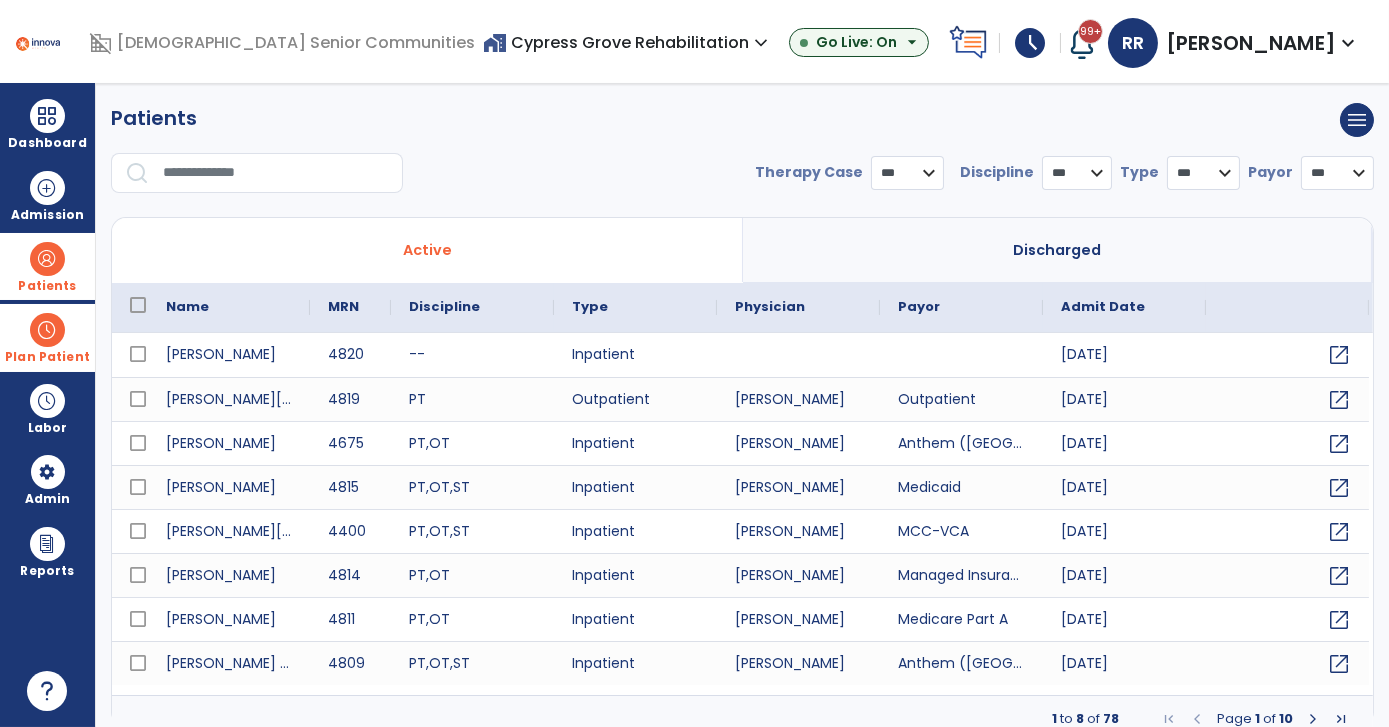 select on "***" 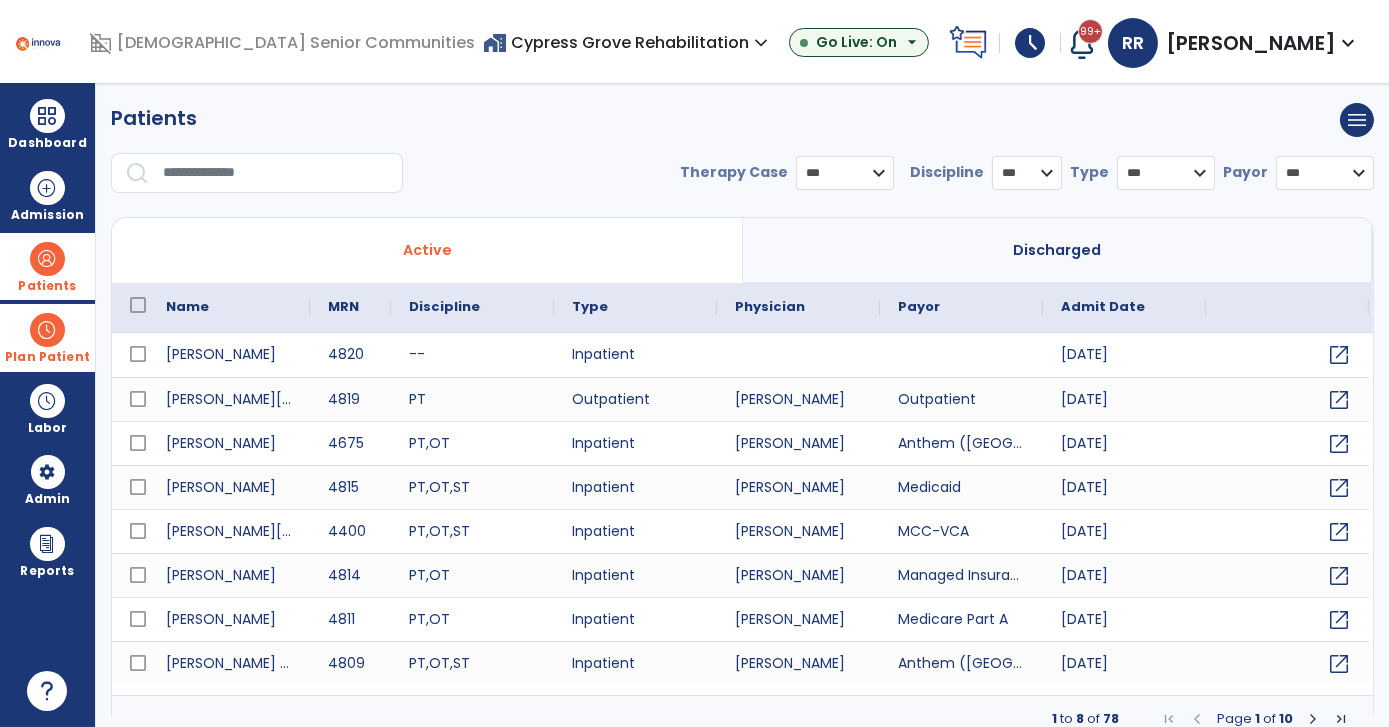 click at bounding box center [47, 330] 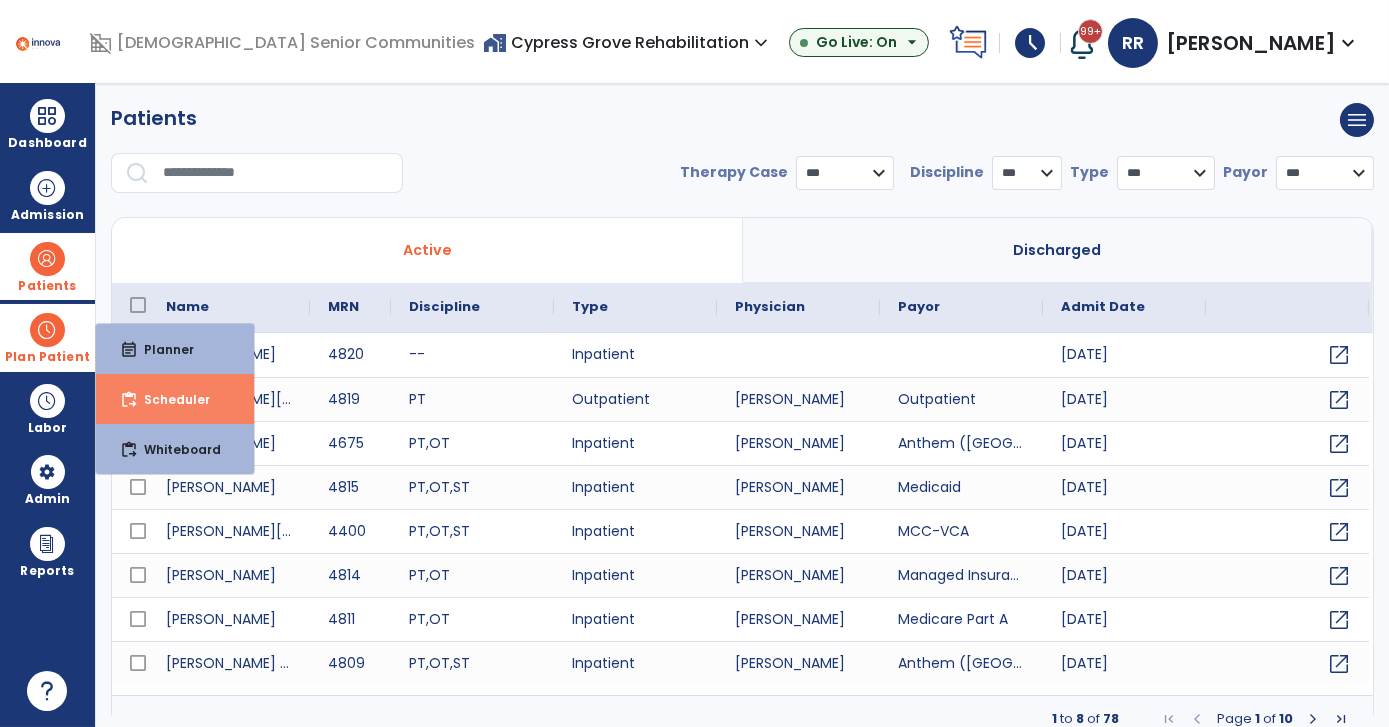 click on "Scheduler" at bounding box center [169, 399] 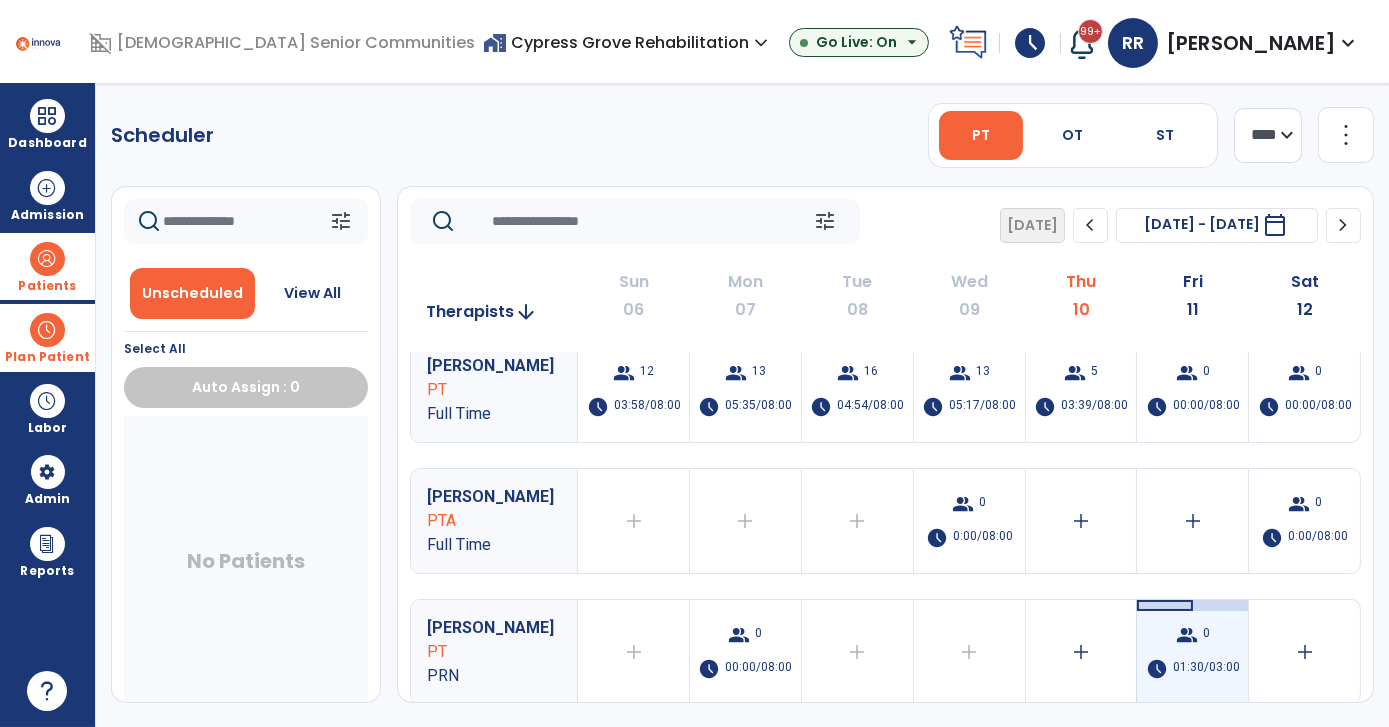 scroll, scrollTop: 0, scrollLeft: 0, axis: both 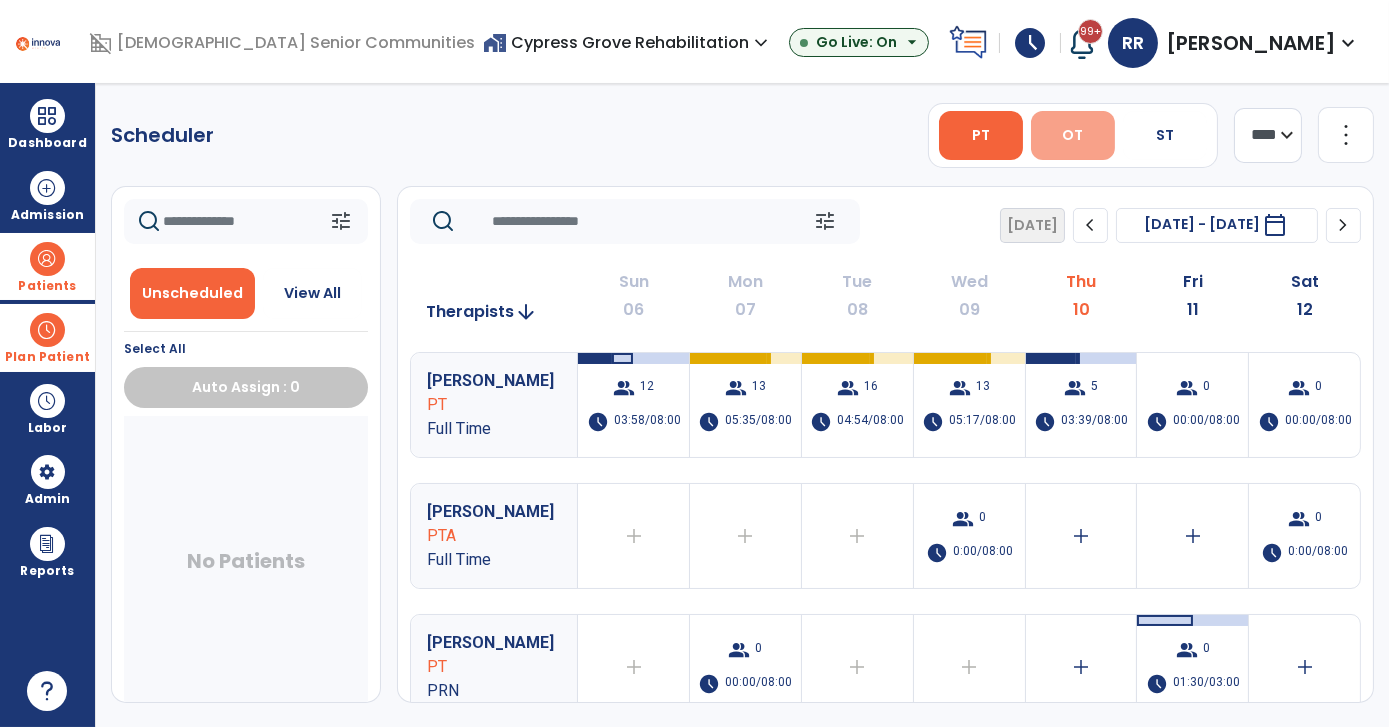 click on "OT" at bounding box center (1073, 135) 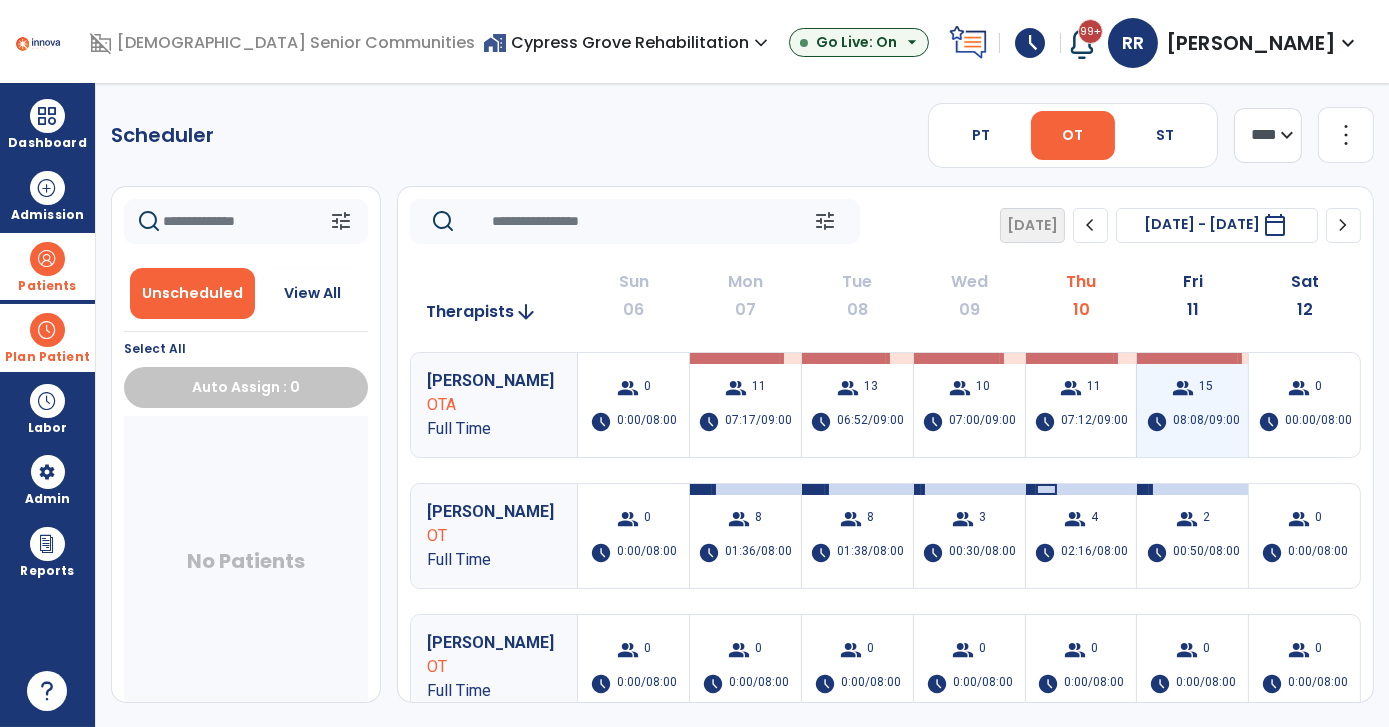 click on "group  15  schedule  08:08/09:00" at bounding box center [1192, 405] 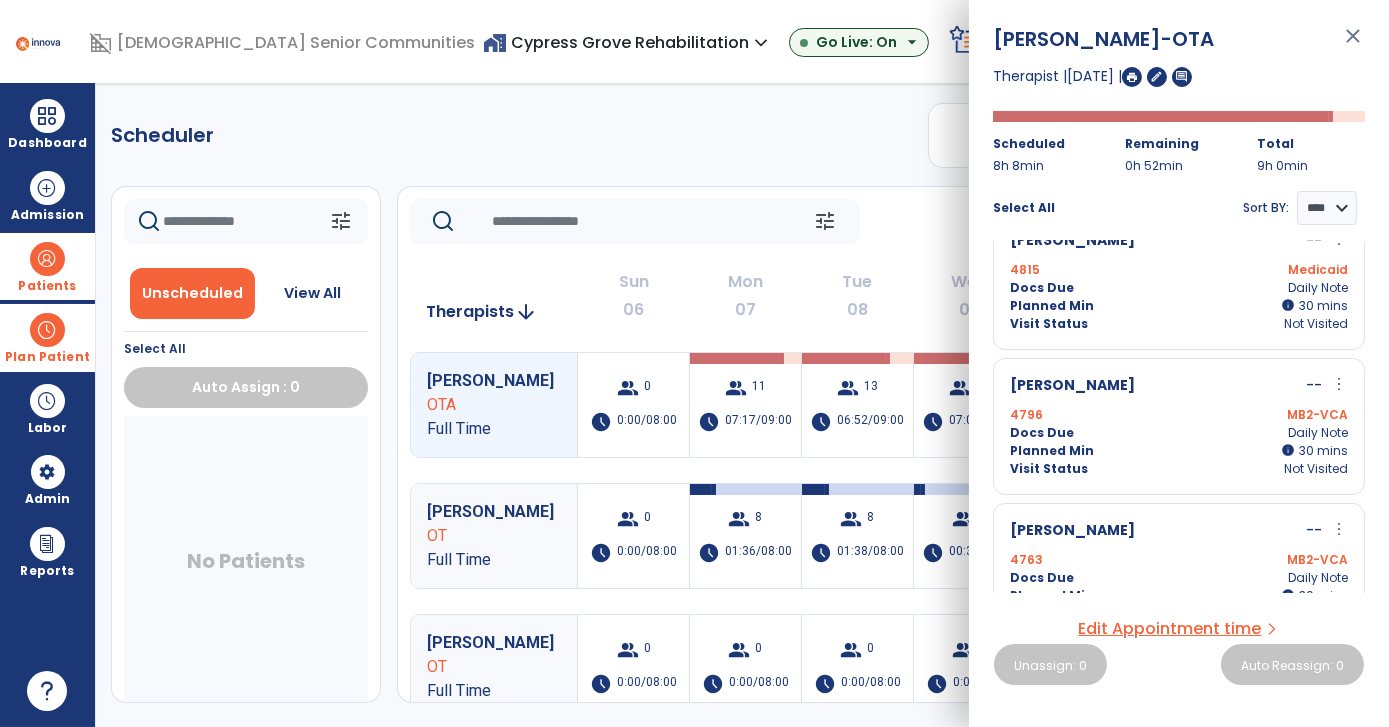 scroll, scrollTop: 1181, scrollLeft: 0, axis: vertical 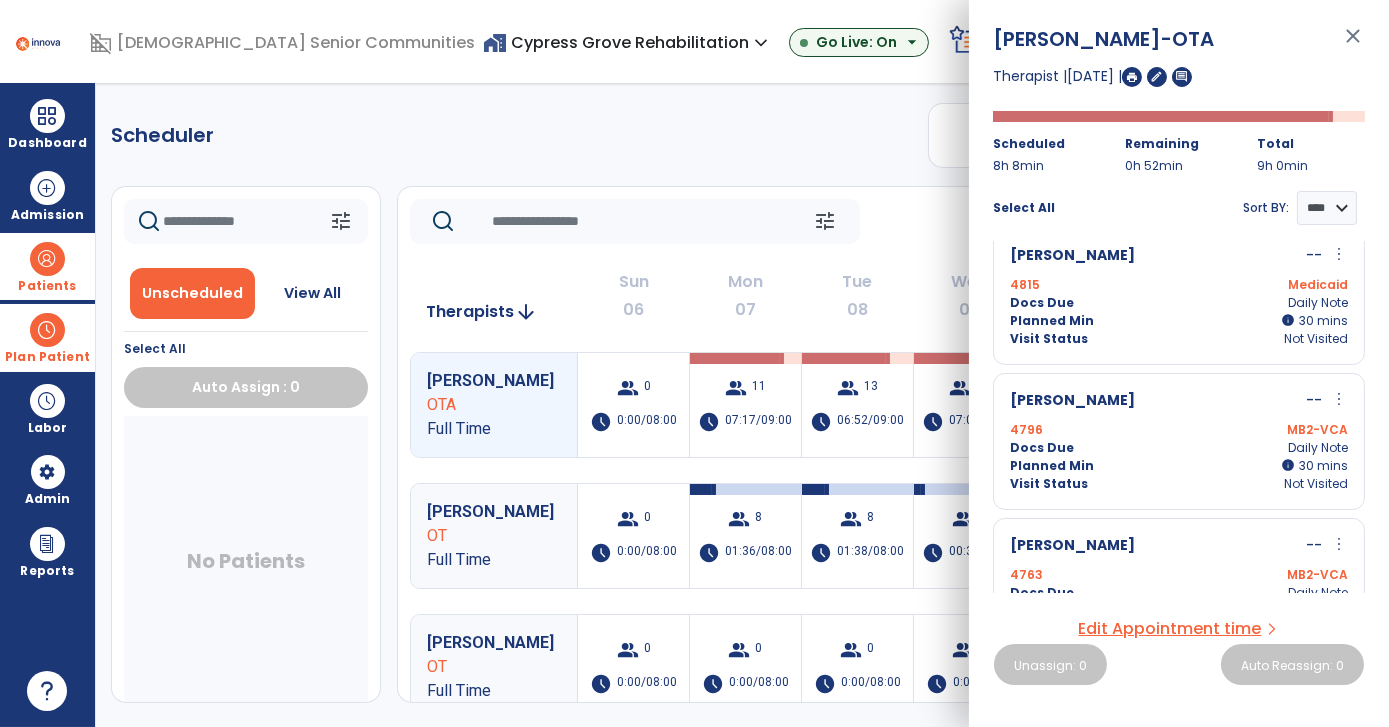 click on "Docs Due Daily Note" at bounding box center [1179, 448] 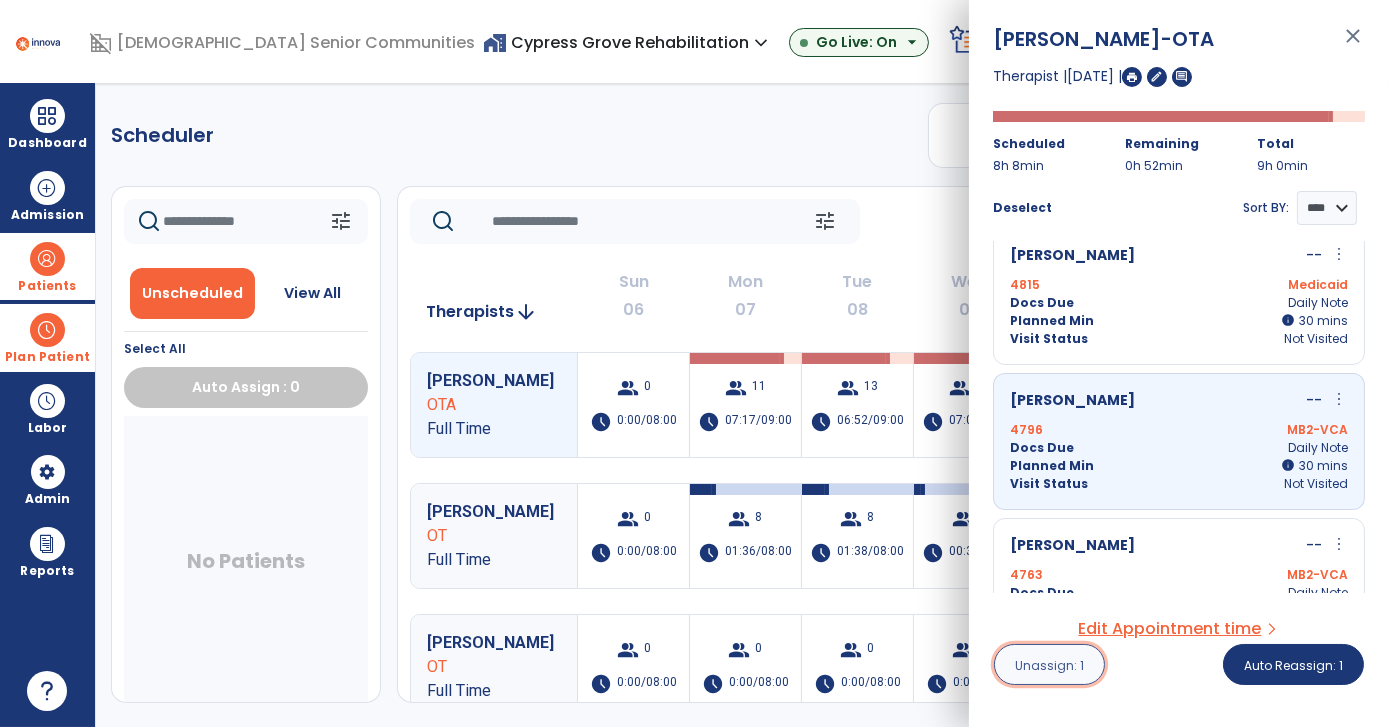 click on "Unassign: 1" at bounding box center (1049, 665) 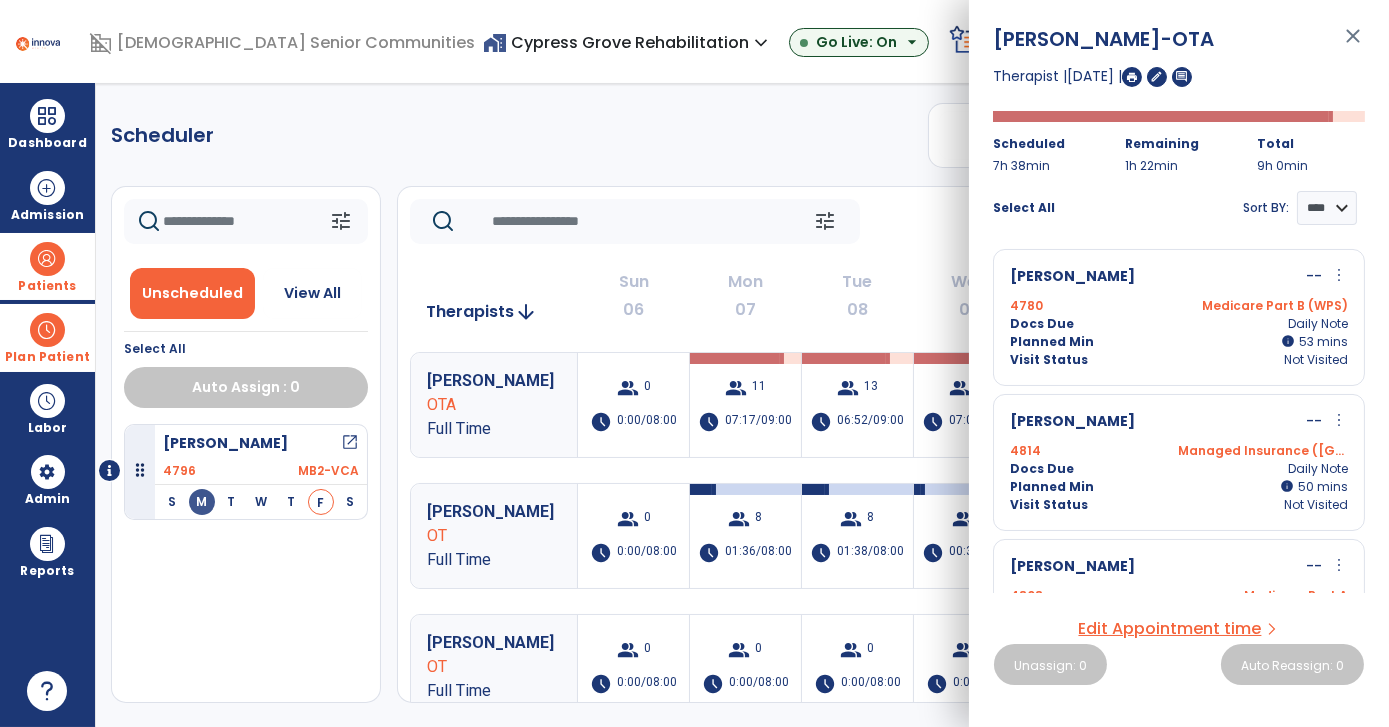 click on "Scheduler   PT   OT   ST  **** *** more_vert  Manage Labor   View All Therapists   Print" 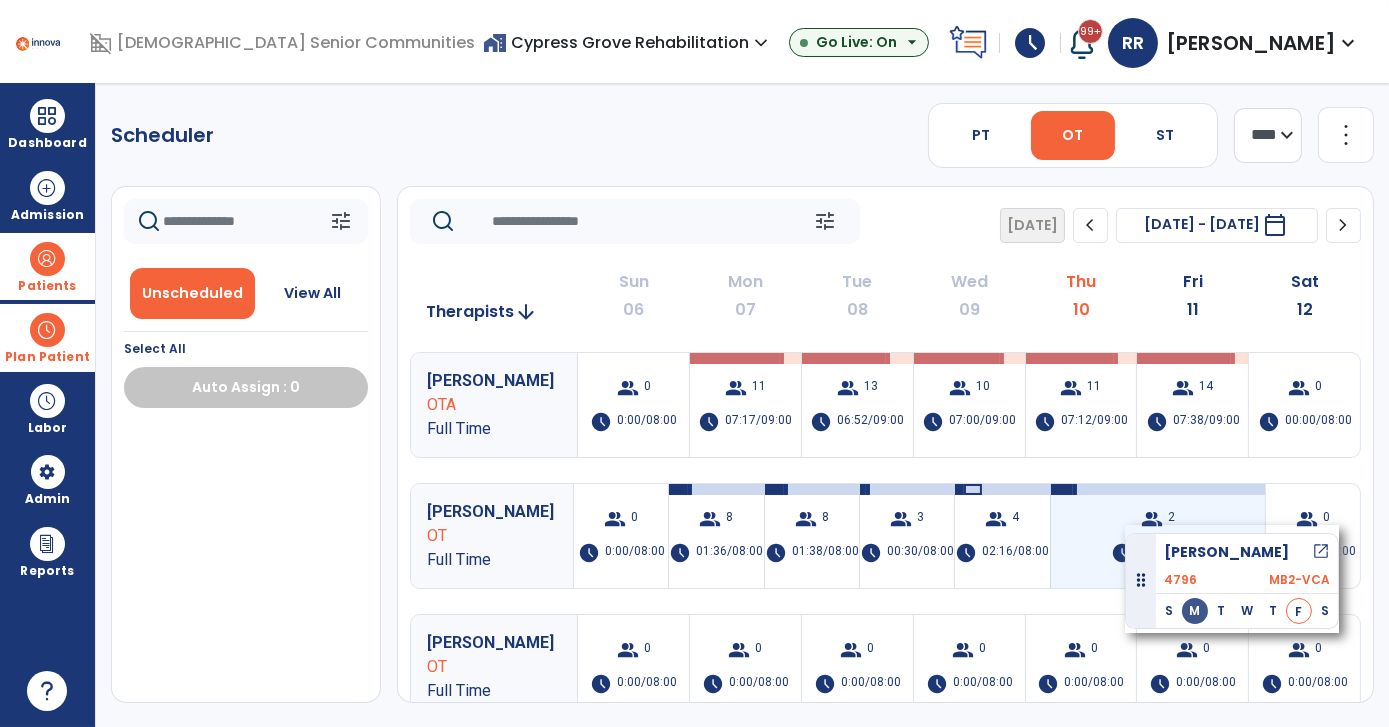 drag, startPoint x: 272, startPoint y: 468, endPoint x: 1120, endPoint y: 526, distance: 849.9812 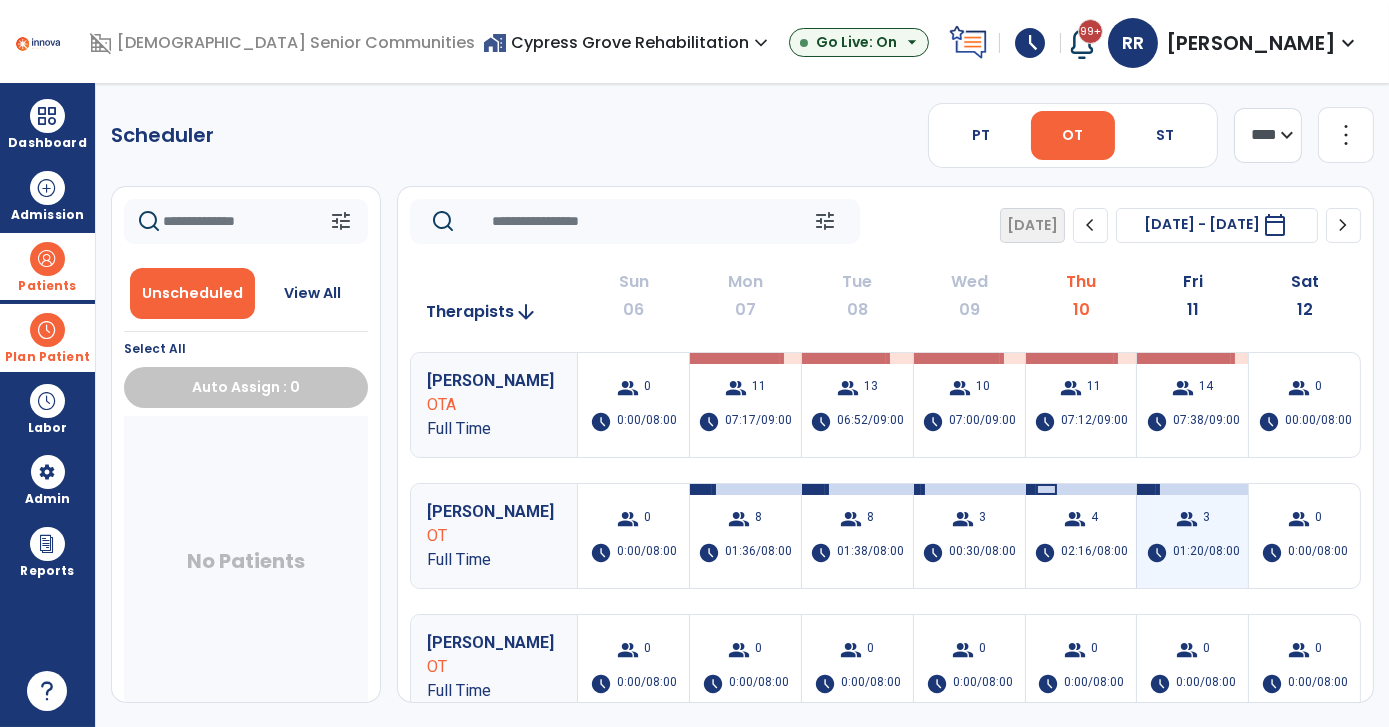 click on "group  3  schedule  01:20/08:00" at bounding box center [1192, 536] 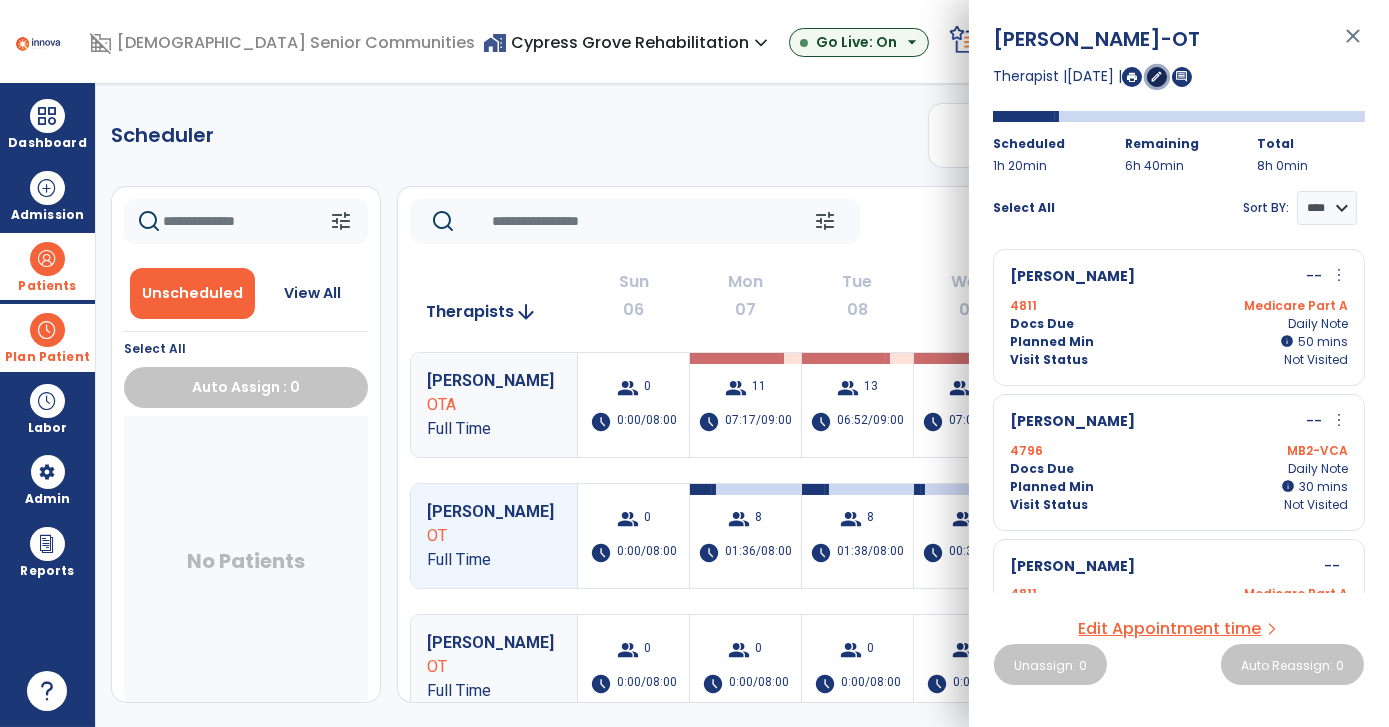 click on "edit" at bounding box center [1157, 76] 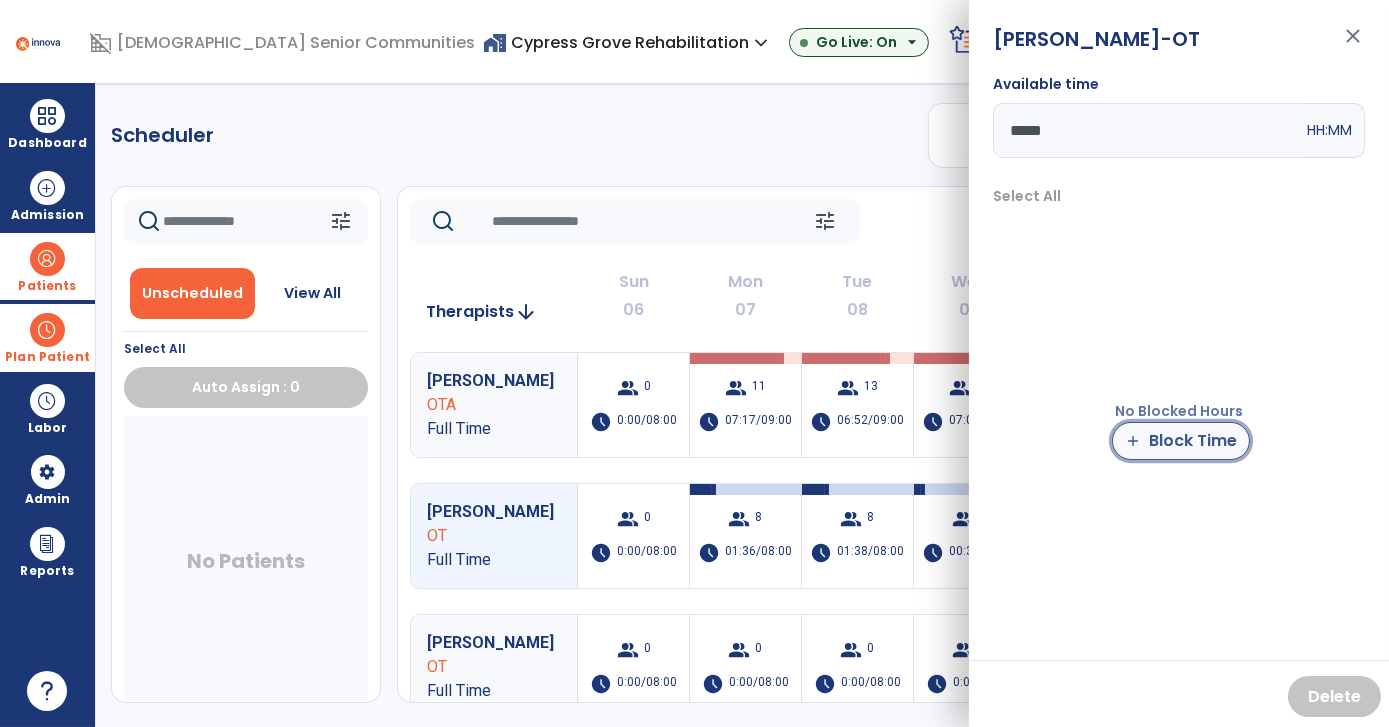 click on "add   Block Time" at bounding box center (1181, 441) 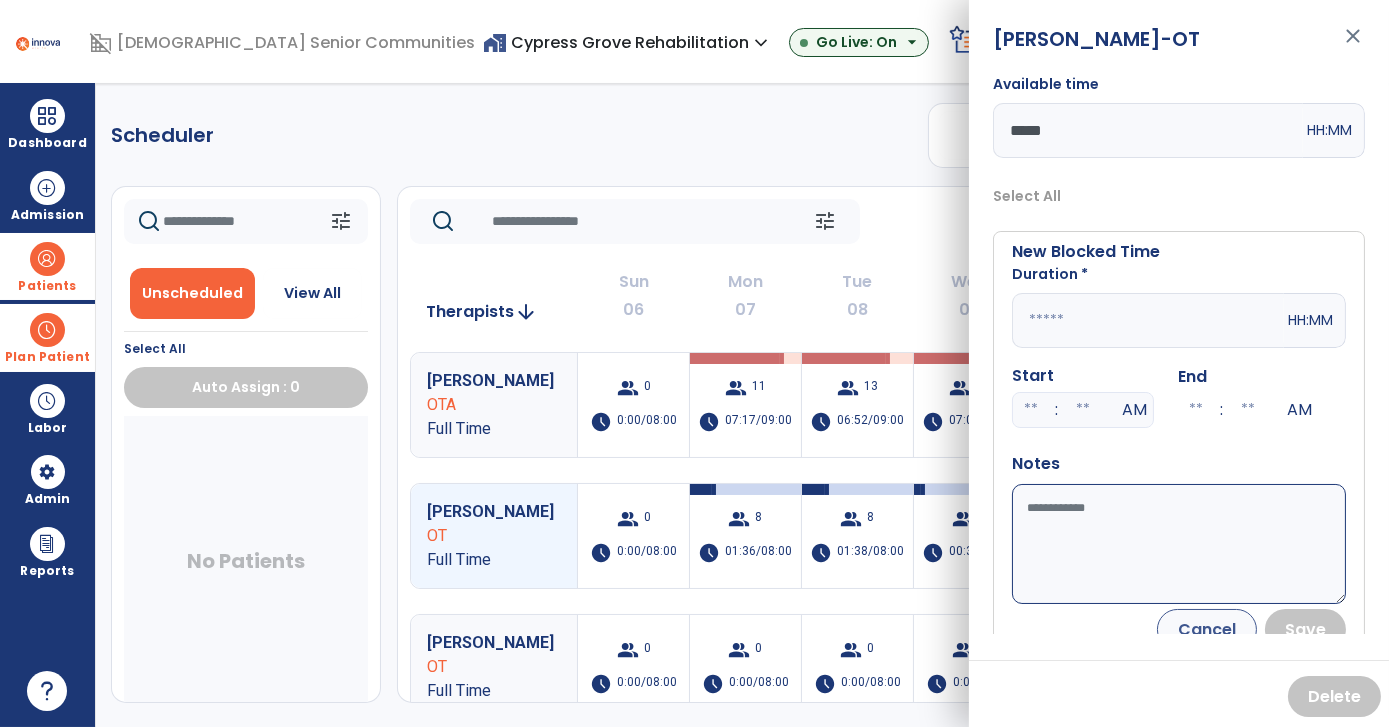 click at bounding box center (1148, 320) 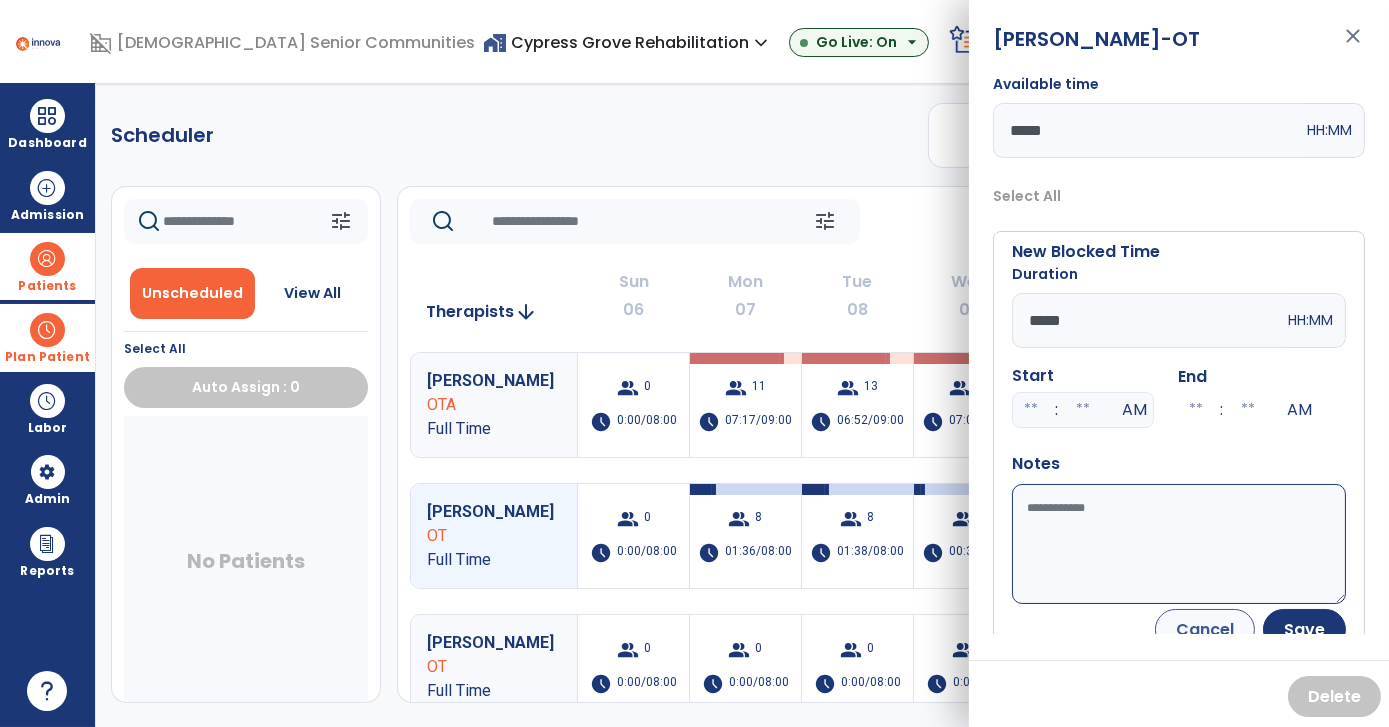type on "*****" 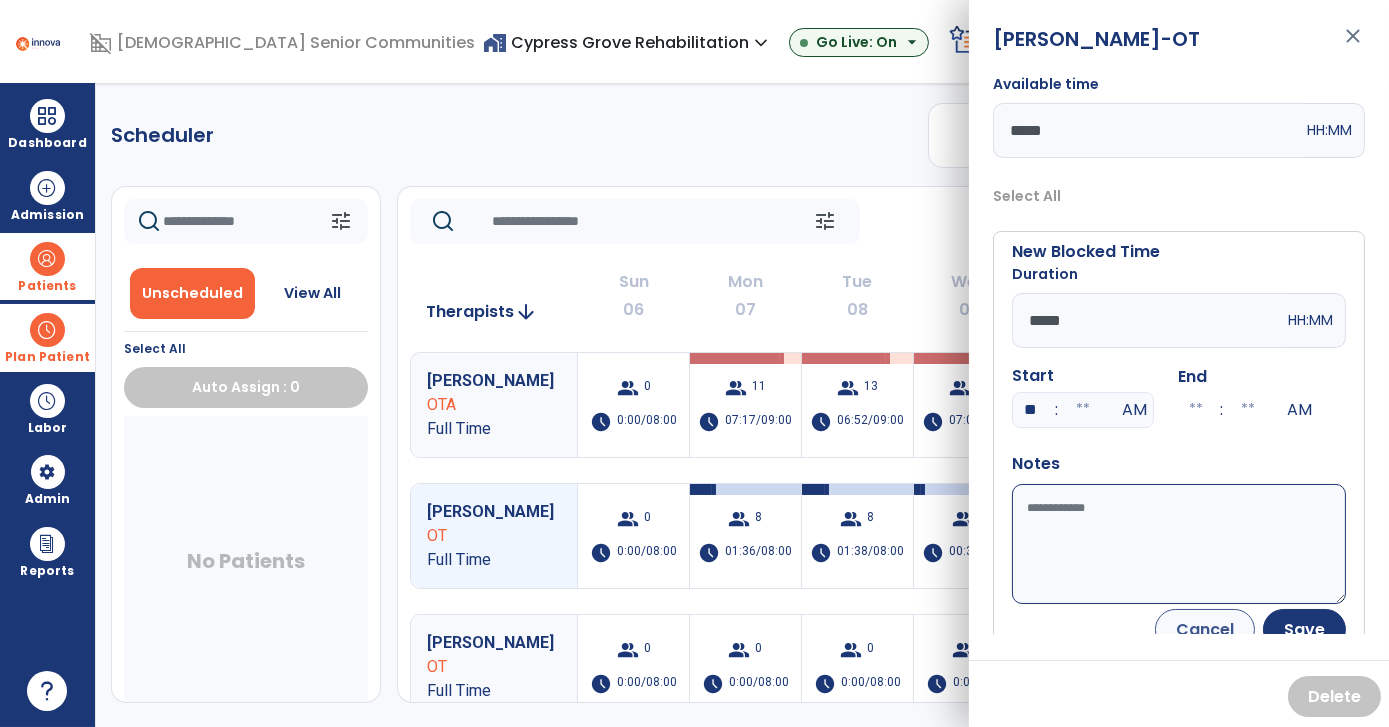 type on "**" 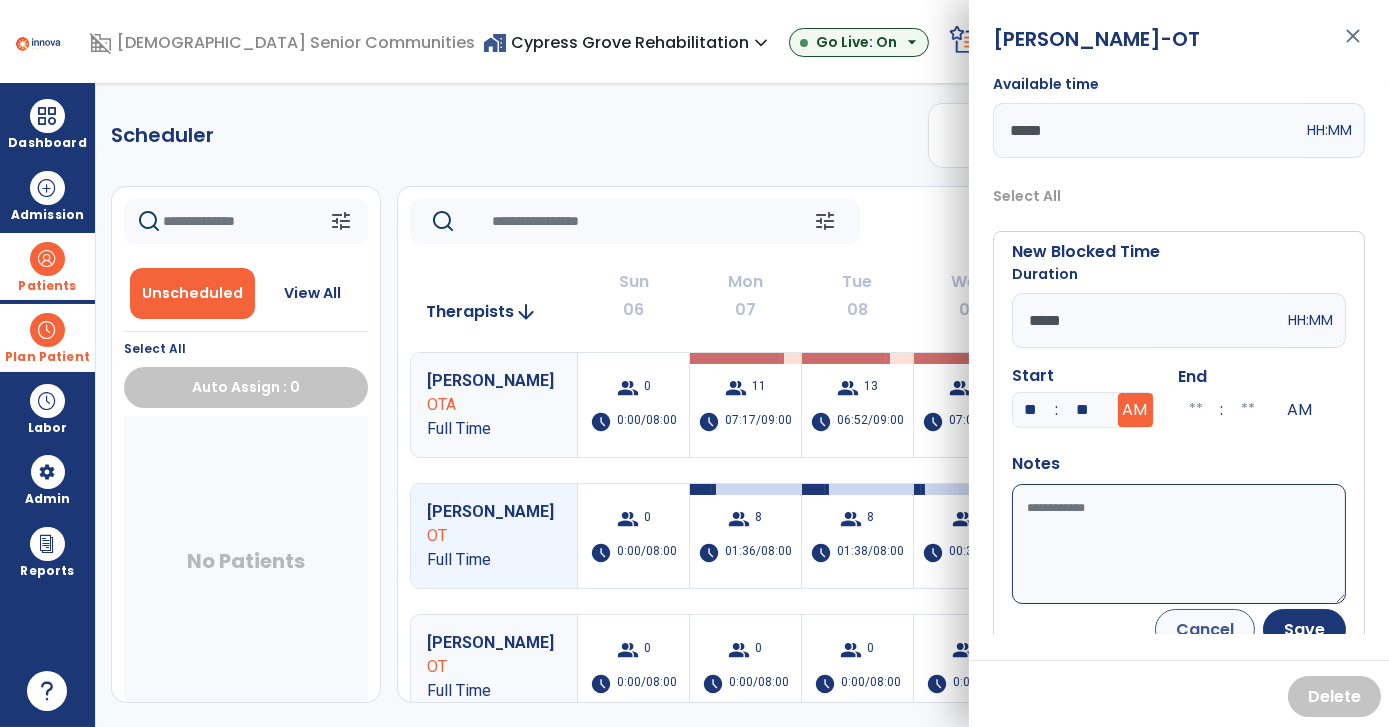 type on "**" 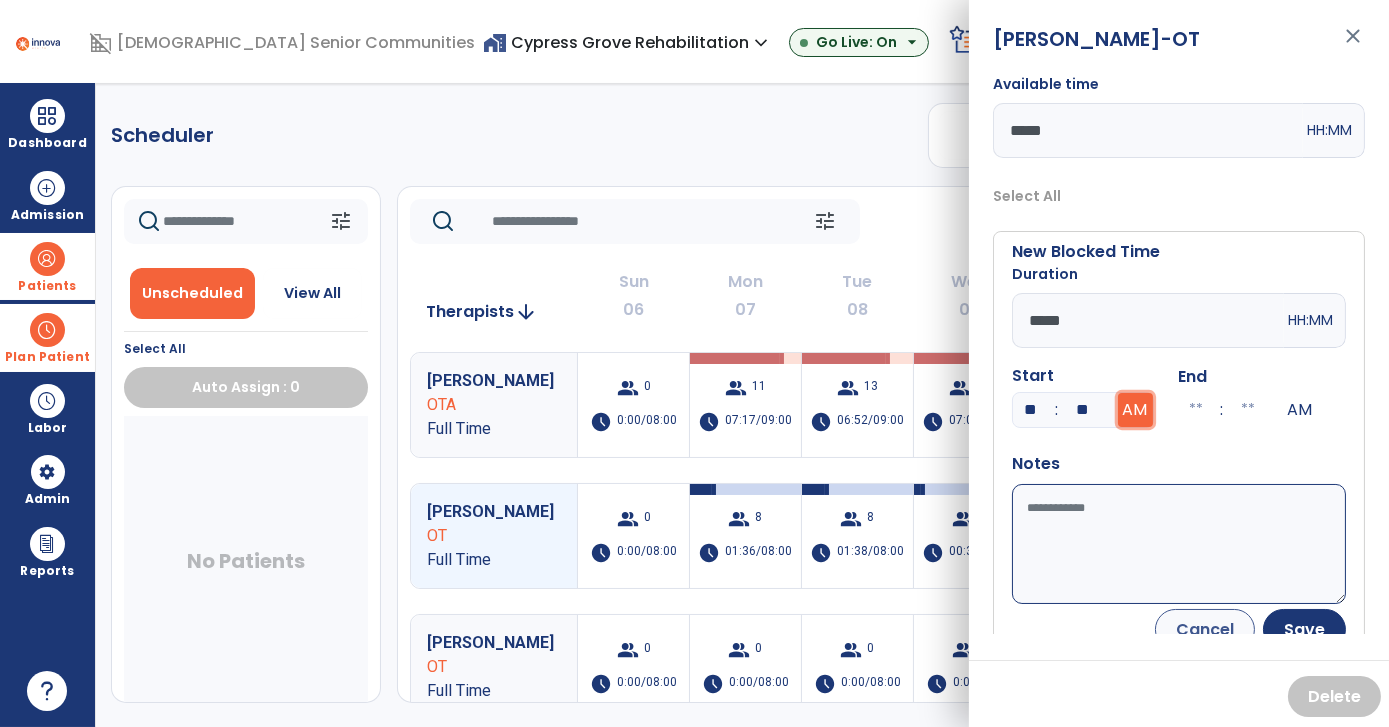 type on "**" 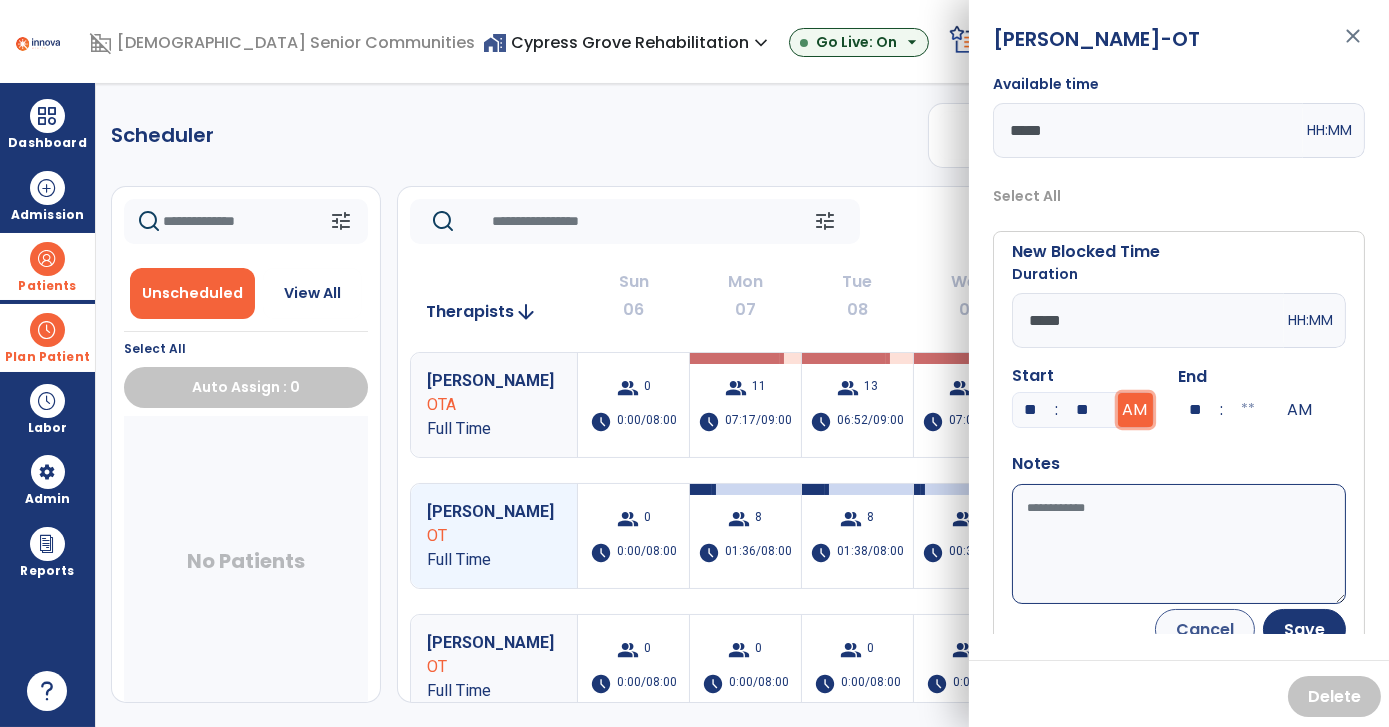 type on "**" 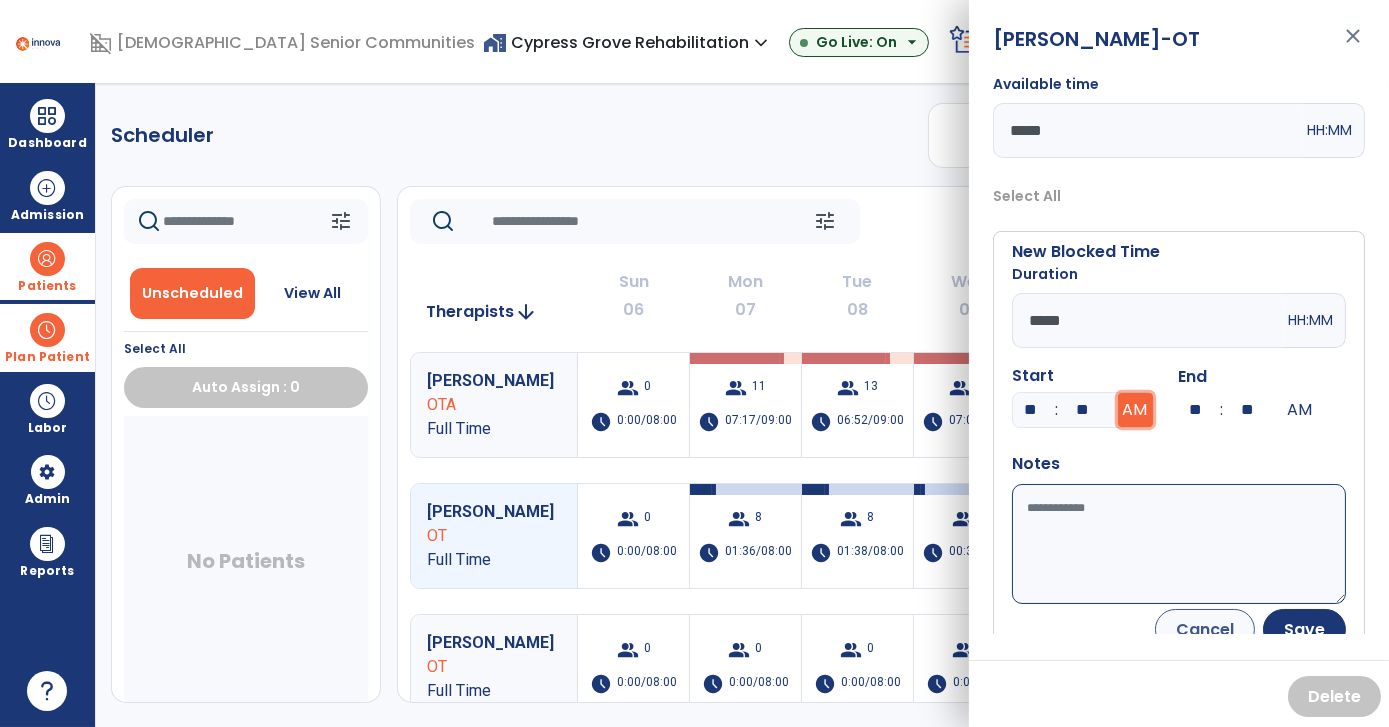 click on "AM" at bounding box center [1135, 410] 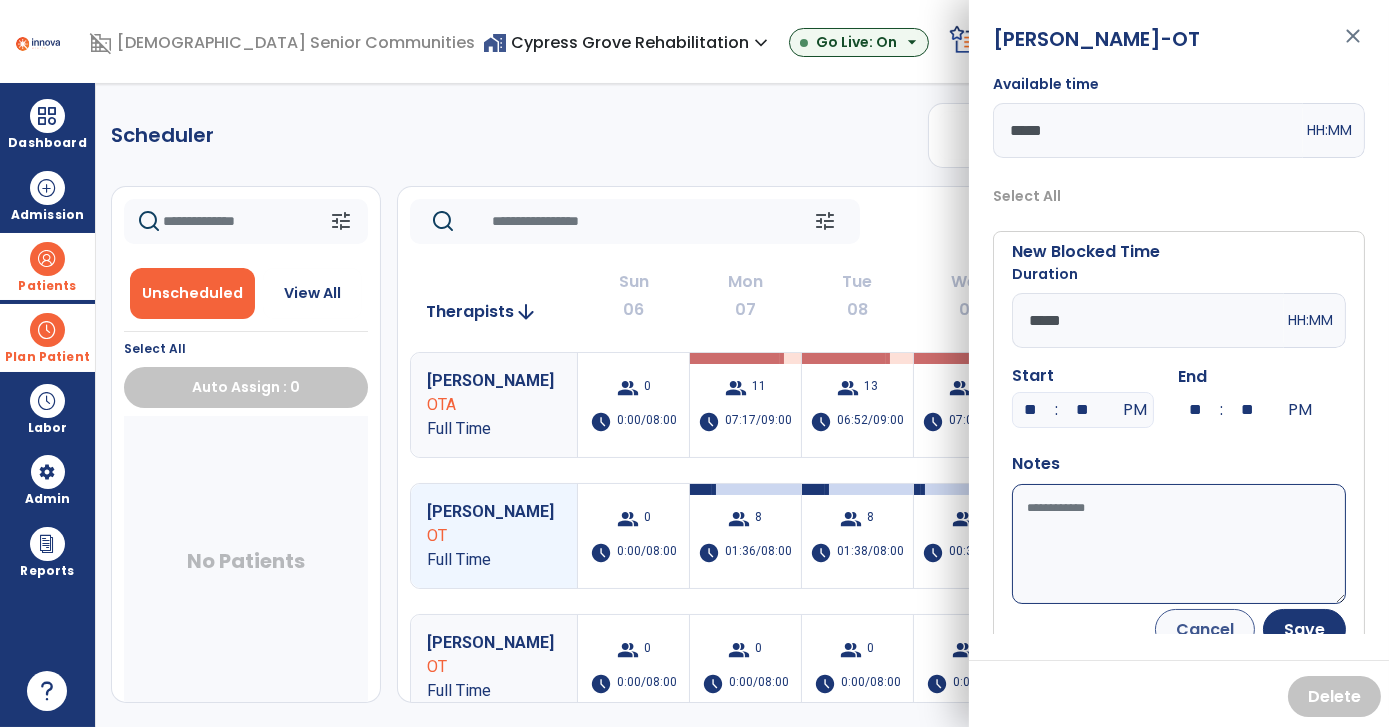 click on "Available time" at bounding box center (1179, 544) 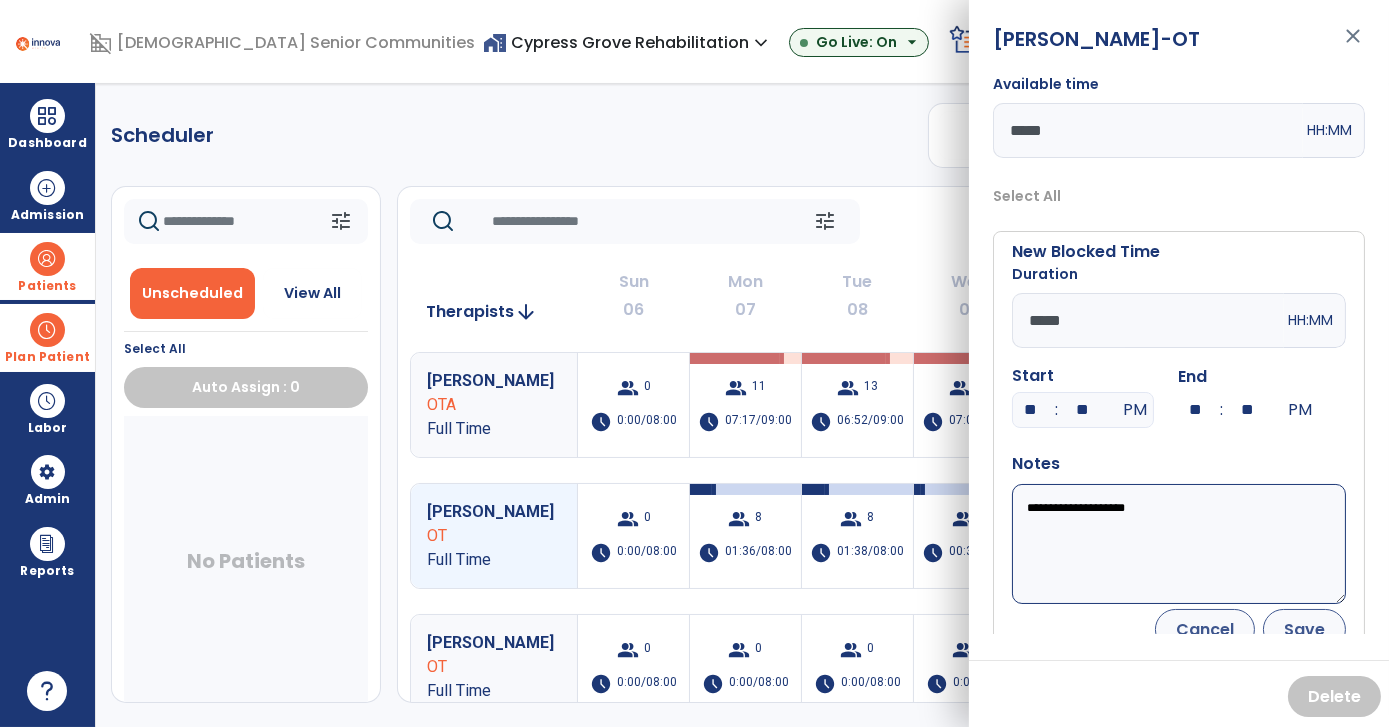 type on "**********" 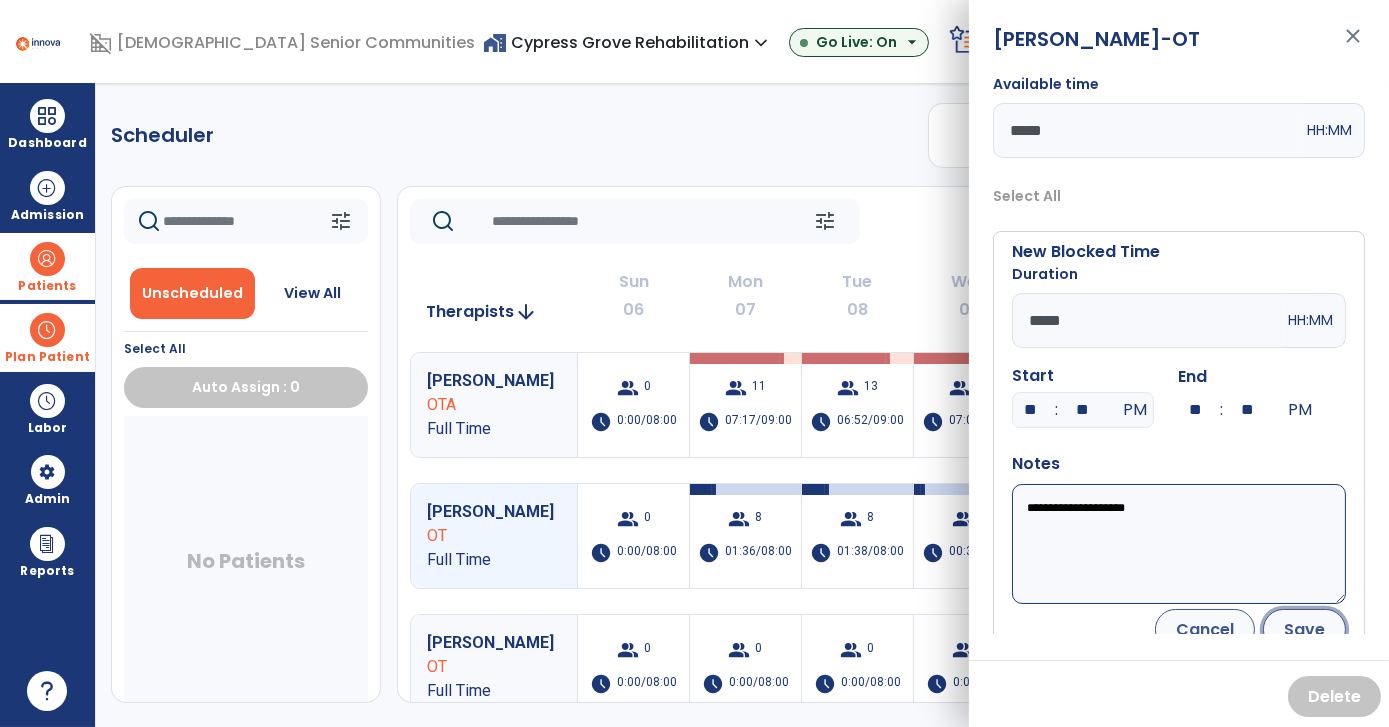 click on "Save" at bounding box center (1304, 629) 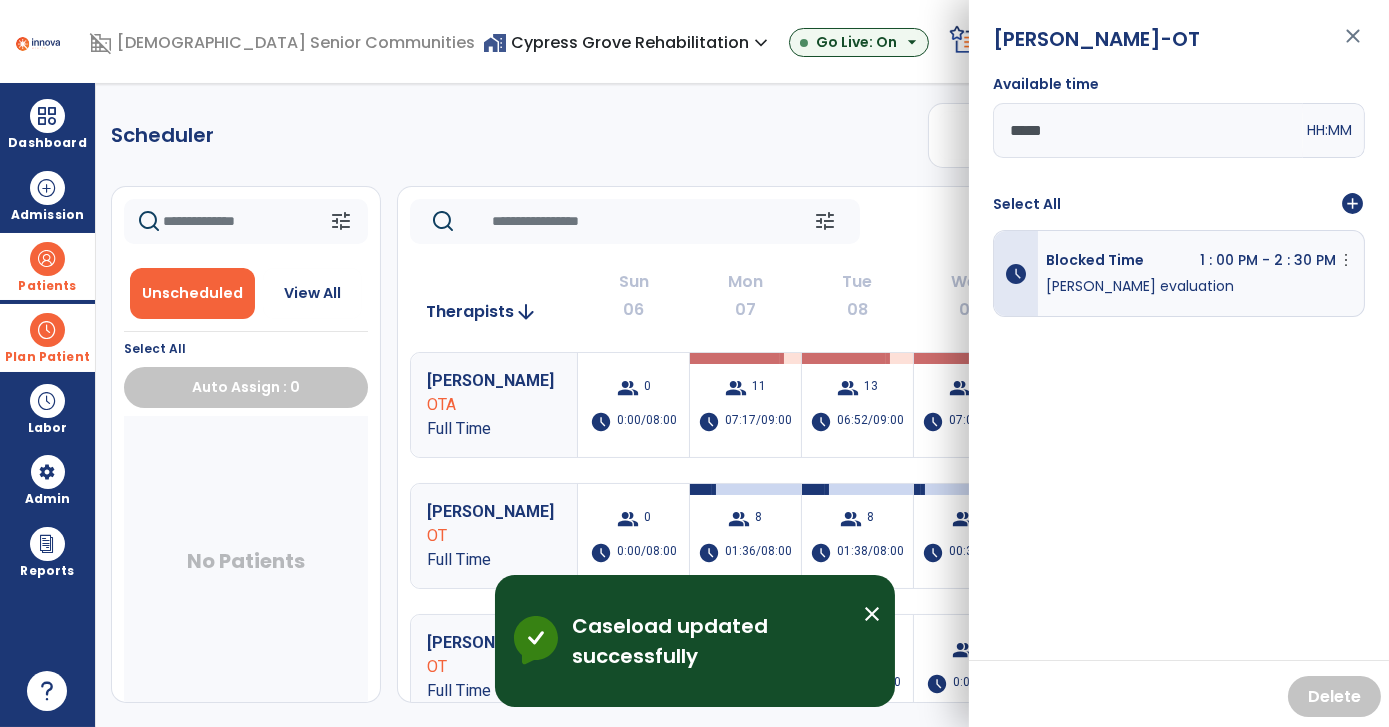 drag, startPoint x: 765, startPoint y: 152, endPoint x: 766, endPoint y: 134, distance: 18.027756 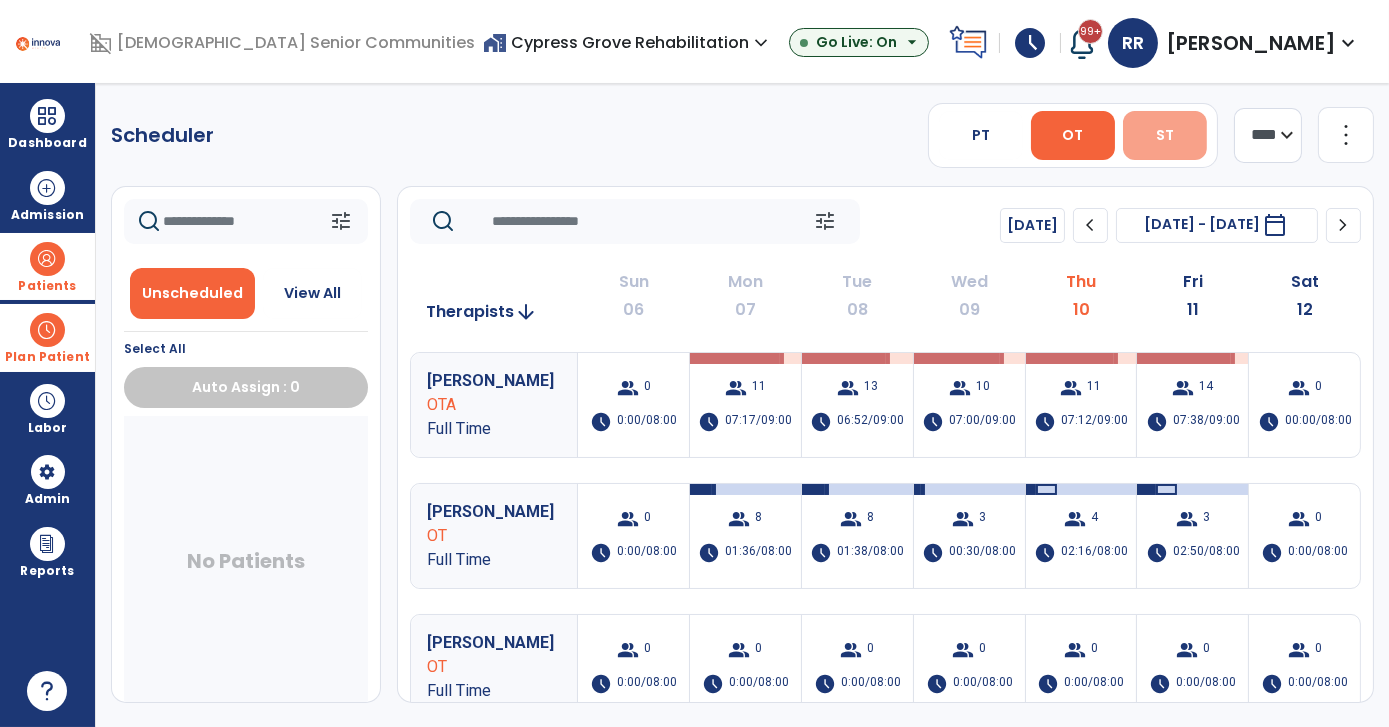 click on "ST" at bounding box center [1165, 135] 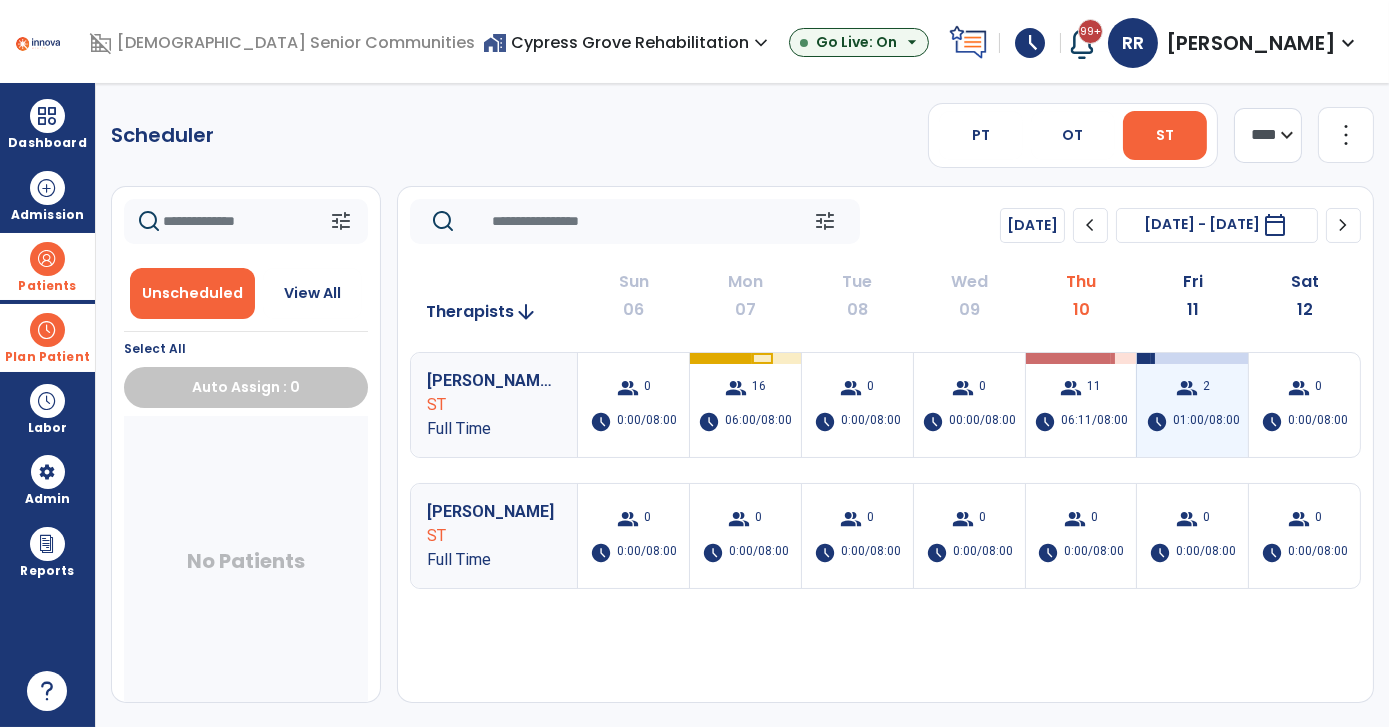 click on "group" at bounding box center [1187, 388] 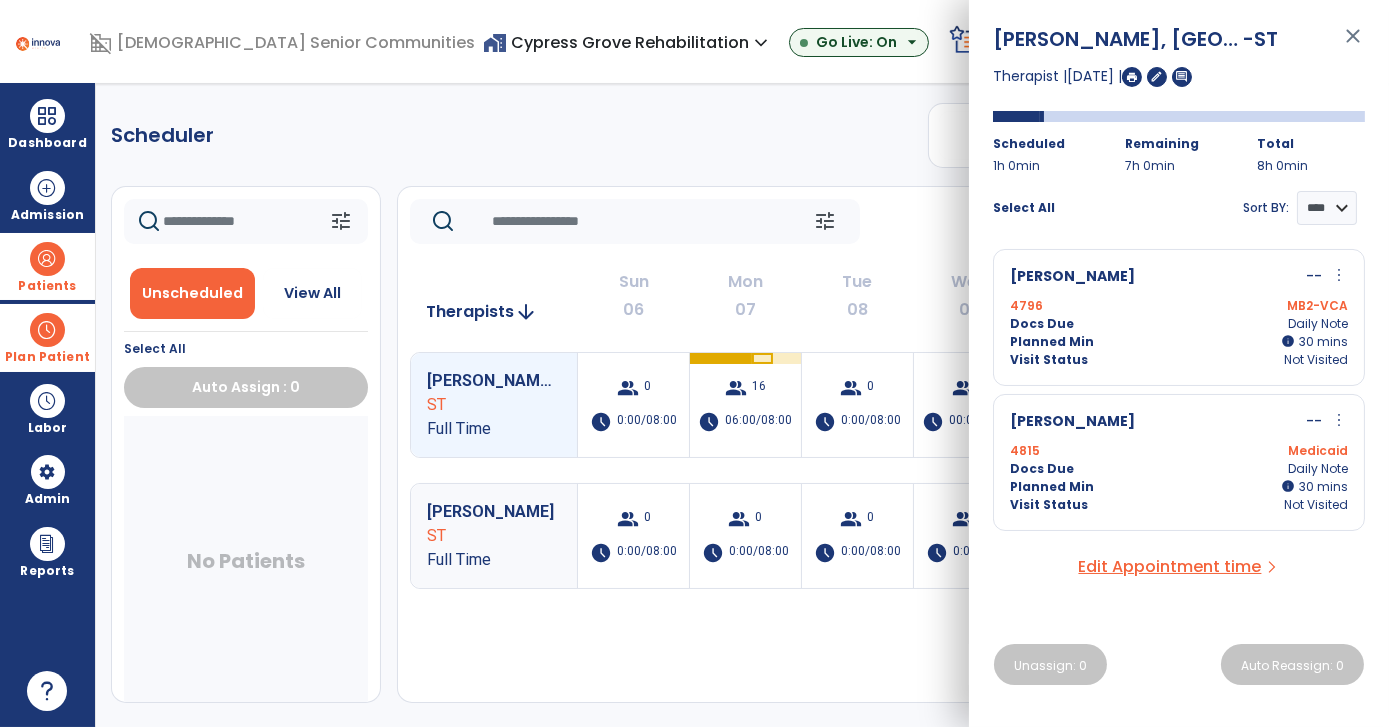 click on "Therapist |   [DATE] |   edit   comment" at bounding box center (1179, 76) 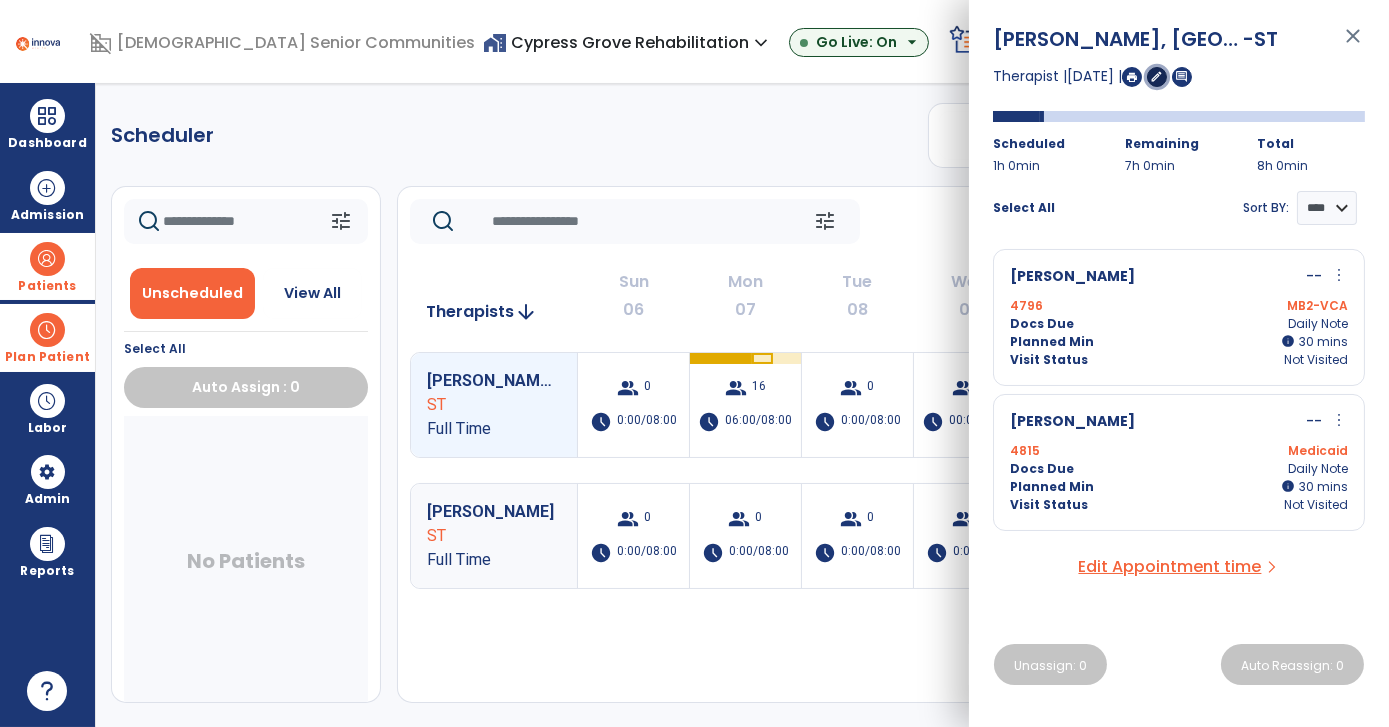 click on "edit" at bounding box center (1157, 76) 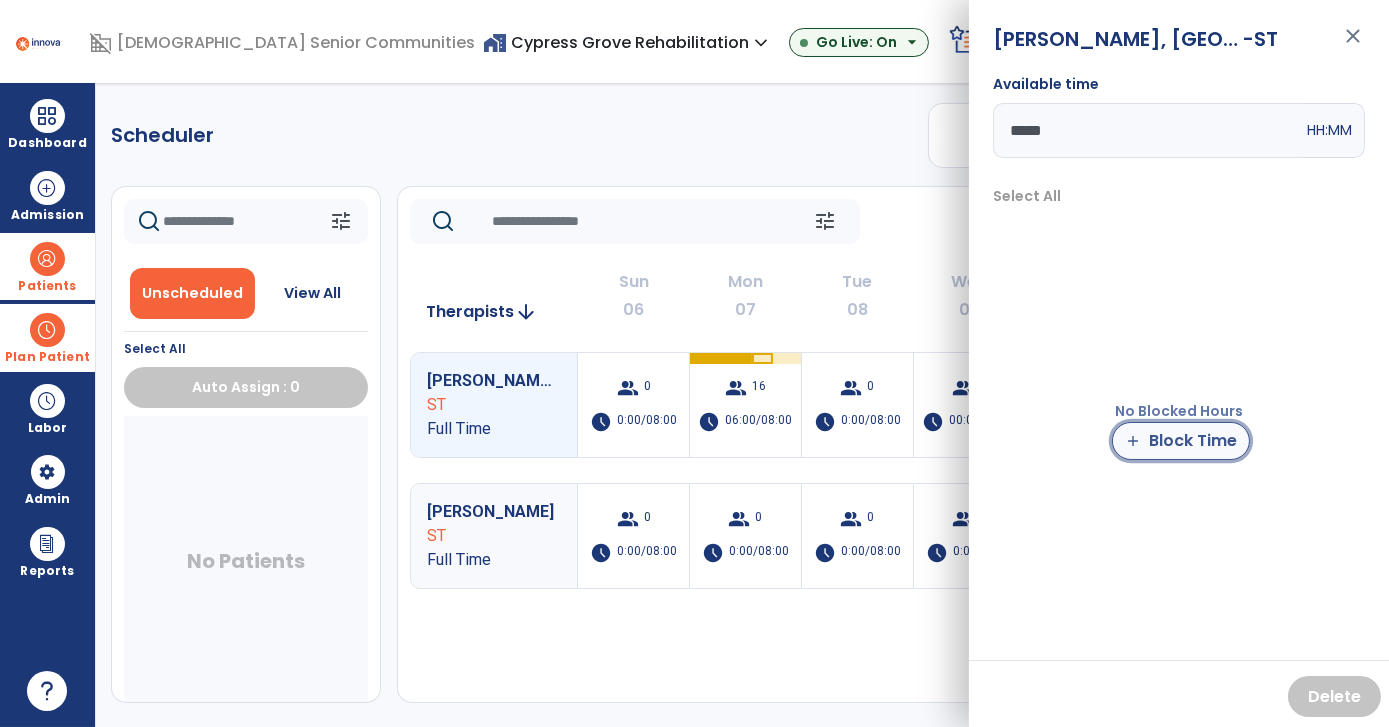 click on "add   Block Time" at bounding box center [1181, 441] 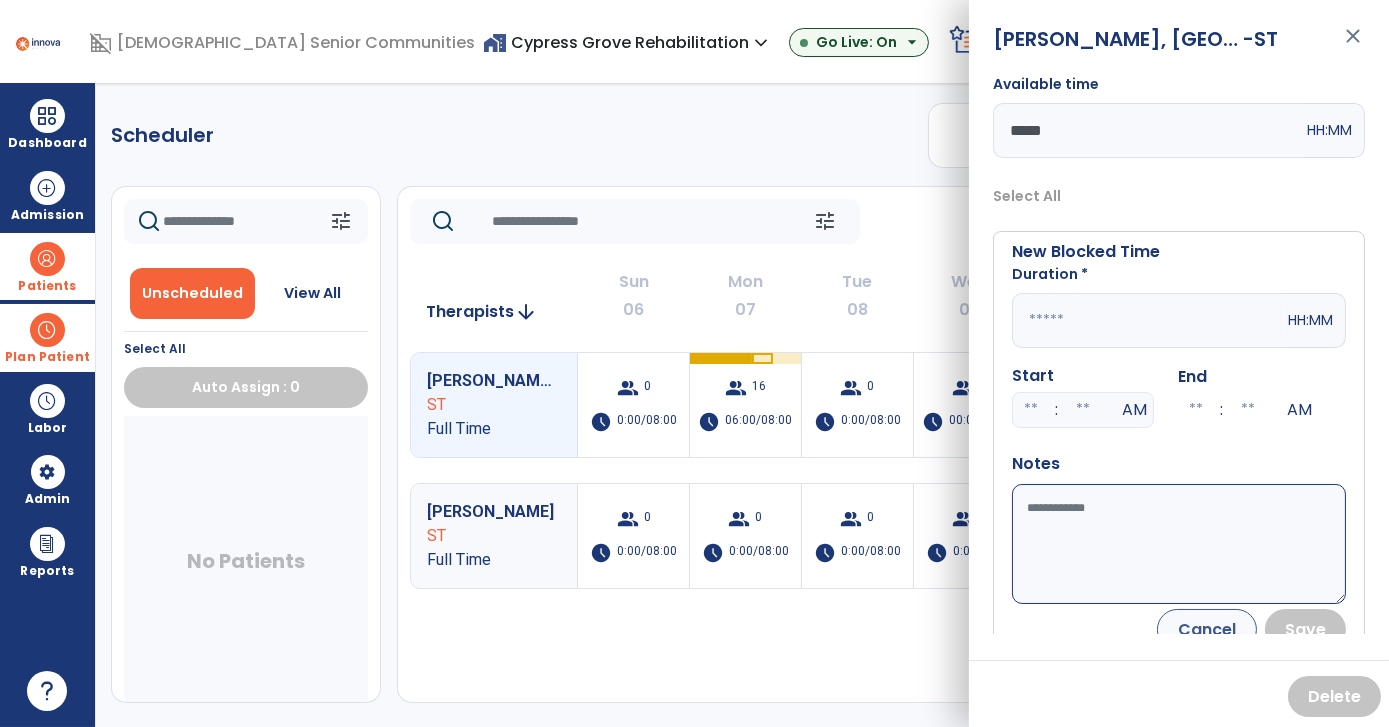 click at bounding box center [1148, 320] 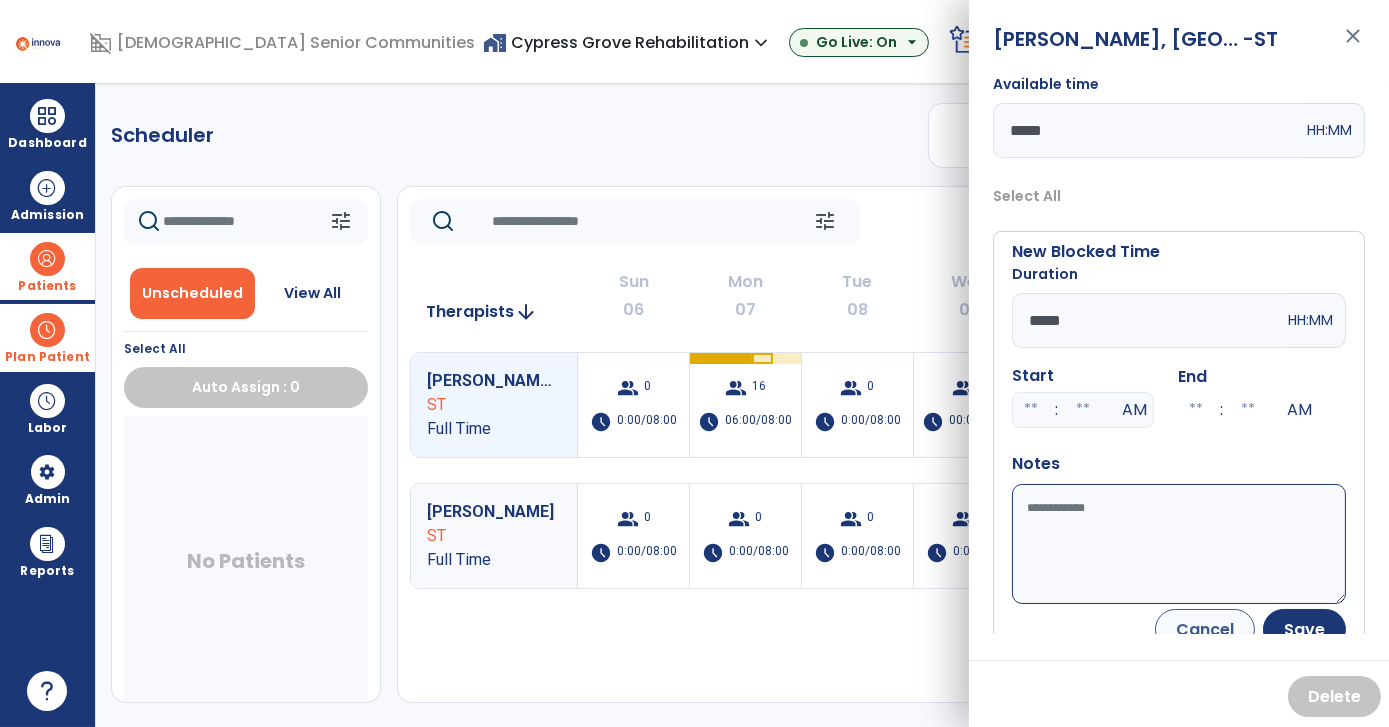 type on "*****" 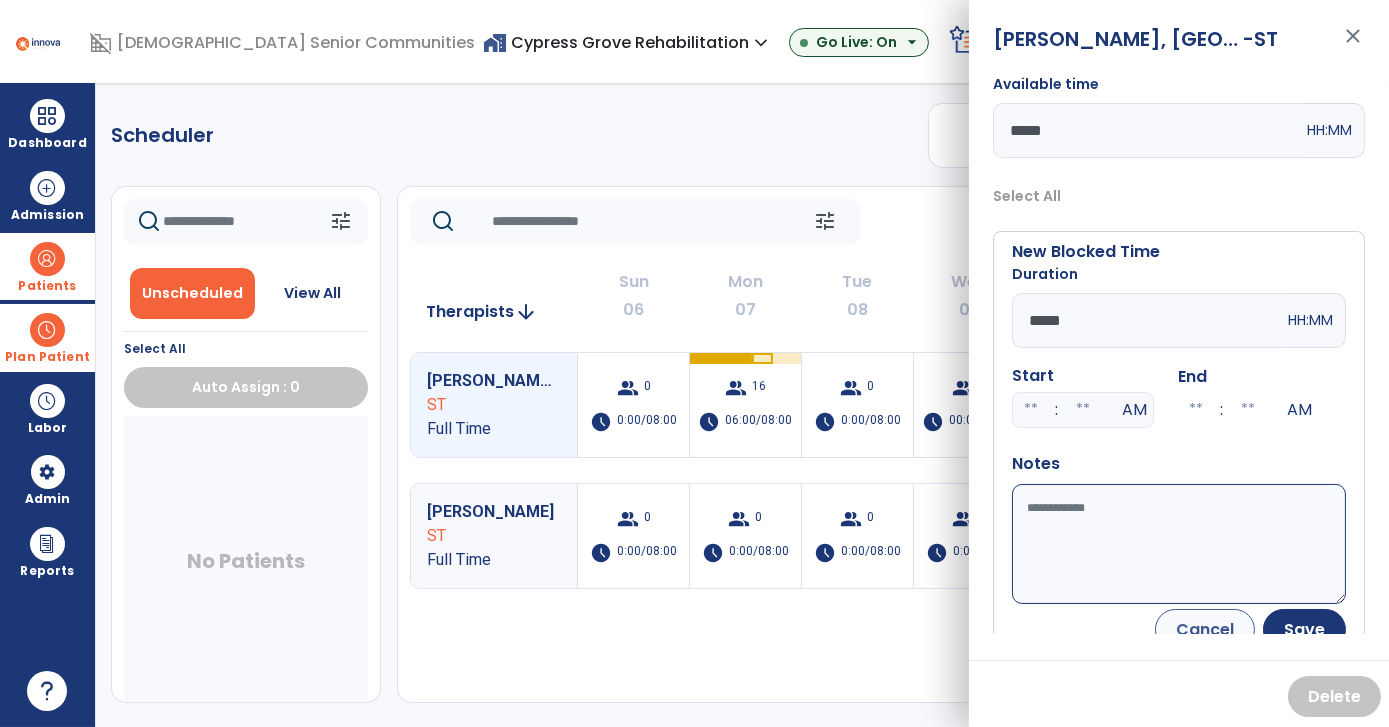 click at bounding box center [1031, 410] 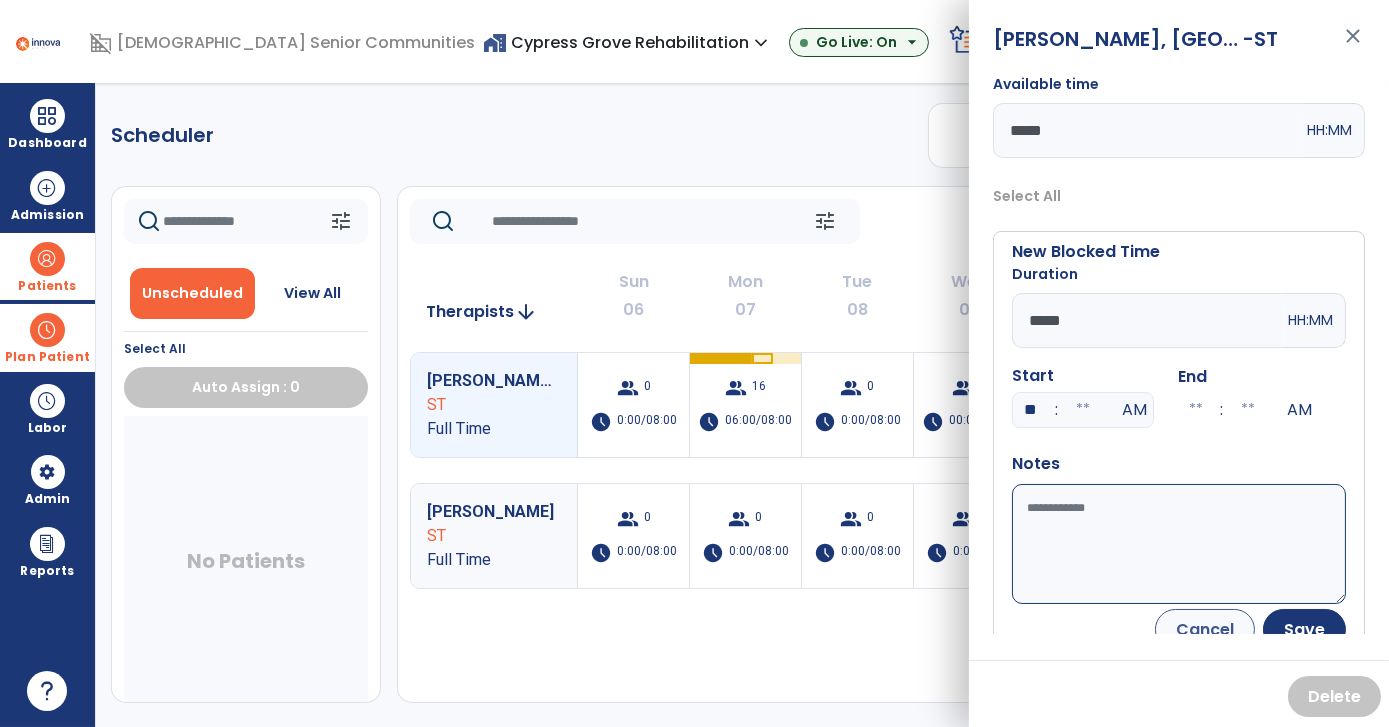 type on "**" 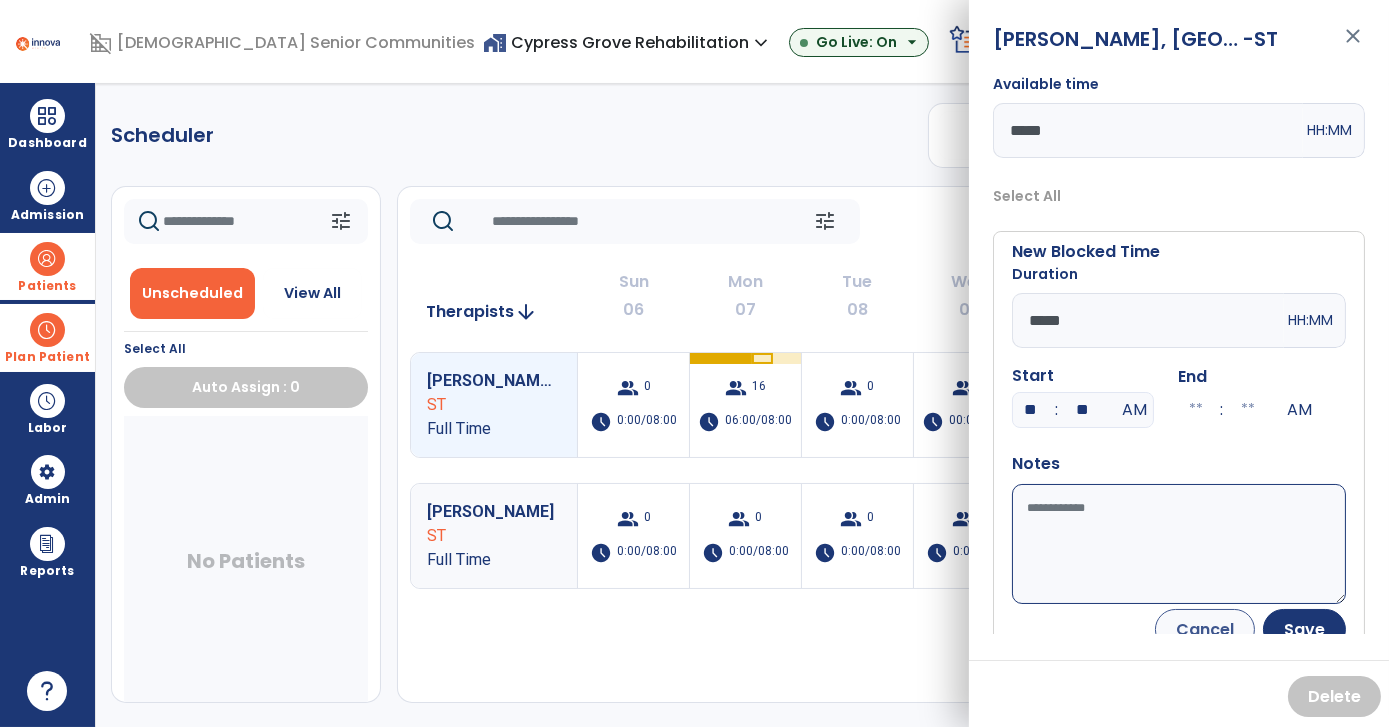 type on "**" 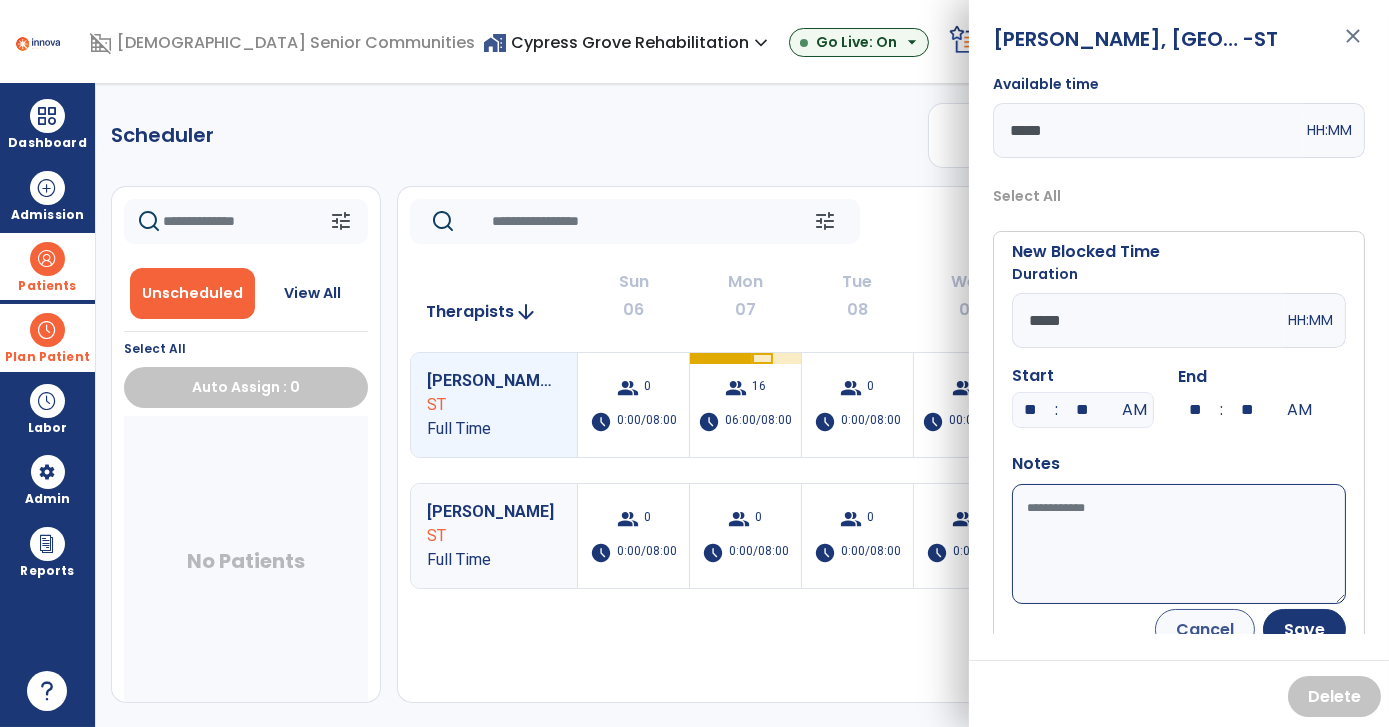 click on "Start ** : ** AM End ** : ** AM" at bounding box center [1179, 396] 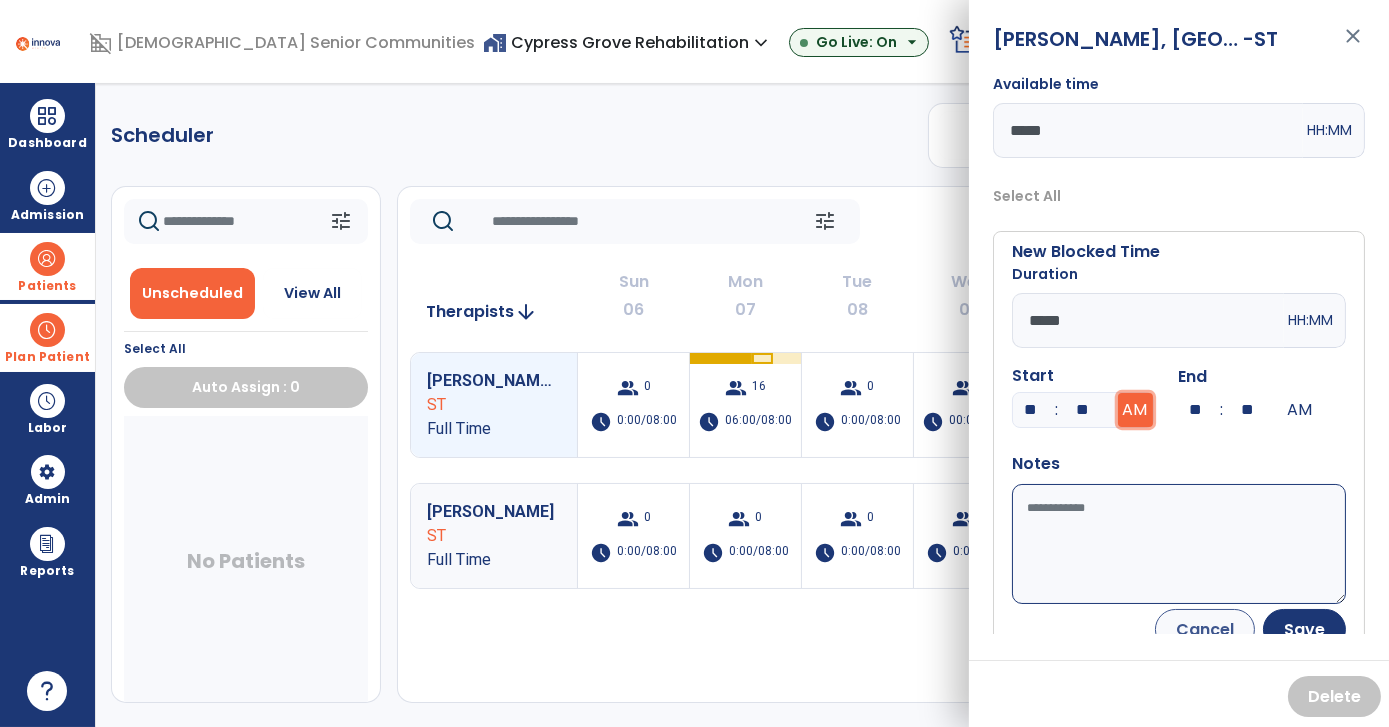 click on "AM" at bounding box center (1135, 410) 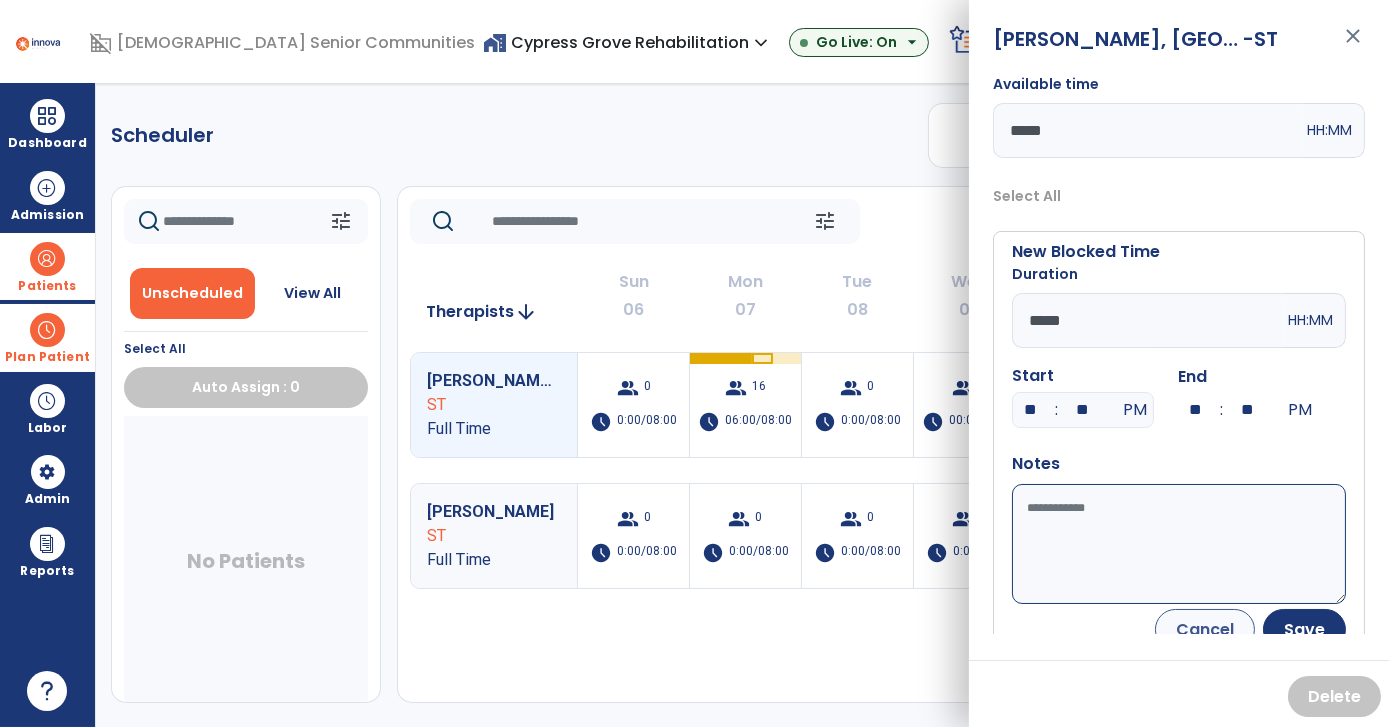 click on "Available time" at bounding box center [1179, 544] 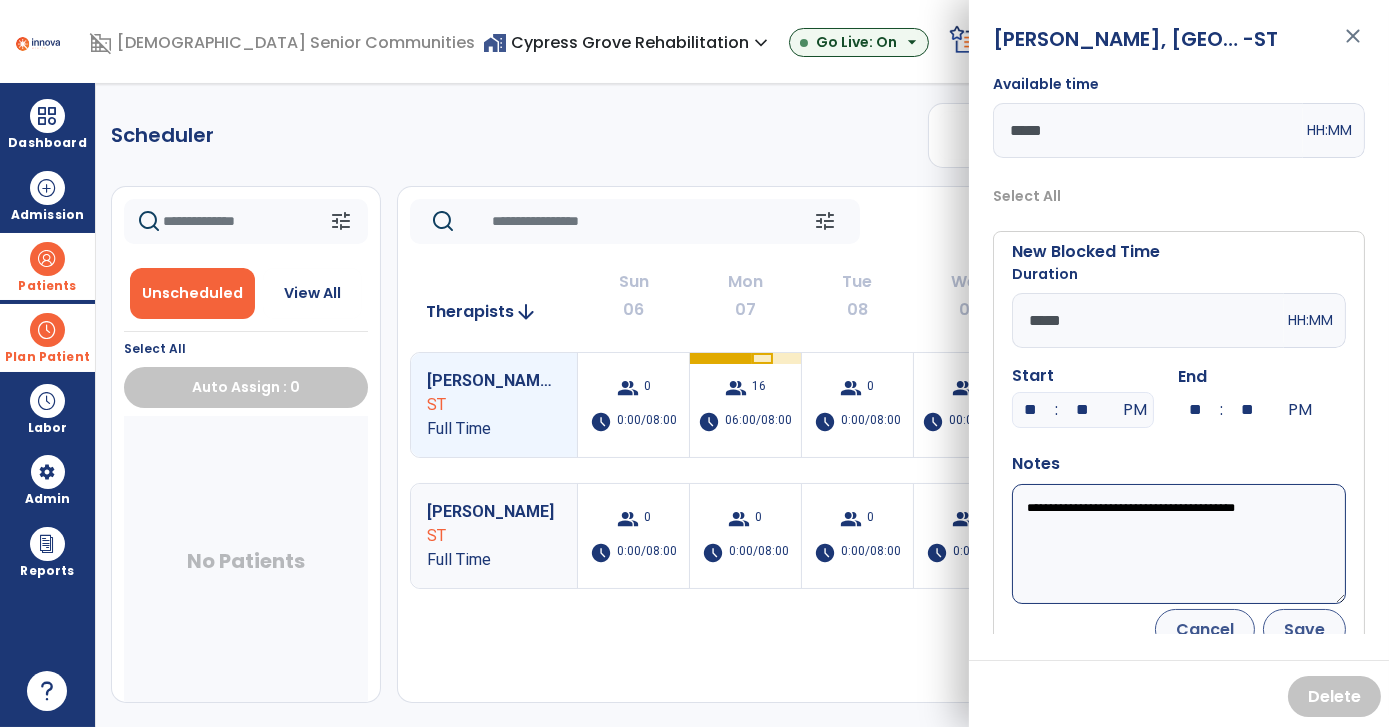 type on "**********" 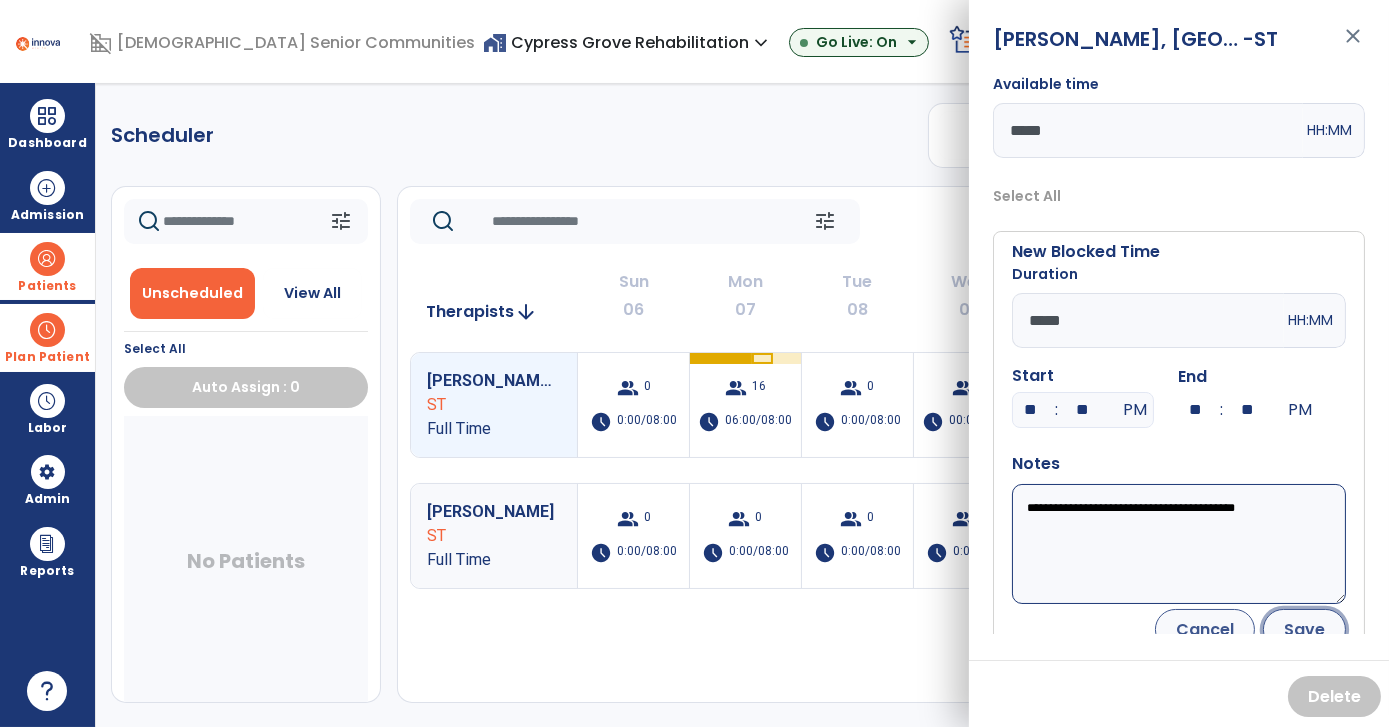 click on "Save" at bounding box center [1304, 629] 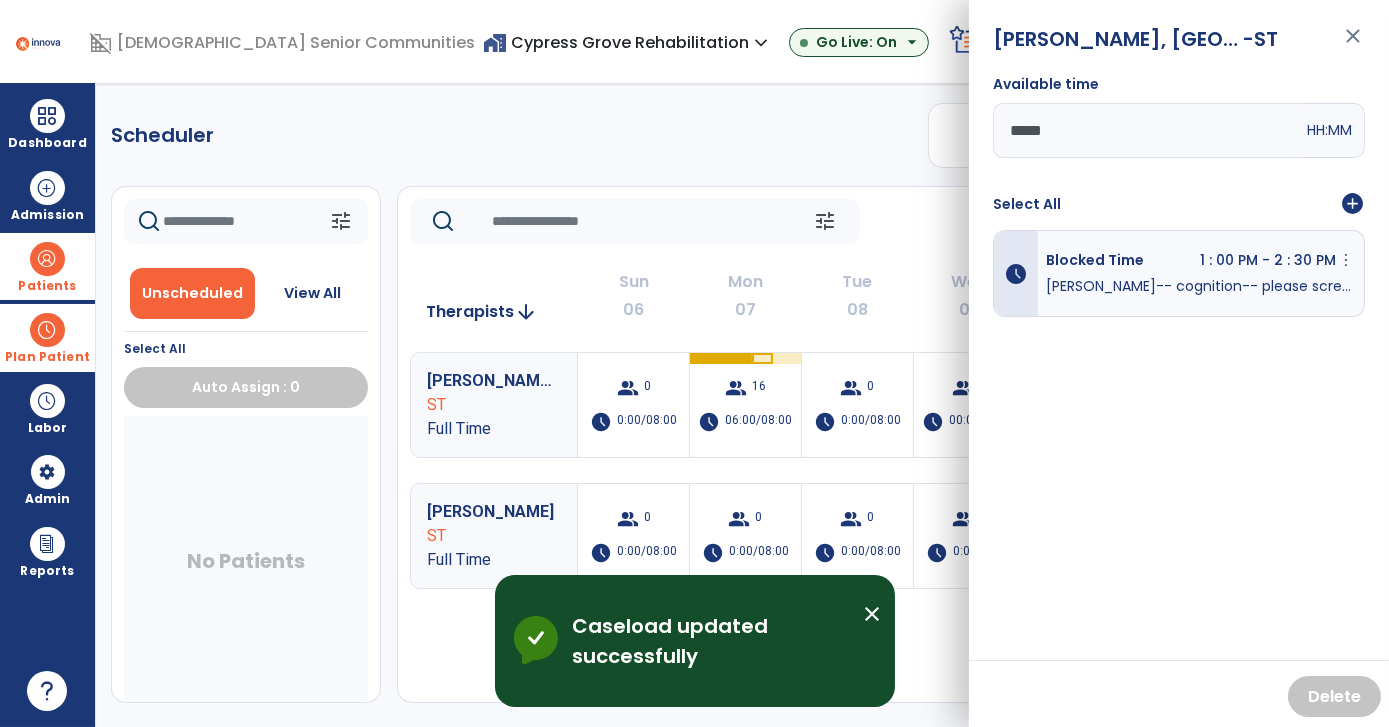 click on "Scheduler   PT   OT   ST  **** *** more_vert  Manage Labor   View All Therapists   Print" 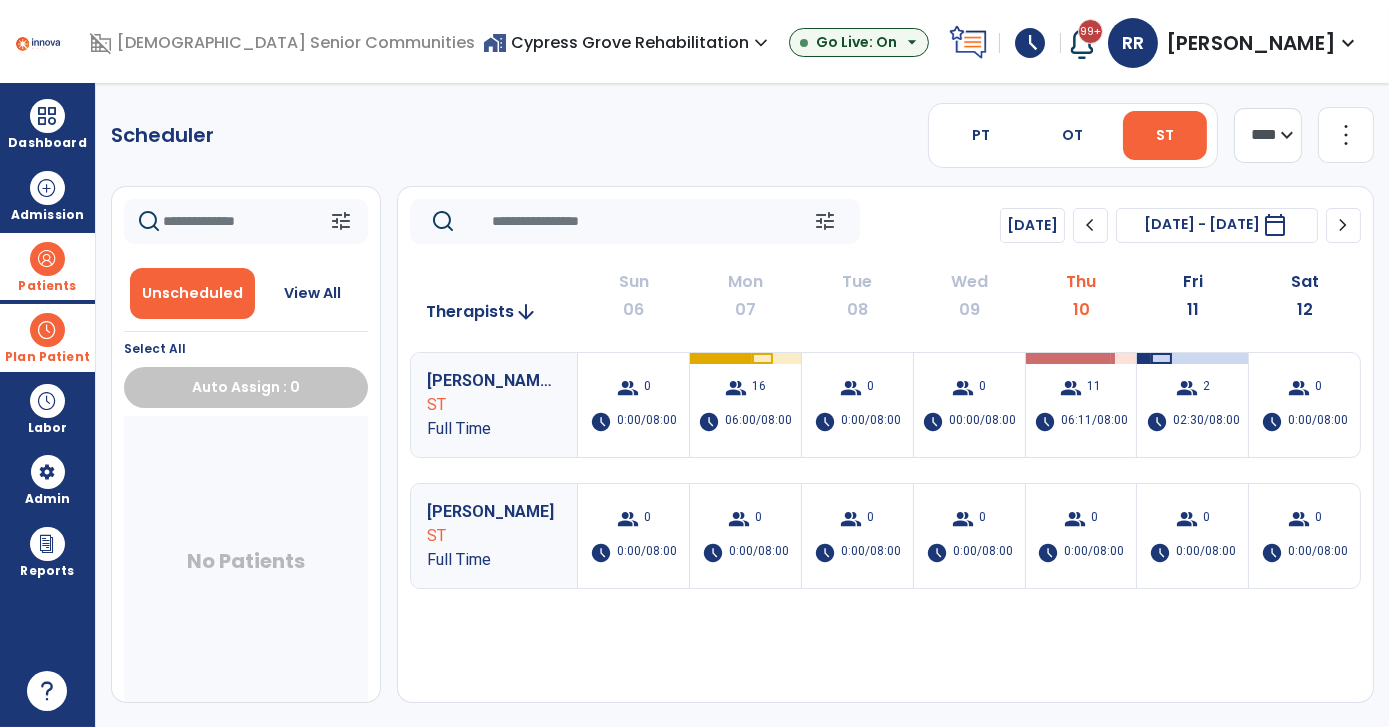 click on "chevron_right" 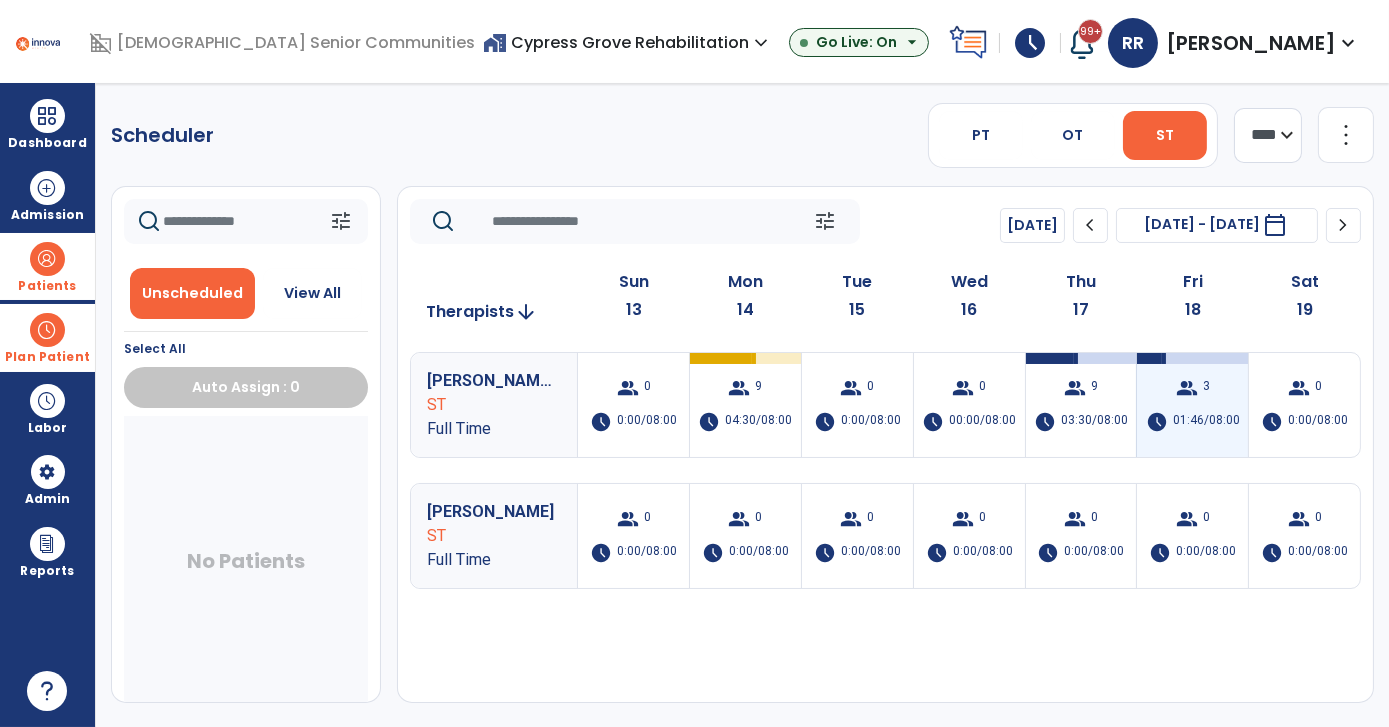 click on "group  3  schedule  01:46/08:00" at bounding box center [1192, 405] 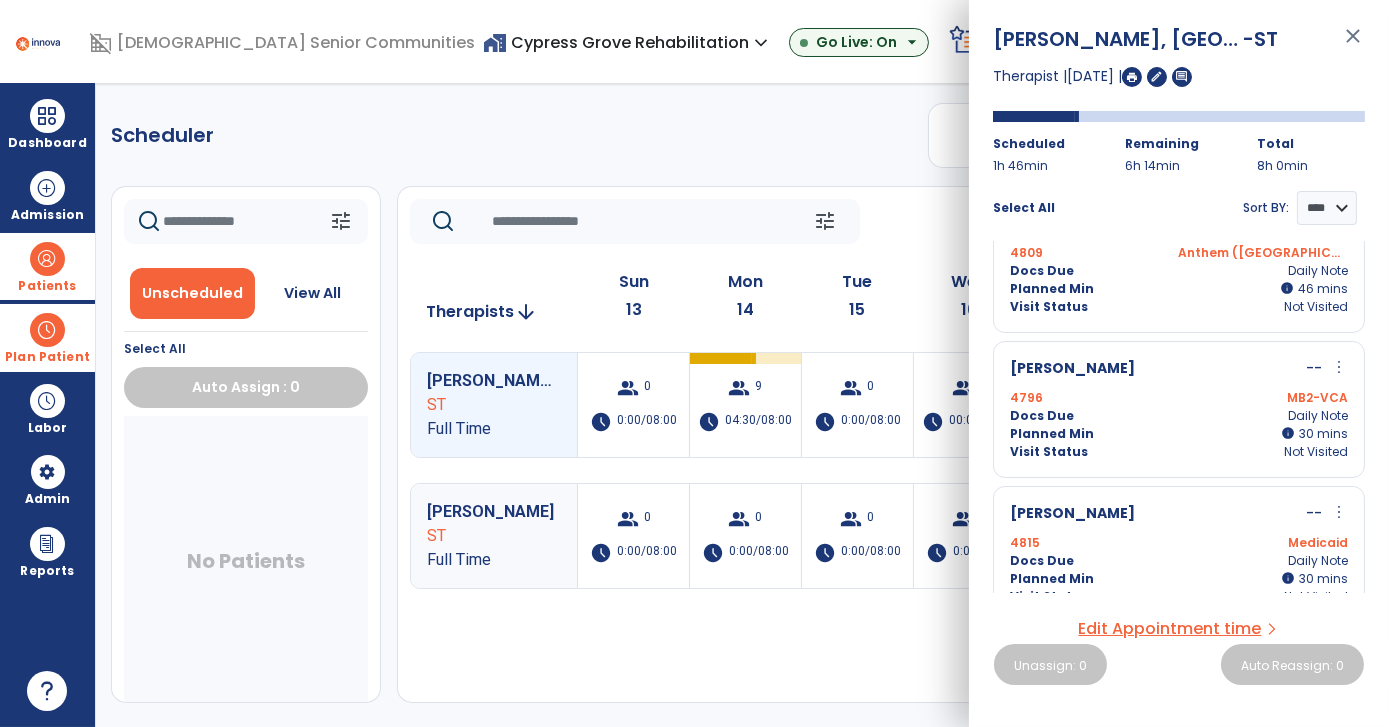 scroll, scrollTop: 81, scrollLeft: 0, axis: vertical 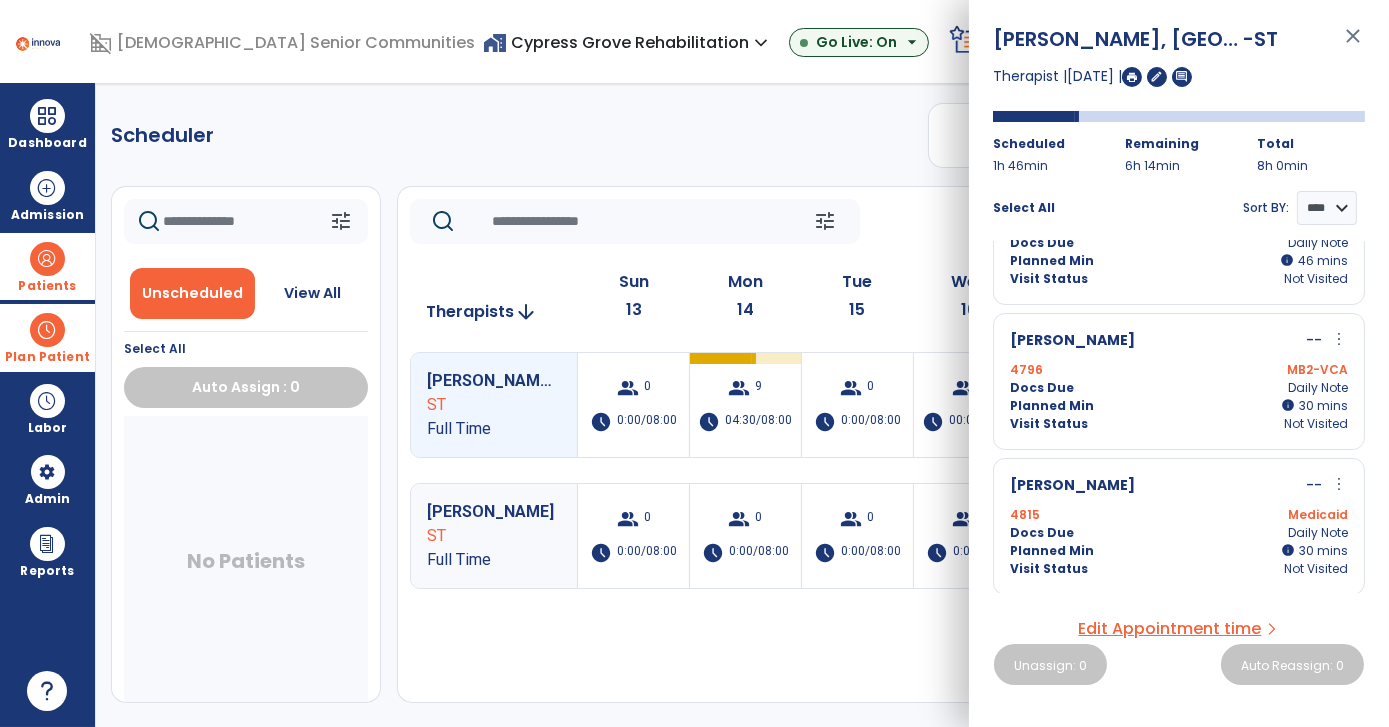 click on "Scheduler   PT   OT   ST  **** *** more_vert  Manage Labor   View All Therapists   Print" 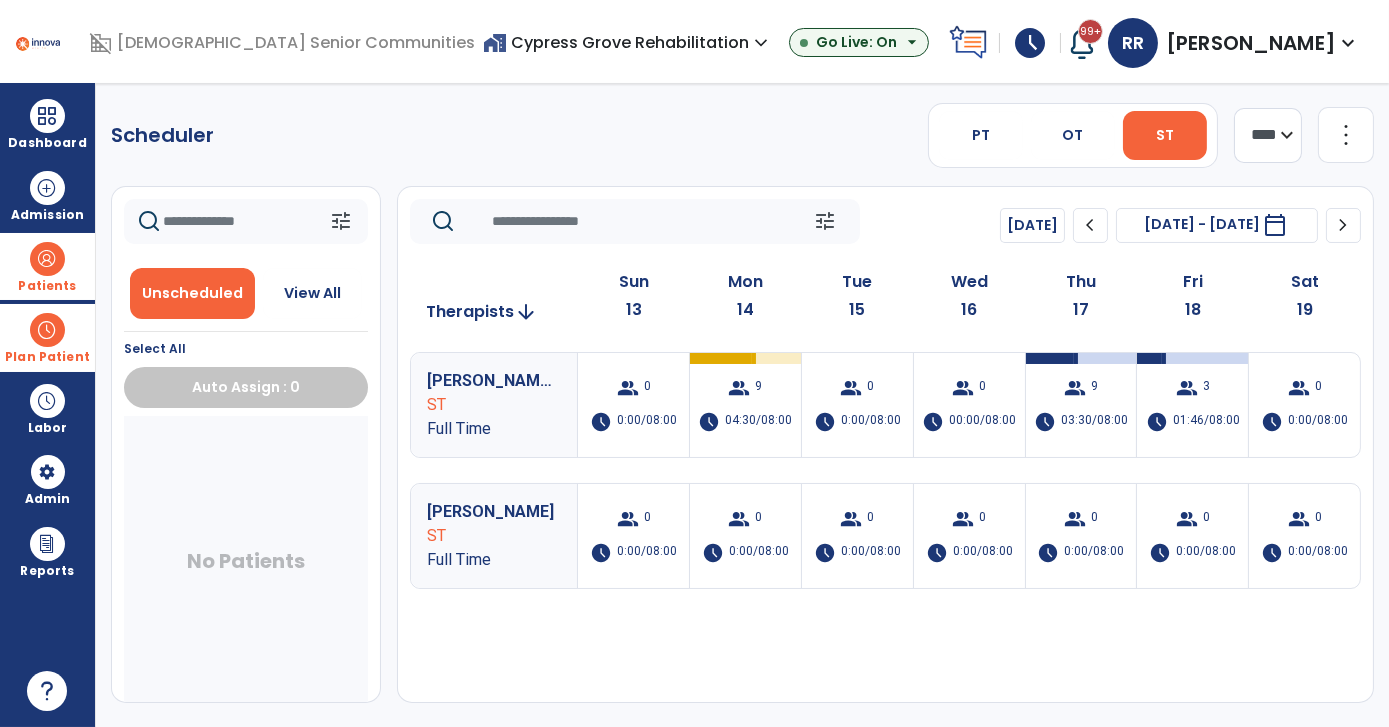 click on "Plan Patient" at bounding box center [47, 337] 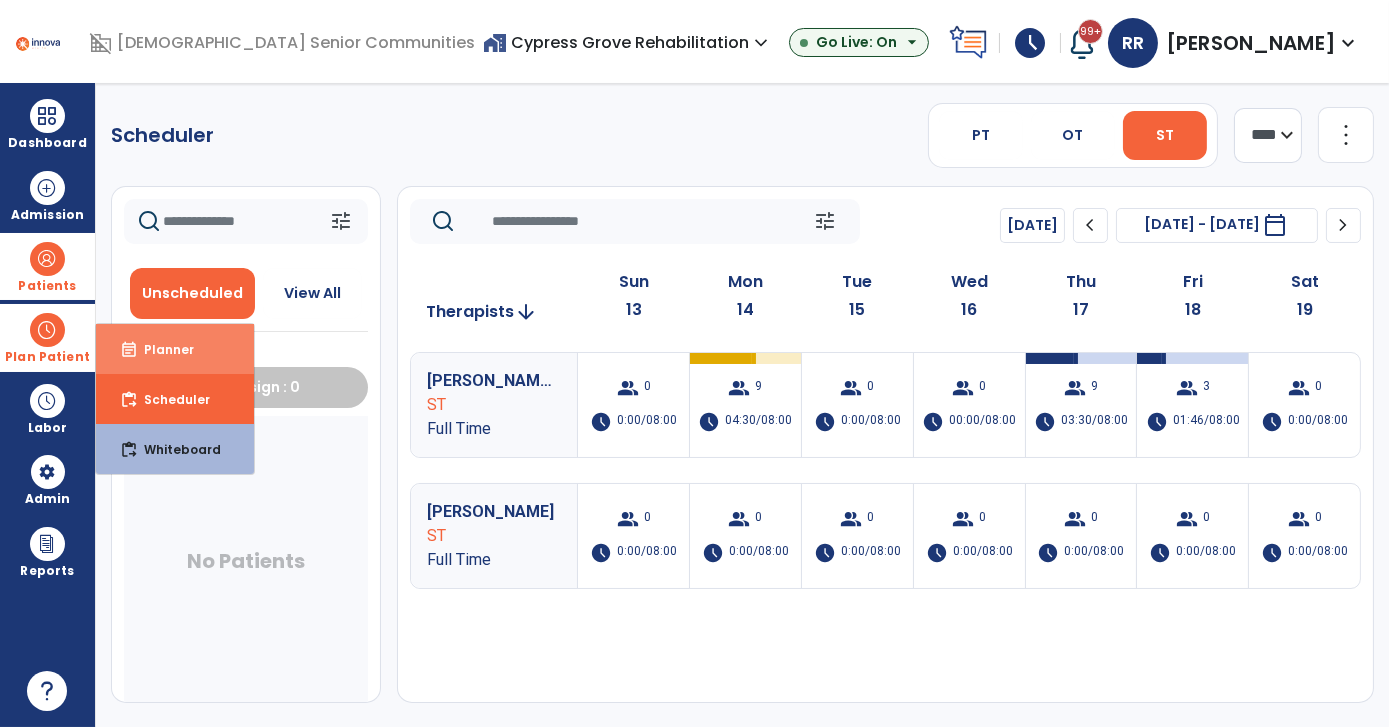 click on "Planner" at bounding box center (161, 349) 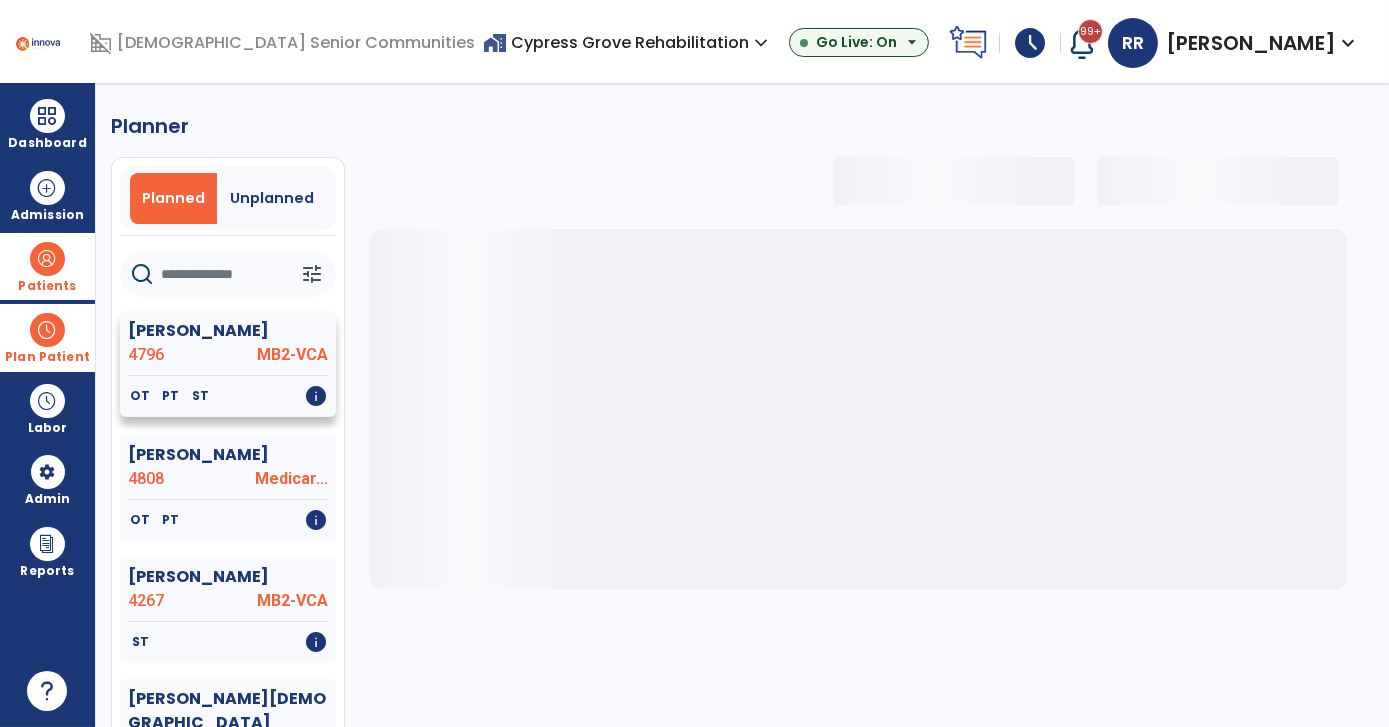 click on "4796" 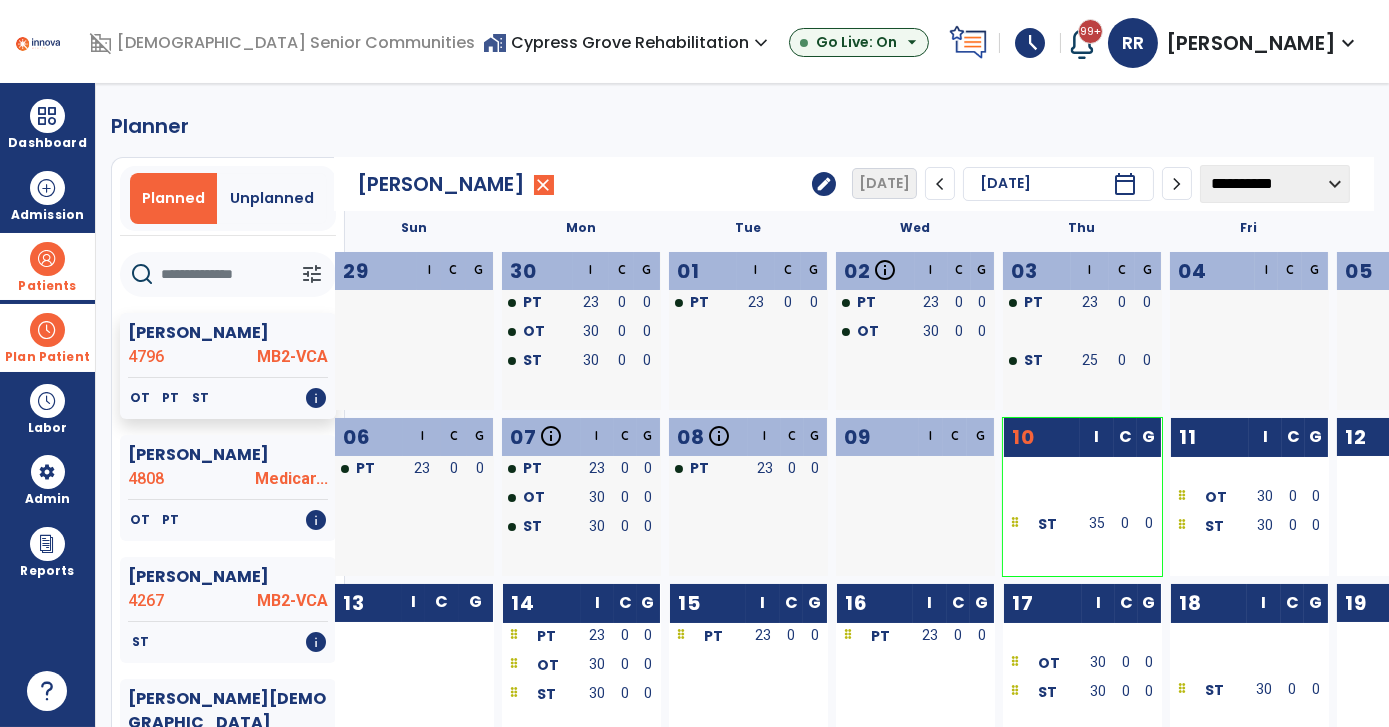 click on "edit" 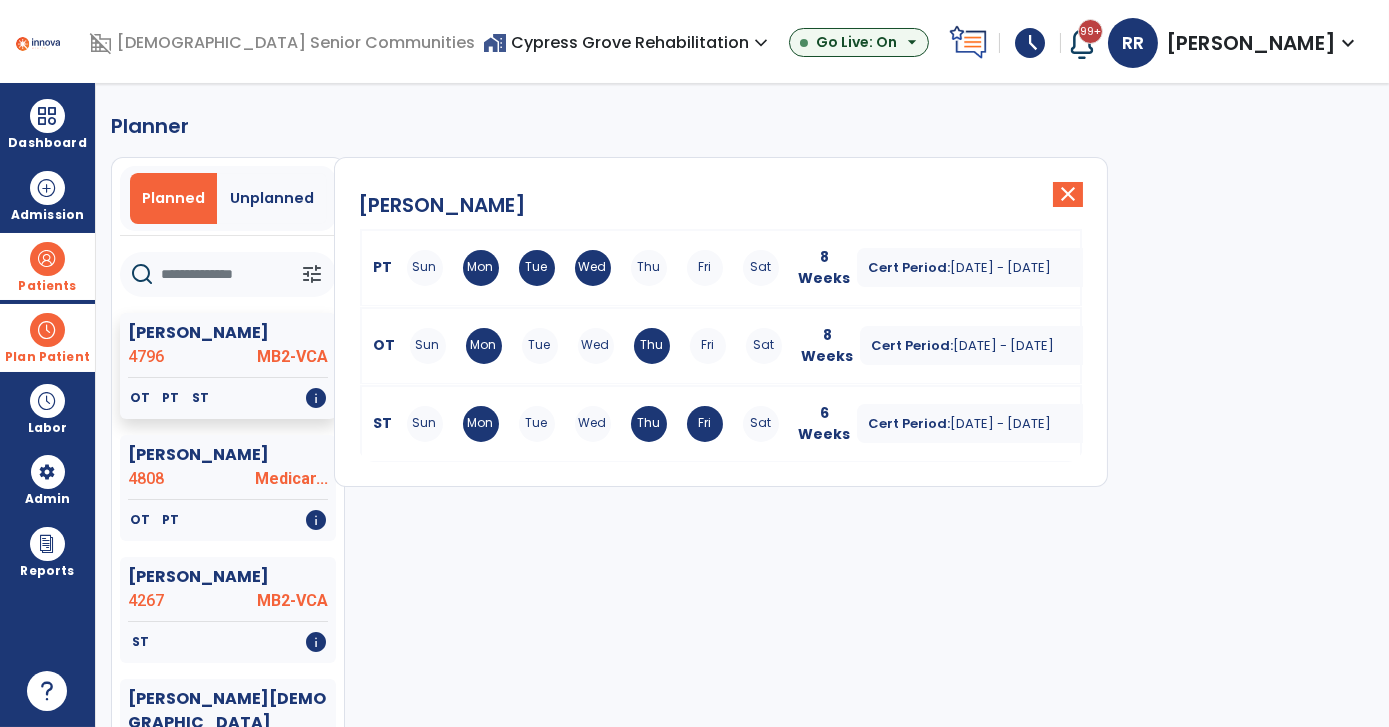 click on "Sun Mon Tue Wed Thu Fri Sat" at bounding box center [593, 424] 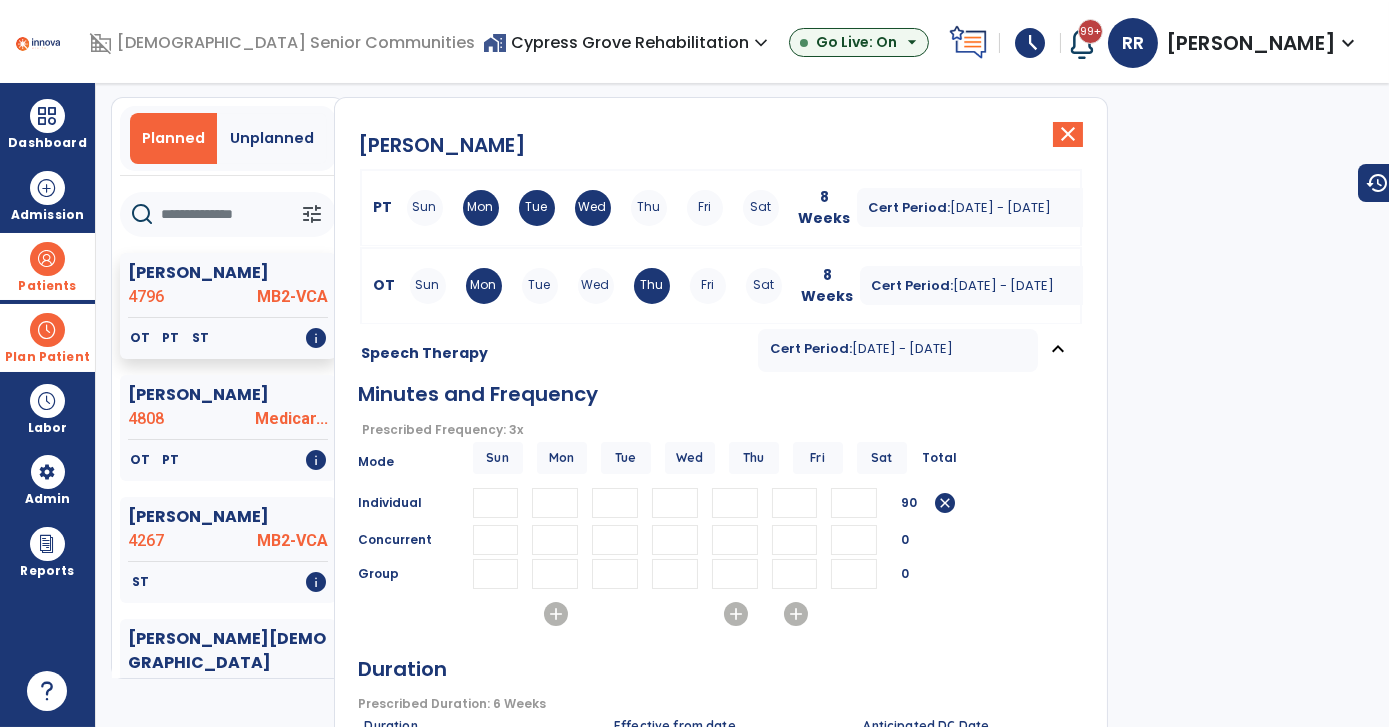scroll, scrollTop: 90, scrollLeft: 0, axis: vertical 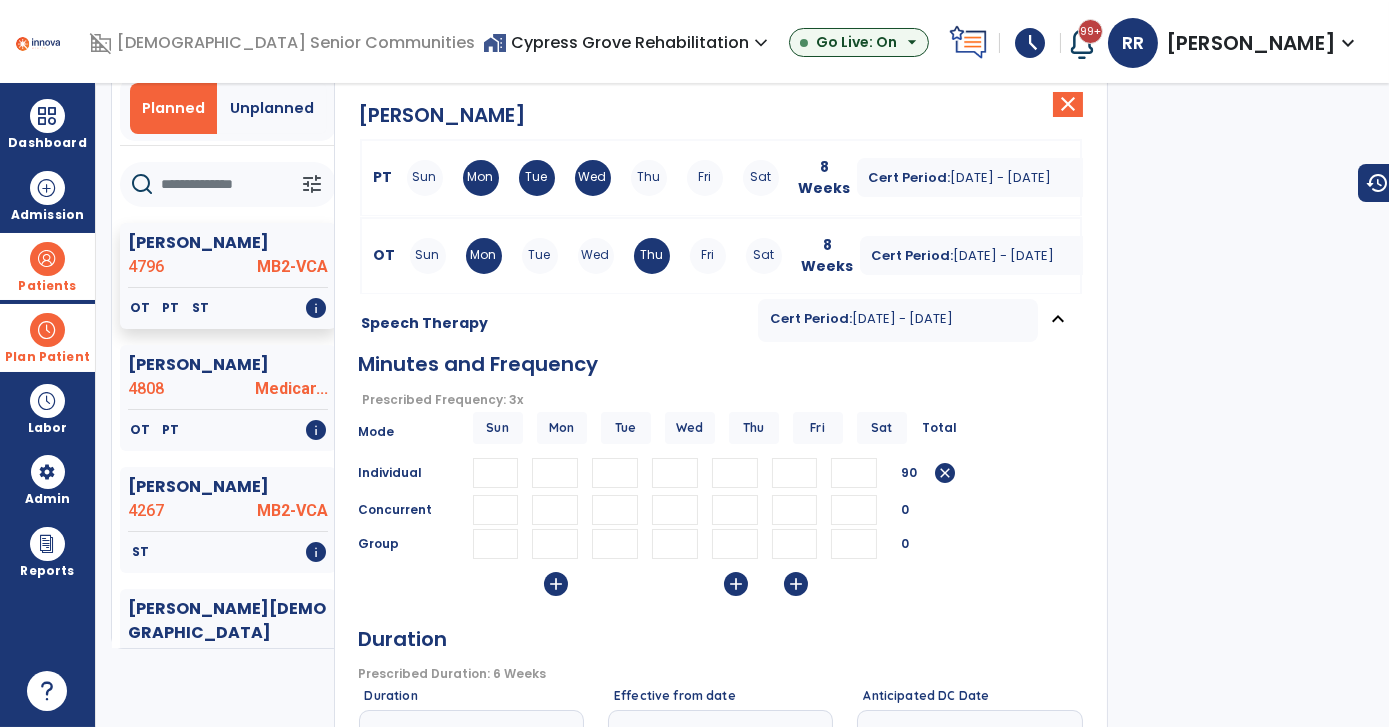 drag, startPoint x: 752, startPoint y: 469, endPoint x: 698, endPoint y: 475, distance: 54.33231 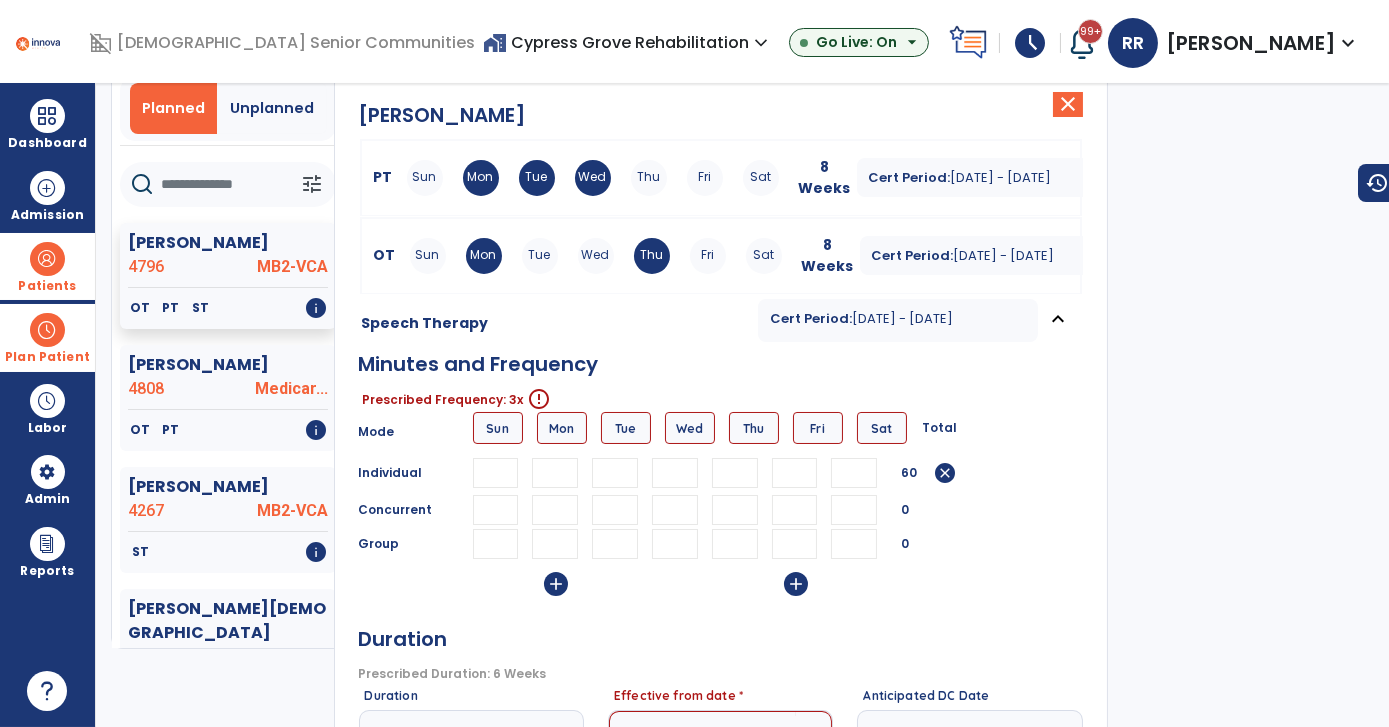 type on "*" 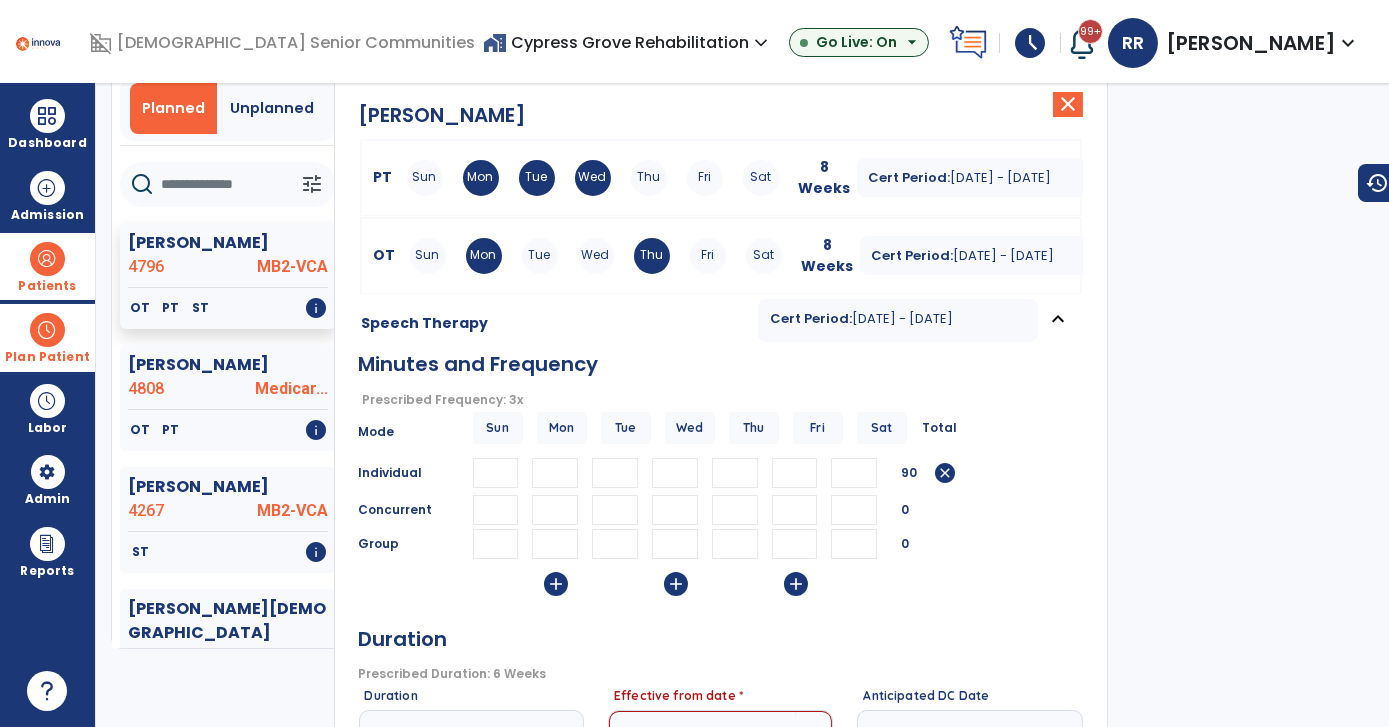 type on "**" 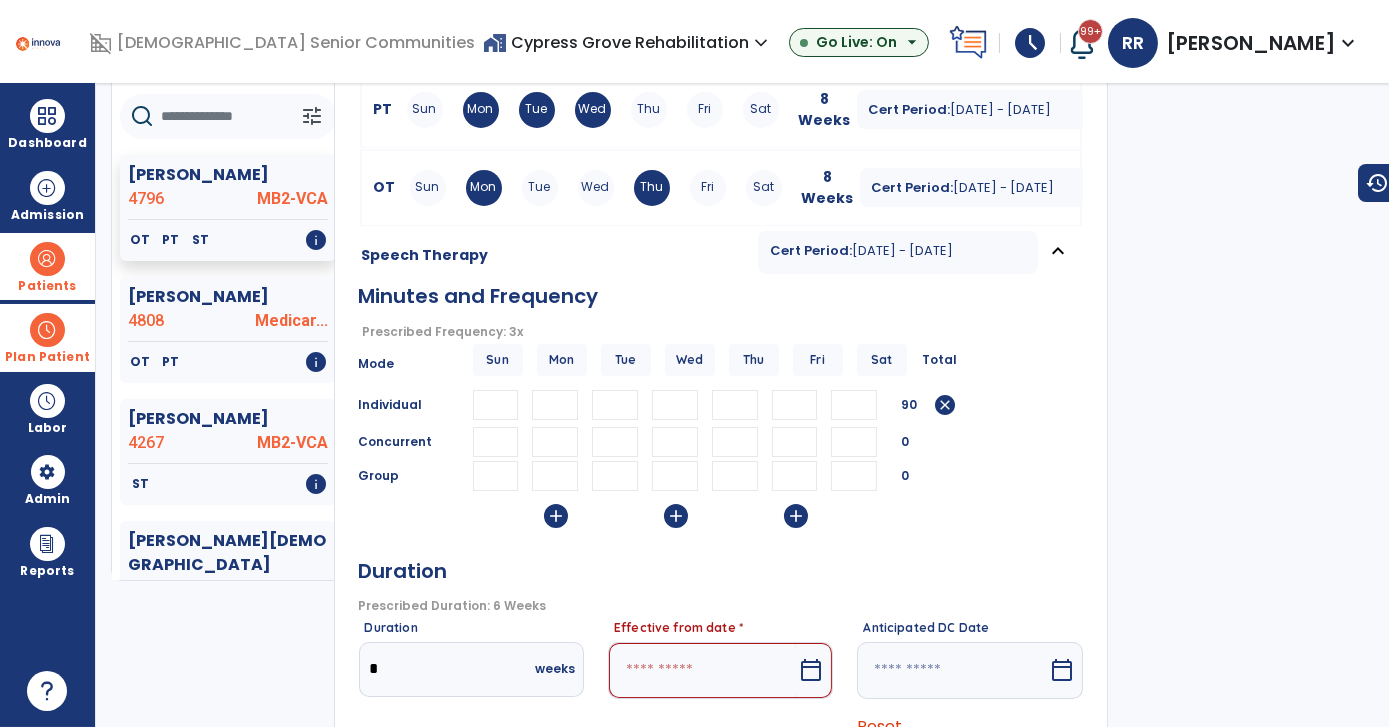 scroll, scrollTop: 363, scrollLeft: 0, axis: vertical 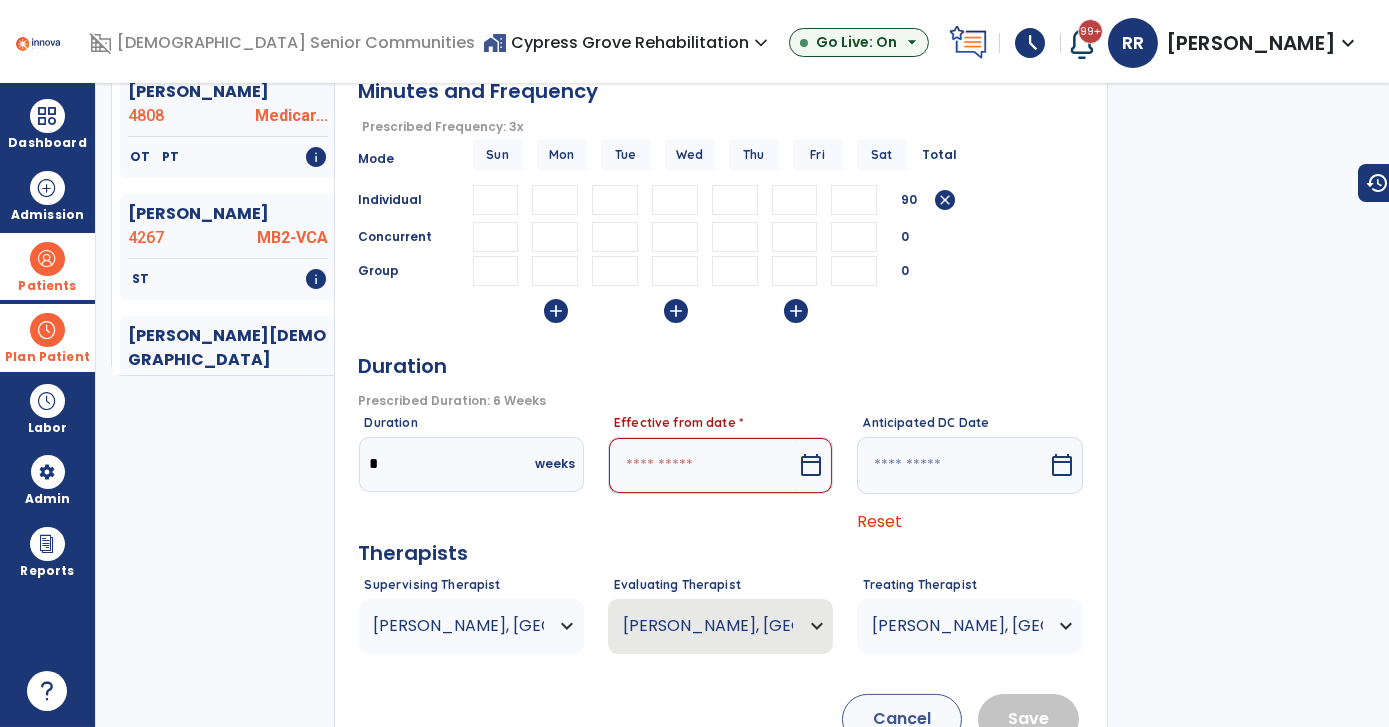 click on "calendar_today" at bounding box center [811, 465] 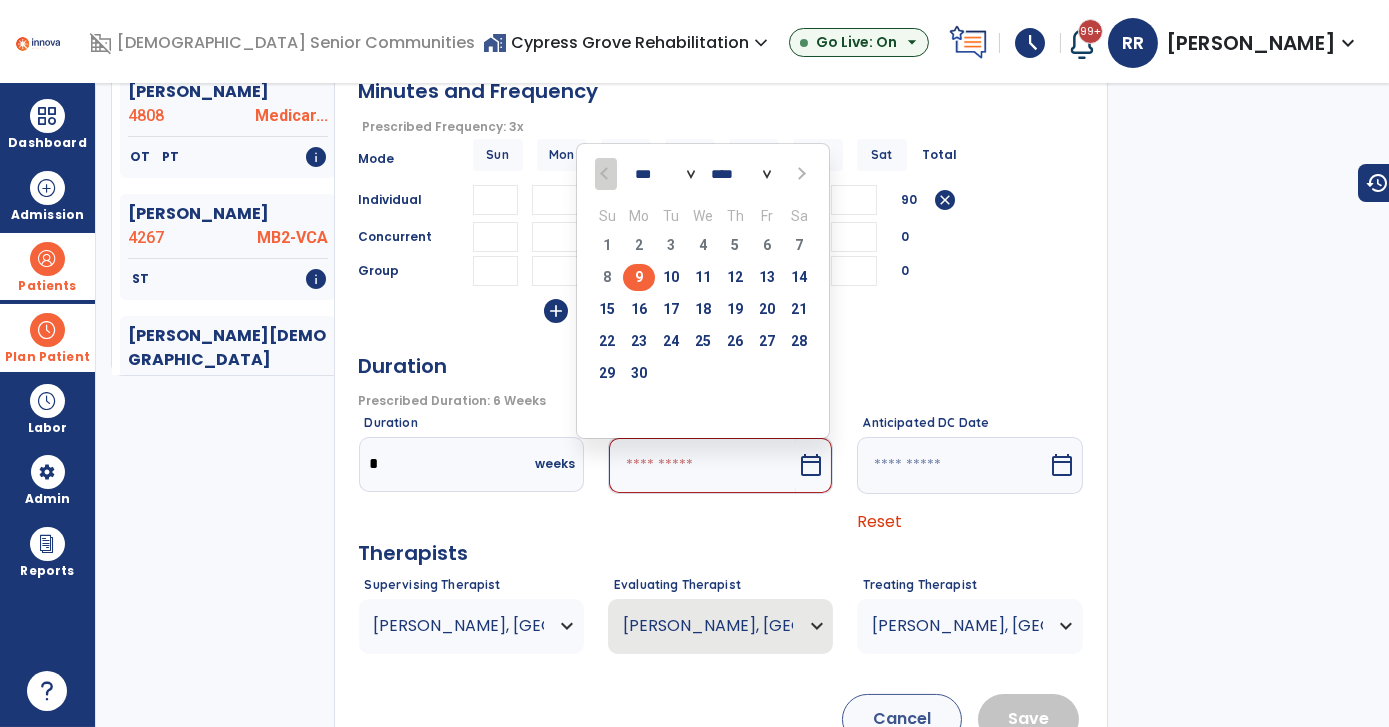 click at bounding box center (799, 173) 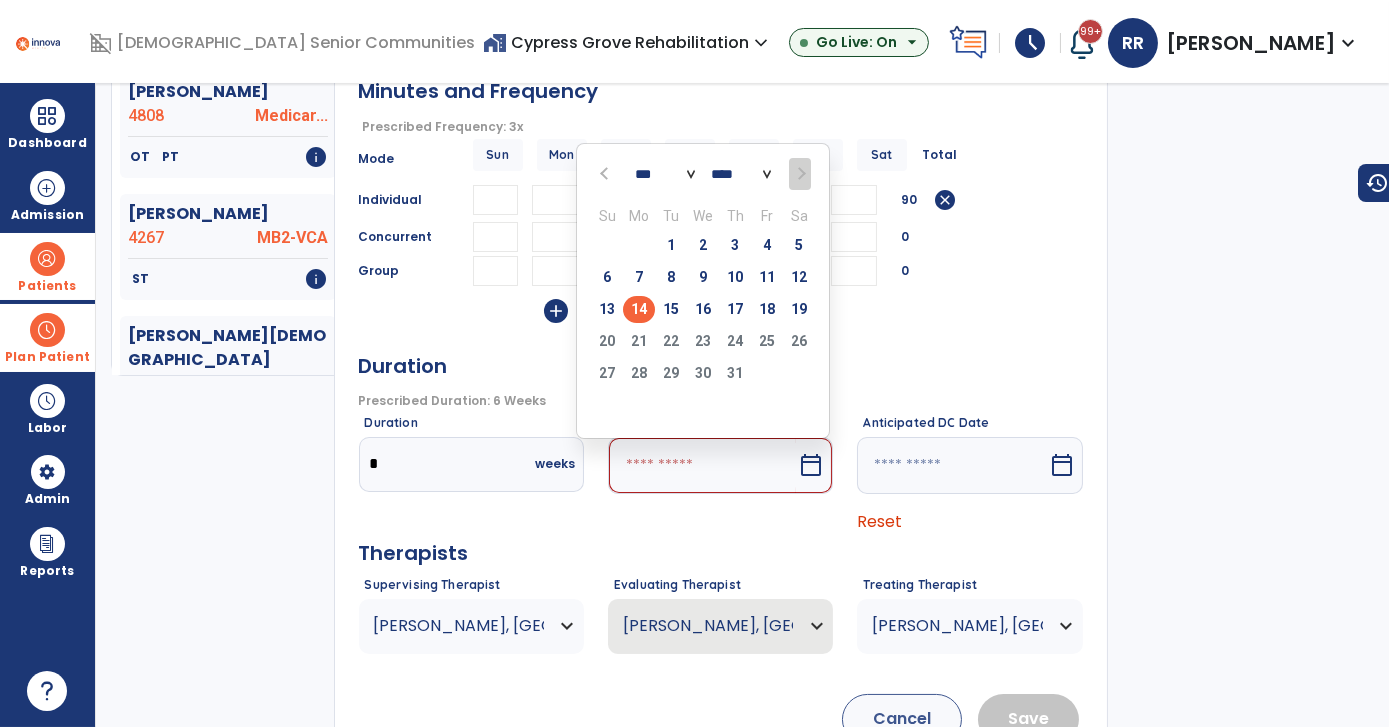 click on "14" at bounding box center [639, 309] 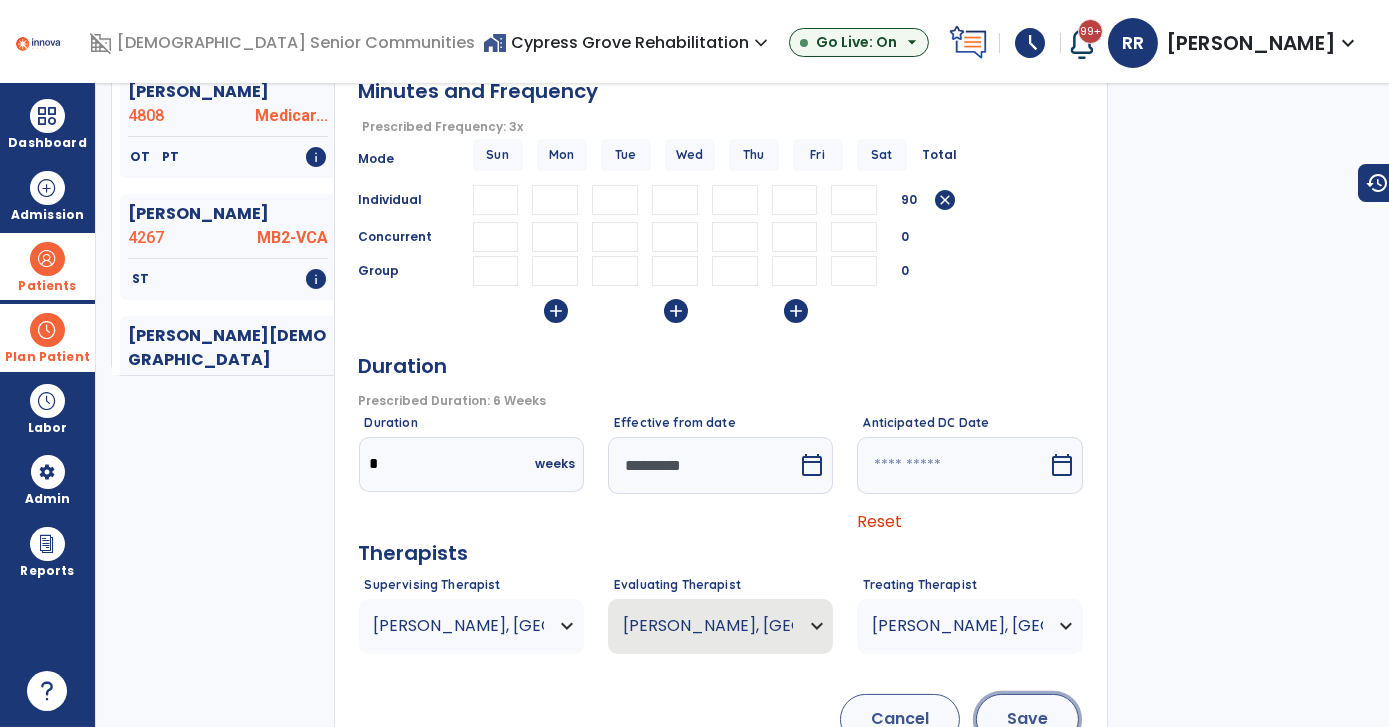 click on "Save" at bounding box center (1027, 719) 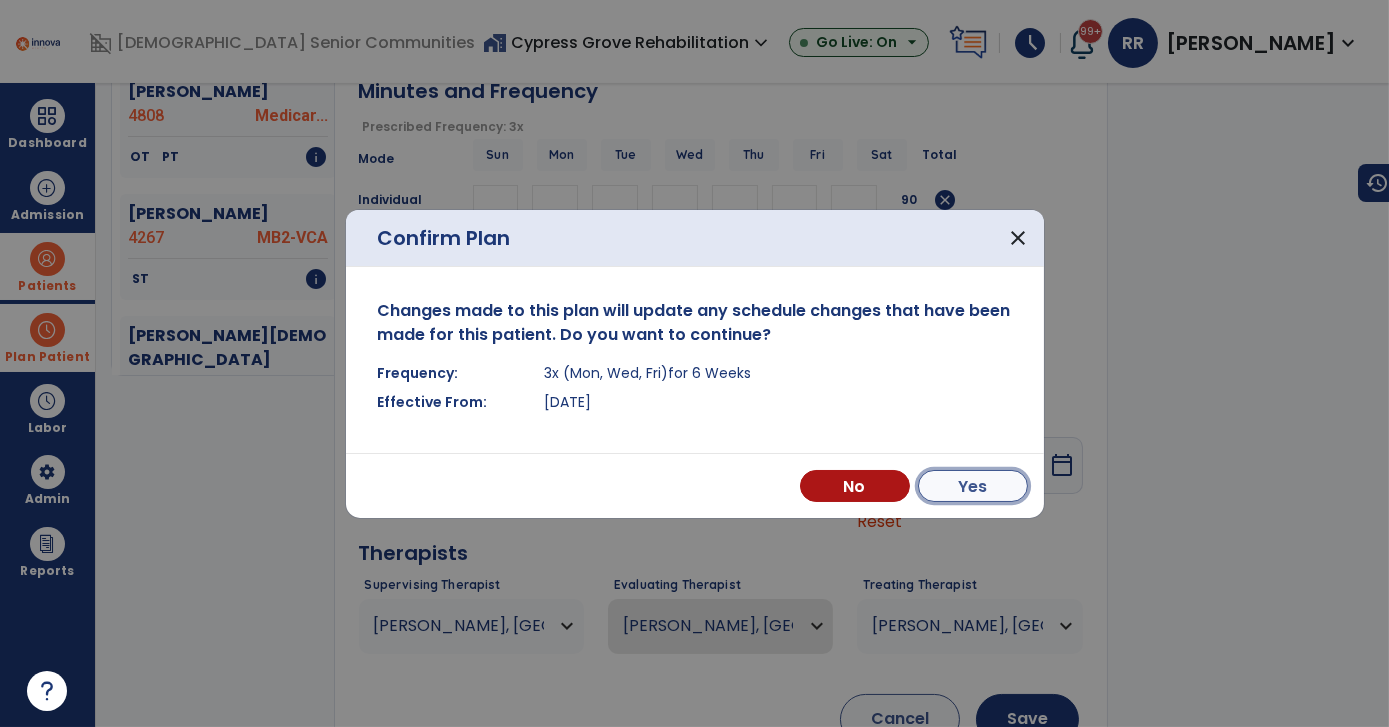 click on "Yes" at bounding box center (973, 486) 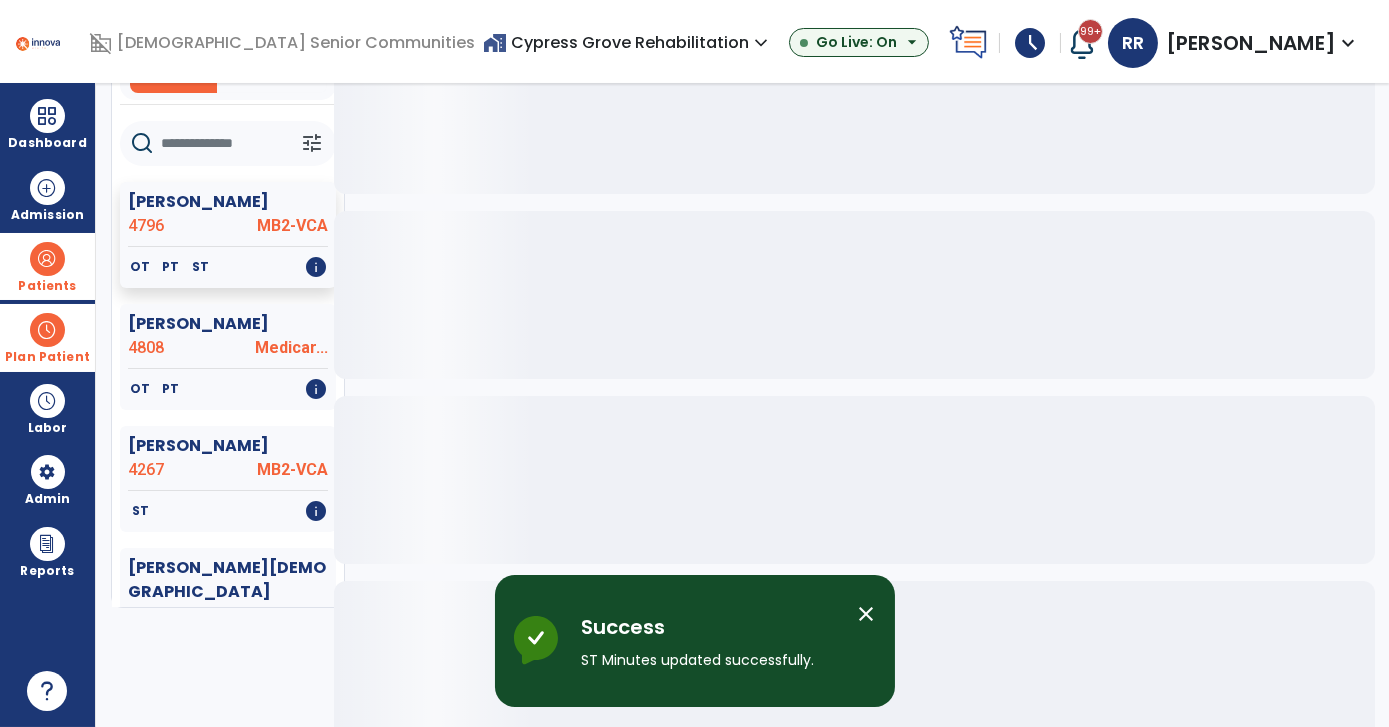 scroll, scrollTop: 76, scrollLeft: 0, axis: vertical 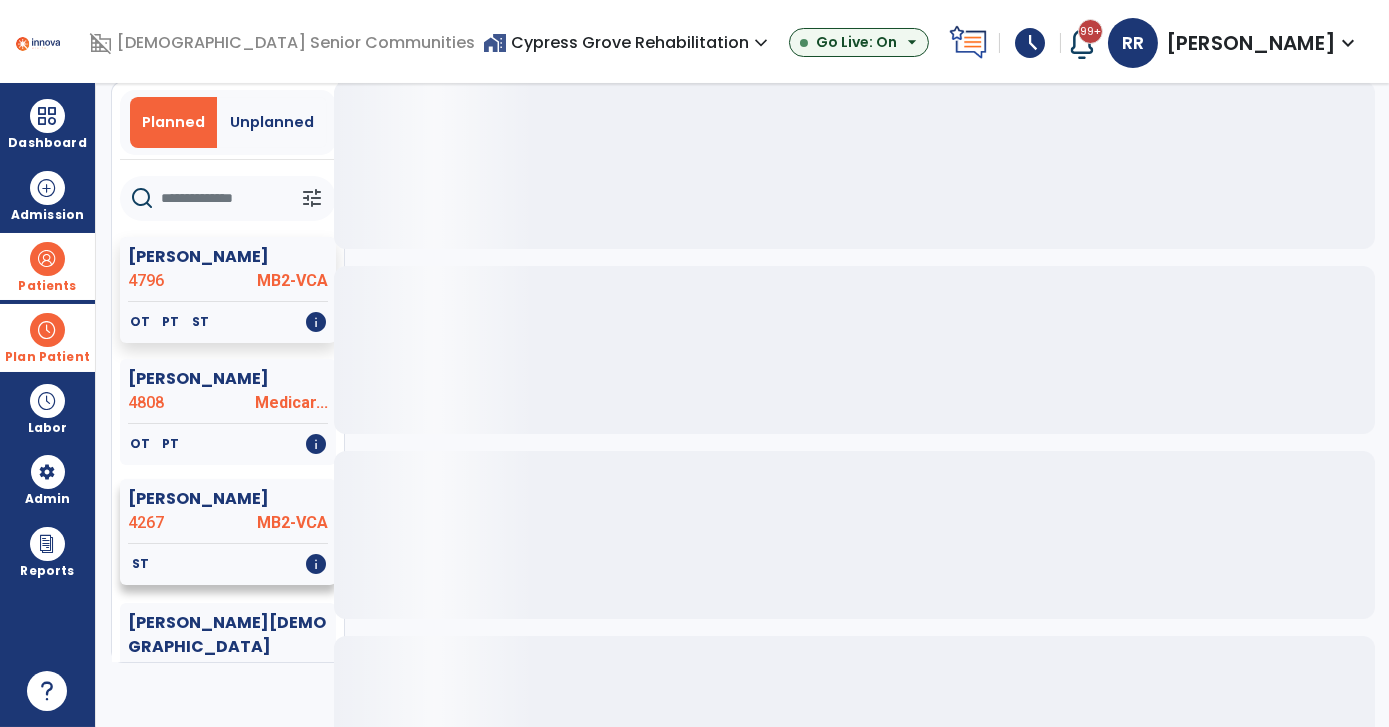 click on "MB2-VCA" 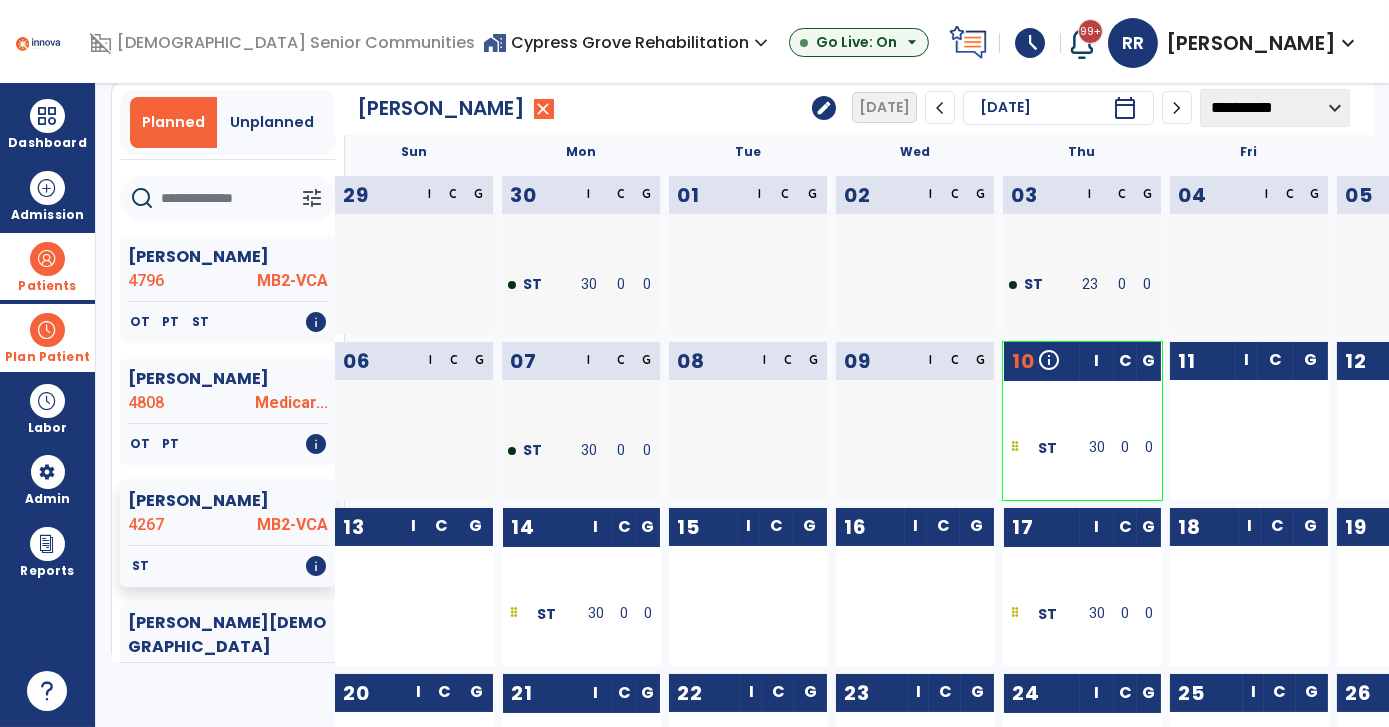 click on "edit" 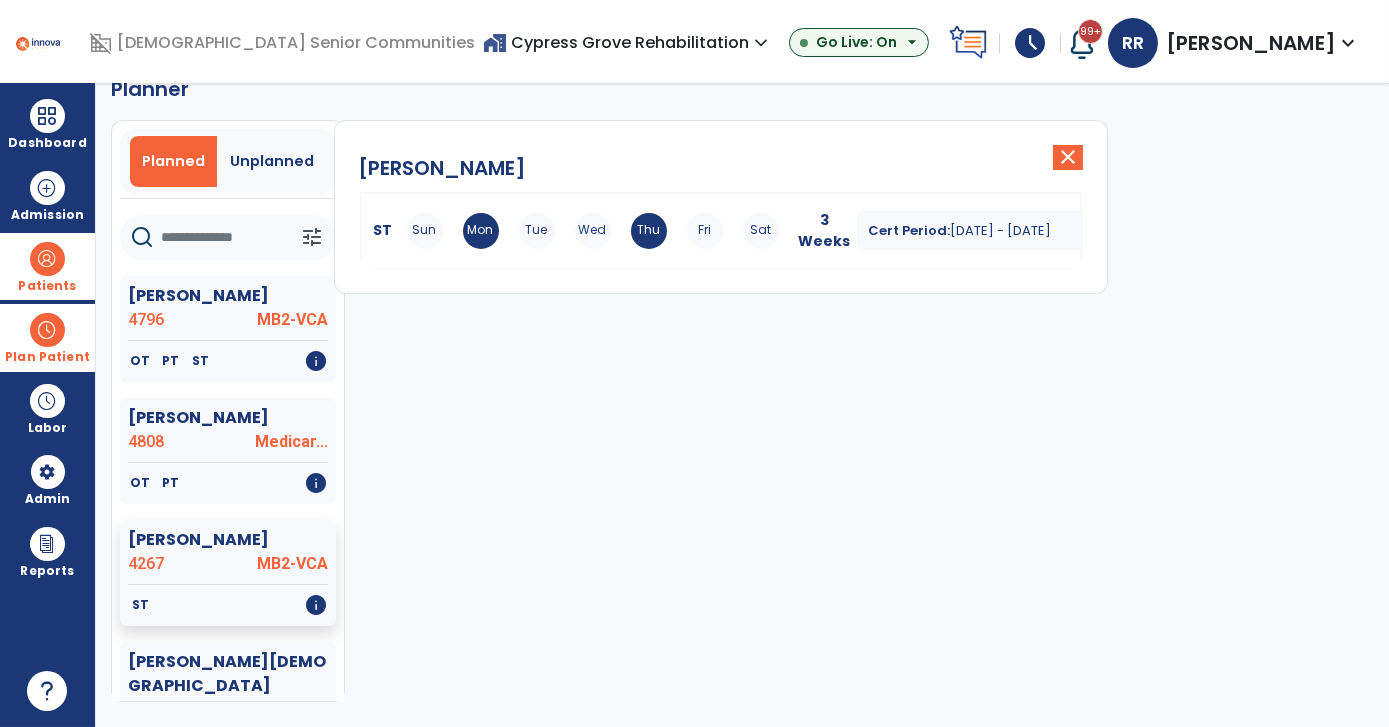 scroll, scrollTop: 37, scrollLeft: 0, axis: vertical 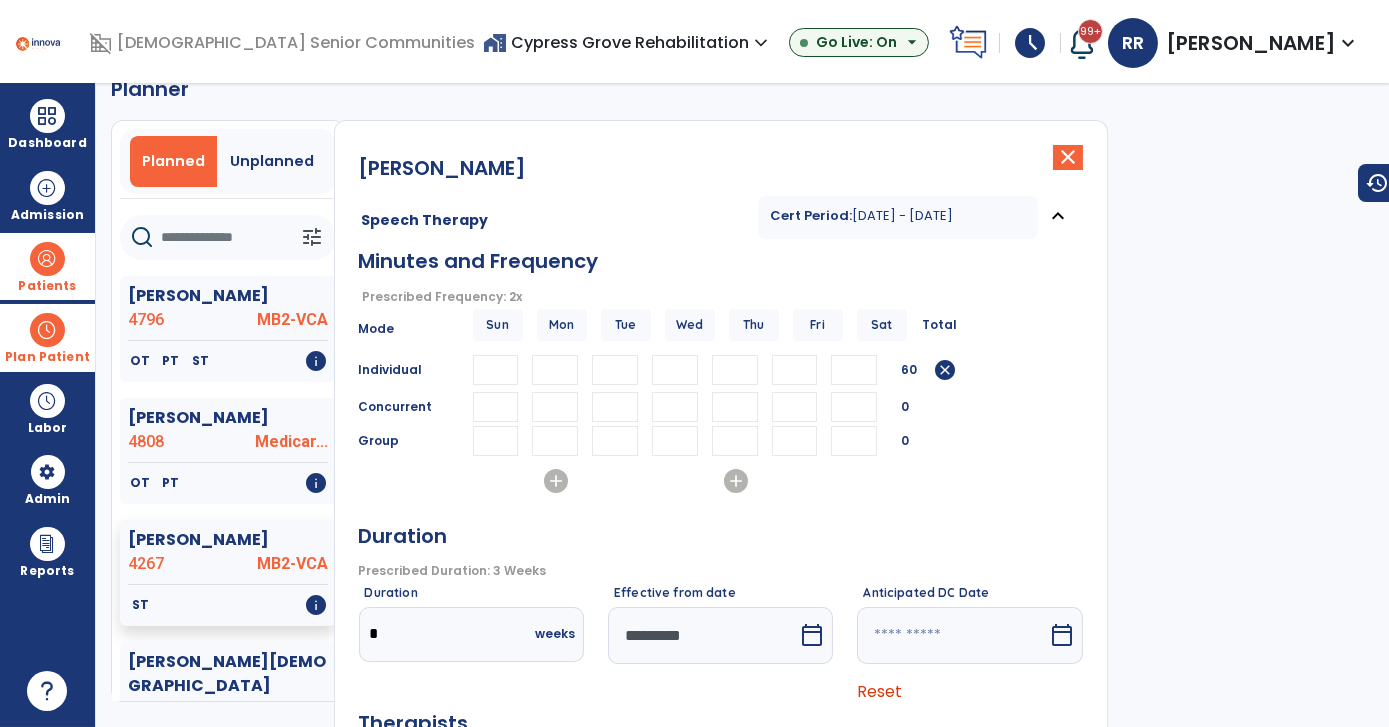 drag, startPoint x: 737, startPoint y: 371, endPoint x: 688, endPoint y: 384, distance: 50.695168 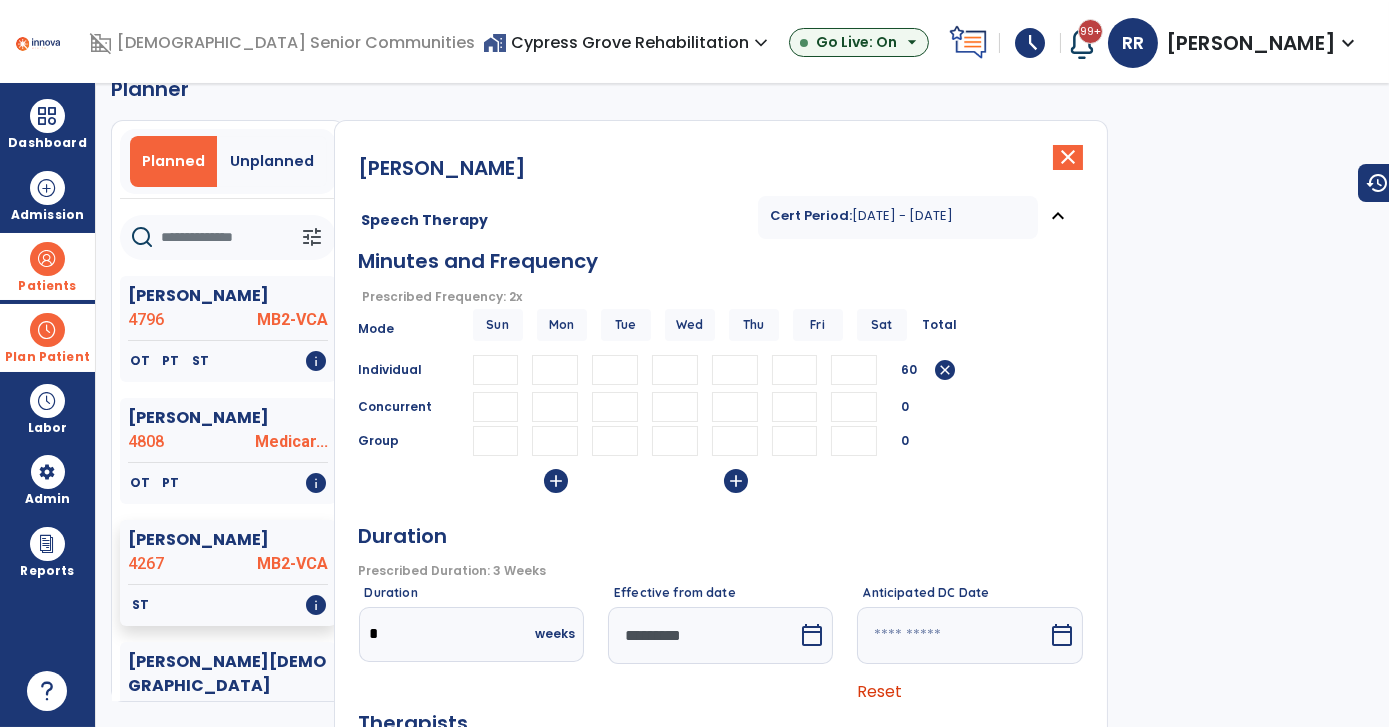 type on "*" 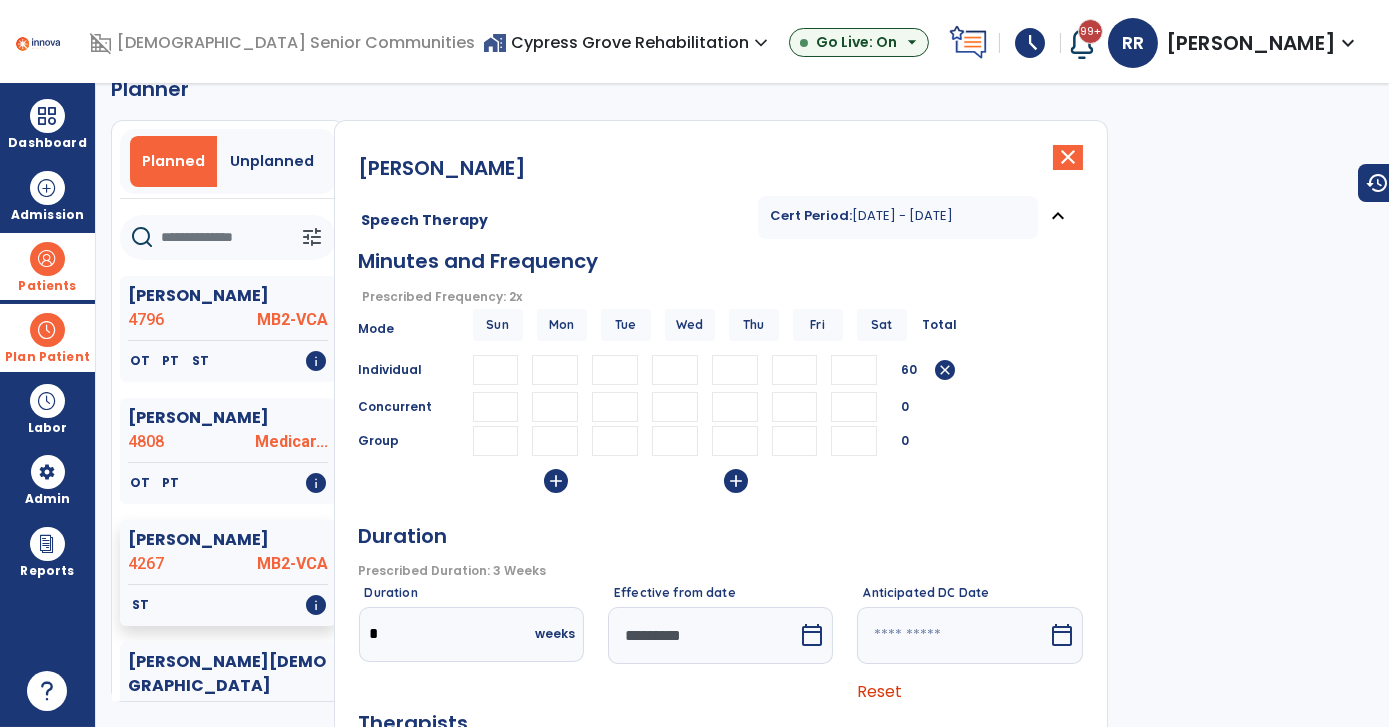 type 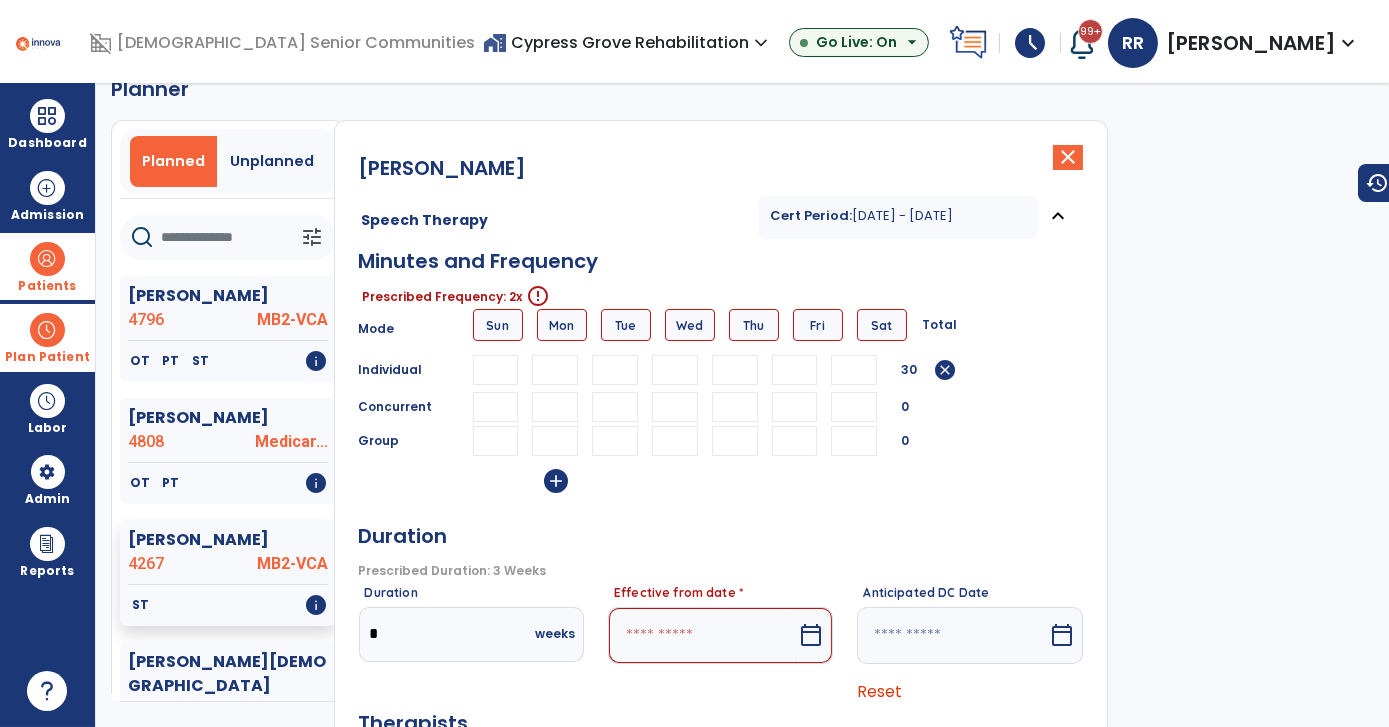 type 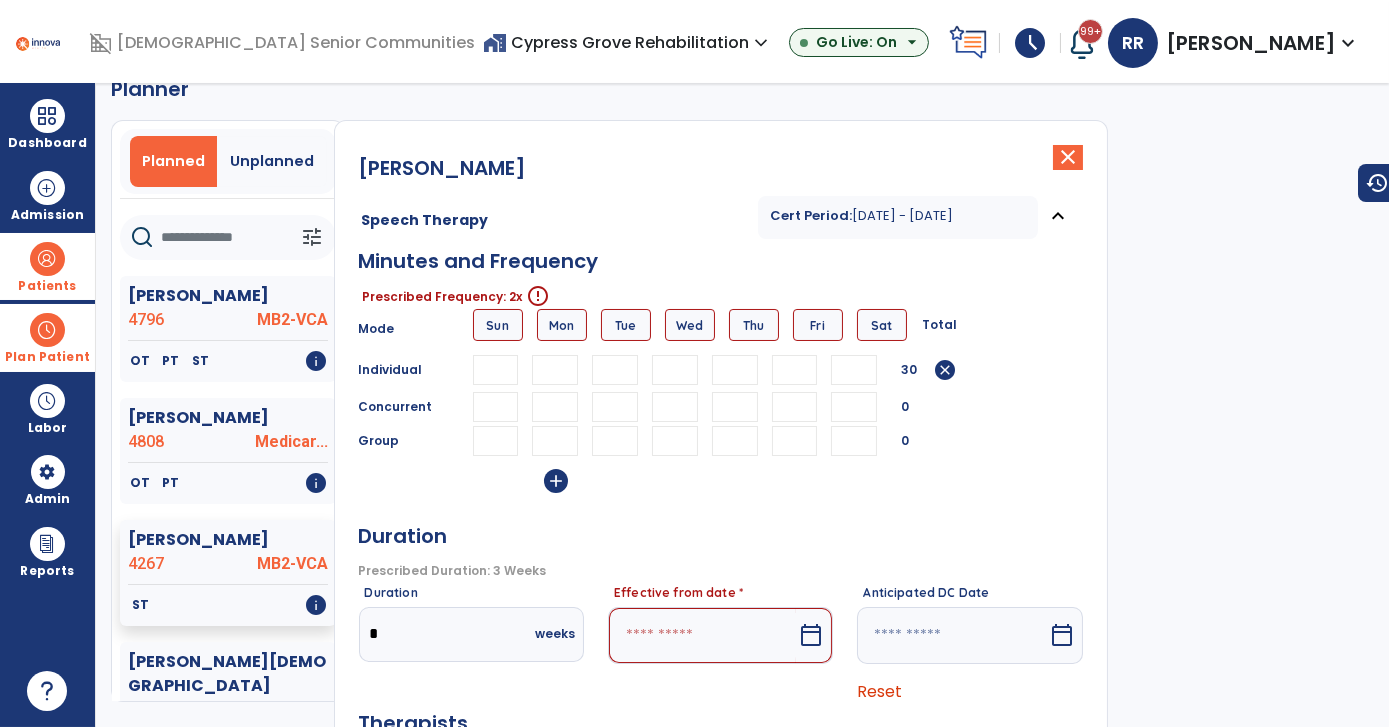 click at bounding box center [795, 370] 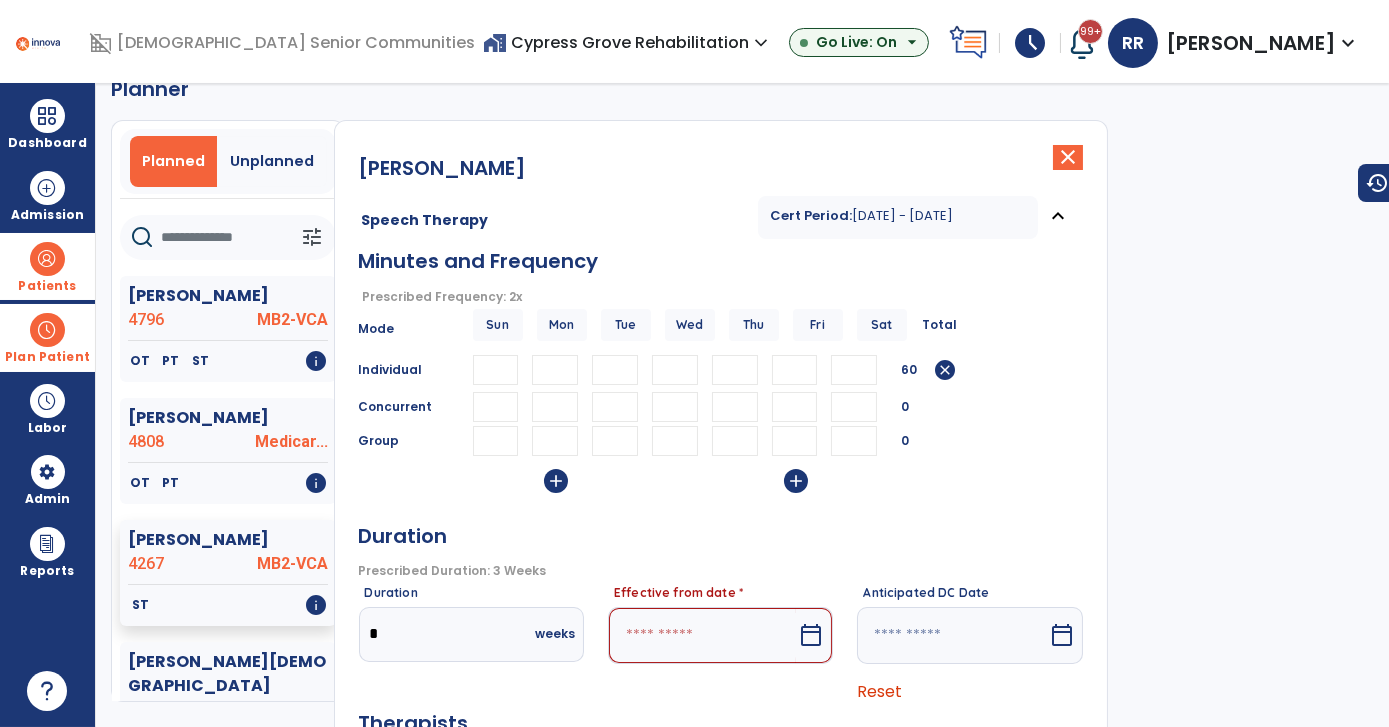 type on "**" 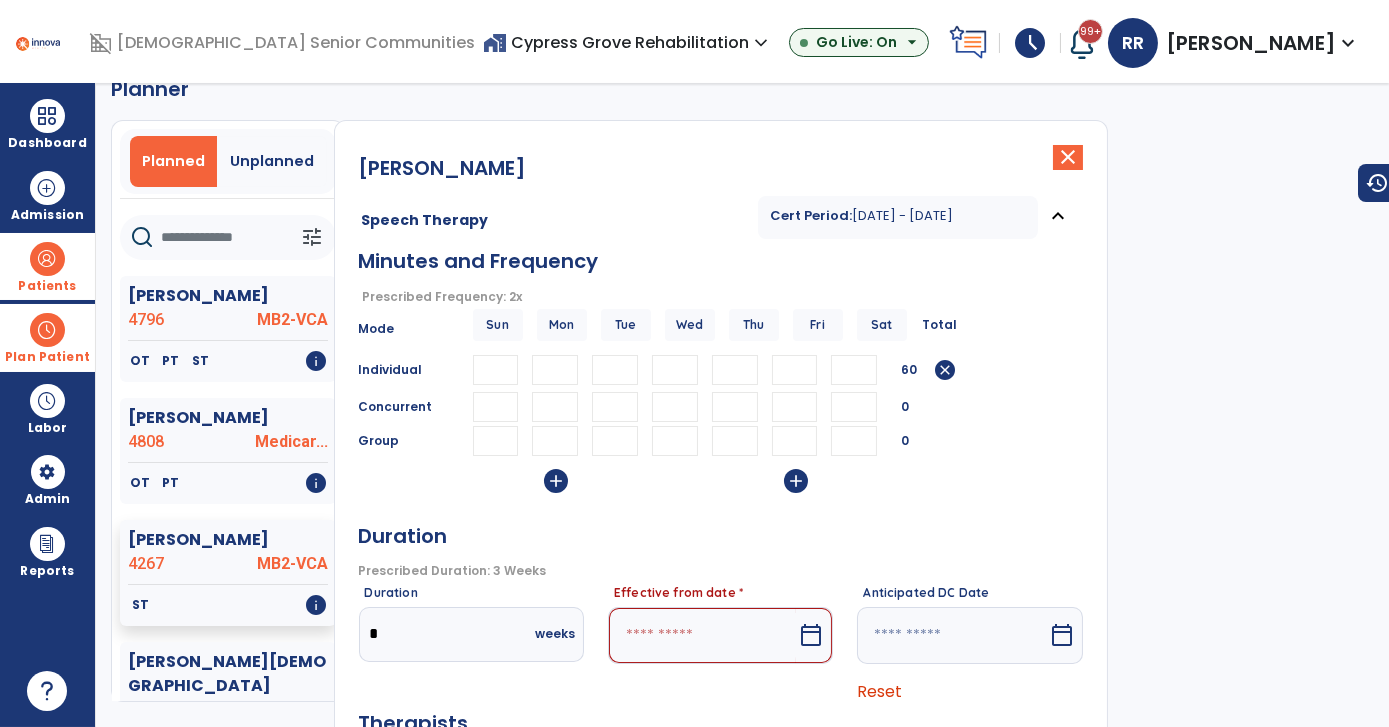 click on "calendar_today" at bounding box center [813, 635] 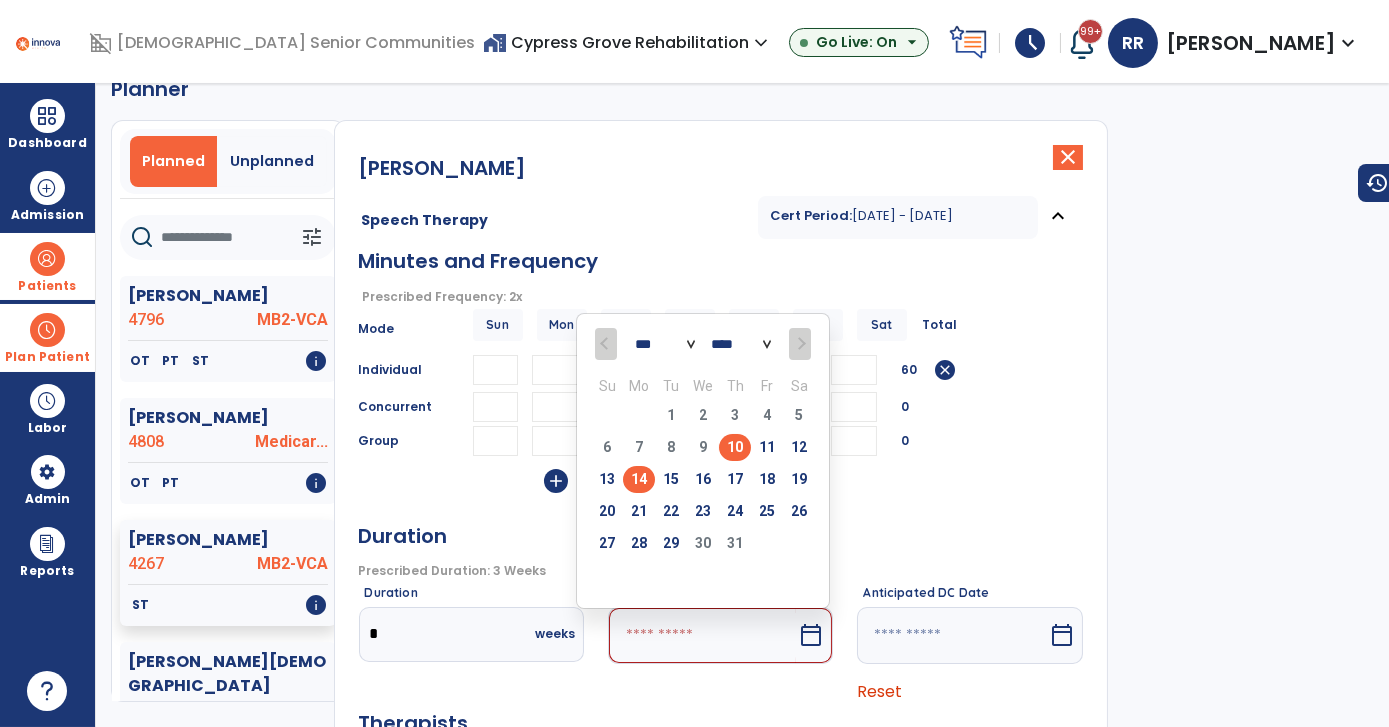 click on "14" at bounding box center [639, 479] 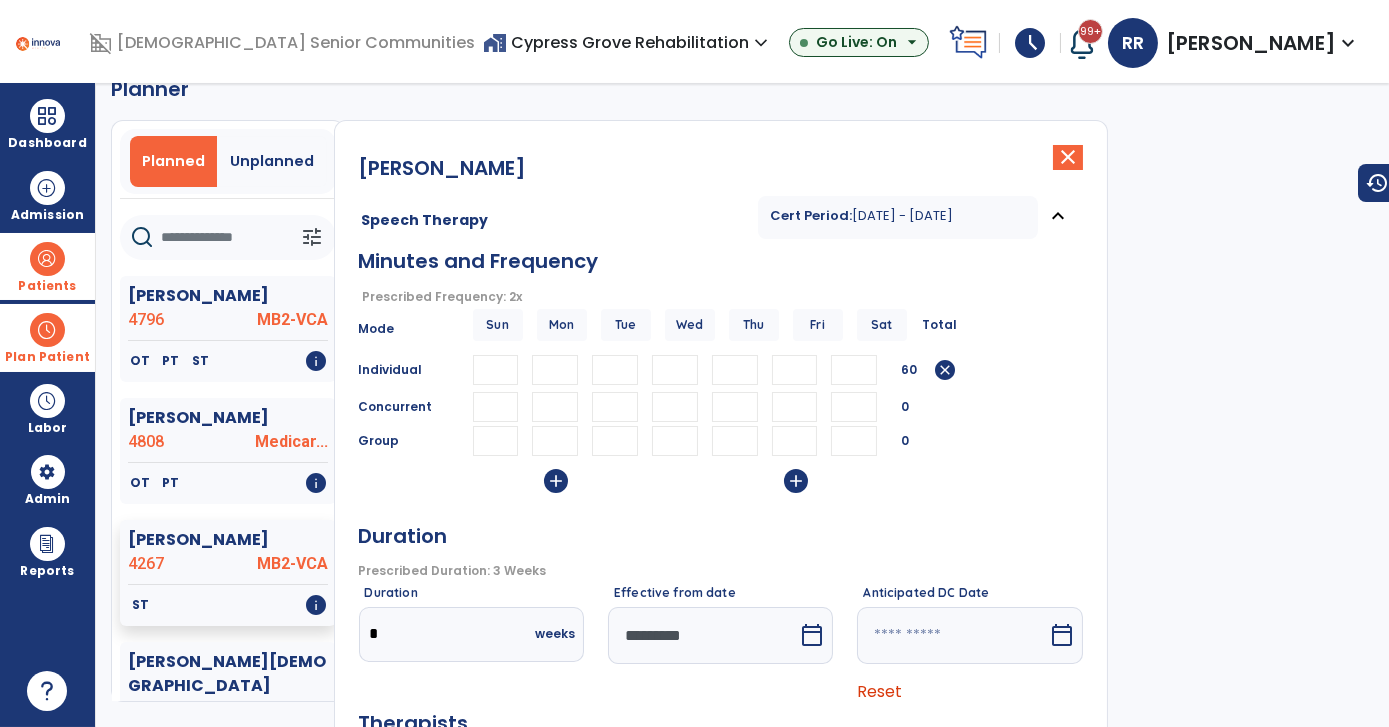 click on "Prescribed Duration: 3 Weeks   error_outline" at bounding box center [719, 571] 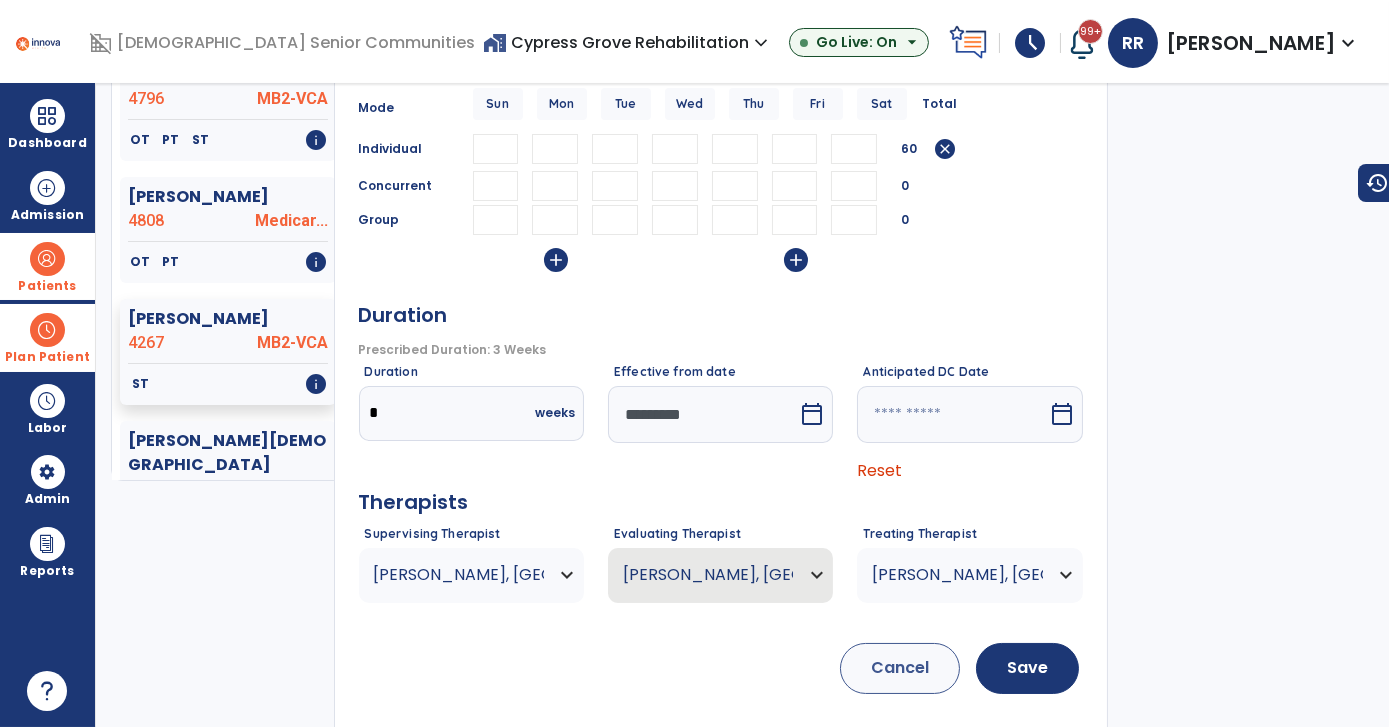 scroll, scrollTop: 270, scrollLeft: 0, axis: vertical 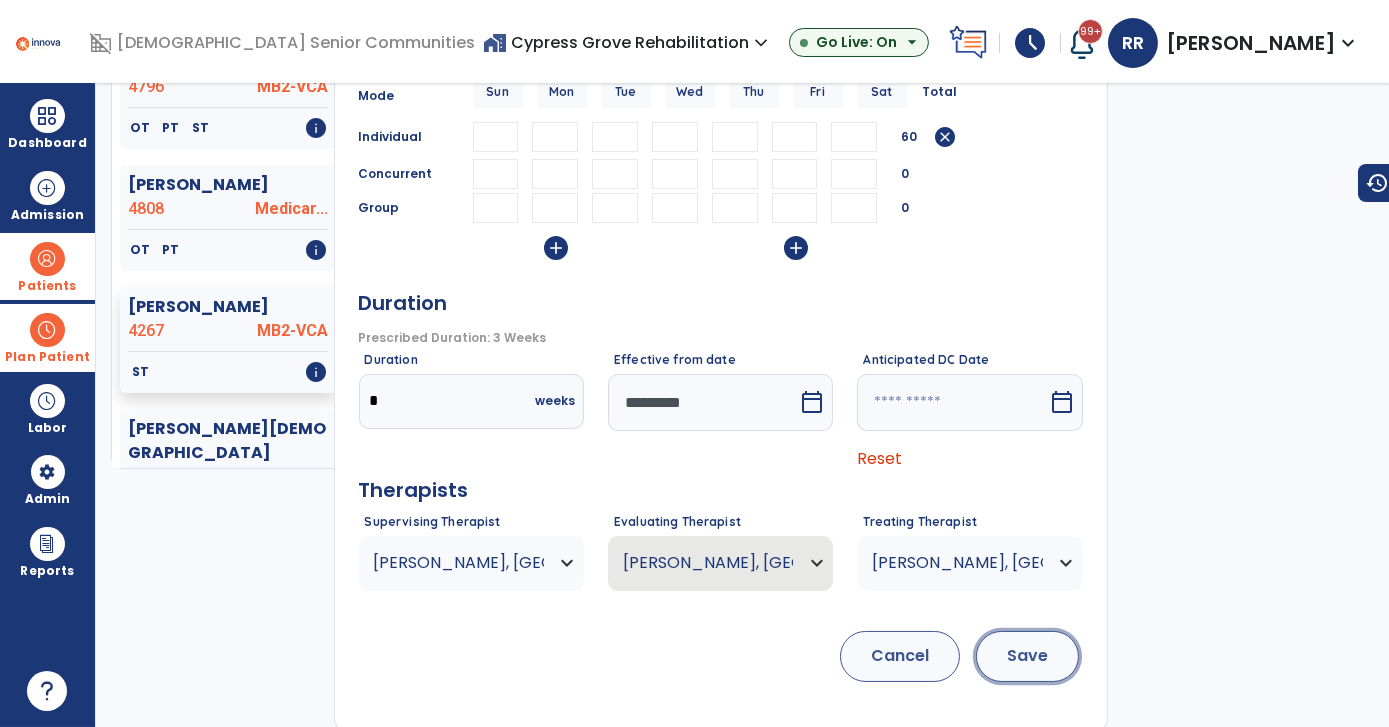 click on "Save" at bounding box center (1027, 656) 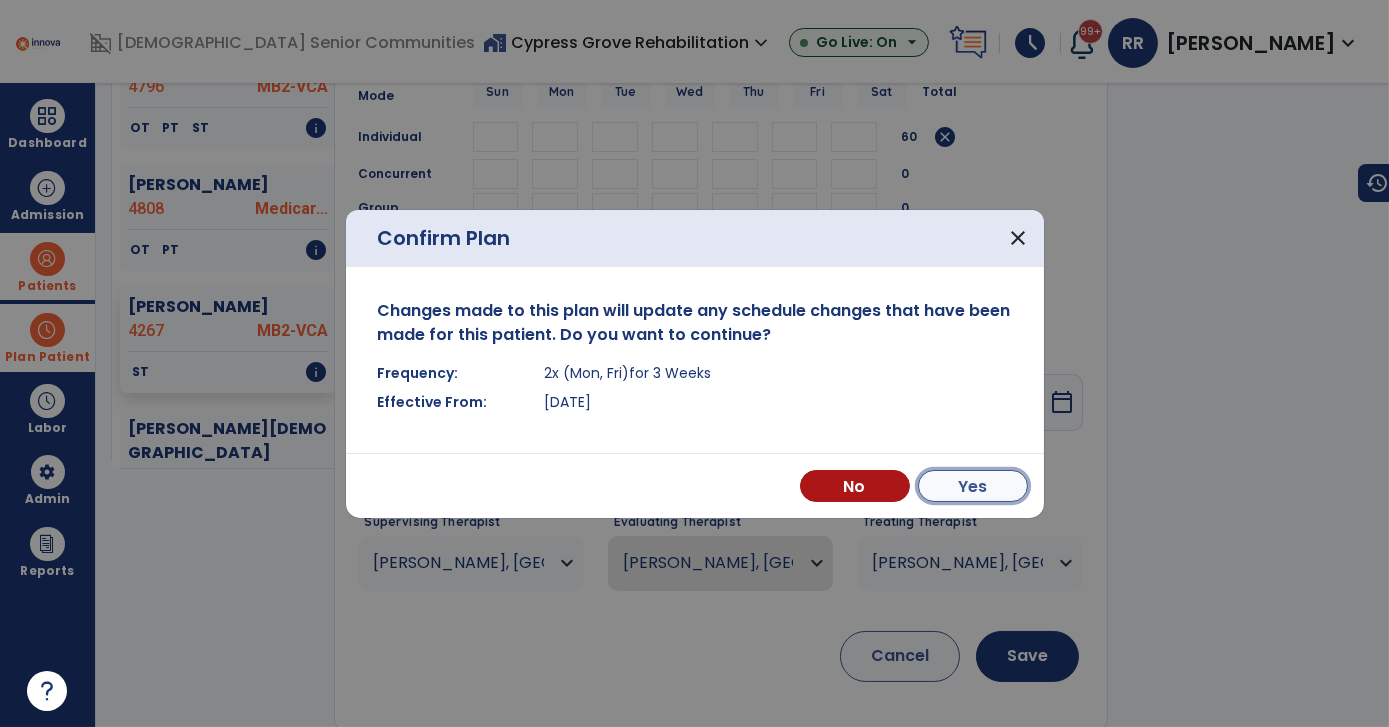 click on "Yes" at bounding box center (973, 486) 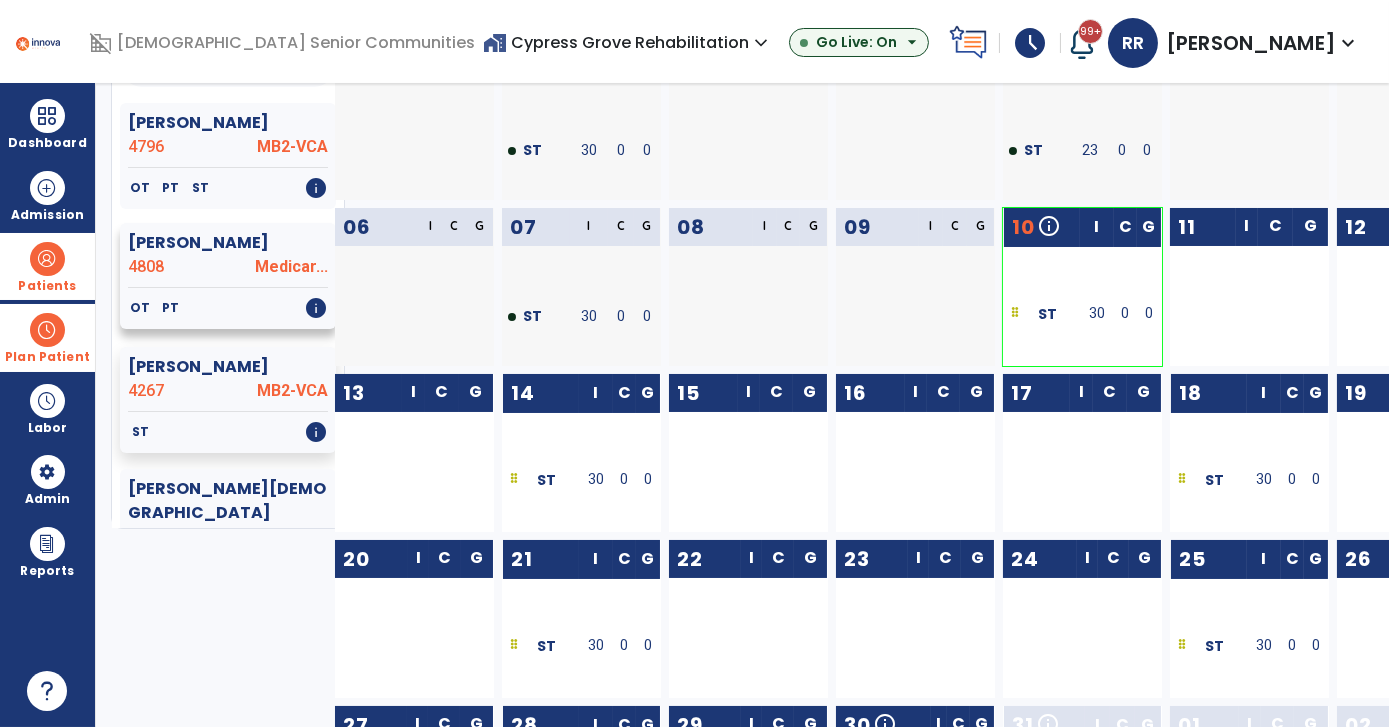 scroll, scrollTop: 179, scrollLeft: 0, axis: vertical 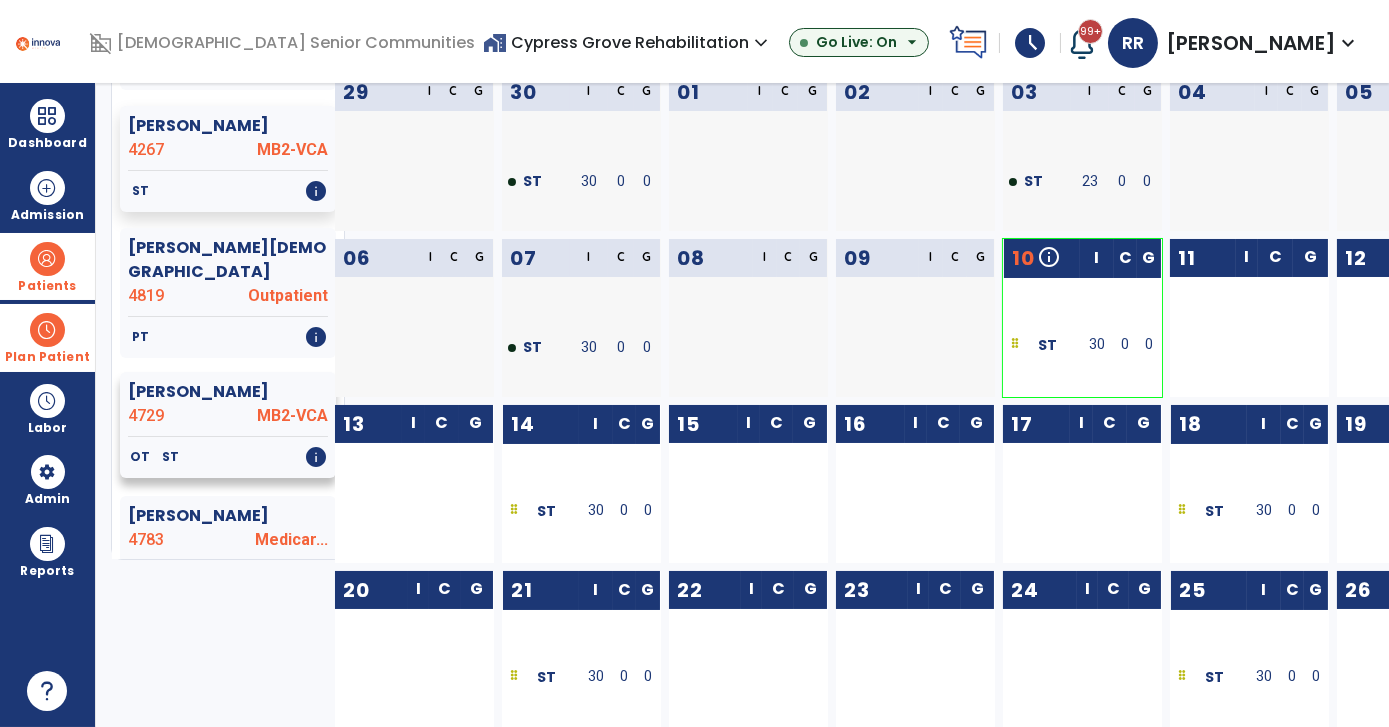 click on "[PERSON_NAME]  4729 MB2-VCA" 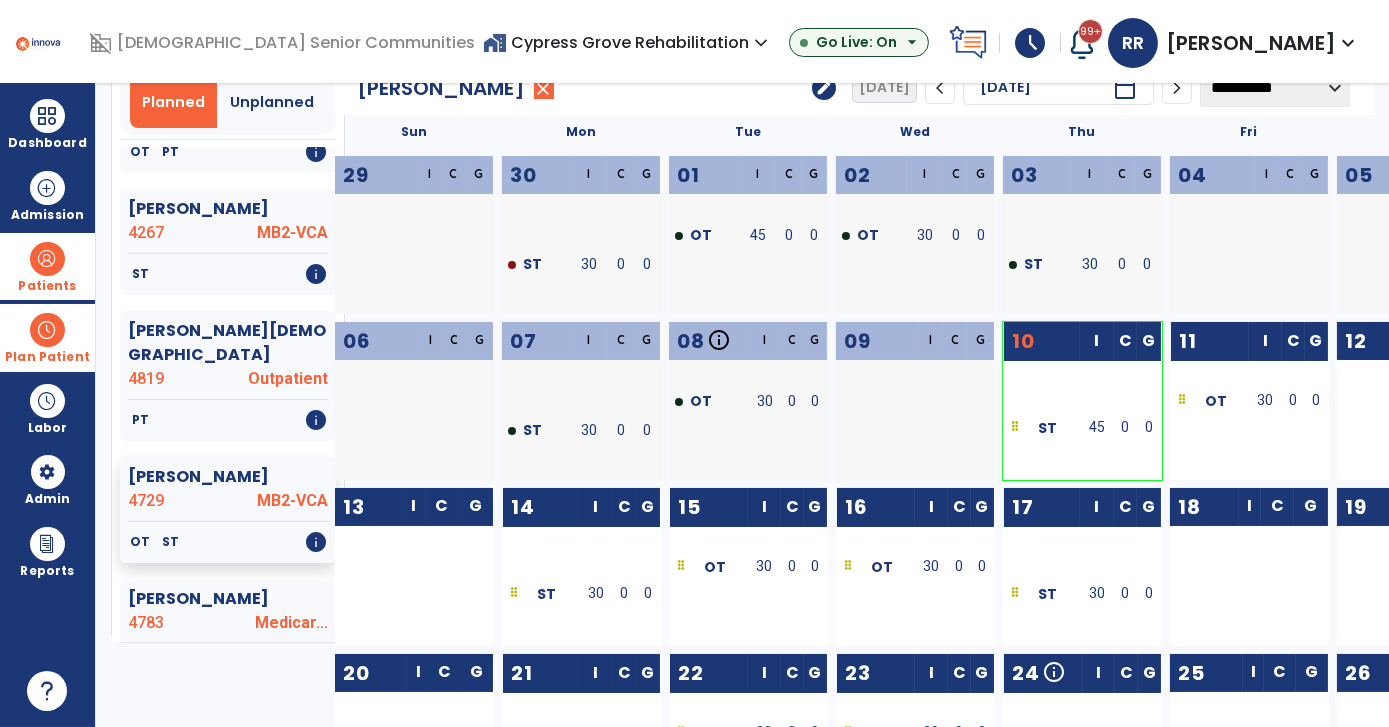 scroll, scrollTop: 0, scrollLeft: 0, axis: both 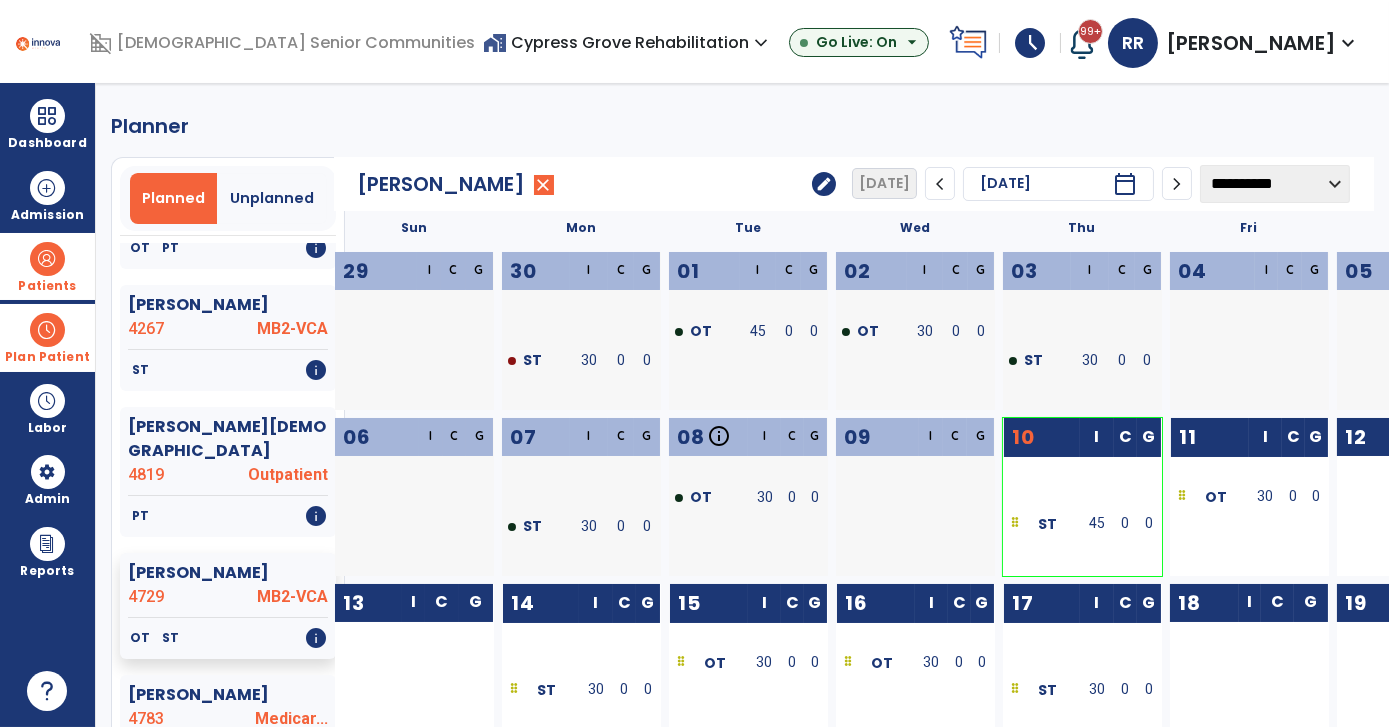click on "edit" 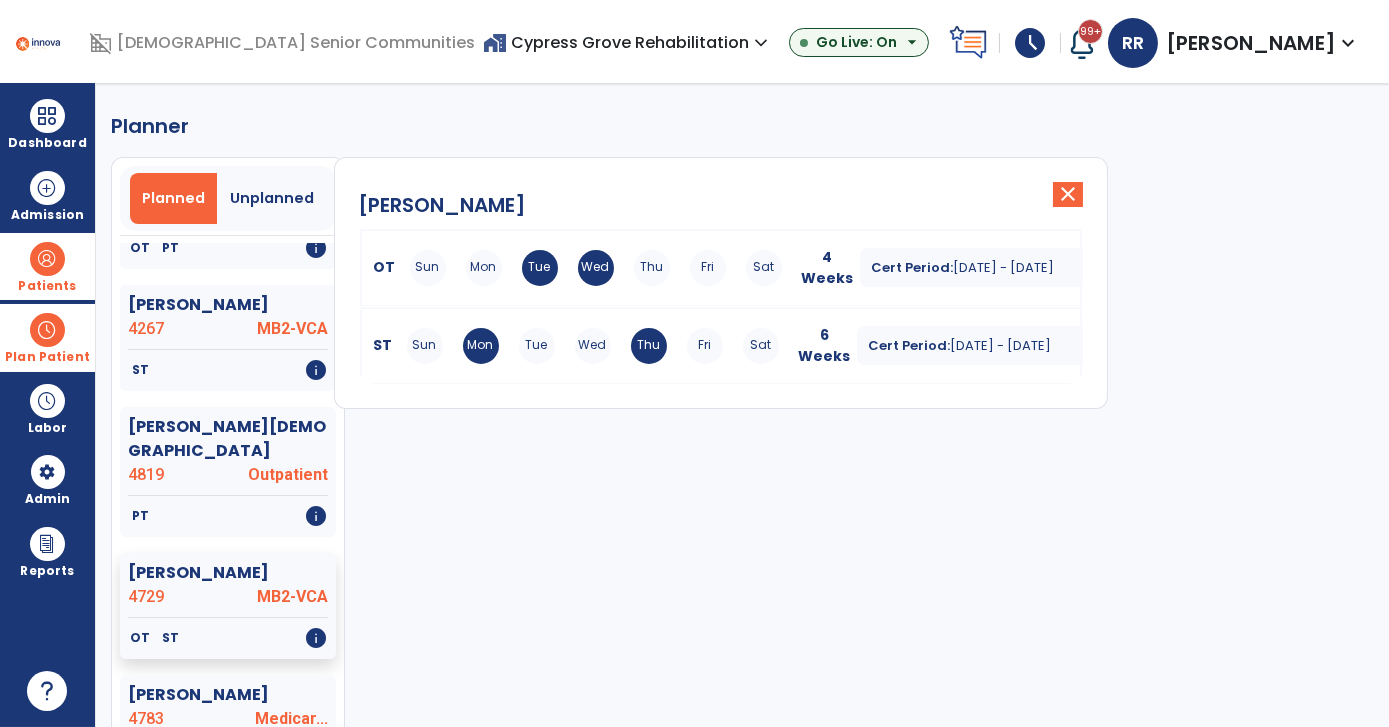 click on "Sun Mon Tue Wed Thu Fri Sat" at bounding box center (593, 346) 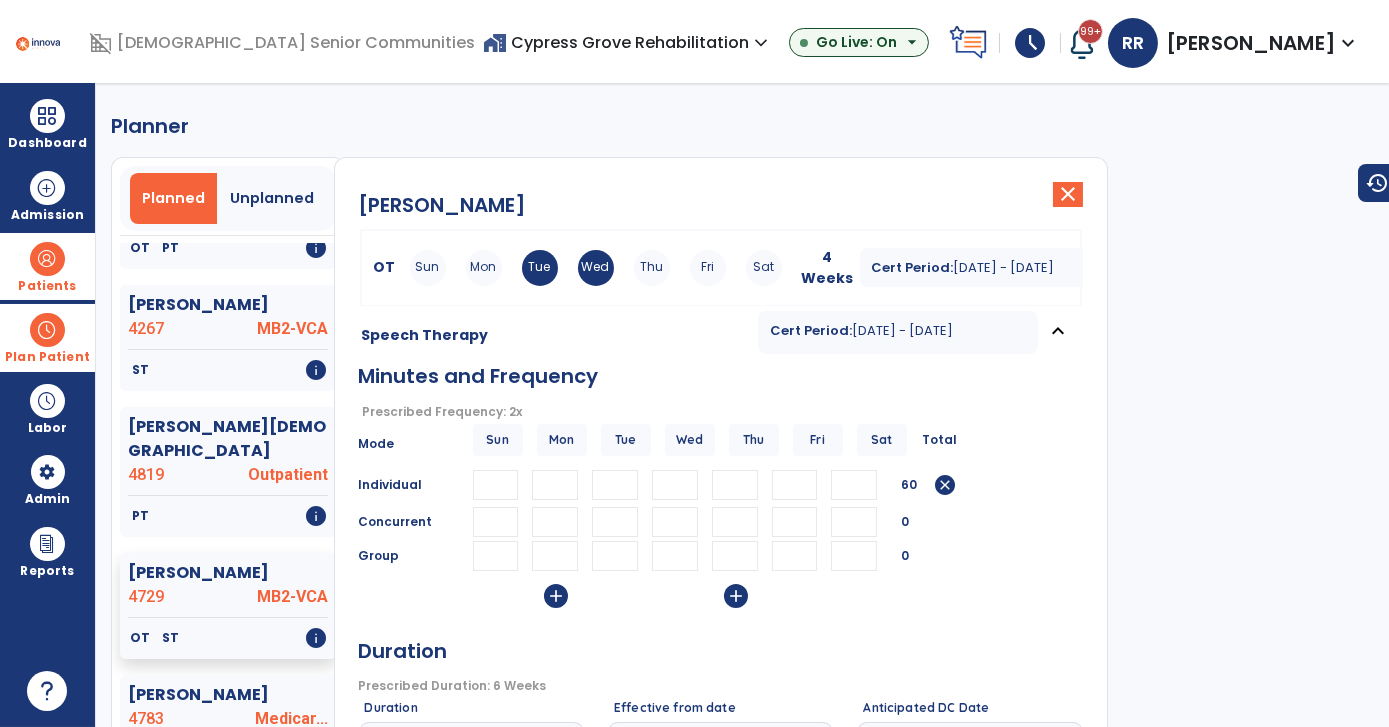 drag, startPoint x: 750, startPoint y: 484, endPoint x: 669, endPoint y: 494, distance: 81.61495 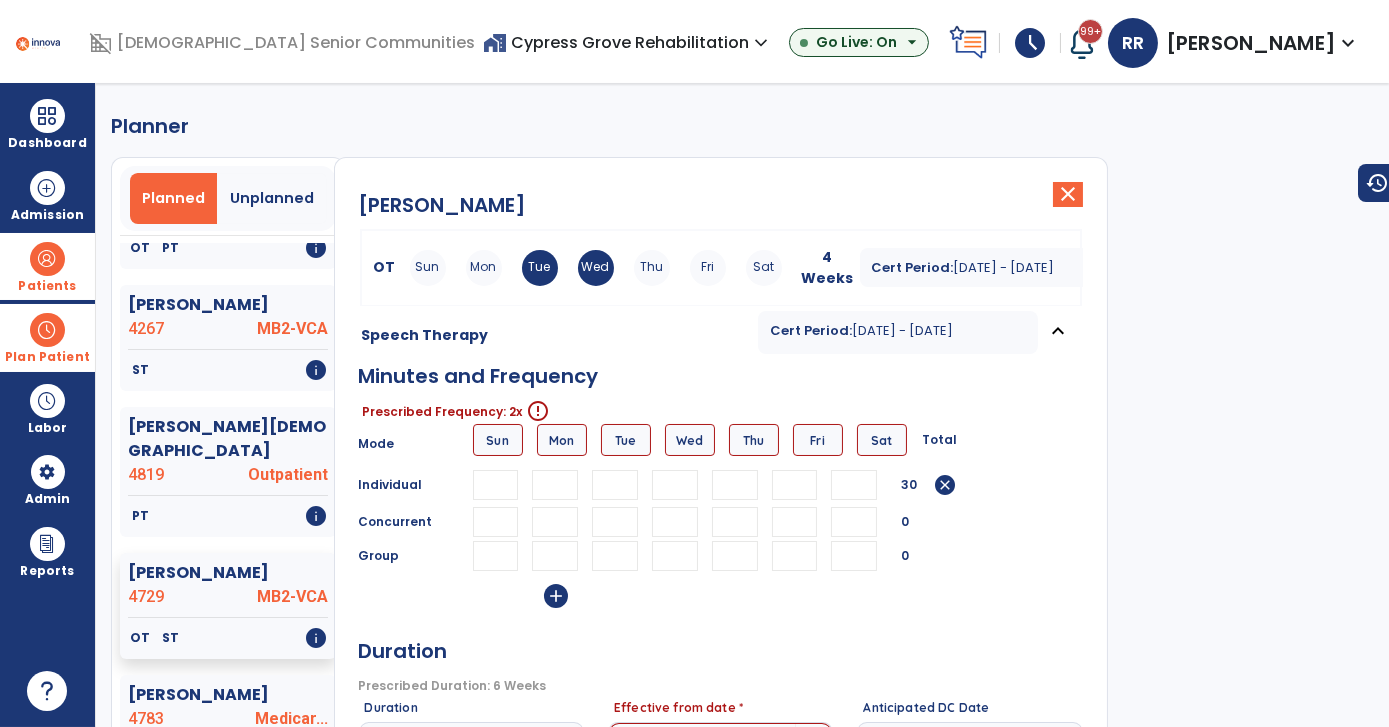 type 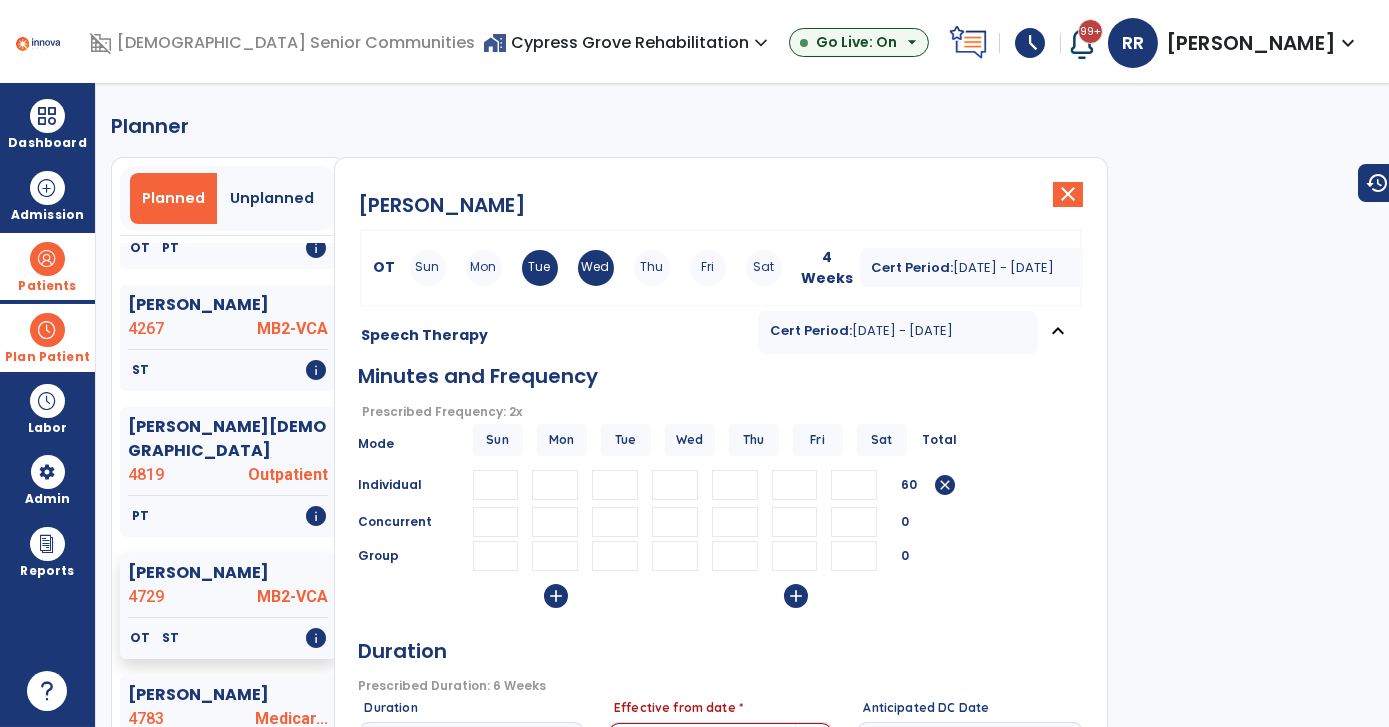 type on "**" 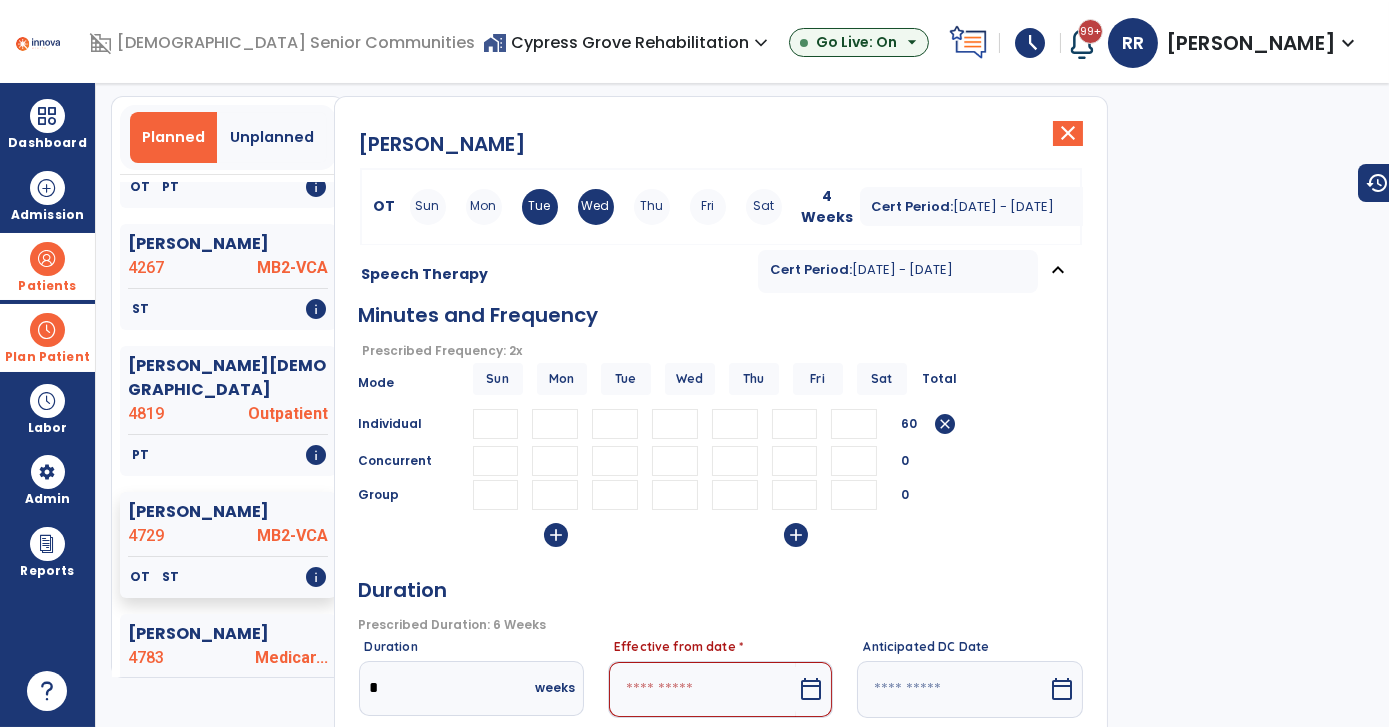 scroll, scrollTop: 181, scrollLeft: 0, axis: vertical 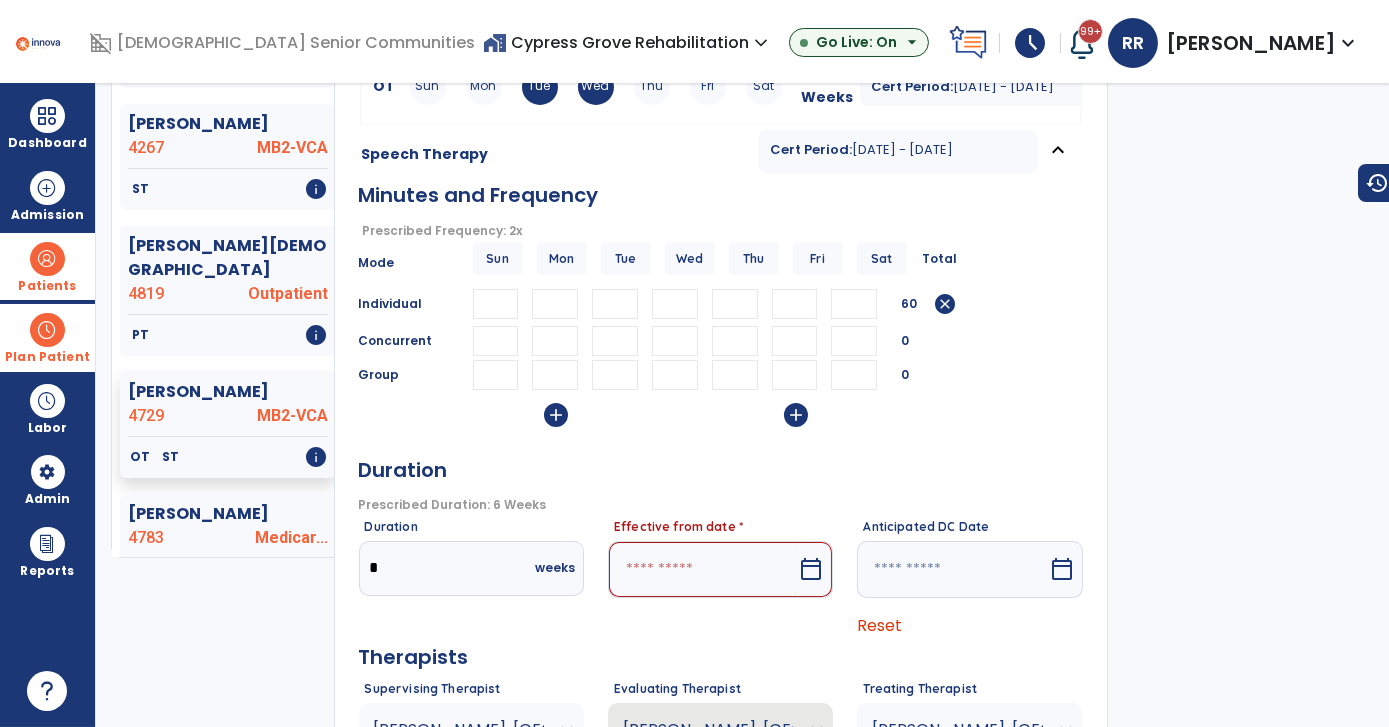 click on "calendar_today" at bounding box center (811, 569) 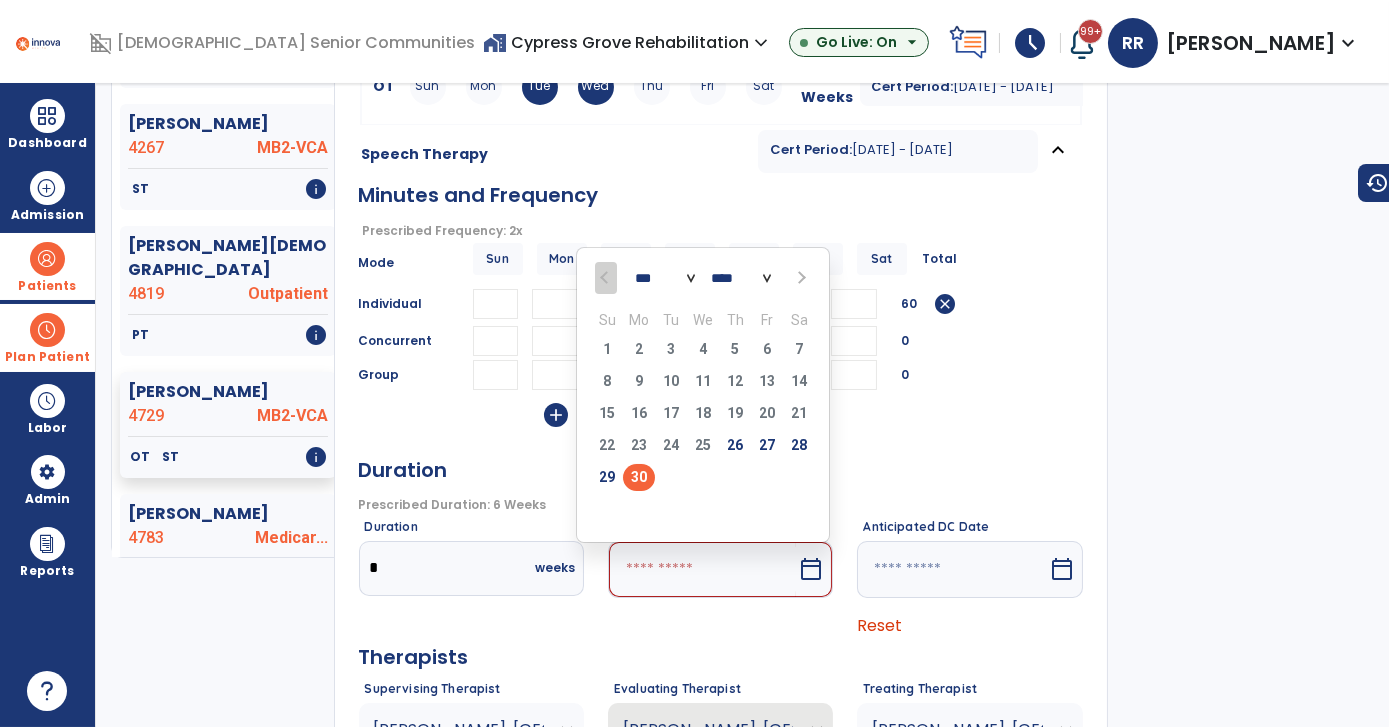 click at bounding box center (800, 278) 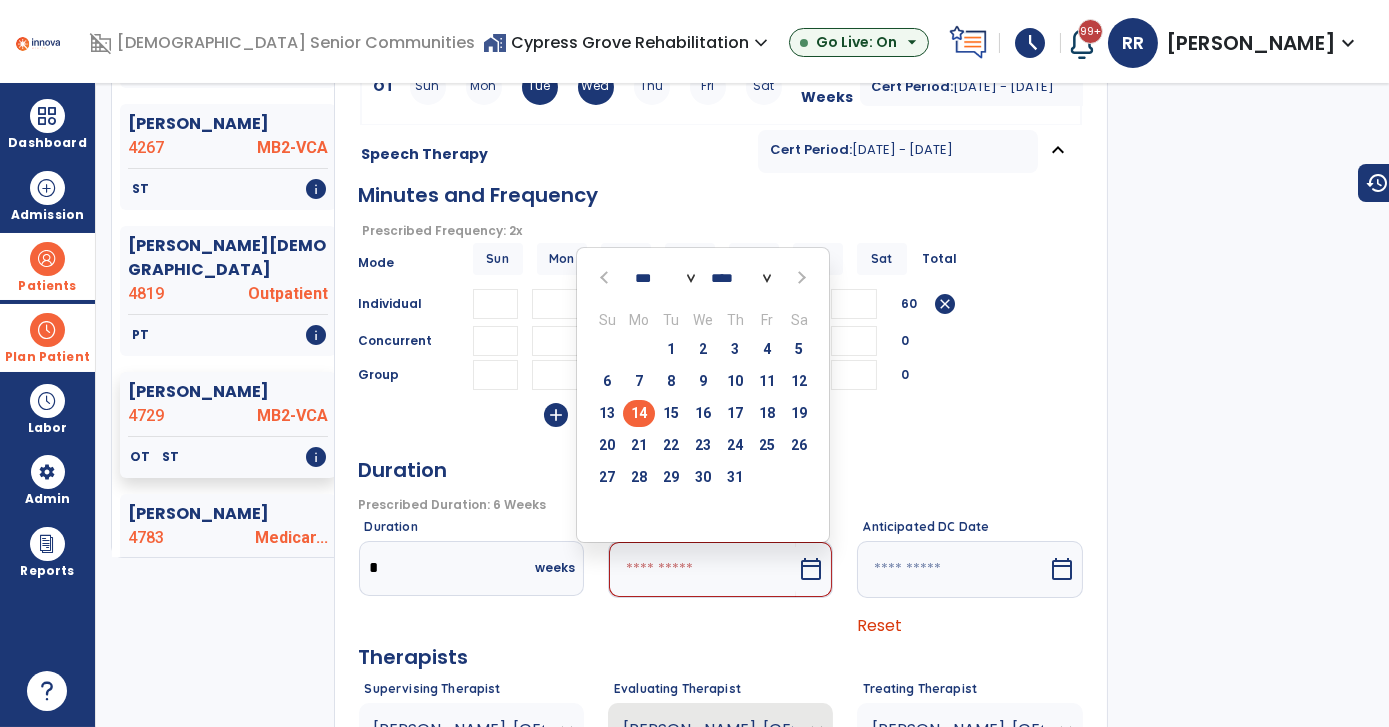 click on "14" at bounding box center (639, 413) 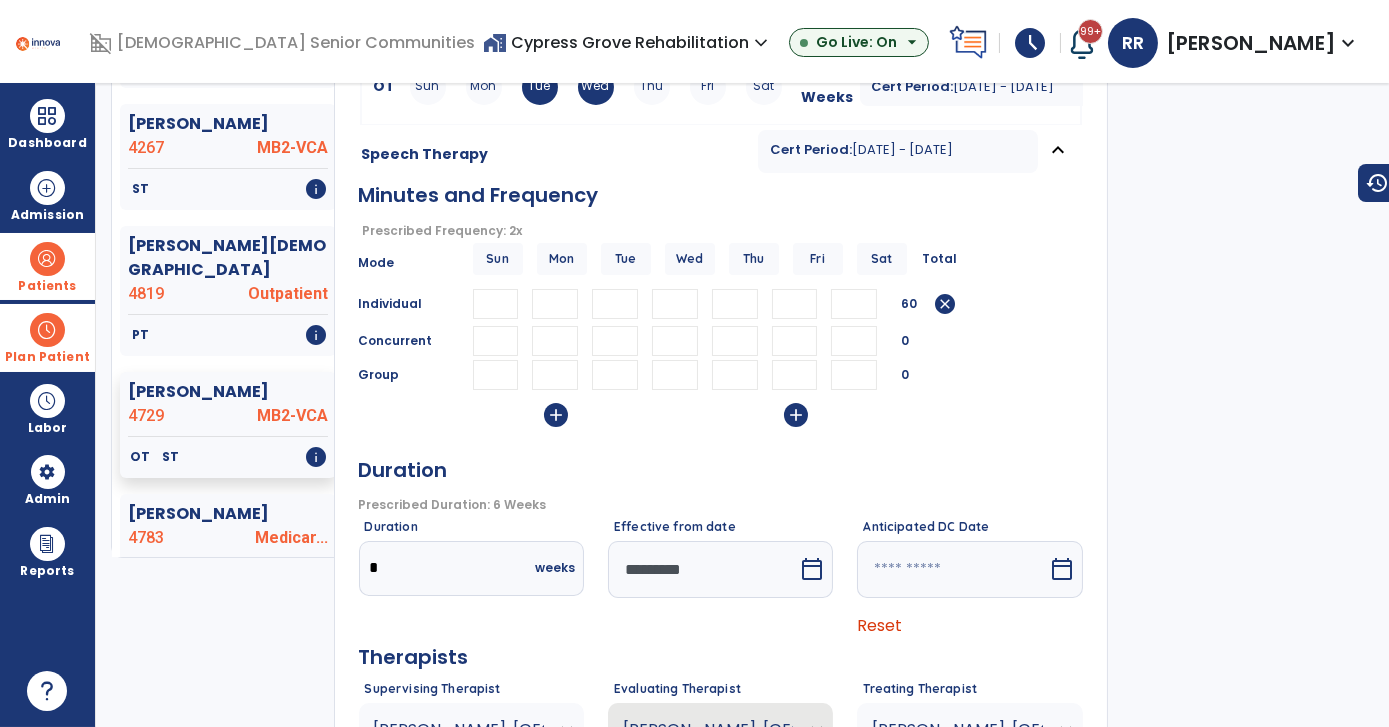 click on "Duration" at bounding box center [721, 468] 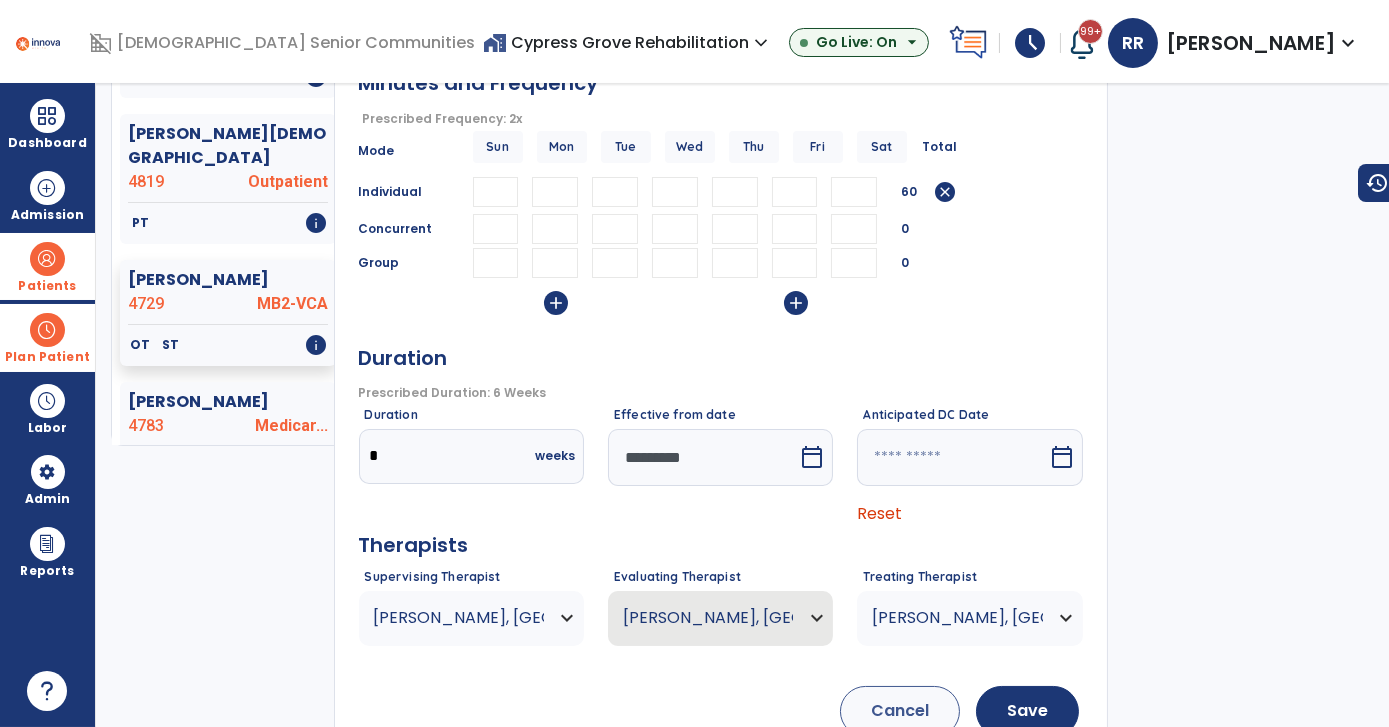 scroll, scrollTop: 346, scrollLeft: 0, axis: vertical 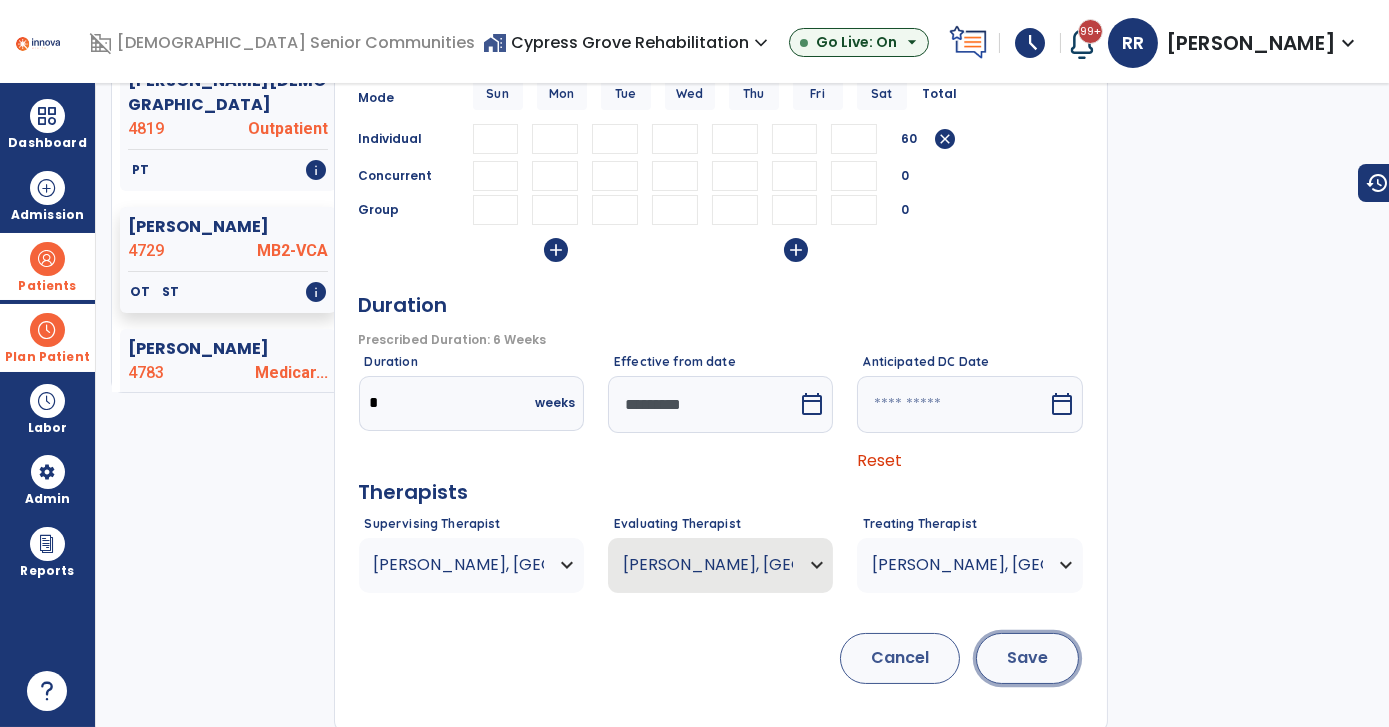 click on "Save" at bounding box center (1027, 658) 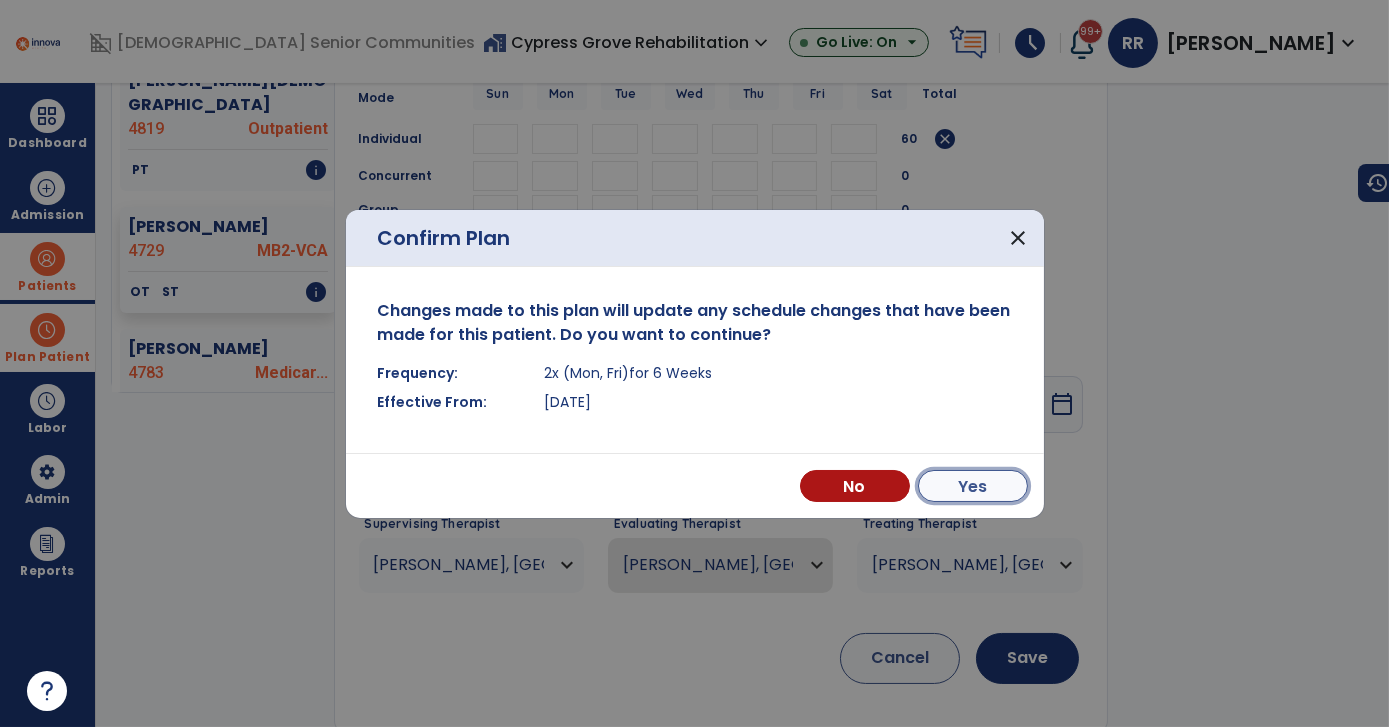 click on "Yes" at bounding box center [973, 486] 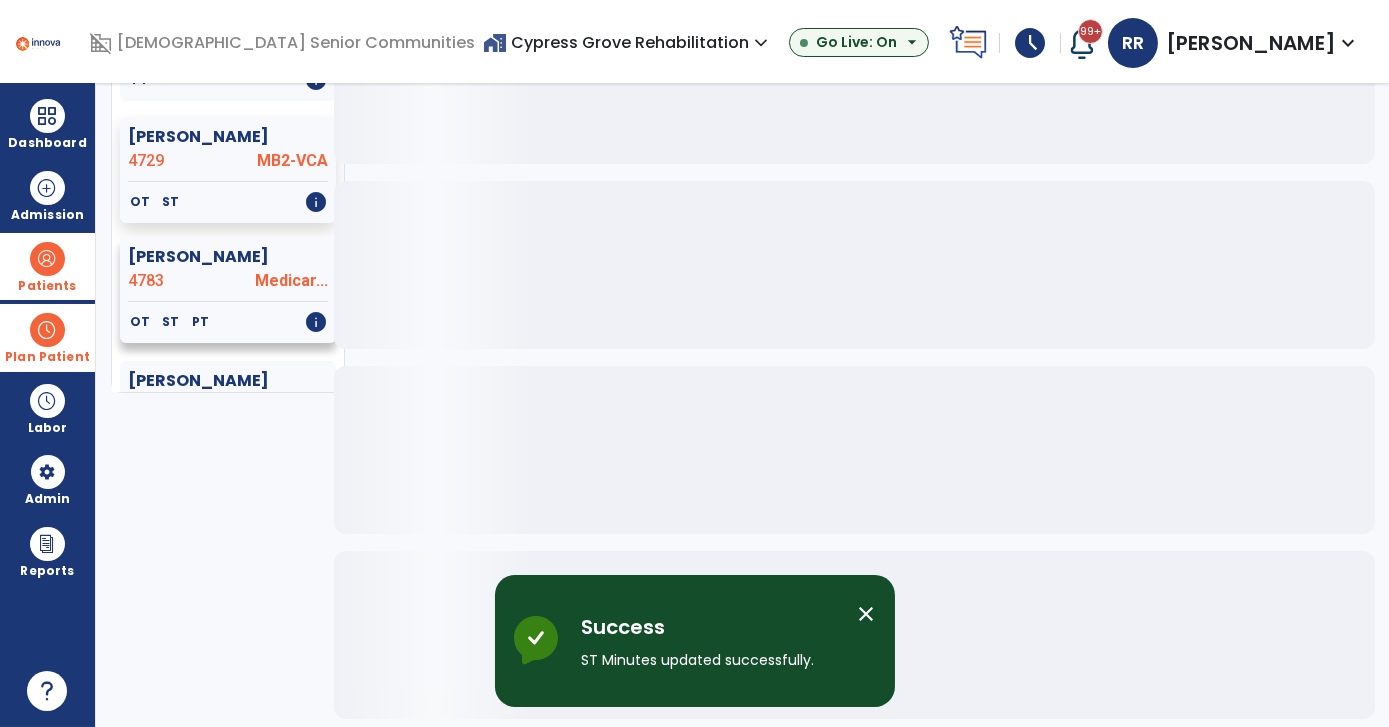 scroll, scrollTop: 363, scrollLeft: 0, axis: vertical 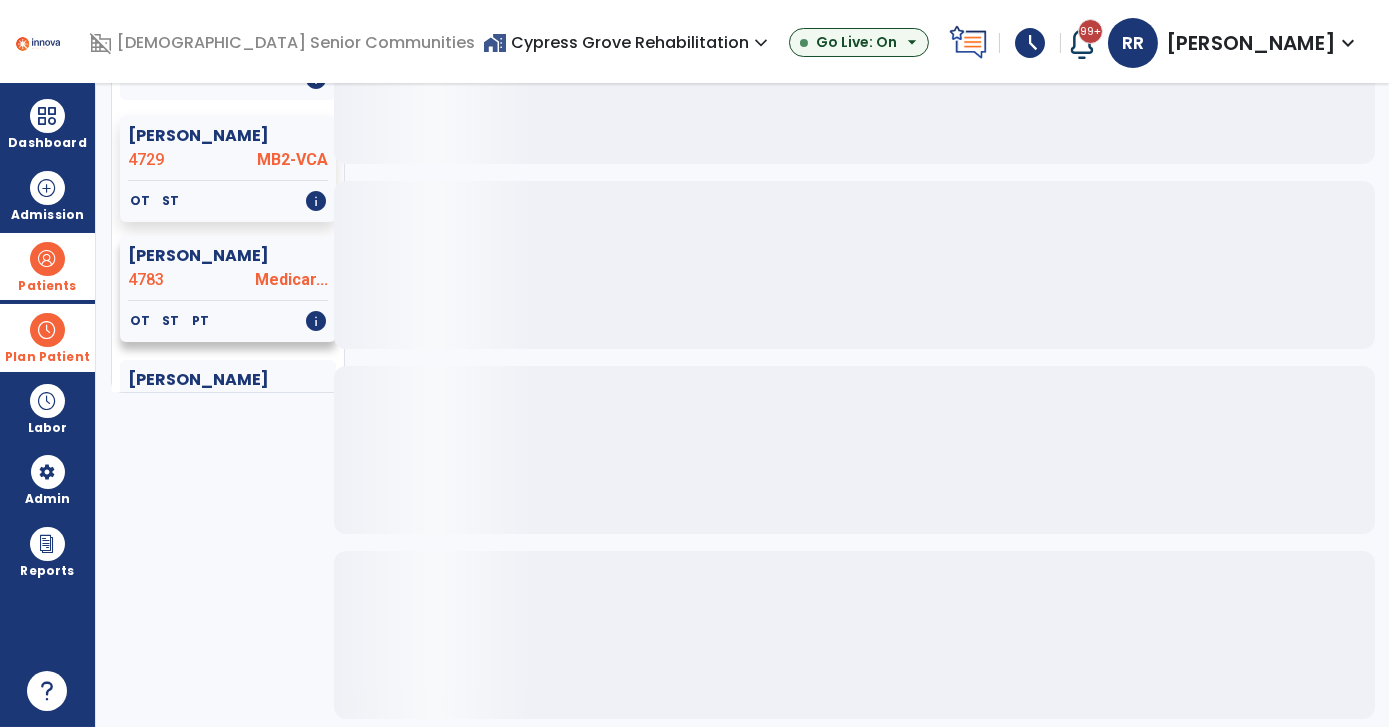 click on "OT   ST   PT   info" 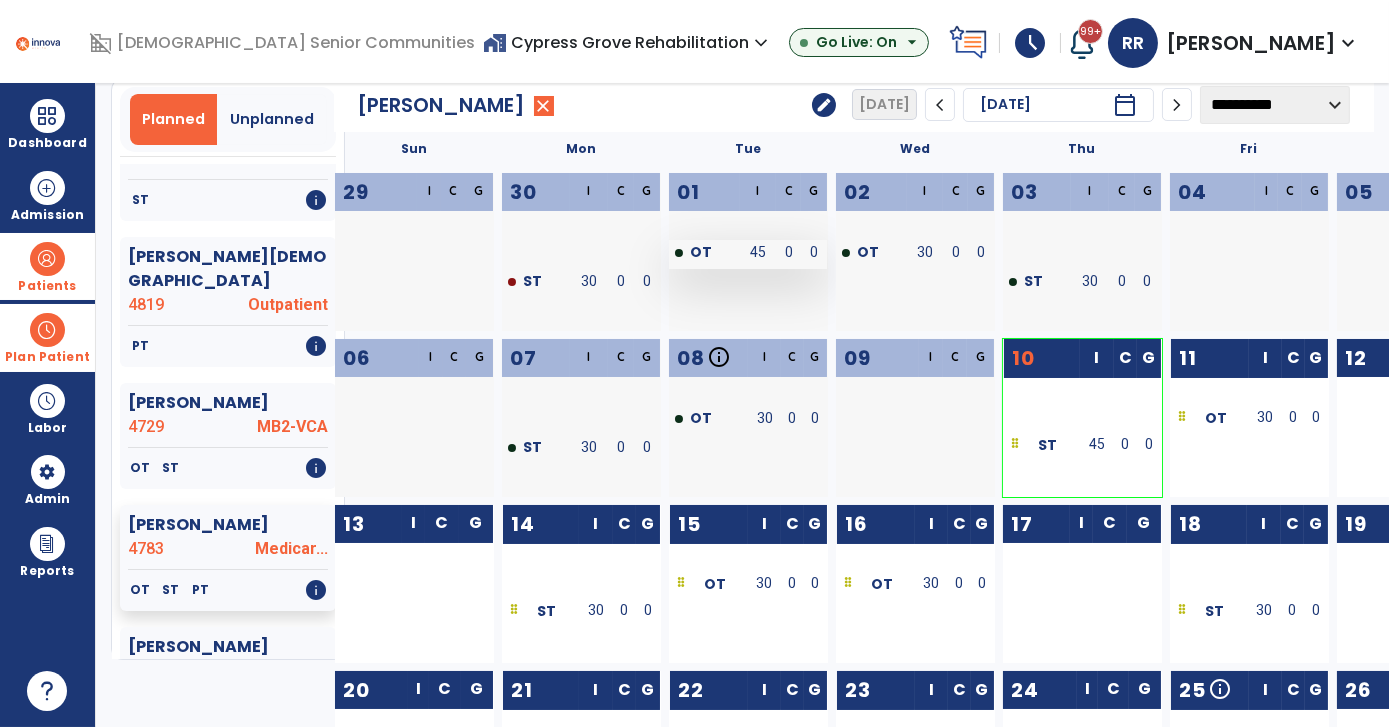 scroll, scrollTop: 74, scrollLeft: 0, axis: vertical 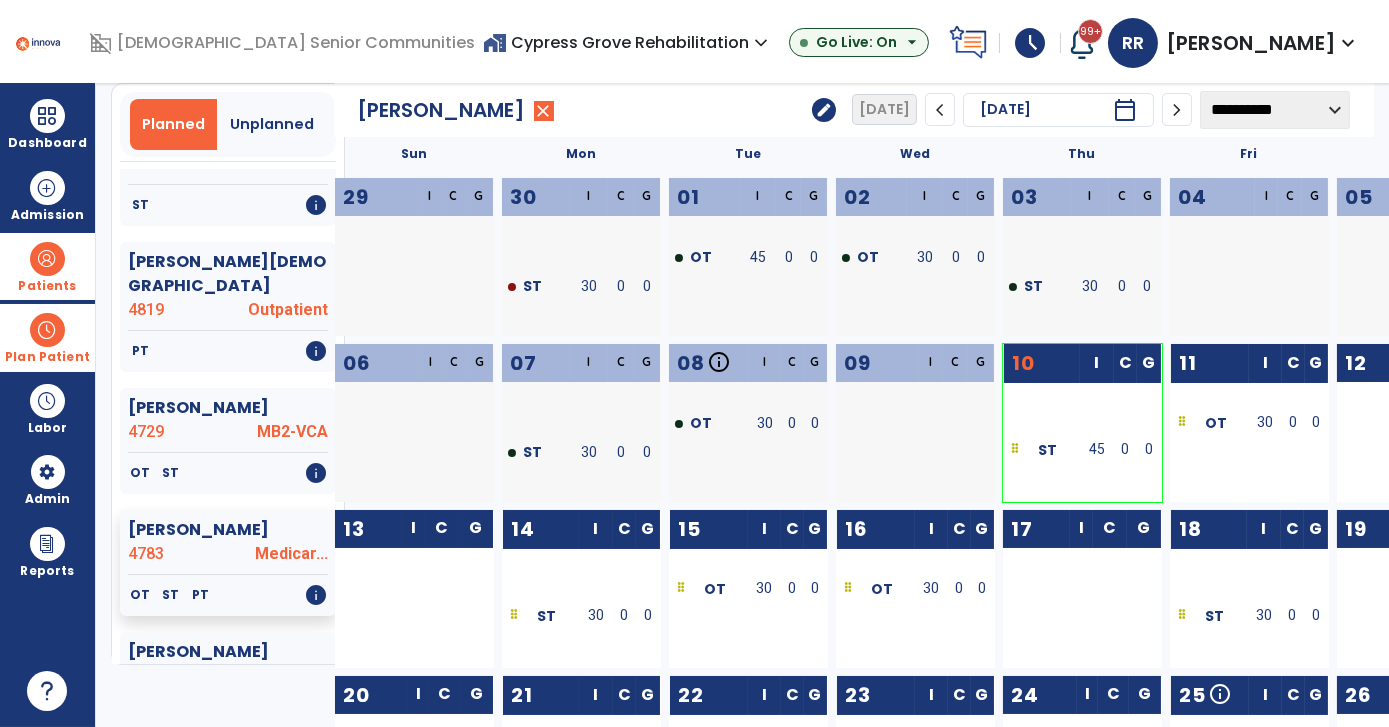 click on "edit" 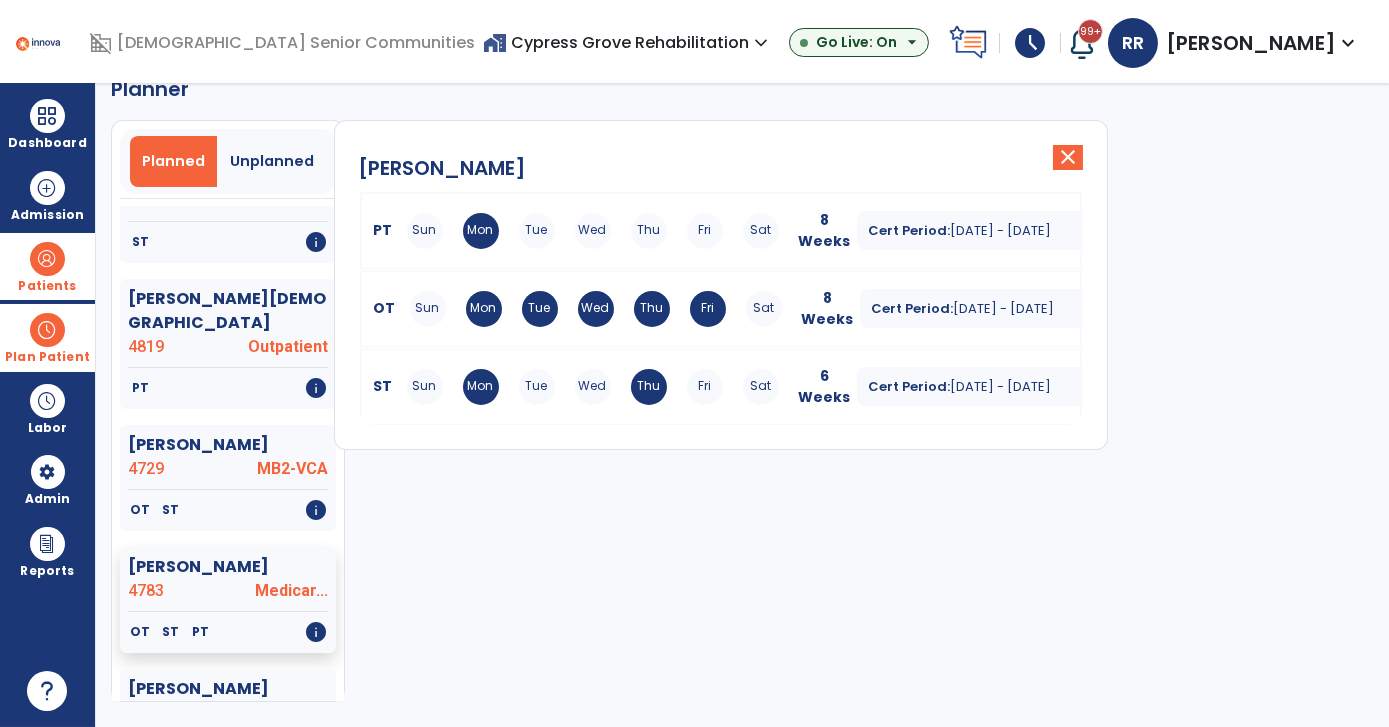 scroll, scrollTop: 37, scrollLeft: 0, axis: vertical 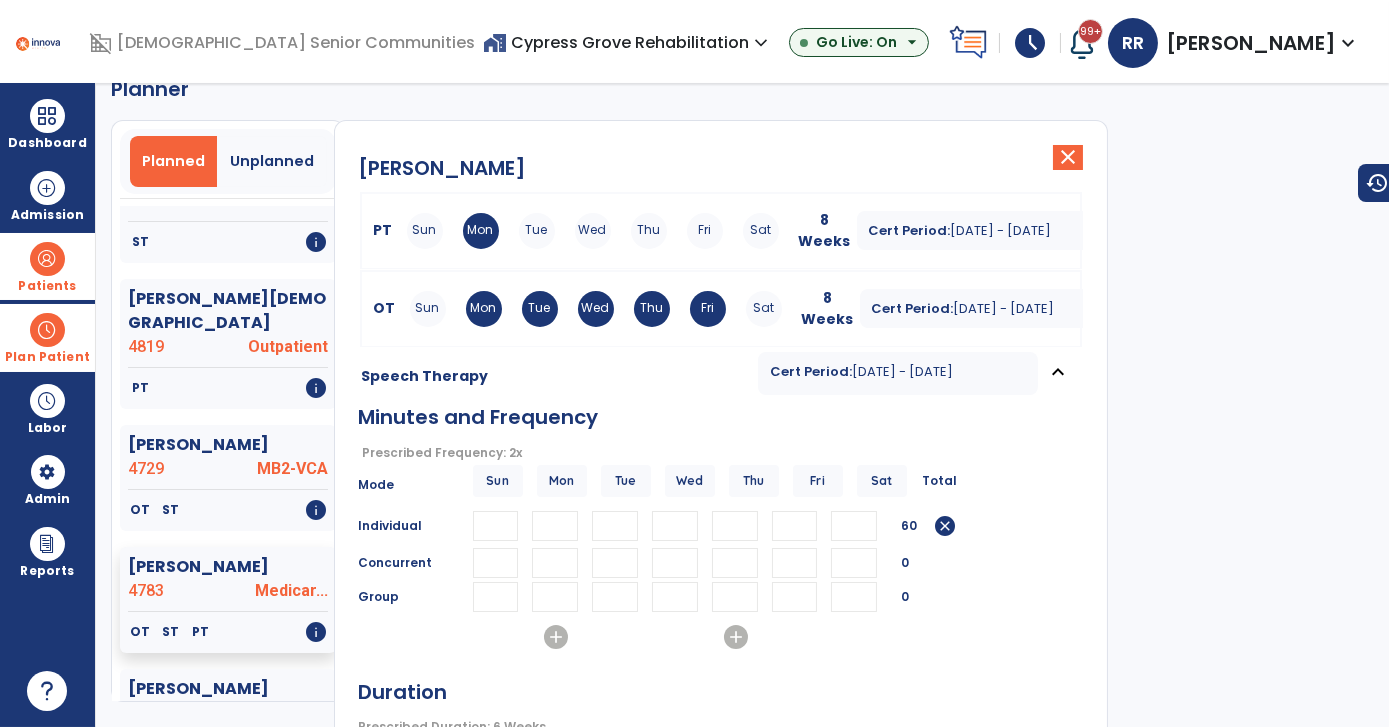drag, startPoint x: 743, startPoint y: 523, endPoint x: 684, endPoint y: 535, distance: 60.207973 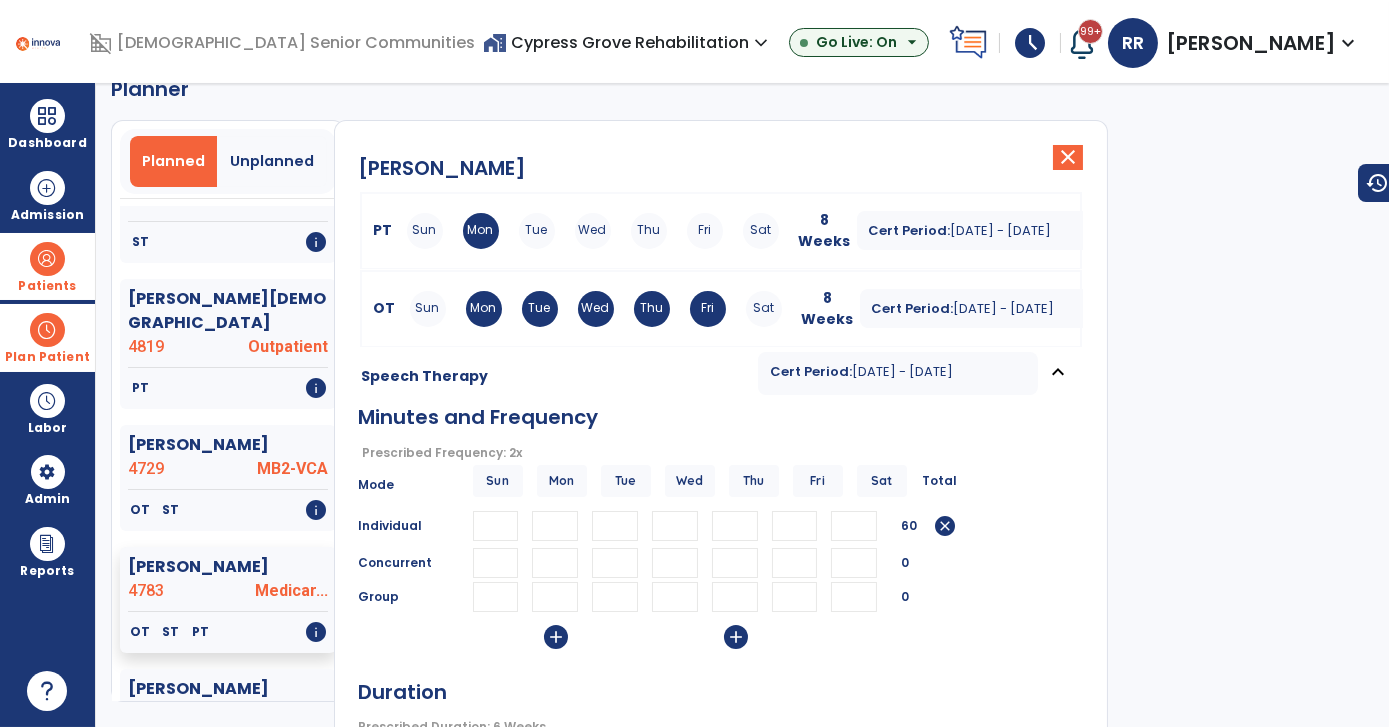 type 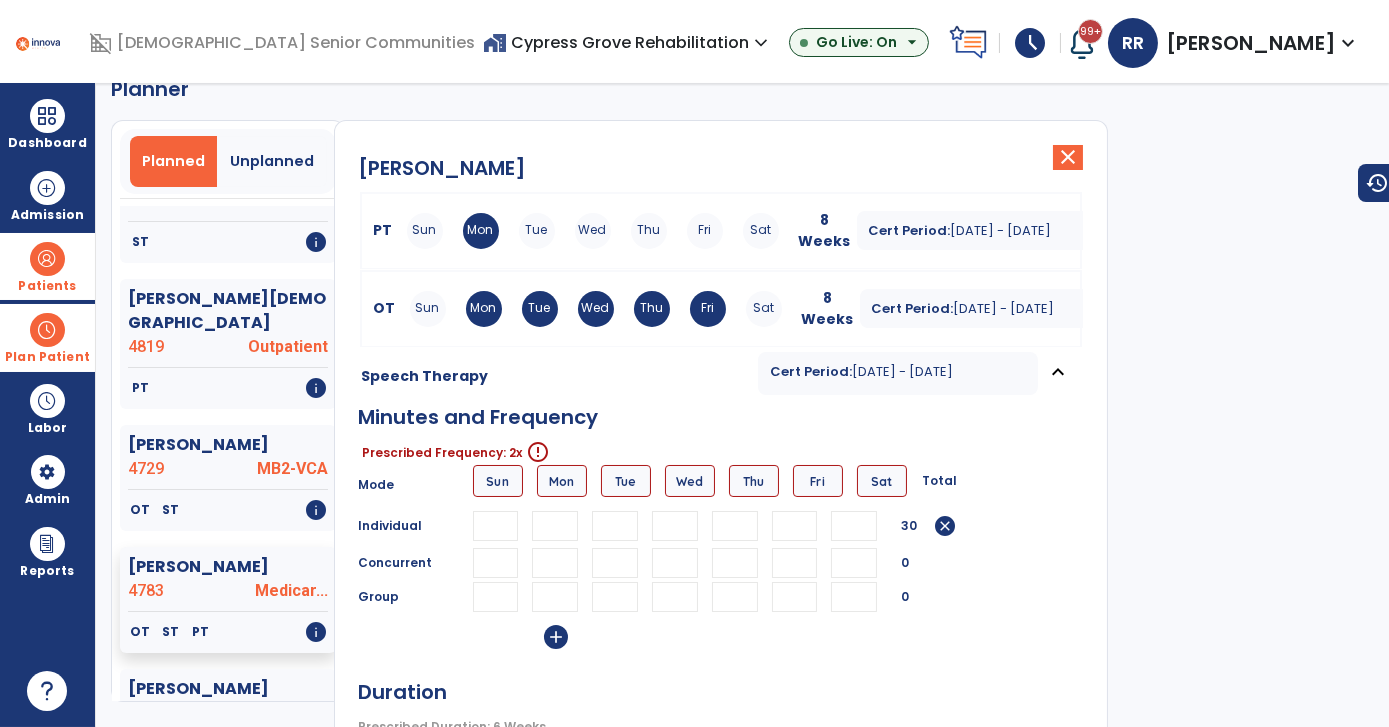 type 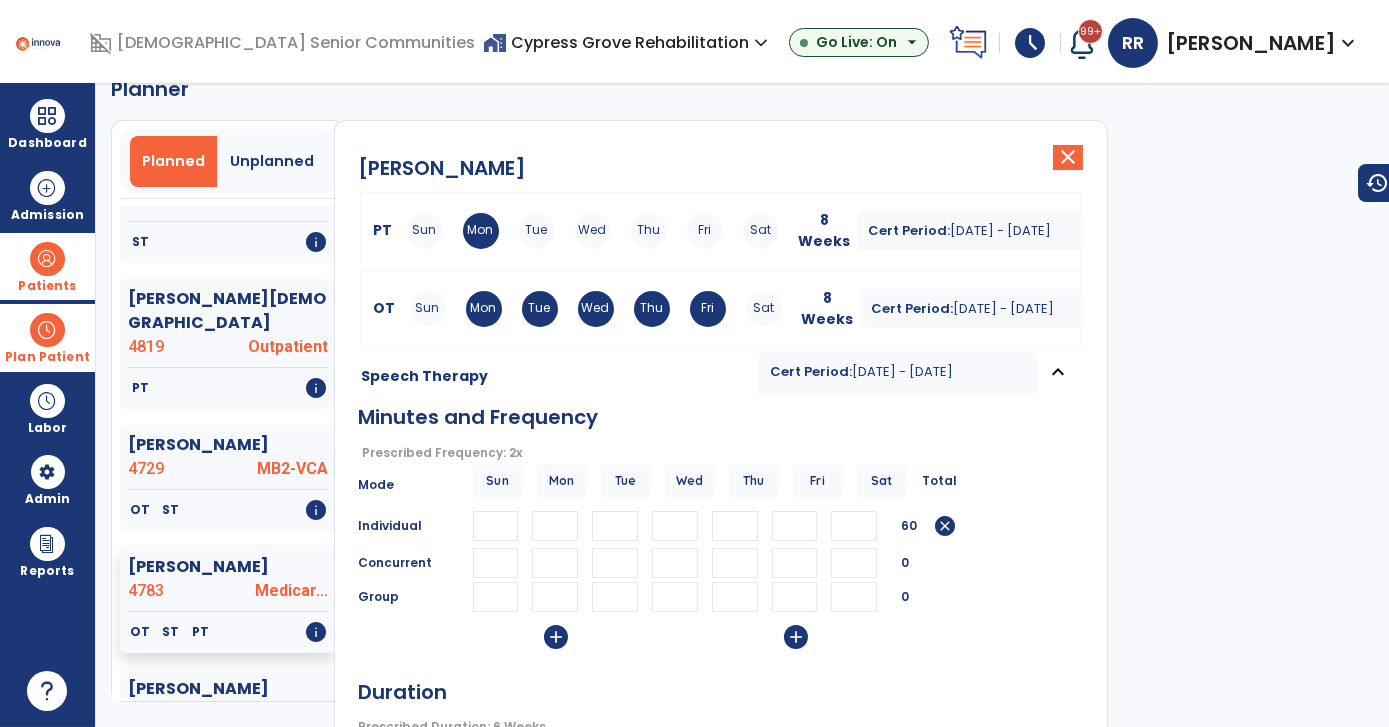 type on "**" 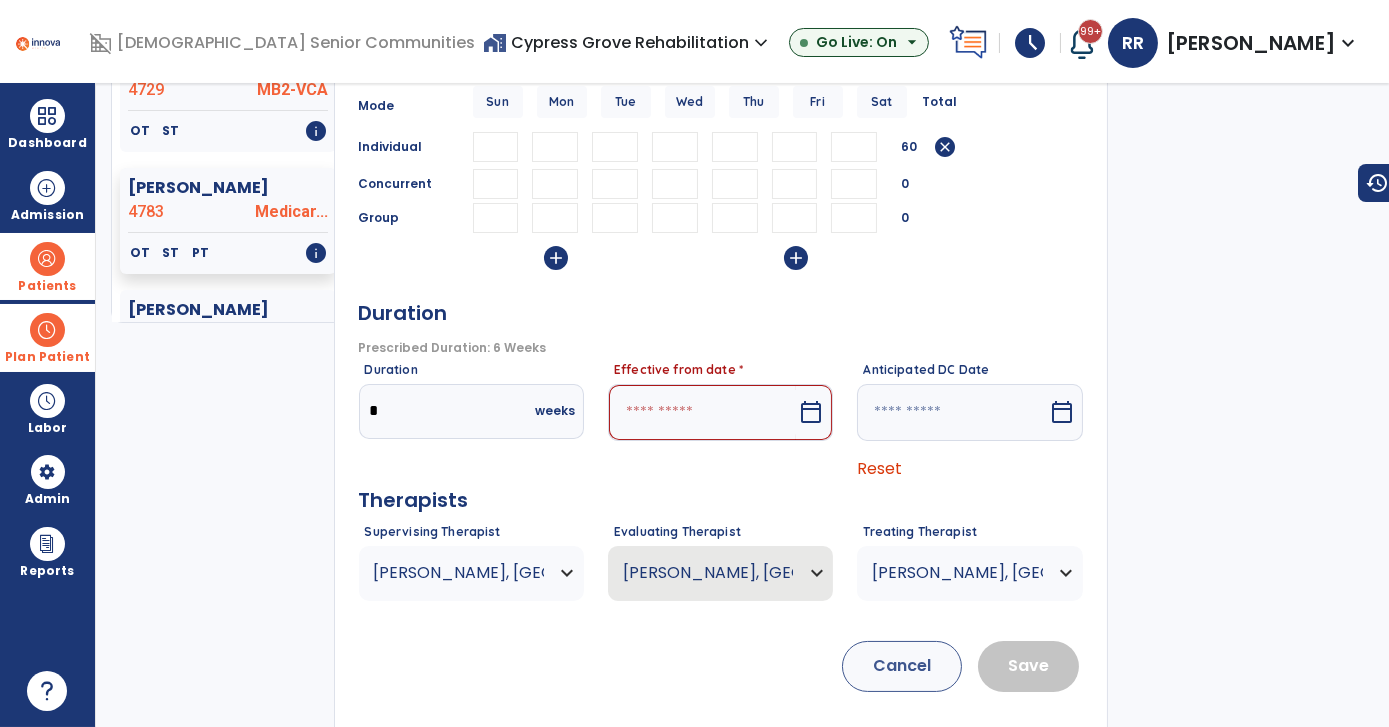 scroll, scrollTop: 424, scrollLeft: 0, axis: vertical 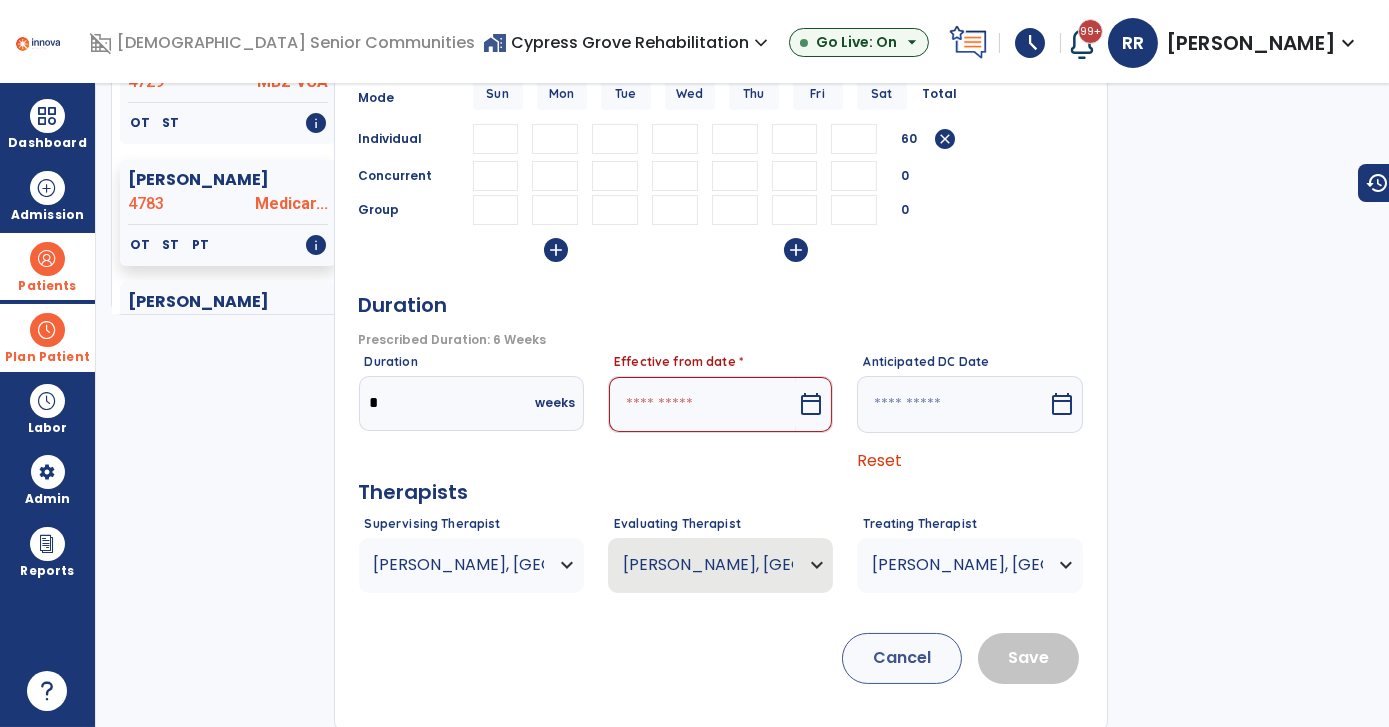 click on "calendar_today" at bounding box center [811, 404] 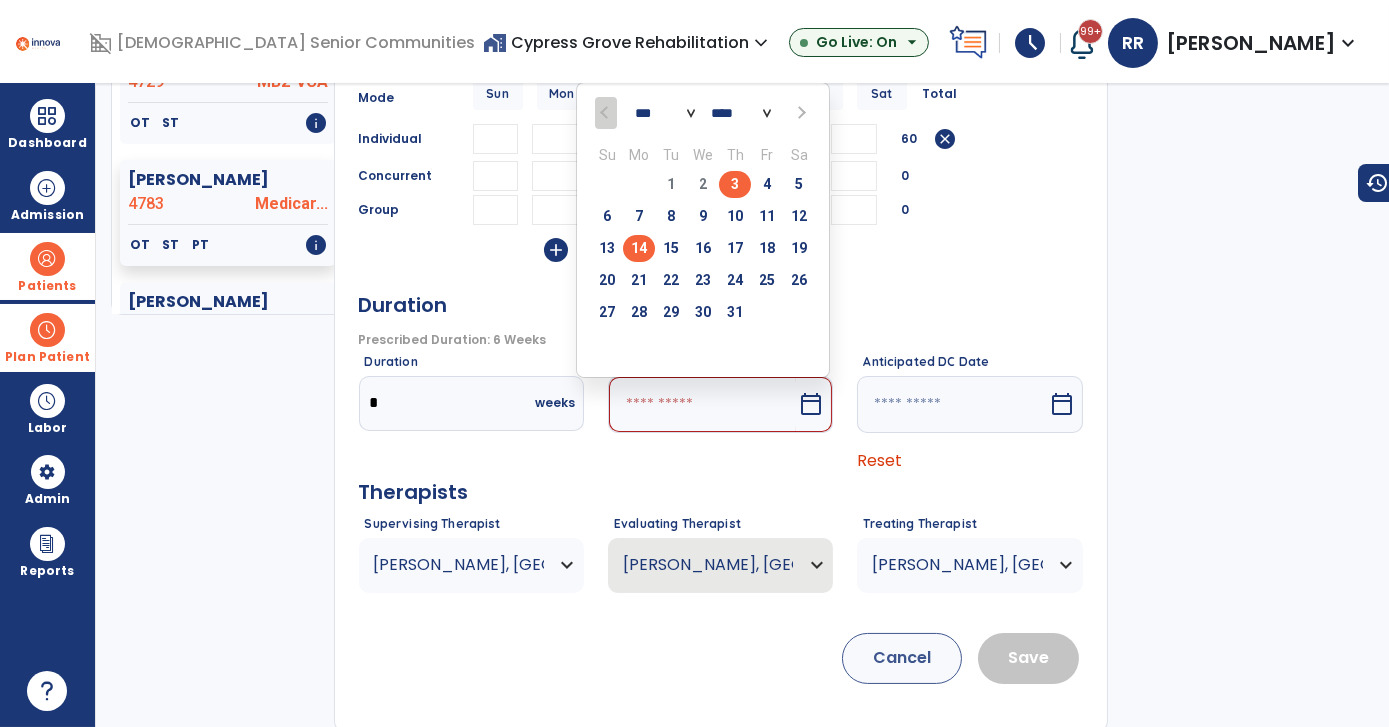 click on "14" at bounding box center (639, 248) 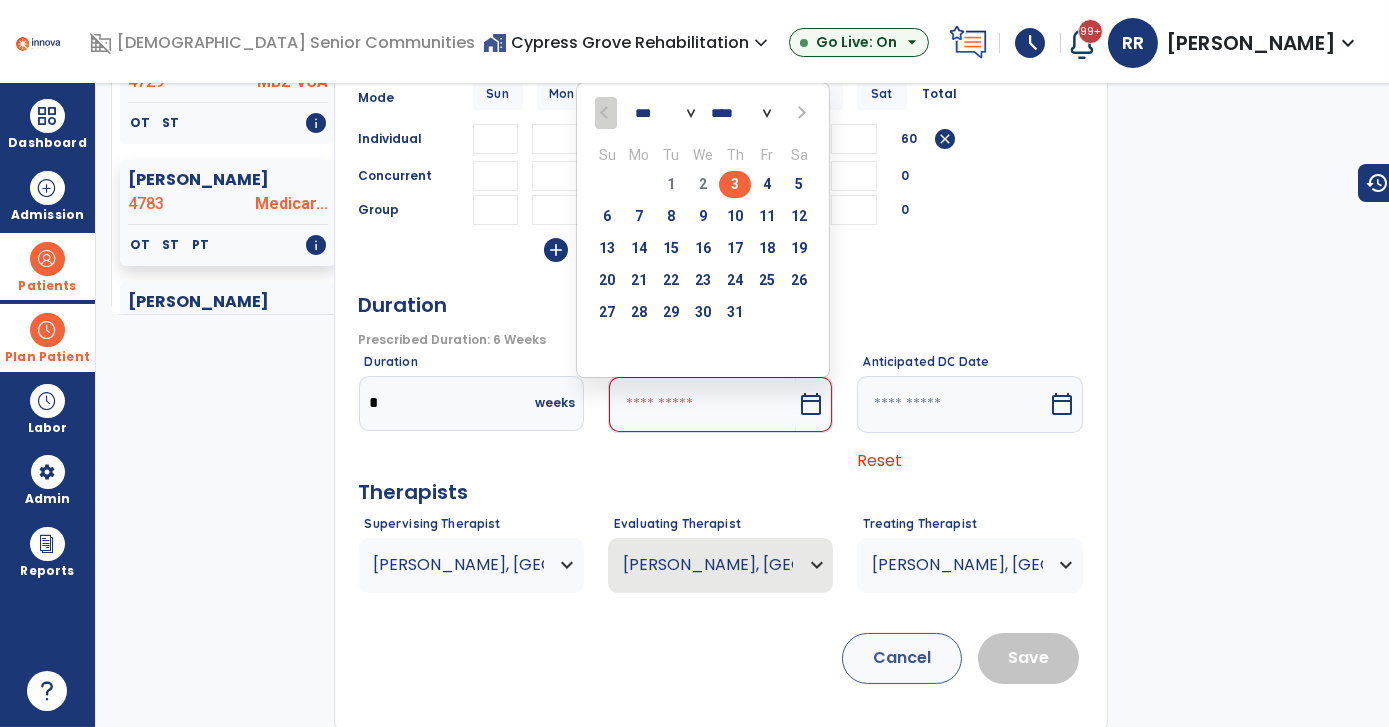 type on "*********" 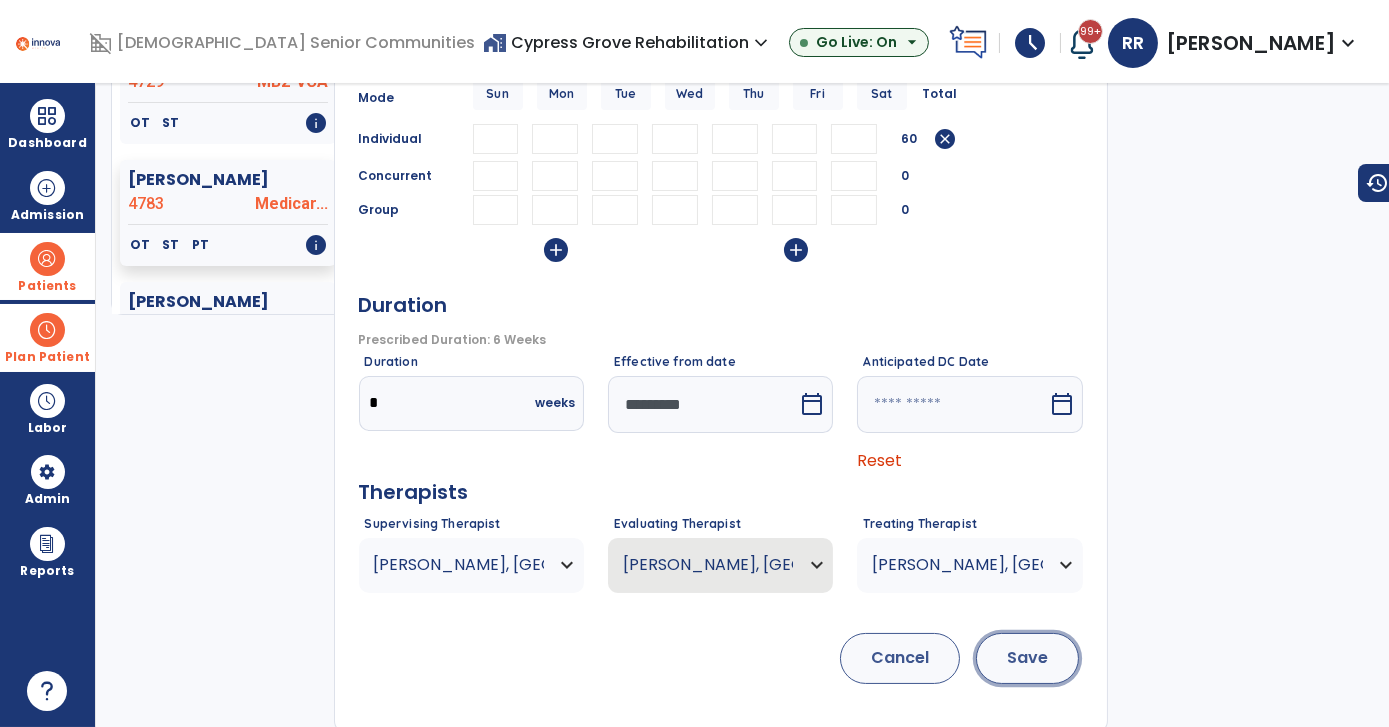 click on "Save" at bounding box center (1027, 658) 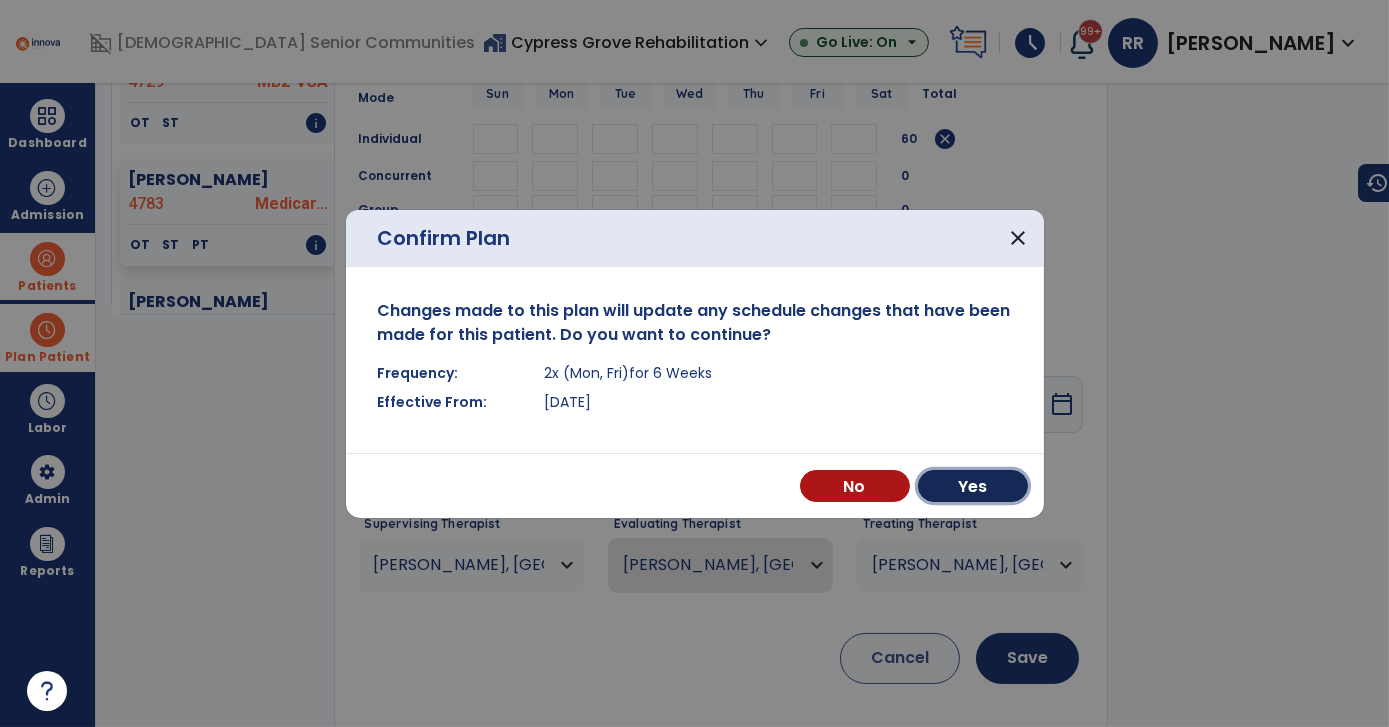 click on "Yes" at bounding box center [973, 486] 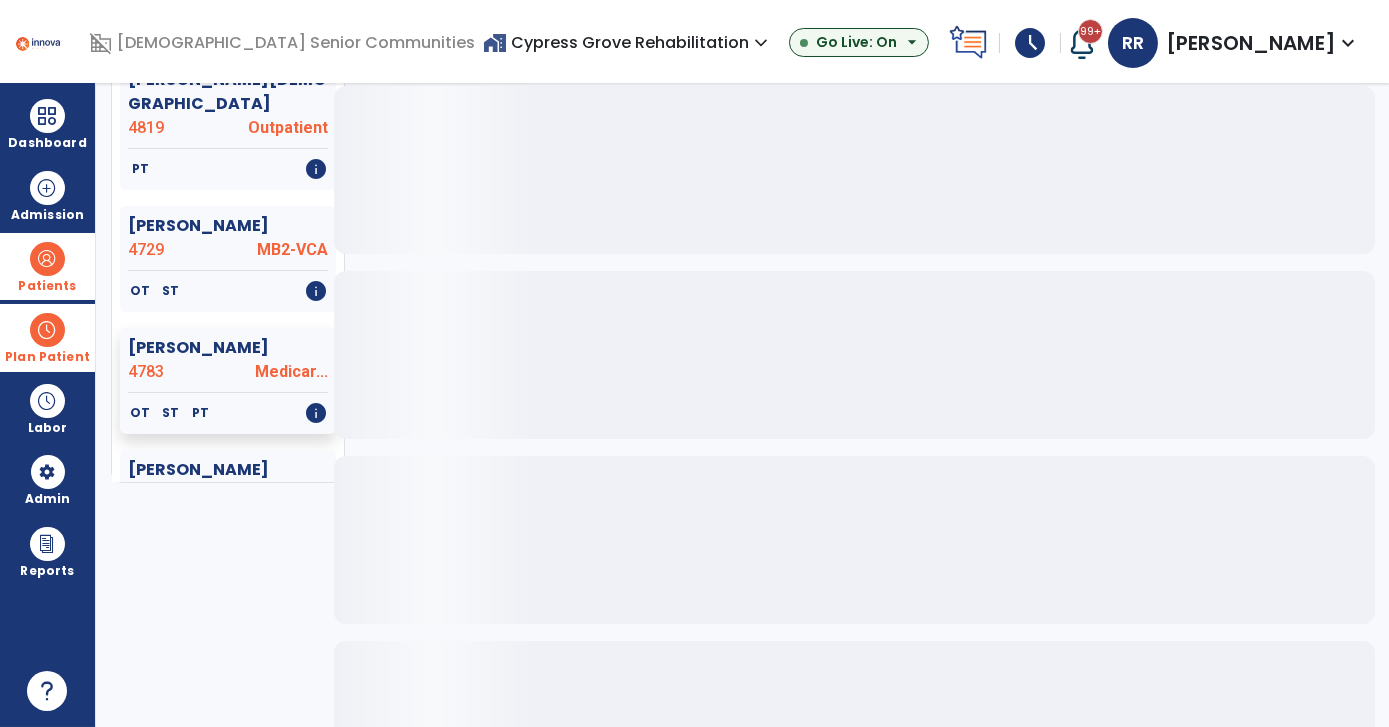 scroll, scrollTop: 167, scrollLeft: 0, axis: vertical 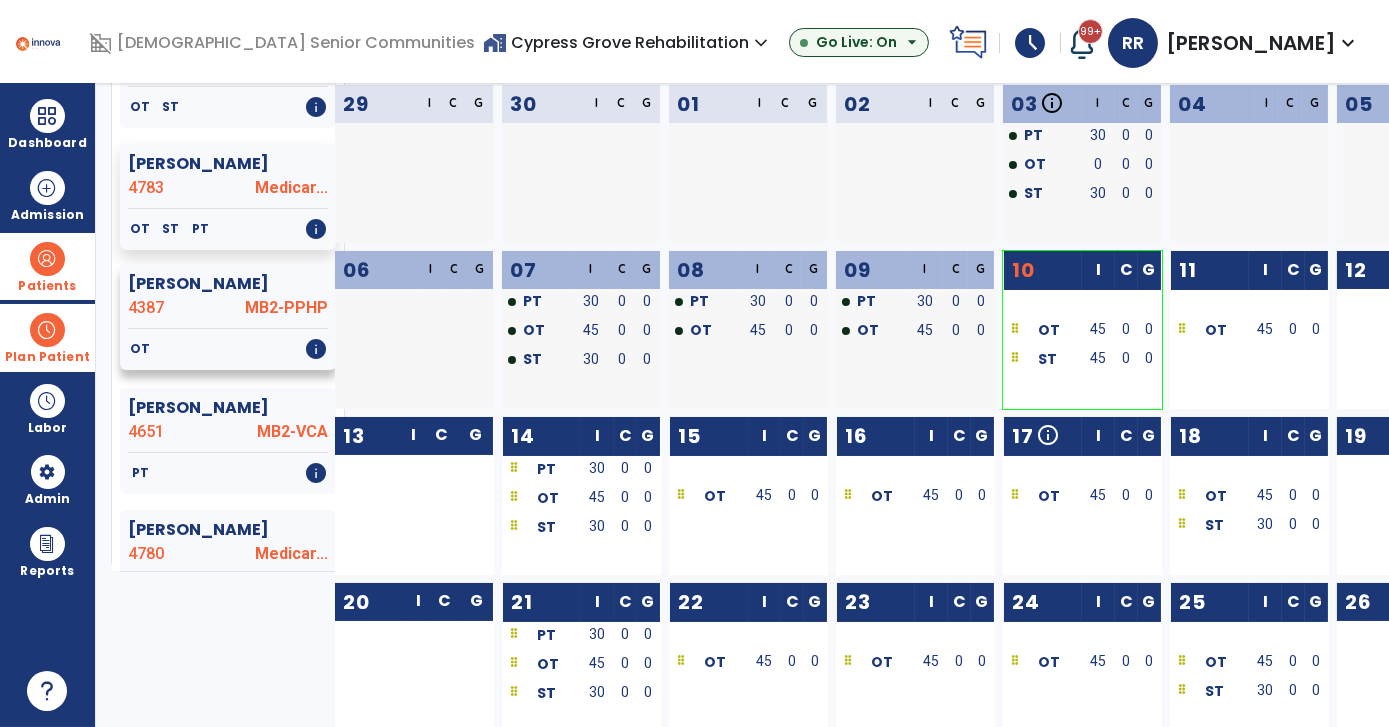 click on "4387" 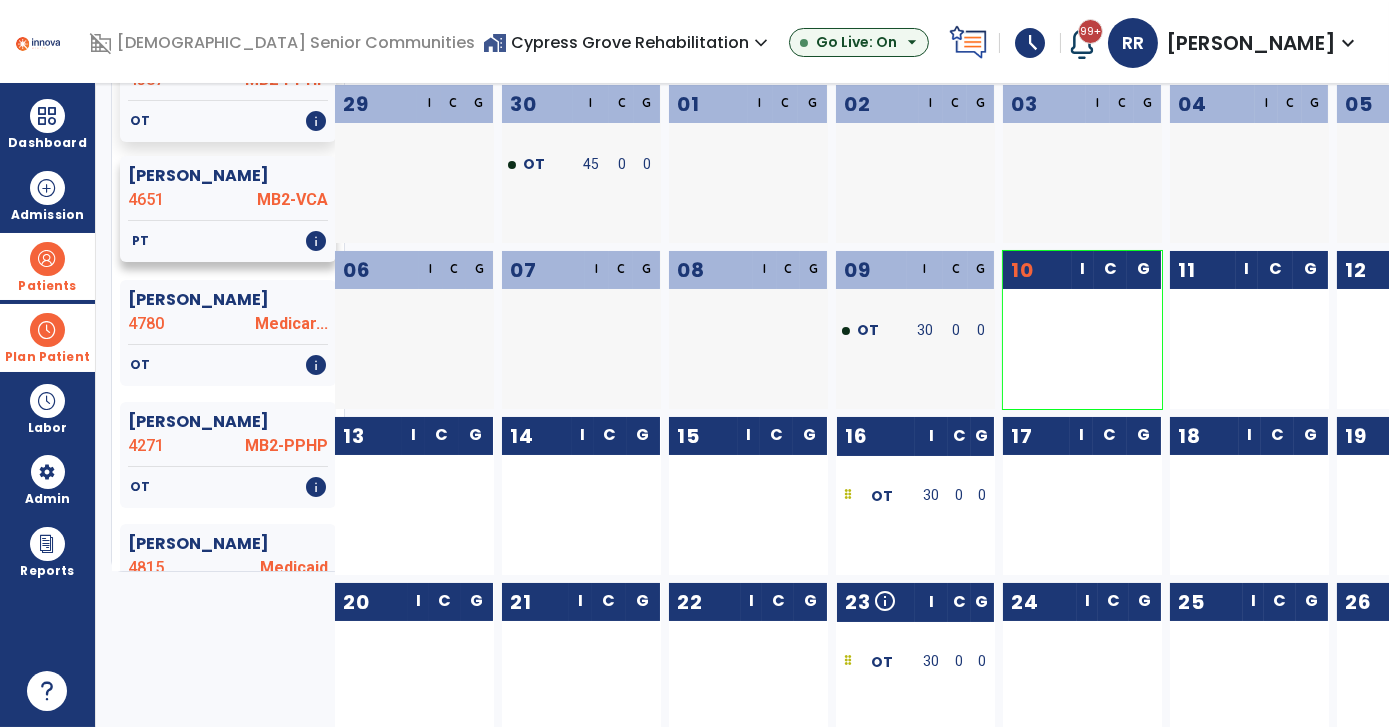 scroll, scrollTop: 1000, scrollLeft: 0, axis: vertical 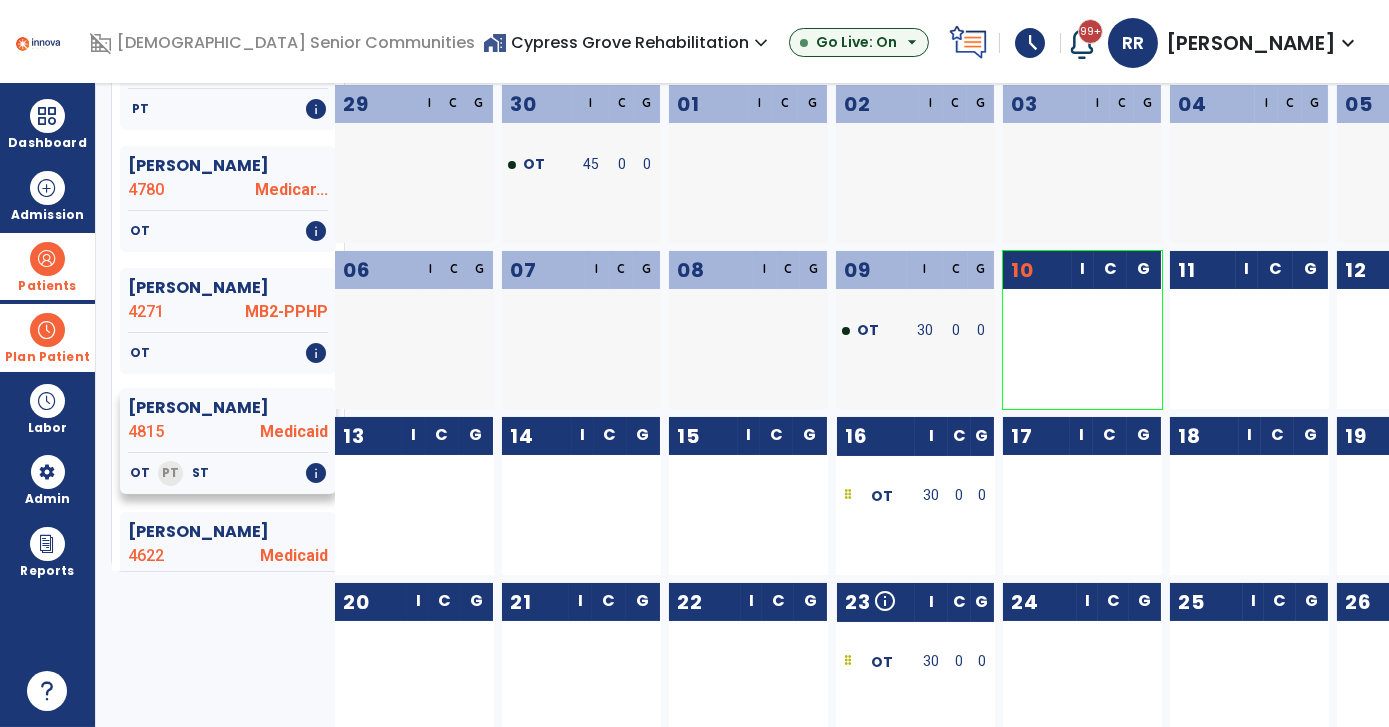 click 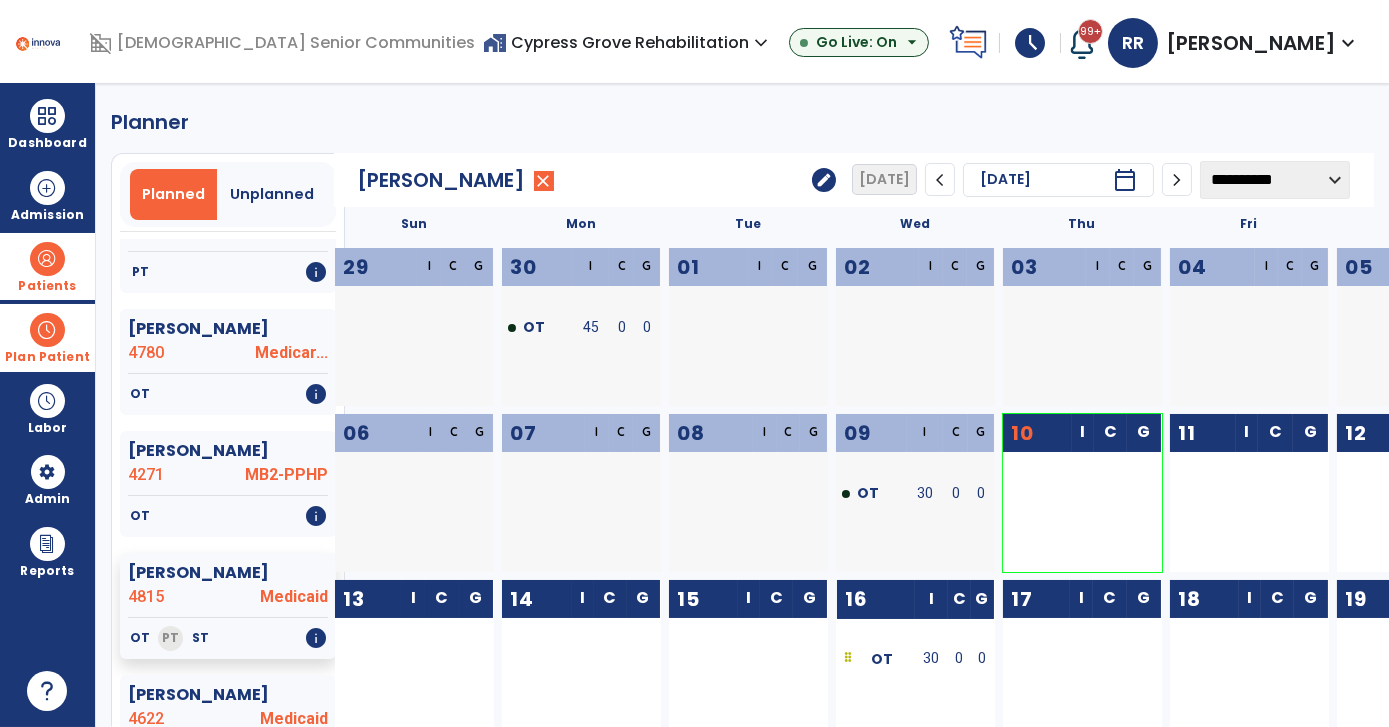 scroll, scrollTop: 0, scrollLeft: 0, axis: both 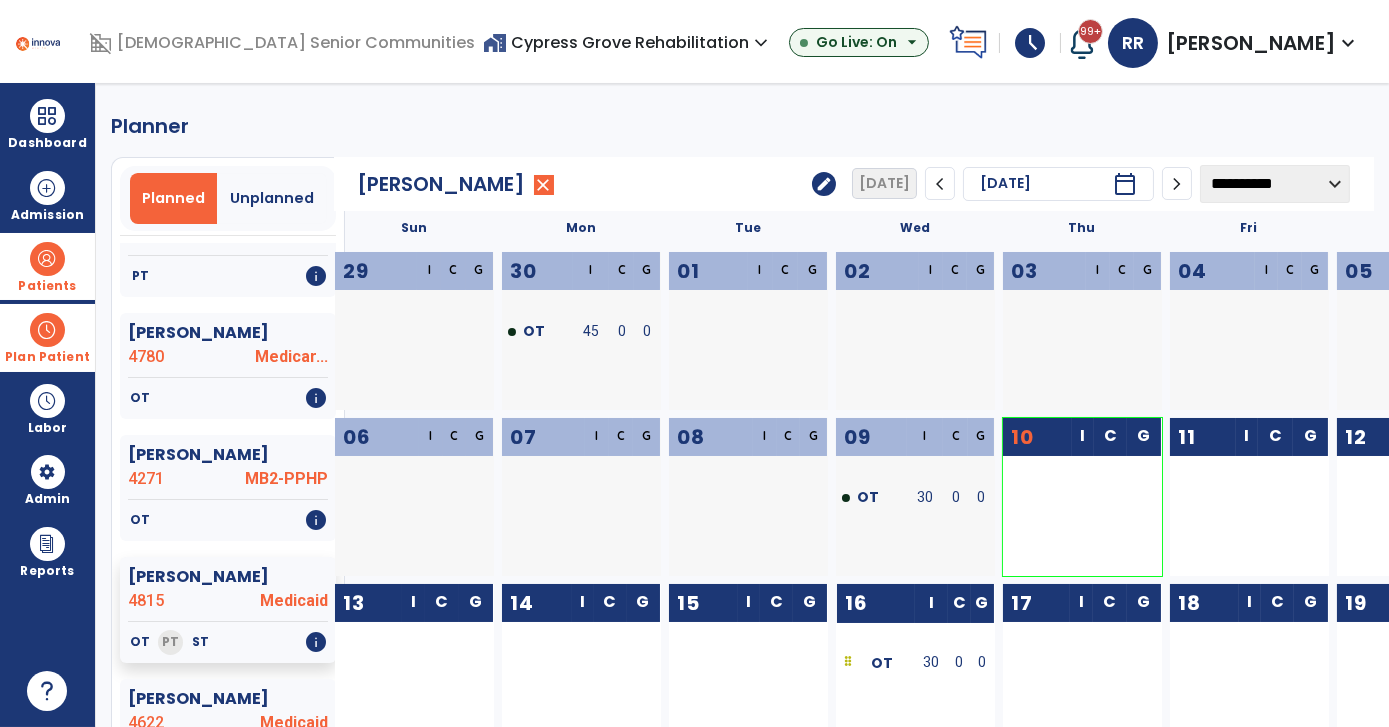 click on "edit" 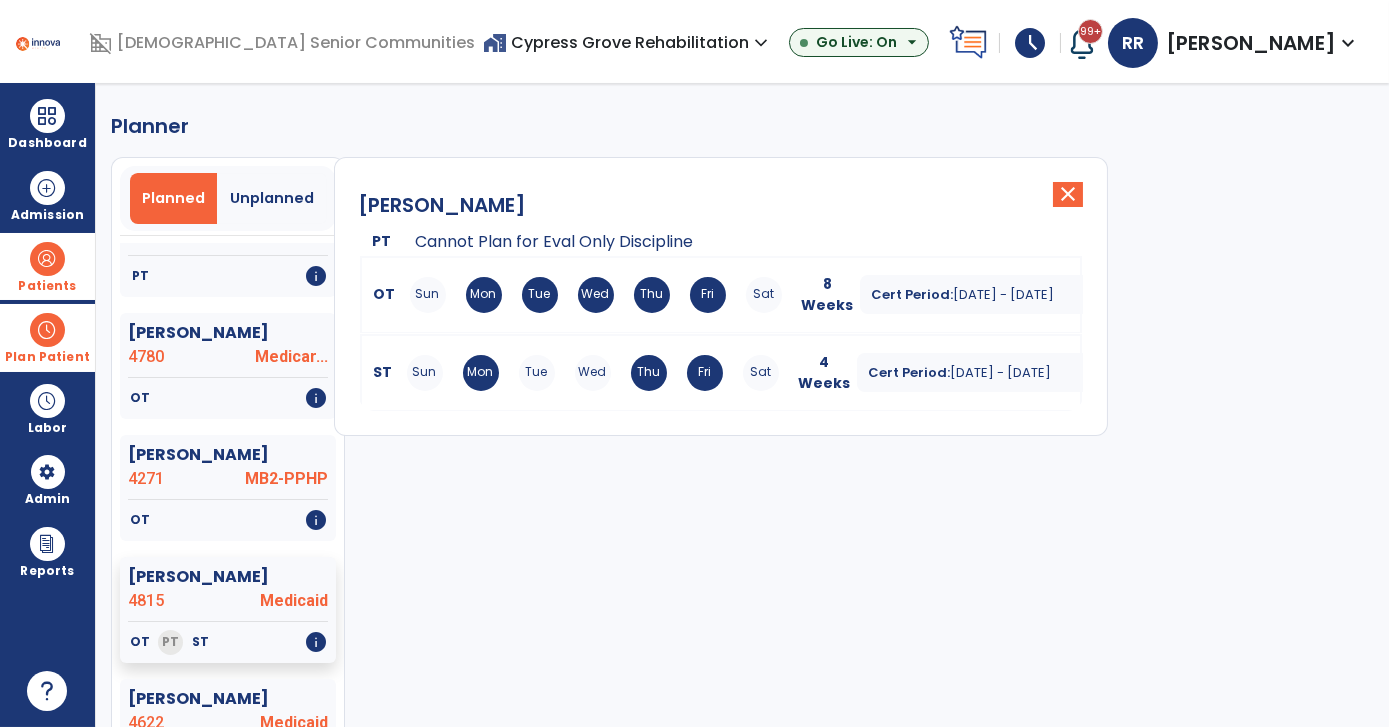 click on "Sun Mon Tue Wed Thu Fri Sat" at bounding box center [593, 373] 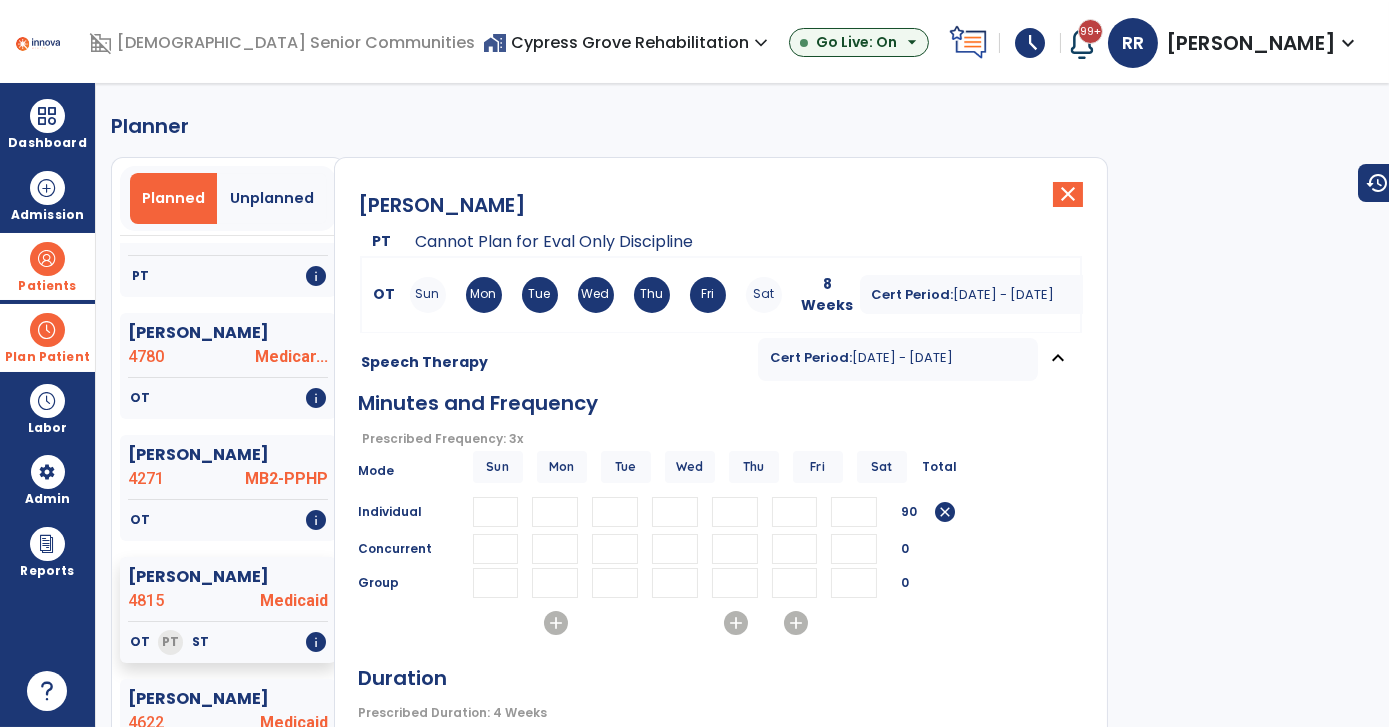 drag, startPoint x: 752, startPoint y: 512, endPoint x: 664, endPoint y: 530, distance: 89.822044 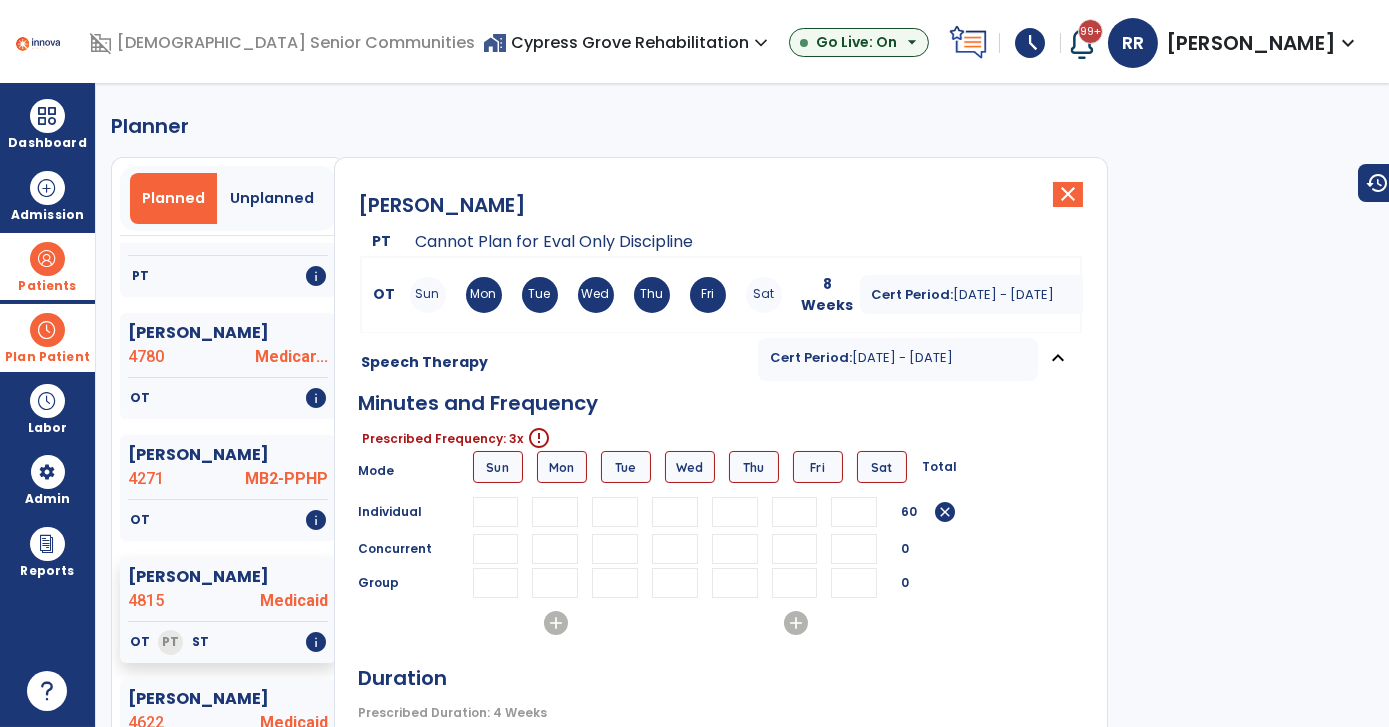 type 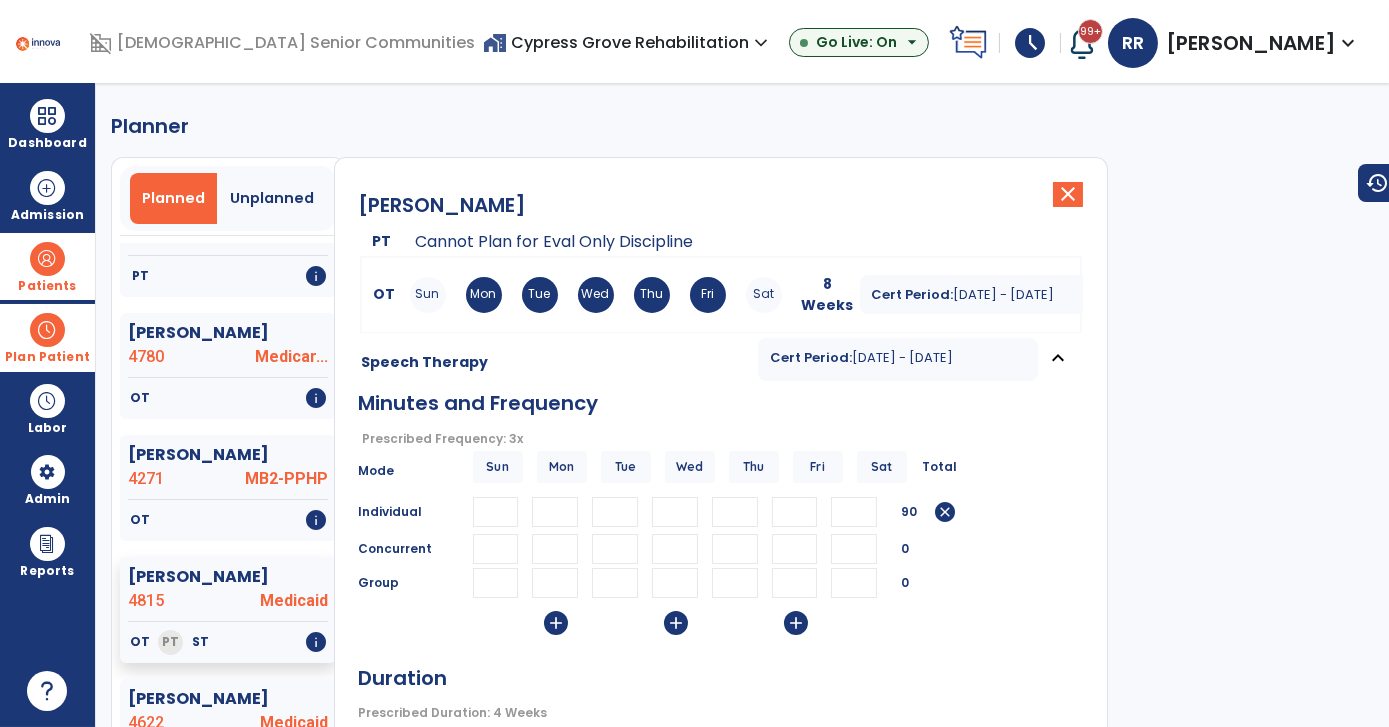 type on "**" 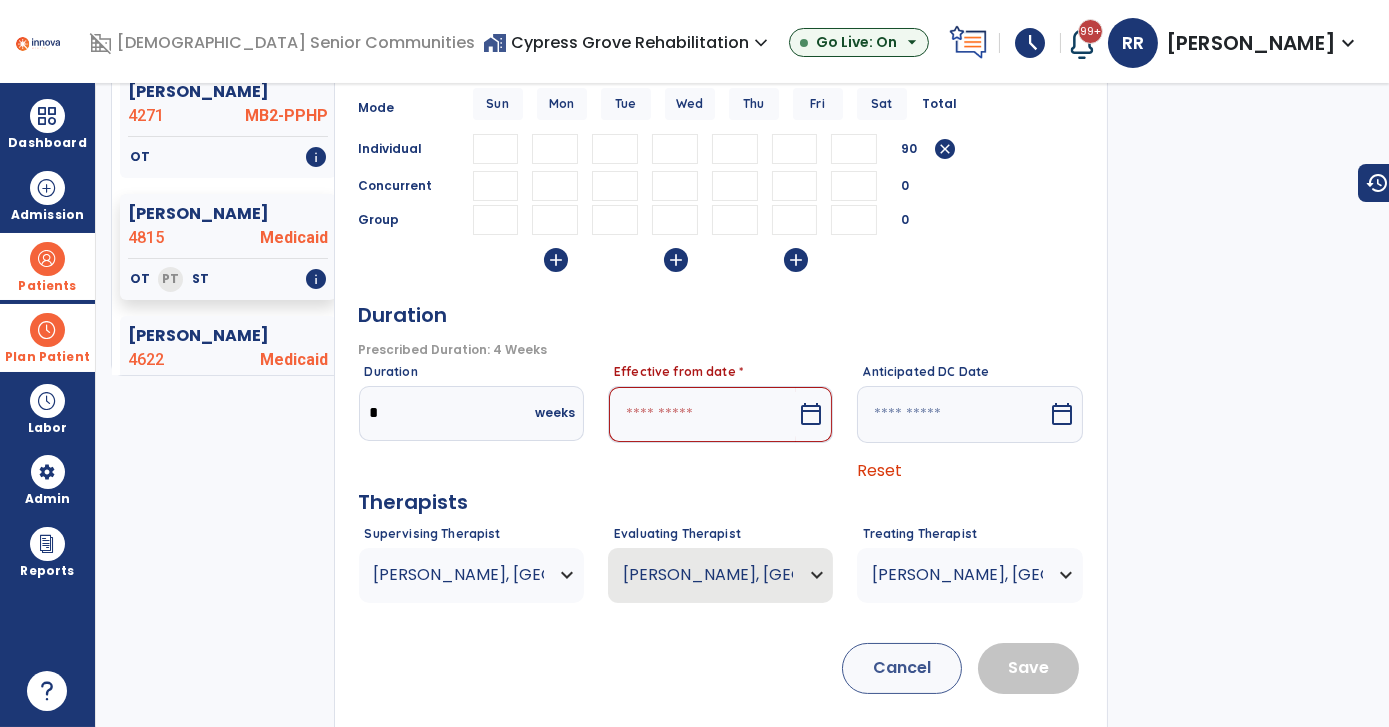 click on "calendar_today" at bounding box center [811, 414] 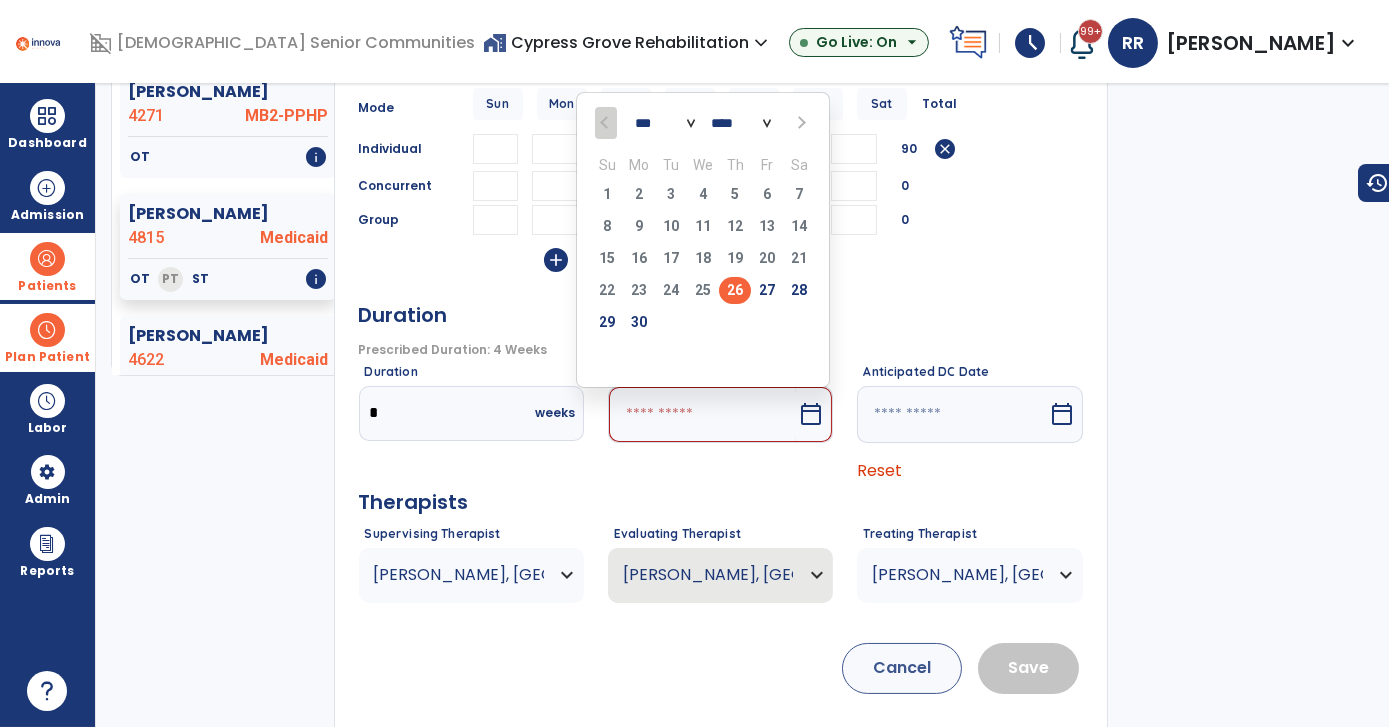 click at bounding box center [800, 123] 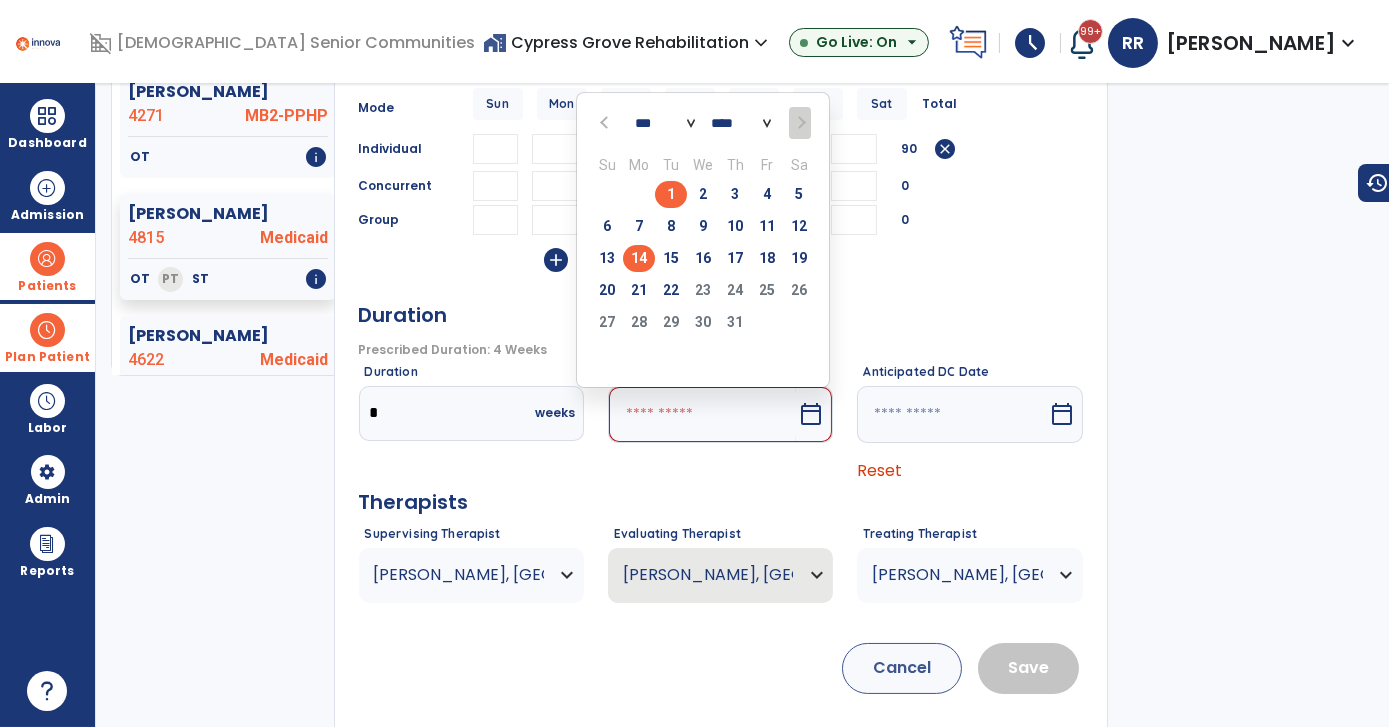 click on "14" at bounding box center [639, 258] 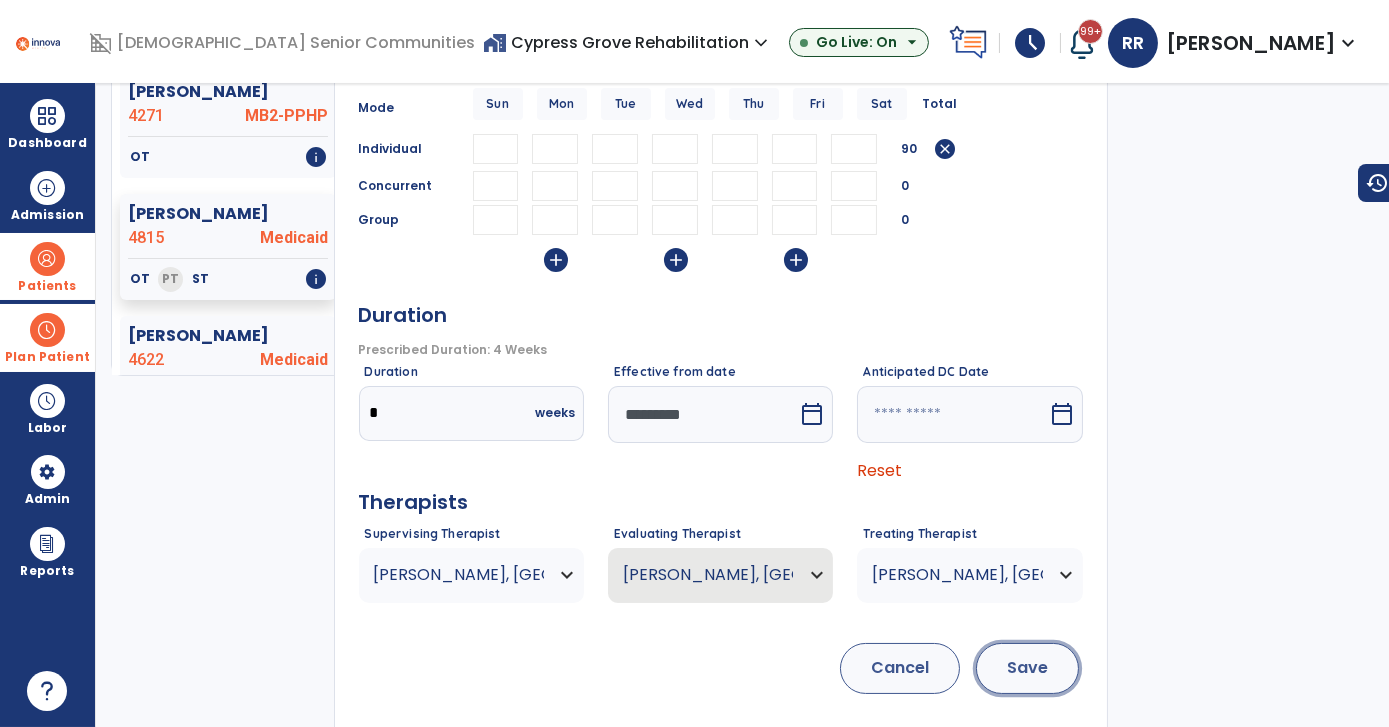 click on "Save" at bounding box center (1027, 668) 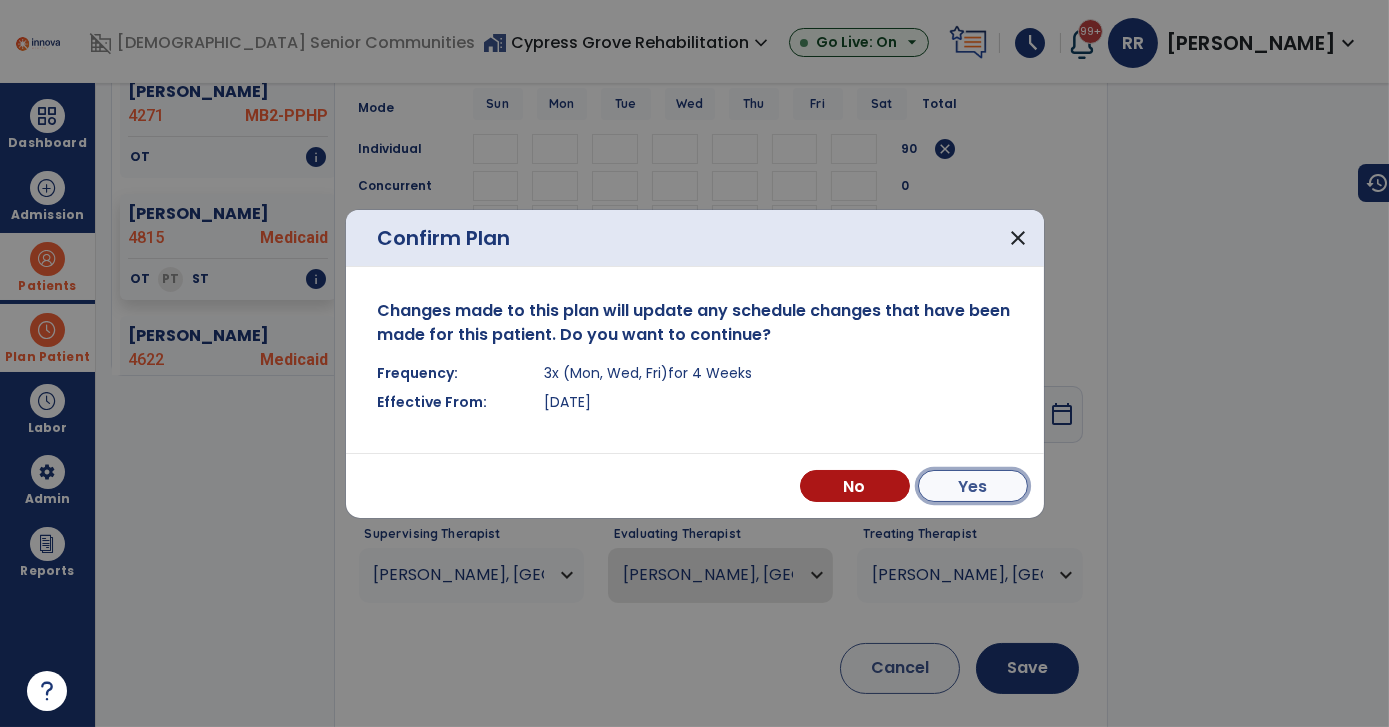 click on "Yes" at bounding box center (973, 486) 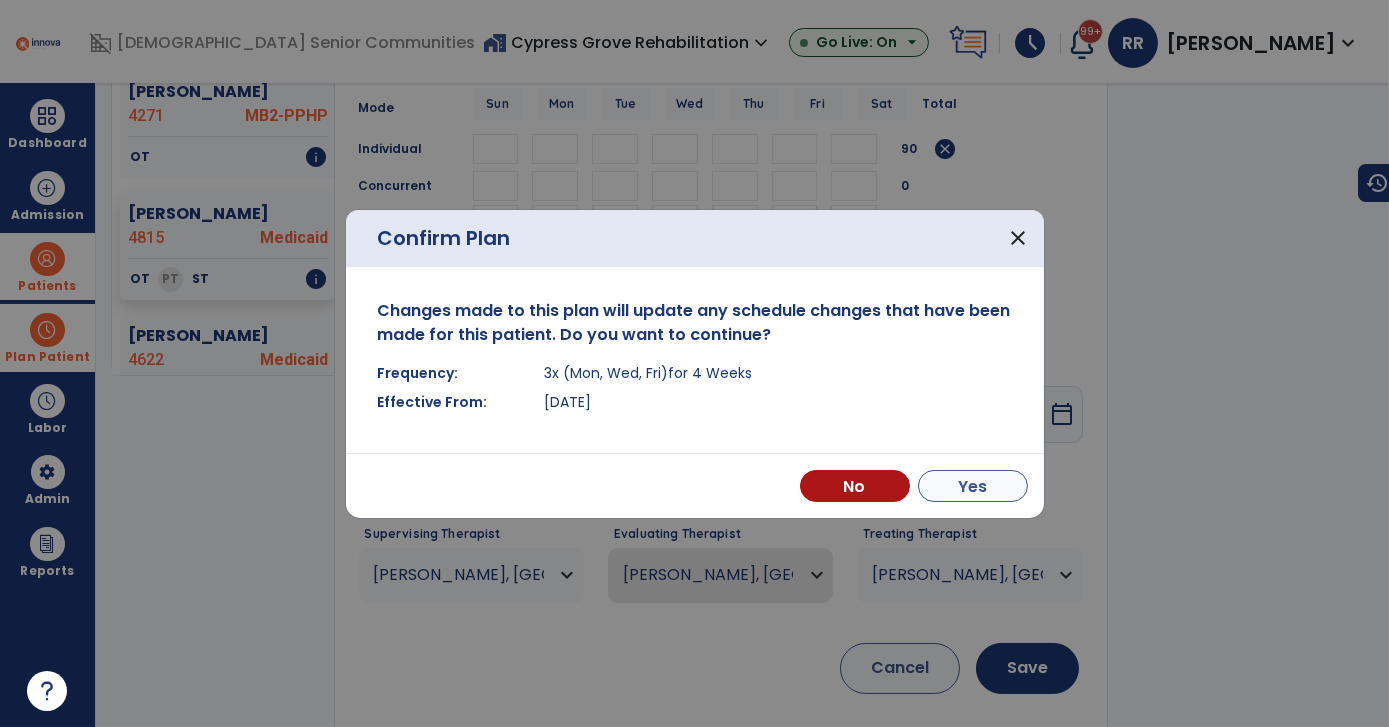 scroll, scrollTop: 701, scrollLeft: 0, axis: vertical 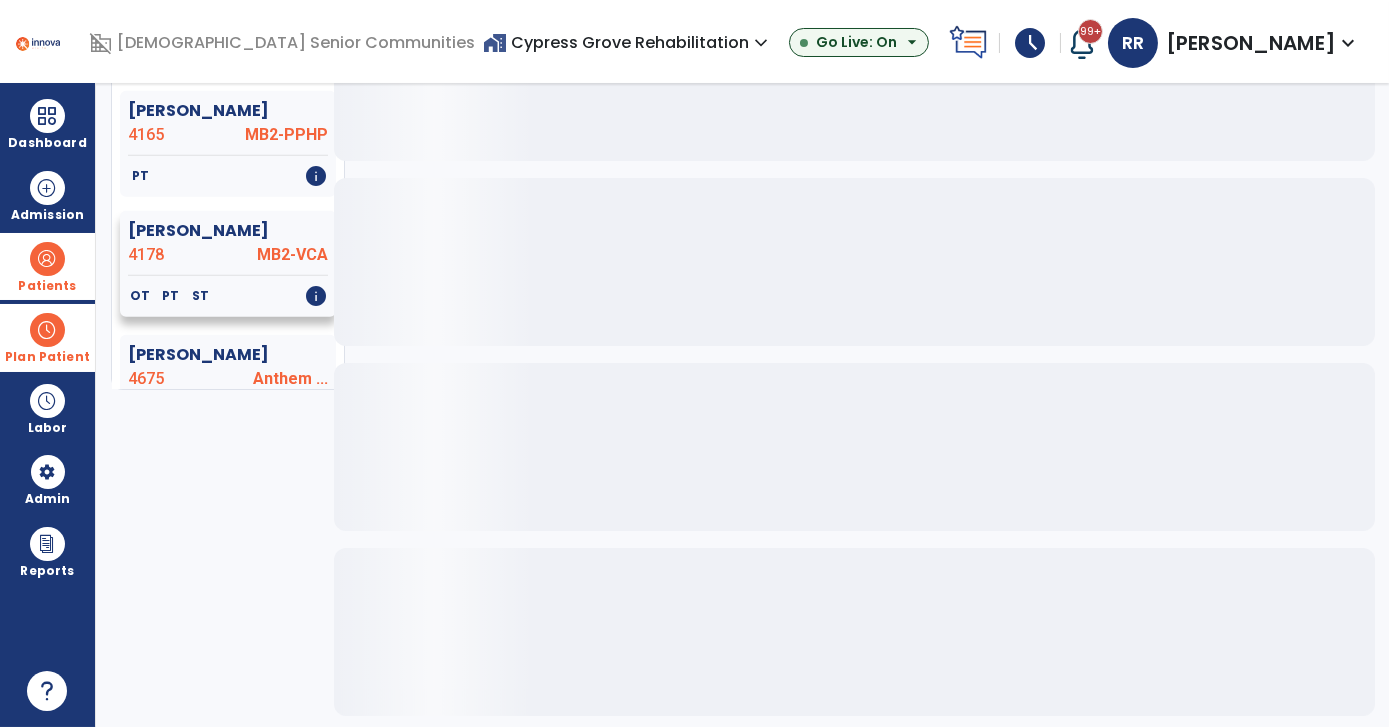 click on "OT   PT   ST   info" 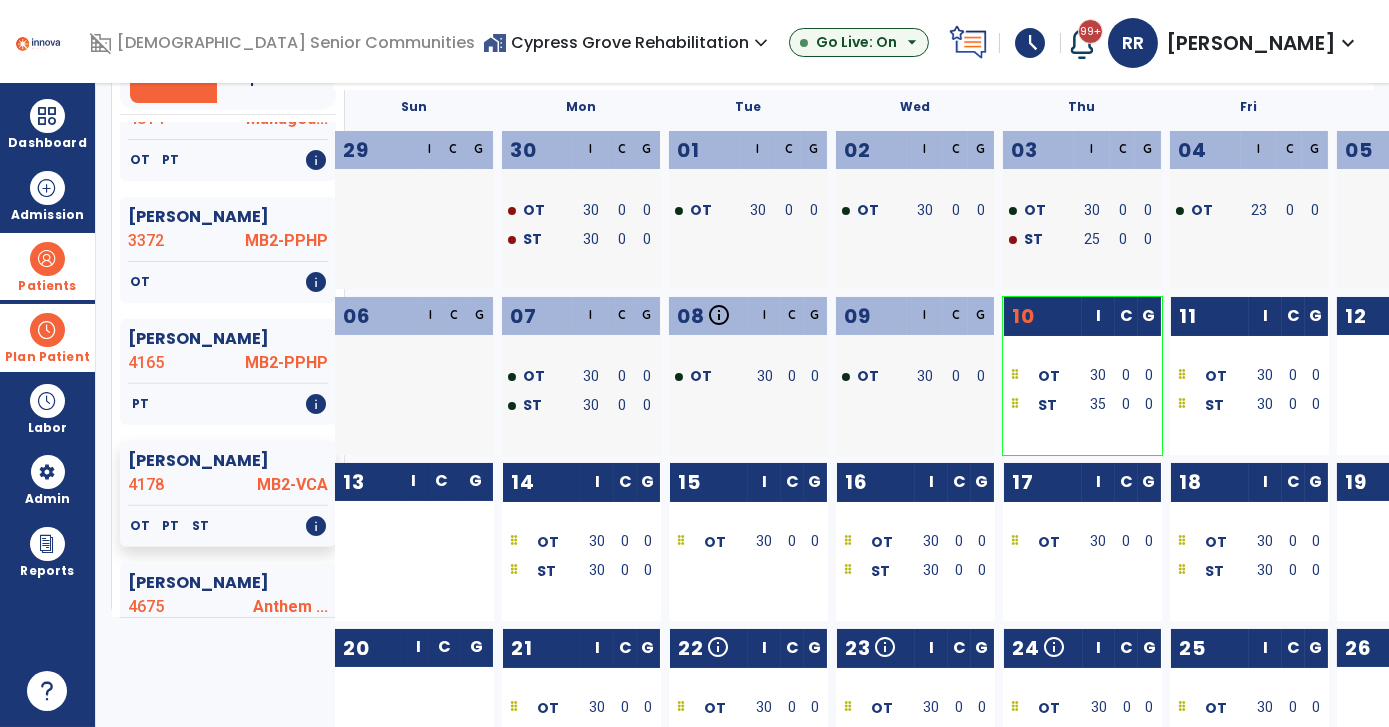 scroll, scrollTop: 74, scrollLeft: 0, axis: vertical 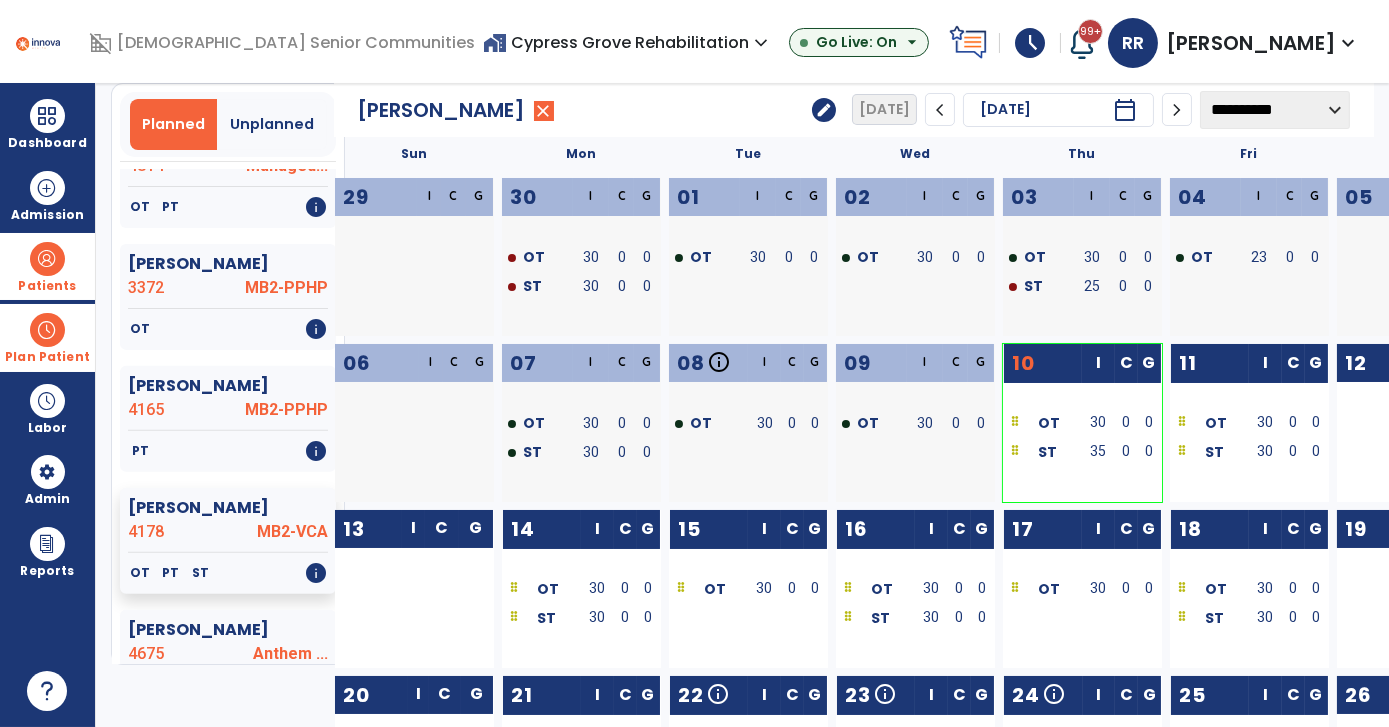 click on "edit" 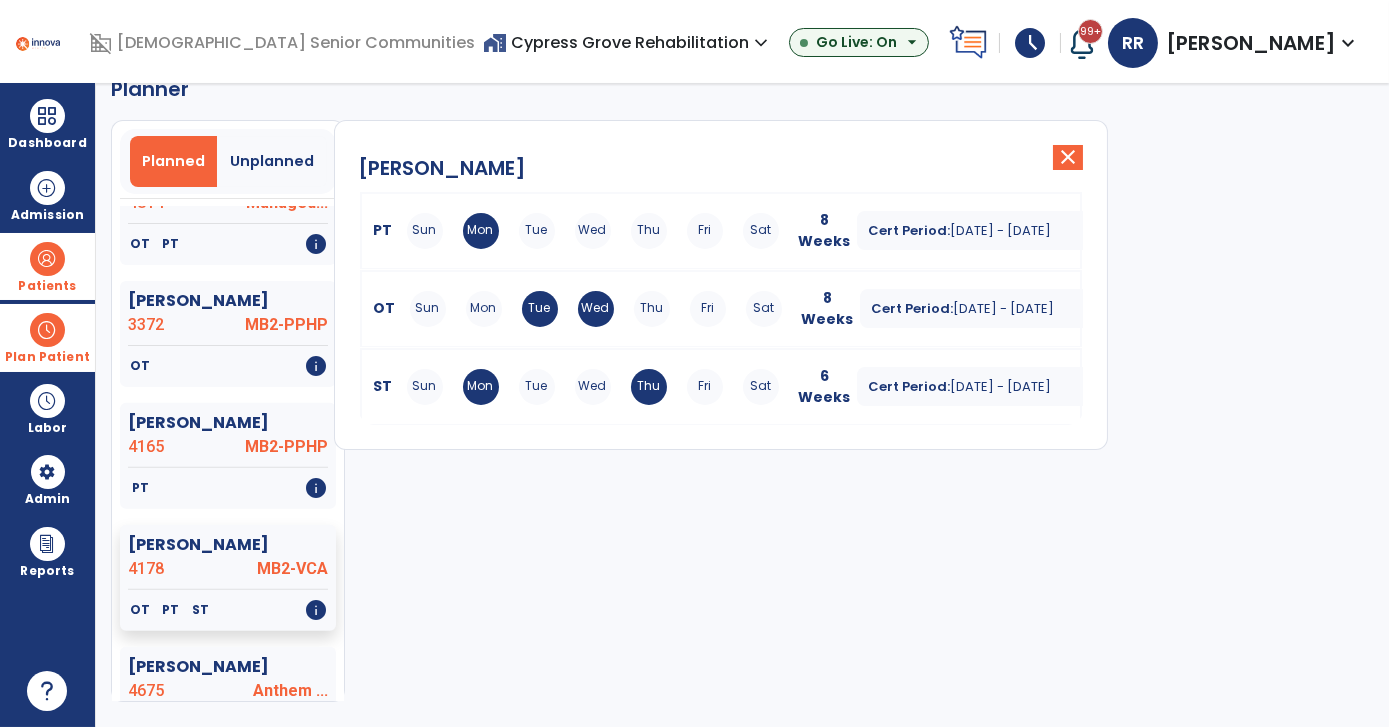 click on "Sun Mon Tue Wed Thu Fri Sat" at bounding box center [593, 387] 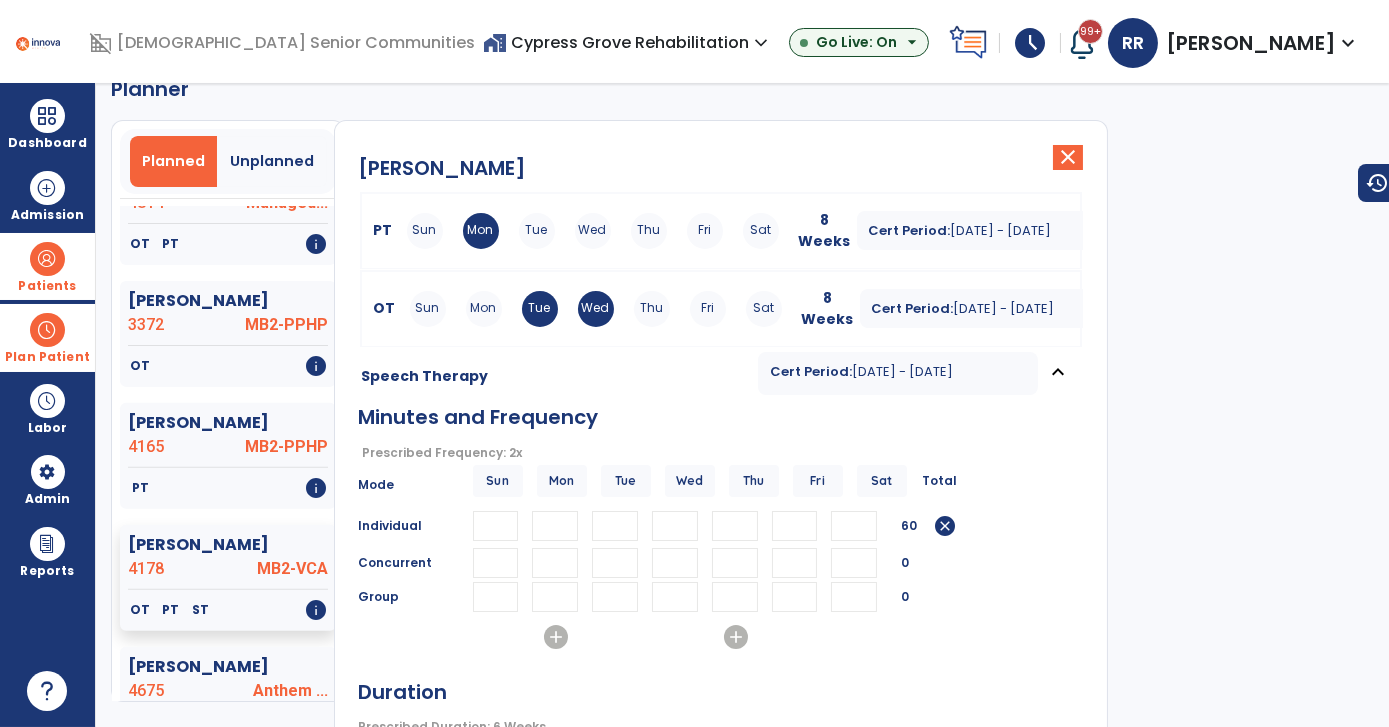 drag, startPoint x: 748, startPoint y: 528, endPoint x: 671, endPoint y: 538, distance: 77.64664 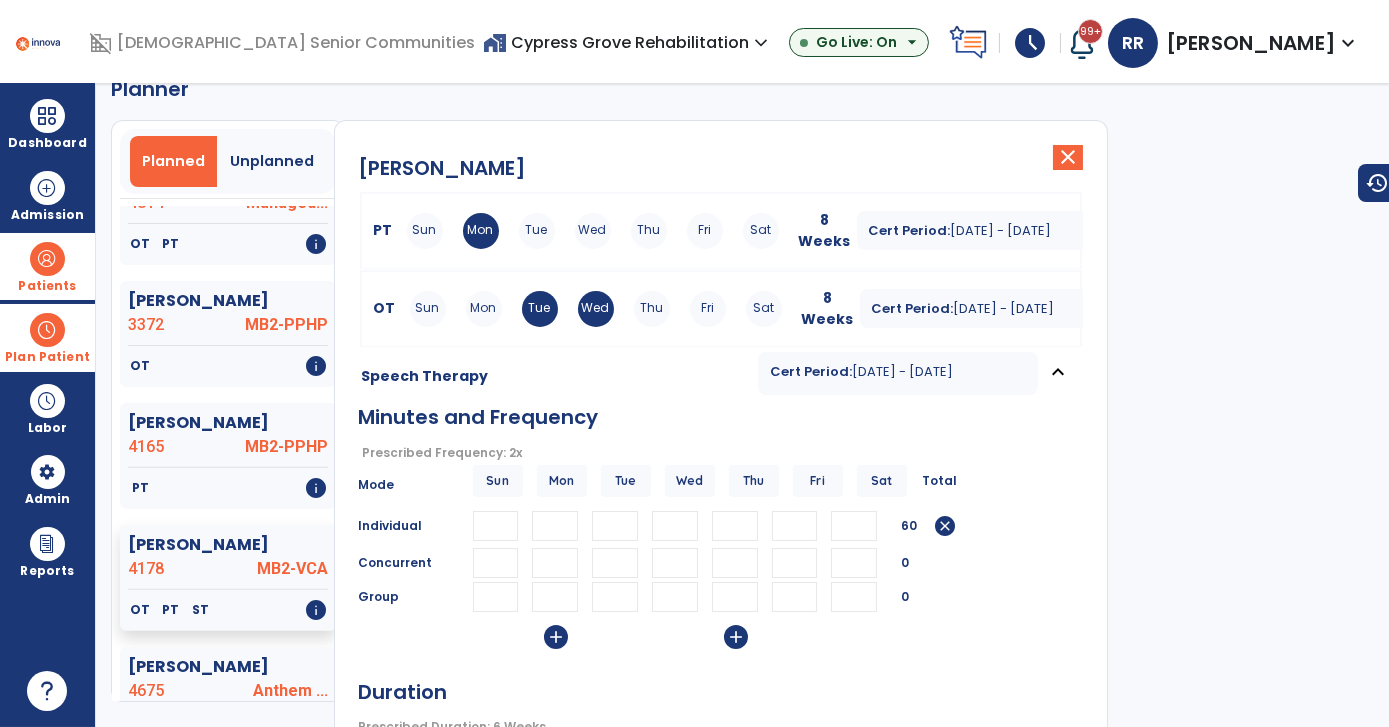 type 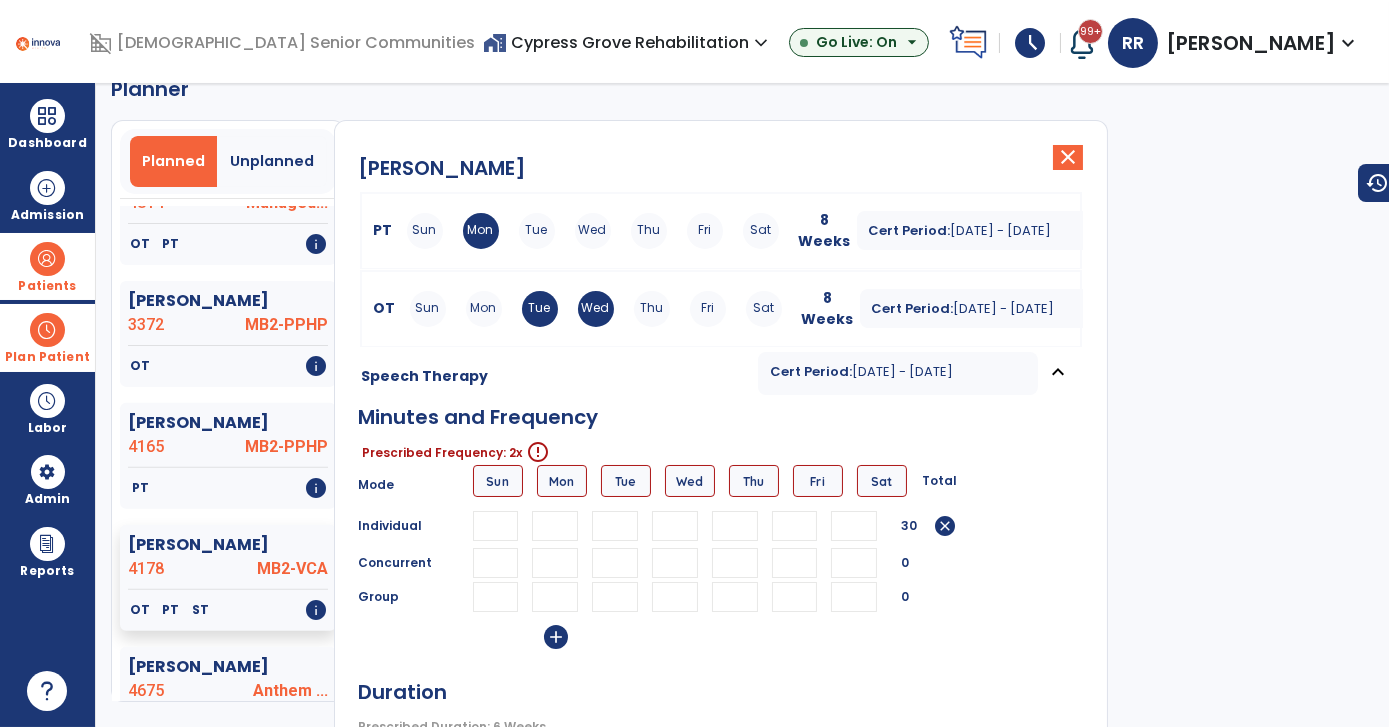 type 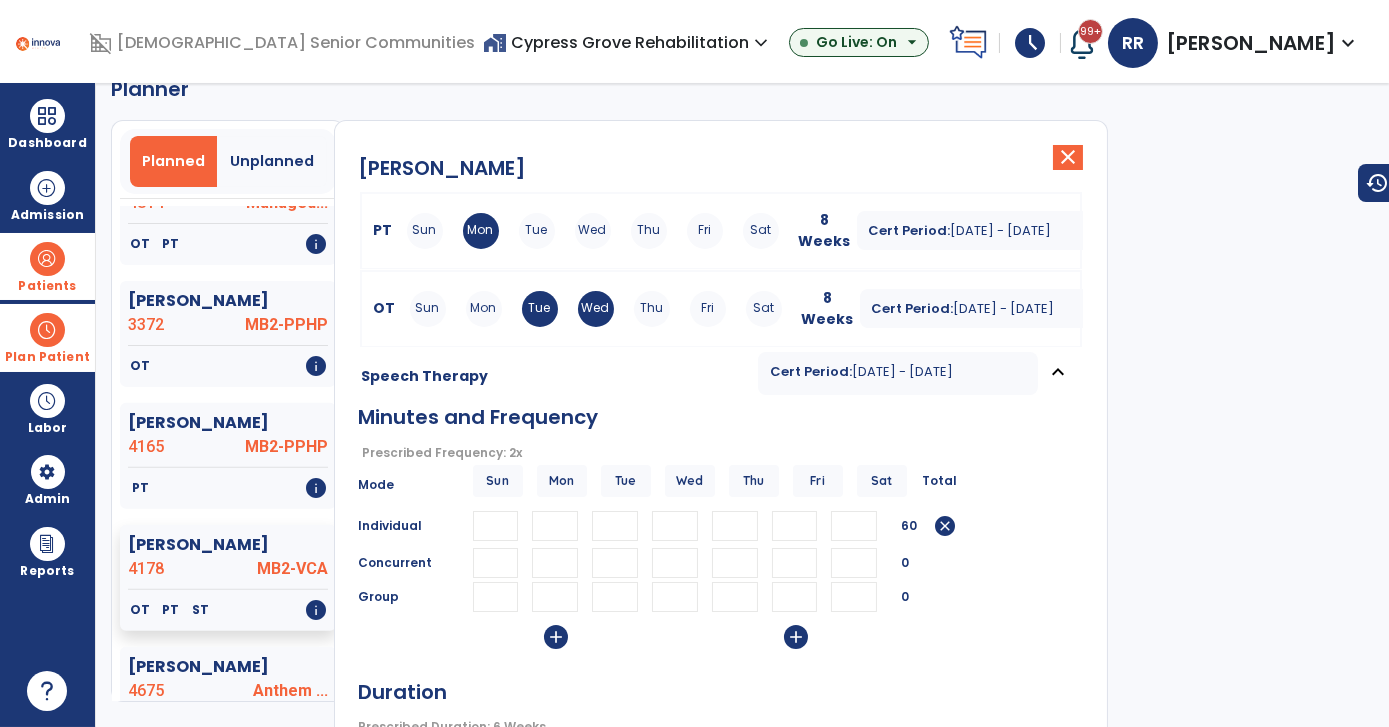type on "**" 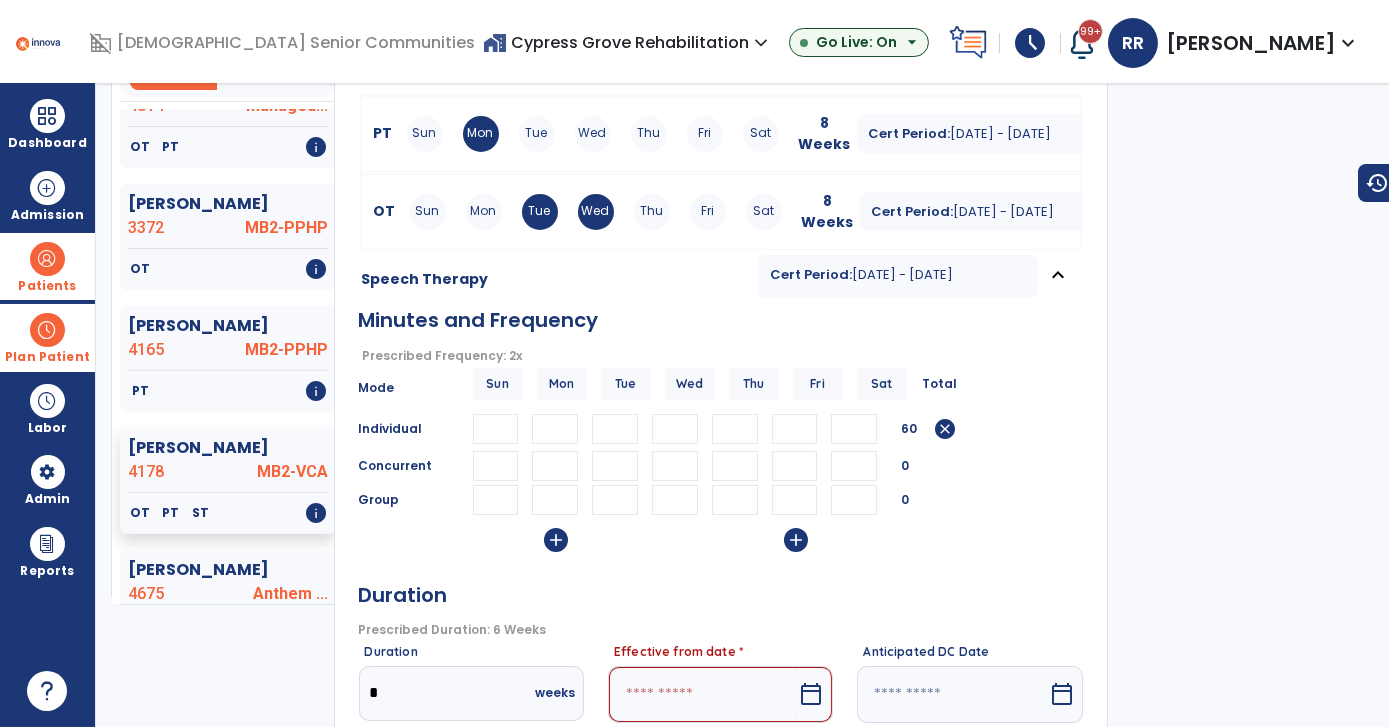 scroll, scrollTop: 309, scrollLeft: 0, axis: vertical 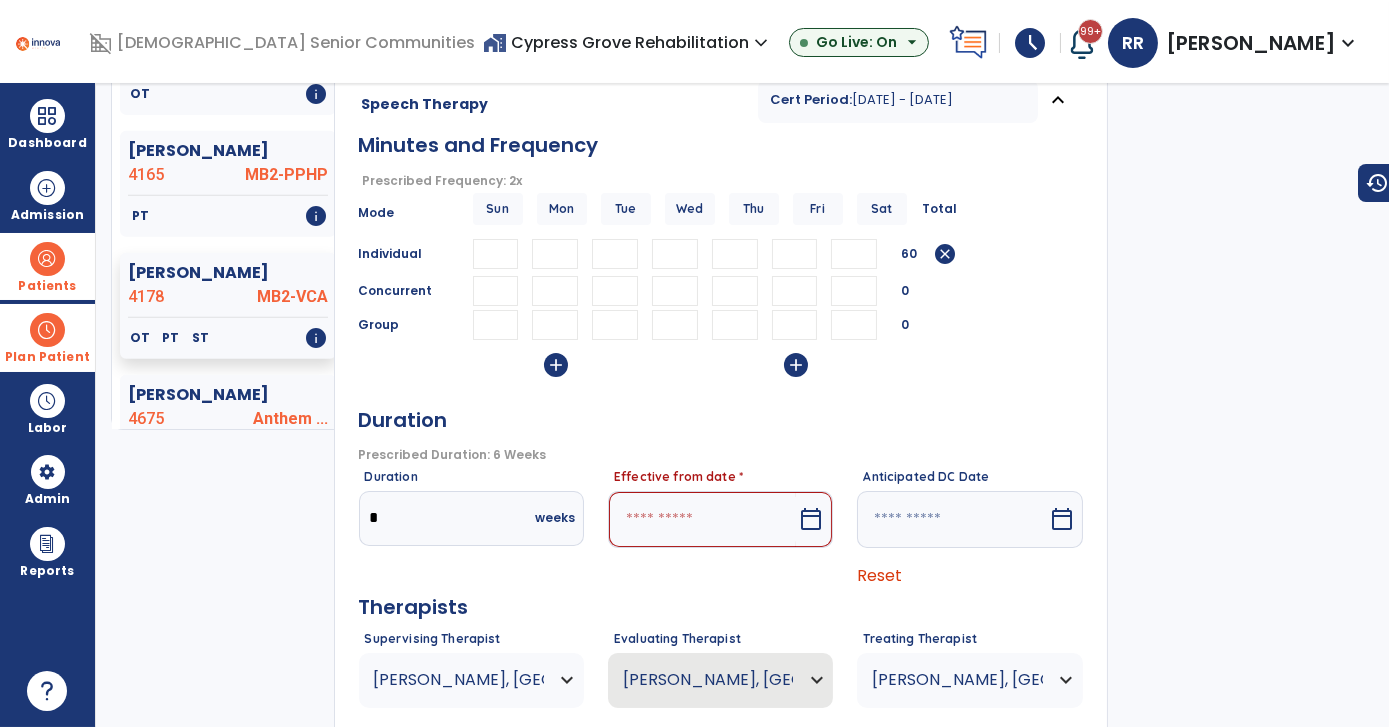 click on "calendar_today" at bounding box center [811, 519] 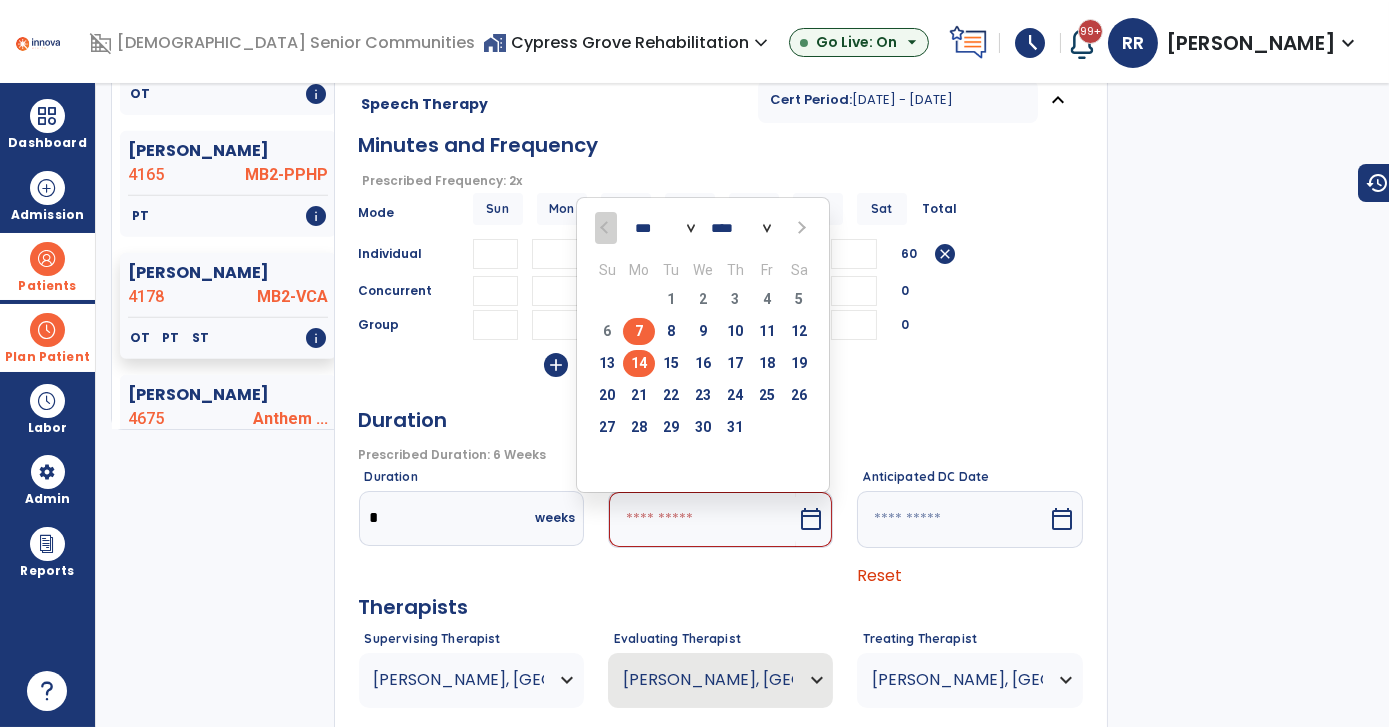 click on "14" at bounding box center [639, 363] 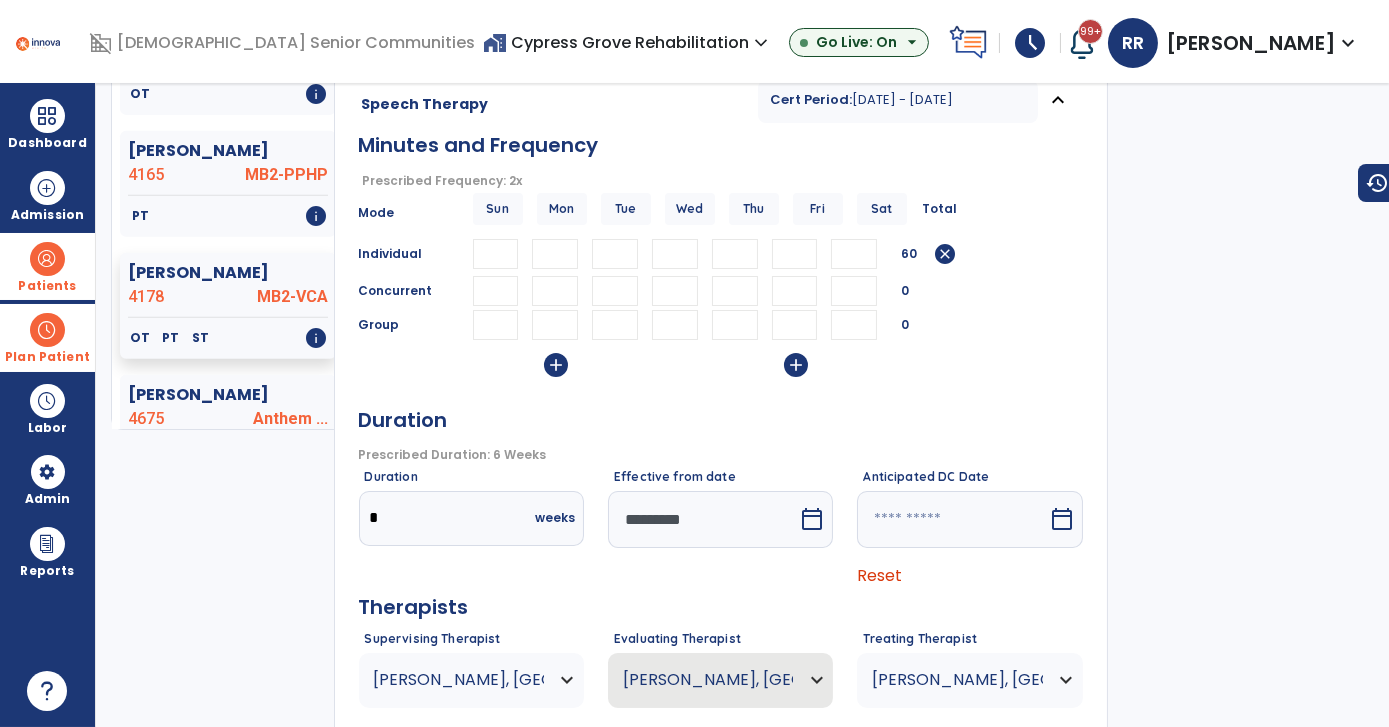 click on "[PERSON_NAME]  close   PT Sun Mon Tue Wed Thu Fri Sat 8 Weeks Cert Period:  [DATE] - [DATE]  expand_more    OT Sun Mon Tue Wed Thu Fri Sat 8 Weeks Cert Period:  [DATE] - [DATE]  expand_more    [MEDICAL_DATA] Cert Period:  [DATE] - [DATE]  expand_less  Minutes and Frequency  Prescribed Frequency: 2x   error_outline  Mode Sun Mon Tue Wed Thu Fri Sat Total Individual ** ** 60  cancel  Concurrent 0 Group 0  add   add   Duration   Prescribed Duration: 6 Weeks   error_outline  Duration *  weeks  Effective from date  *********  calendar_today  Anticipated DC Date   calendar_today  Reset Therapists Supervising Therapist [PERSON_NAME], Haven [PERSON_NAME][GEOGRAPHIC_DATA] #  N/A   License #  22008385A [PERSON_NAME][GEOGRAPHIC_DATA] #  N/A   License #  22009133A Evaluating Therapist [GEOGRAPHIC_DATA], [GEOGRAPHIC_DATA][PERSON_NAME] #  N/A   License #  22008385A [PERSON_NAME][GEOGRAPHIC_DATA] #  N/A   License #  22009133A Treating Therapist [GEOGRAPHIC_DATA], Haven [PERSON_NAME][GEOGRAPHIC_DATA] #  N/A   License #  22008385A  ST" 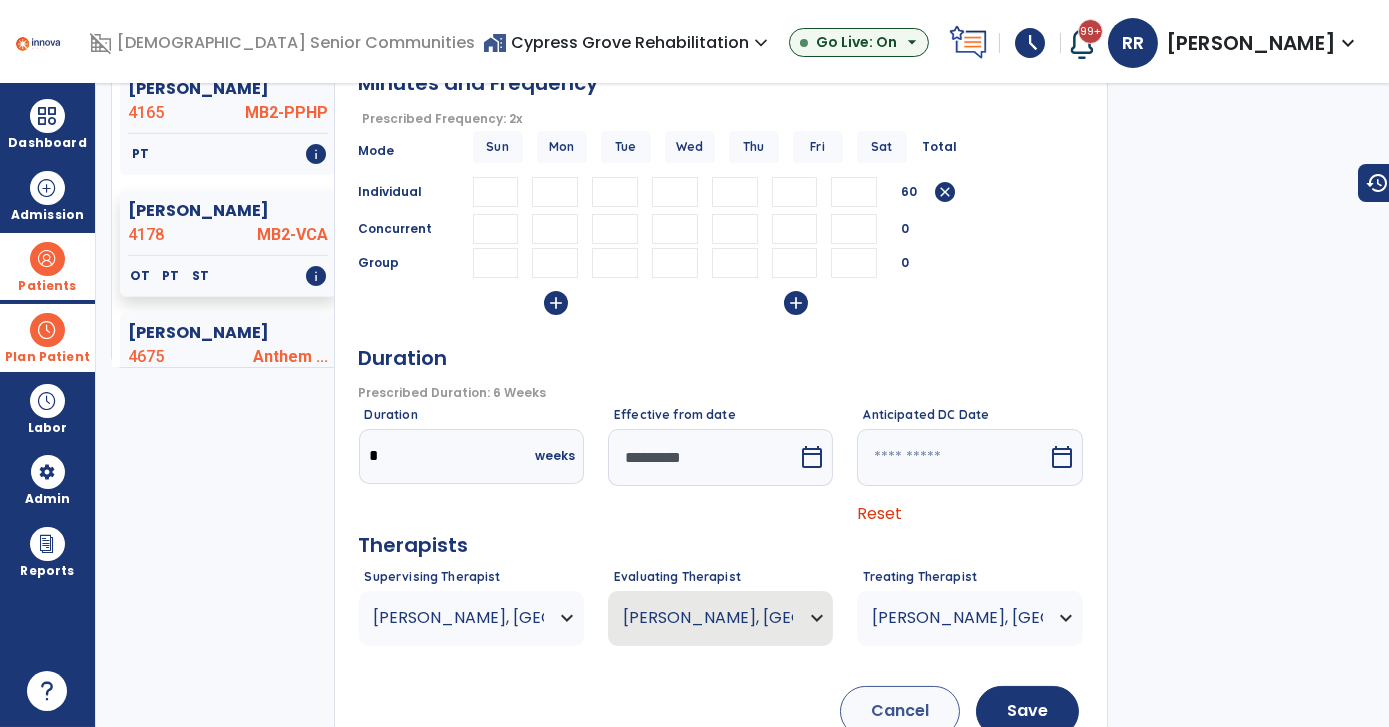 scroll, scrollTop: 424, scrollLeft: 0, axis: vertical 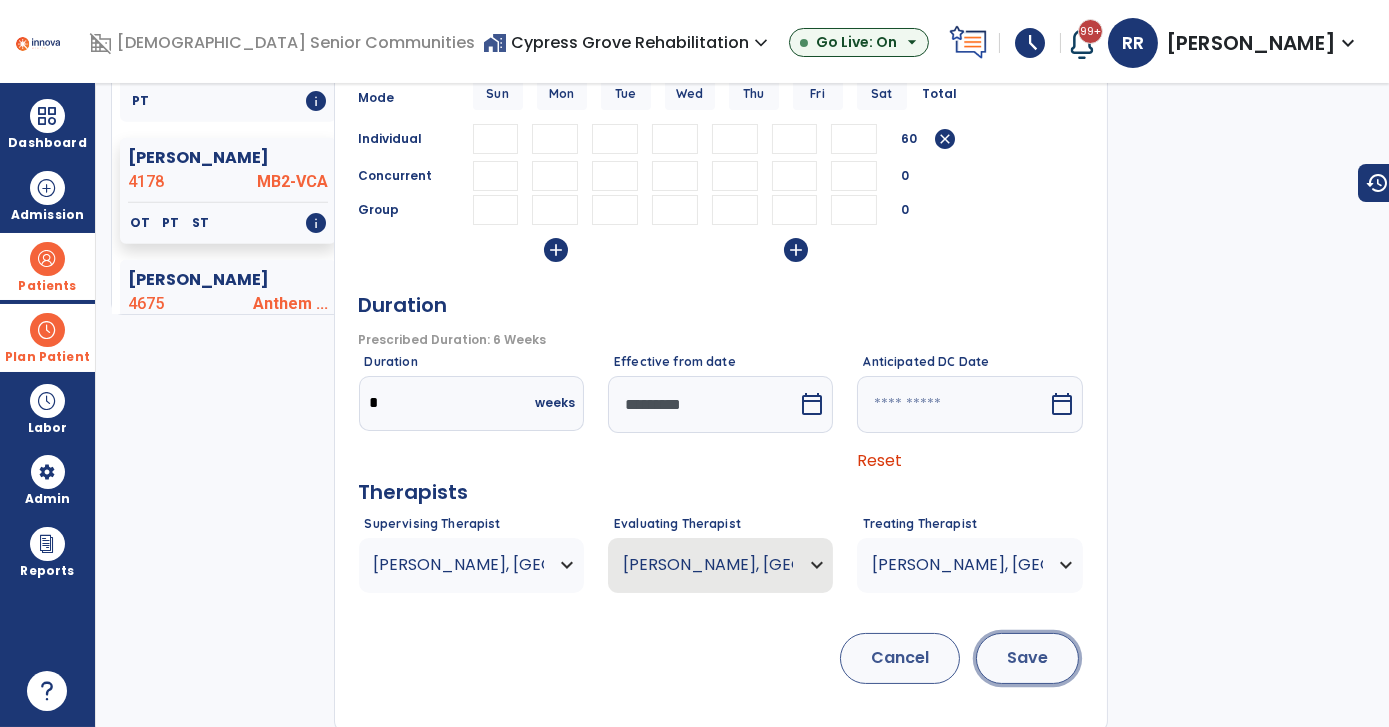 click on "Save" at bounding box center (1027, 658) 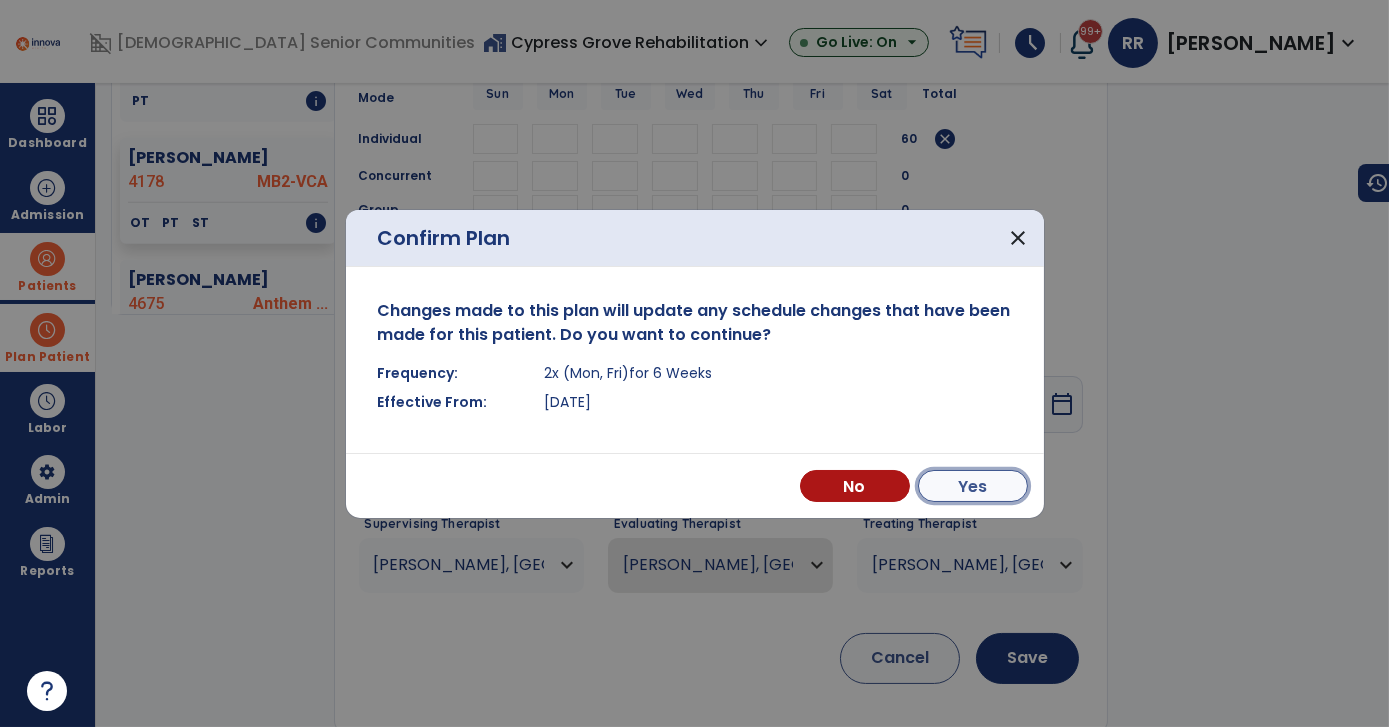 click on "Yes" at bounding box center (973, 486) 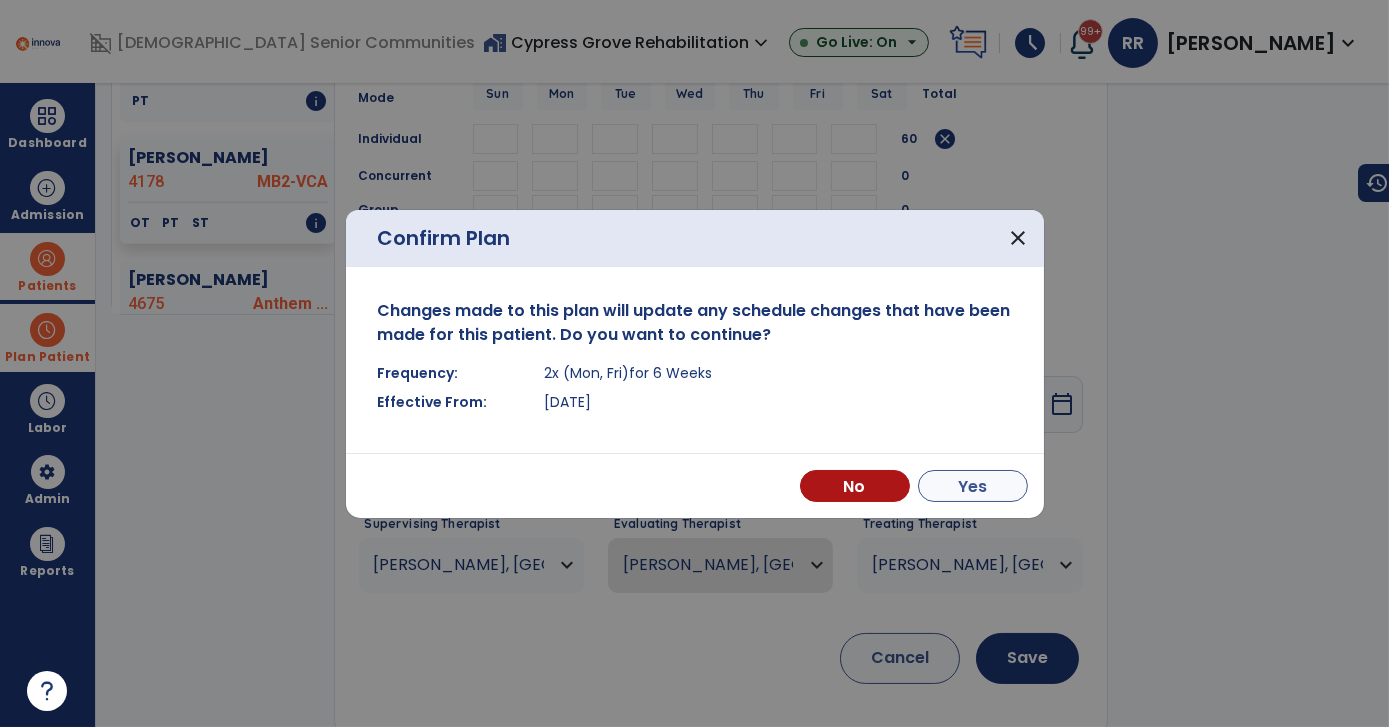 scroll, scrollTop: 701, scrollLeft: 0, axis: vertical 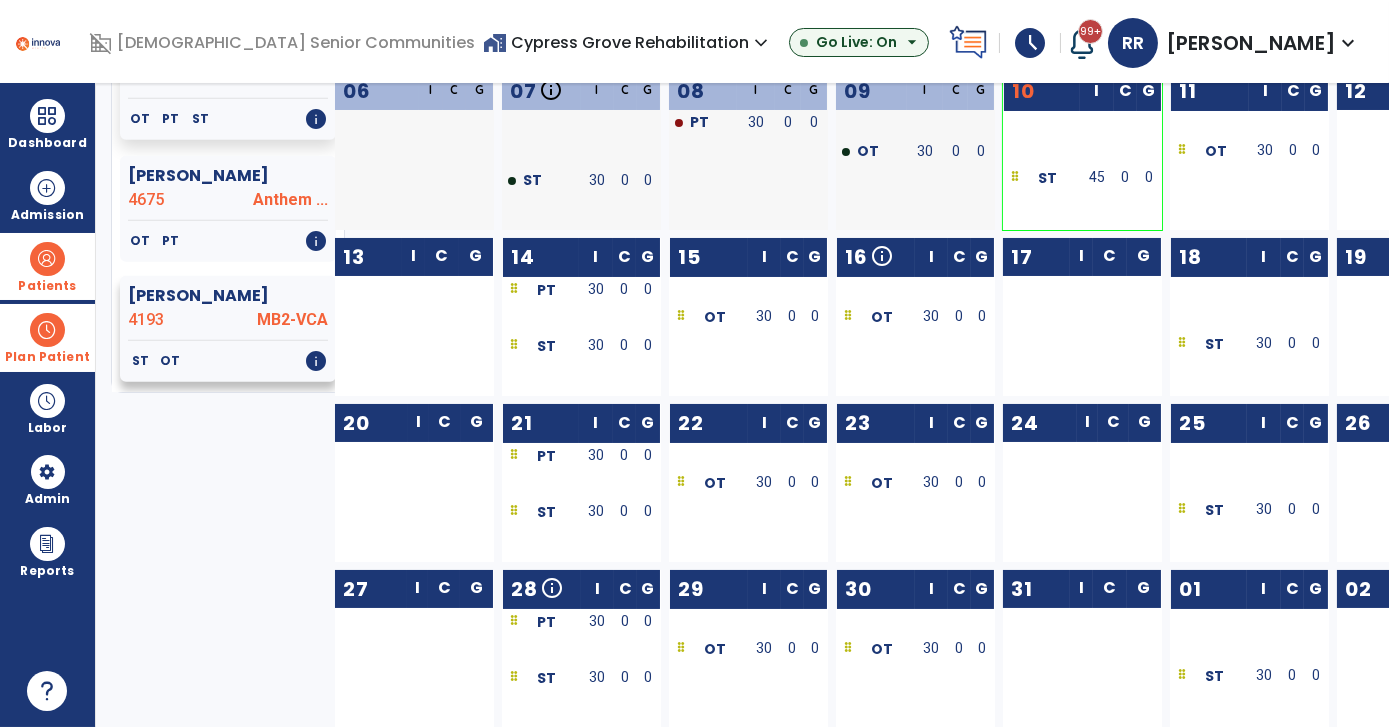 click on "4193" 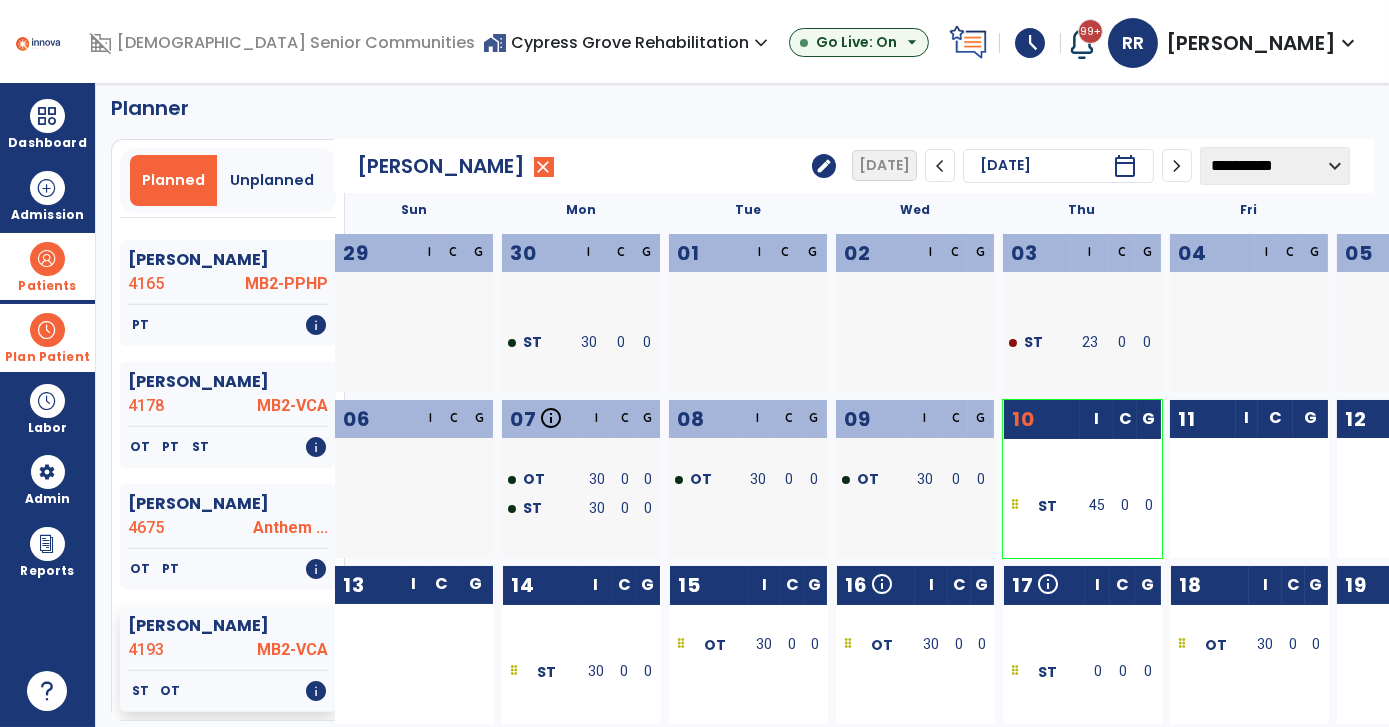 scroll, scrollTop: 0, scrollLeft: 0, axis: both 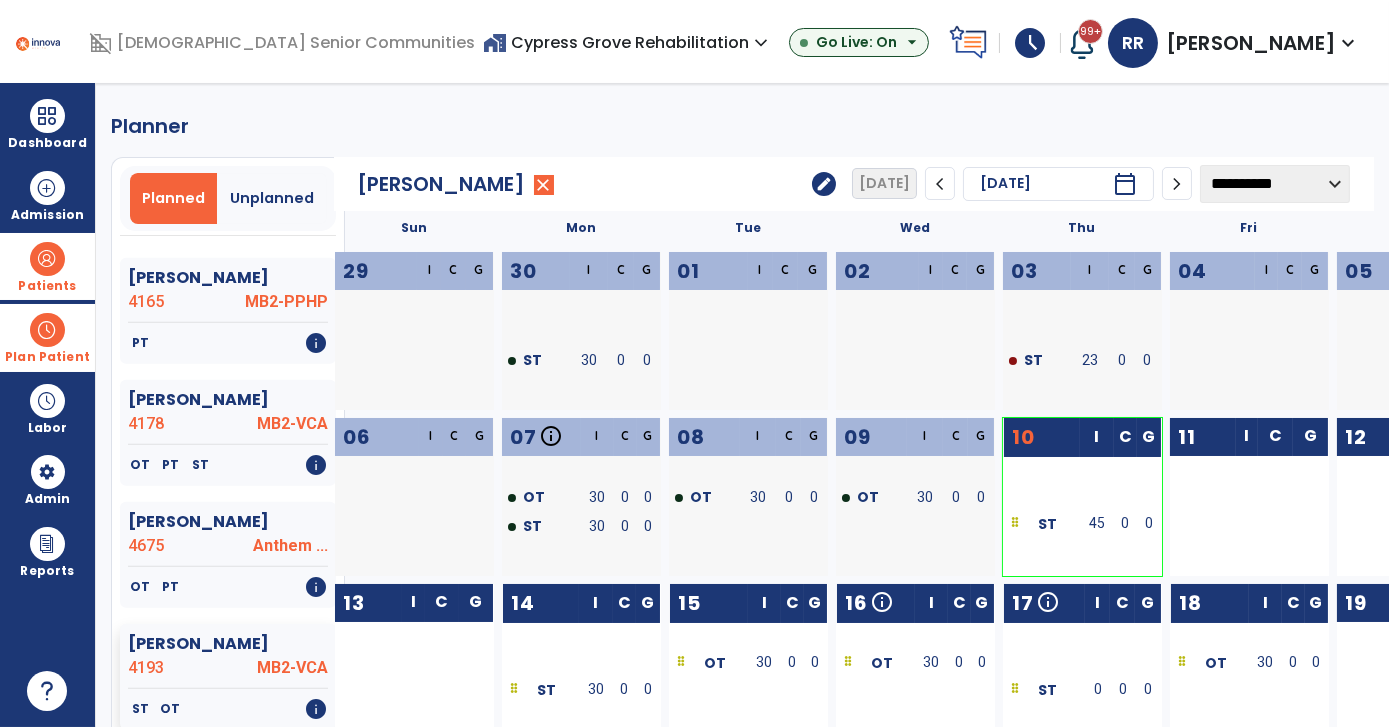 click on "edit" 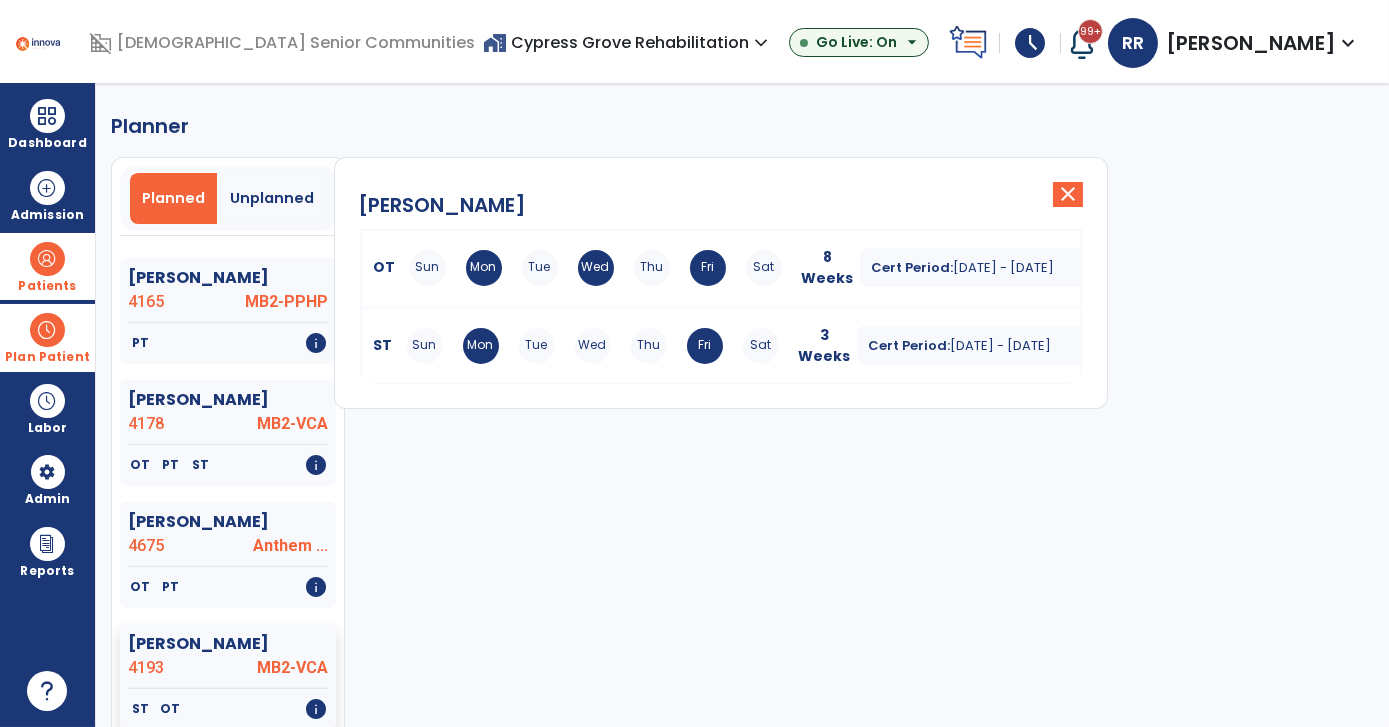 click on "ST Sun Mon Tue Wed Thu Fri Sat" at bounding box center [579, 346] 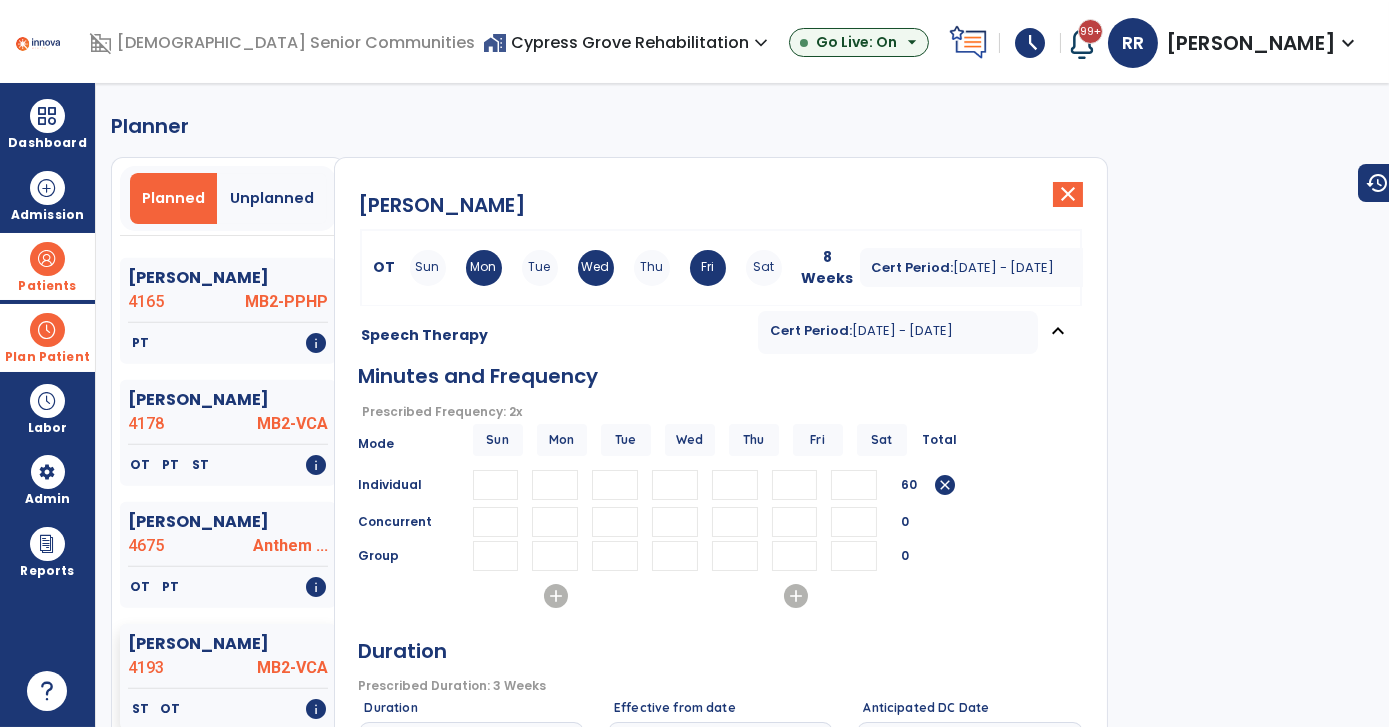 click on "Minutes and Frequency" at bounding box center [721, 378] 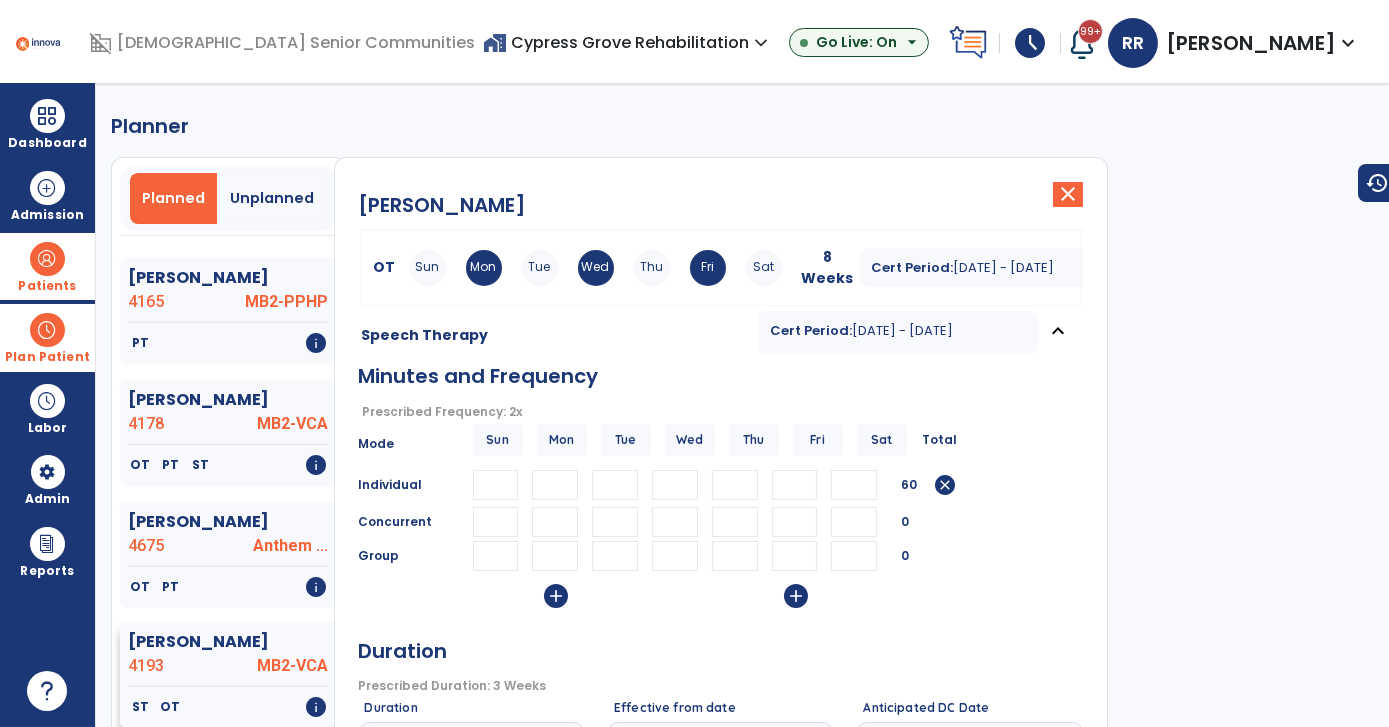 click on "4193" 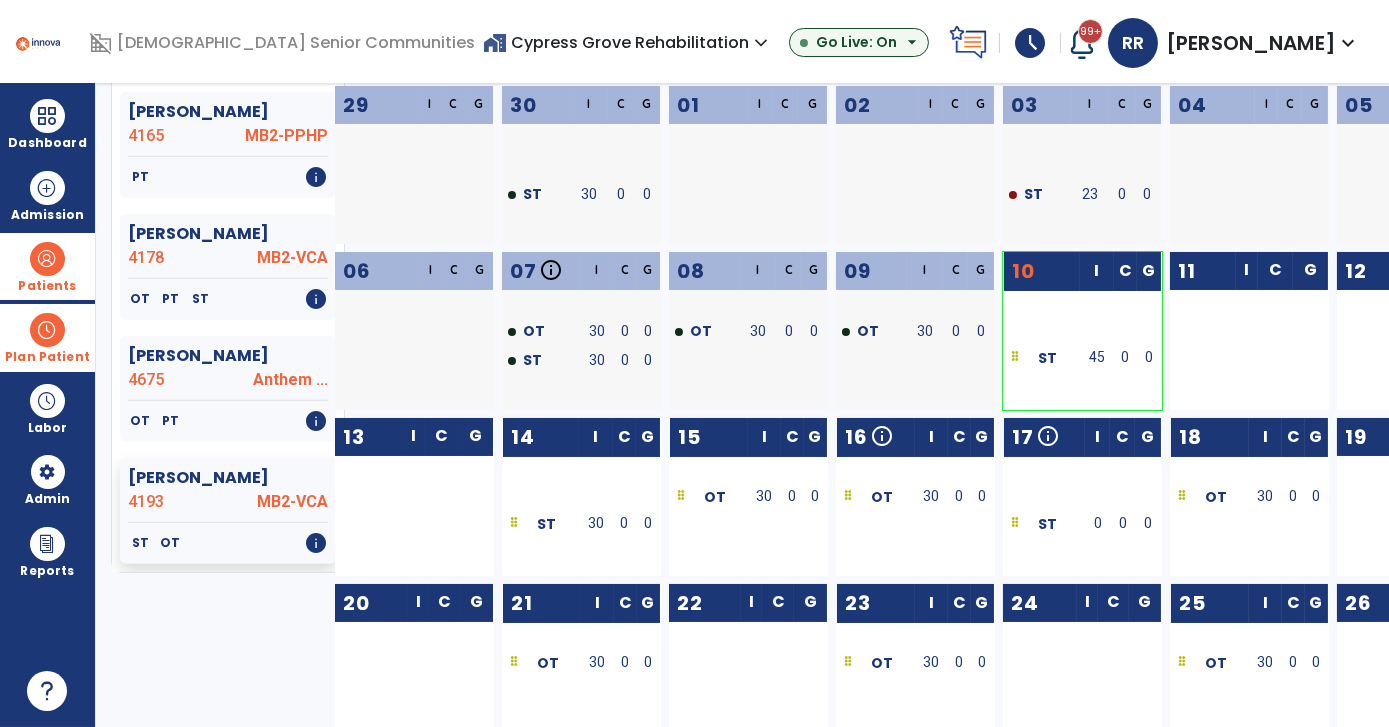 scroll, scrollTop: 75, scrollLeft: 0, axis: vertical 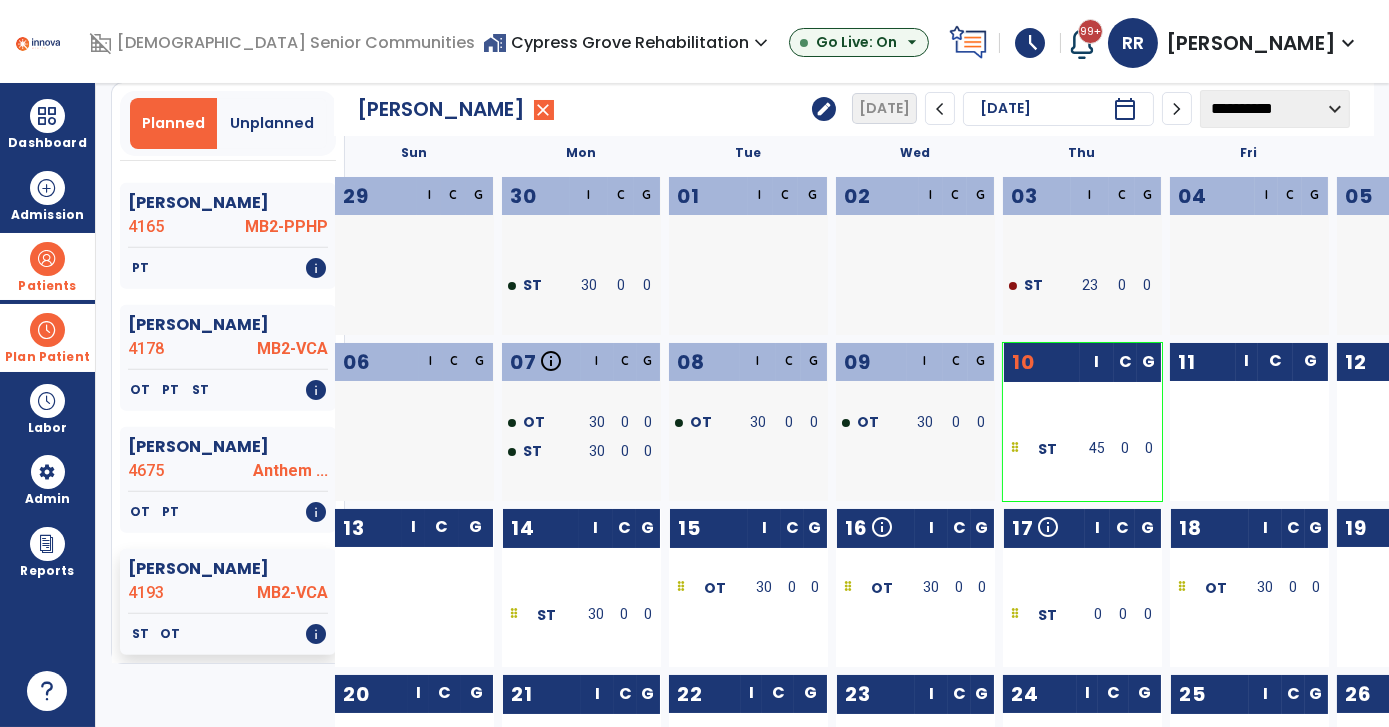 click on "edit" 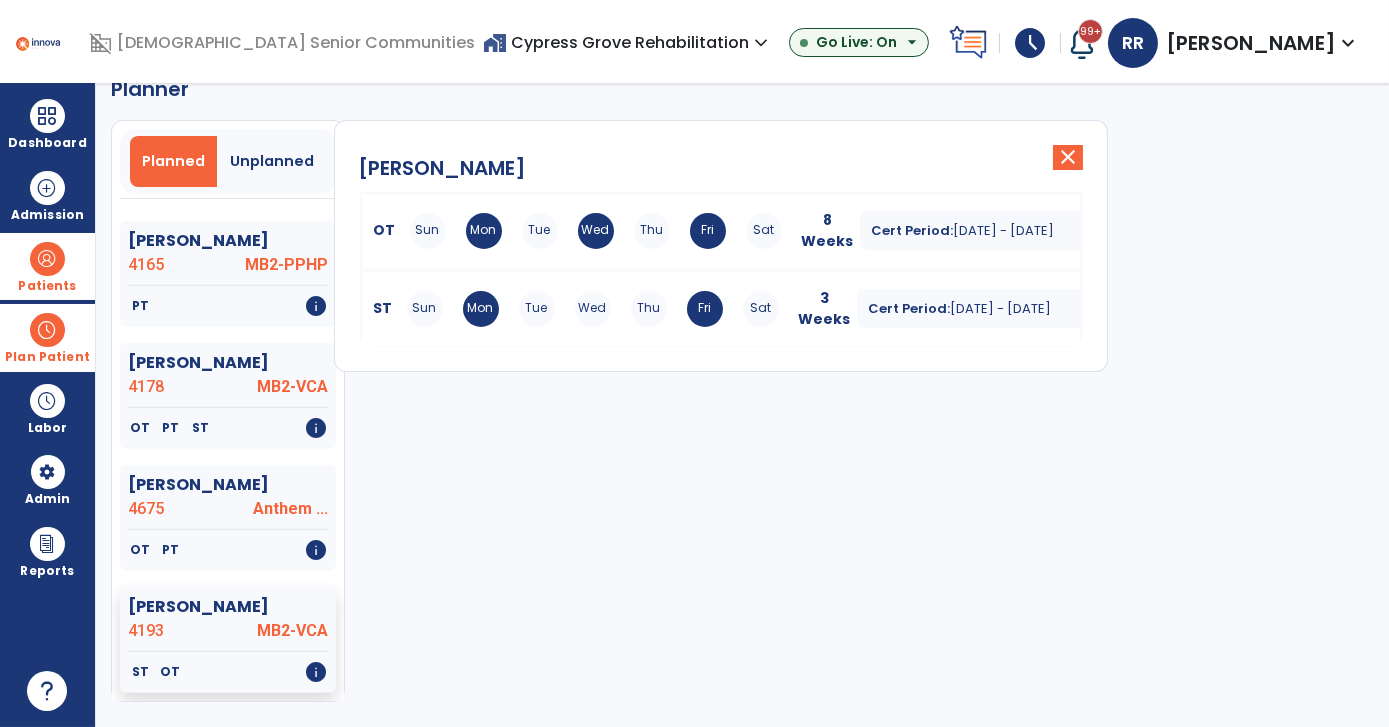 click on "Sun Mon Tue Wed Thu Fri Sat" at bounding box center (593, 309) 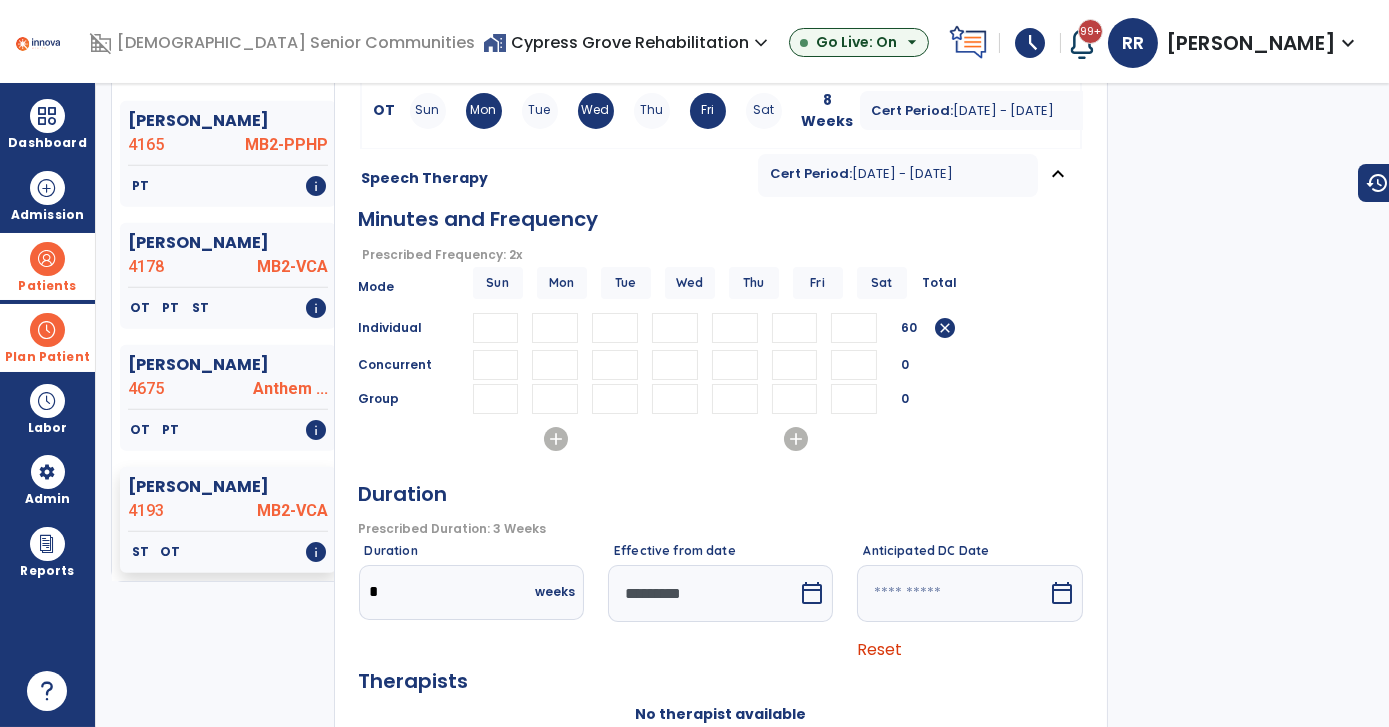scroll, scrollTop: 218, scrollLeft: 0, axis: vertical 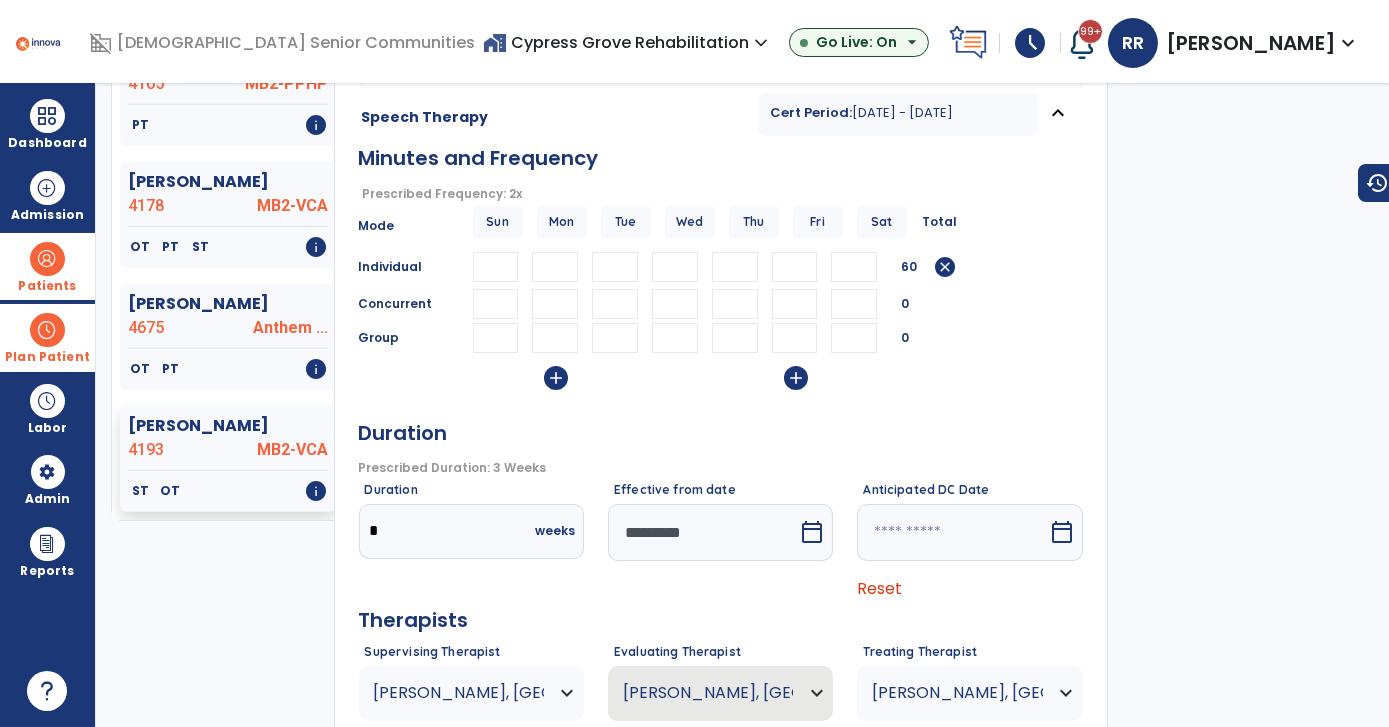 click on "calendar_today" at bounding box center (812, 532) 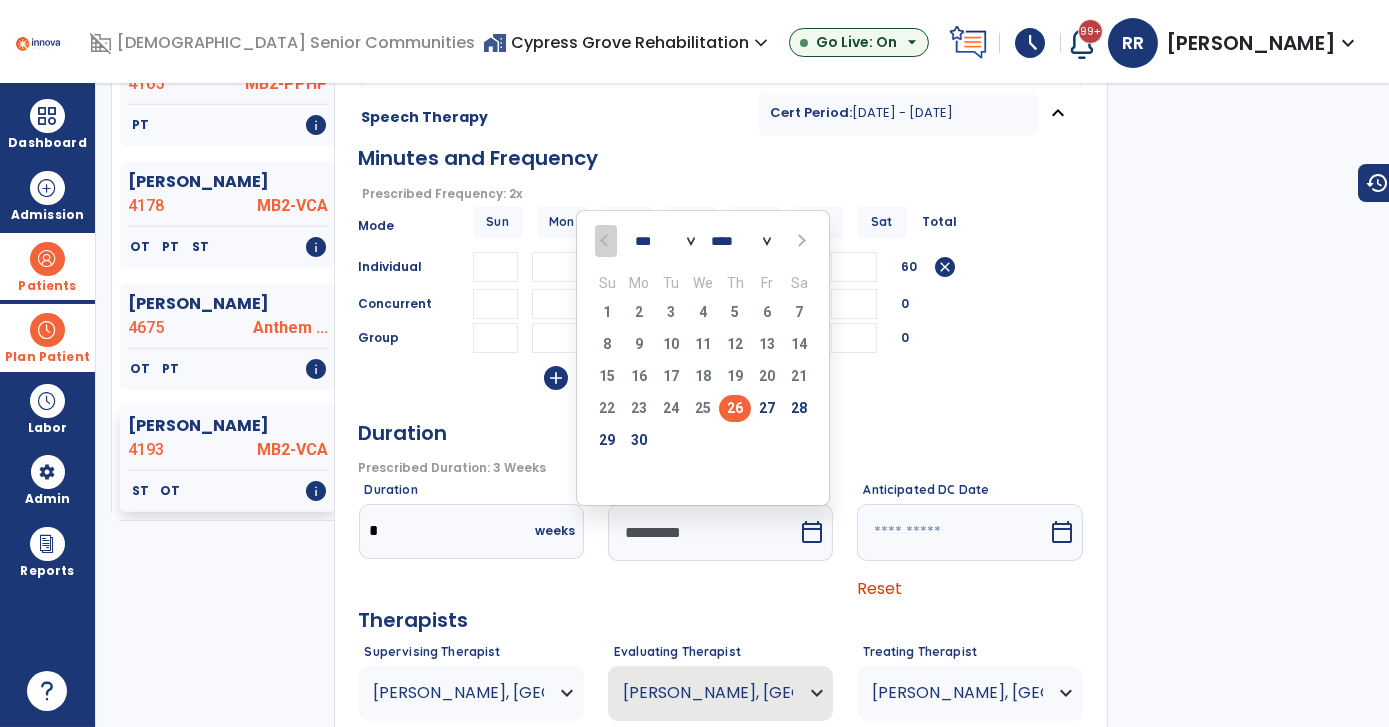click at bounding box center [799, 240] 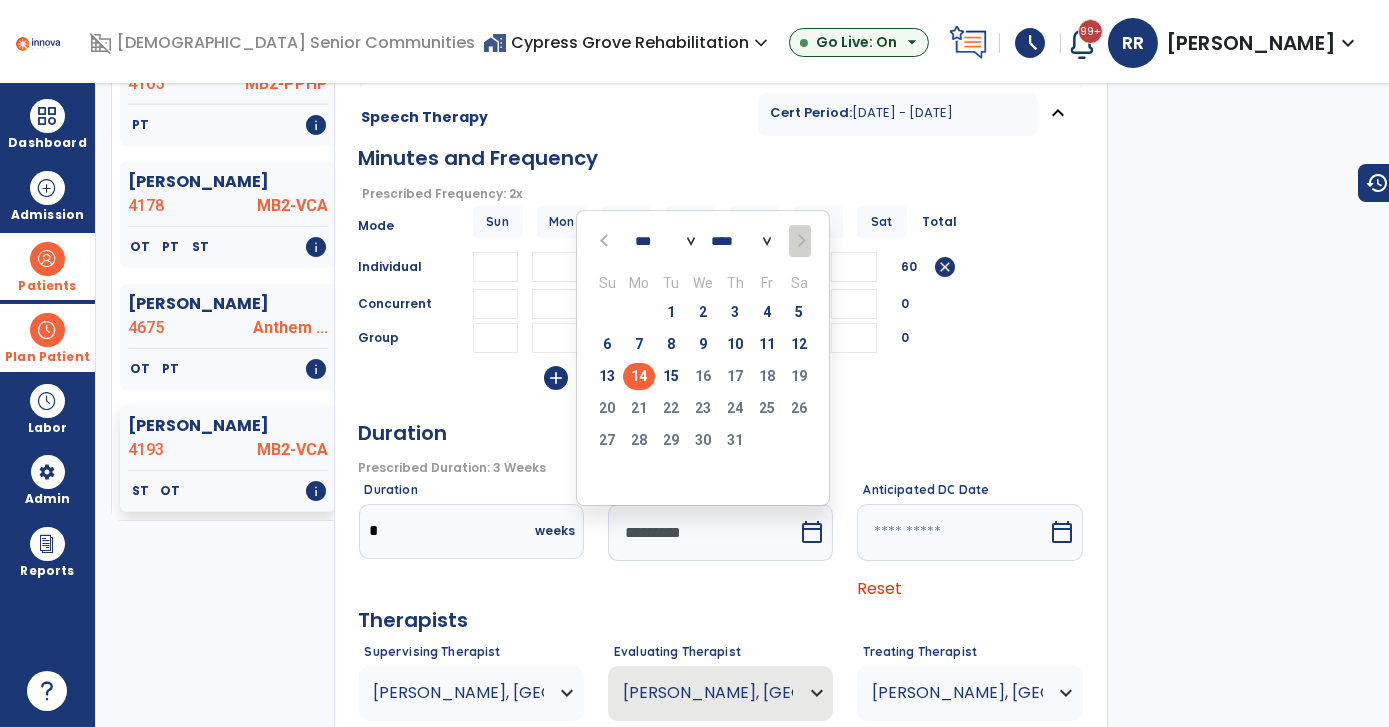 click on "14" at bounding box center [639, 376] 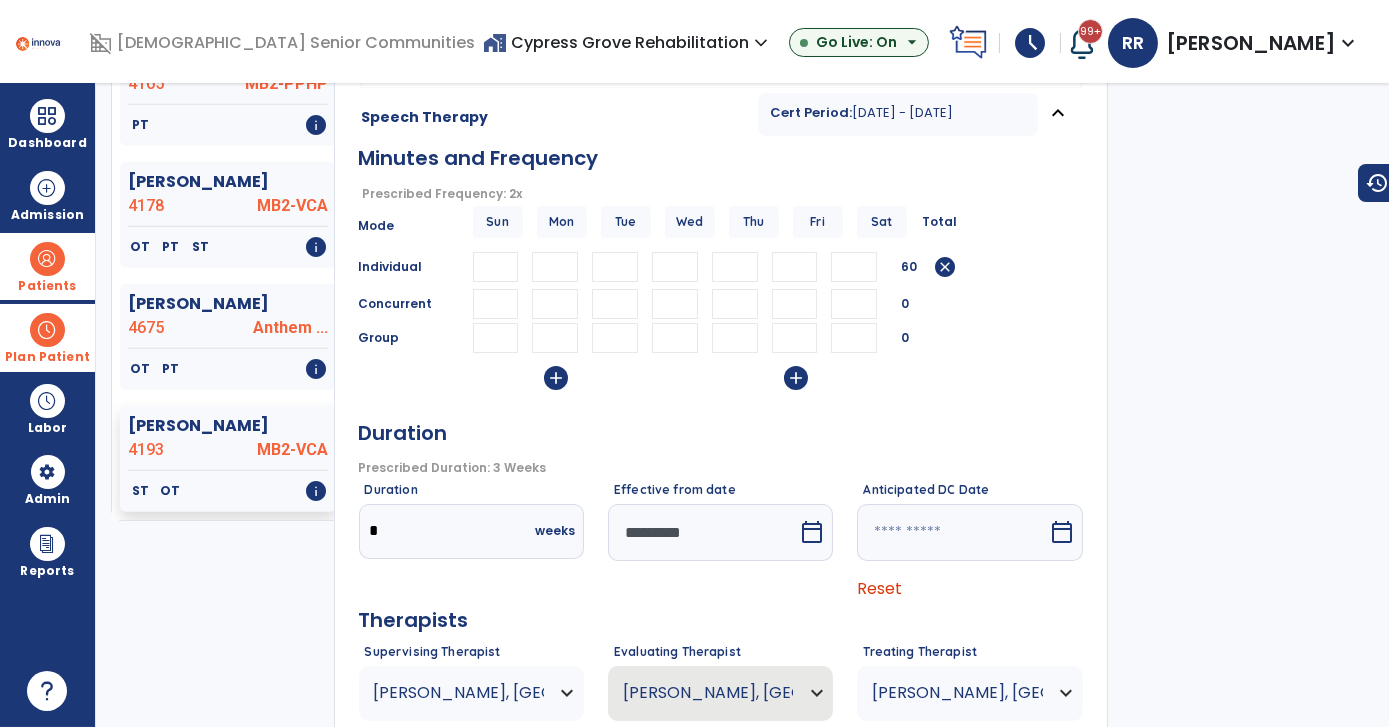 click on "Duration" at bounding box center [721, 431] 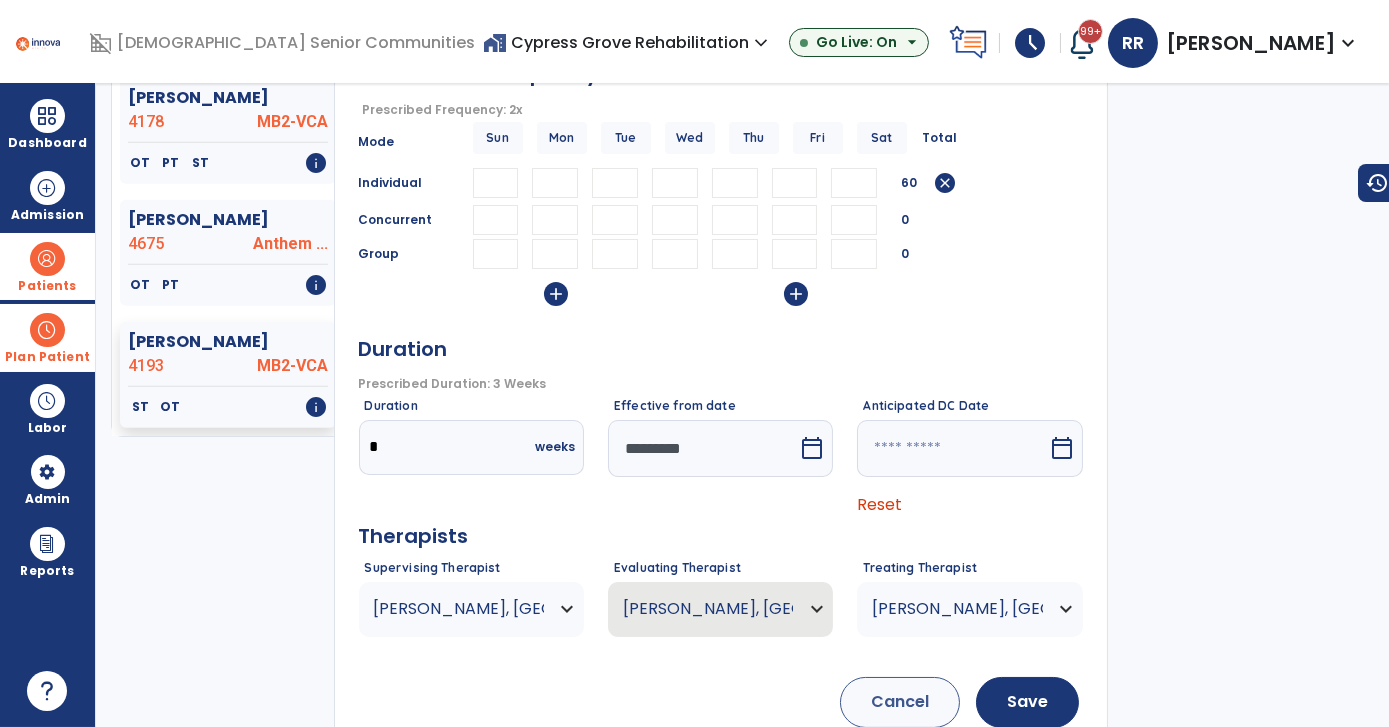 scroll, scrollTop: 346, scrollLeft: 0, axis: vertical 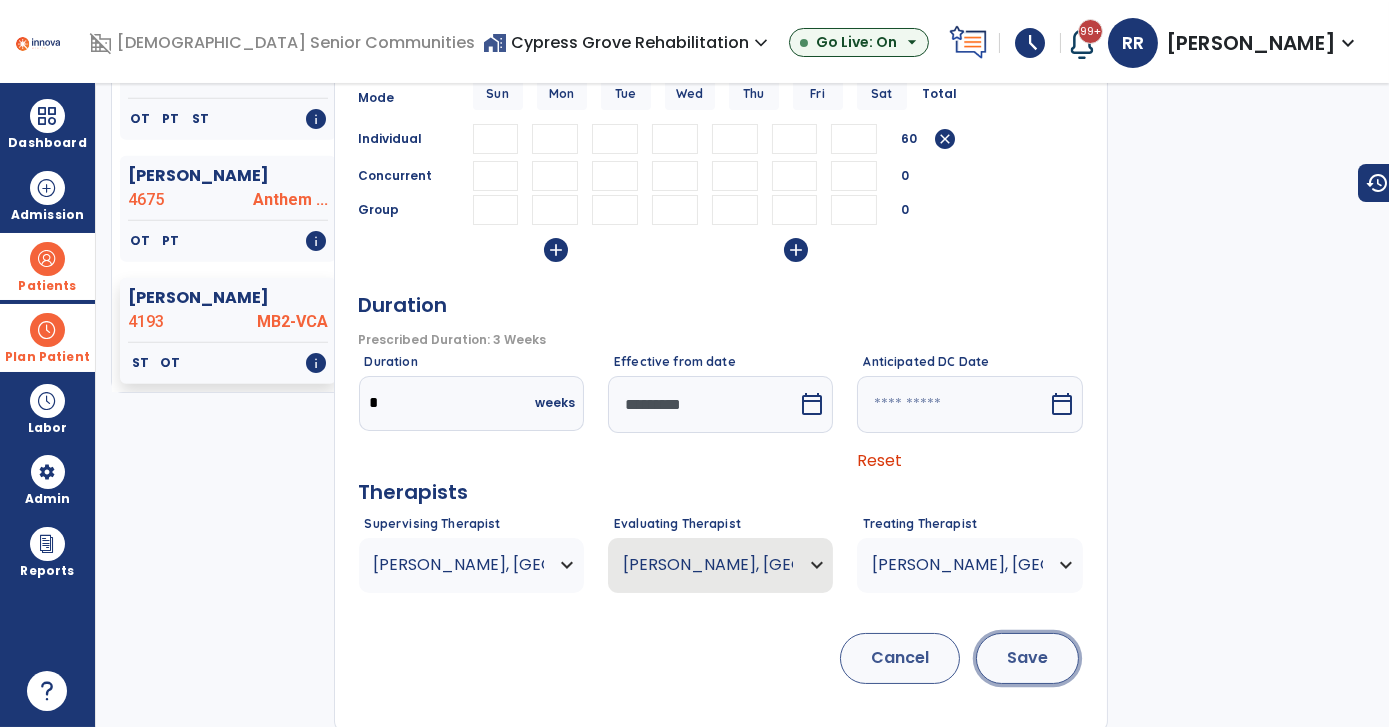click on "Save" at bounding box center [1027, 658] 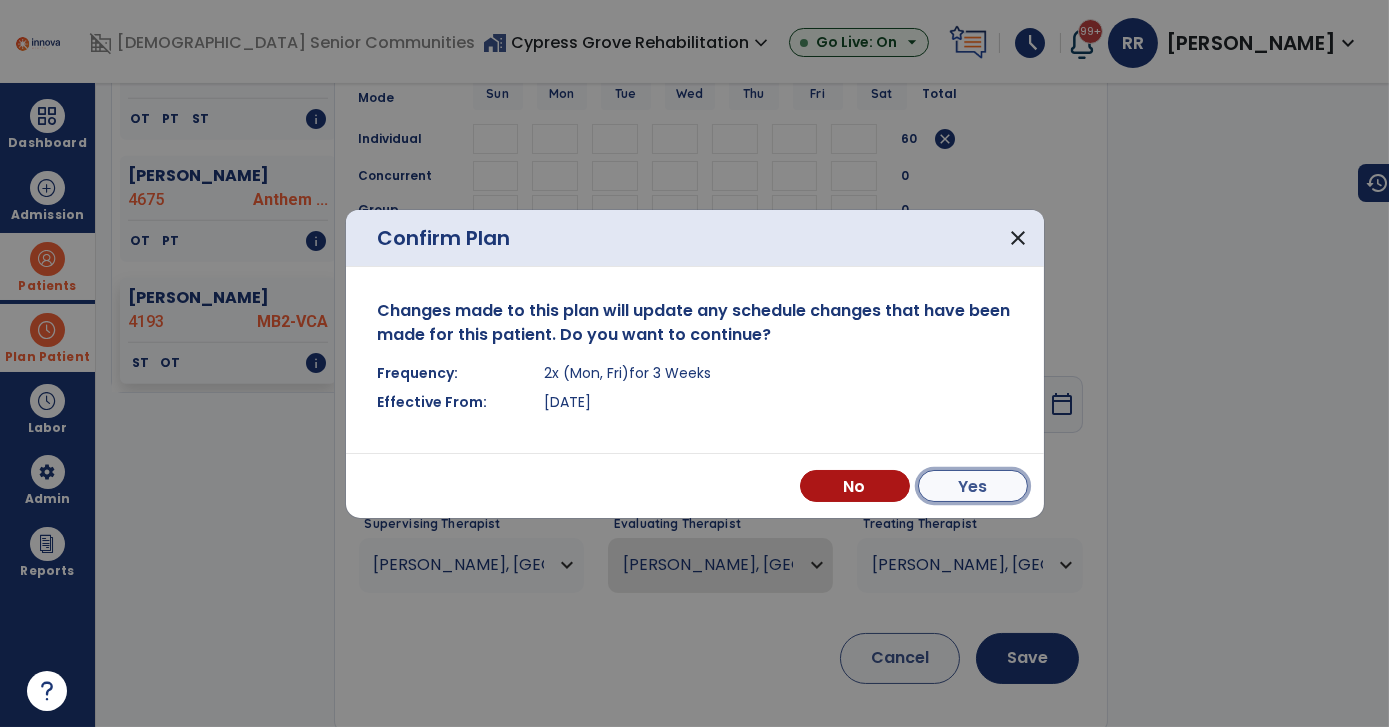 click on "Yes" at bounding box center [973, 486] 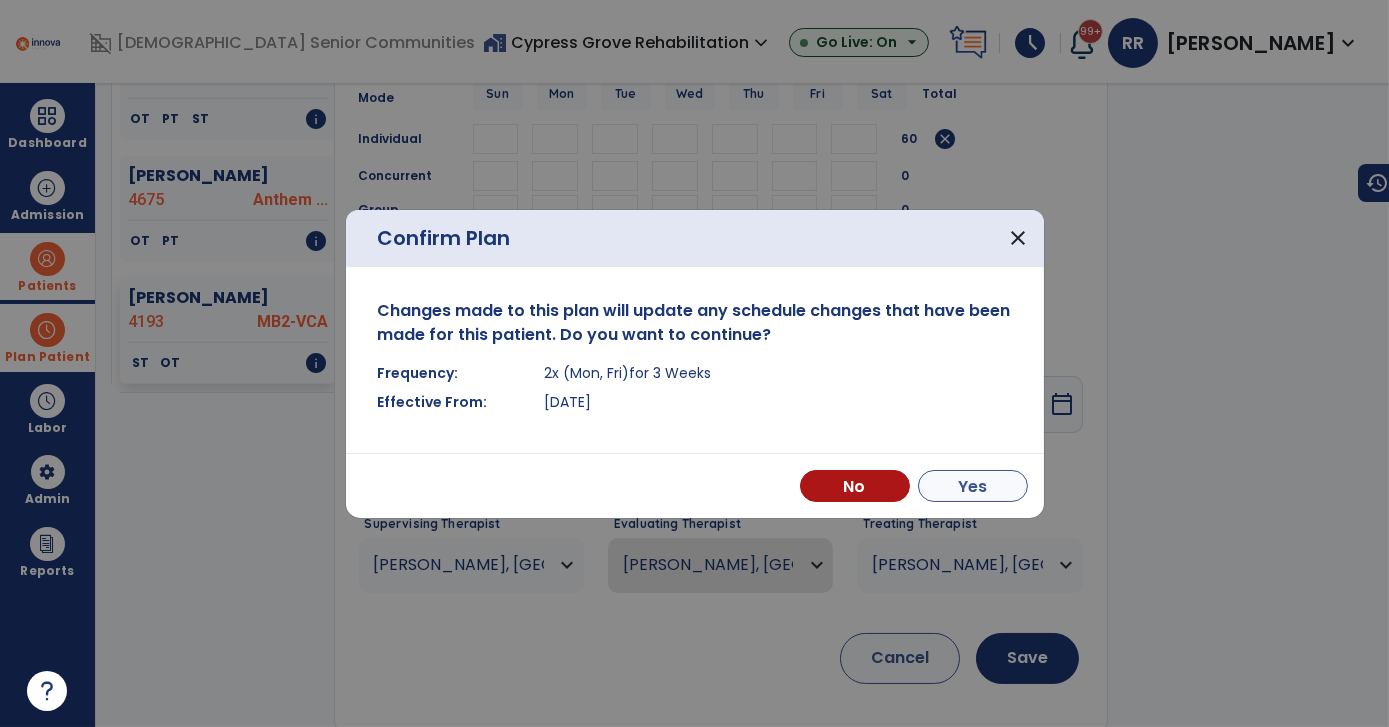 scroll, scrollTop: 701, scrollLeft: 0, axis: vertical 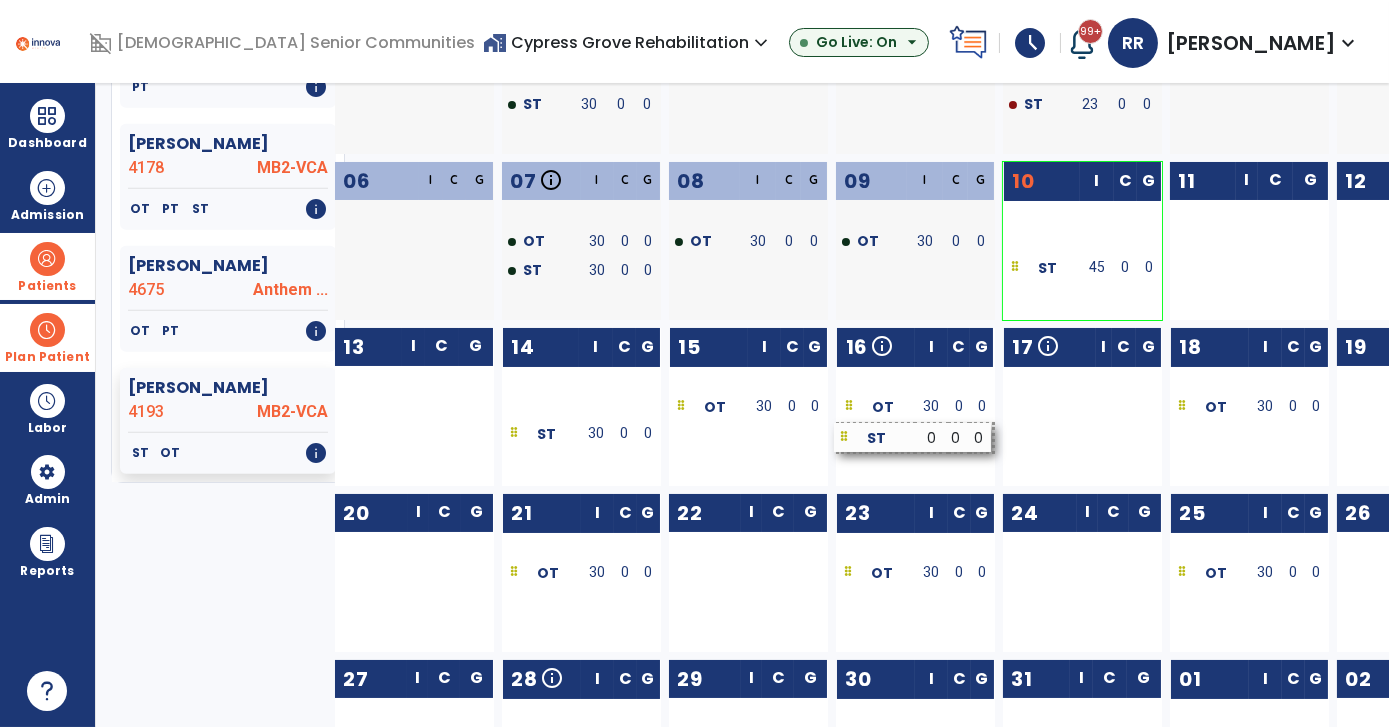 drag, startPoint x: 1061, startPoint y: 436, endPoint x: 893, endPoint y: 440, distance: 168.0476 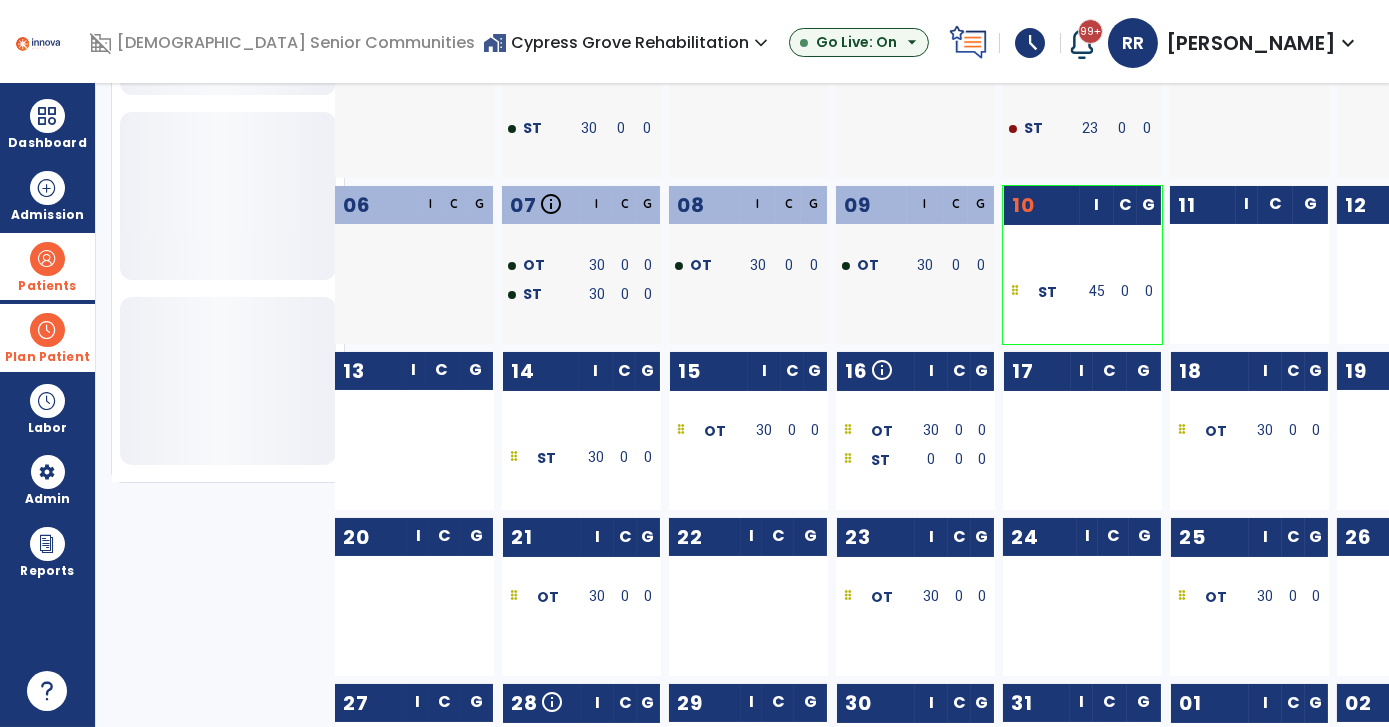 scroll, scrollTop: 701, scrollLeft: 0, axis: vertical 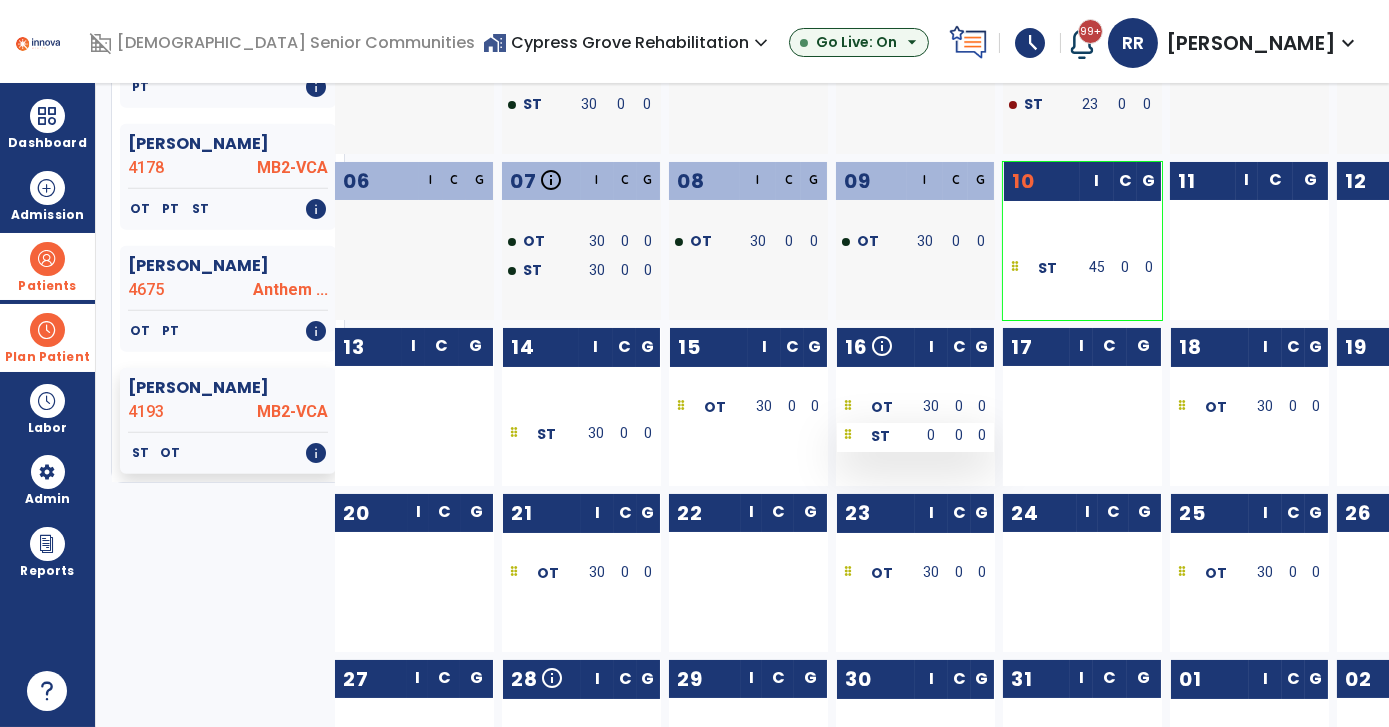 click on "0" at bounding box center (931, 435) 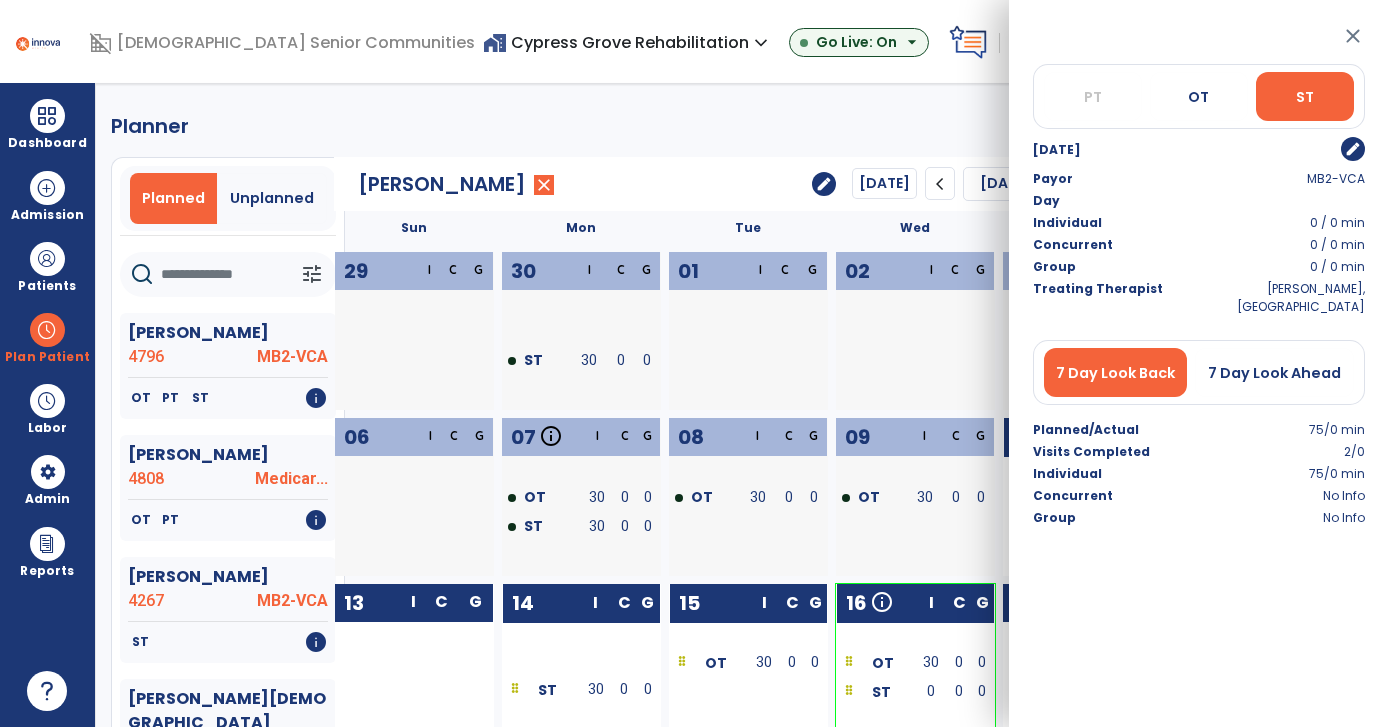 scroll, scrollTop: 0, scrollLeft: 0, axis: both 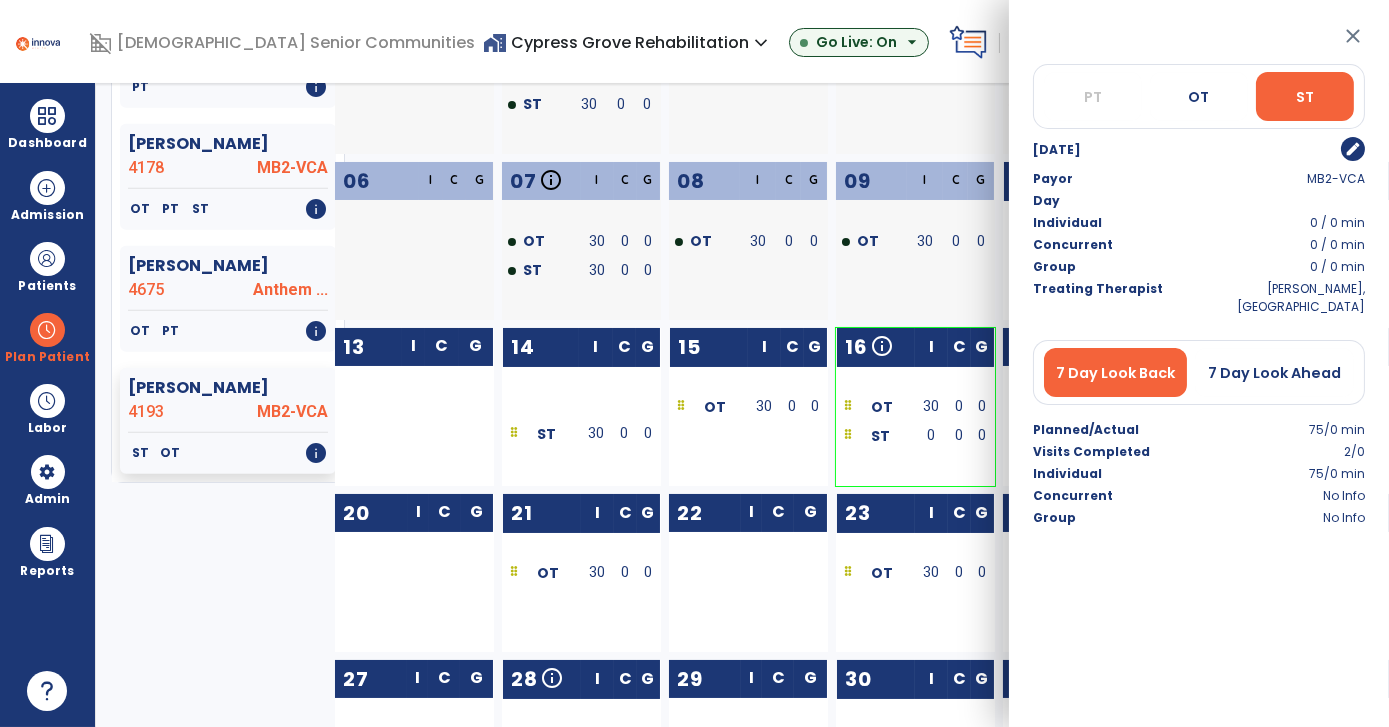 click on "edit" at bounding box center (1353, 149) 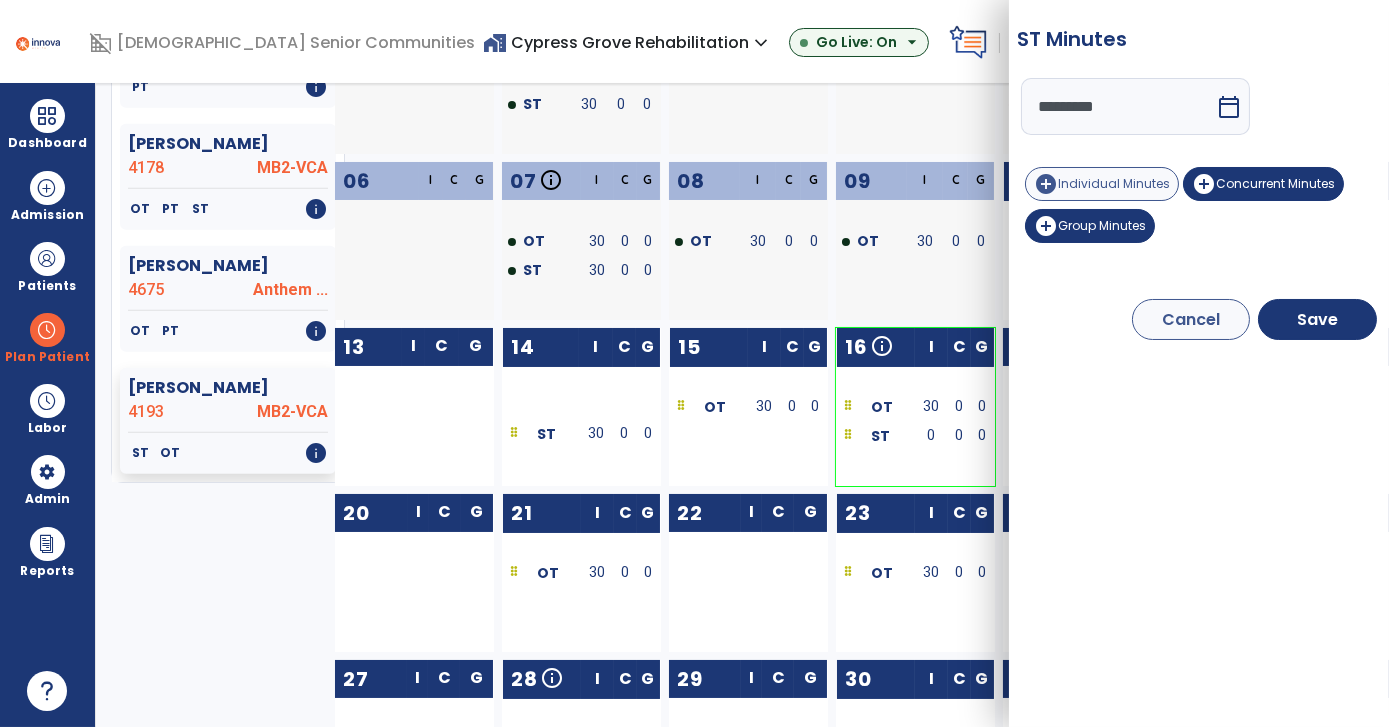 drag, startPoint x: 1077, startPoint y: 162, endPoint x: 1077, endPoint y: 174, distance: 12 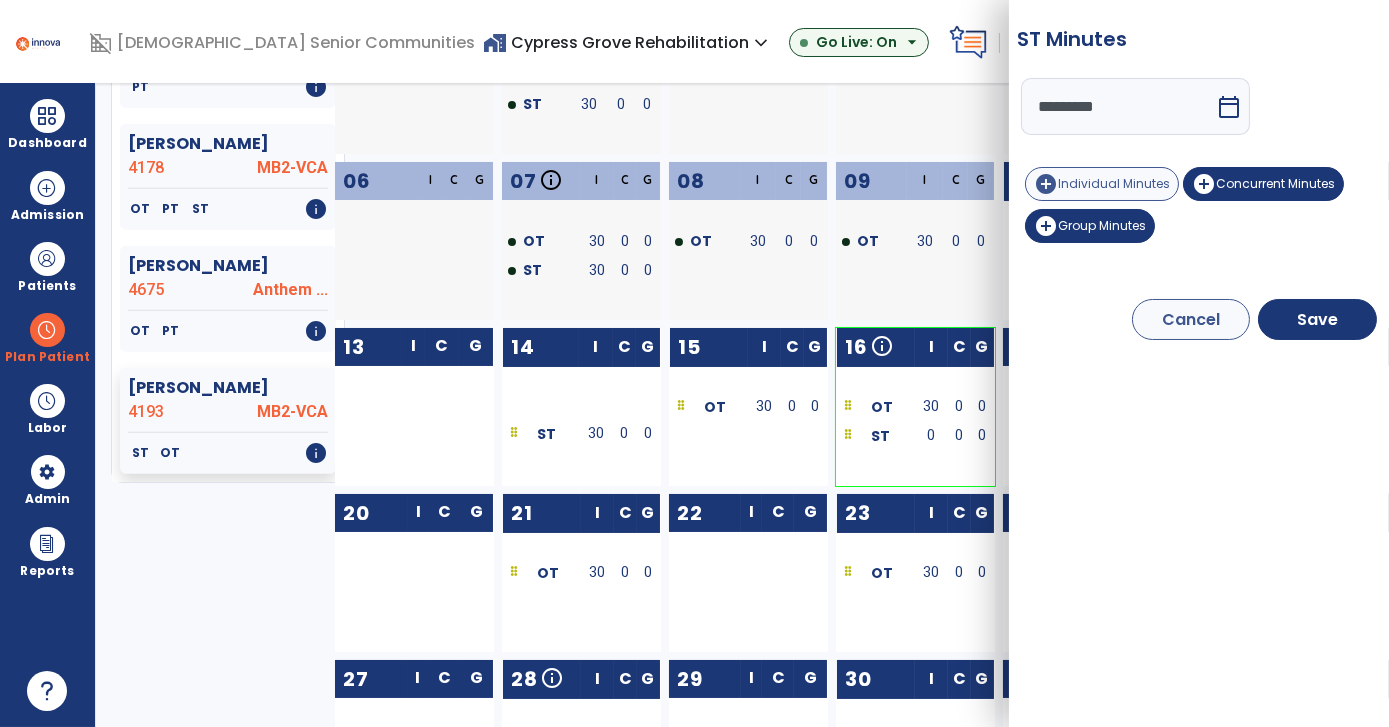 click on "*********  calendar_today   add_circle   Individual Minutes  add_circle   Concurrent Minutes  add_circle   Group Minutes" at bounding box center [1199, 164] 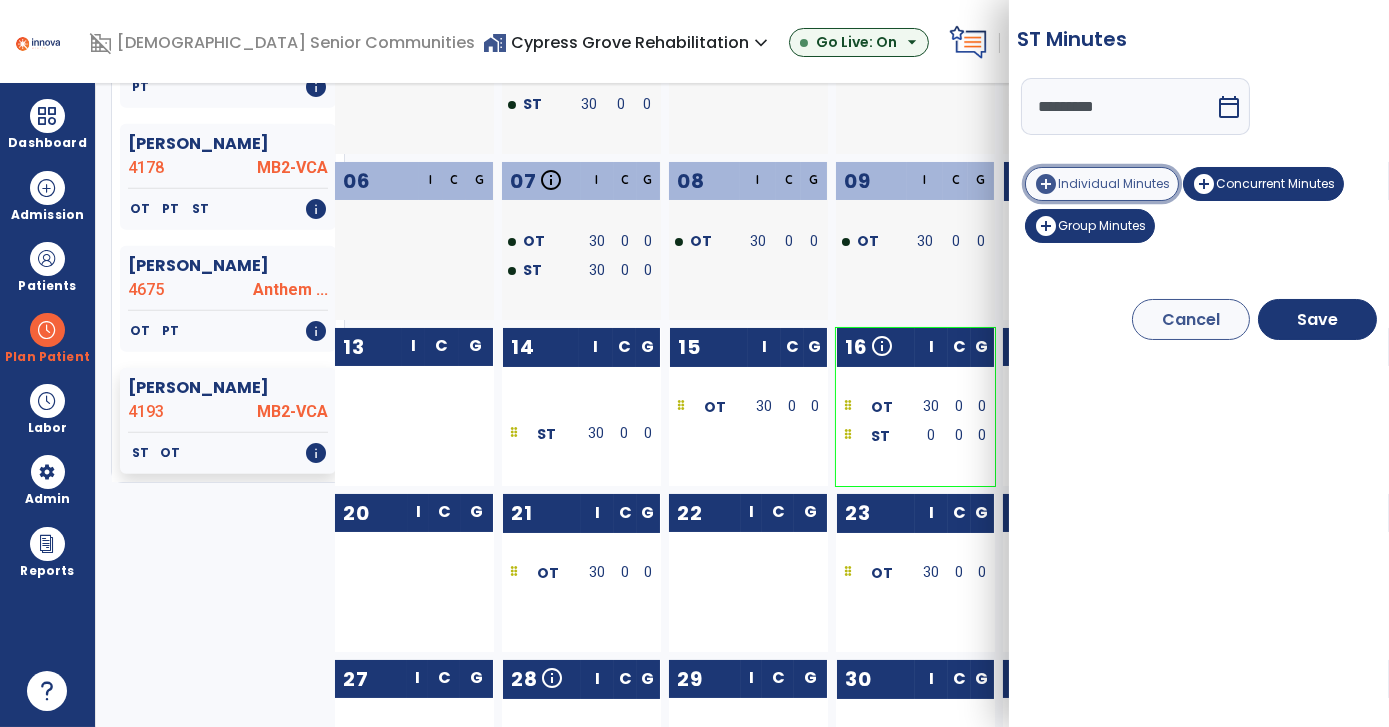 click on "Individual Minutes" at bounding box center [1114, 183] 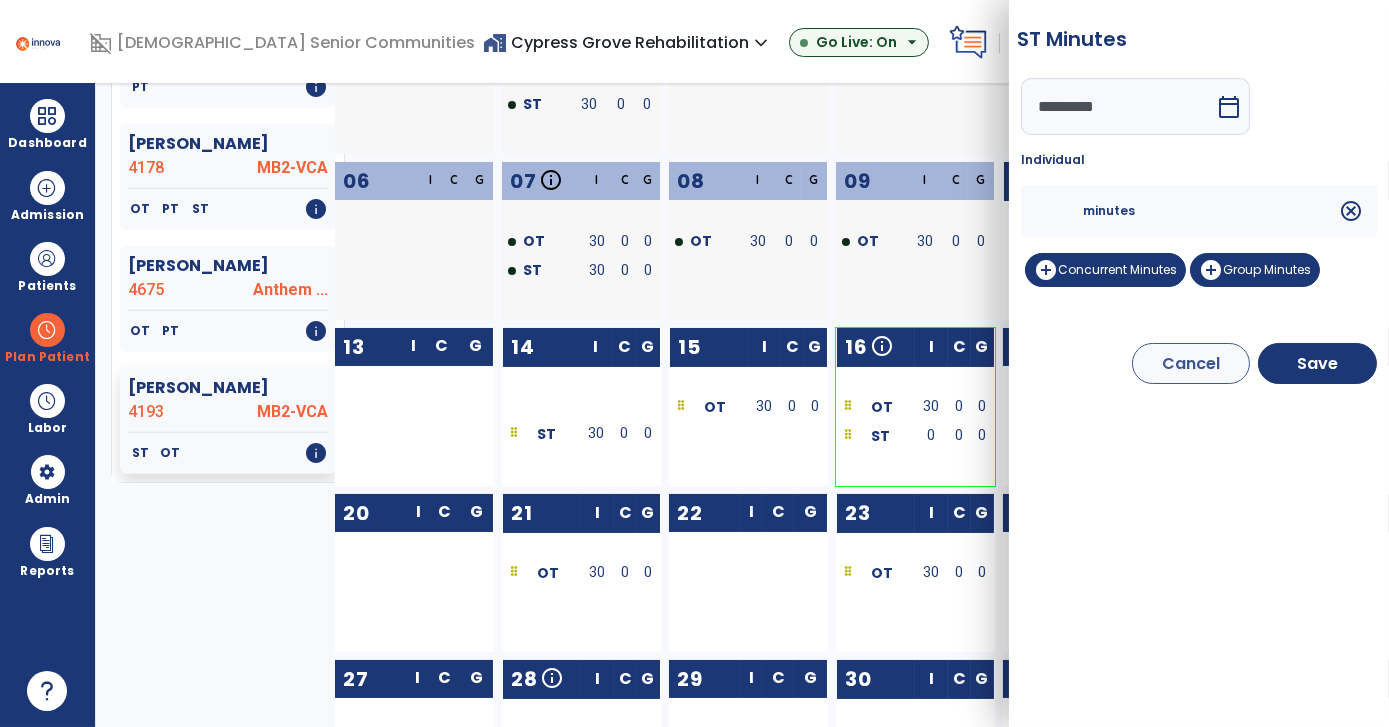 click at bounding box center [1059, 211] 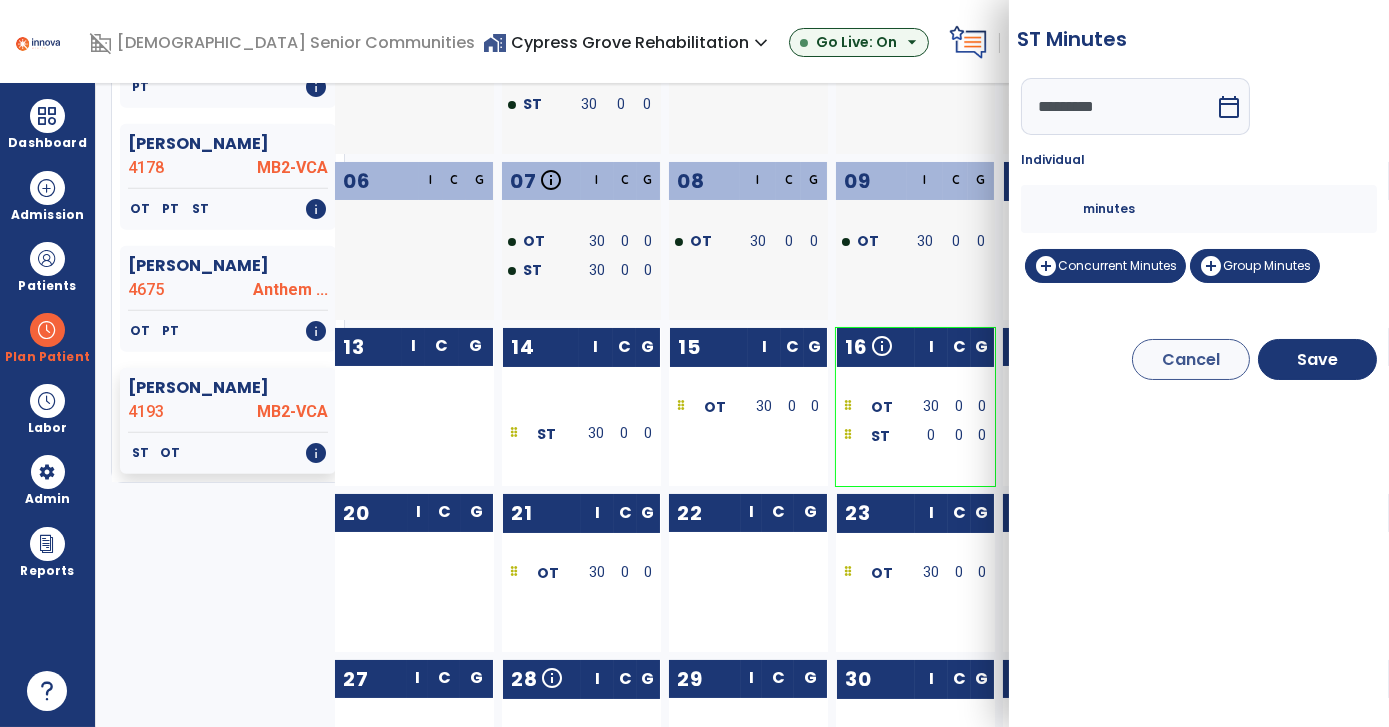 type on "**" 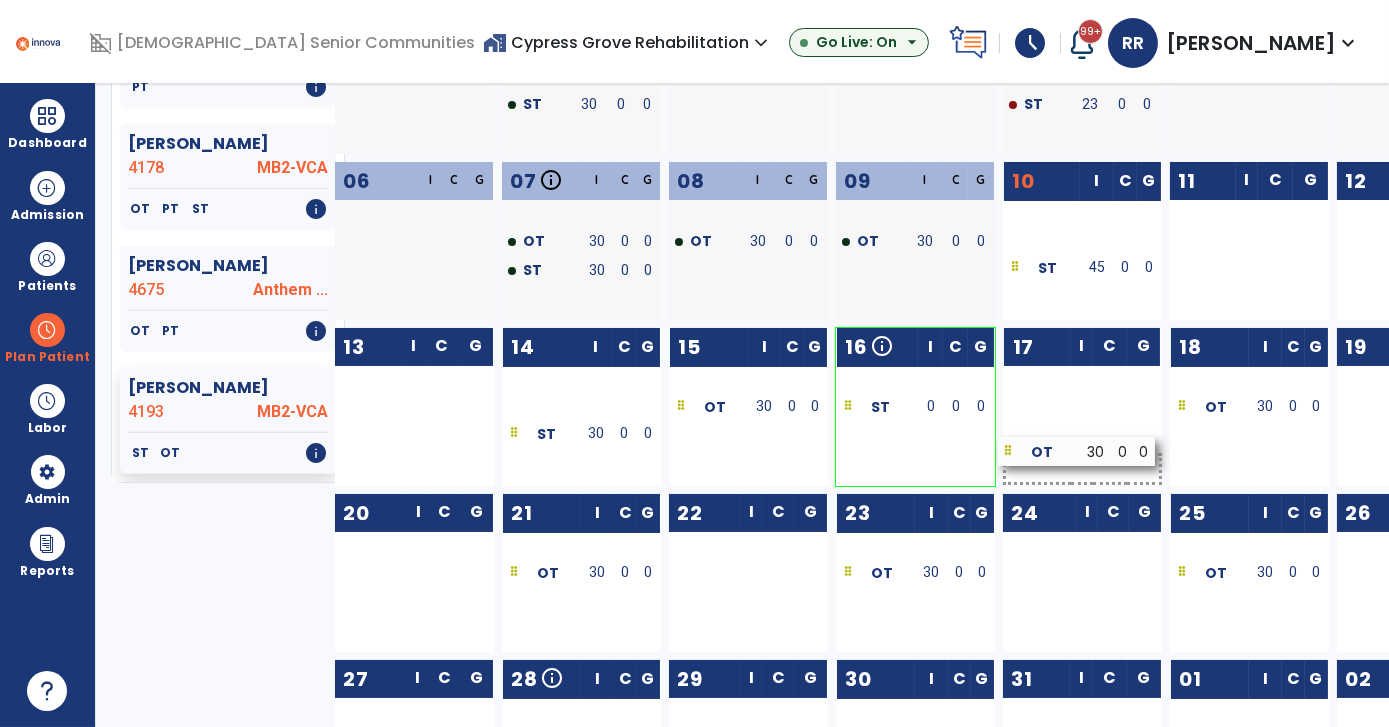 drag, startPoint x: 922, startPoint y: 396, endPoint x: 1085, endPoint y: 441, distance: 169.09761 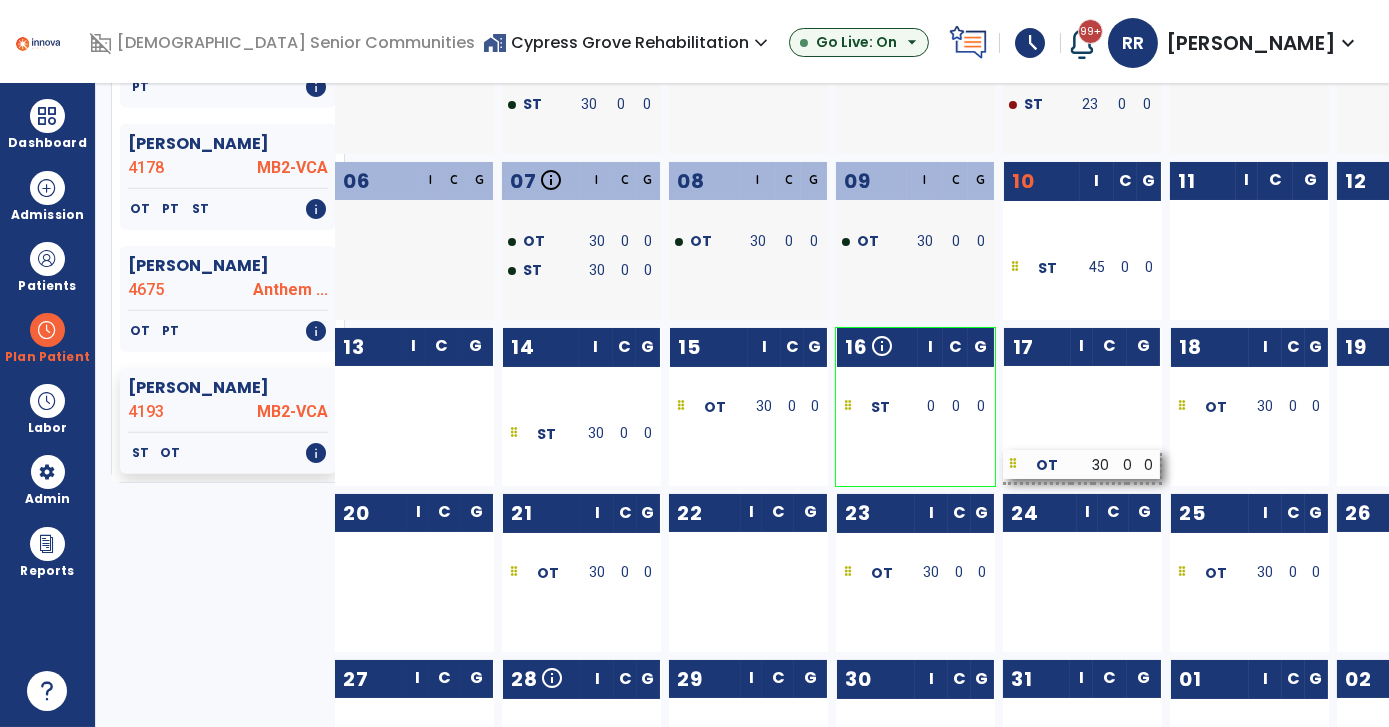 scroll, scrollTop: 701, scrollLeft: 0, axis: vertical 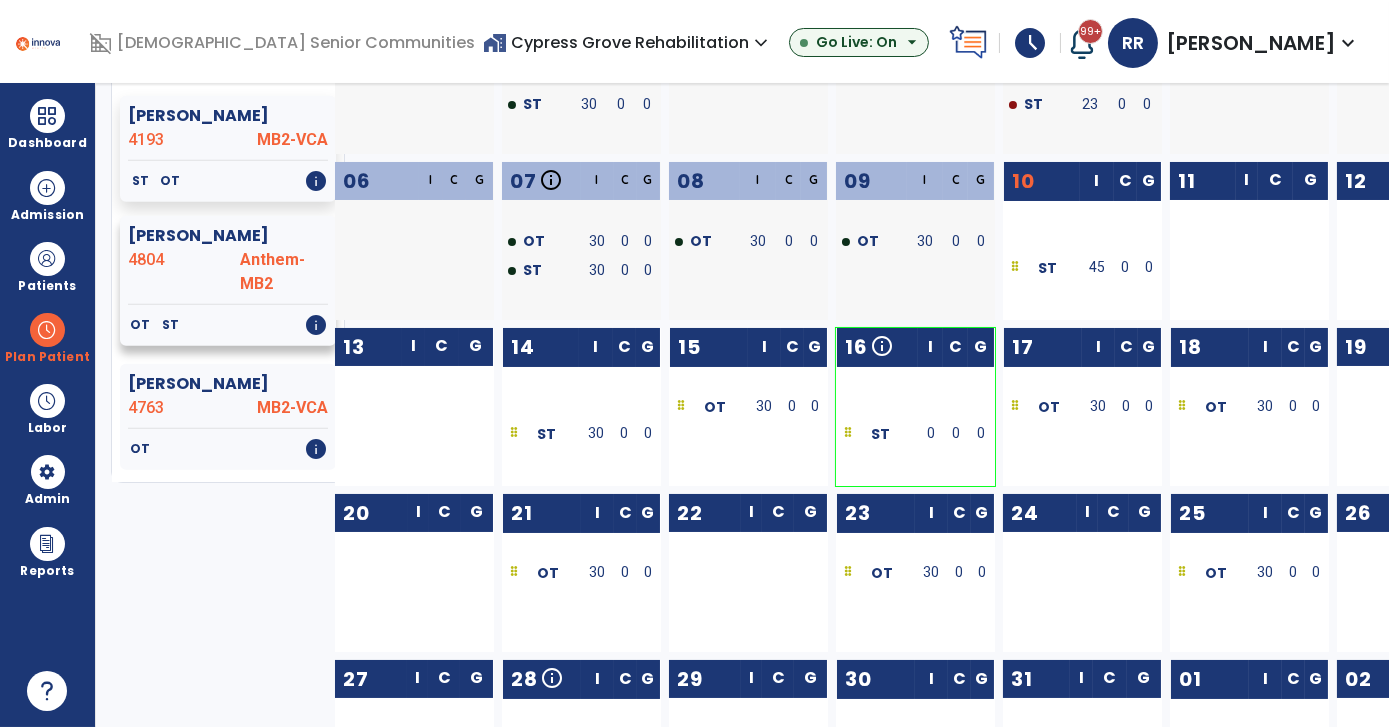 click on "OT   ST   info" 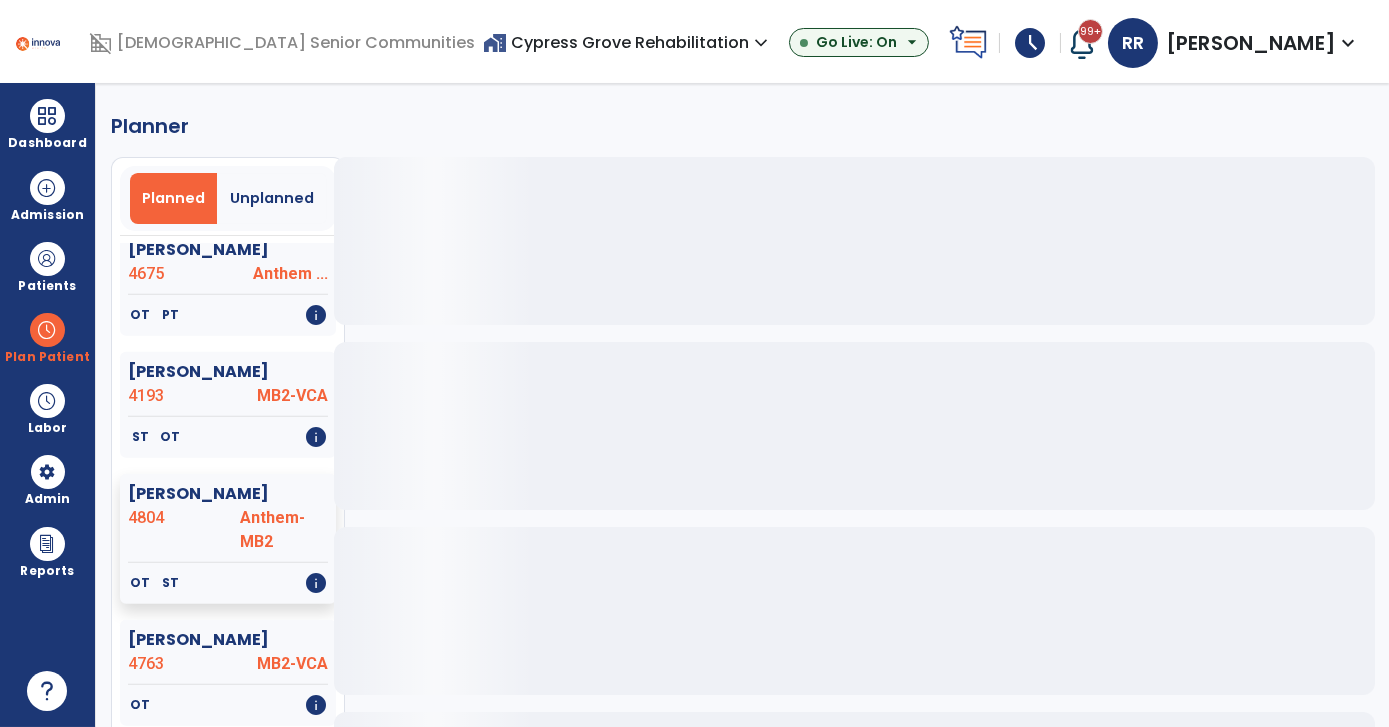 scroll, scrollTop: 0, scrollLeft: 0, axis: both 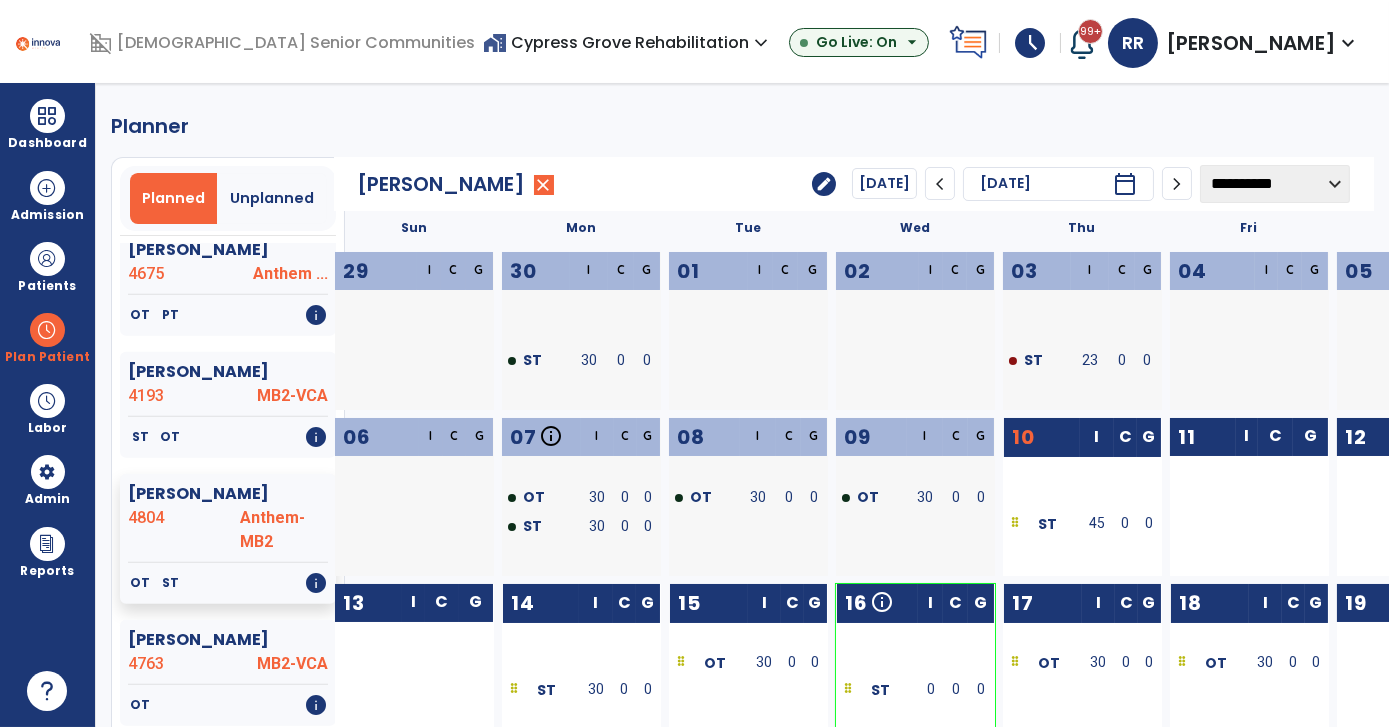 click on "edit" 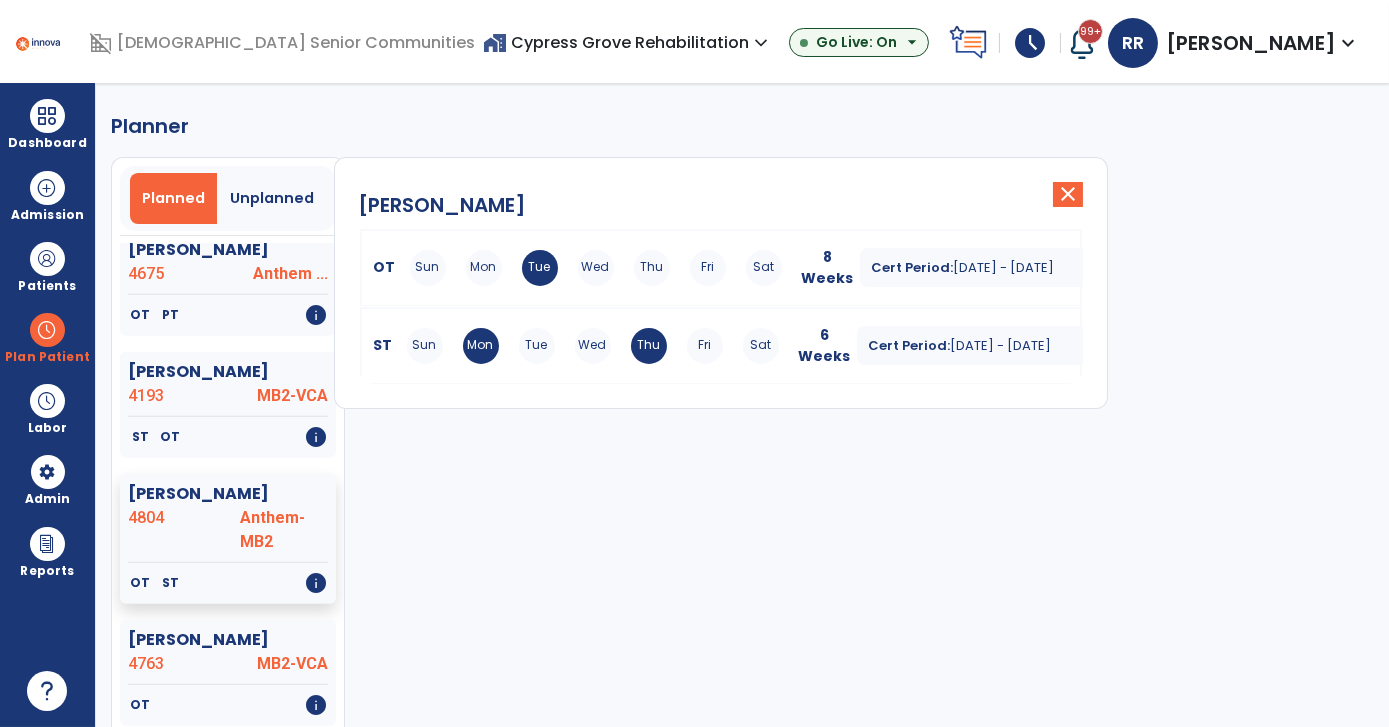 click on "Sun Mon Tue Wed Thu Fri Sat" at bounding box center [593, 346] 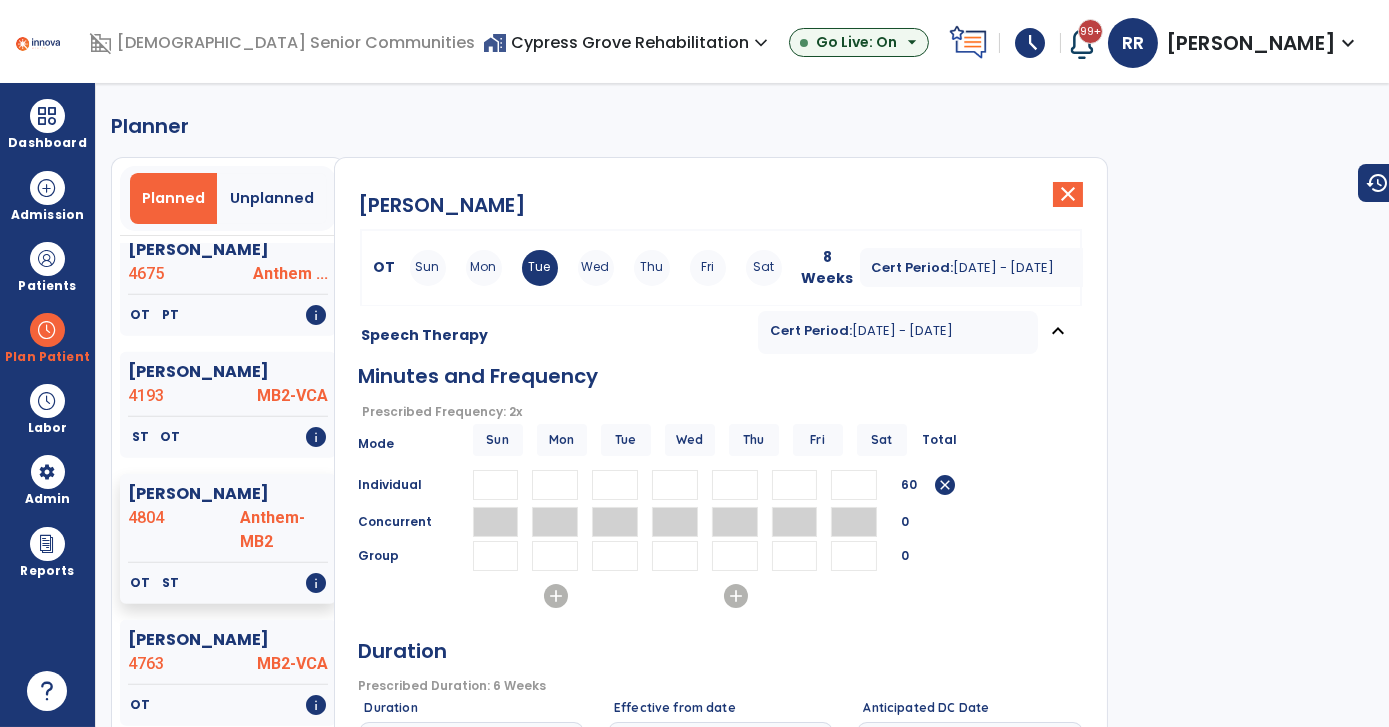drag, startPoint x: 749, startPoint y: 485, endPoint x: 690, endPoint y: 493, distance: 59.5399 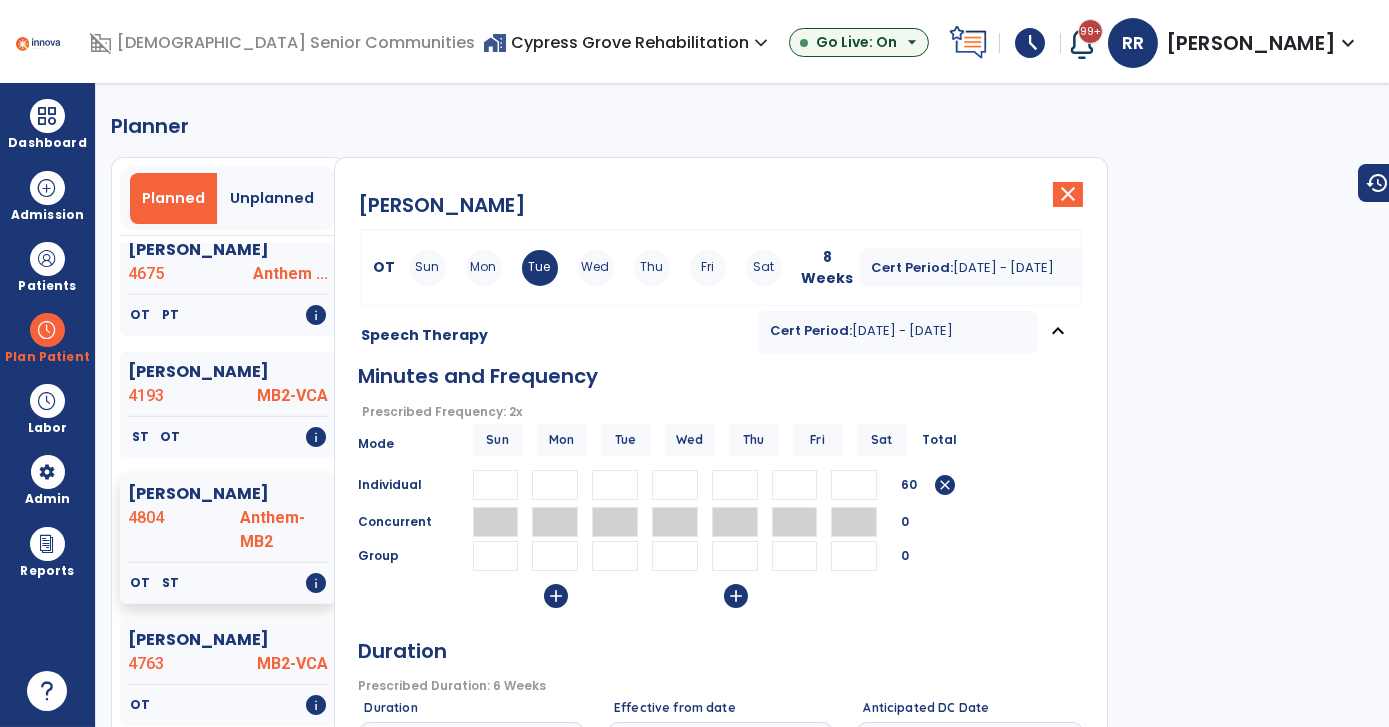 type 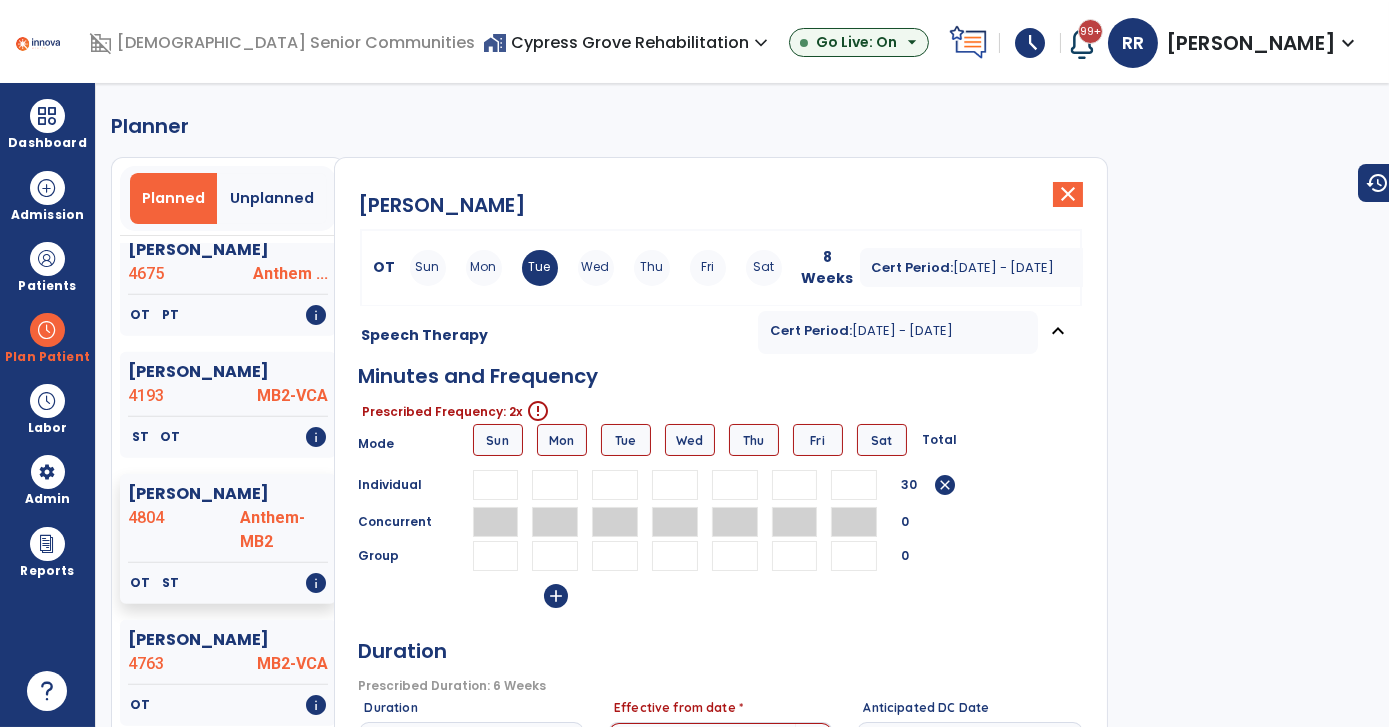 type 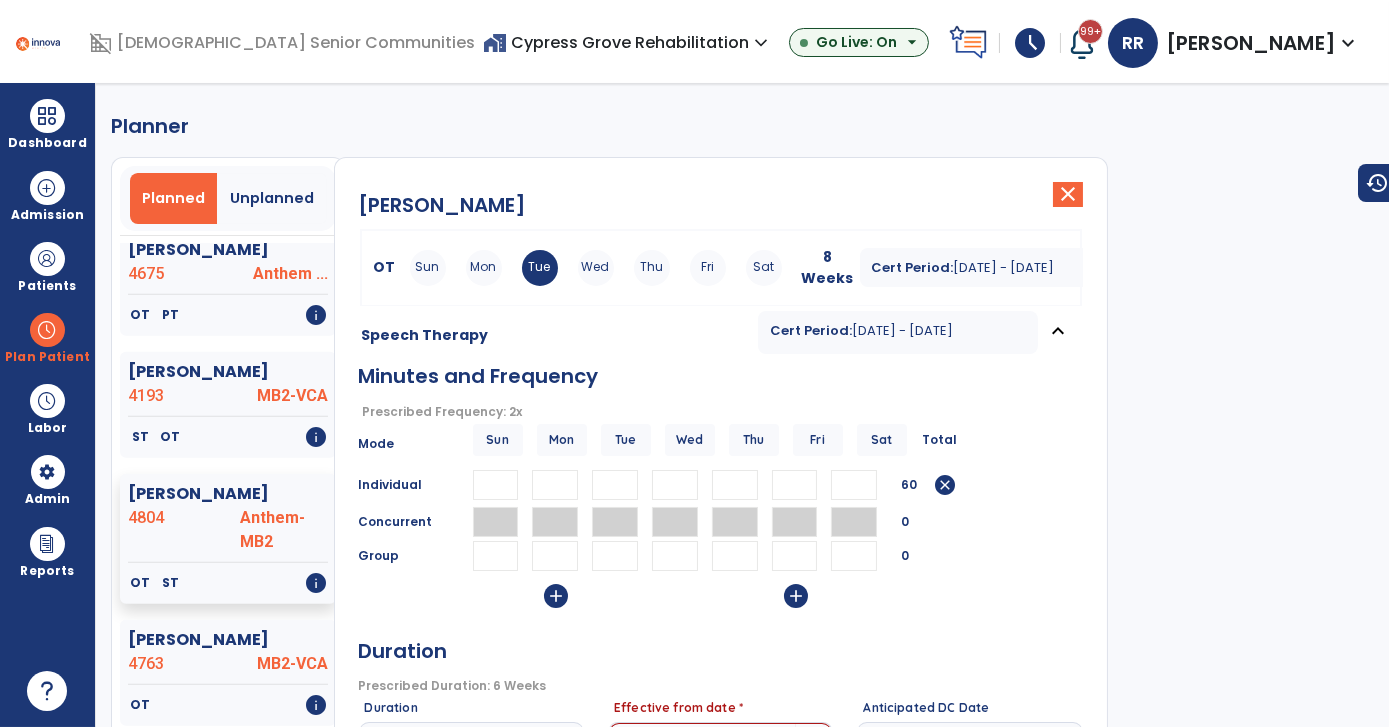 type on "**" 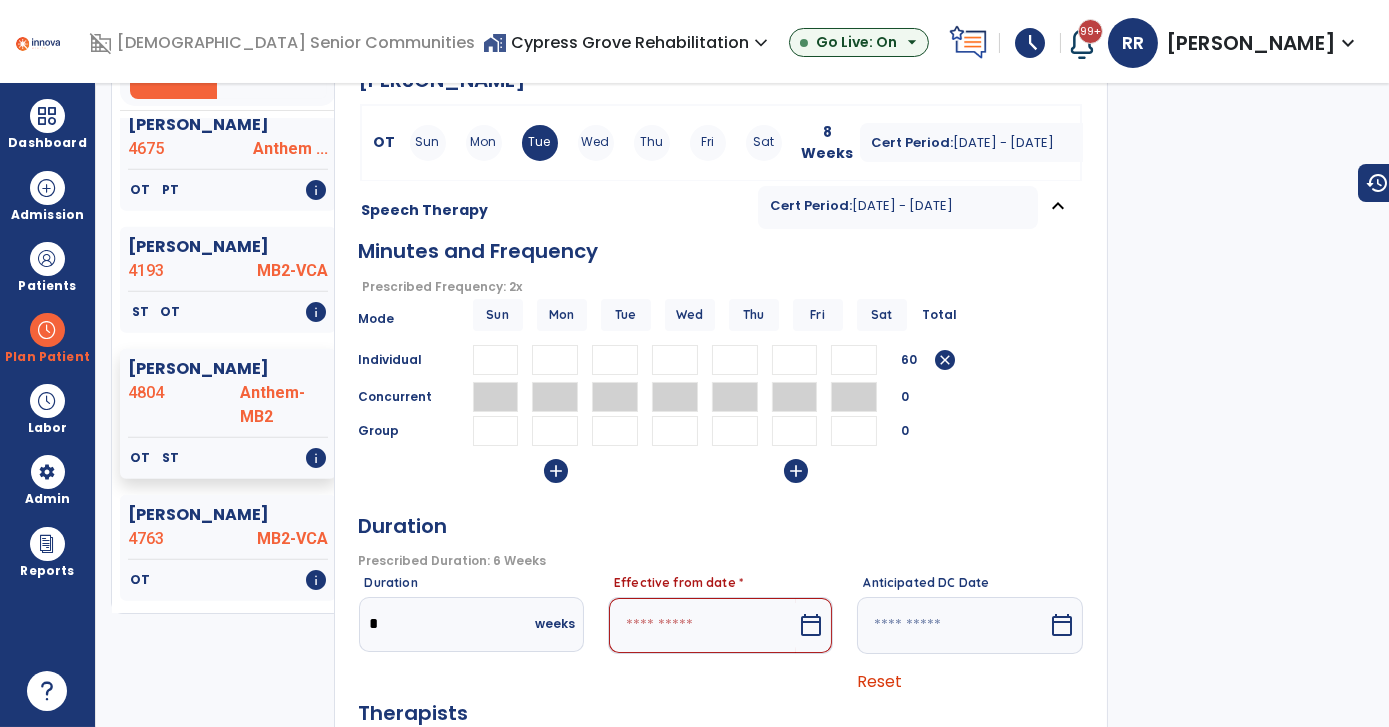 scroll, scrollTop: 272, scrollLeft: 0, axis: vertical 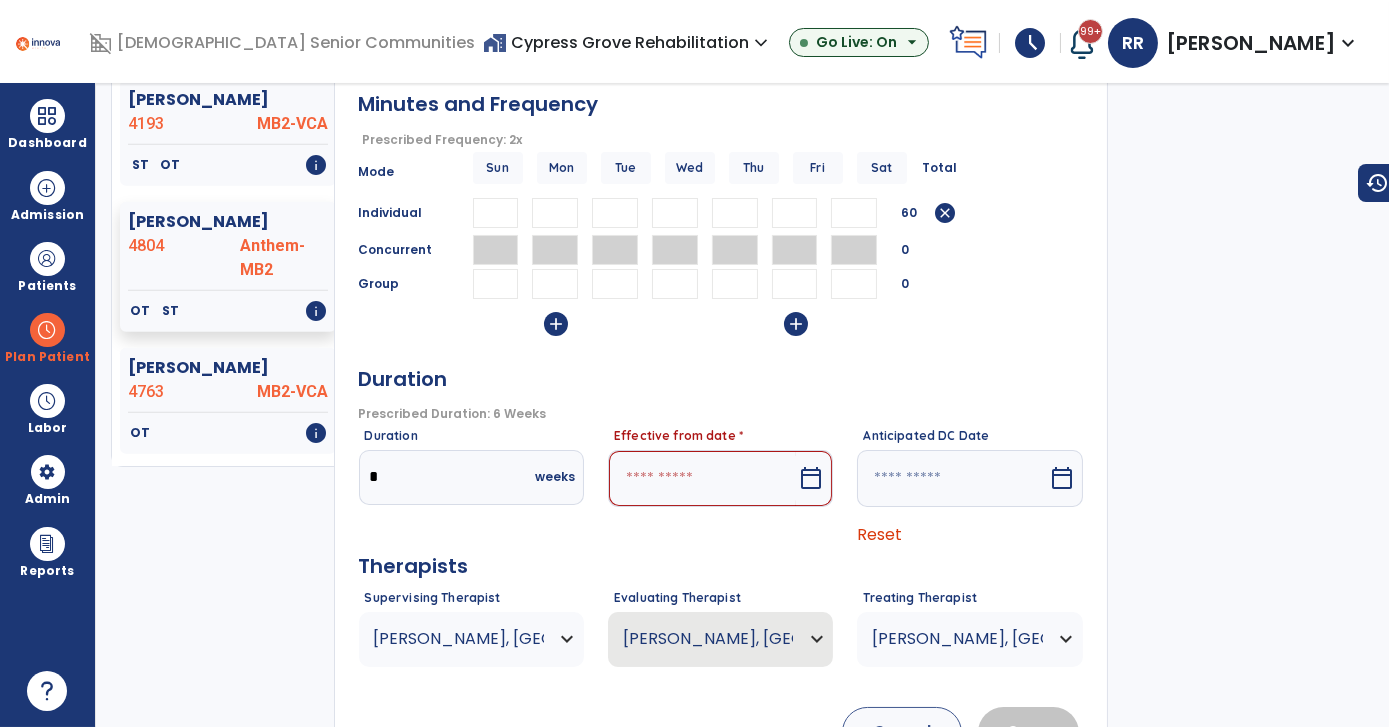 click on "calendar_today" at bounding box center (811, 478) 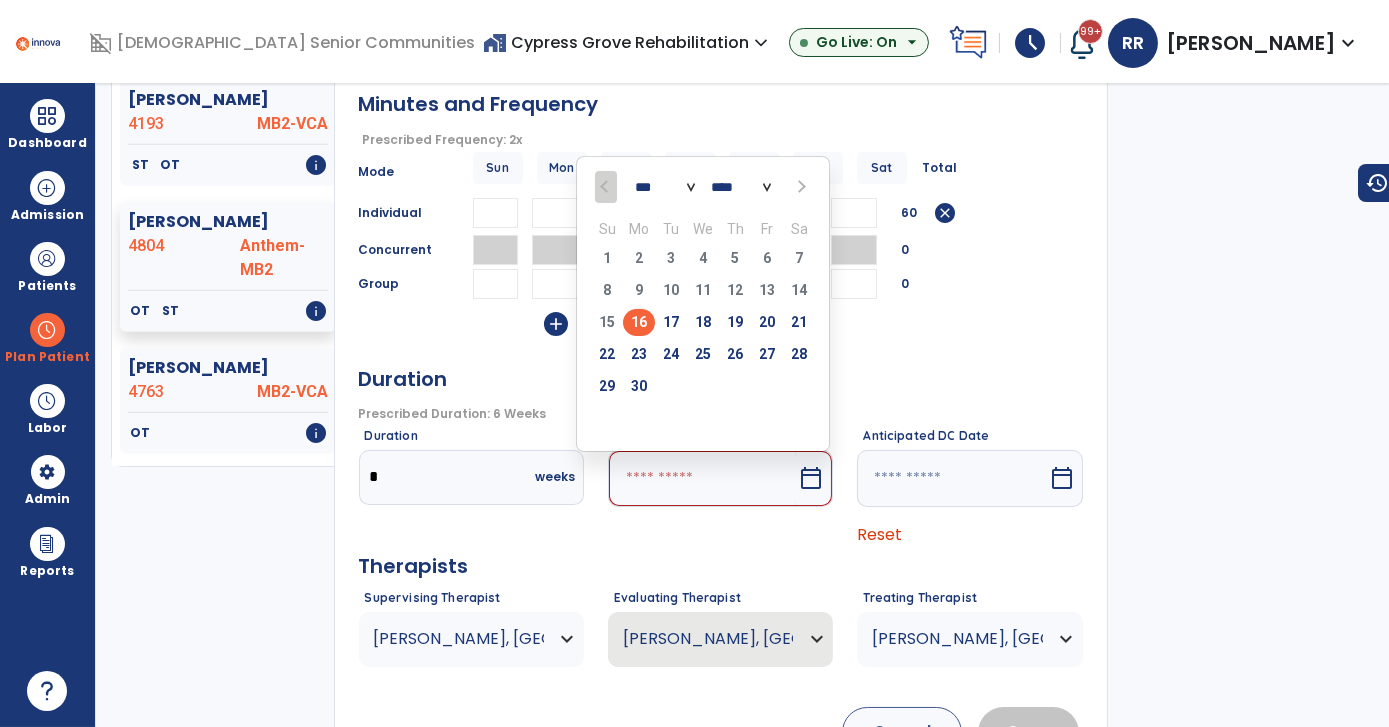 click at bounding box center (800, 187) 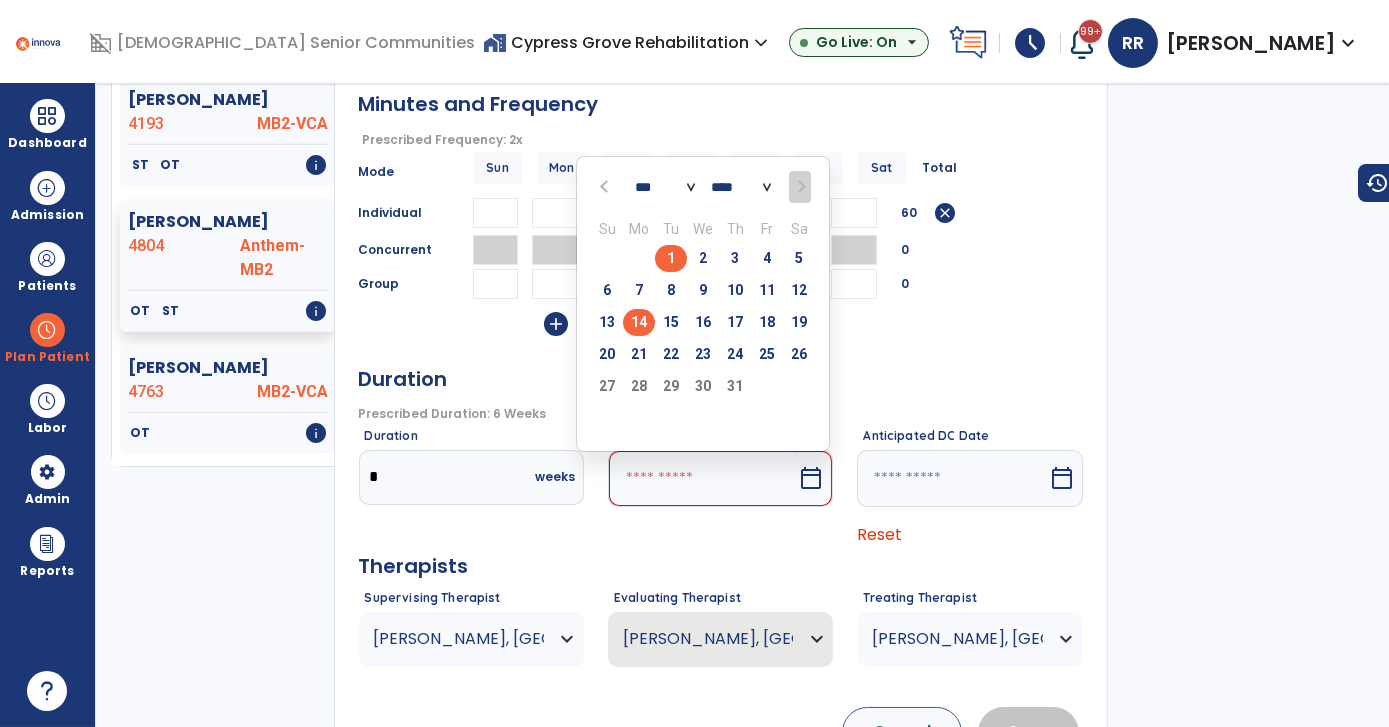 click on "14" at bounding box center [639, 322] 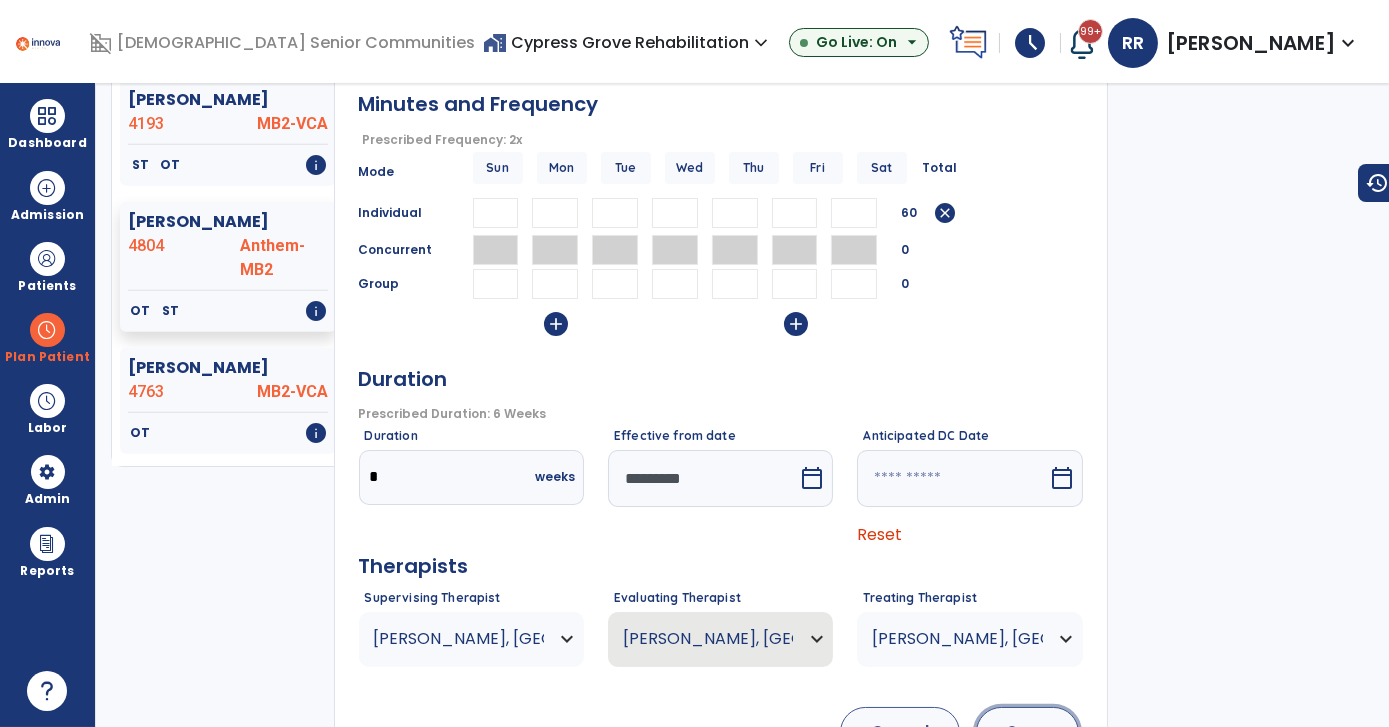 click on "Save" at bounding box center [1027, 732] 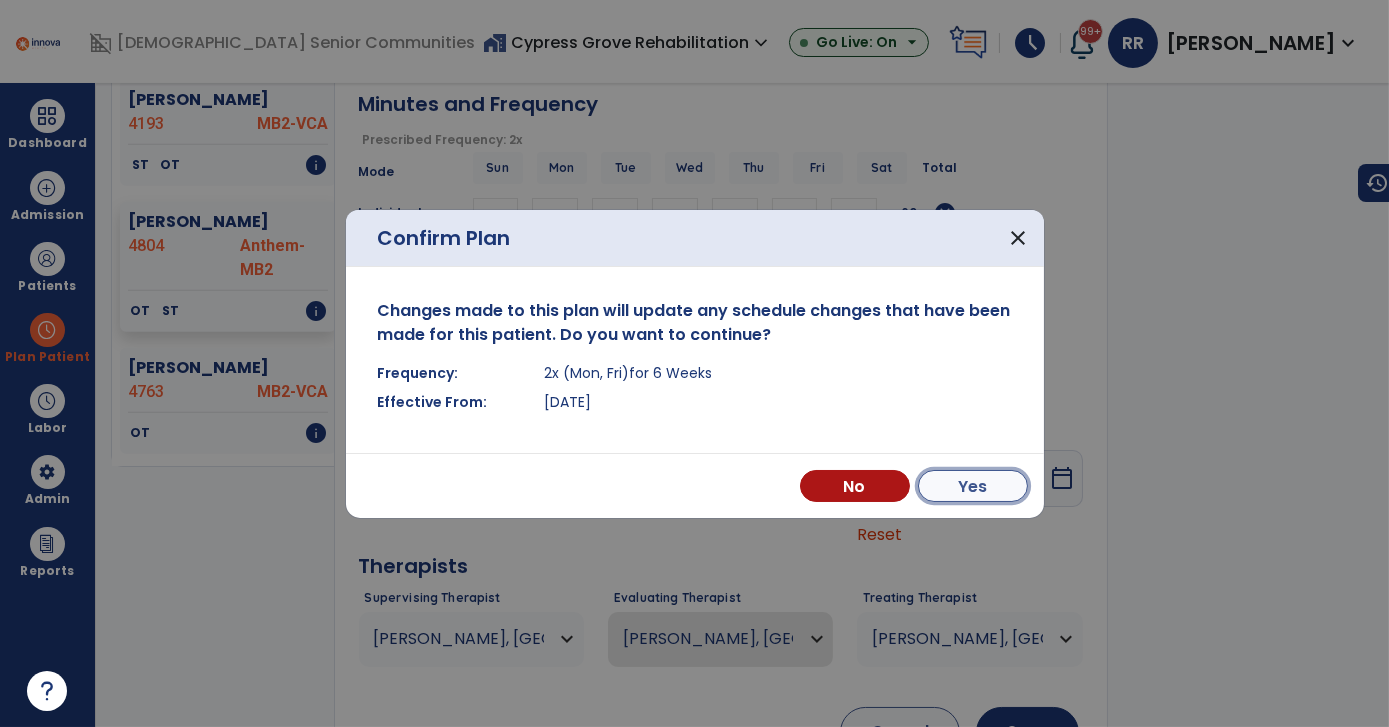 click on "Yes" at bounding box center [973, 486] 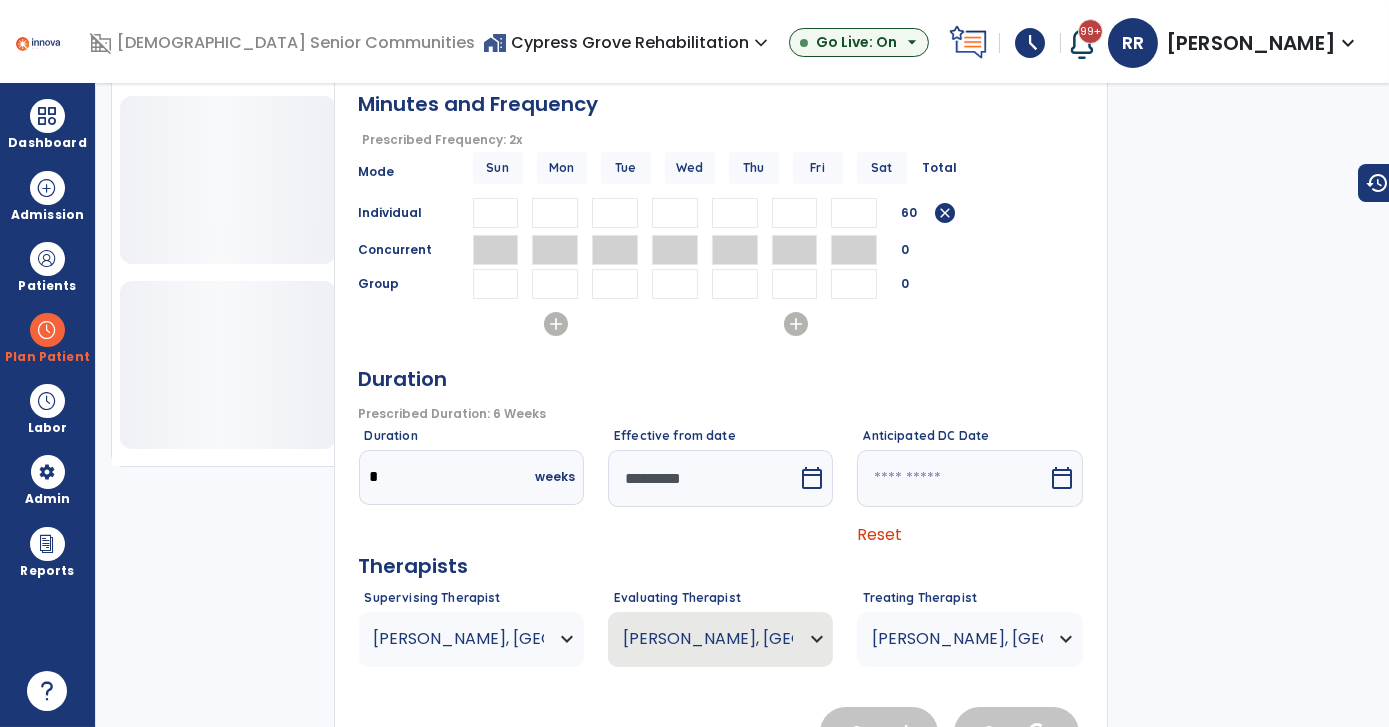 scroll, scrollTop: 701, scrollLeft: 0, axis: vertical 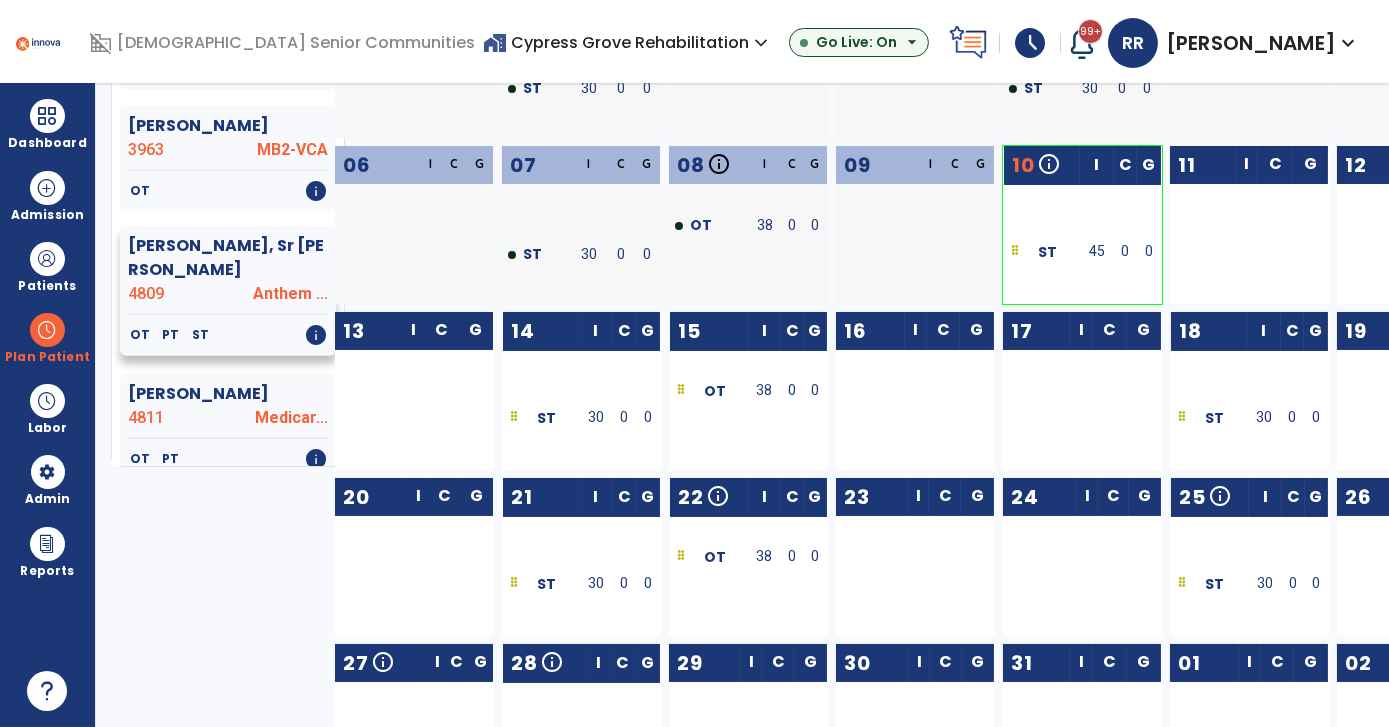 click on "Anthem ..." 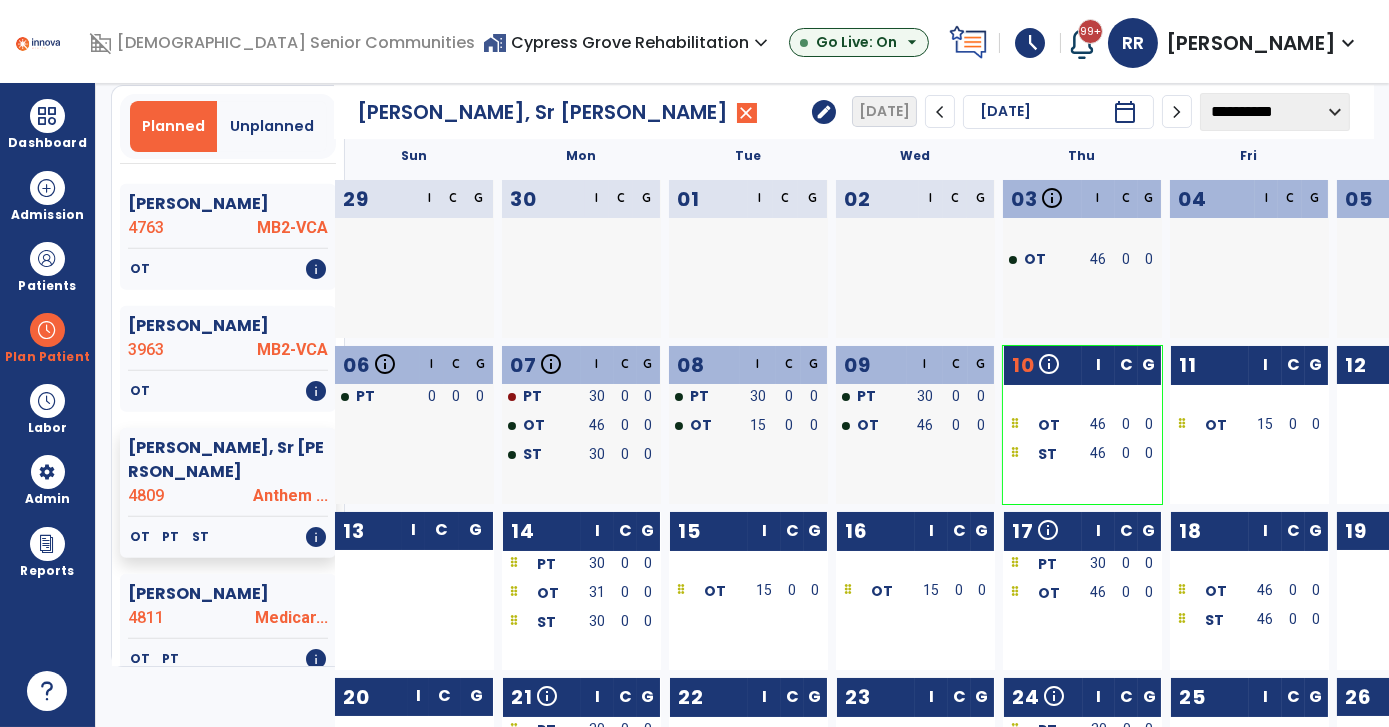 scroll, scrollTop: 0, scrollLeft: 0, axis: both 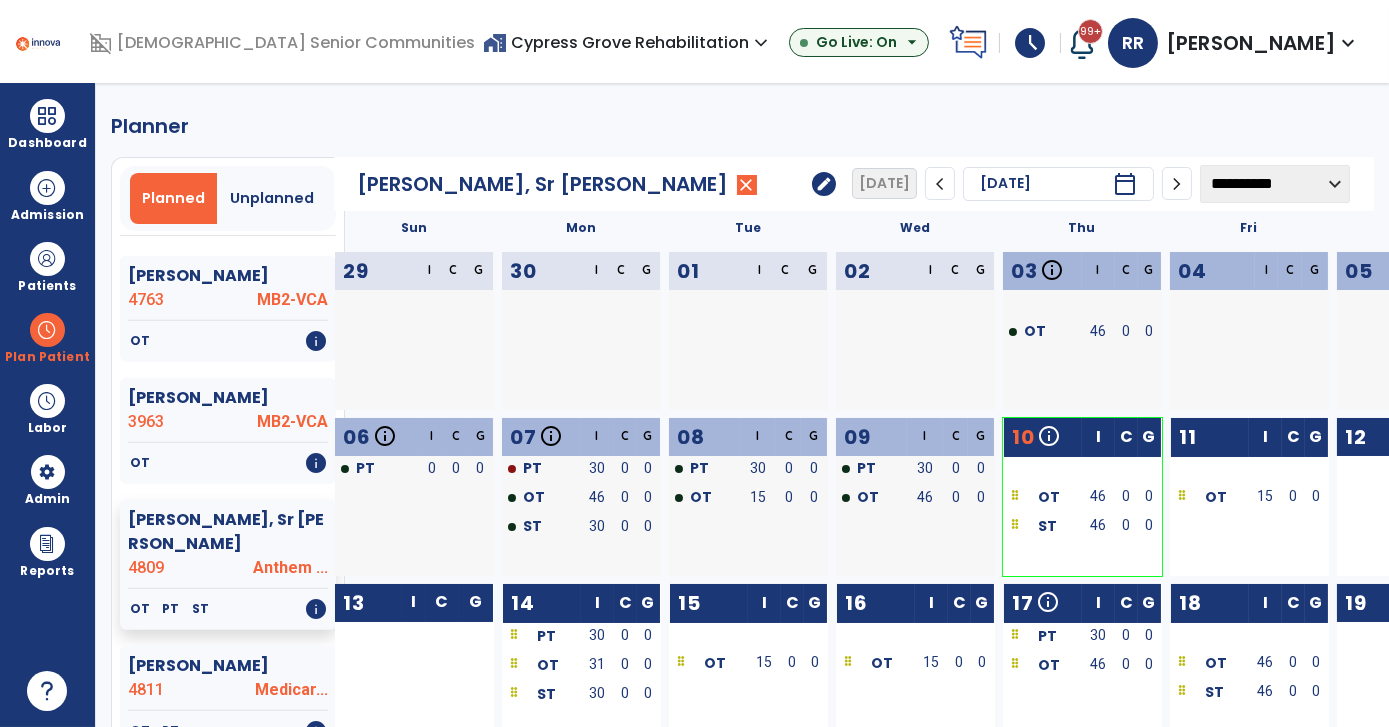 click on "edit" 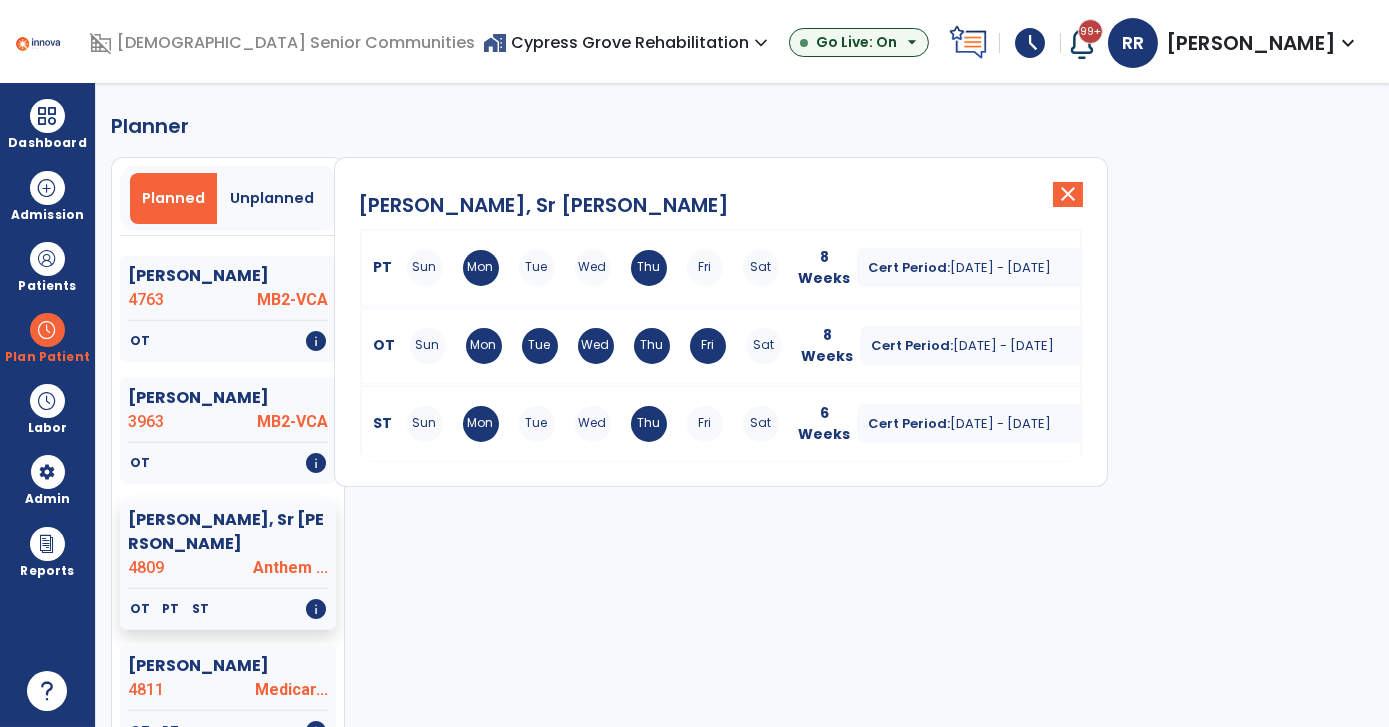 click on "Sun Mon Tue Wed Thu Fri Sat" at bounding box center (593, 268) 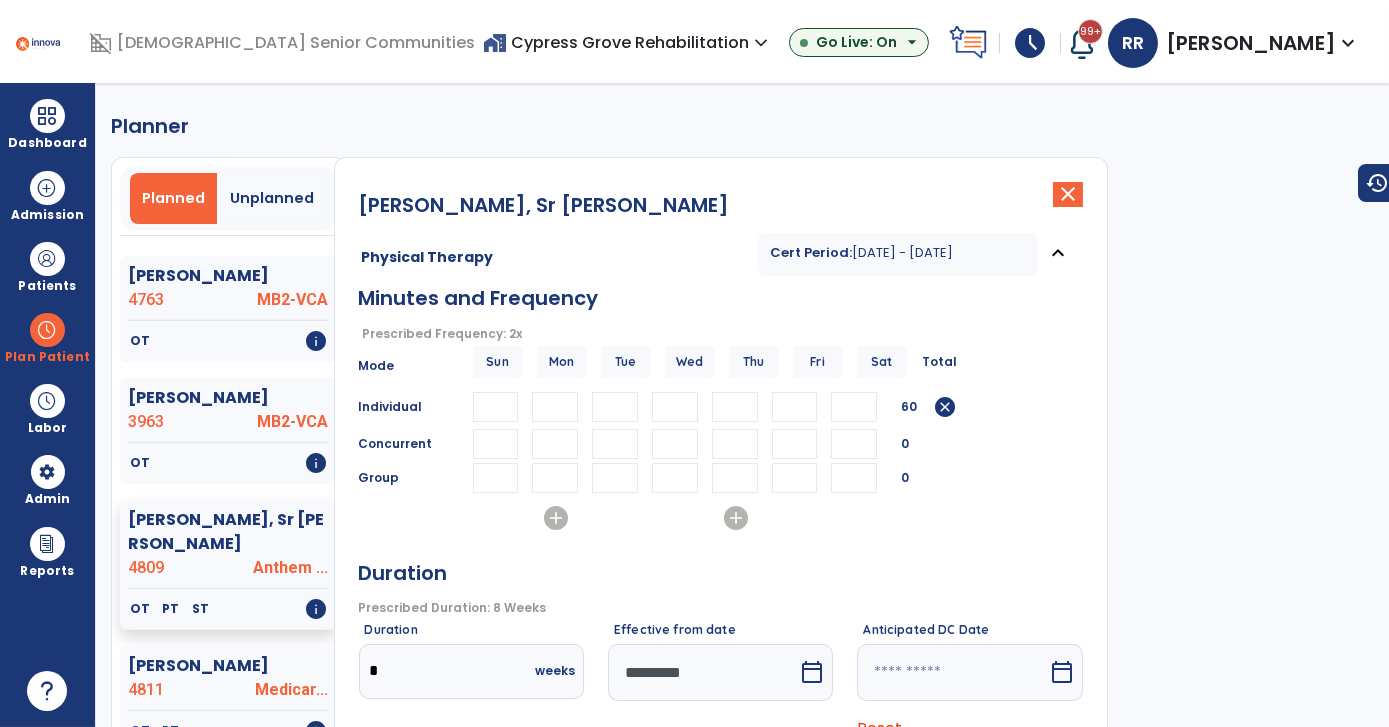 drag, startPoint x: 753, startPoint y: 410, endPoint x: 712, endPoint y: 410, distance: 41 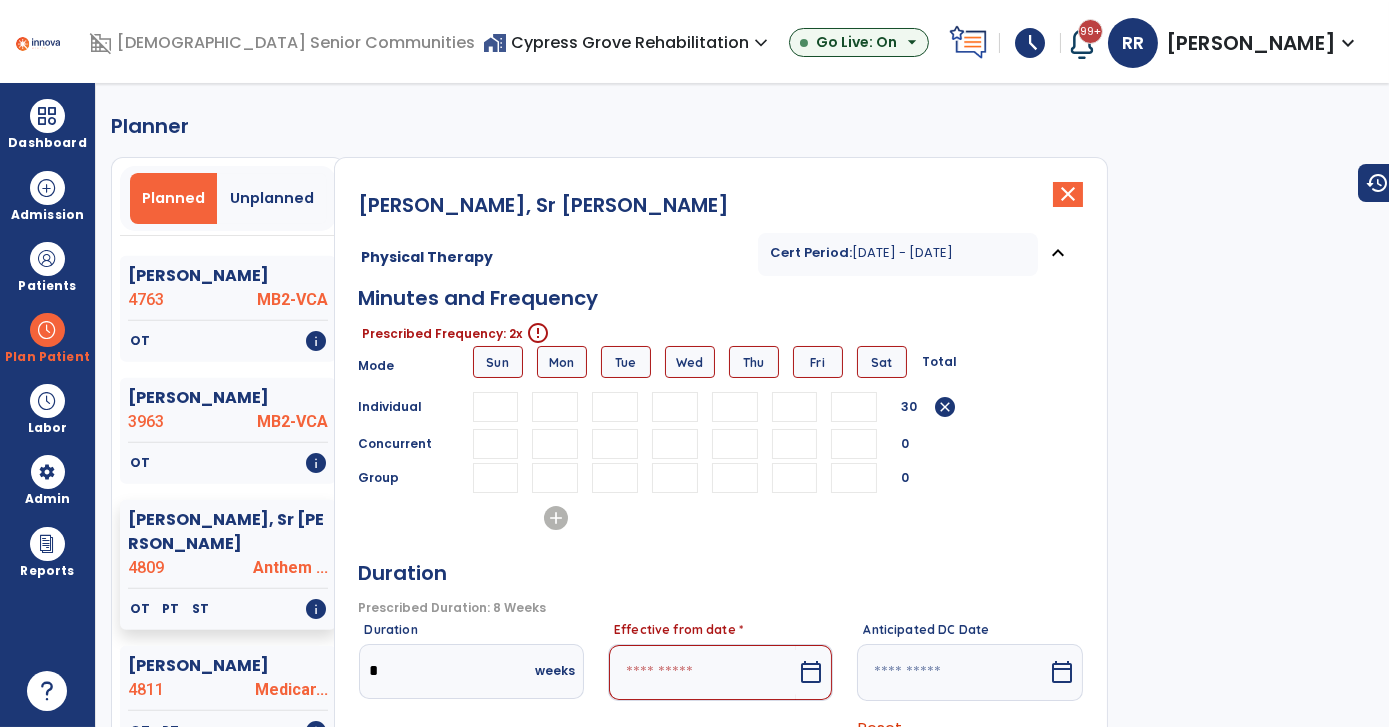 type 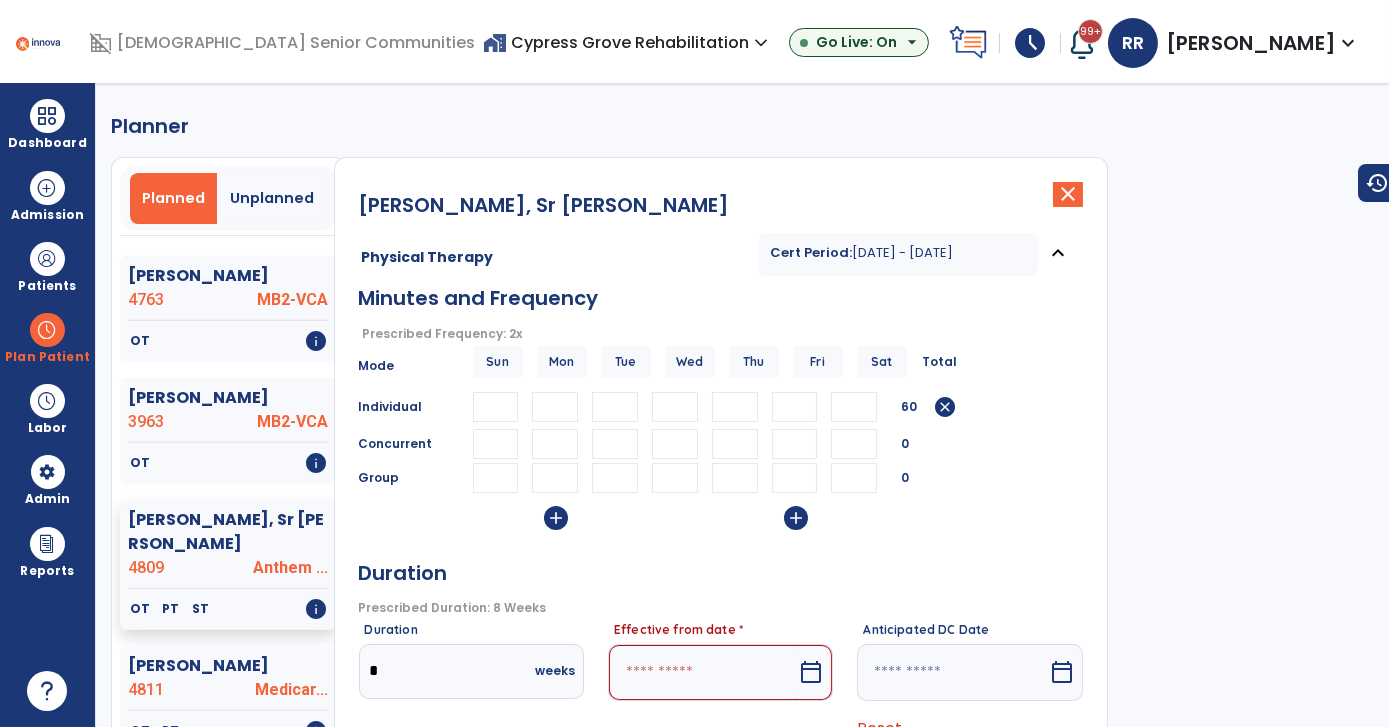 type on "**" 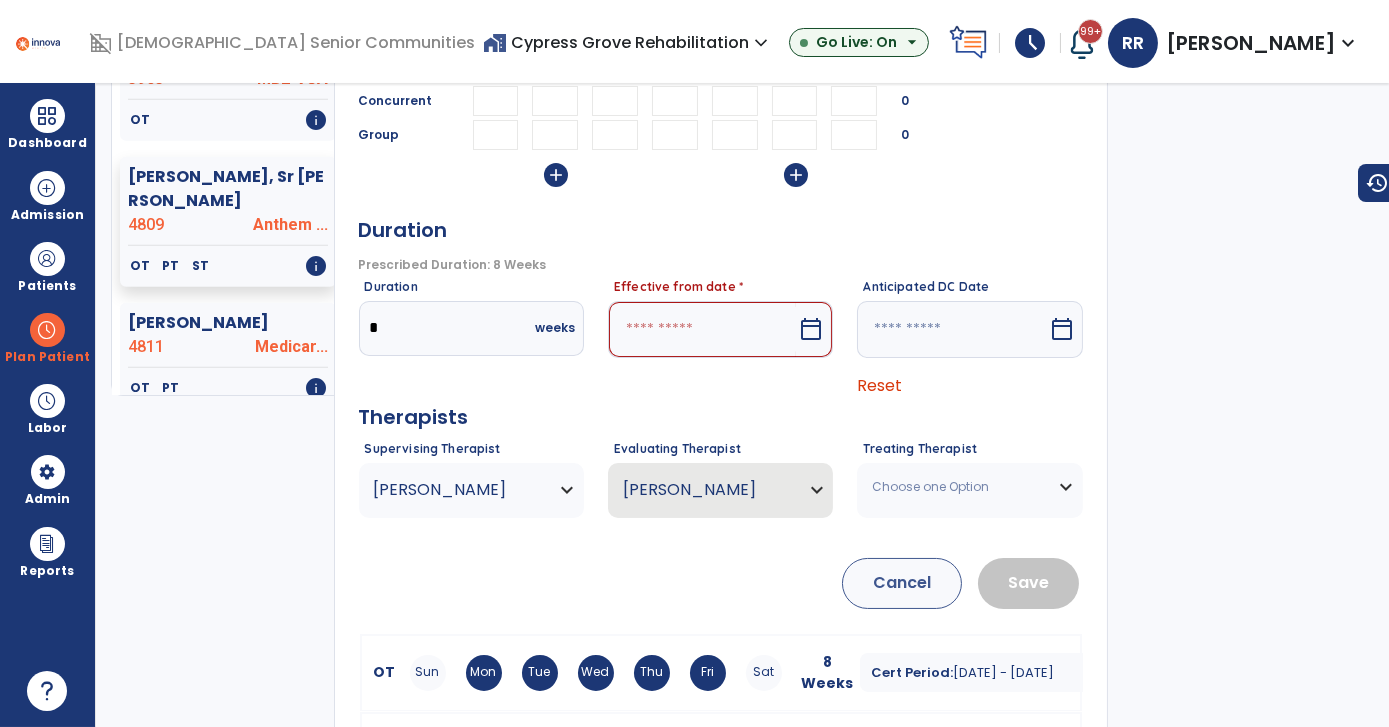 scroll, scrollTop: 363, scrollLeft: 0, axis: vertical 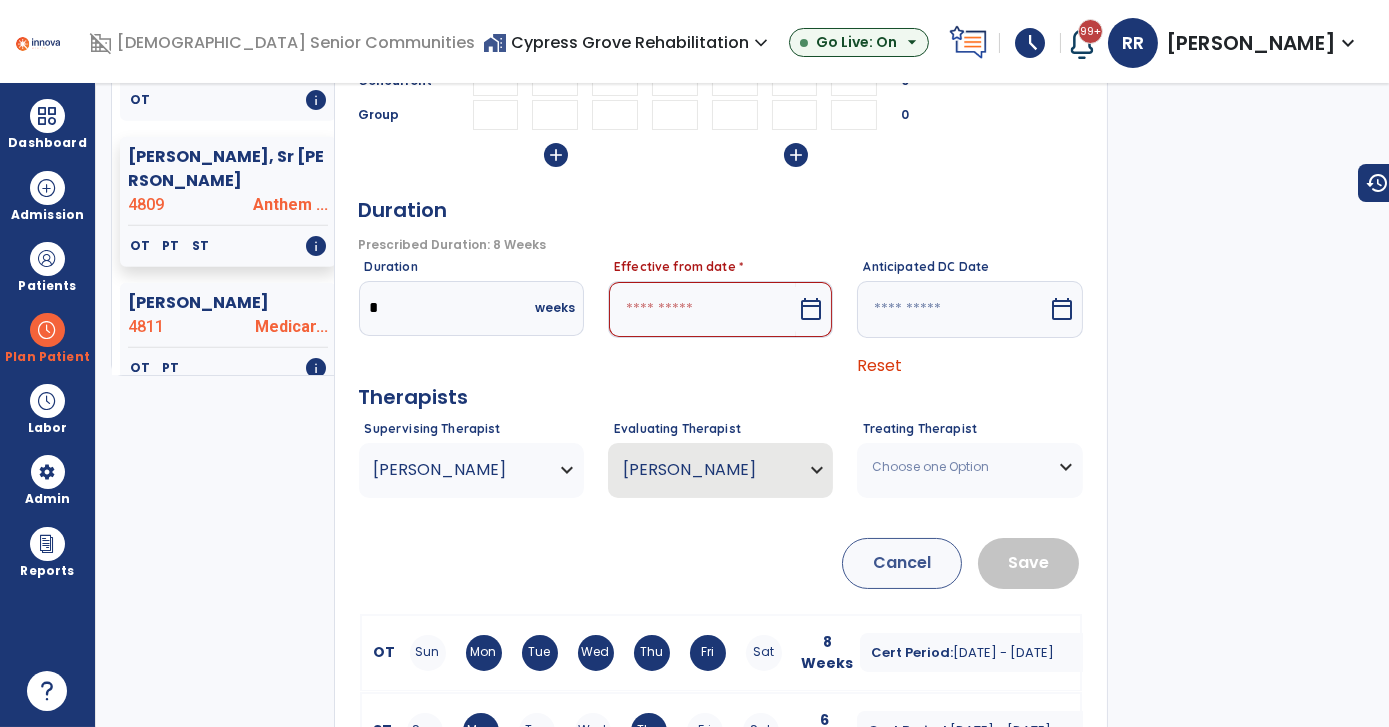 click on "calendar_today" at bounding box center [811, 309] 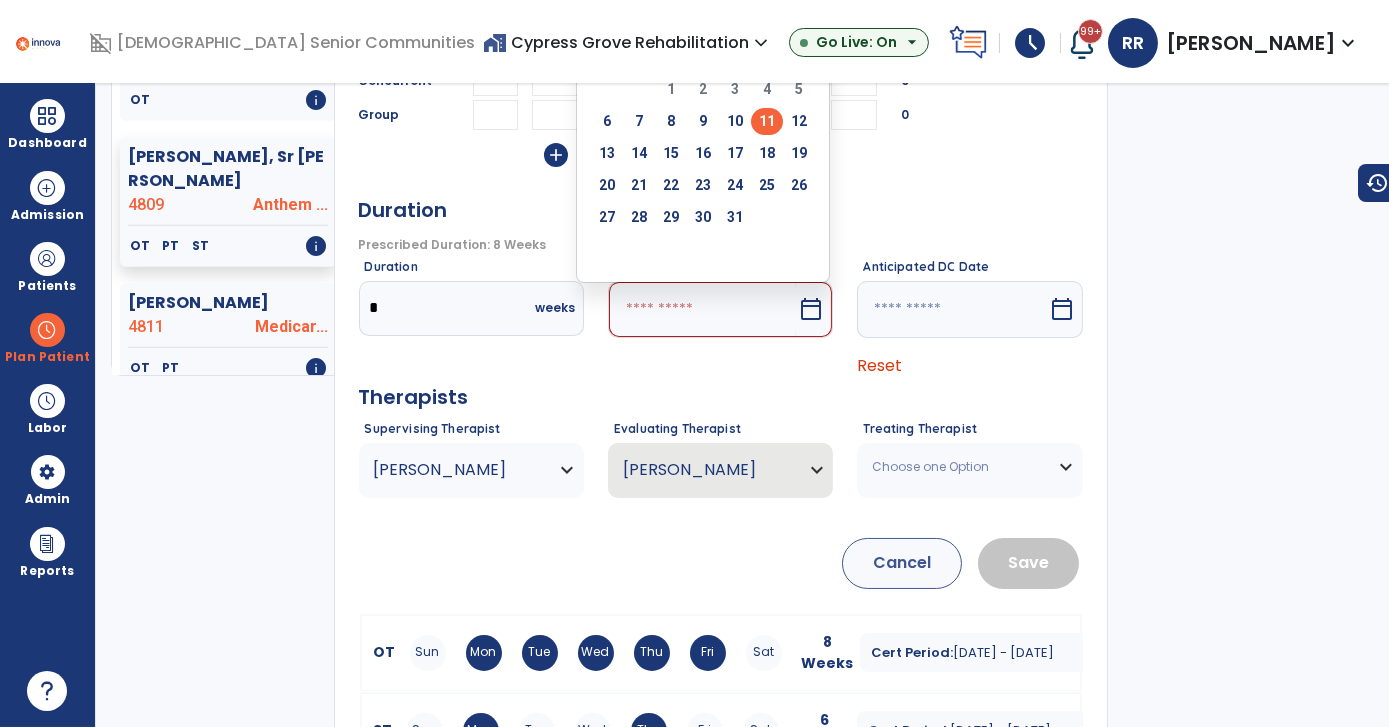 click on "14" at bounding box center (639, 153) 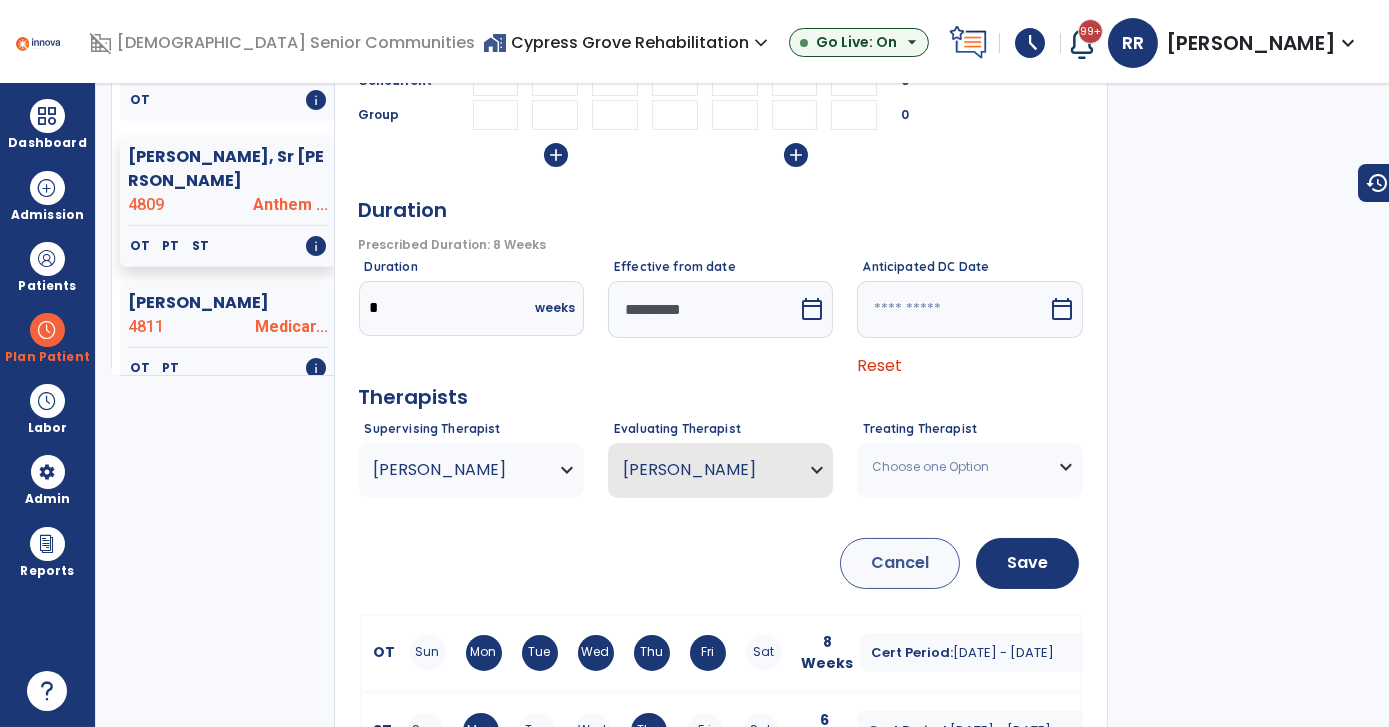 click on "Duration" at bounding box center (721, 208) 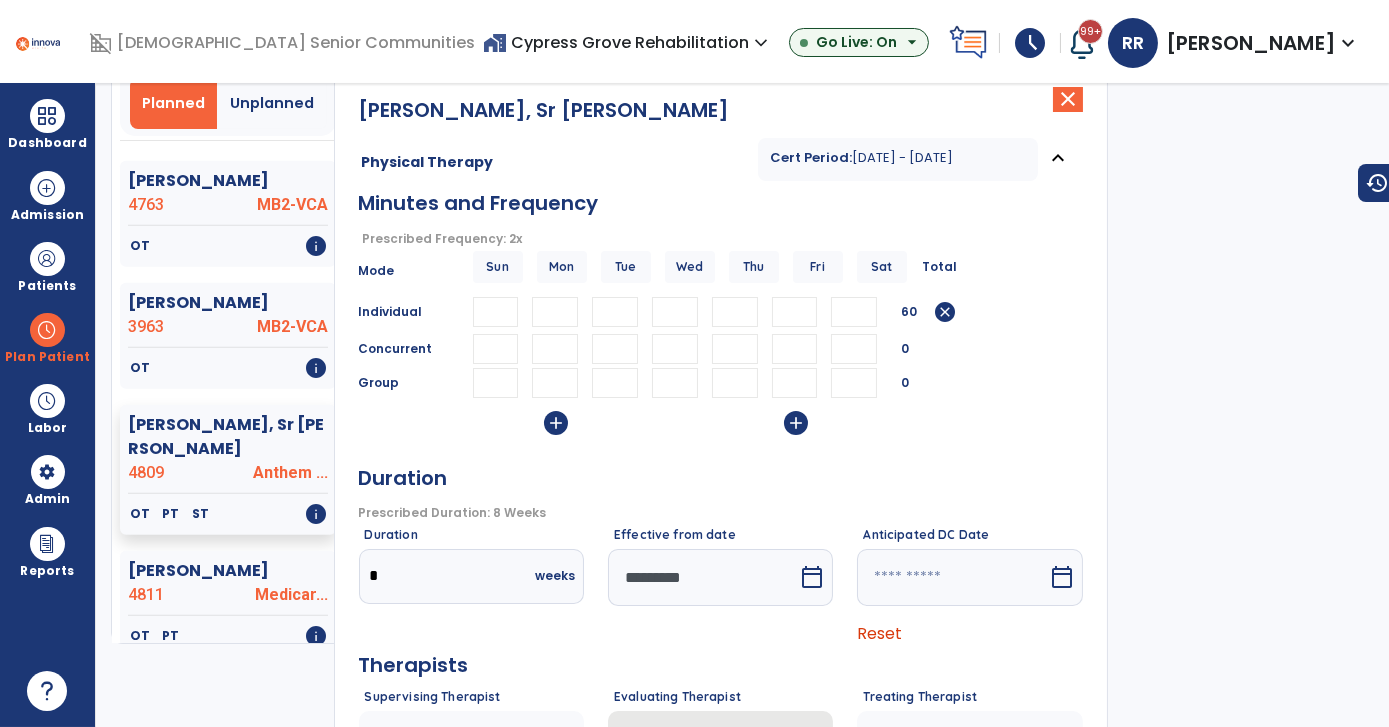 scroll, scrollTop: 272, scrollLeft: 0, axis: vertical 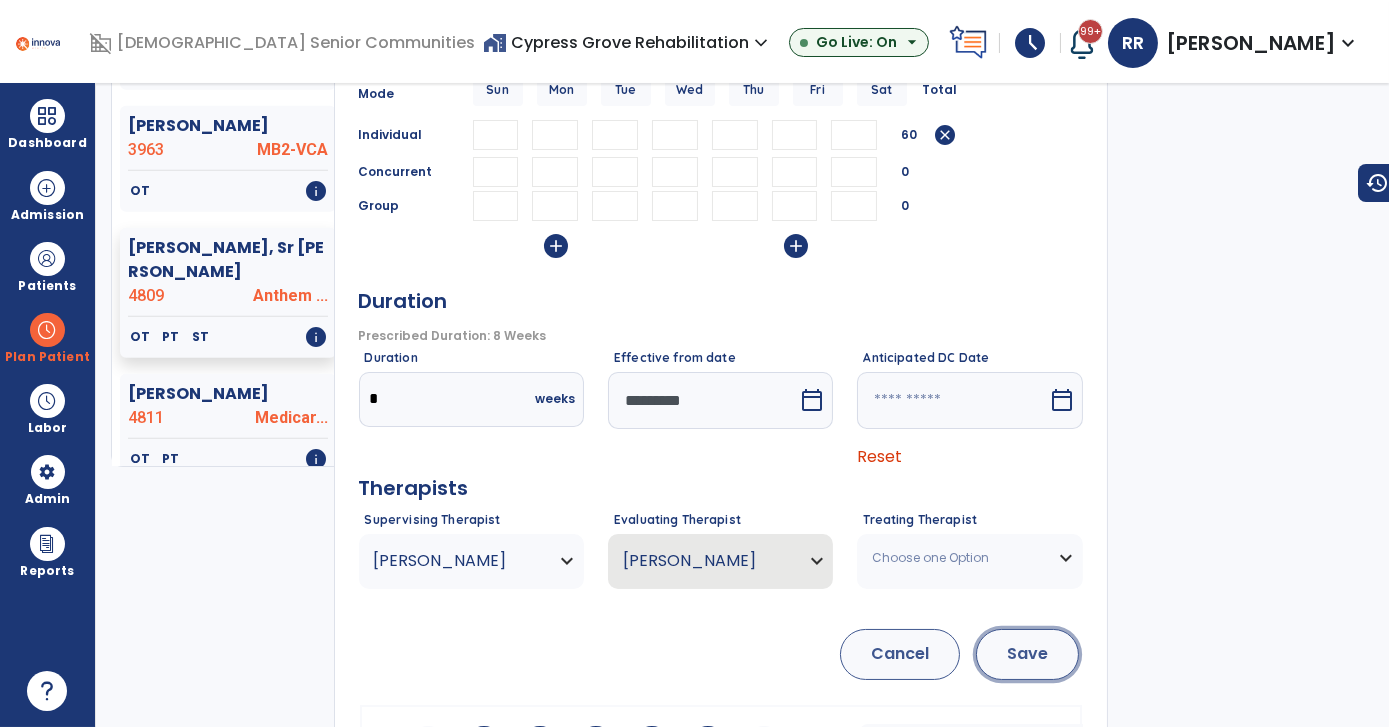 click on "Save" at bounding box center (1027, 654) 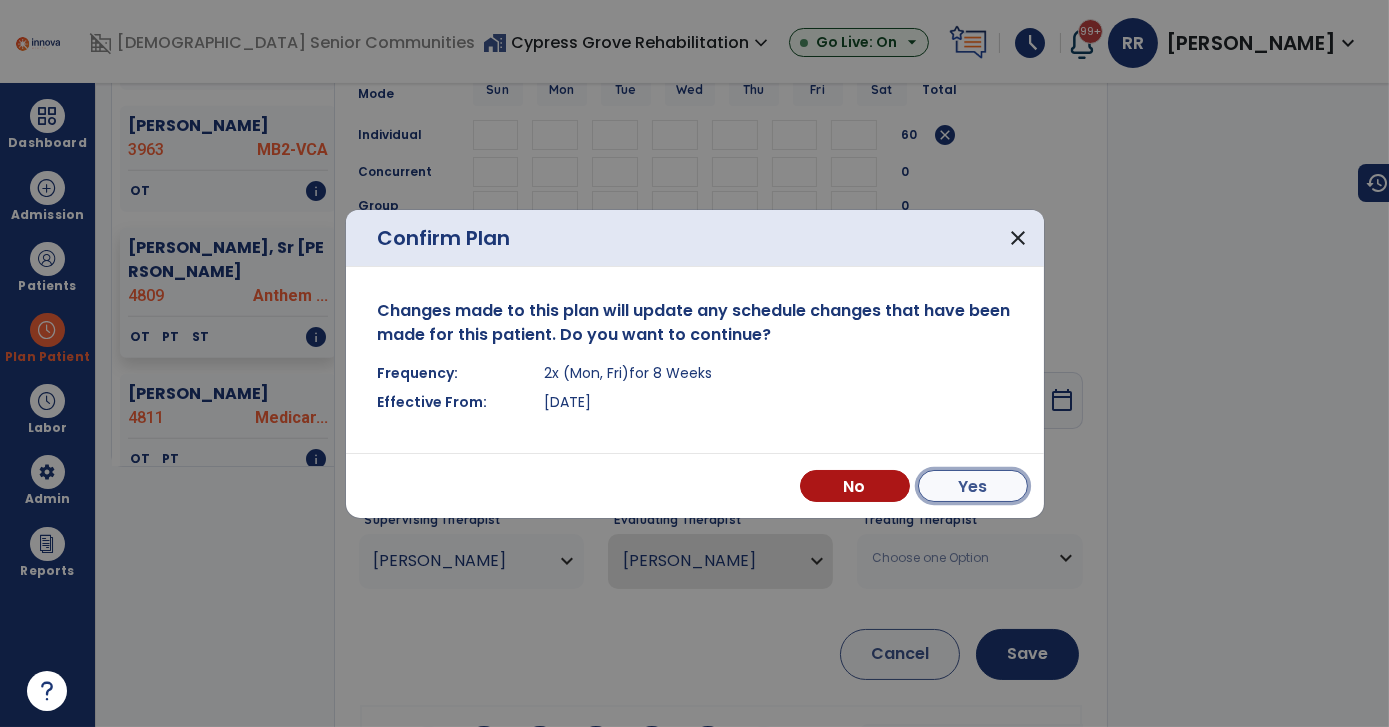 click on "Yes" at bounding box center [973, 486] 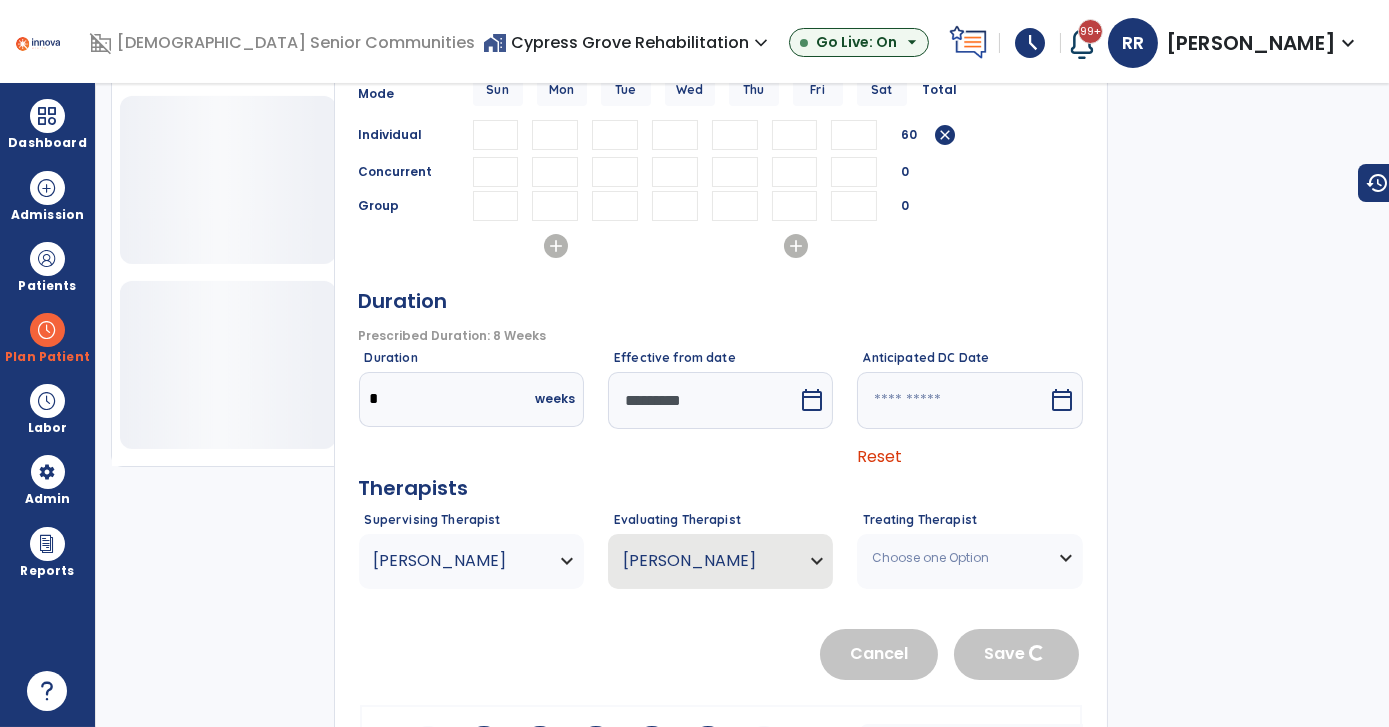 scroll, scrollTop: 701, scrollLeft: 0, axis: vertical 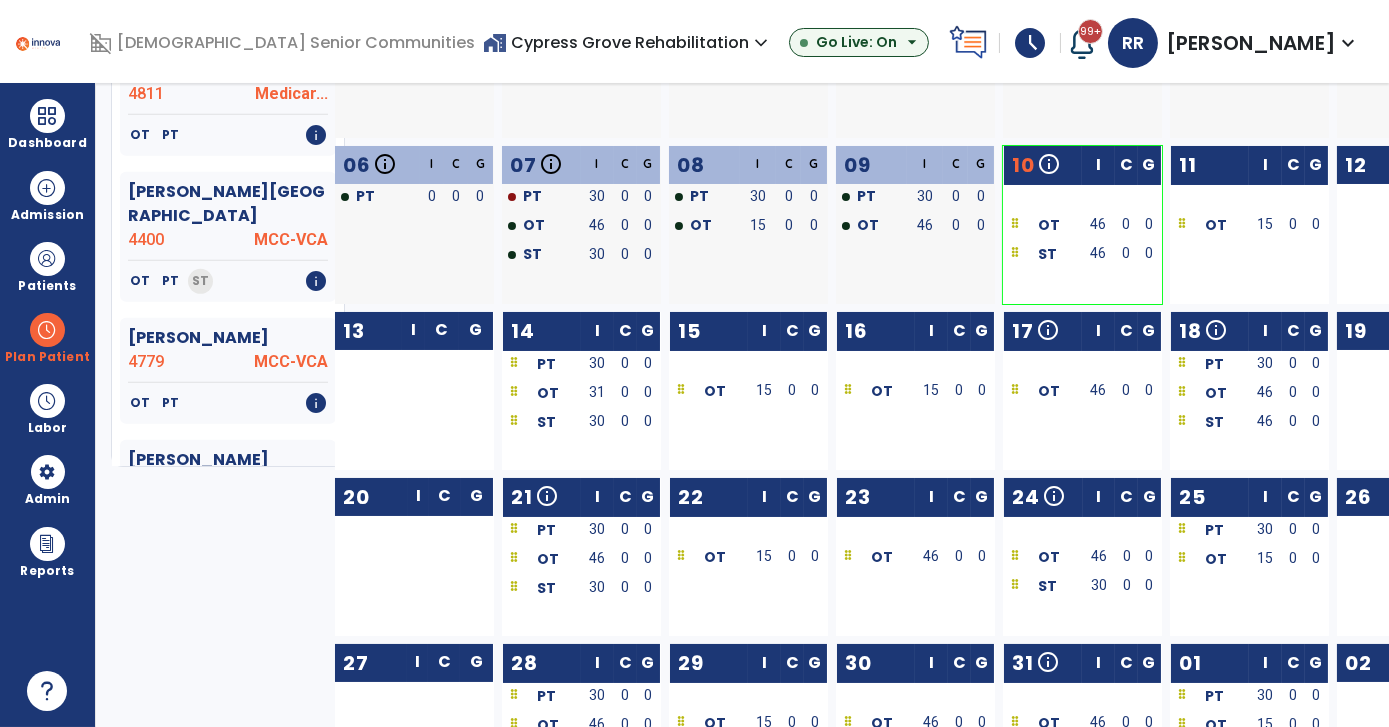 click on "Planner   Planned   Unplanned   tune   [PERSON_NAME]  4796 MB2-VCA   OT   PT   ST   info   [PERSON_NAME]  4808 Medicar...   OT   PT   info   [PERSON_NAME]  4267 MB2-VCA   ST   info   [PERSON_NAME][GEOGRAPHIC_DATA] Outpatient   PT   info   [PERSON_NAME][GEOGRAPHIC_DATA] MB2-VCA   OT   [GEOGRAPHIC_DATA][PERSON_NAME]  4783 Medicar...   OT   ST   PT   info   [PERSON_NAME]  4387 MB2-PPHP   OT   info   [PERSON_NAME]  4651 MB2-VCA   PT   info   [PERSON_NAME]  4780 Medicar...   OT   info   [PERSON_NAME]  4271 MB2-PPHP   OT   info   [PERSON_NAME][GEOGRAPHIC_DATA] Medicaid   OT   PT   ST   info   [PERSON_NAME]  4622 Medicaid   PT   info   [PERSON_NAME]  4754 Medicar...   OT   info   [PERSON_NAME]  4814 Managed...   OT   PT   info   [PERSON_NAME]  3372 MB2-PPHP   OT   info   [PERSON_NAME]  4165 MB2-PPHP   PT   info   [PERSON_NAME]  4178 MB2-VCA   OT   PT   ST   info   [PERSON_NAME]  4675 Anthem ...   OT   PT   info   [PERSON_NAME]  4193 MB2-VCA   ST   OT   info   [PERSON_NAME]  4804 Anthem-MB2   OT   ST   info  4763 OT" at bounding box center (742, 405) 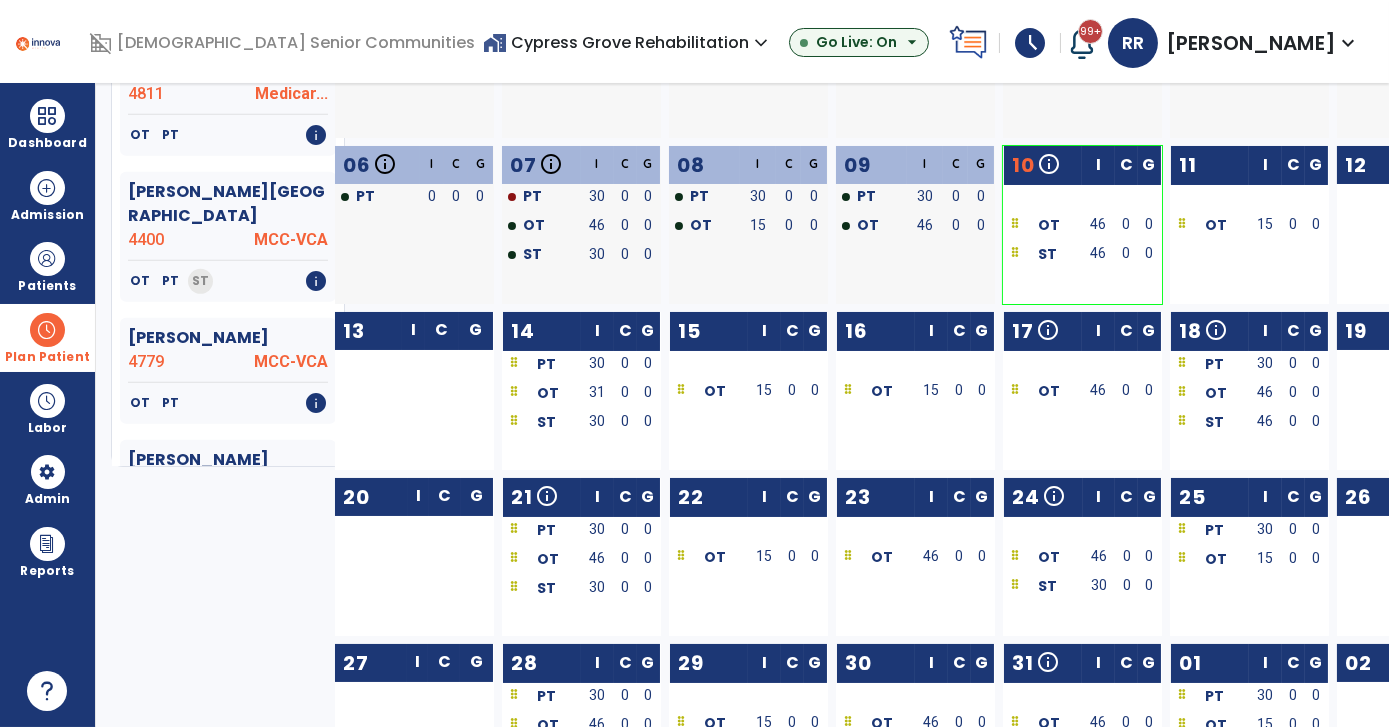 click at bounding box center [47, 330] 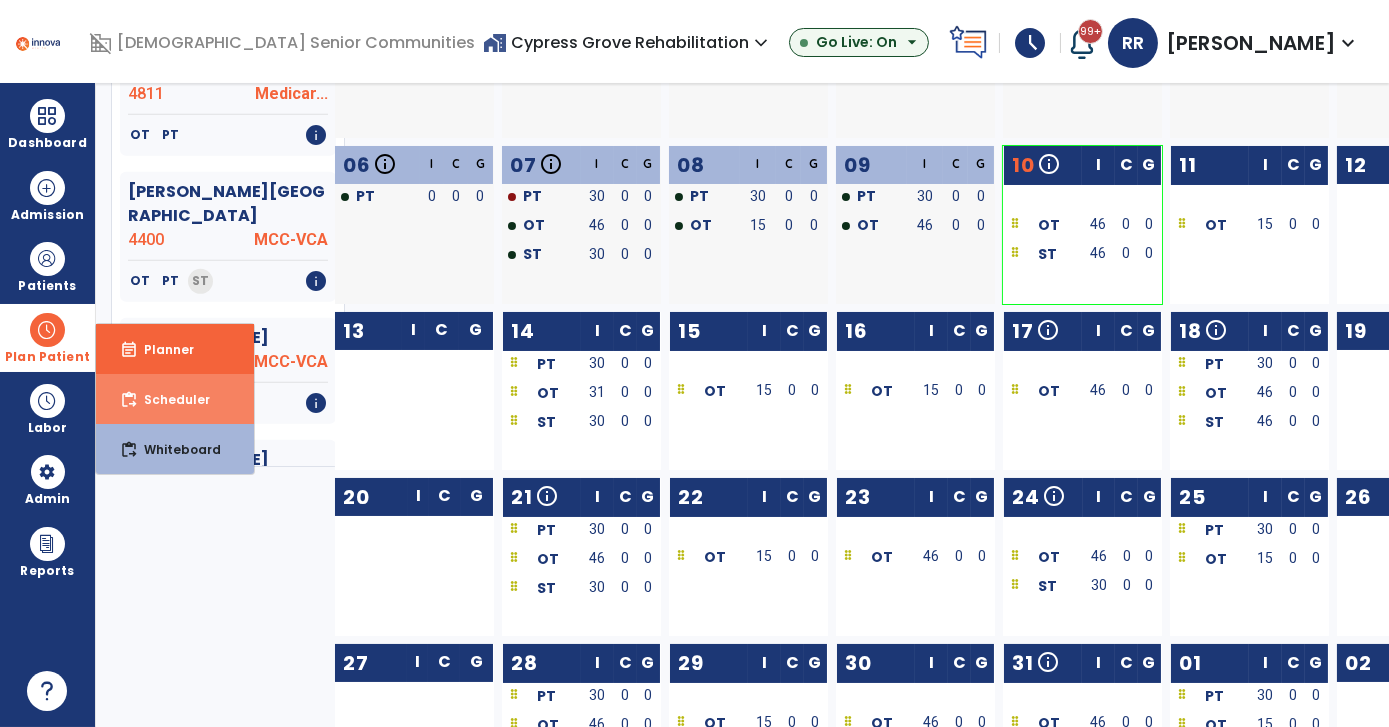 click on "Scheduler" at bounding box center (169, 399) 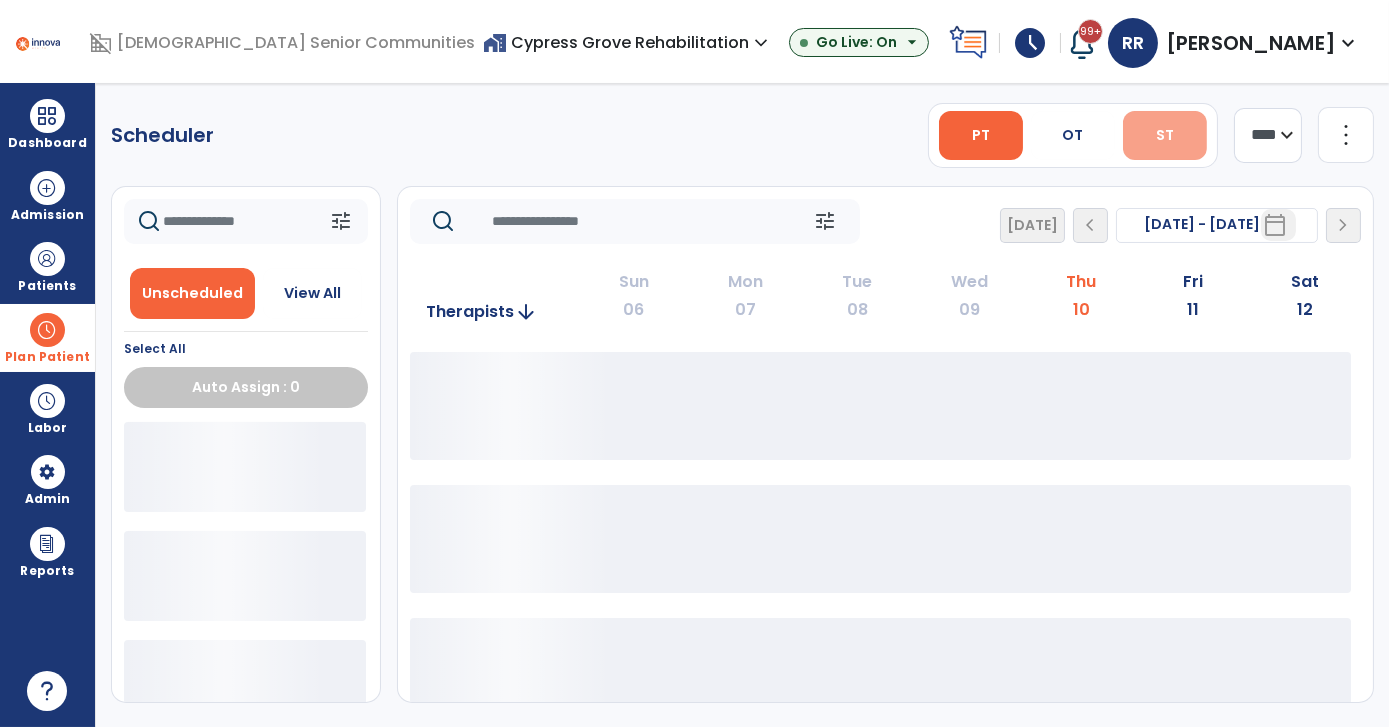 click on "ST" at bounding box center (1165, 135) 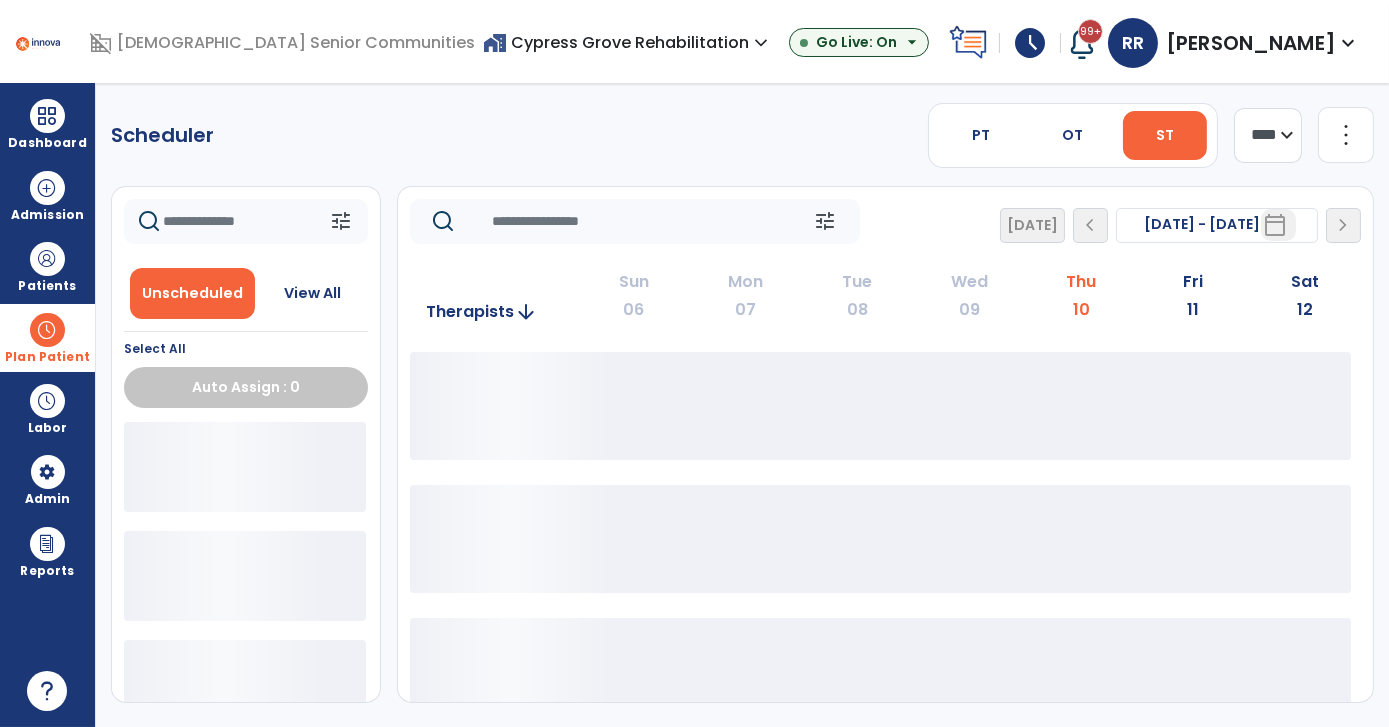click on "Today  chevron_left Jul 6, 2025 - Jul 12, 2025  *********  calendar_today  chevron_right" 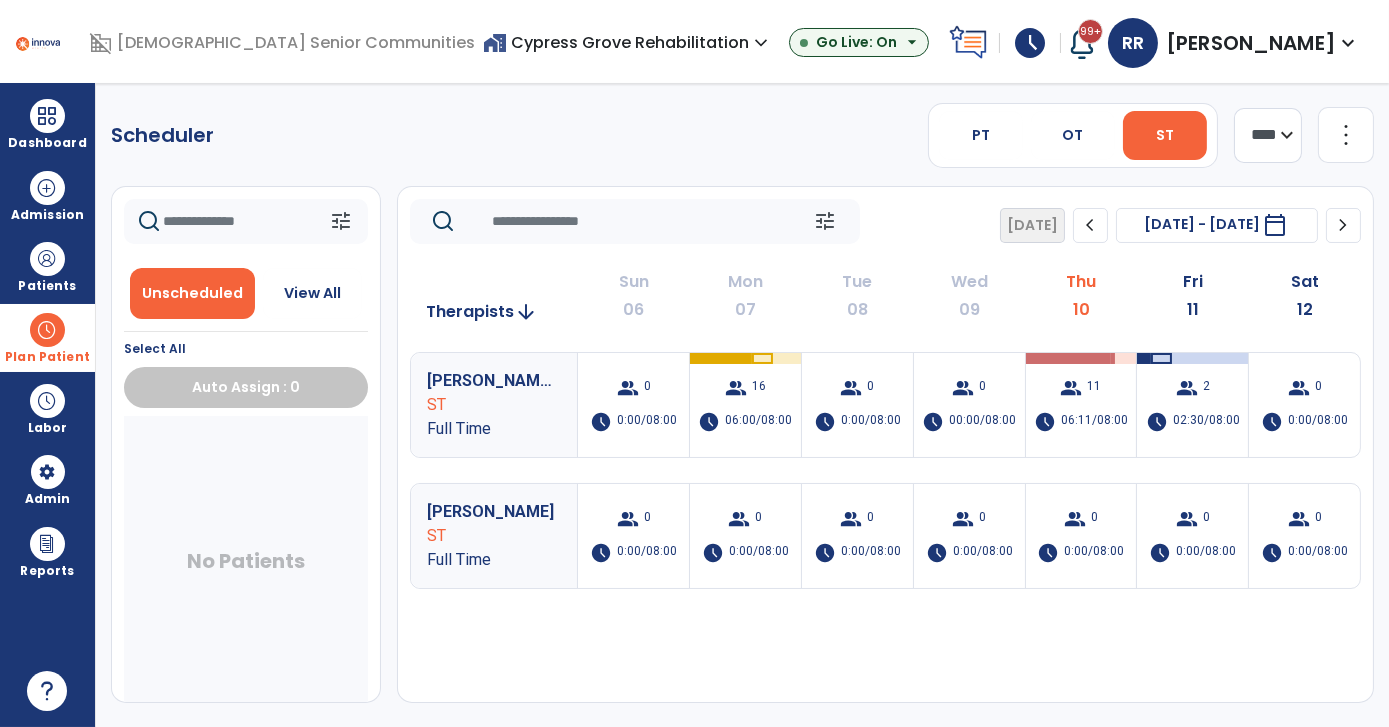 click on "chevron_right" 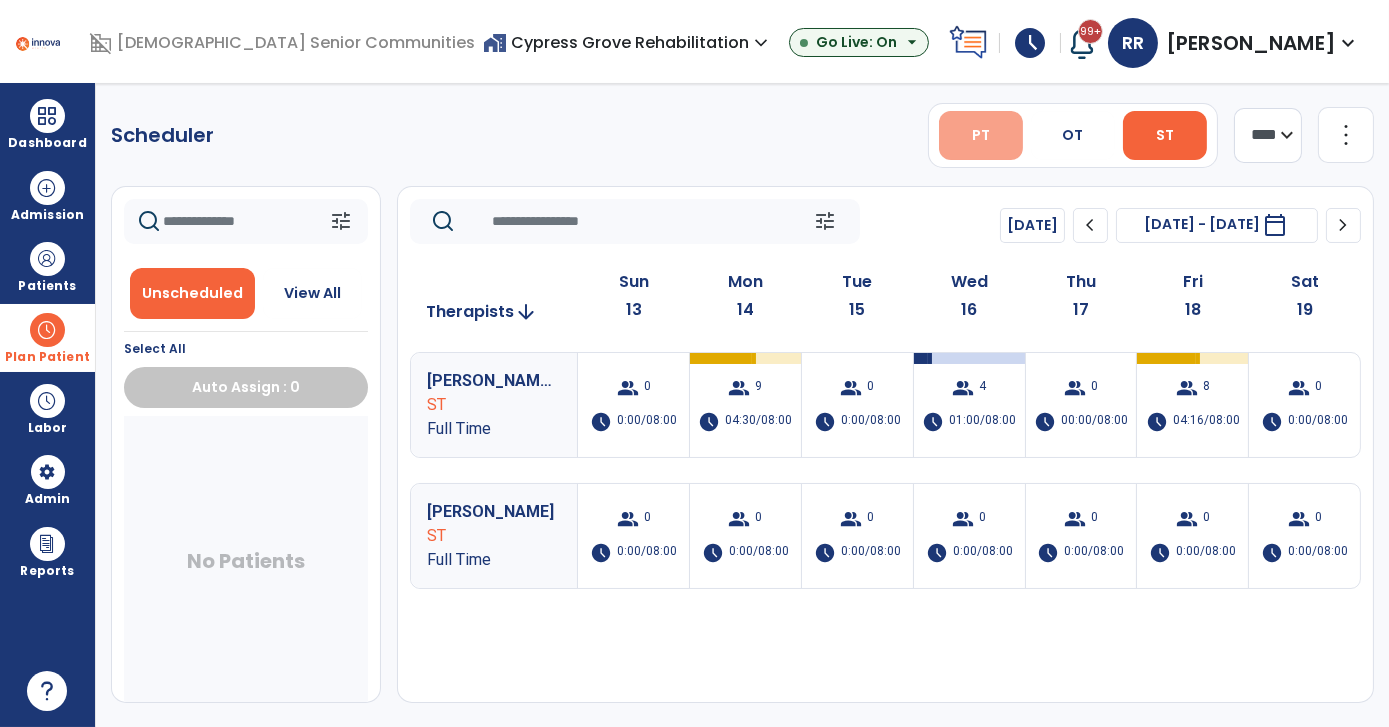 click on "PT" at bounding box center [981, 135] 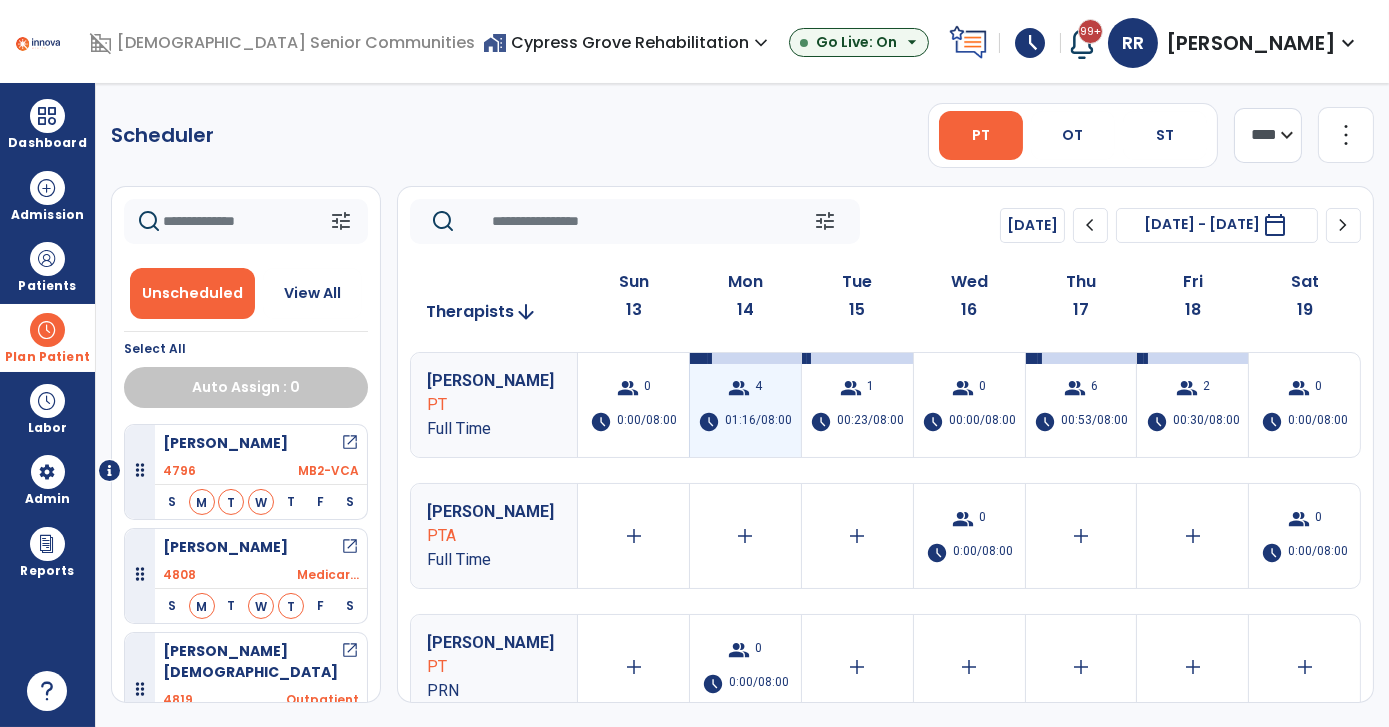 click on "group" at bounding box center (739, 388) 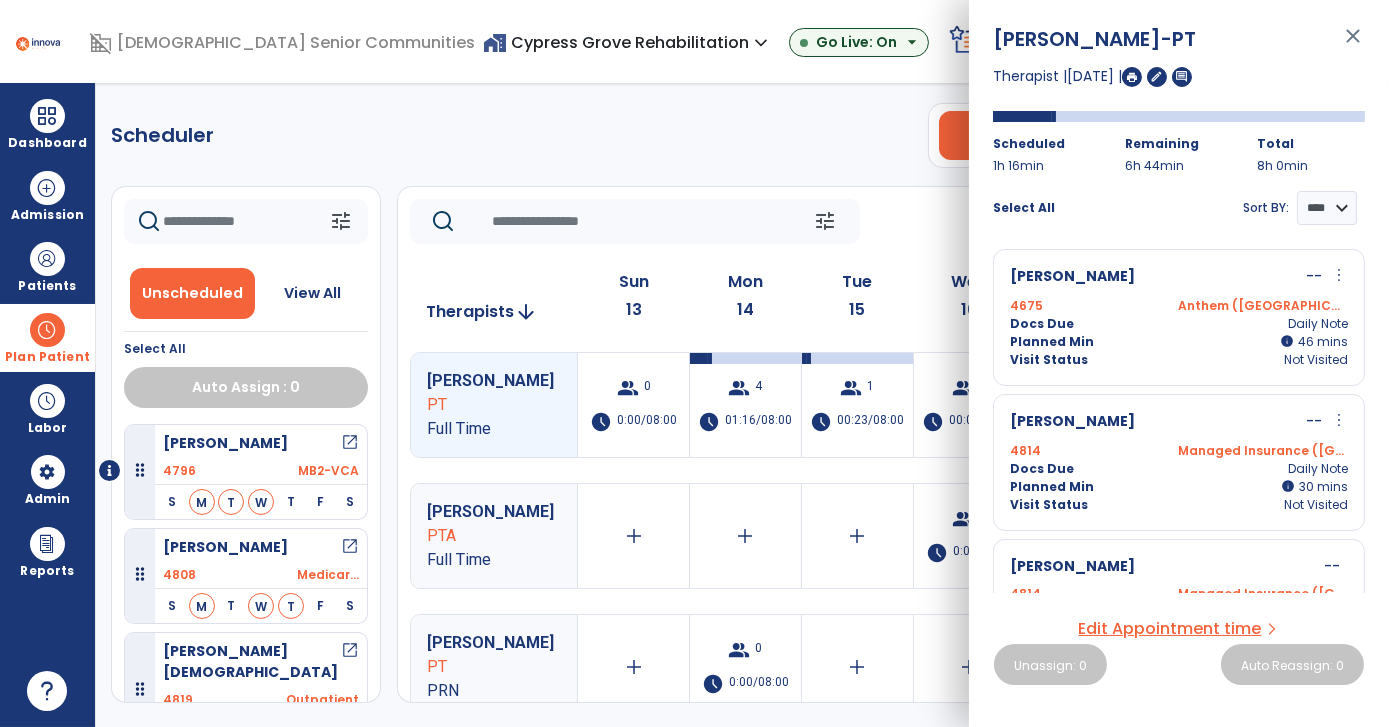 scroll, scrollTop: 15, scrollLeft: 0, axis: vertical 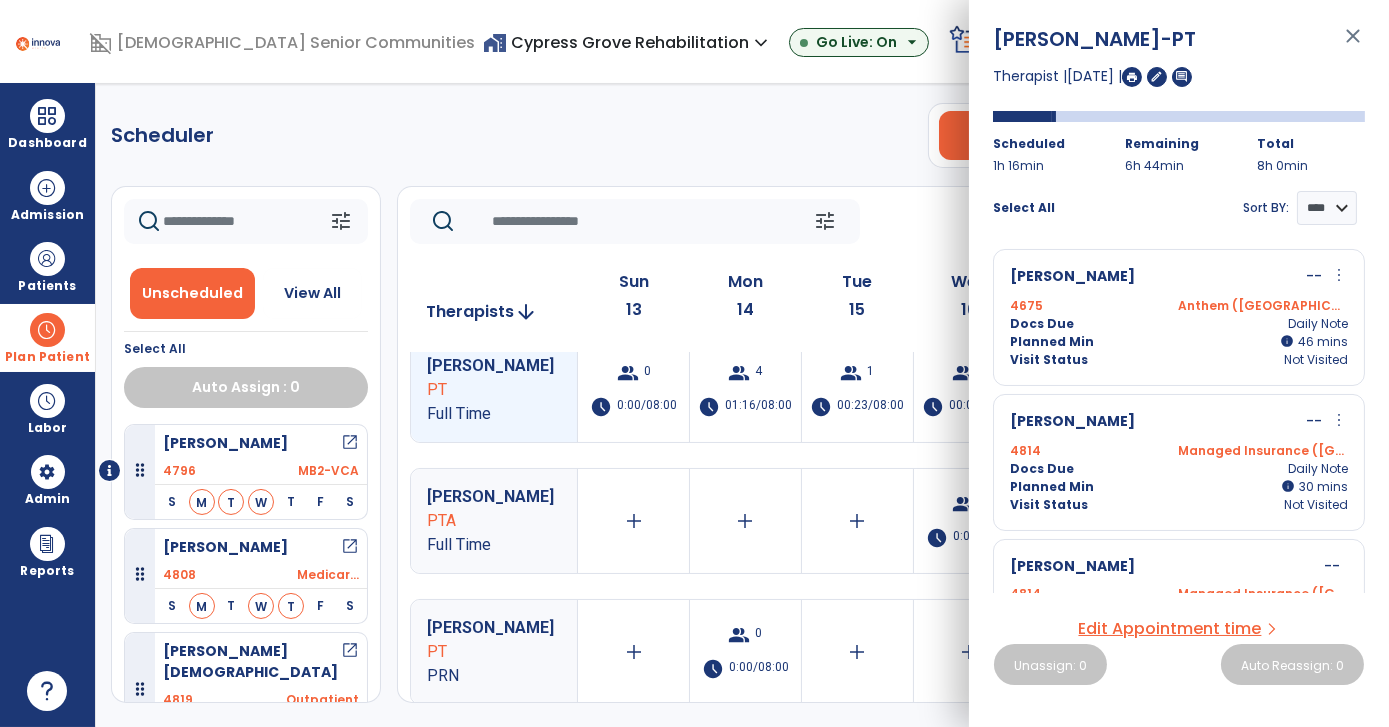 drag, startPoint x: 739, startPoint y: 151, endPoint x: 701, endPoint y: 148, distance: 38.118237 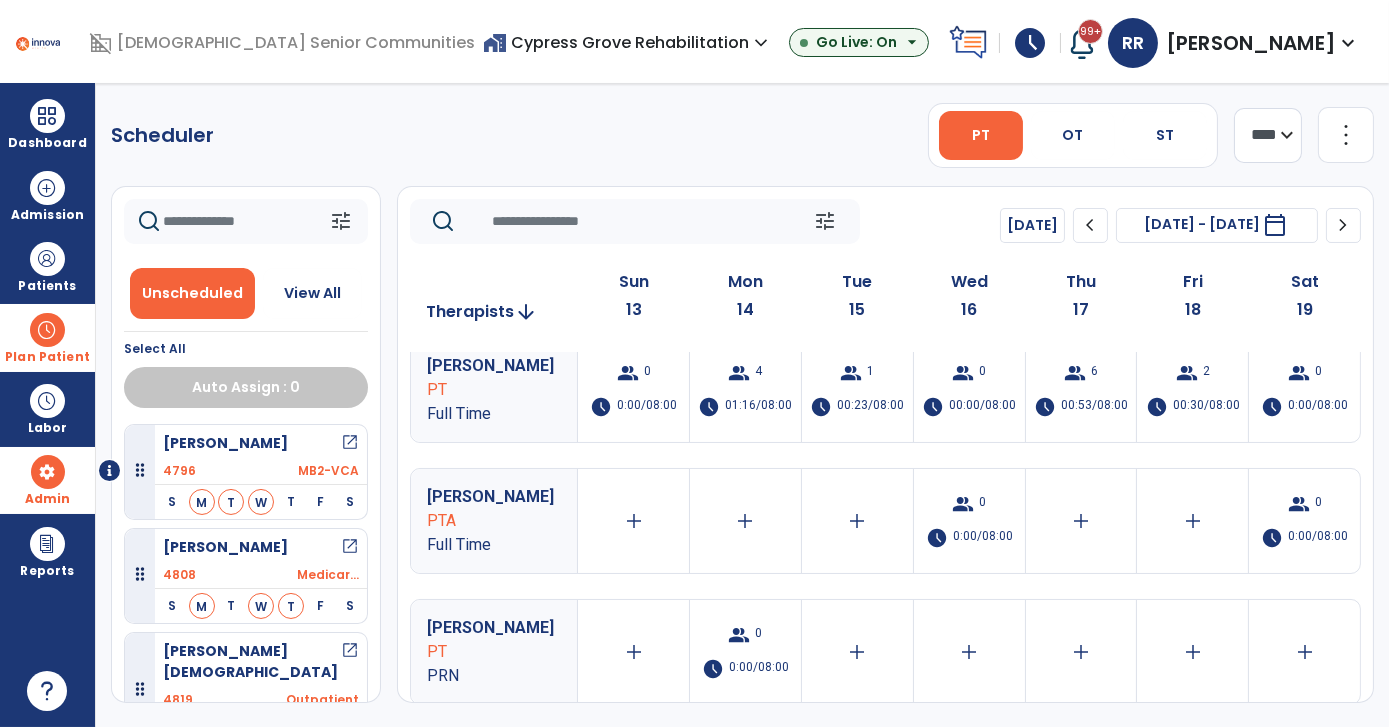 click at bounding box center (48, 472) 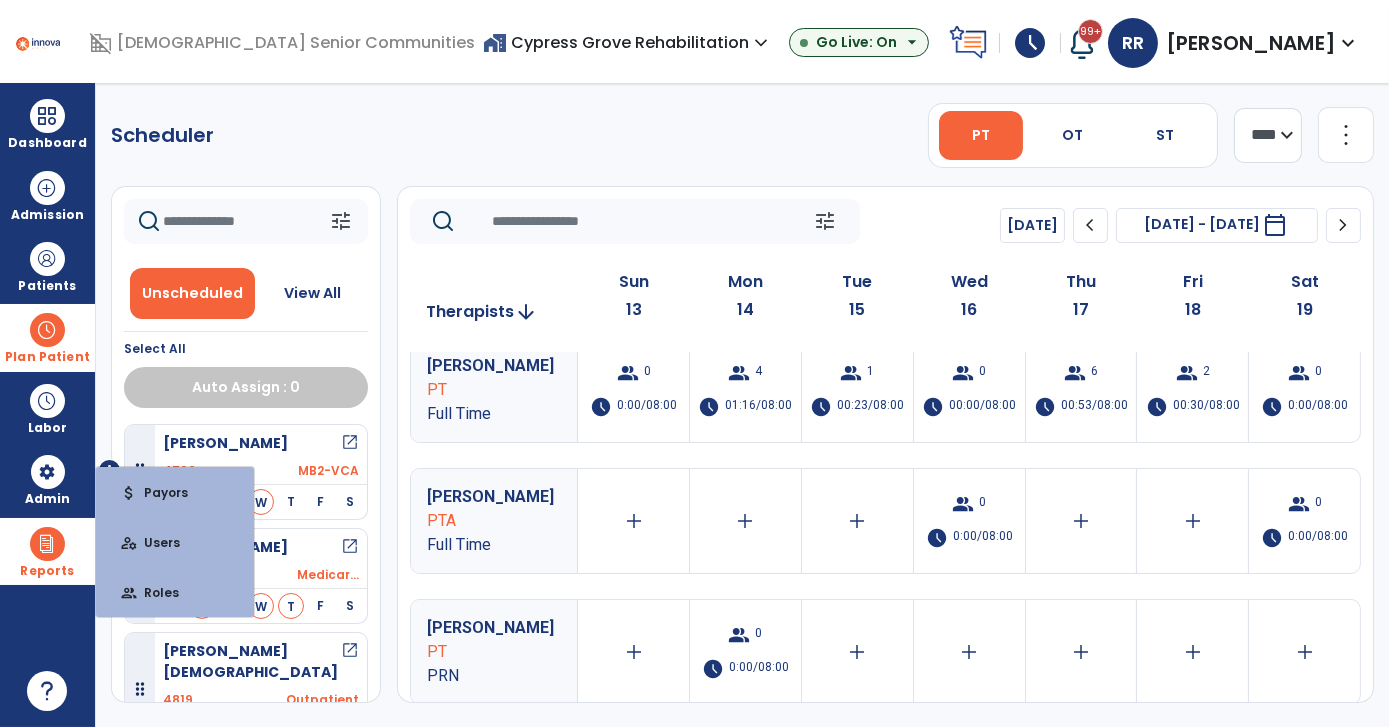 click at bounding box center (47, 544) 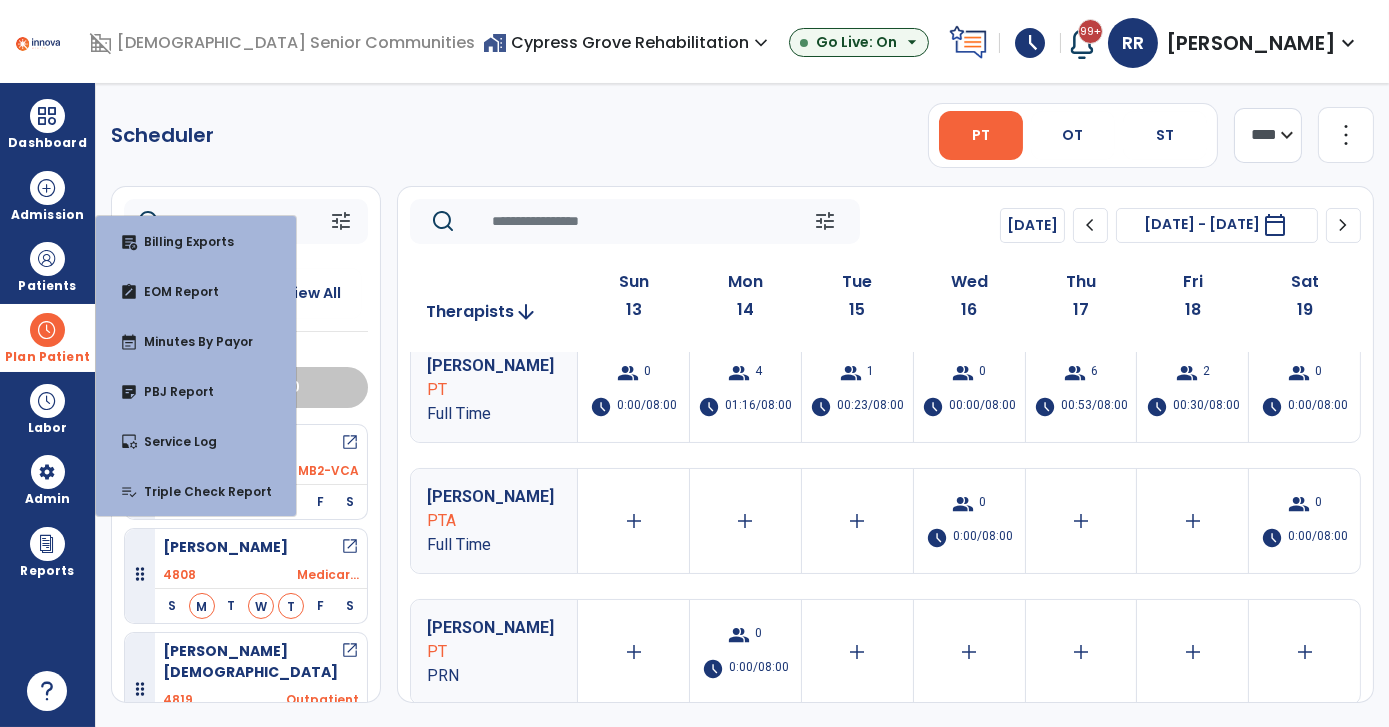 click on "Scheduler   PT   OT   ST  **** *** more_vert  Manage Labor   View All Therapists   Print" 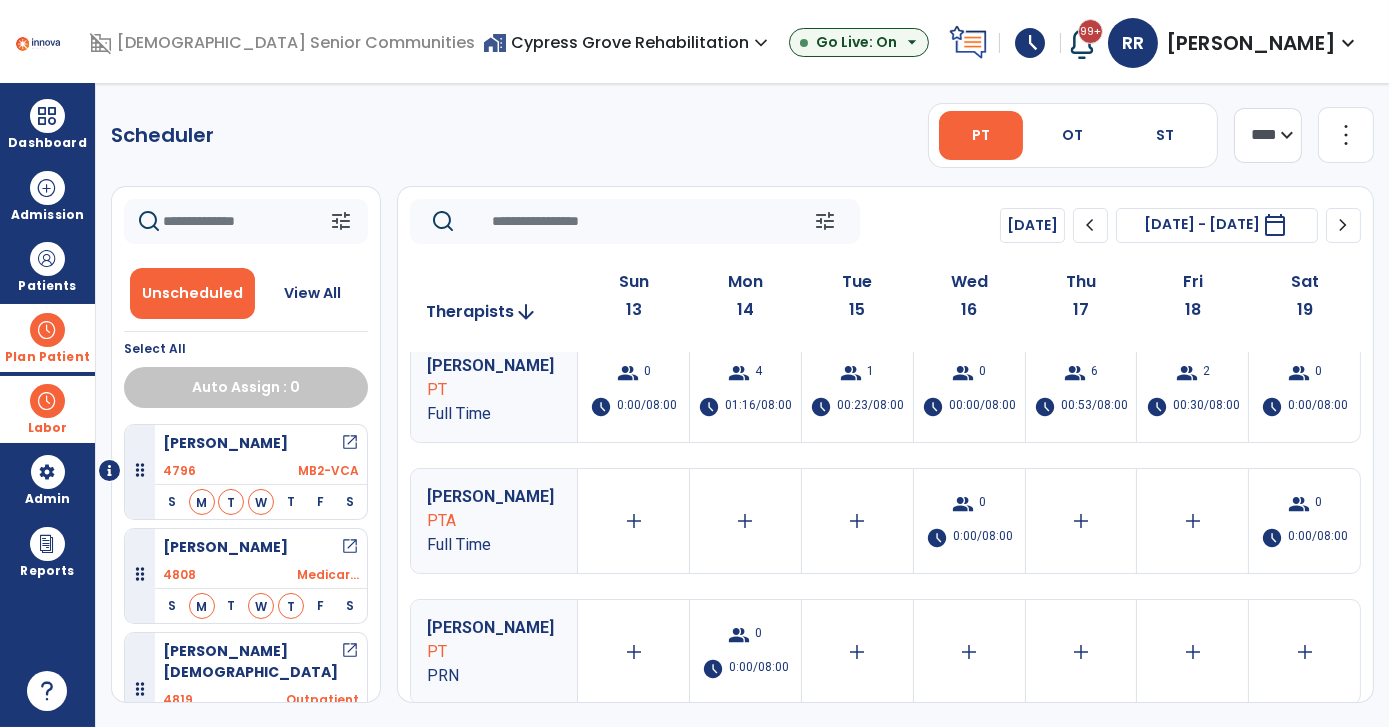 click at bounding box center (47, 401) 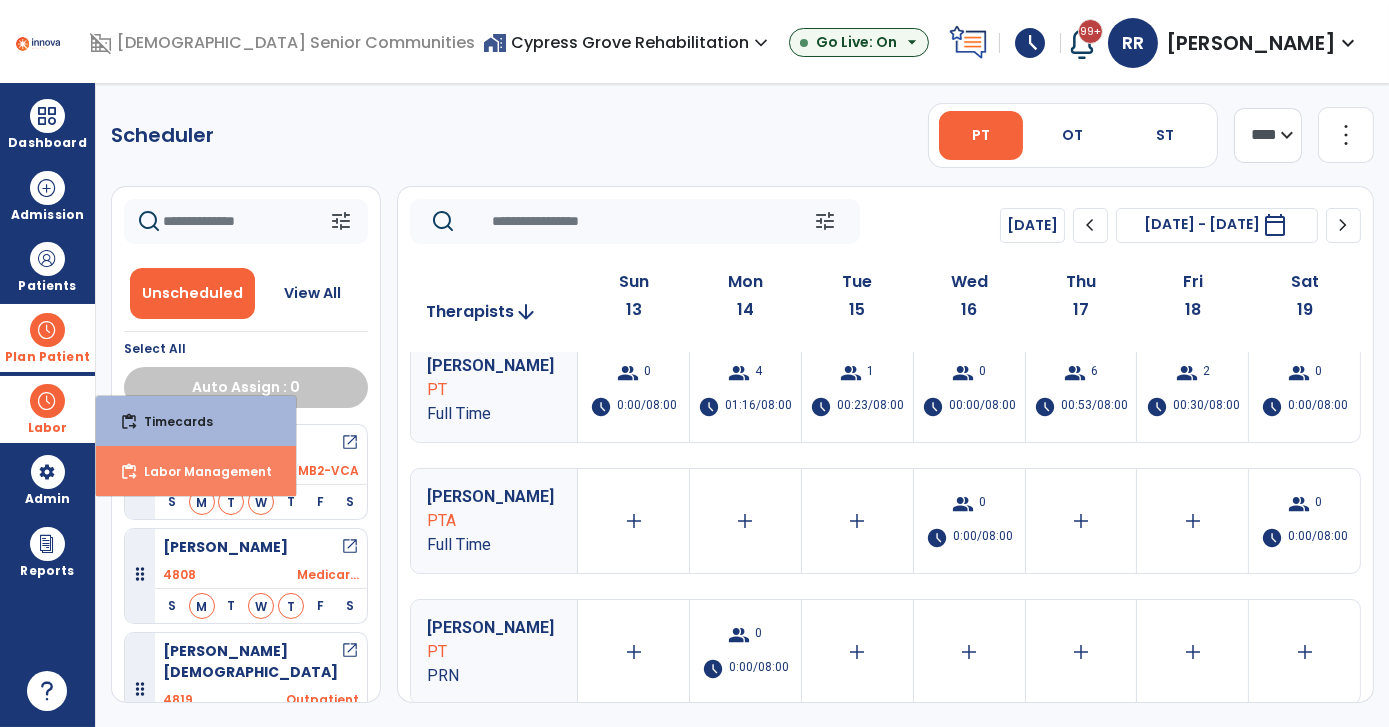 click on "Labor Management" at bounding box center [200, 471] 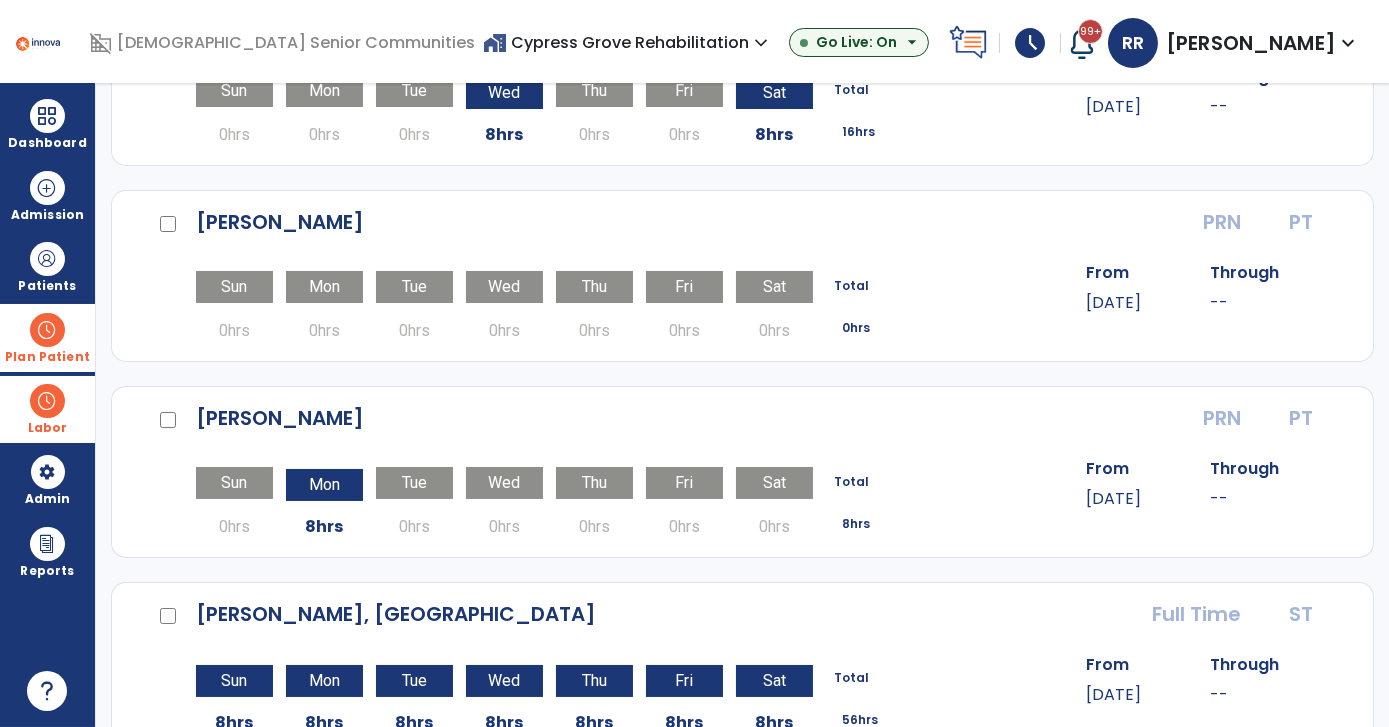 scroll, scrollTop: 2909, scrollLeft: 0, axis: vertical 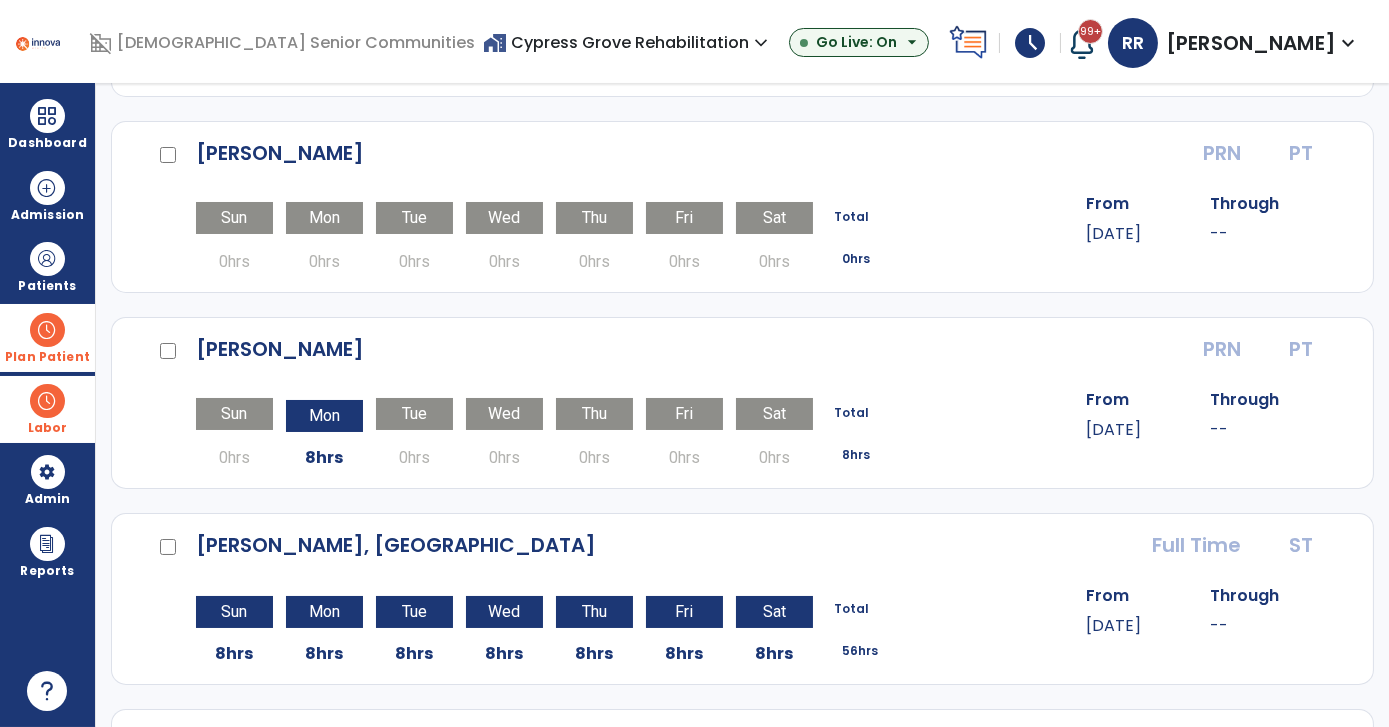click on "Sun  0hrs  Mon  0hrs  Tue  0hrs  Wed  0hrs  Thu  0hrs  Fri  0hrs  Sat  0hrs  Total  0hrs" at bounding box center (612, 238) 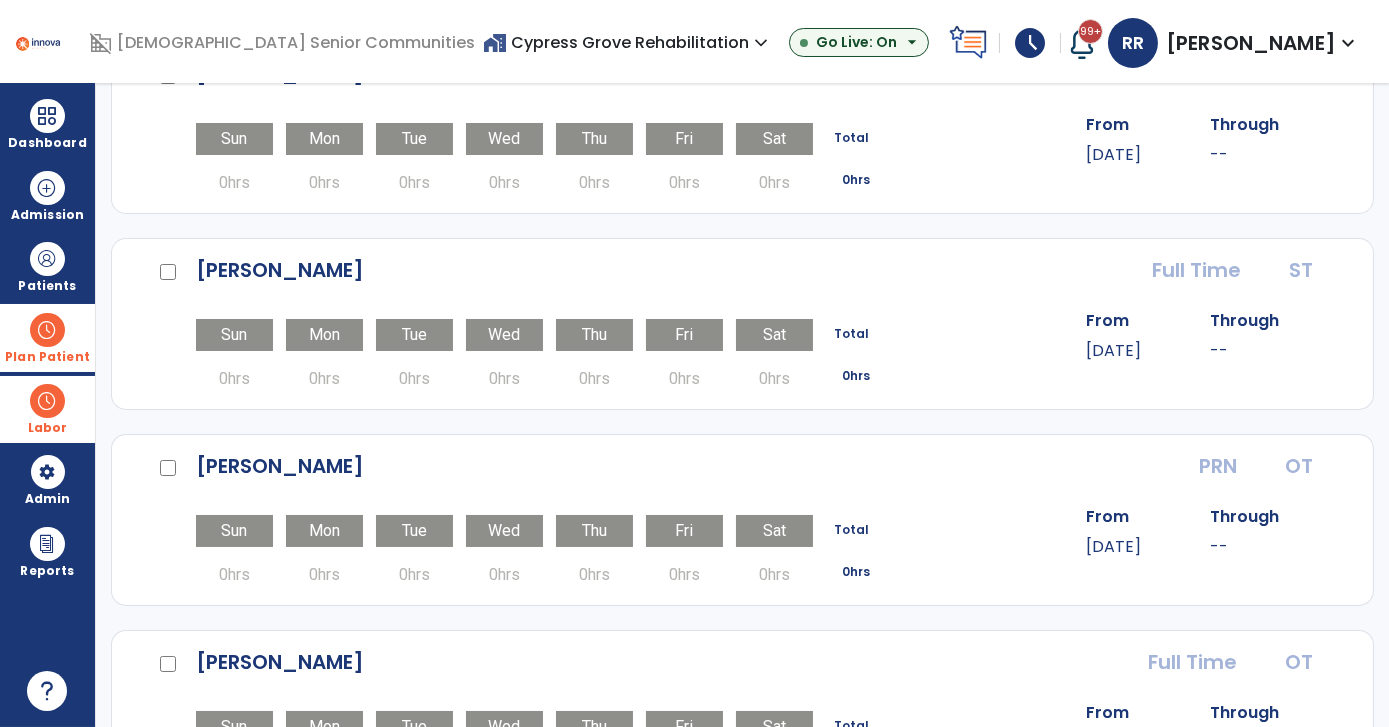 scroll, scrollTop: 0, scrollLeft: 0, axis: both 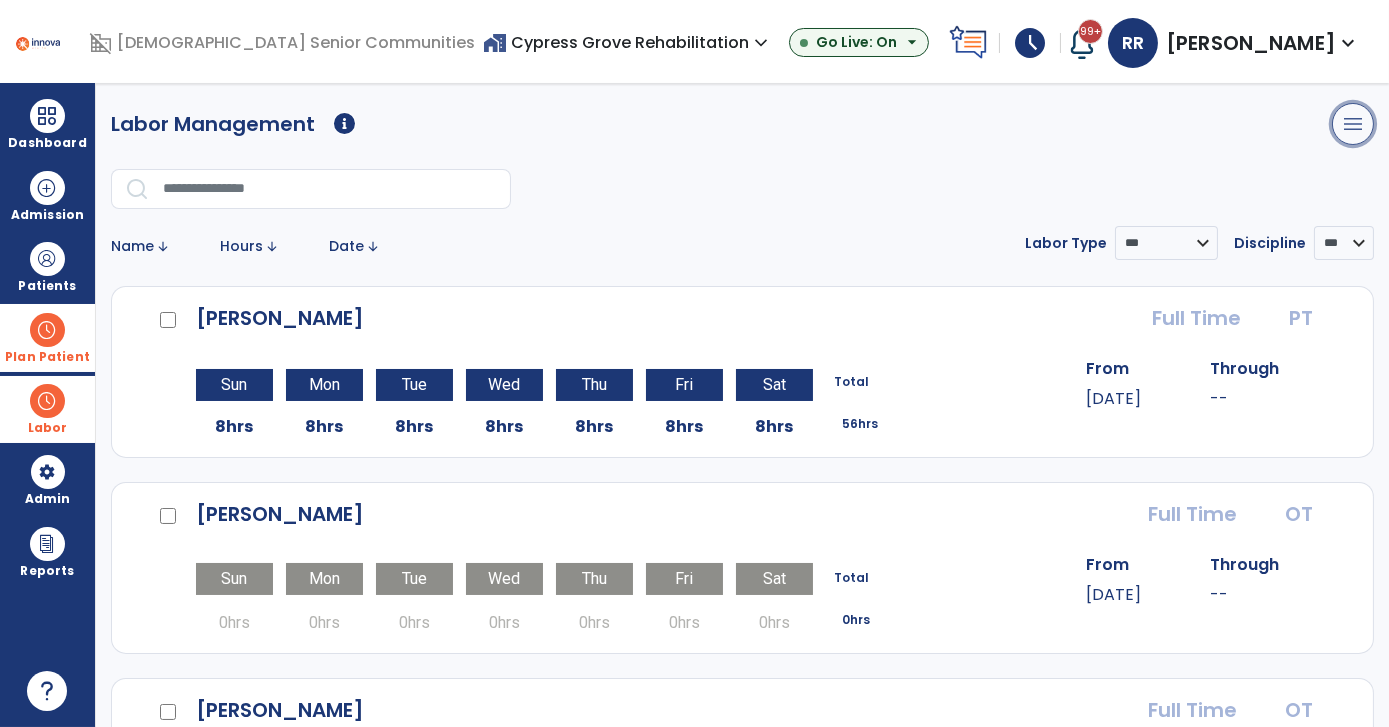 click on "menu" at bounding box center [1353, 124] 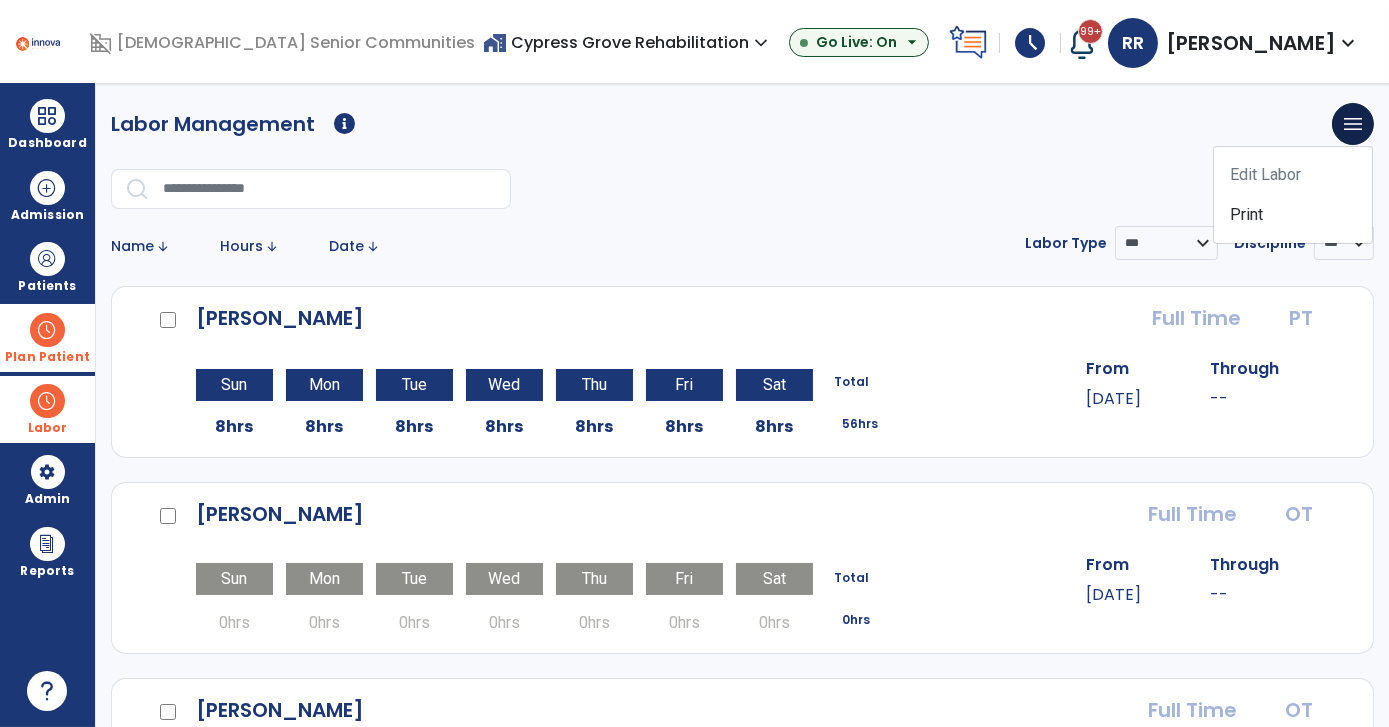 click on "Edit Labor   Print" at bounding box center [1293, 195] 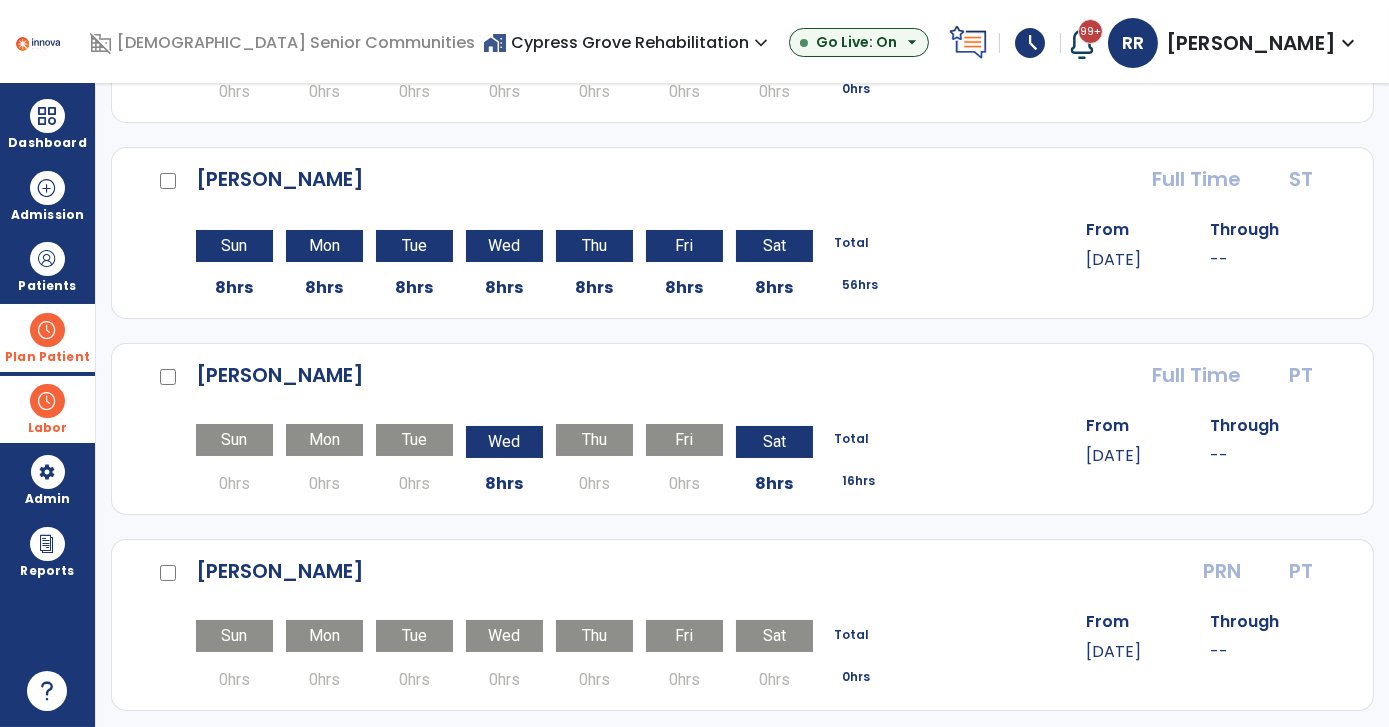 scroll, scrollTop: 2636, scrollLeft: 0, axis: vertical 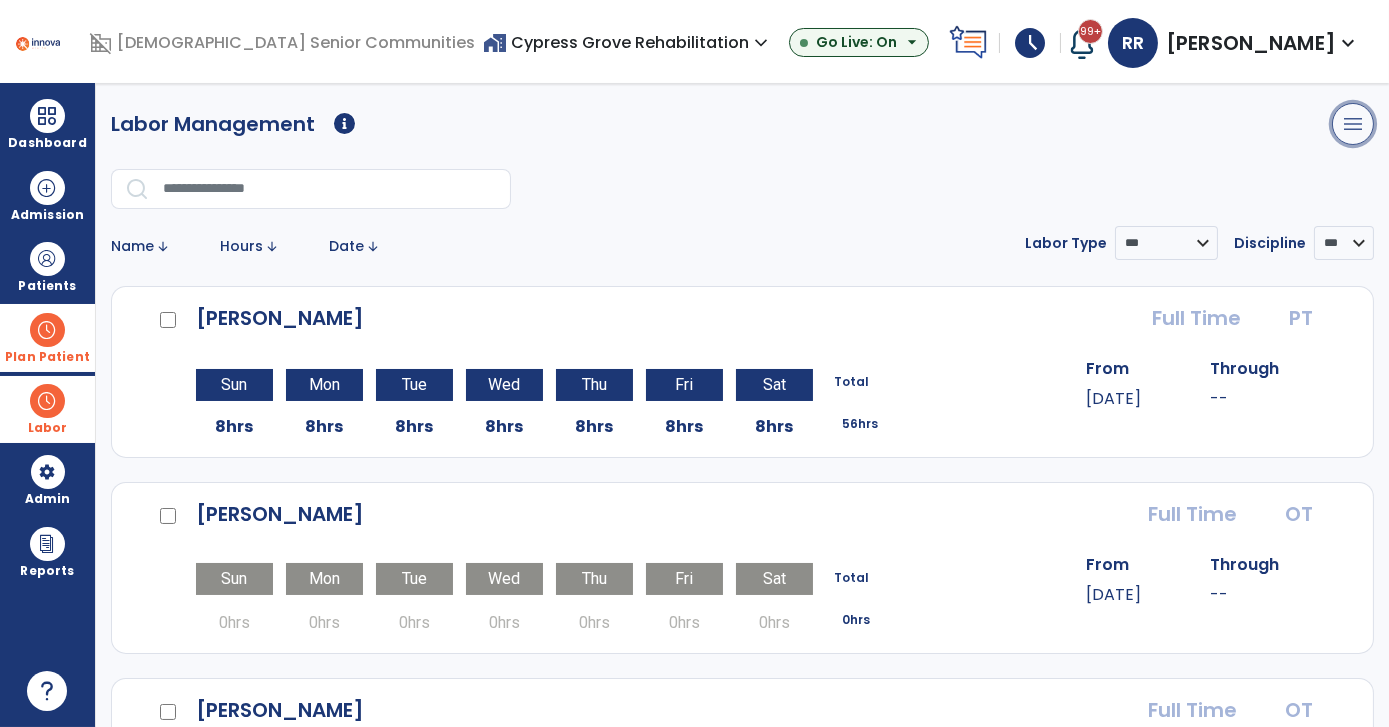 click on "menu" at bounding box center (1353, 124) 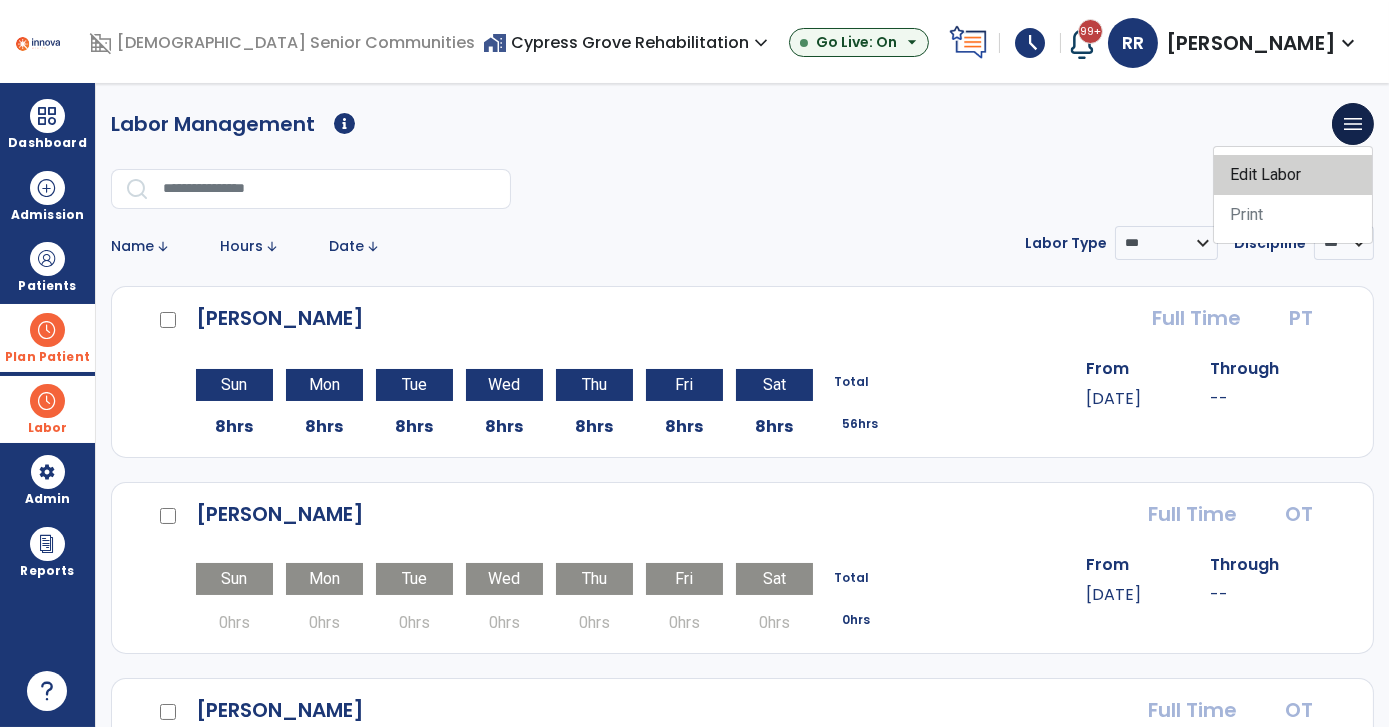 click on "Edit Labor" at bounding box center (1293, 175) 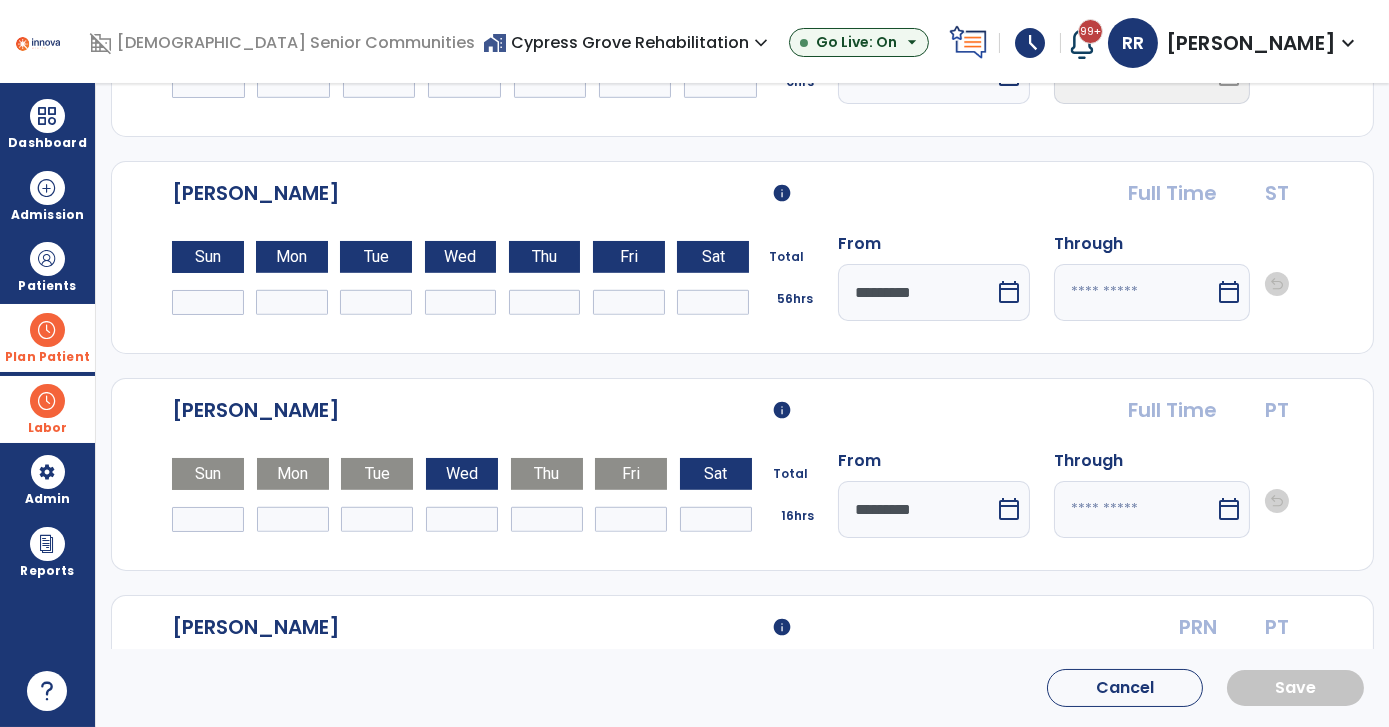 scroll, scrollTop: 2909, scrollLeft: 0, axis: vertical 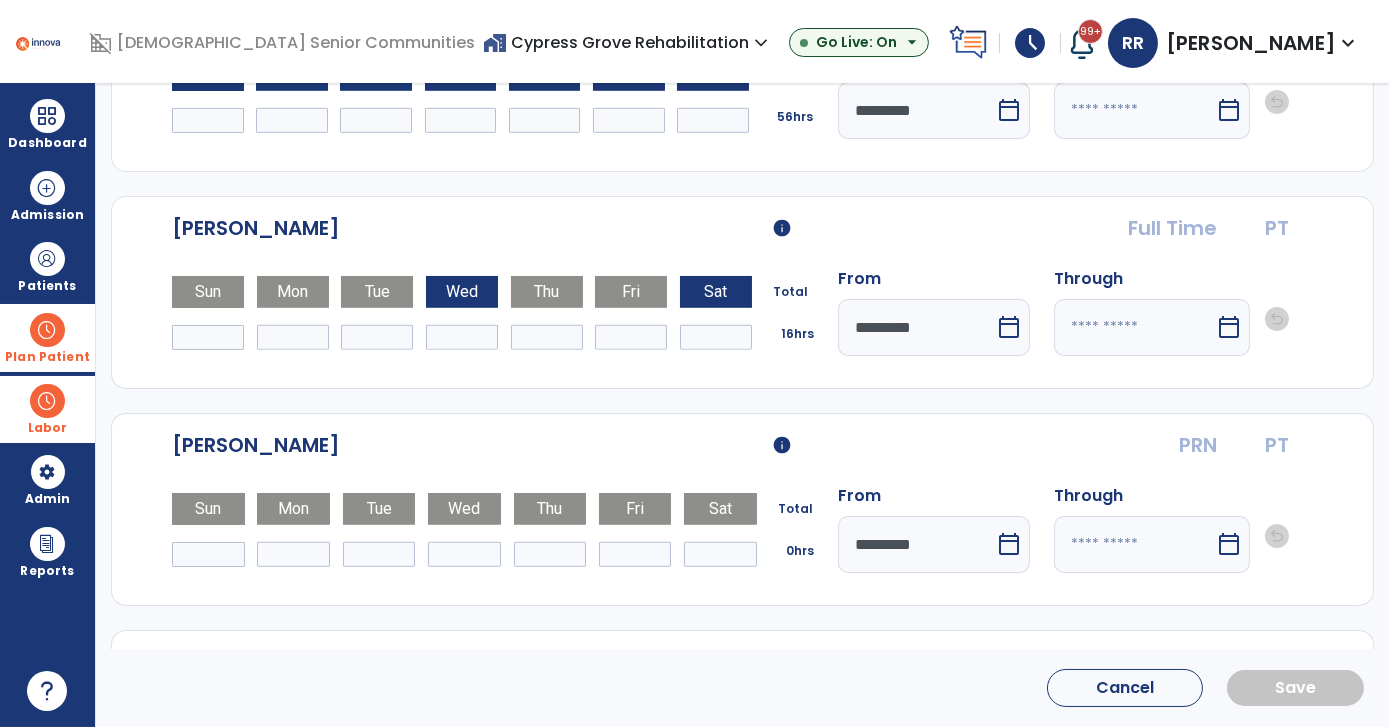 drag, startPoint x: 229, startPoint y: 546, endPoint x: 205, endPoint y: 546, distance: 24 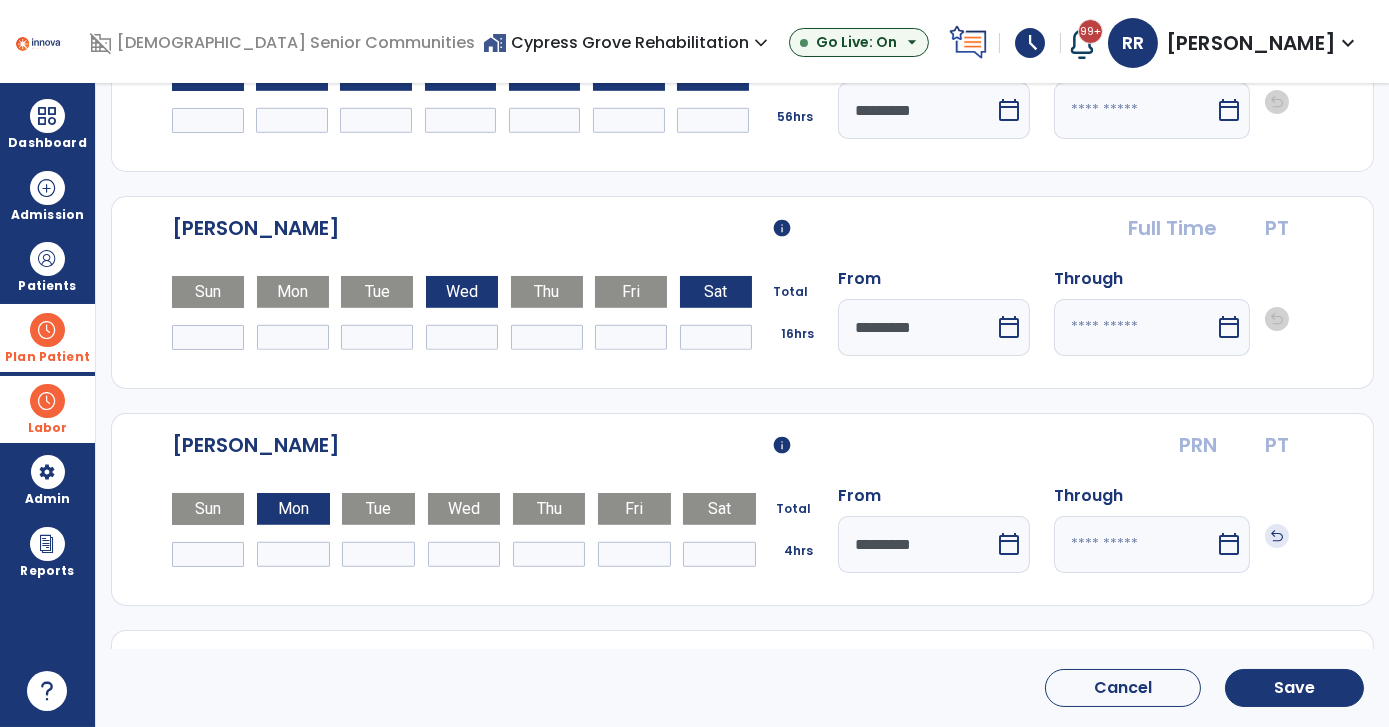 type on "*" 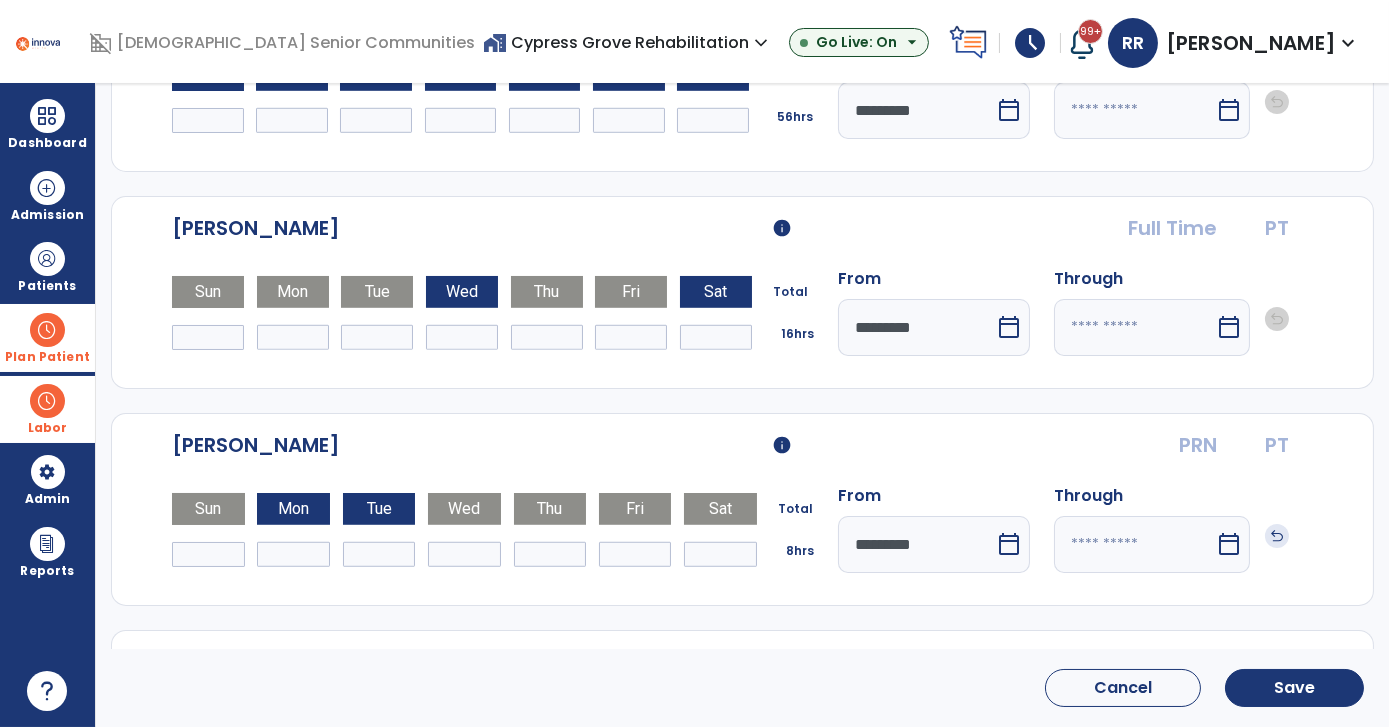type on "*" 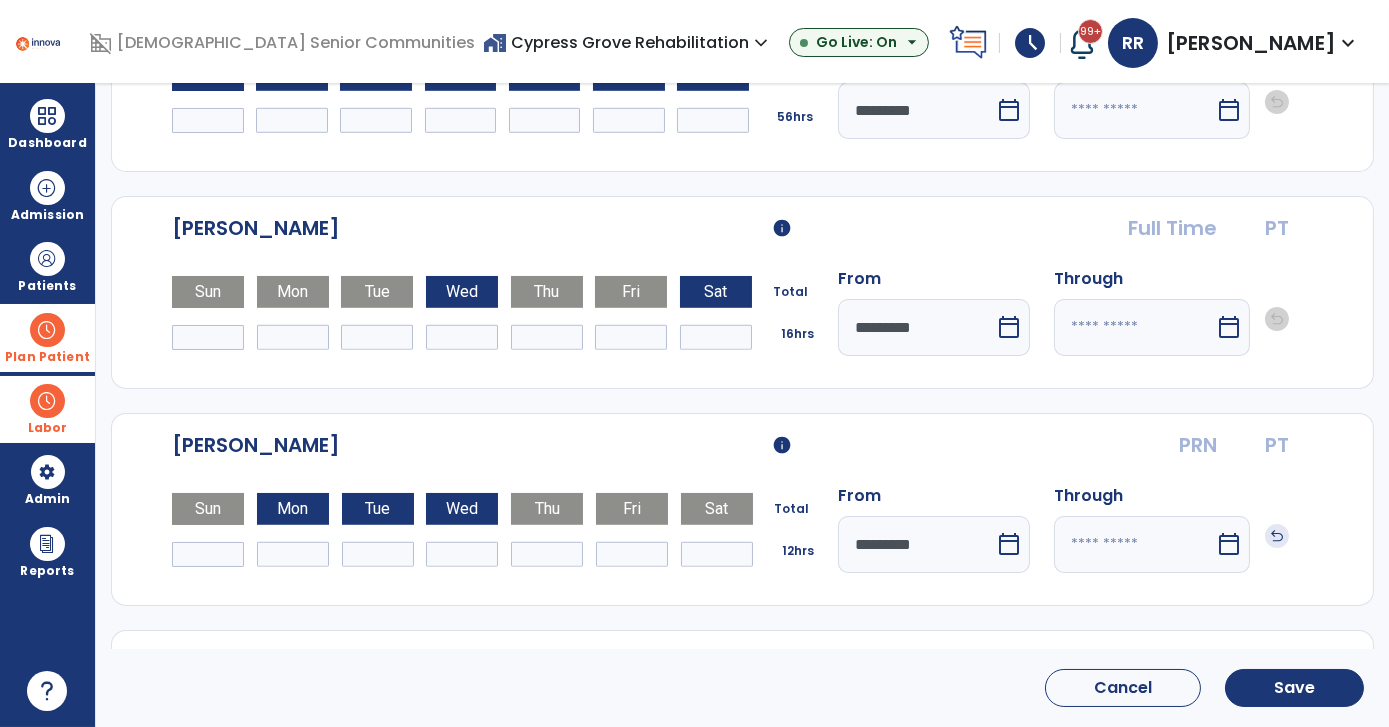 type on "*" 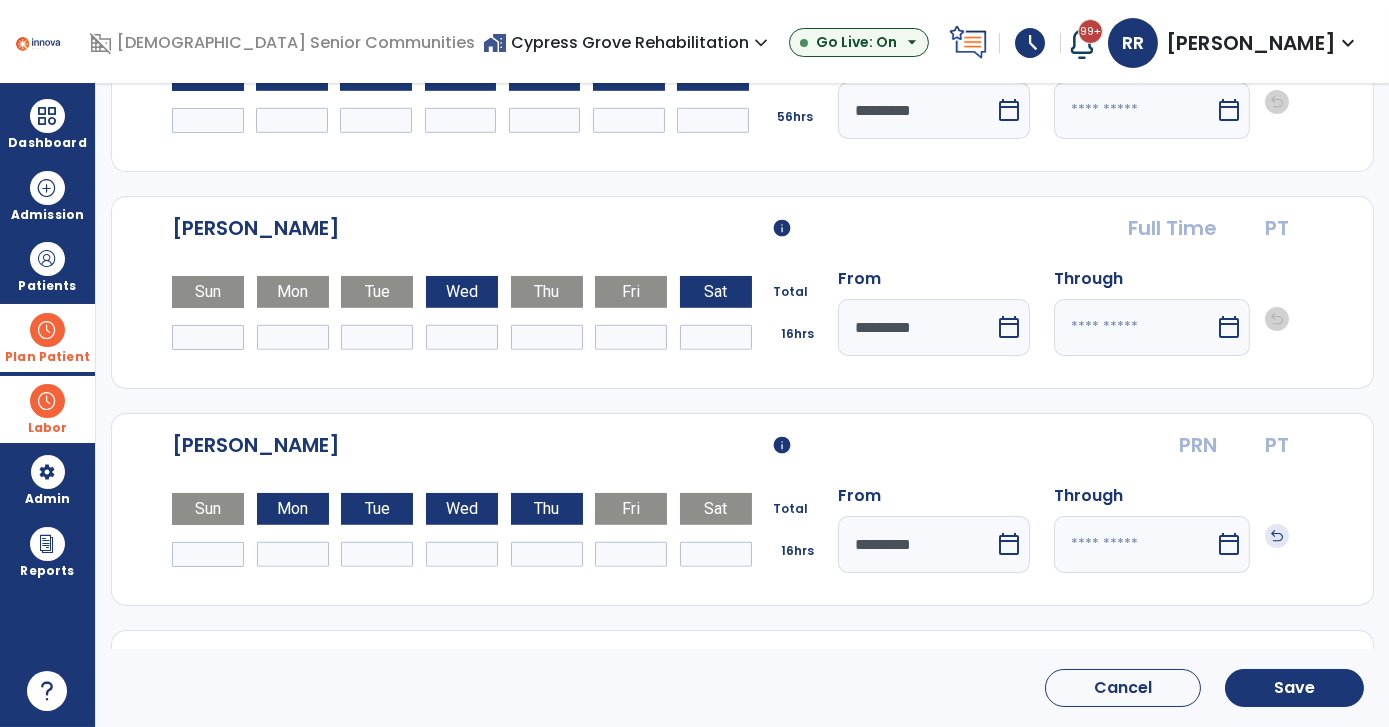 type on "*" 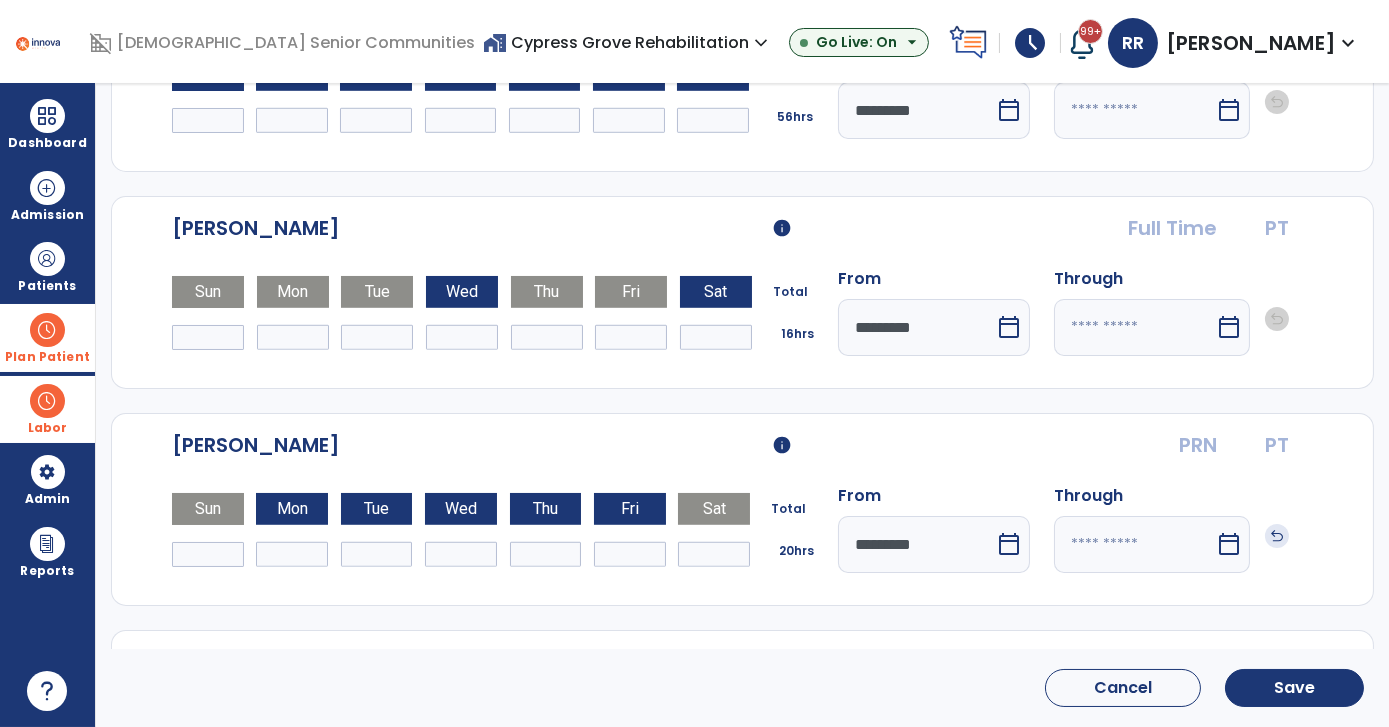type on "*" 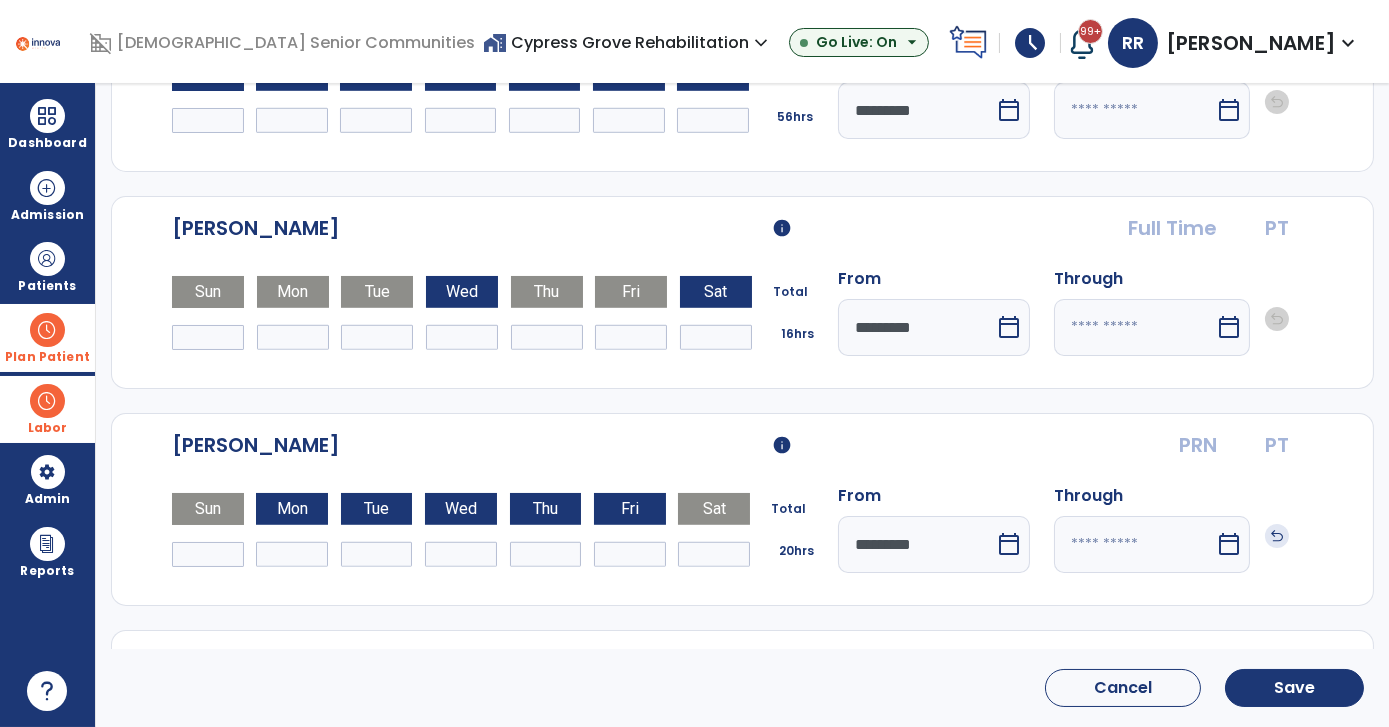 click on "calendar_today" at bounding box center [1009, 544] 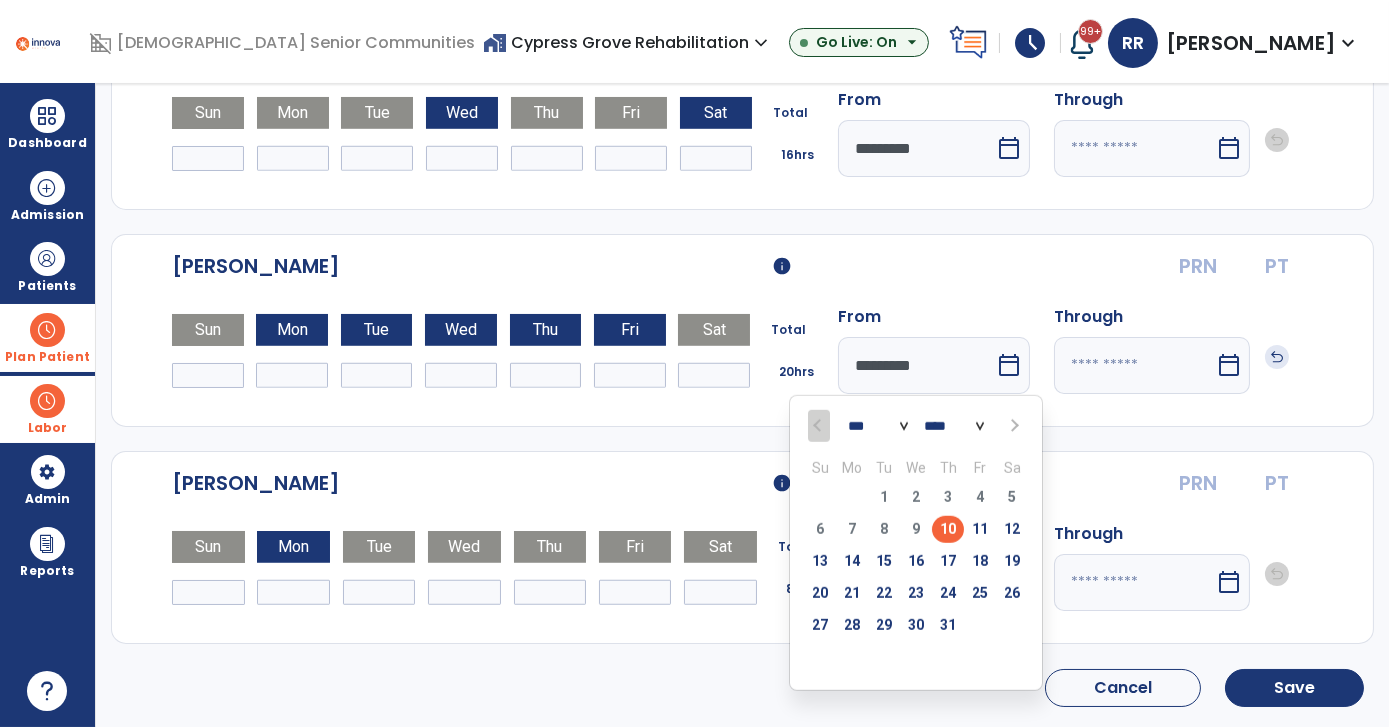 scroll, scrollTop: 3090, scrollLeft: 0, axis: vertical 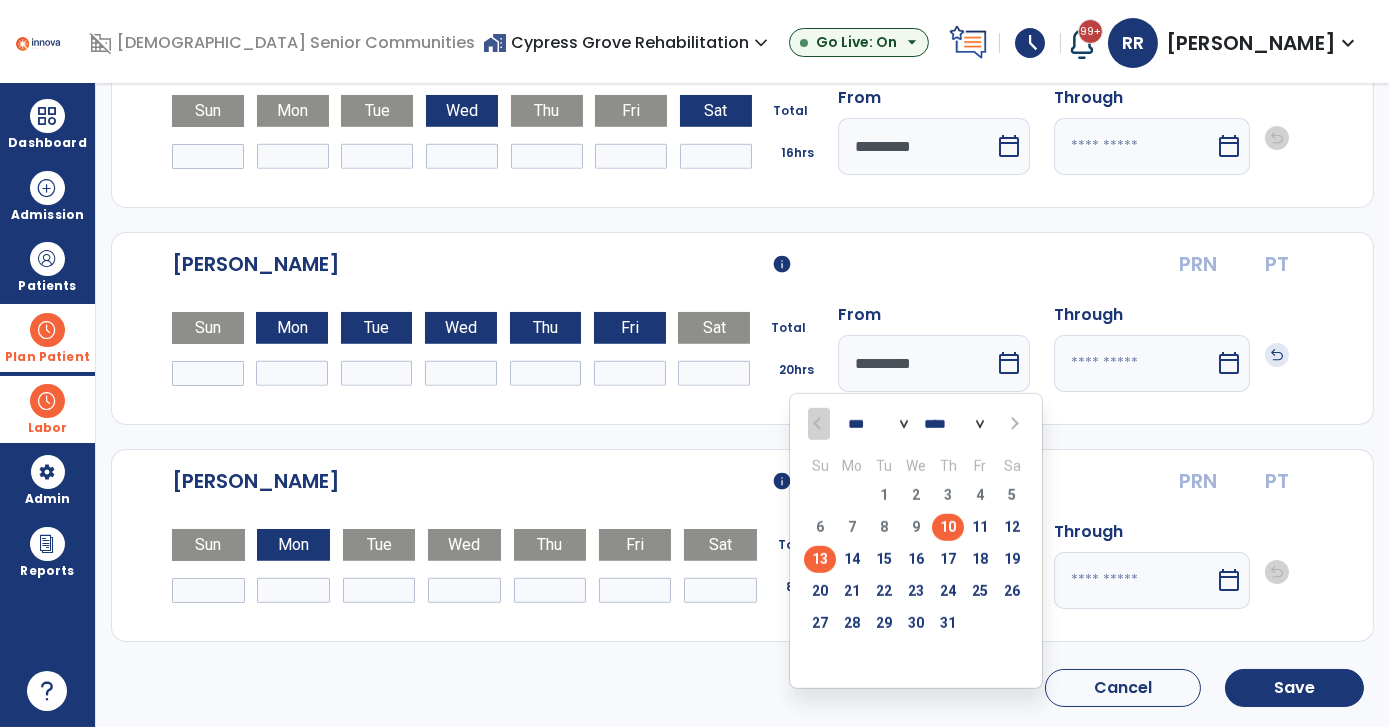 click on "13" at bounding box center (820, 559) 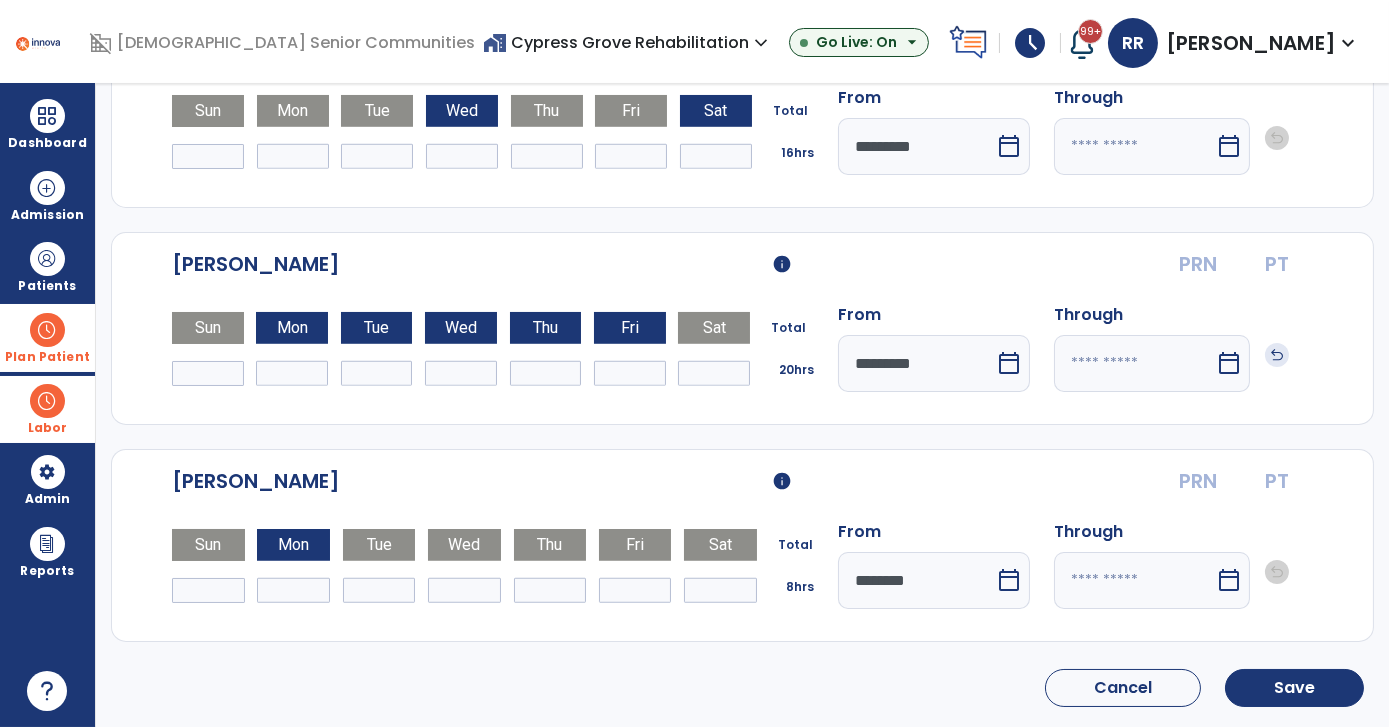 click on "calendar_today" at bounding box center [1229, 363] 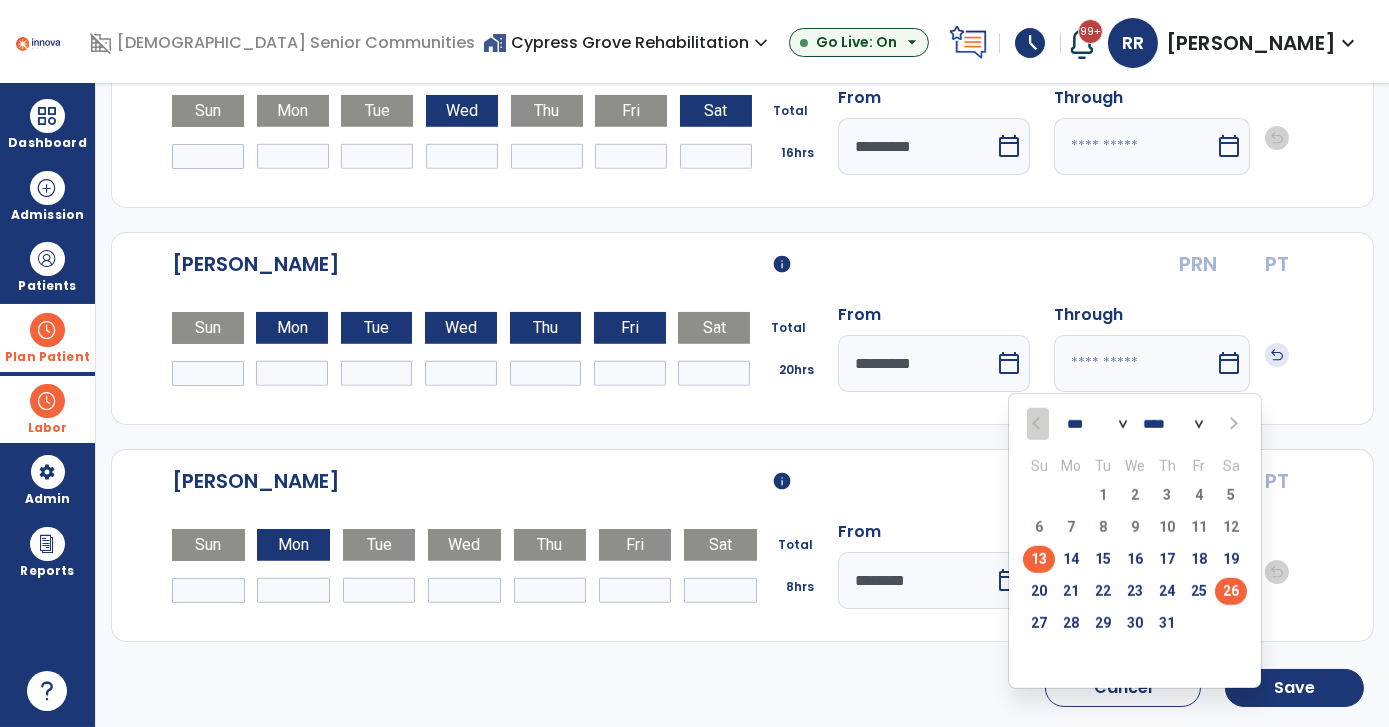 click on "26" at bounding box center [1231, 591] 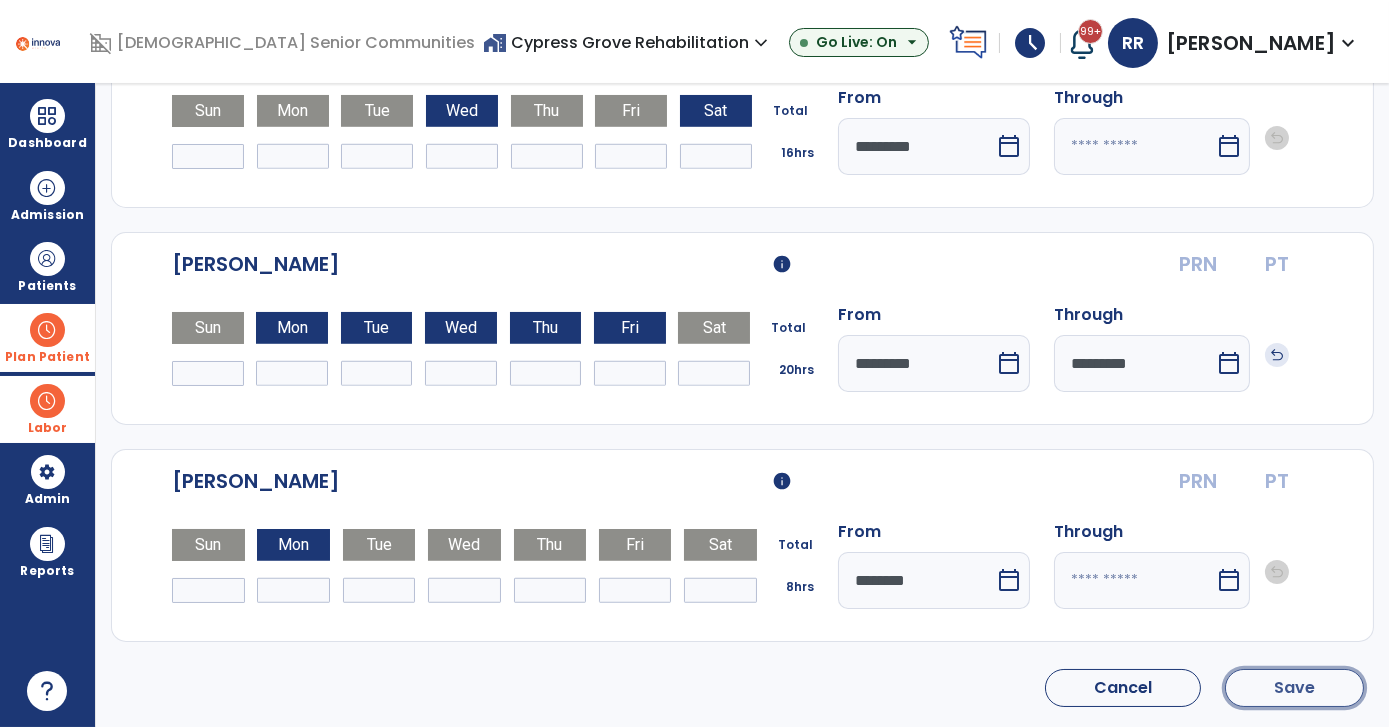 click on "Save" at bounding box center [1294, 688] 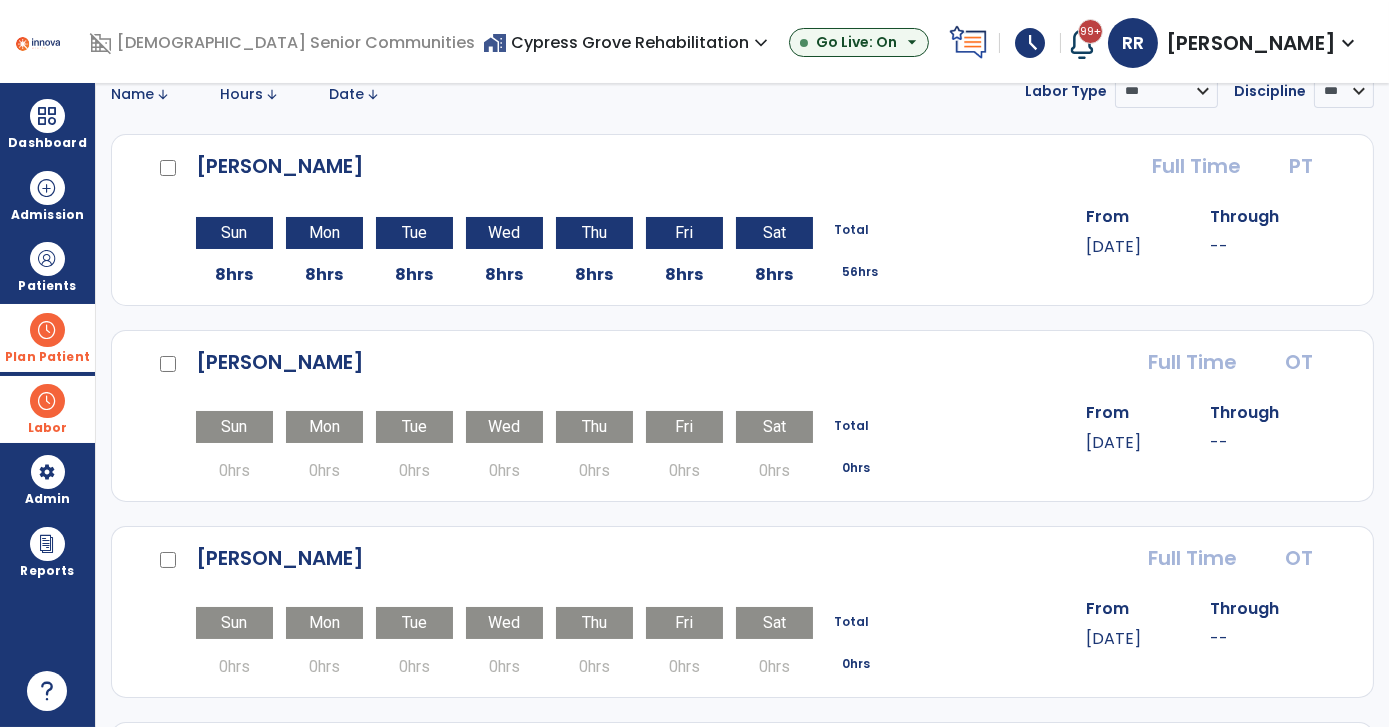 scroll, scrollTop: 0, scrollLeft: 0, axis: both 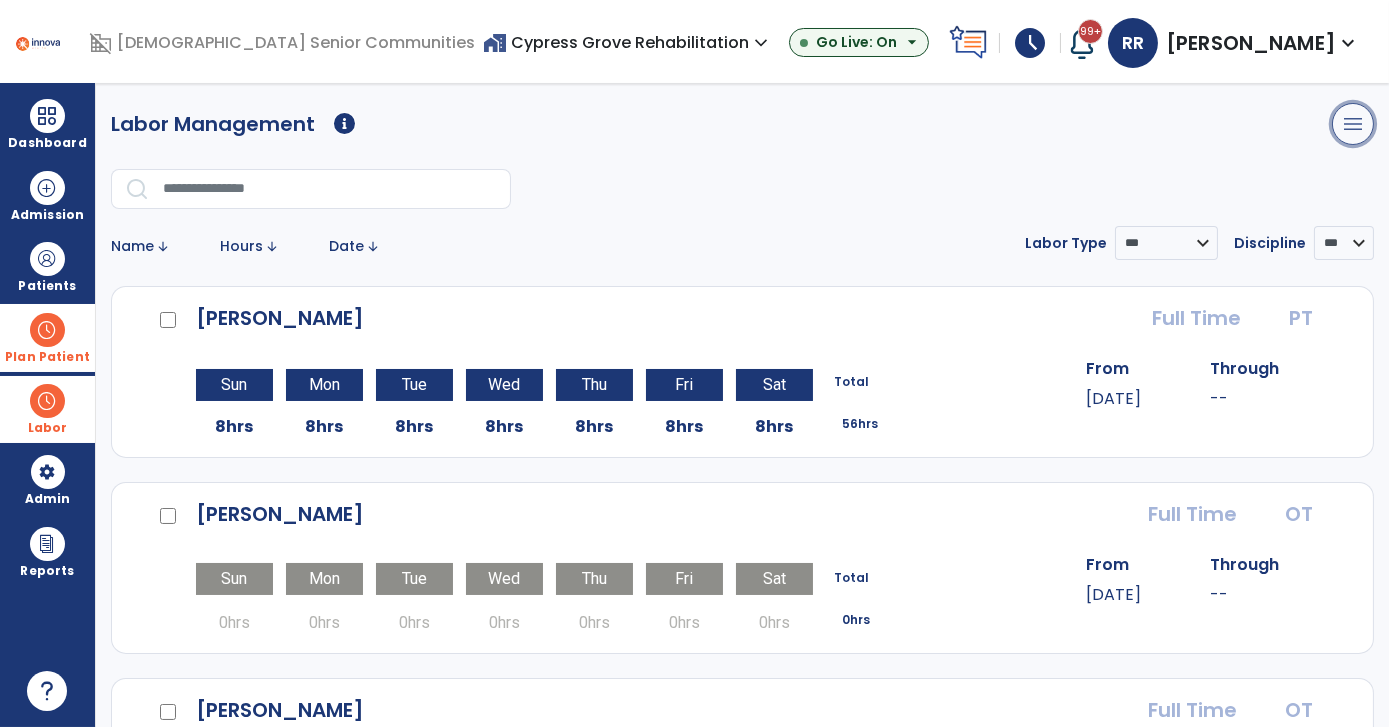 click on "menu" at bounding box center (1353, 124) 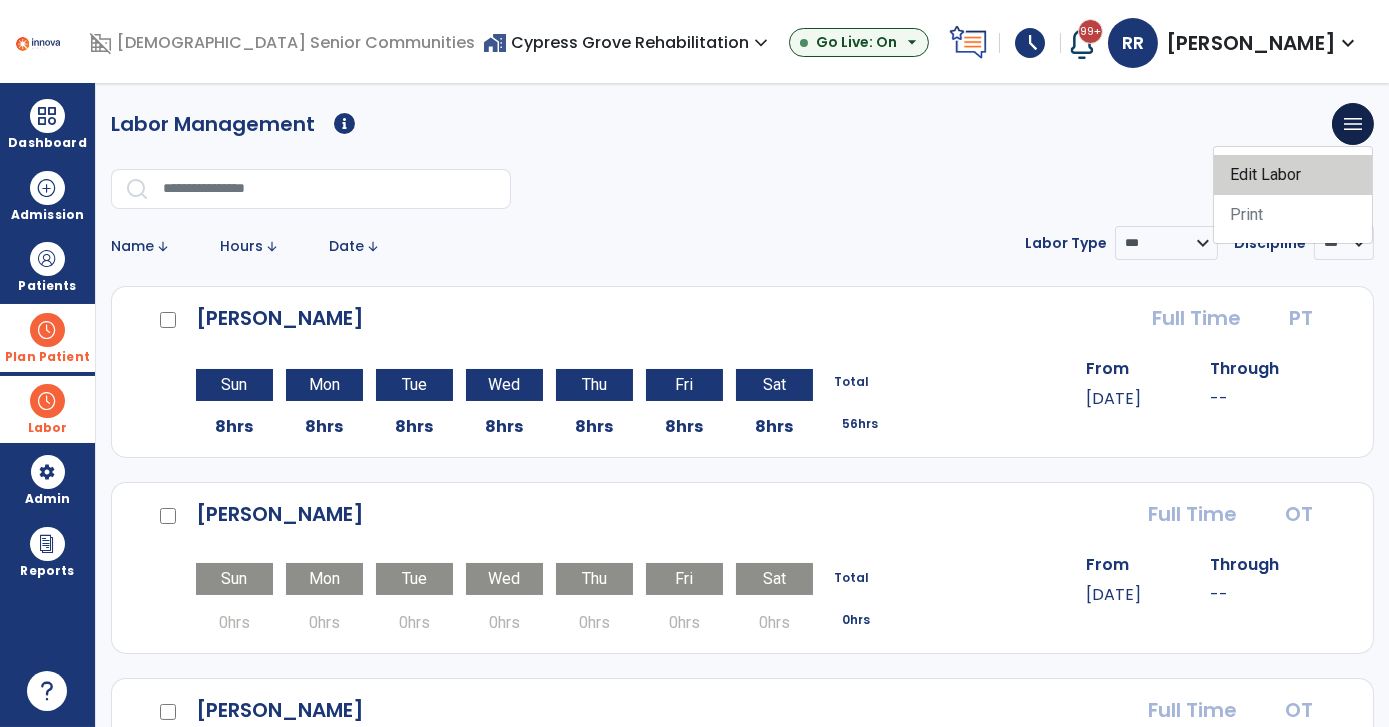click on "Edit Labor" at bounding box center [1293, 175] 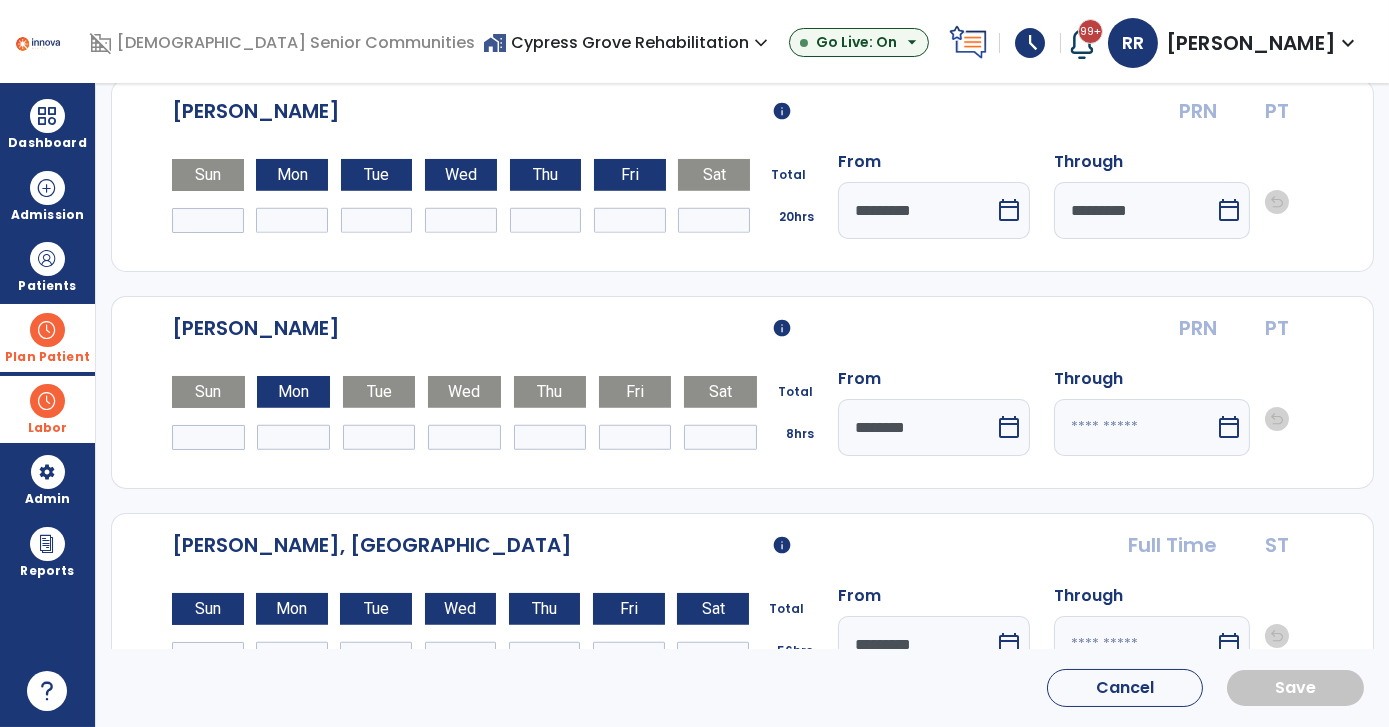 scroll, scrollTop: 3363, scrollLeft: 0, axis: vertical 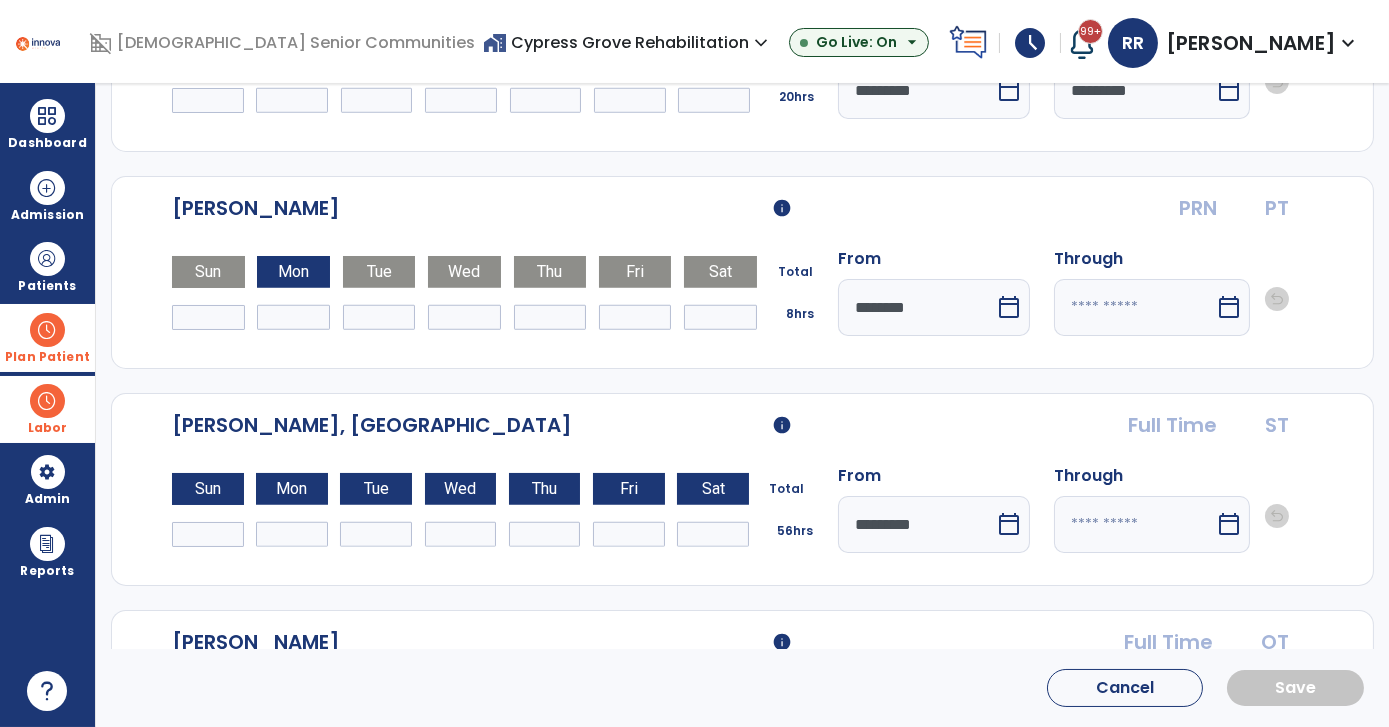 drag, startPoint x: 313, startPoint y: 309, endPoint x: 232, endPoint y: 322, distance: 82.036575 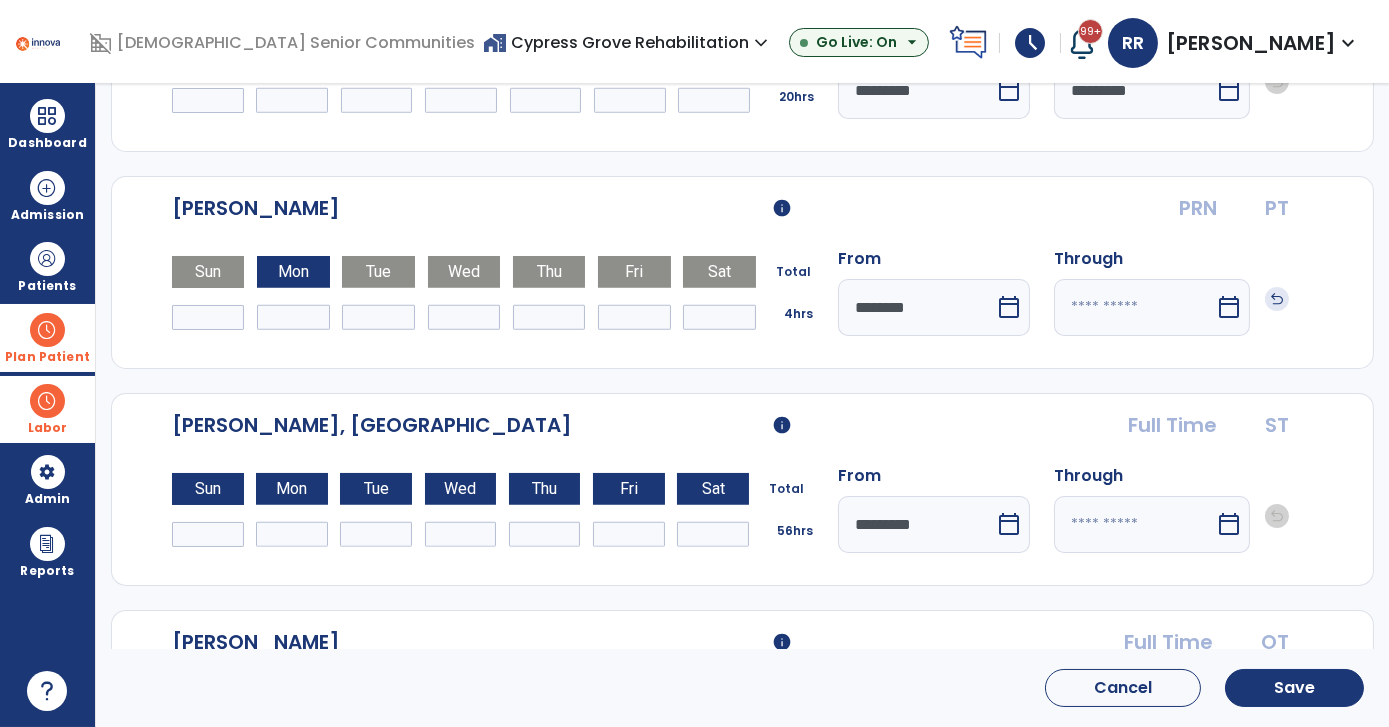type on "*" 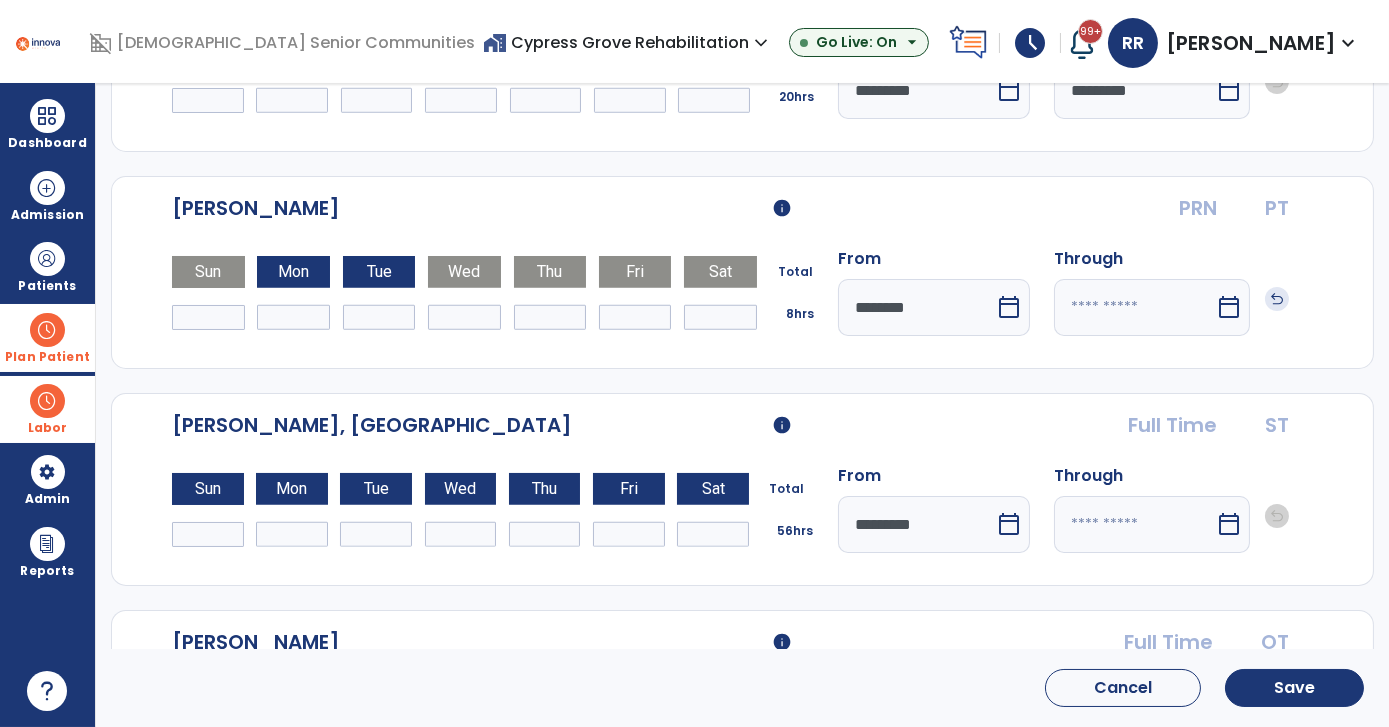 type on "*" 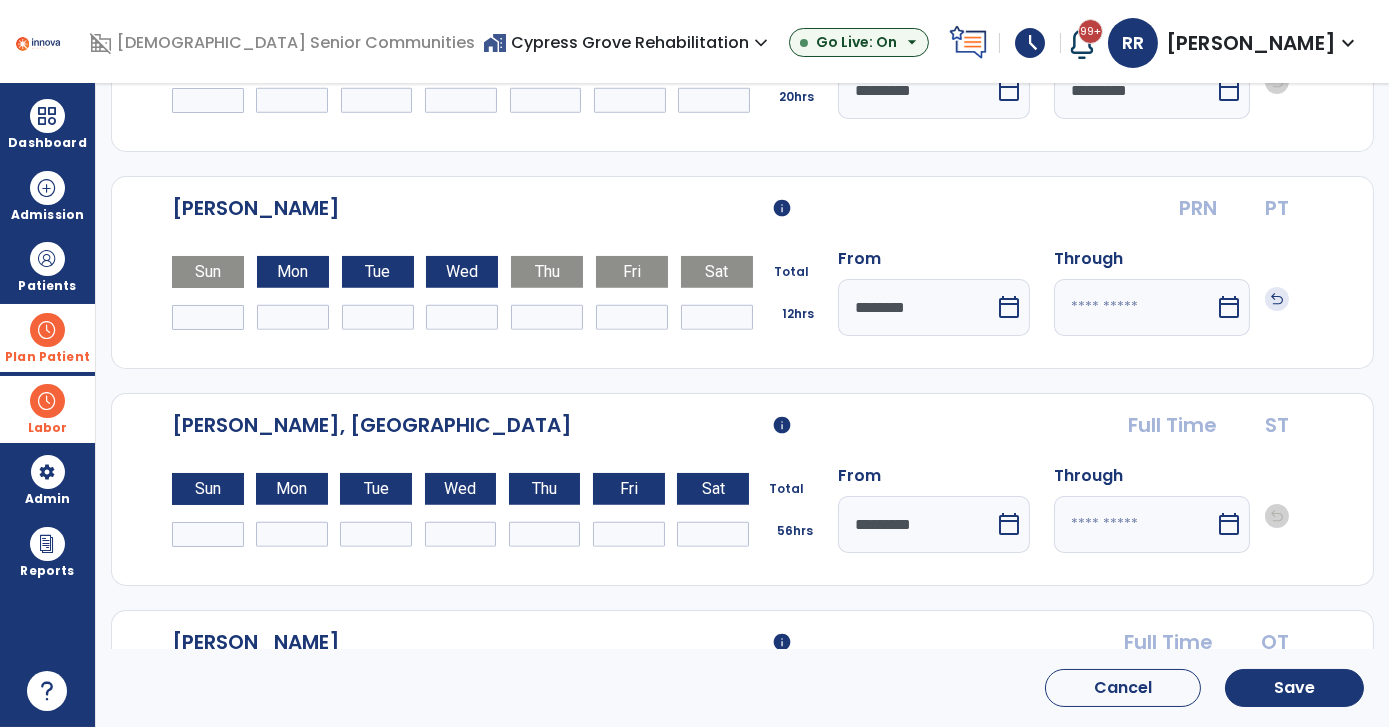 type on "*" 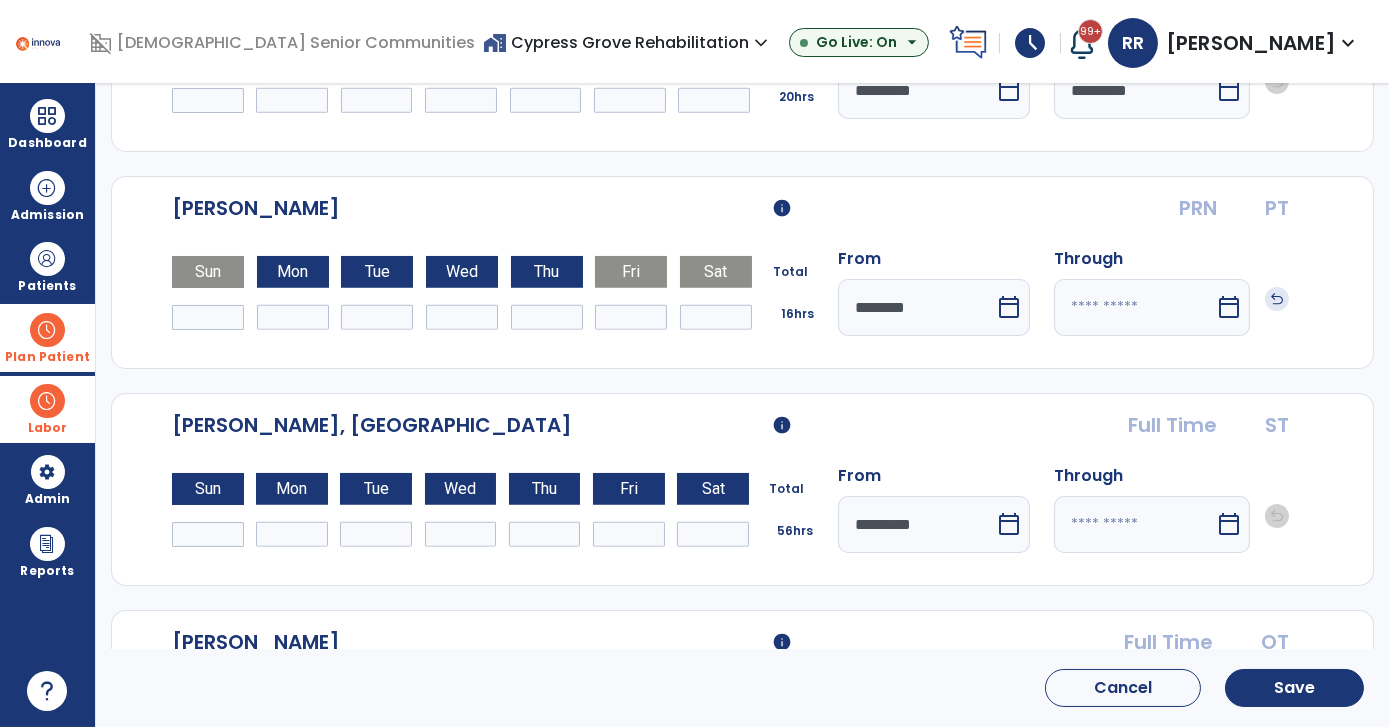 type on "*" 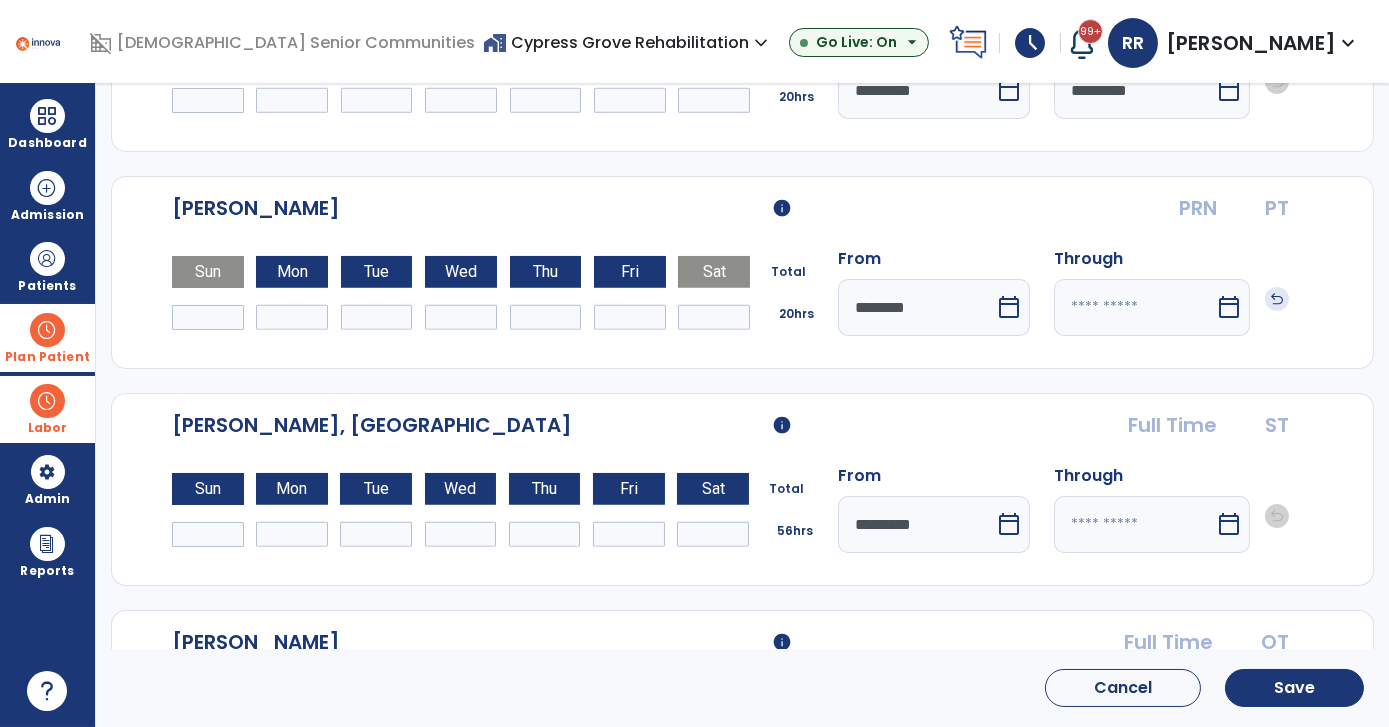 type on "*" 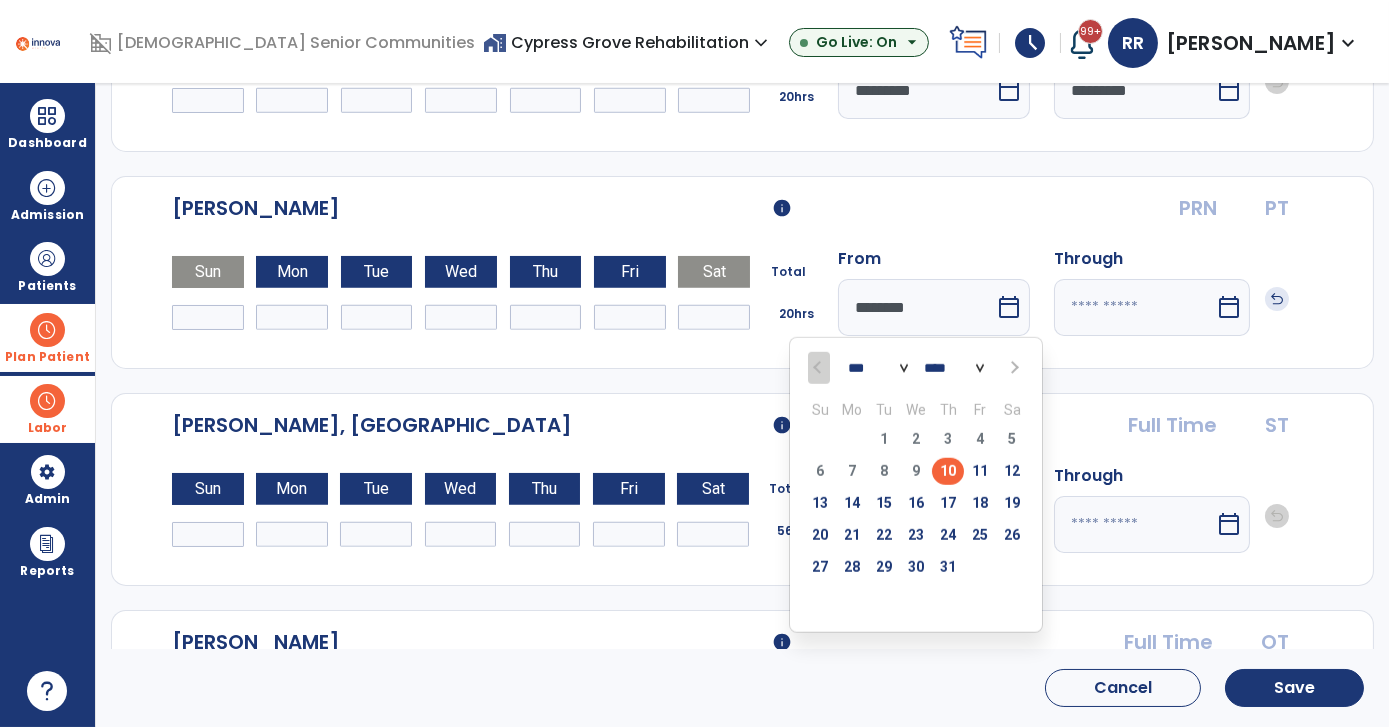 click on "10" at bounding box center [948, 471] 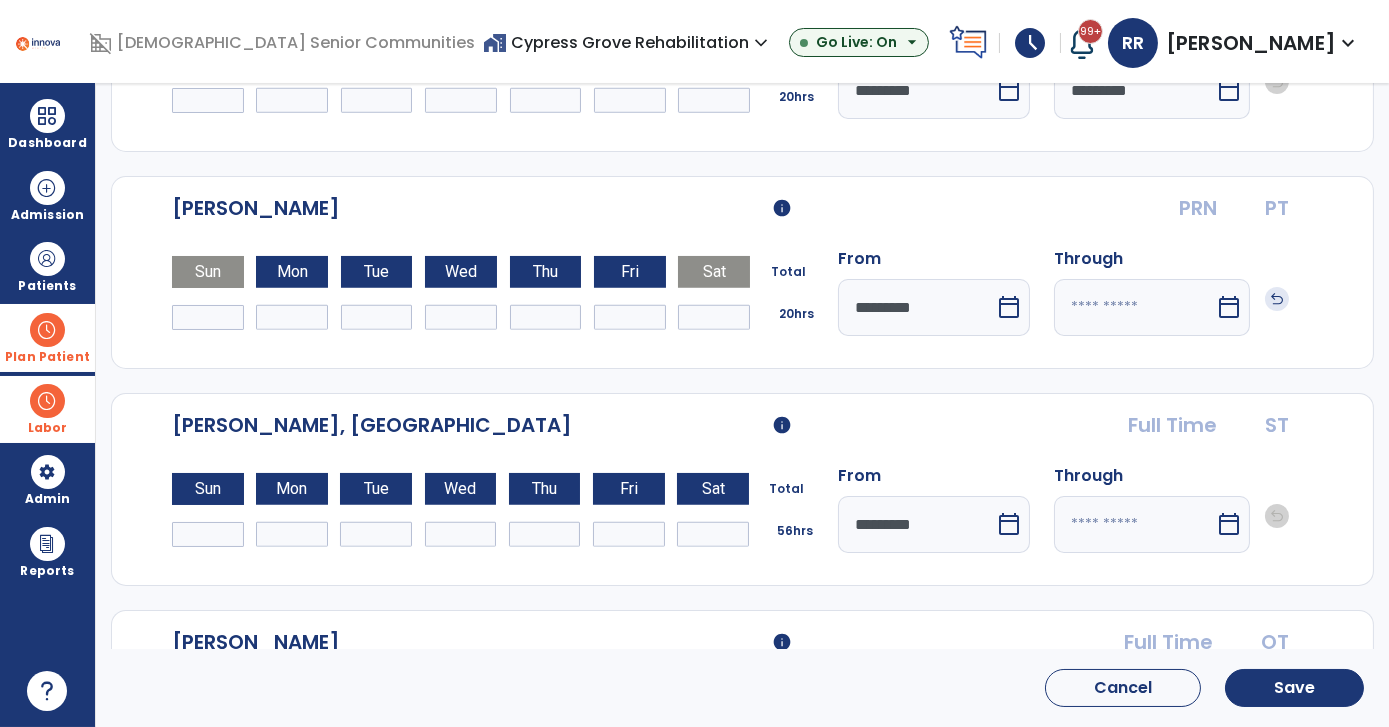click on "calendar_today" at bounding box center (1229, 307) 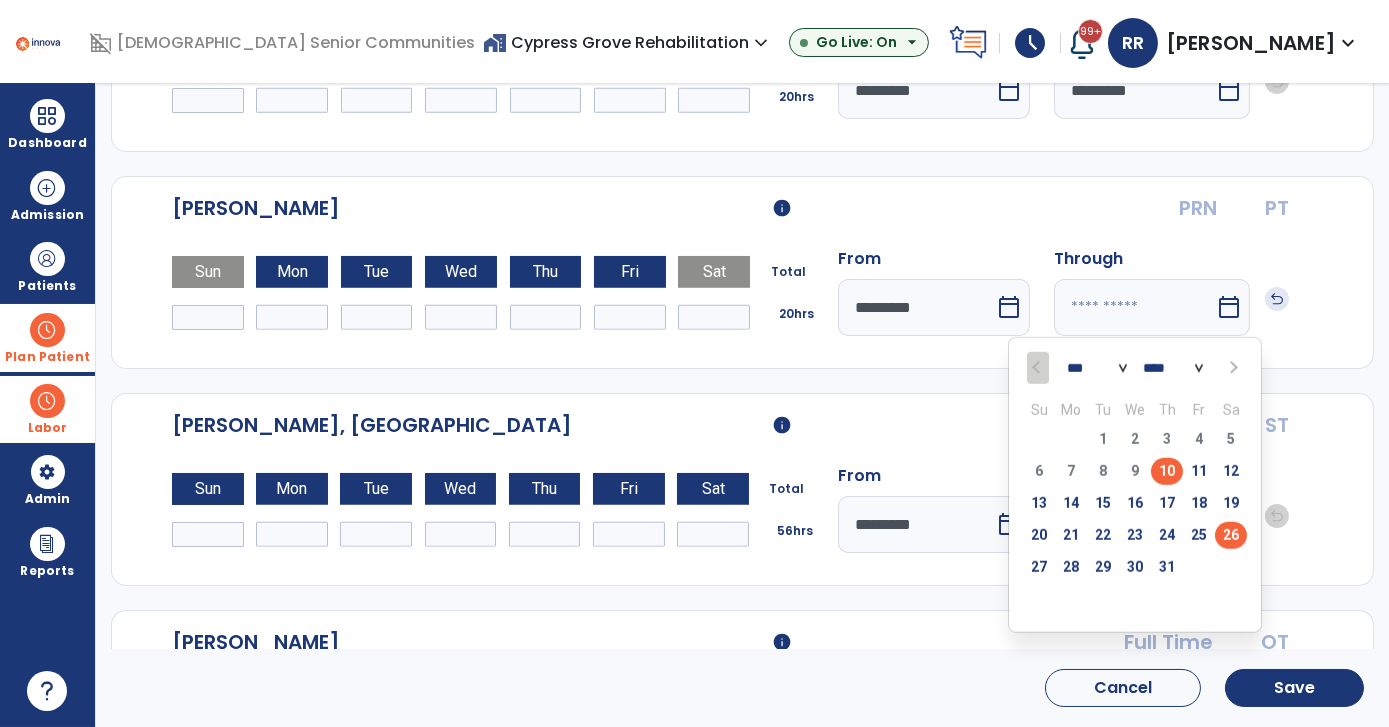 click on "26" at bounding box center (1231, 535) 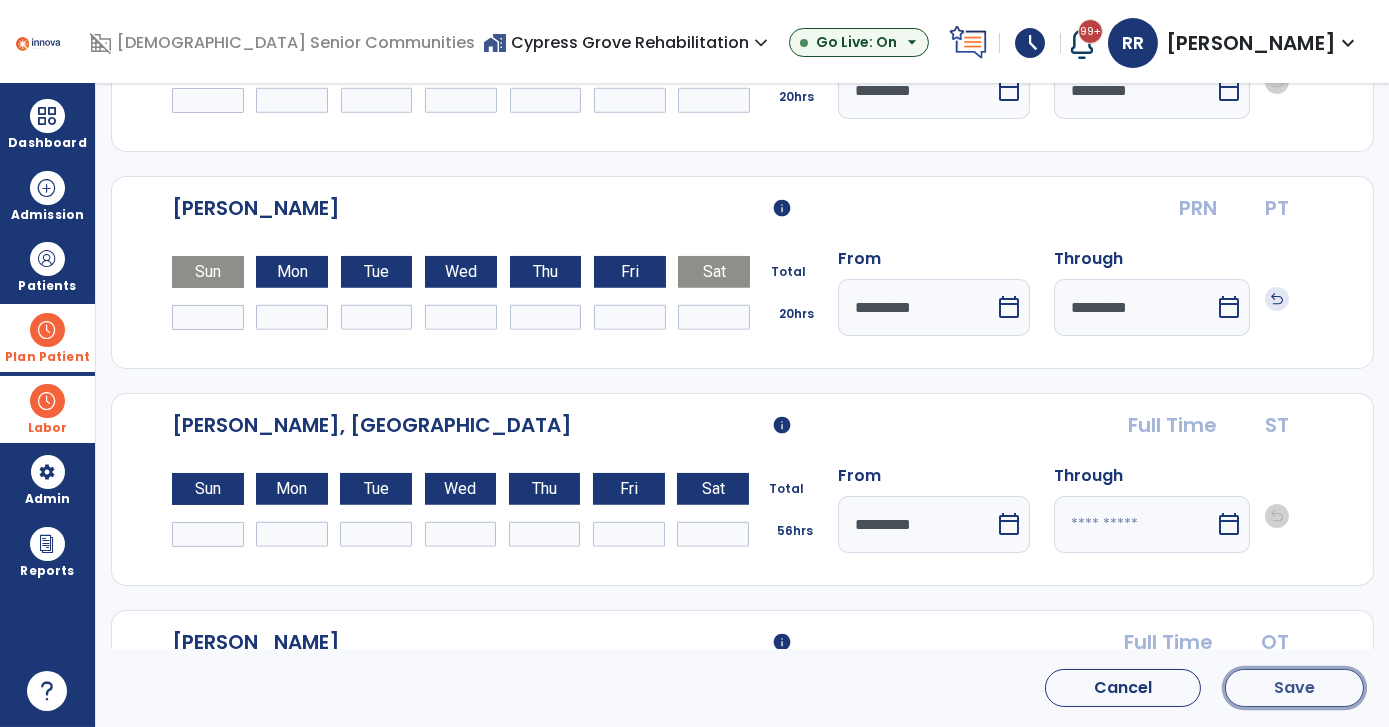 click on "Save" at bounding box center (1294, 688) 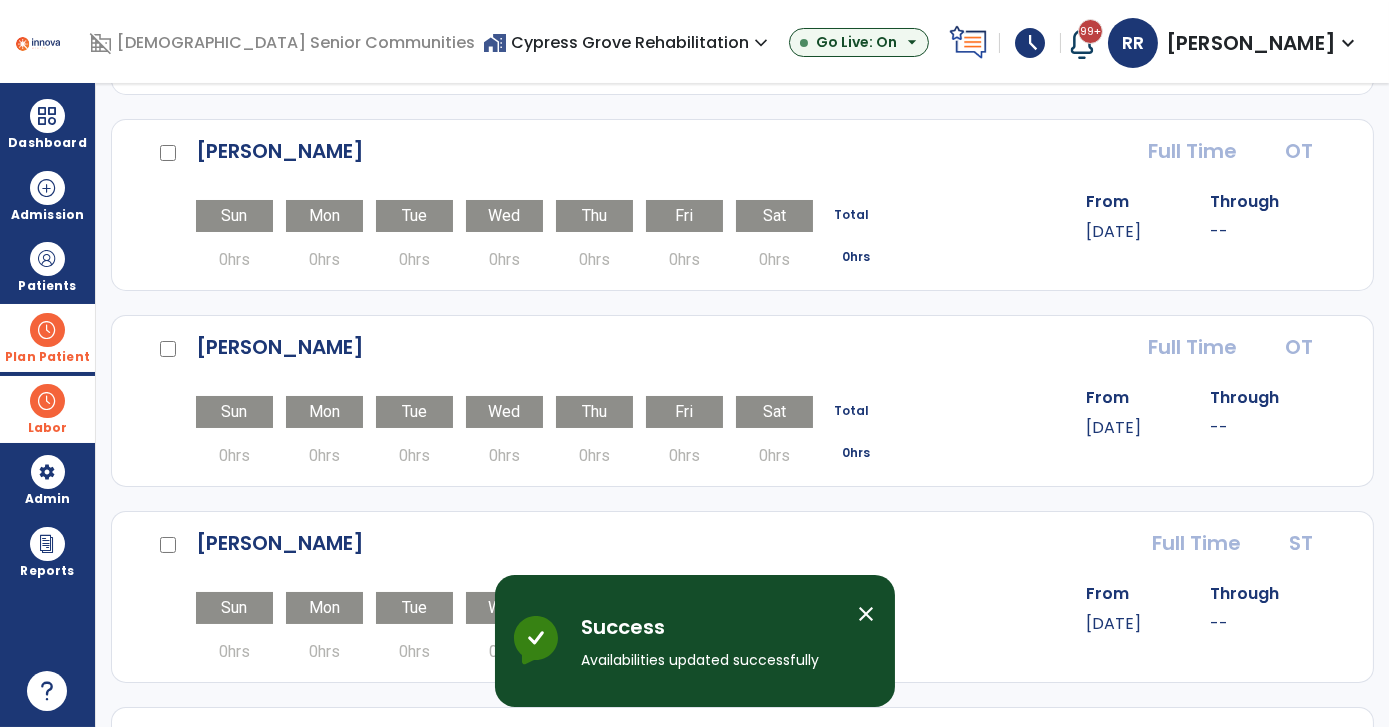scroll, scrollTop: 0, scrollLeft: 0, axis: both 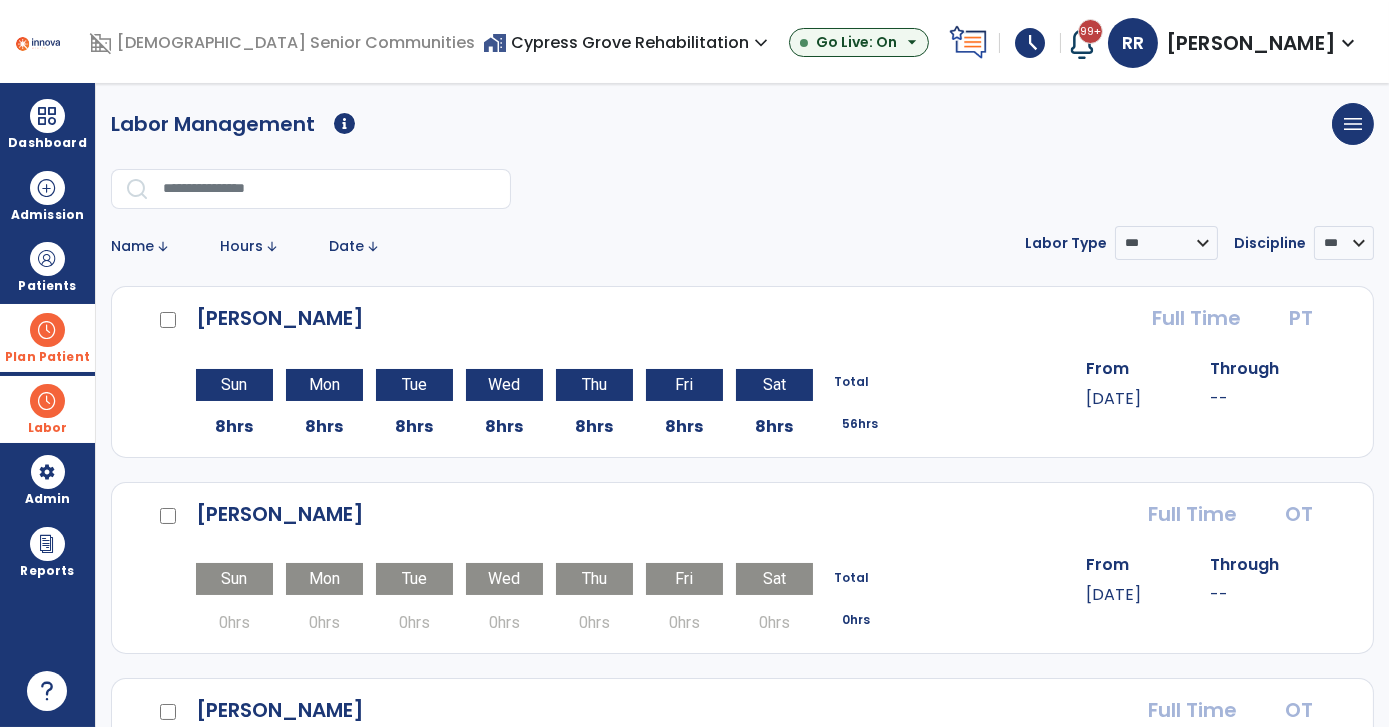 click at bounding box center (47, 330) 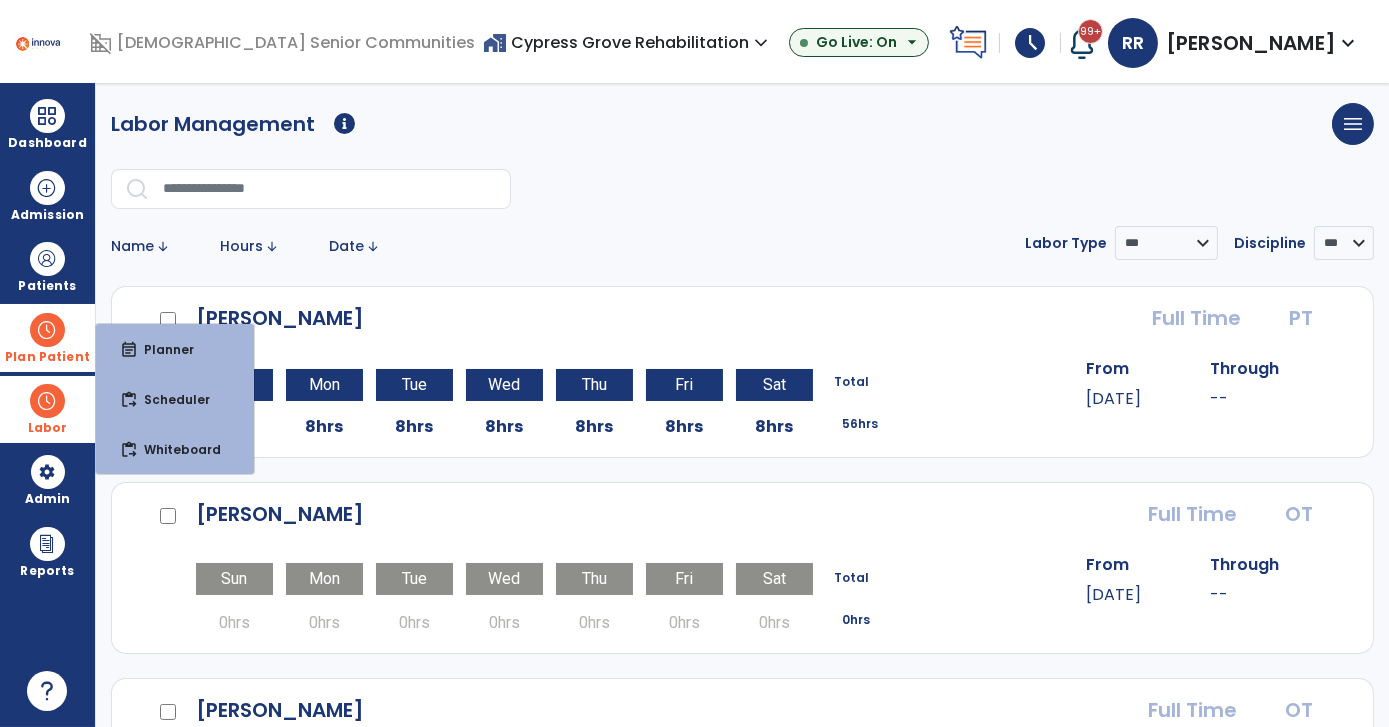 click at bounding box center (47, 330) 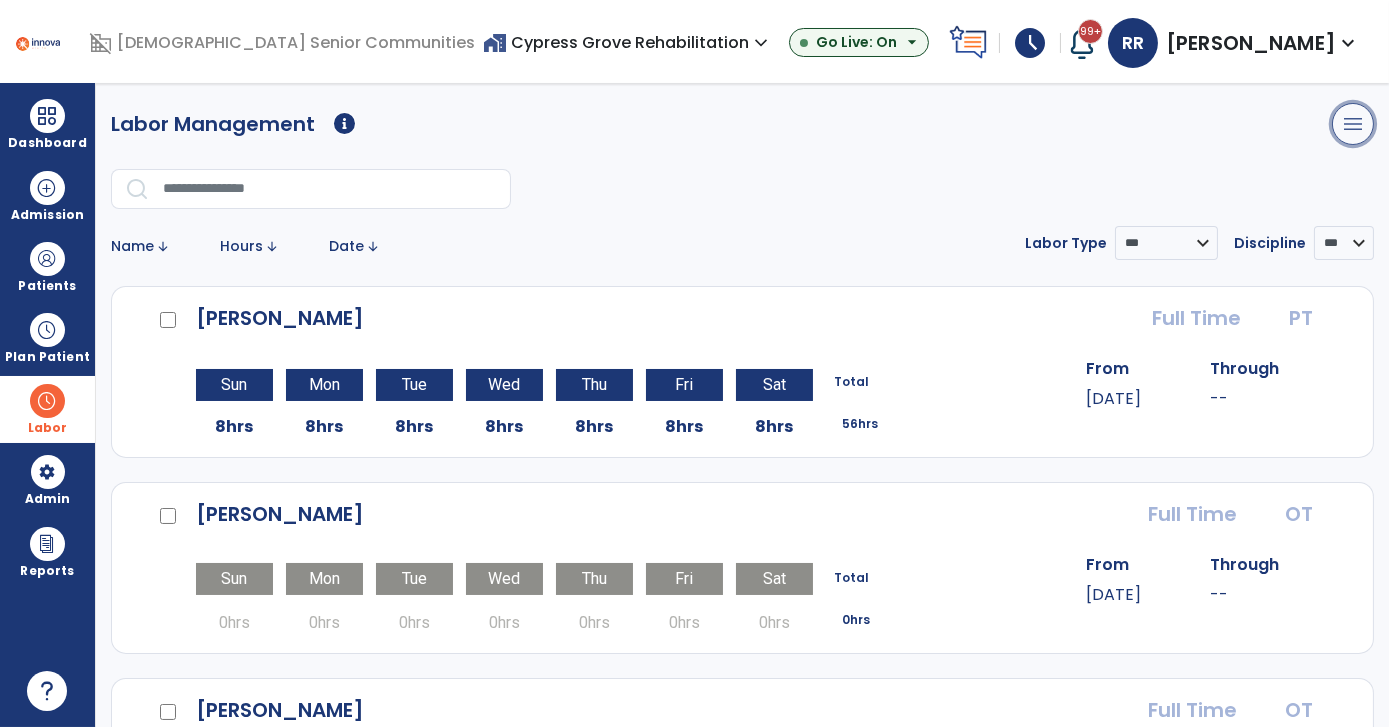 click on "menu" at bounding box center [1353, 124] 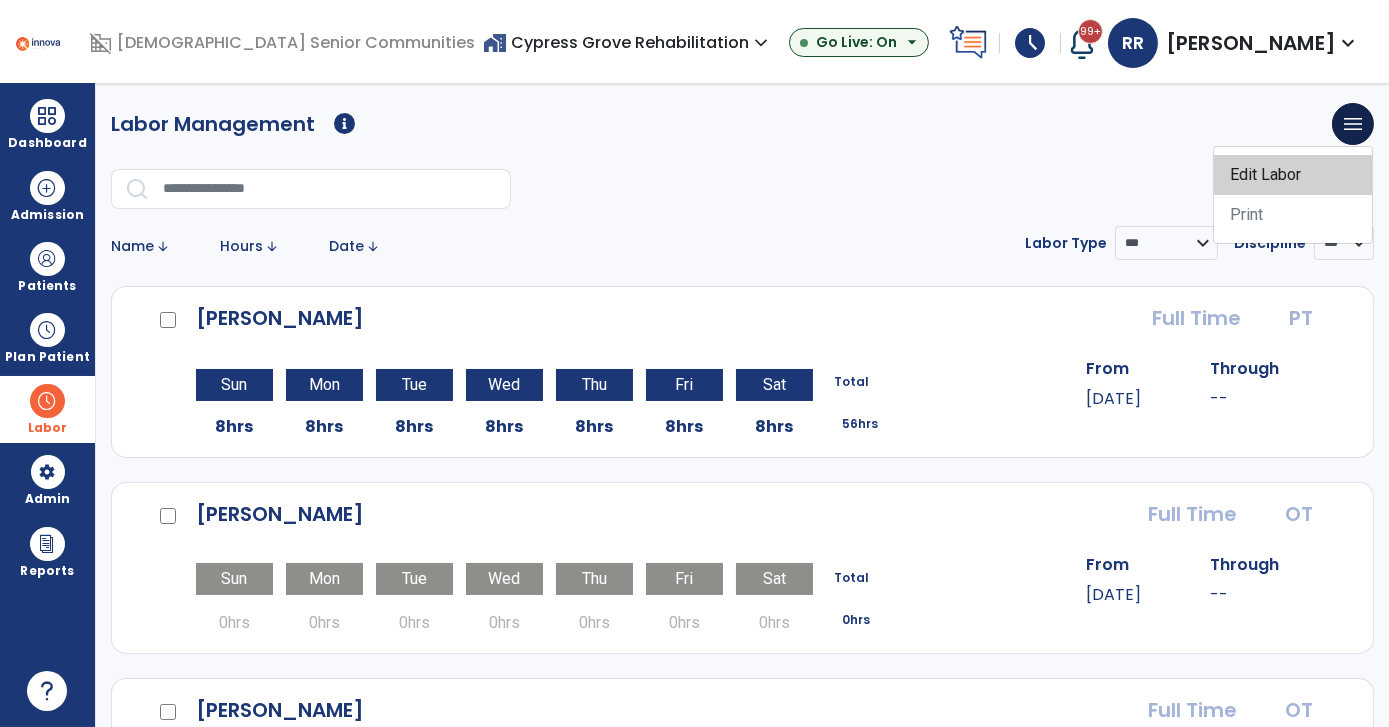 click on "Edit Labor" at bounding box center (1293, 175) 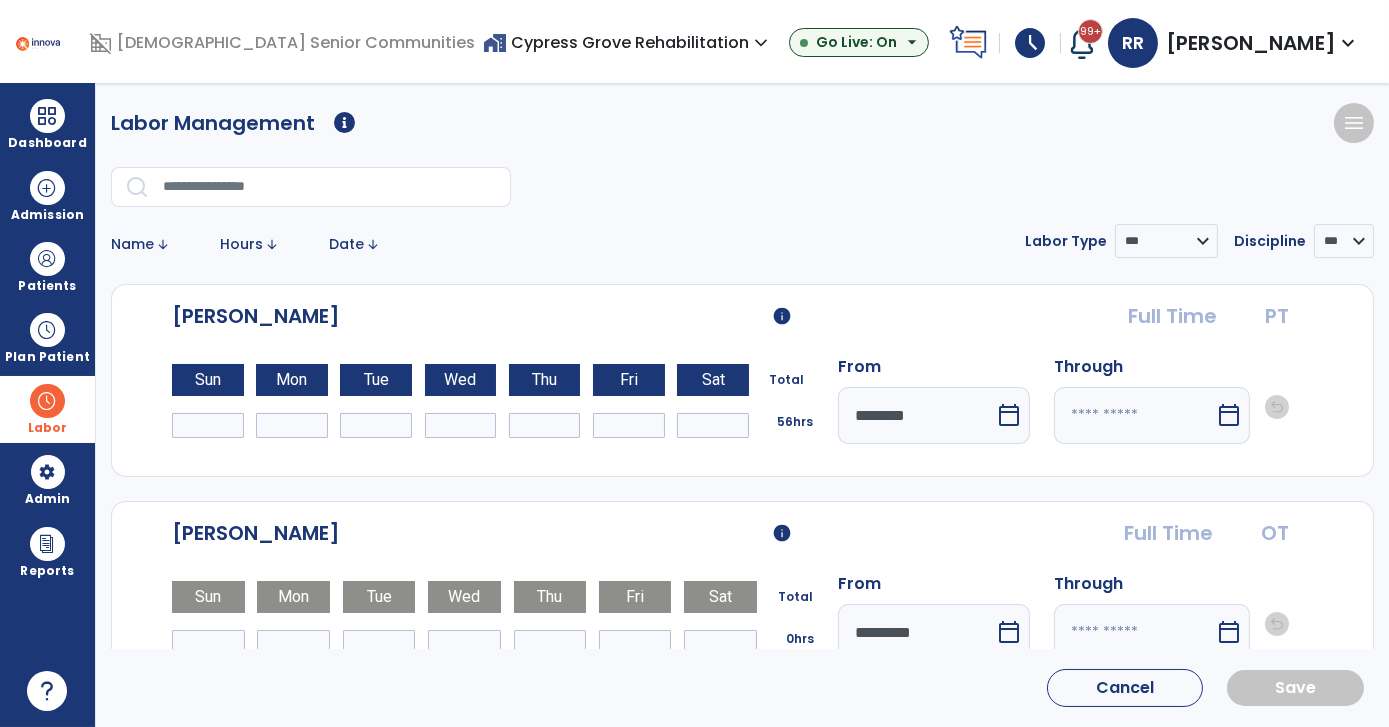drag, startPoint x: 296, startPoint y: 423, endPoint x: 269, endPoint y: 434, distance: 29.15476 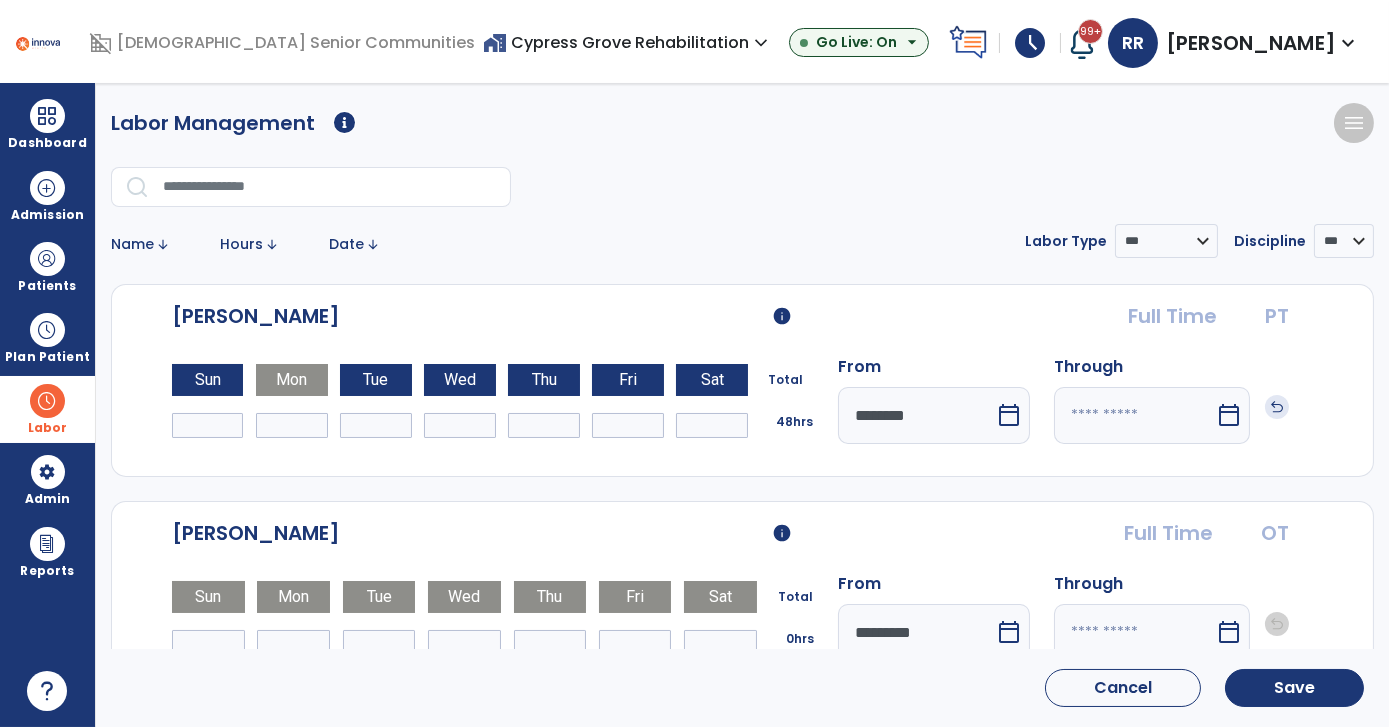 type on "*" 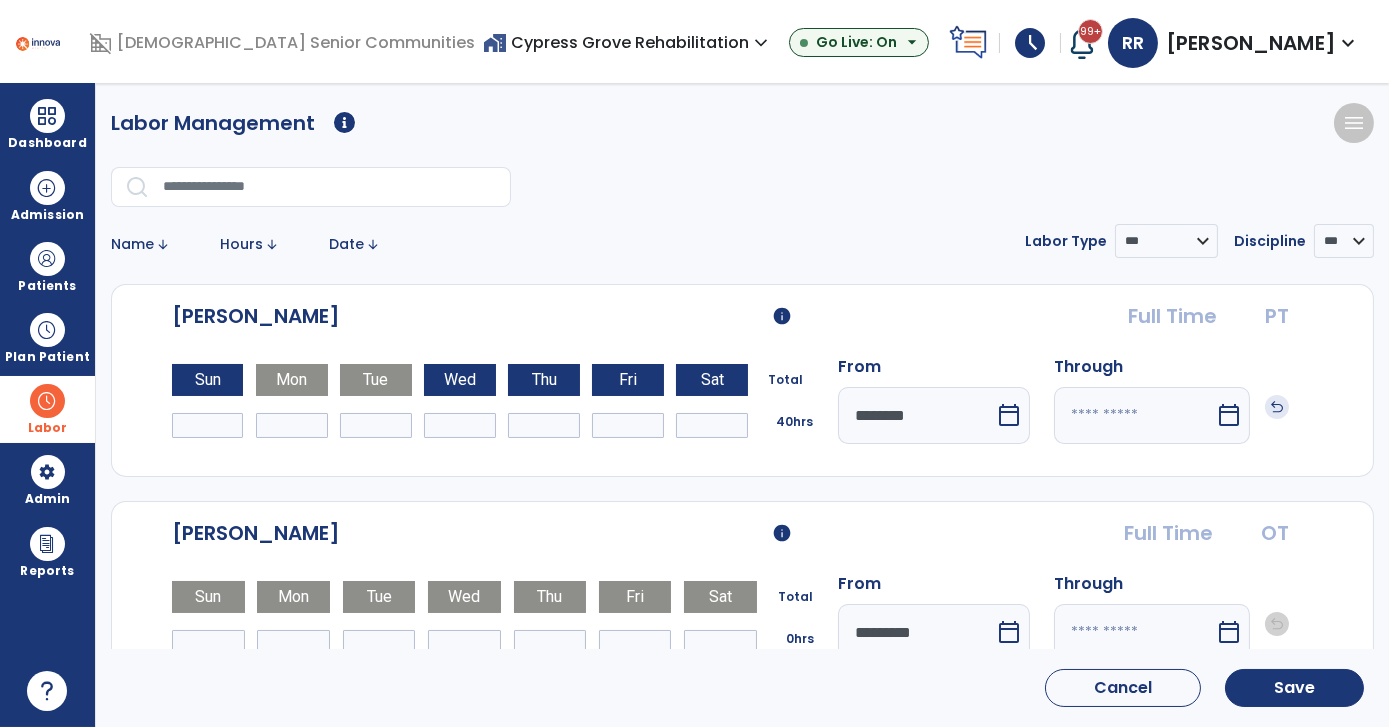 type on "*" 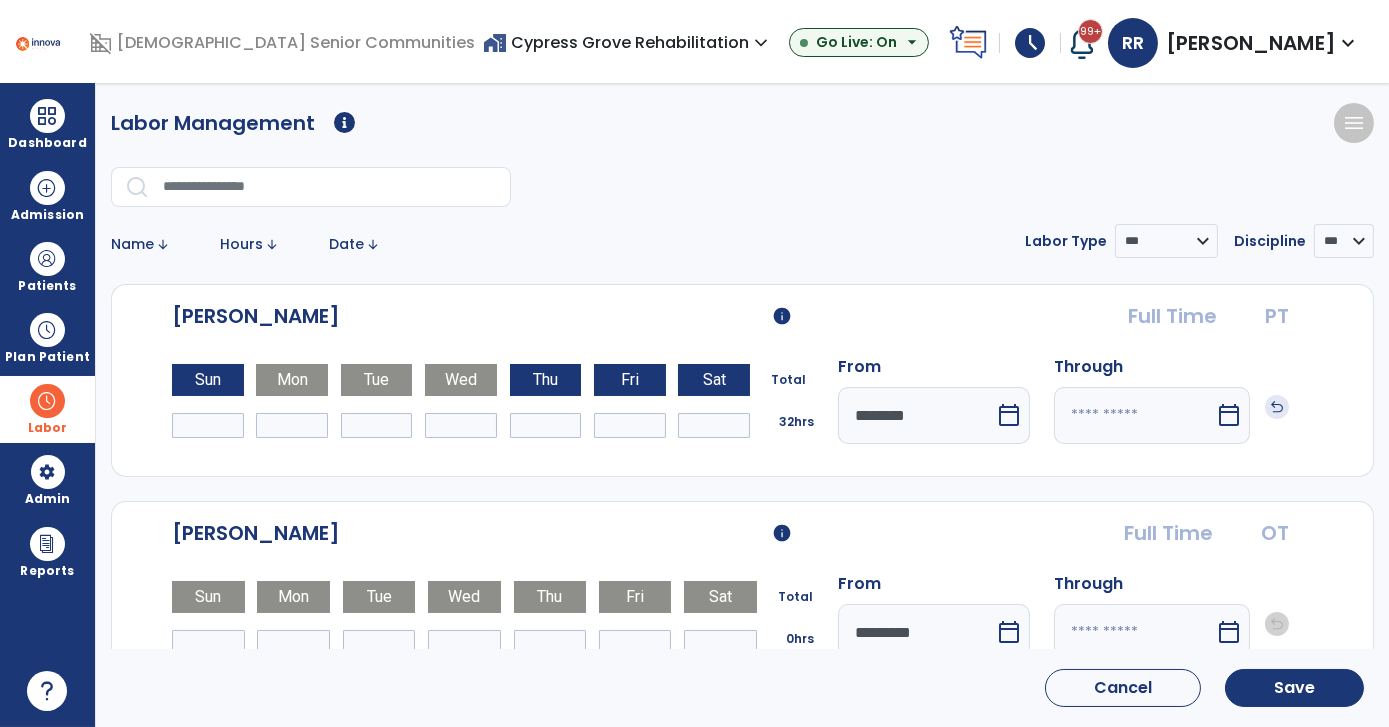 type on "*" 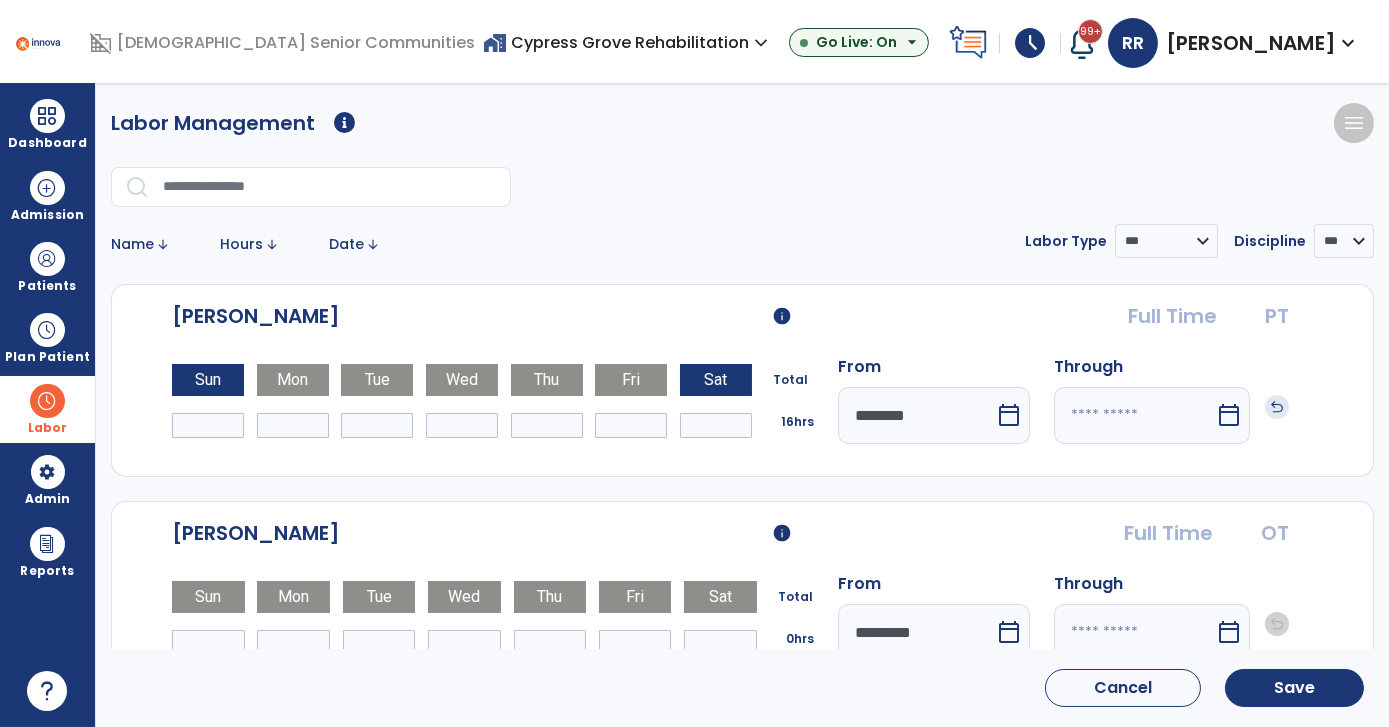 type on "*" 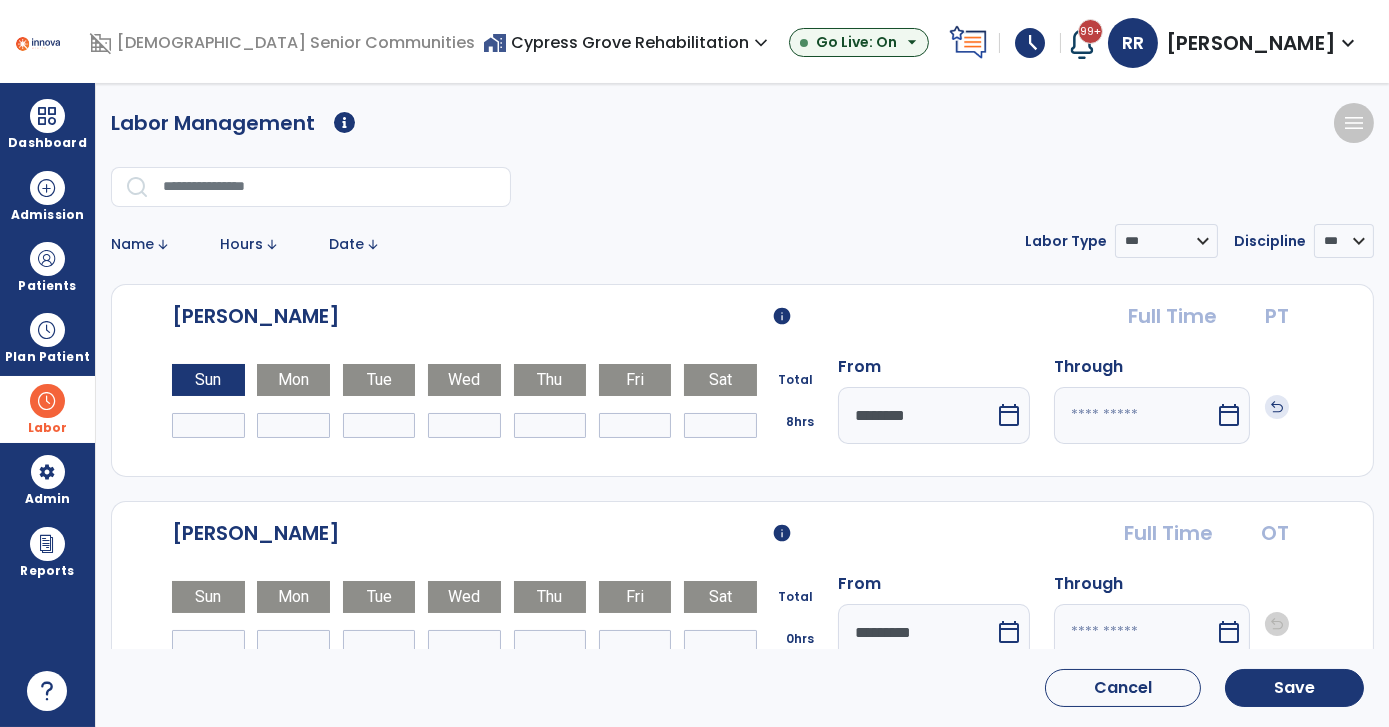 type on "*" 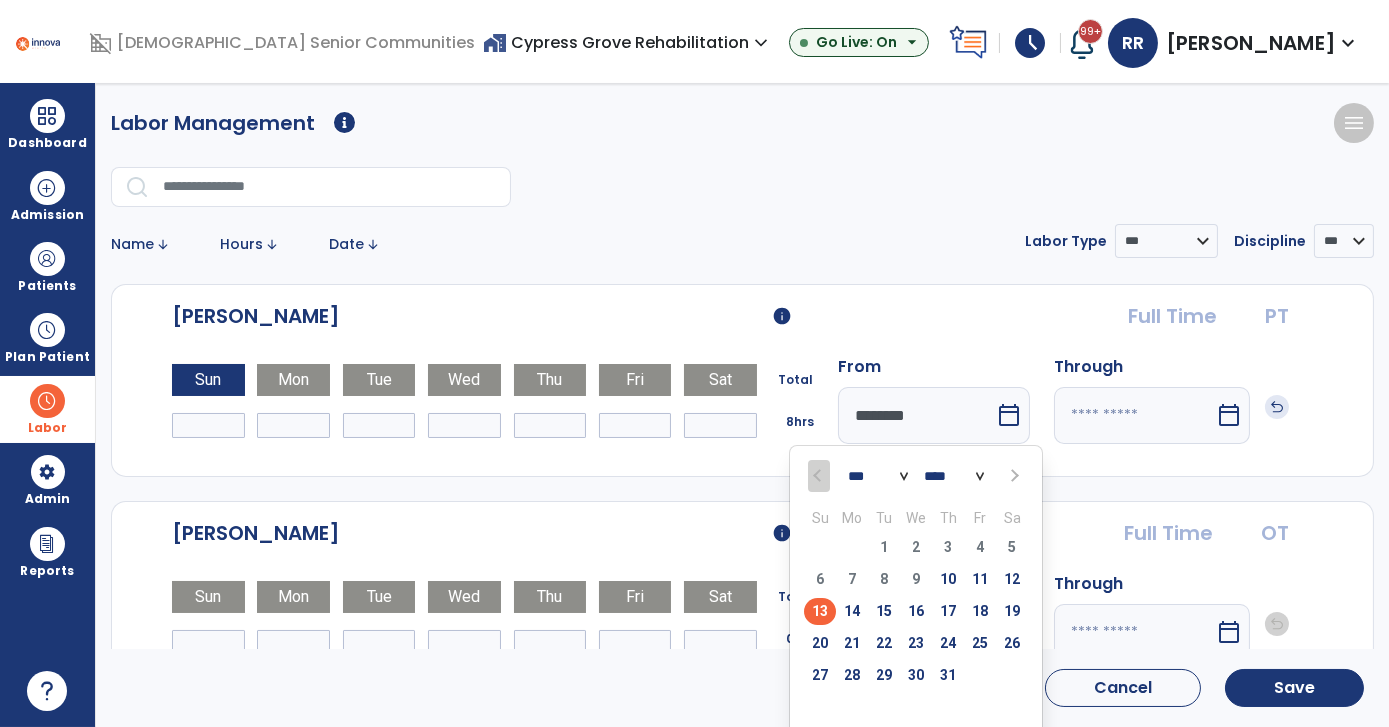 click on "13   14   15   16   17   18   19" at bounding box center (916, 614) 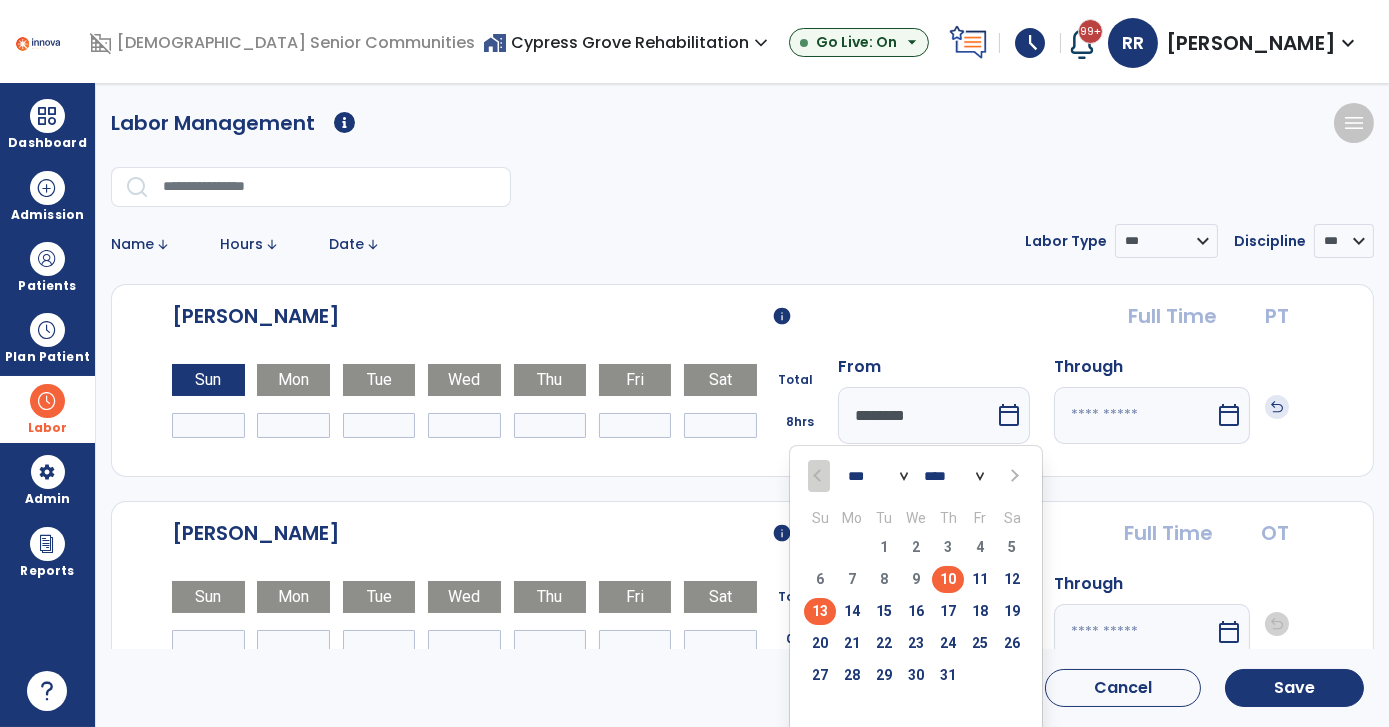 click on "13" at bounding box center [820, 611] 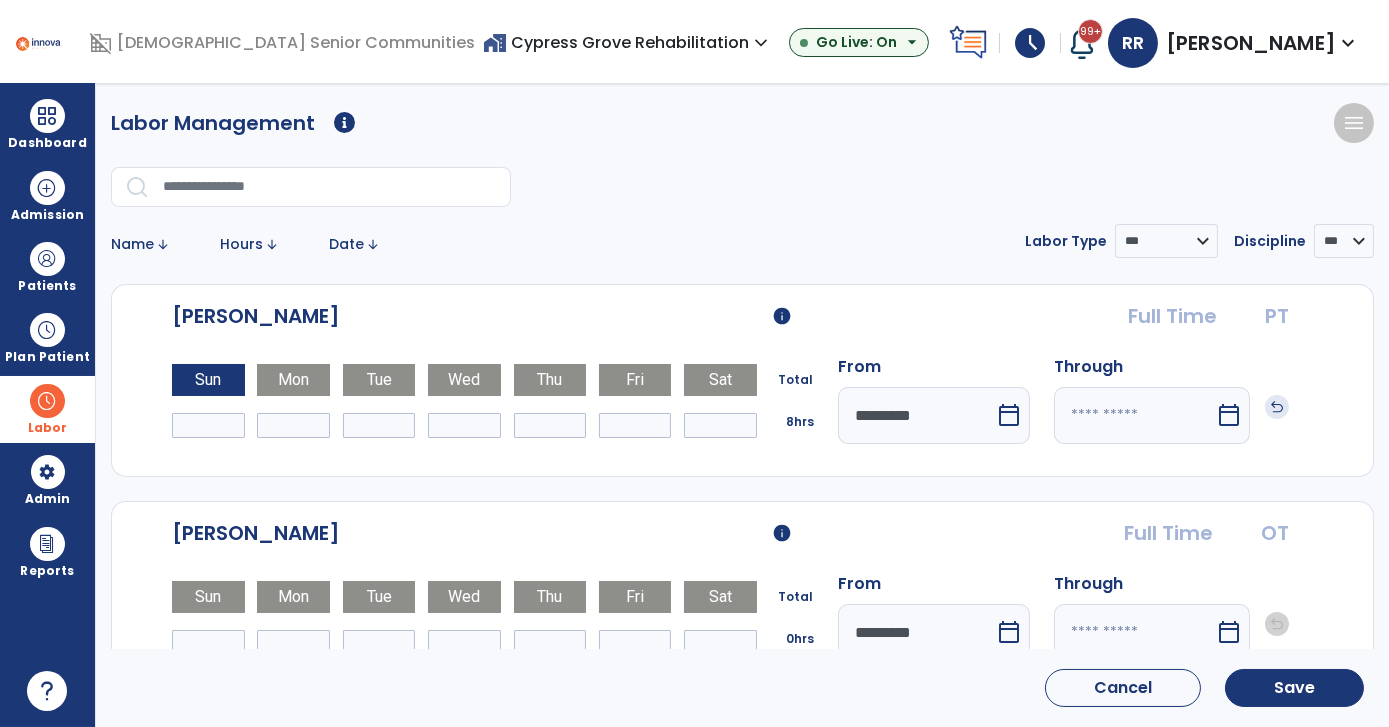click on "calendar_today" at bounding box center [1229, 415] 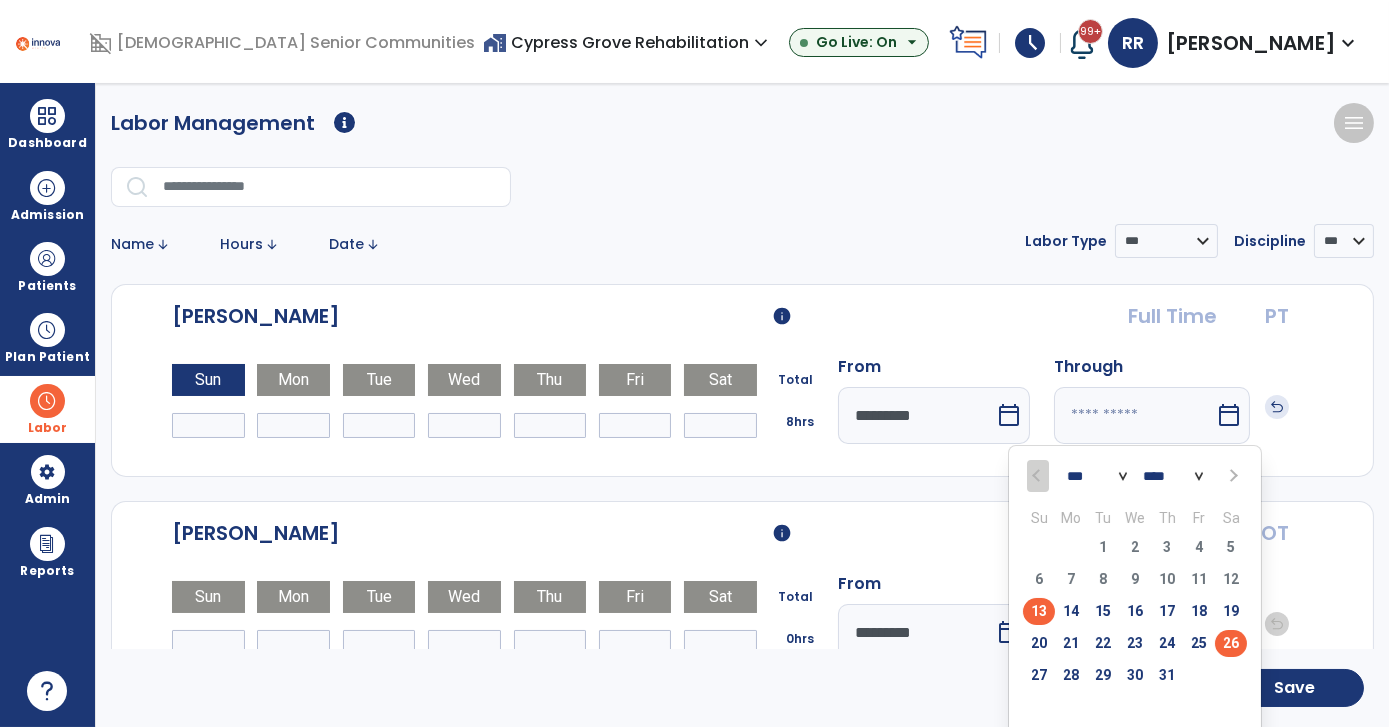 click on "26" at bounding box center (1231, 643) 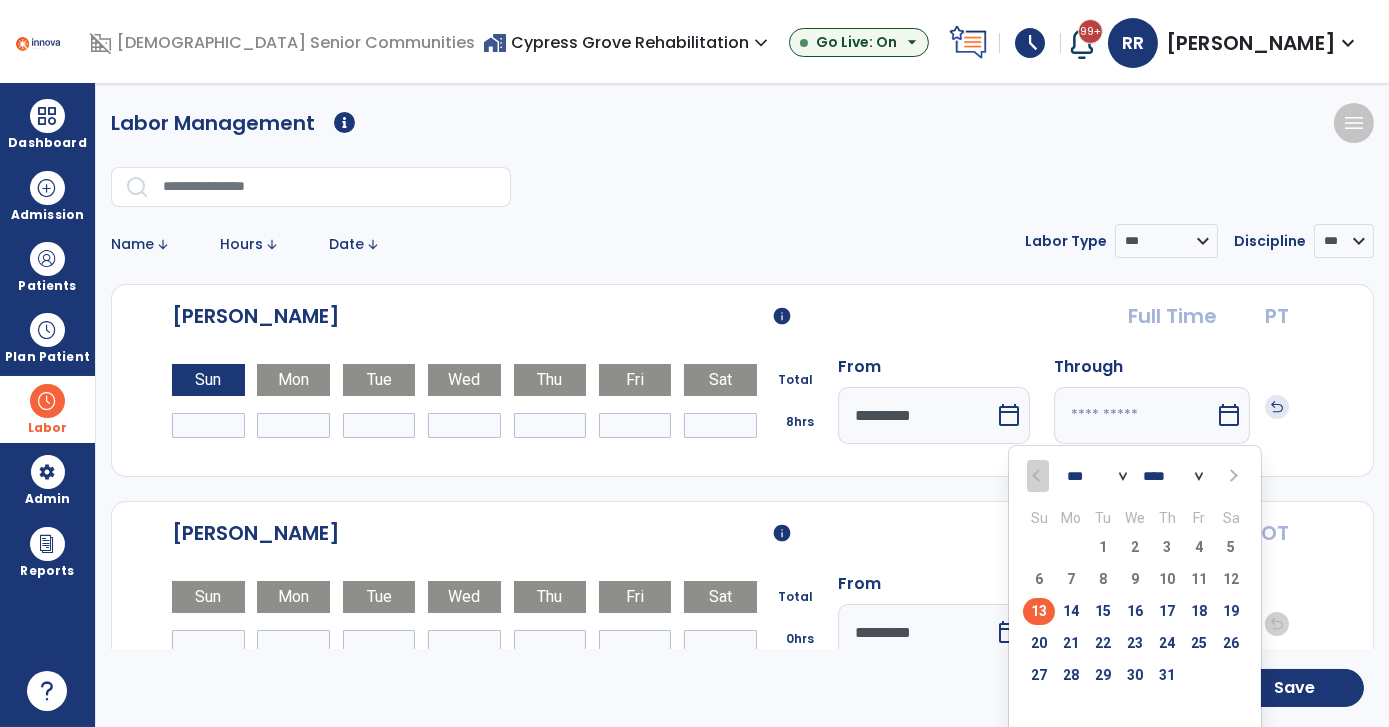 type on "*********" 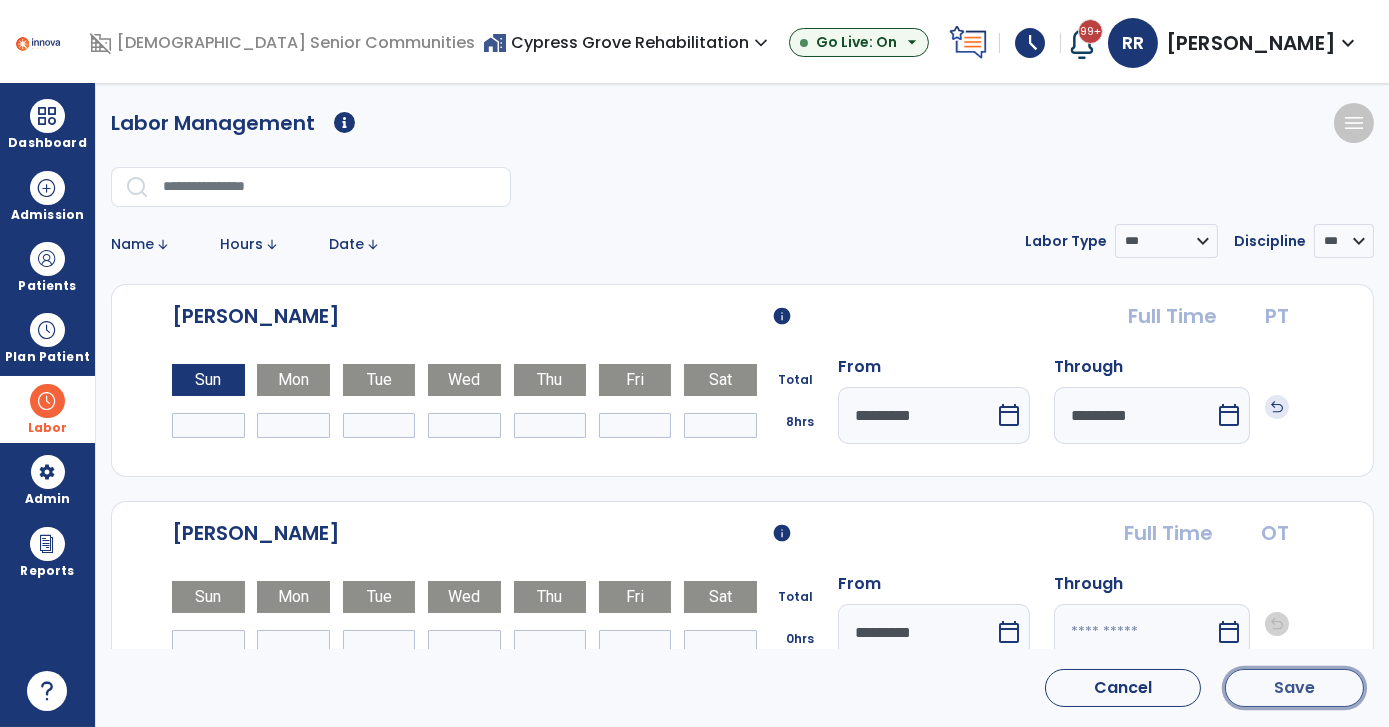 click on "Save" at bounding box center [1294, 688] 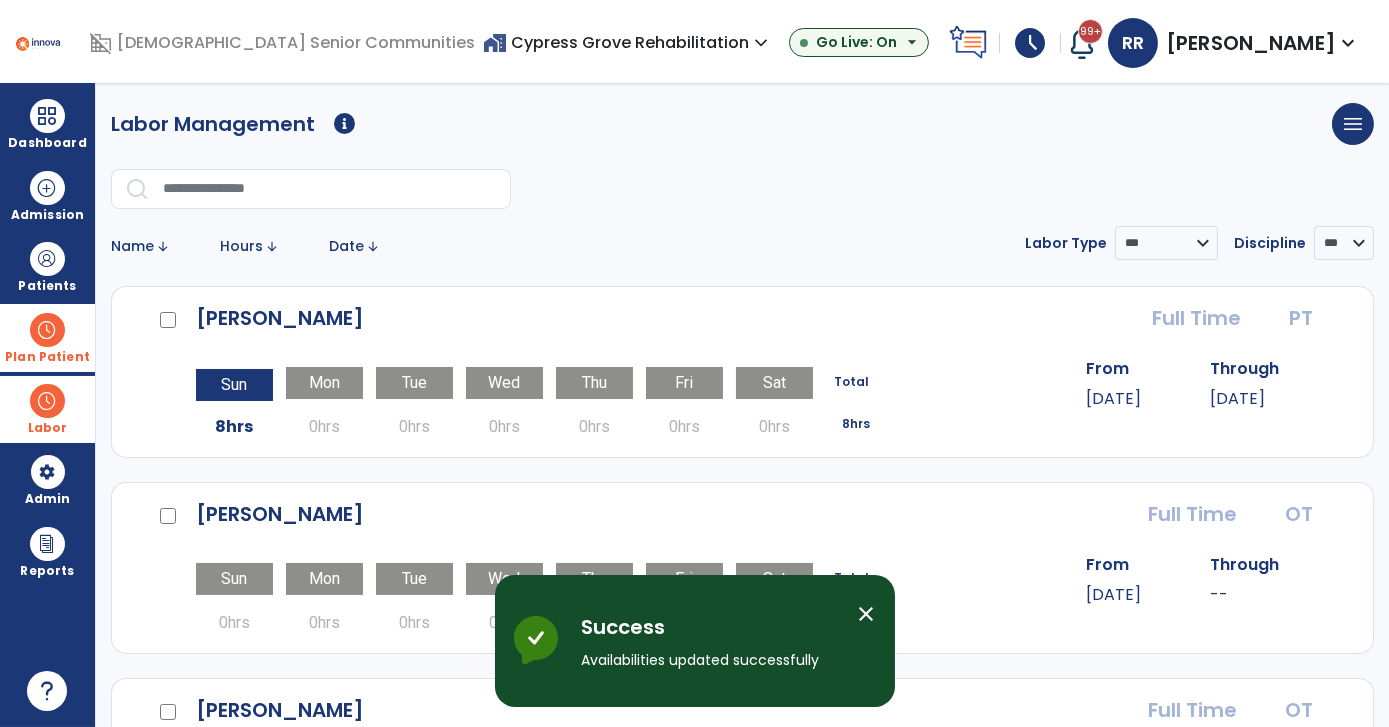 click at bounding box center (47, 330) 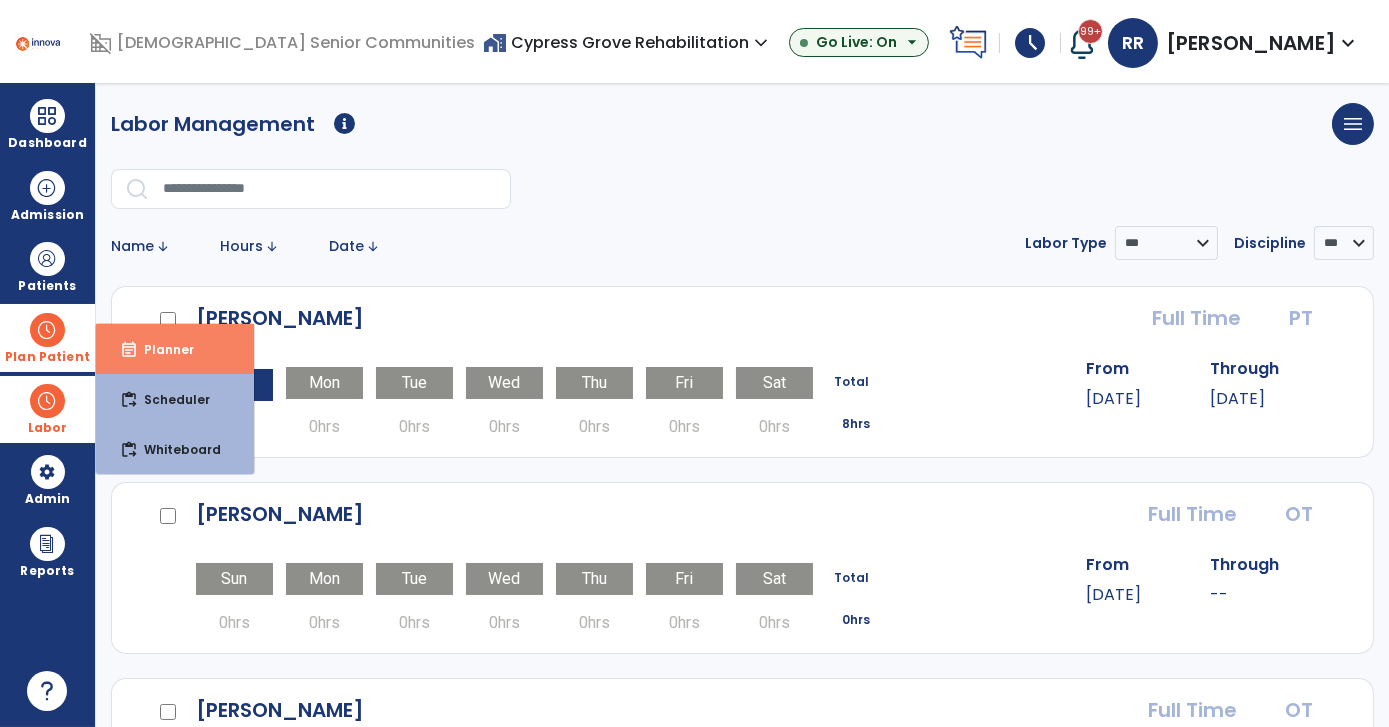 click on "event_note  Planner" at bounding box center [175, 349] 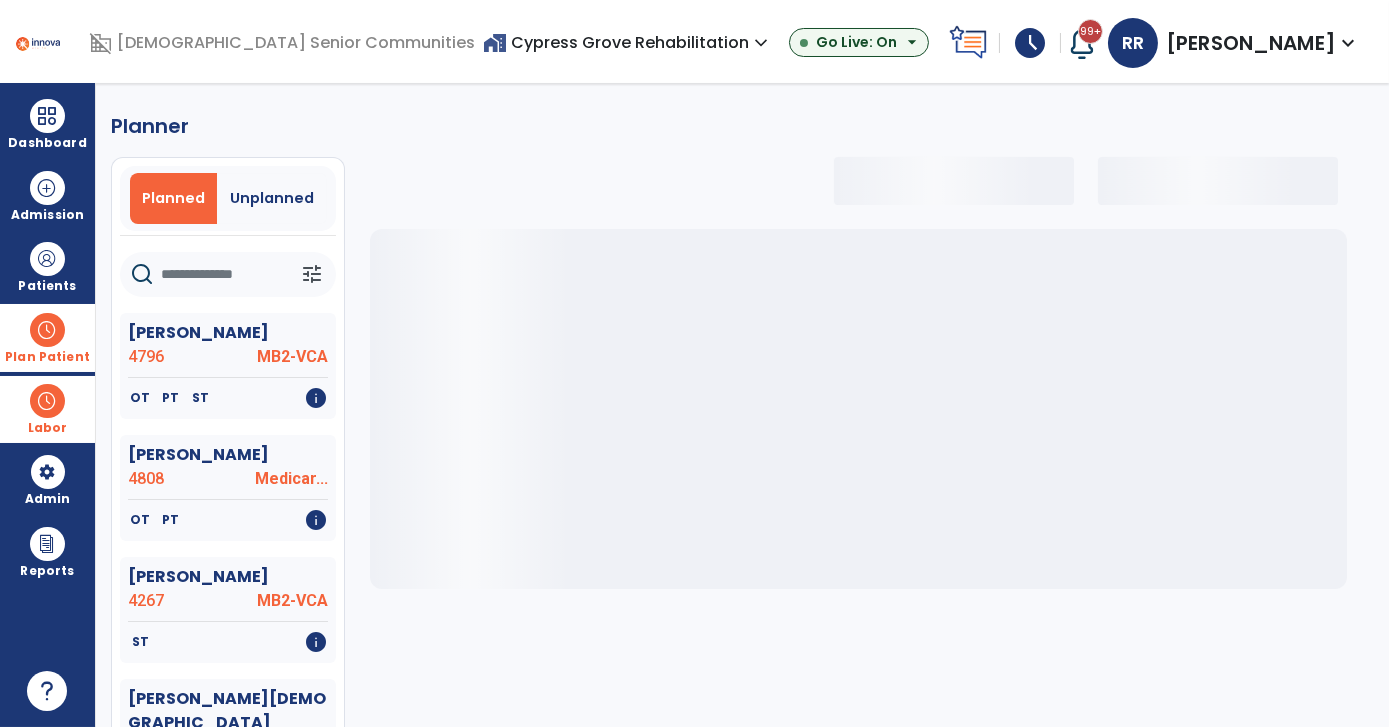 select on "***" 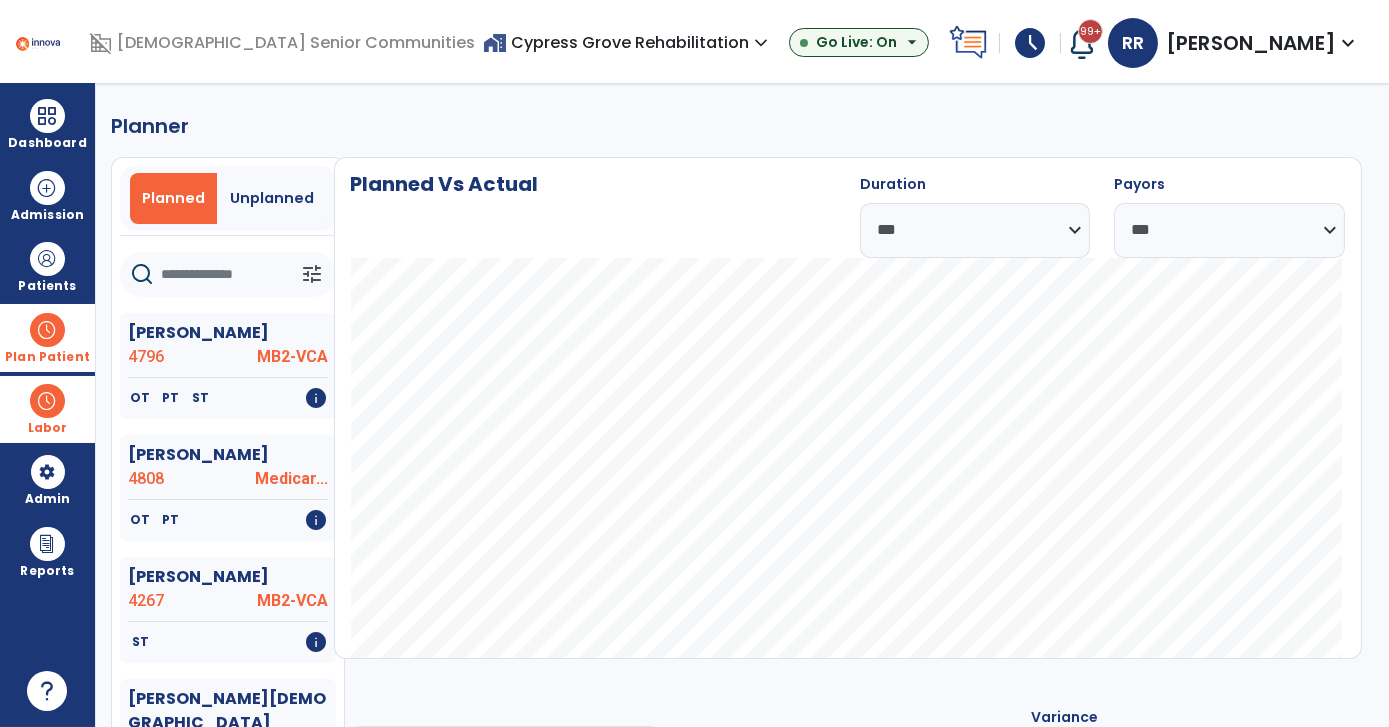 click at bounding box center (47, 330) 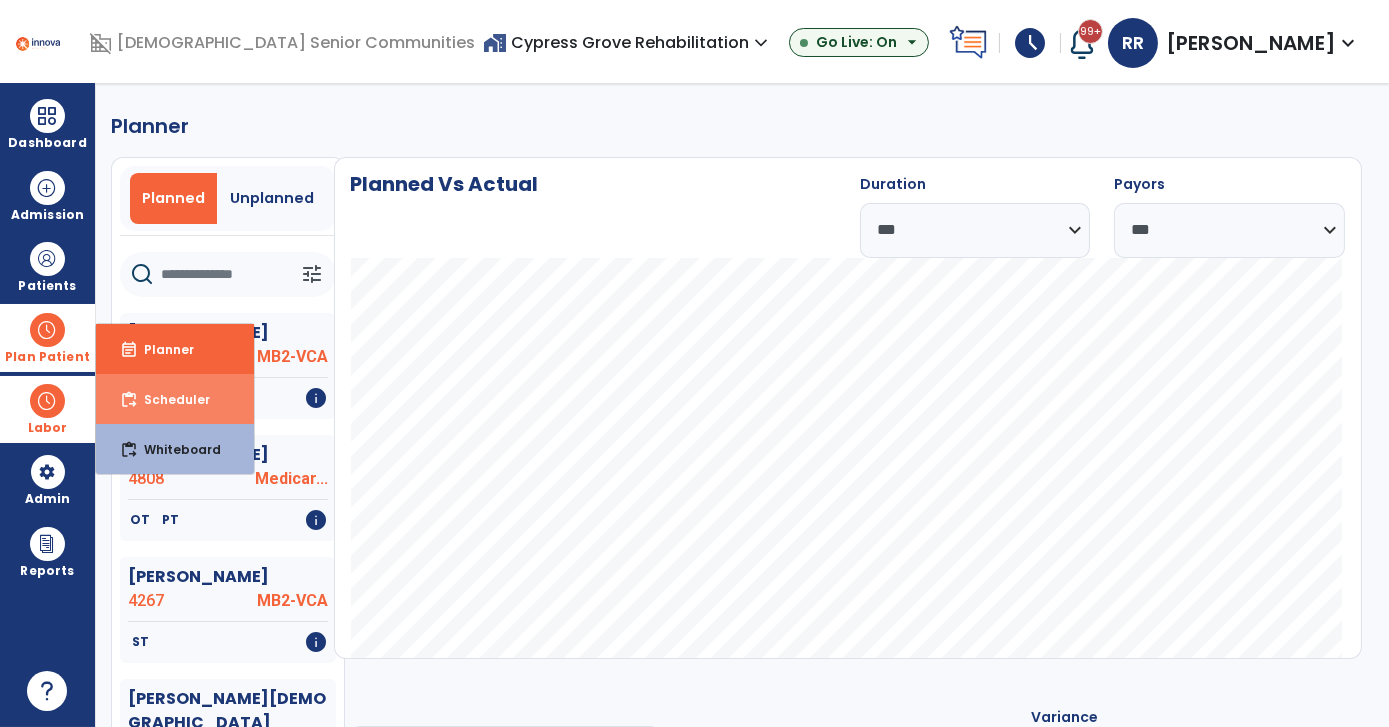 click on "content_paste_go  Scheduler" at bounding box center (175, 399) 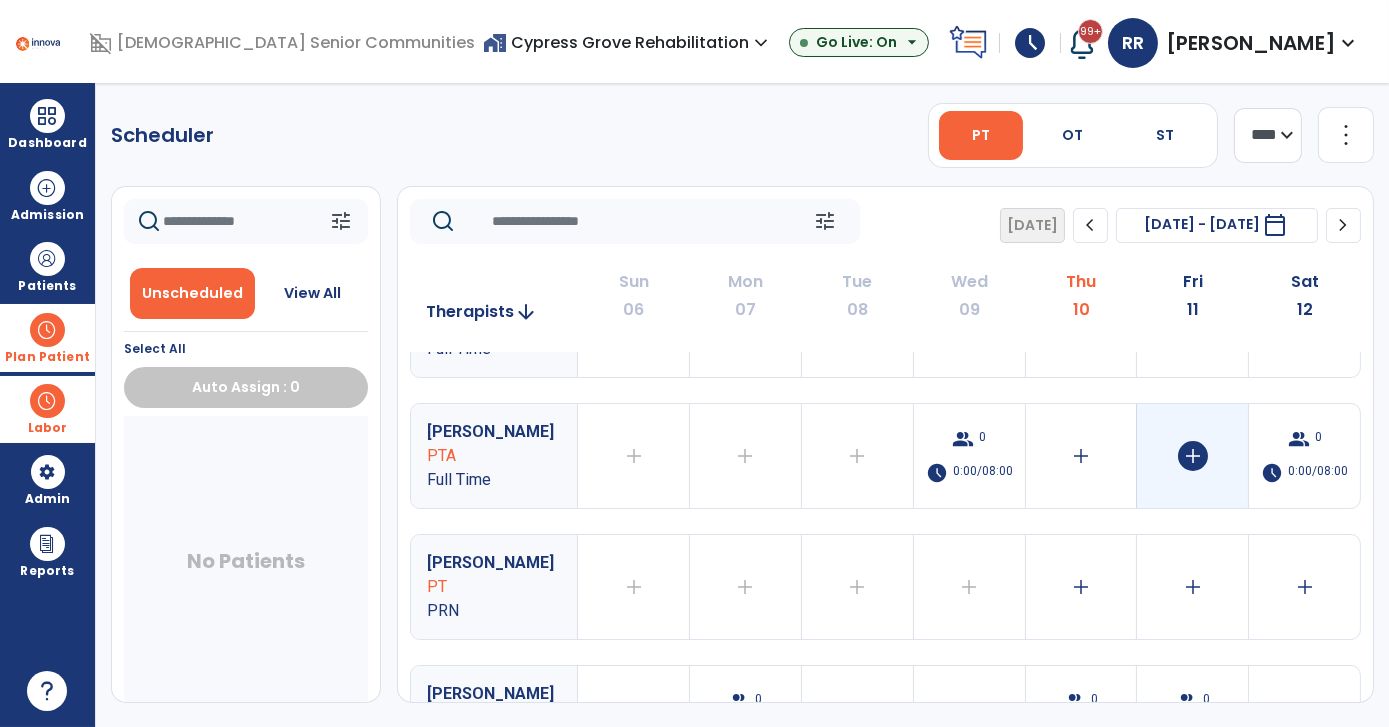 scroll, scrollTop: 146, scrollLeft: 0, axis: vertical 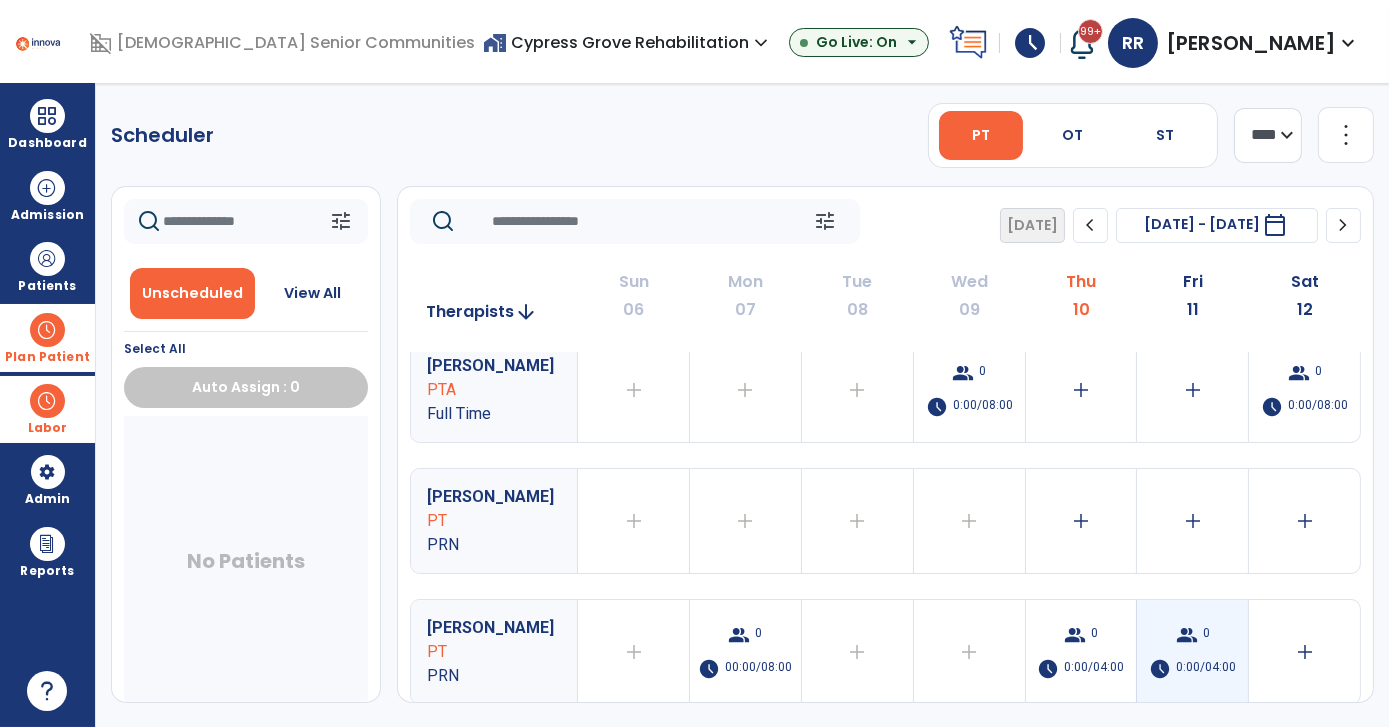click on "group  0  schedule  0:00/04:00" at bounding box center [1192, 652] 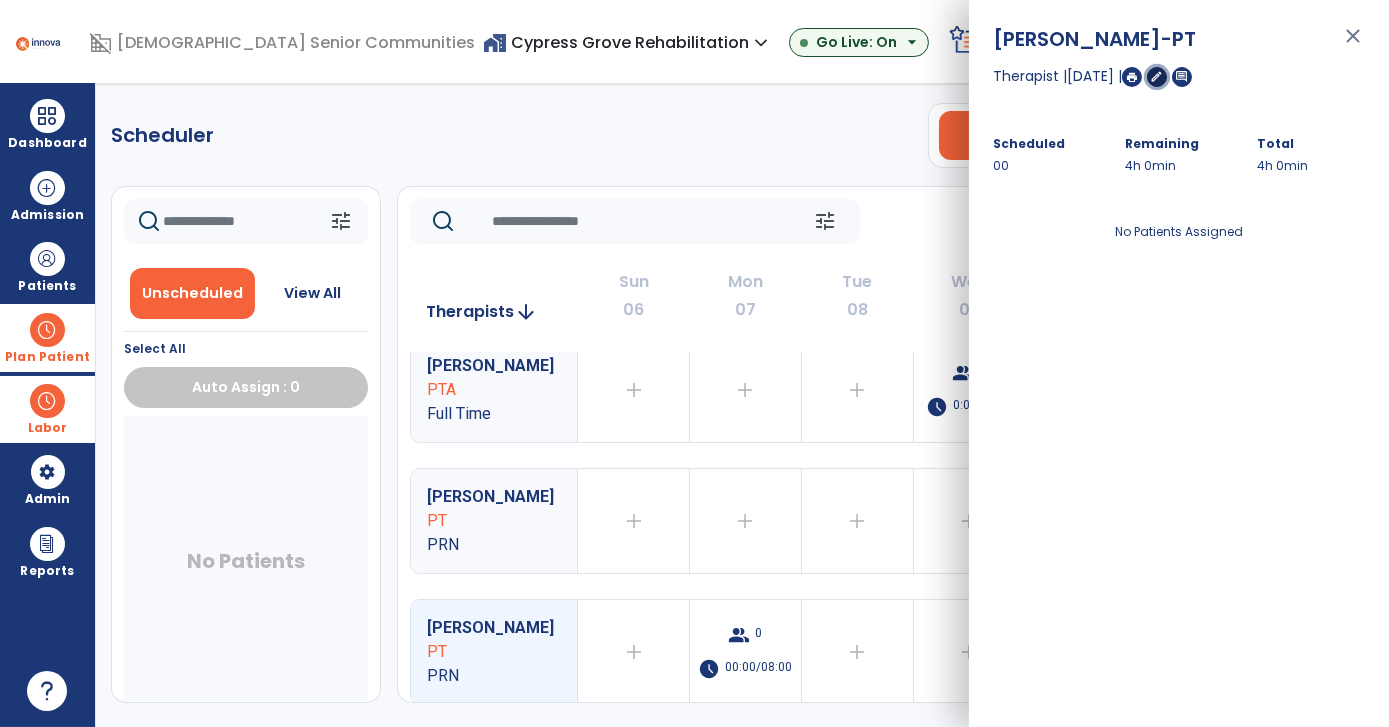 click on "edit" at bounding box center (1157, 77) 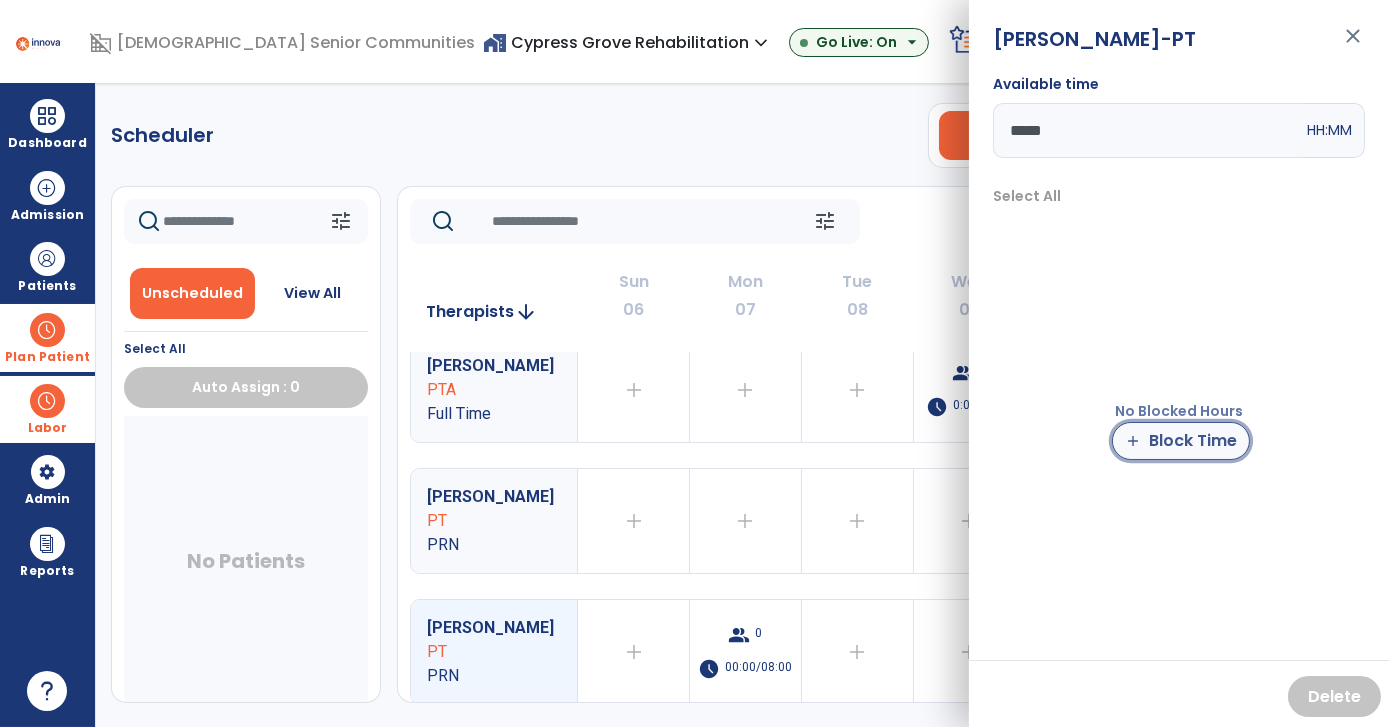 click on "add   Block Time" at bounding box center (1181, 441) 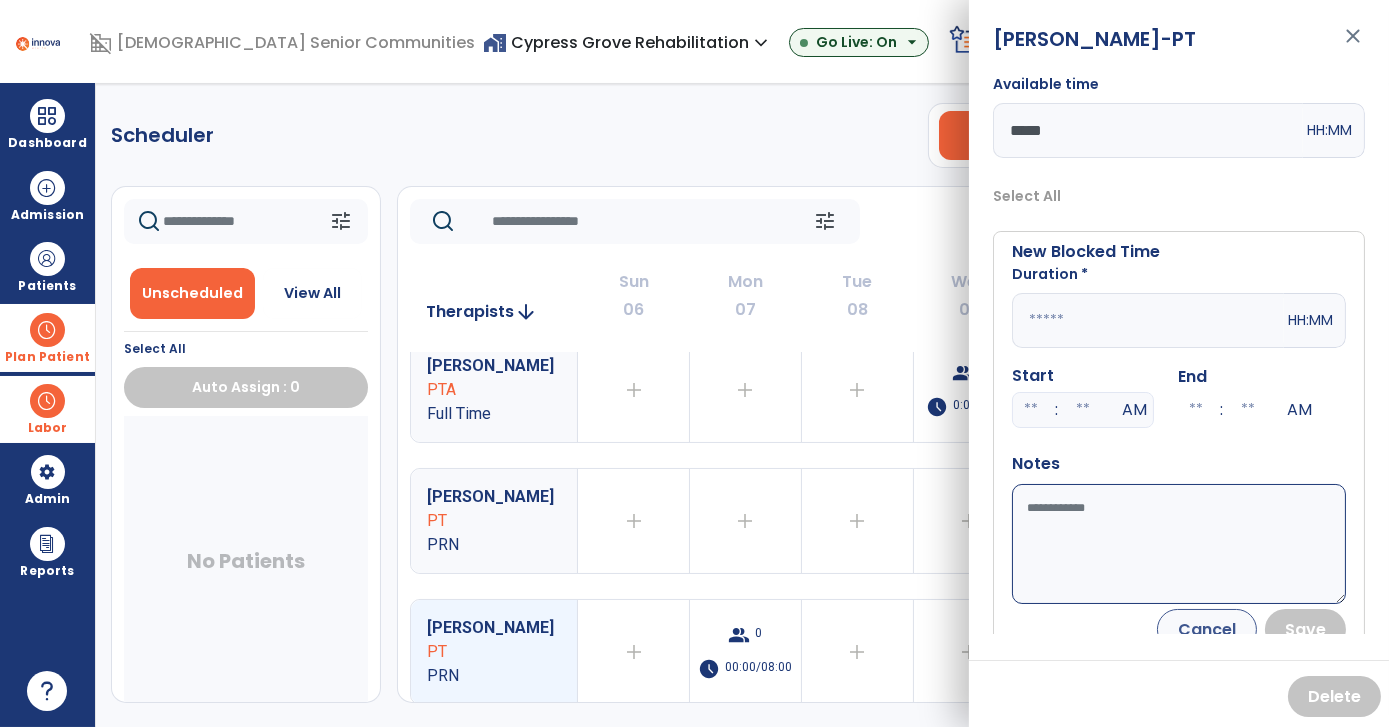 click at bounding box center (1148, 320) 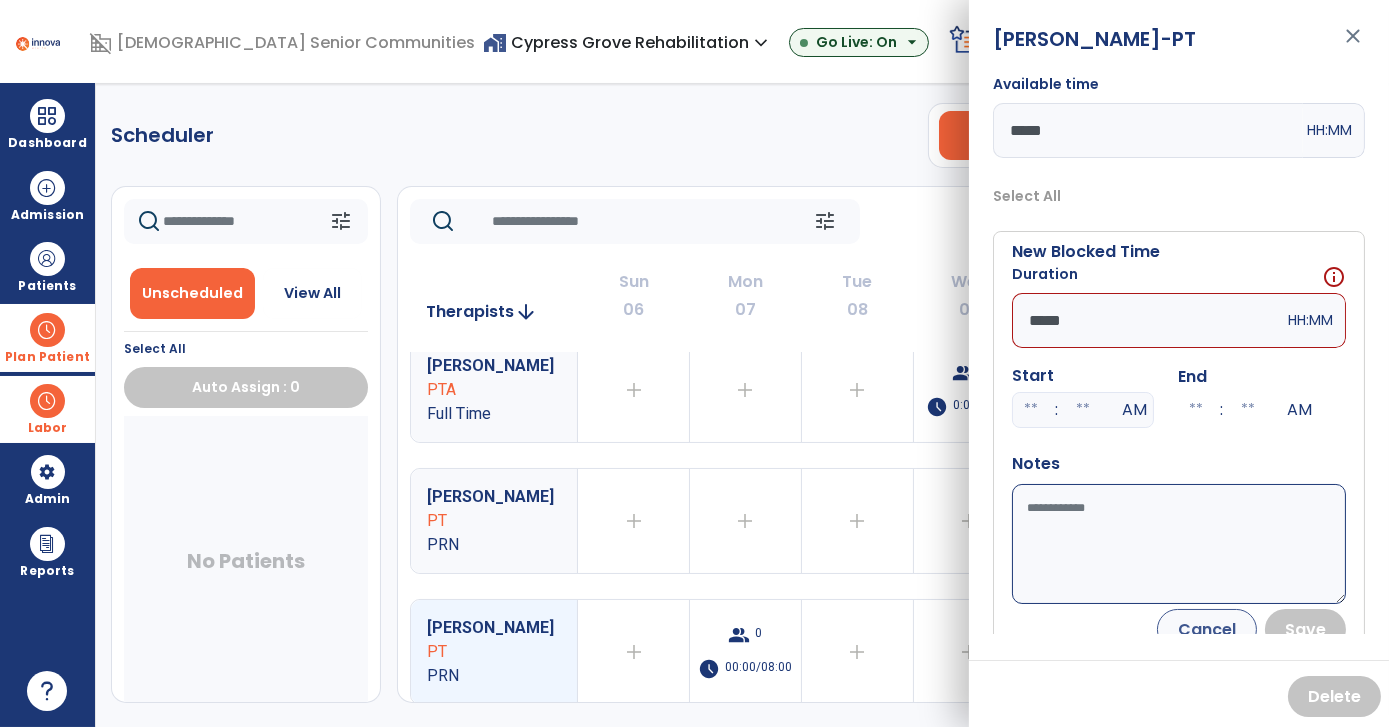 type on "*****" 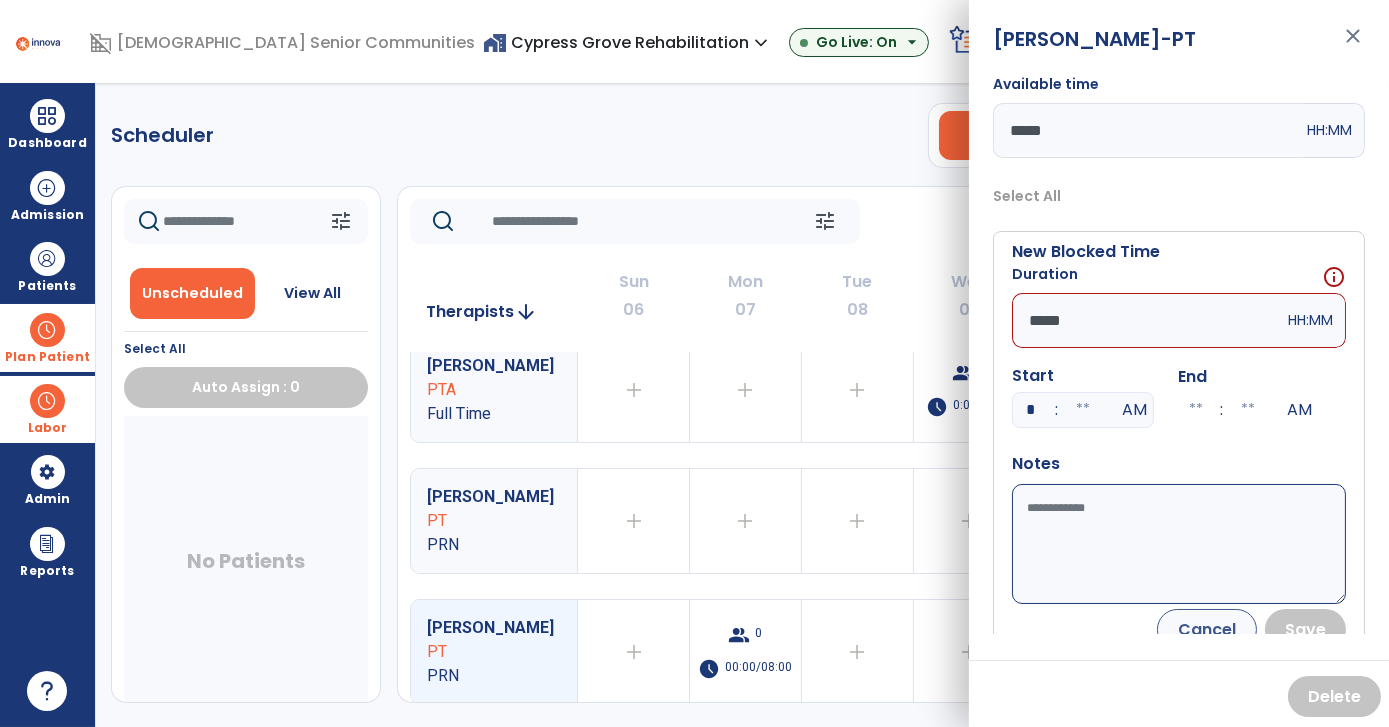 type on "**" 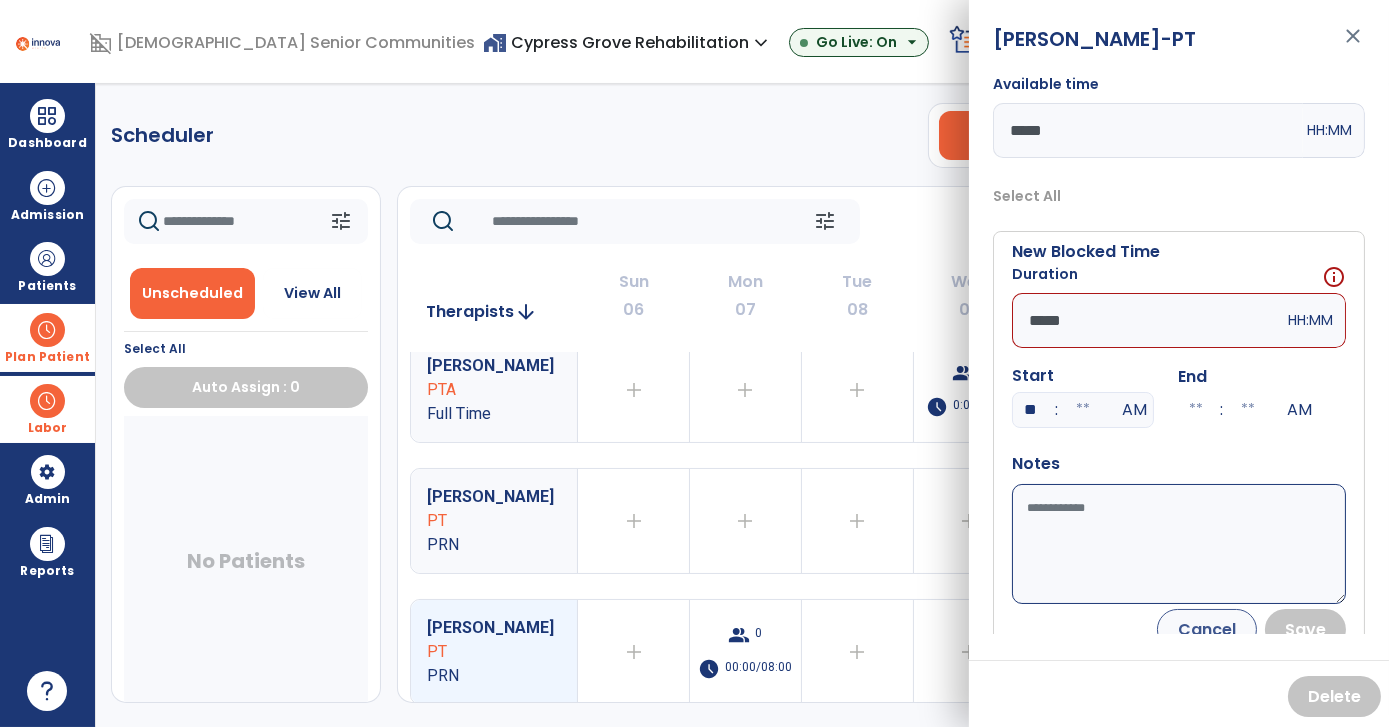 drag, startPoint x: 1095, startPoint y: 309, endPoint x: 994, endPoint y: 317, distance: 101.31634 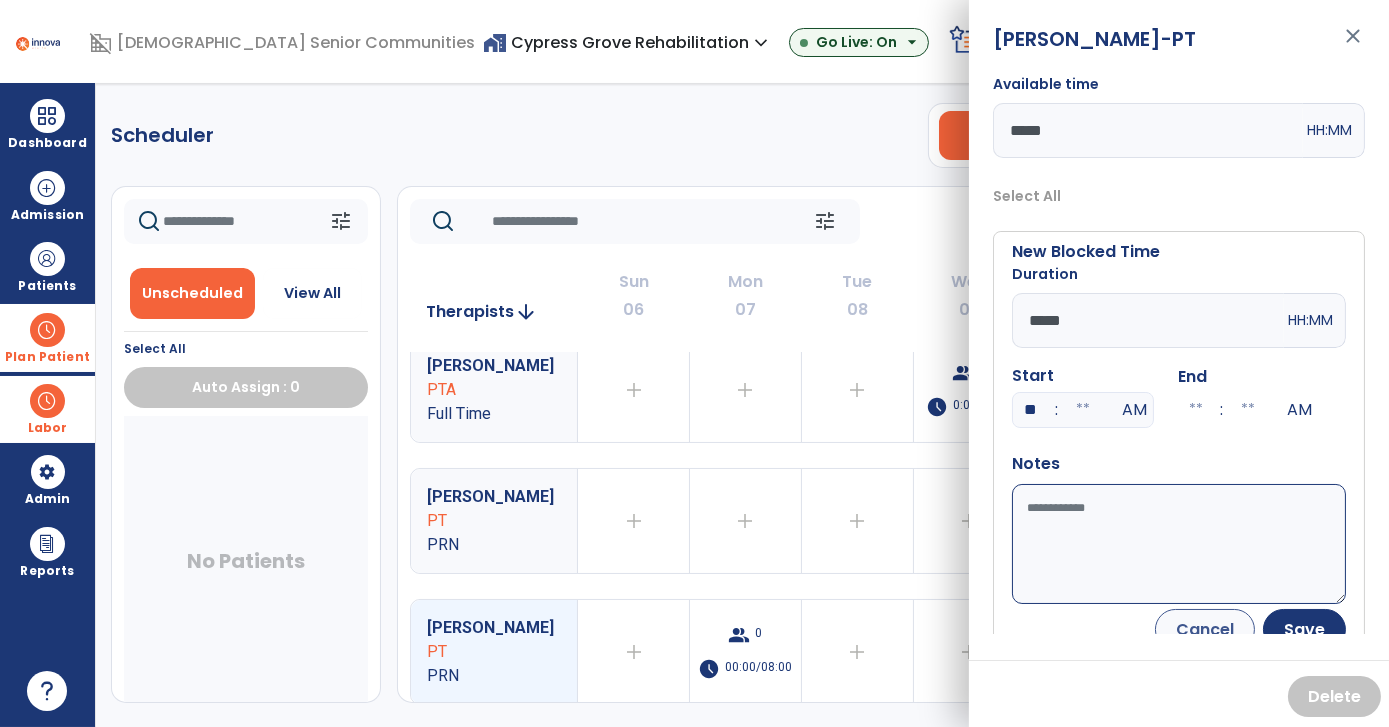 type on "*****" 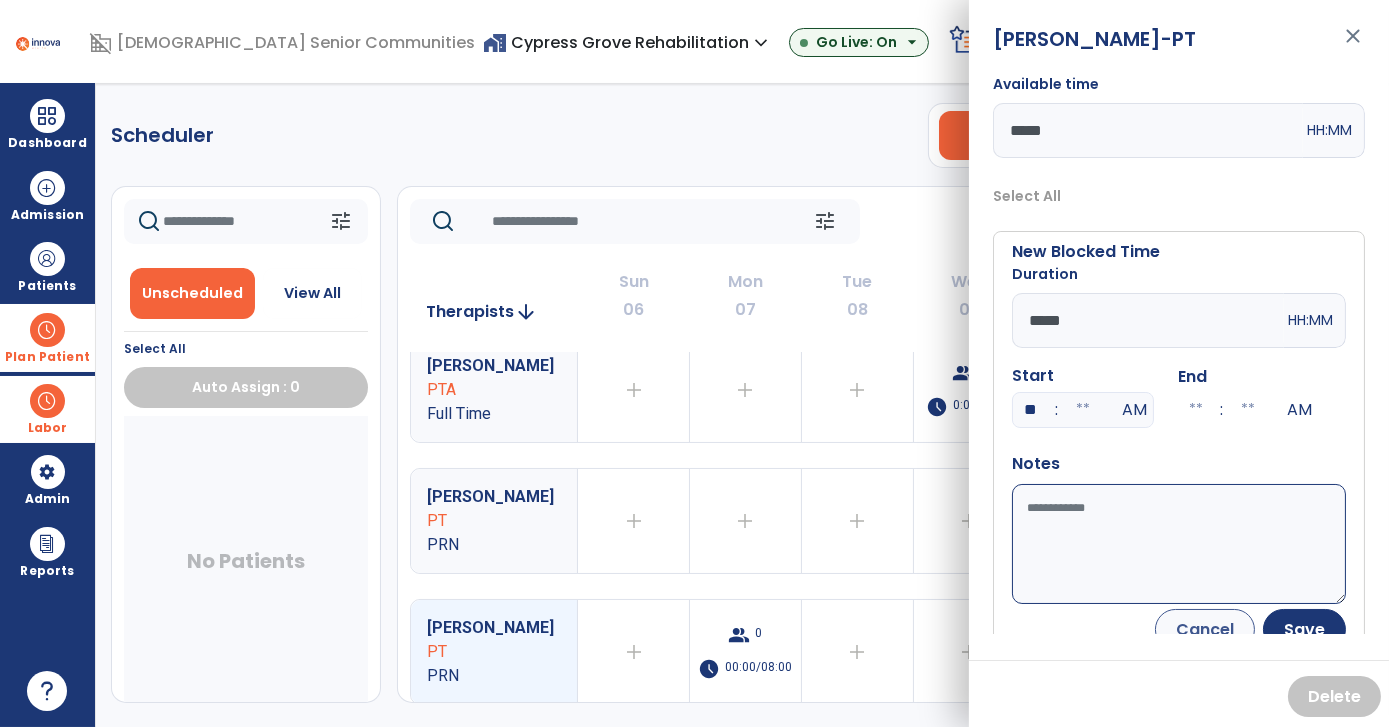 drag, startPoint x: 1038, startPoint y: 413, endPoint x: 978, endPoint y: 432, distance: 62.936478 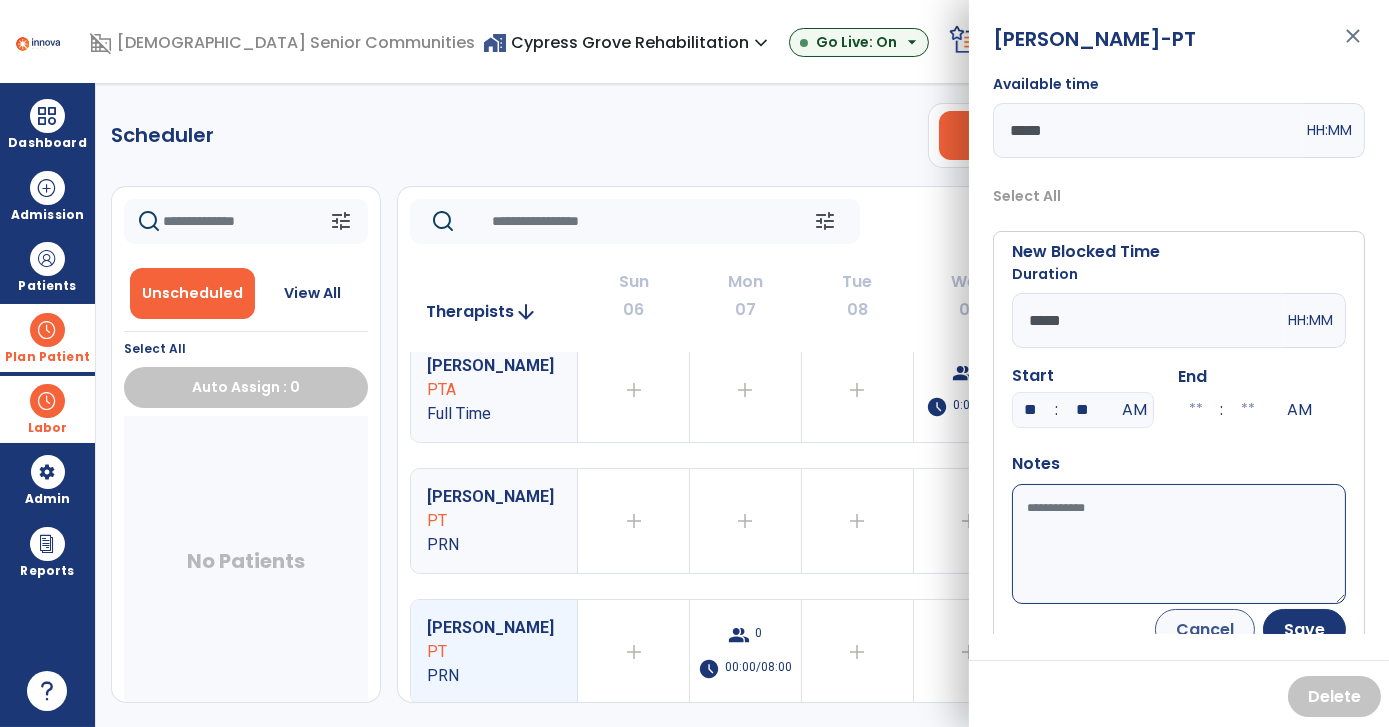 type on "**" 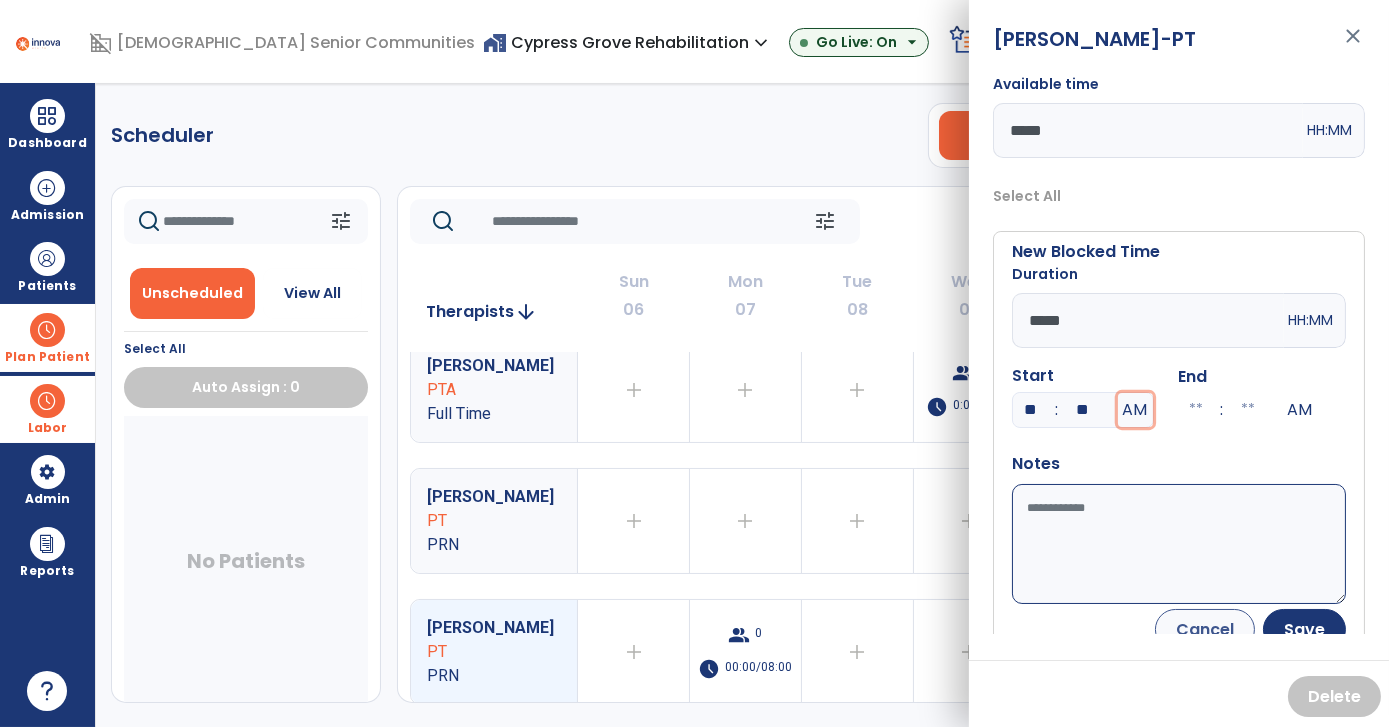type on "**" 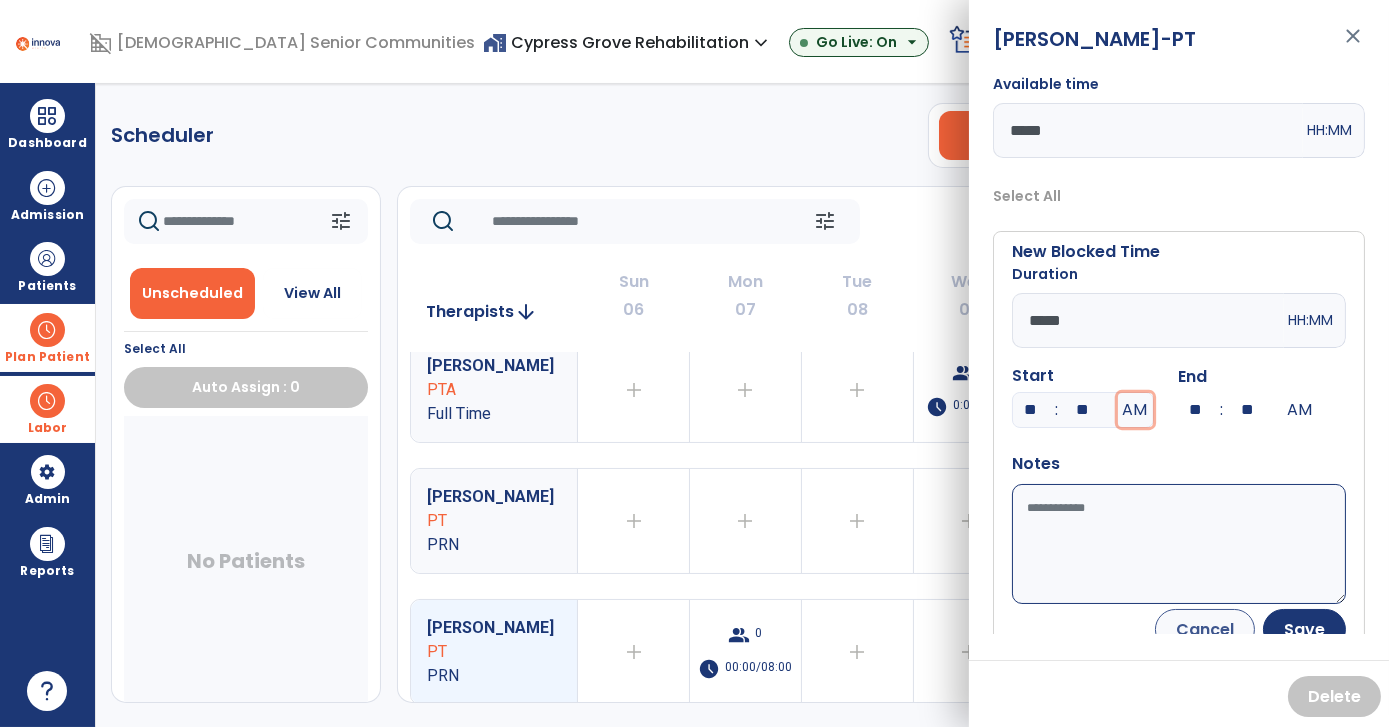 type 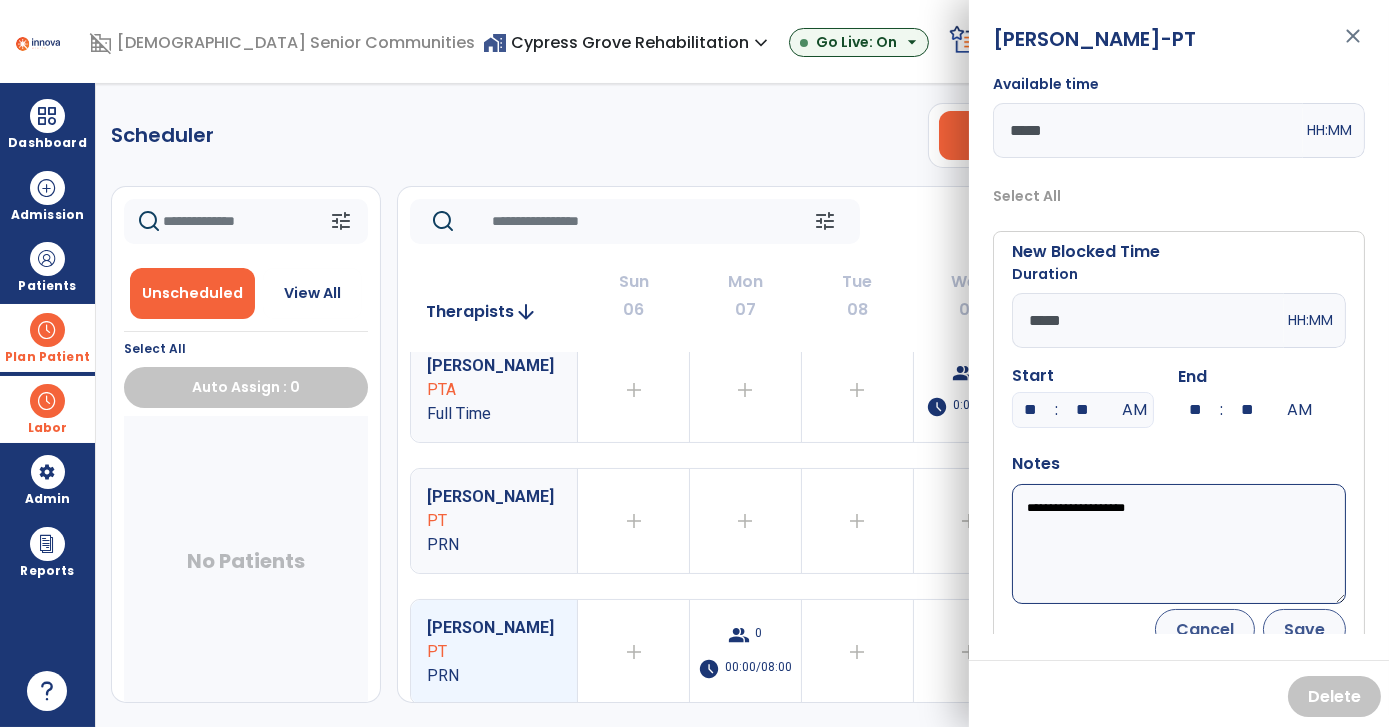 type on "**********" 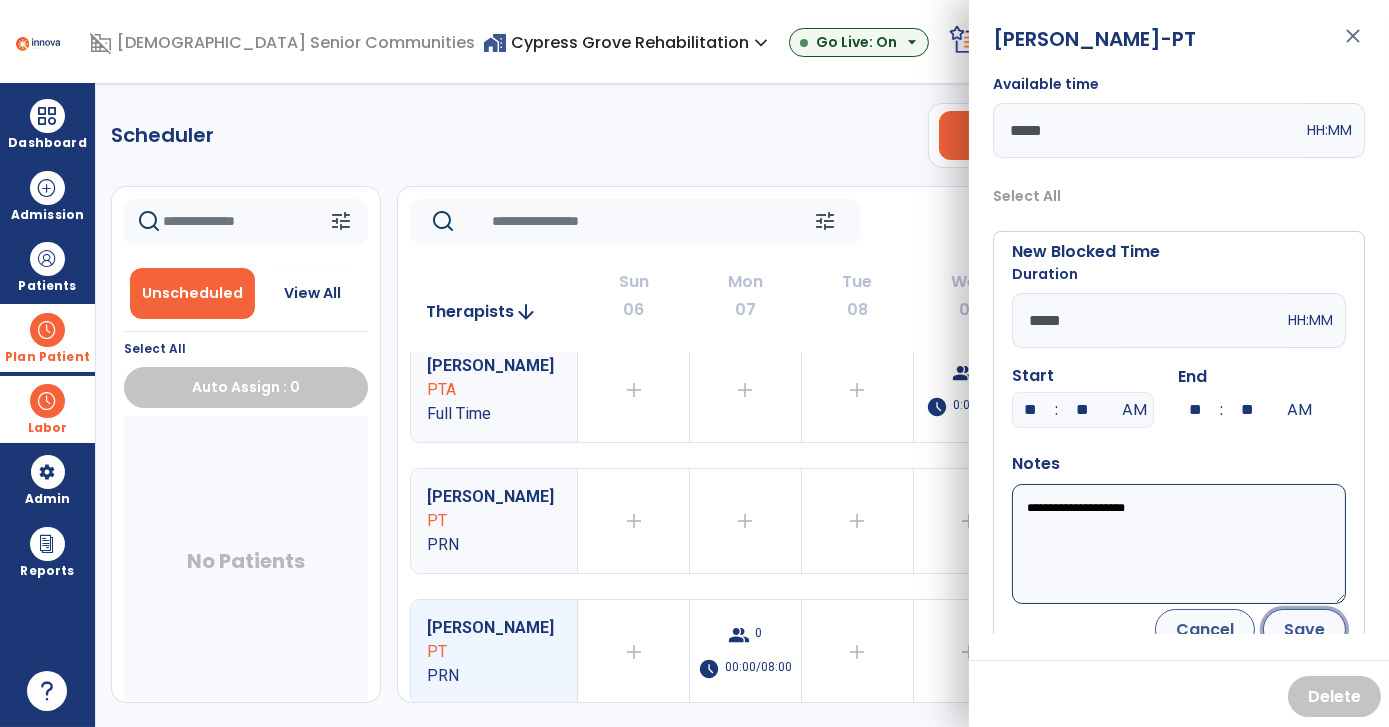 click on "Save" at bounding box center [1304, 629] 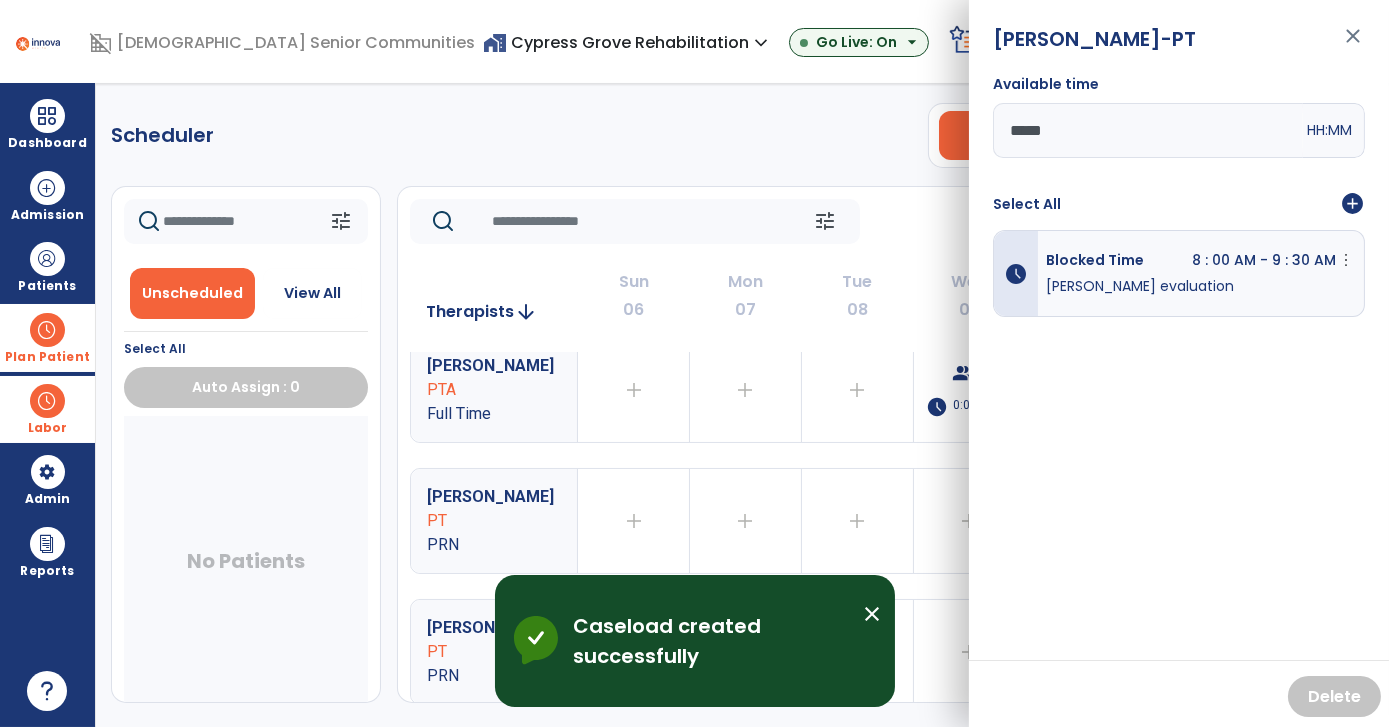 click on "Scheduler   PT   OT   ST  **** *** more_vert  Manage Labor   View All Therapists   Print" 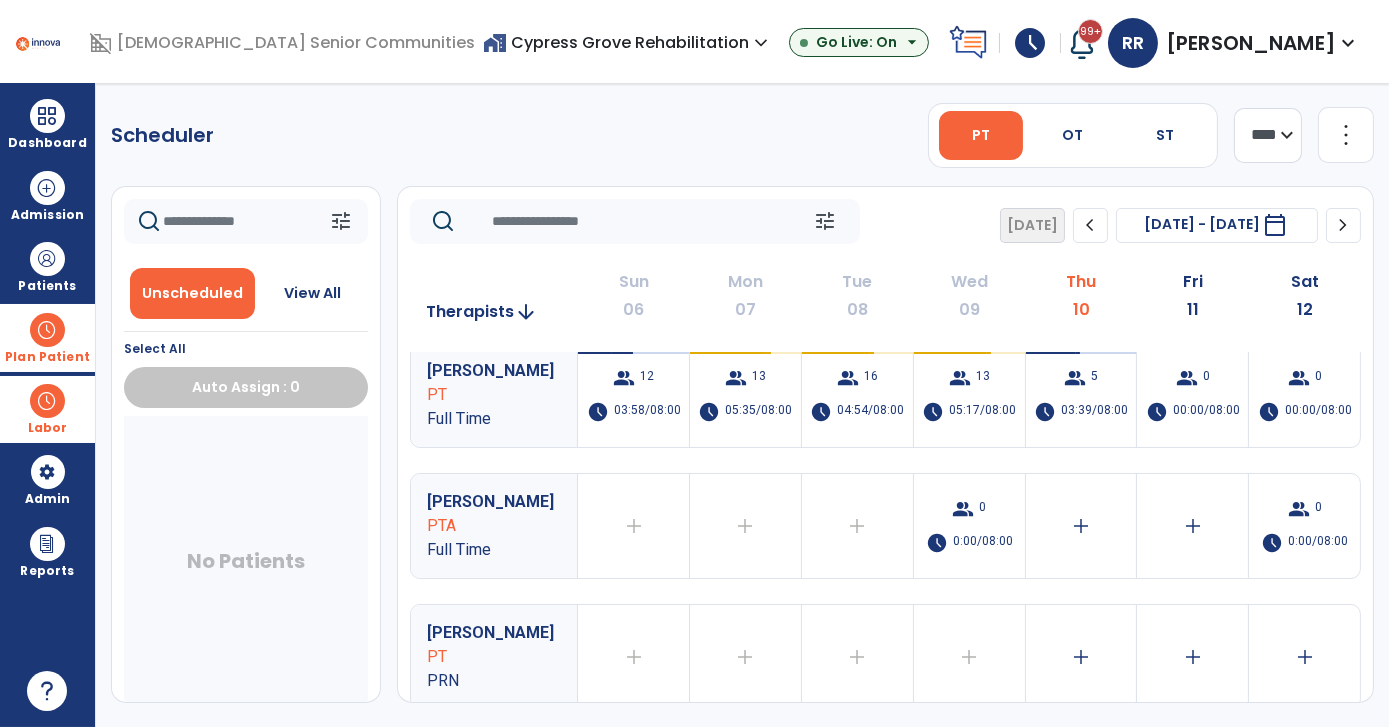 scroll, scrollTop: 0, scrollLeft: 0, axis: both 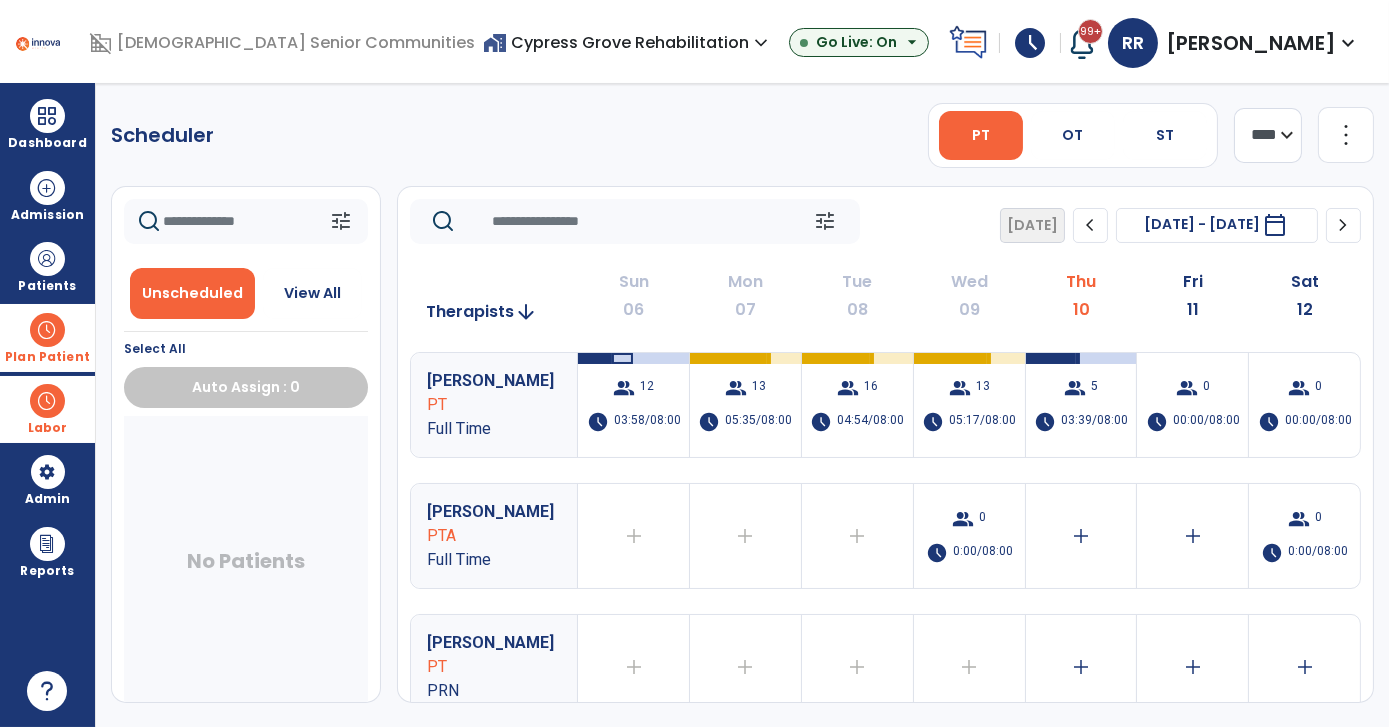 click on "Scheduler   PT   OT   ST  **** *** more_vert  Manage Labor   View All Therapists   Print" 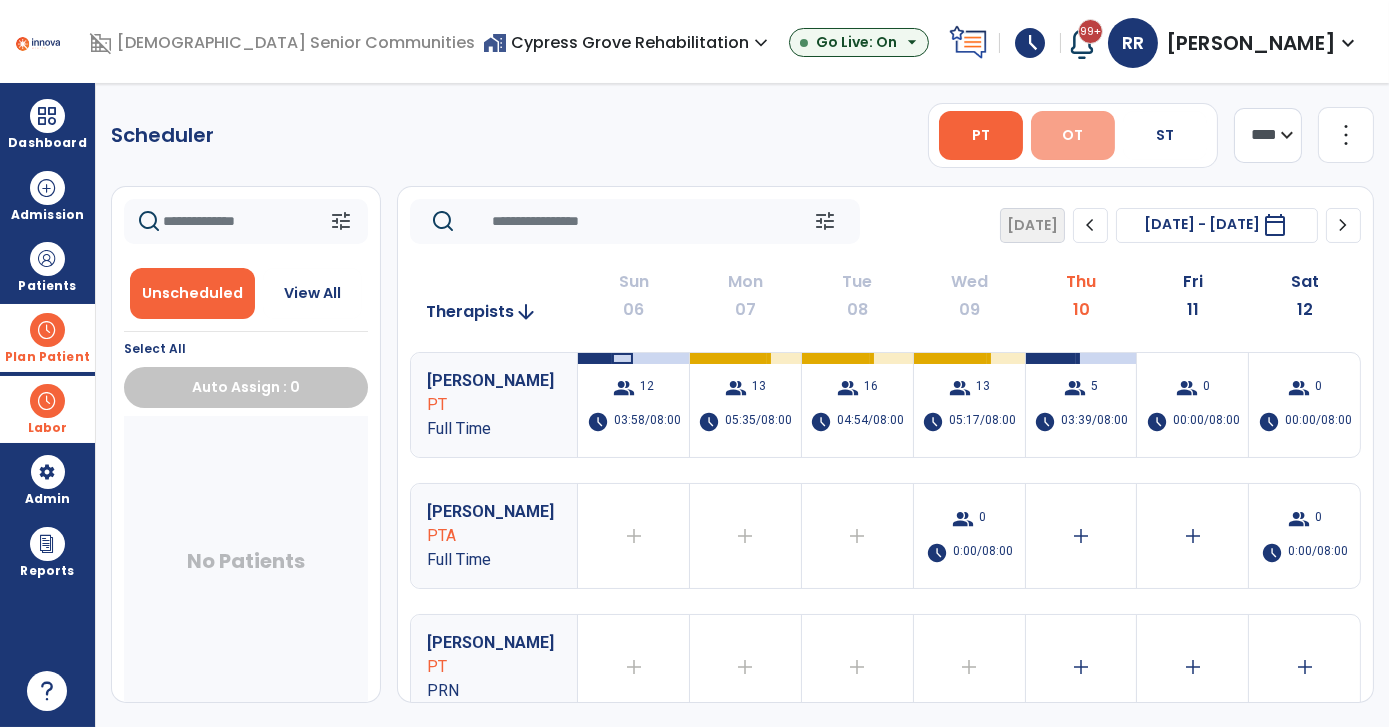 click on "OT" at bounding box center (1073, 135) 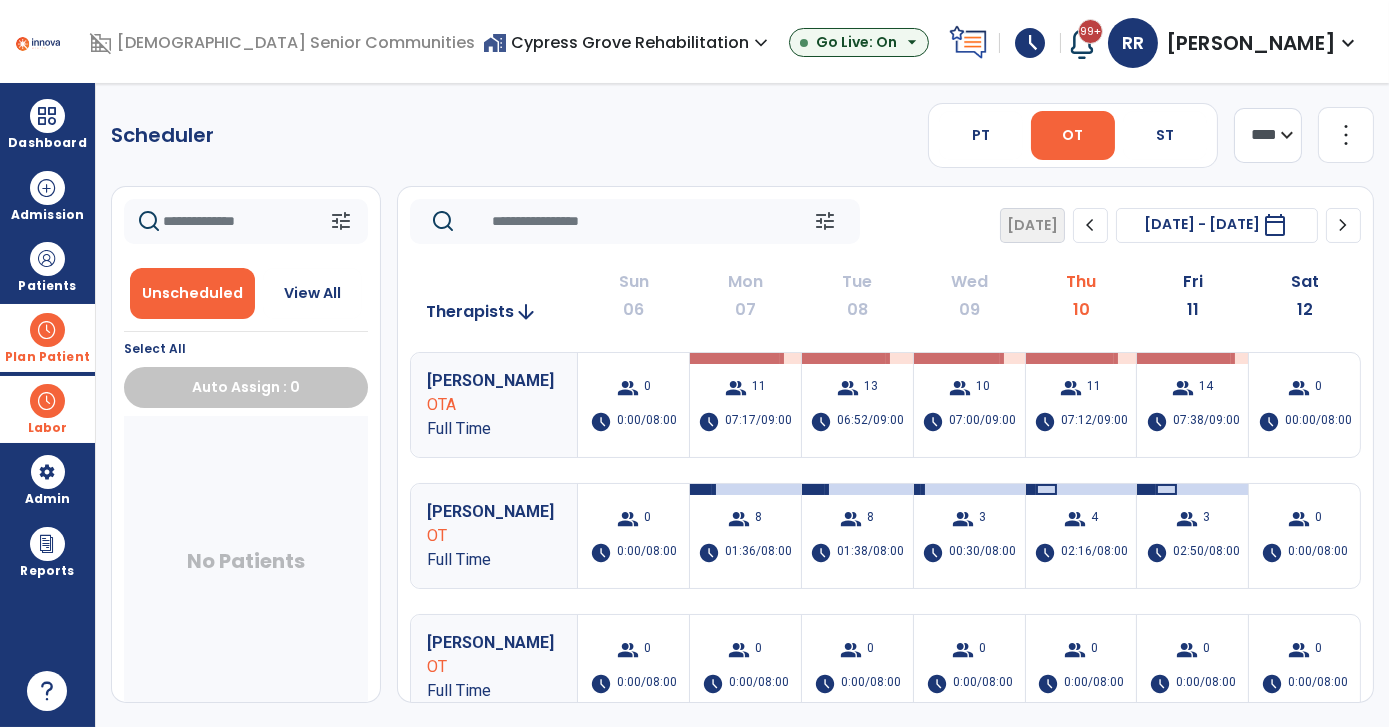 click on "chevron_right" 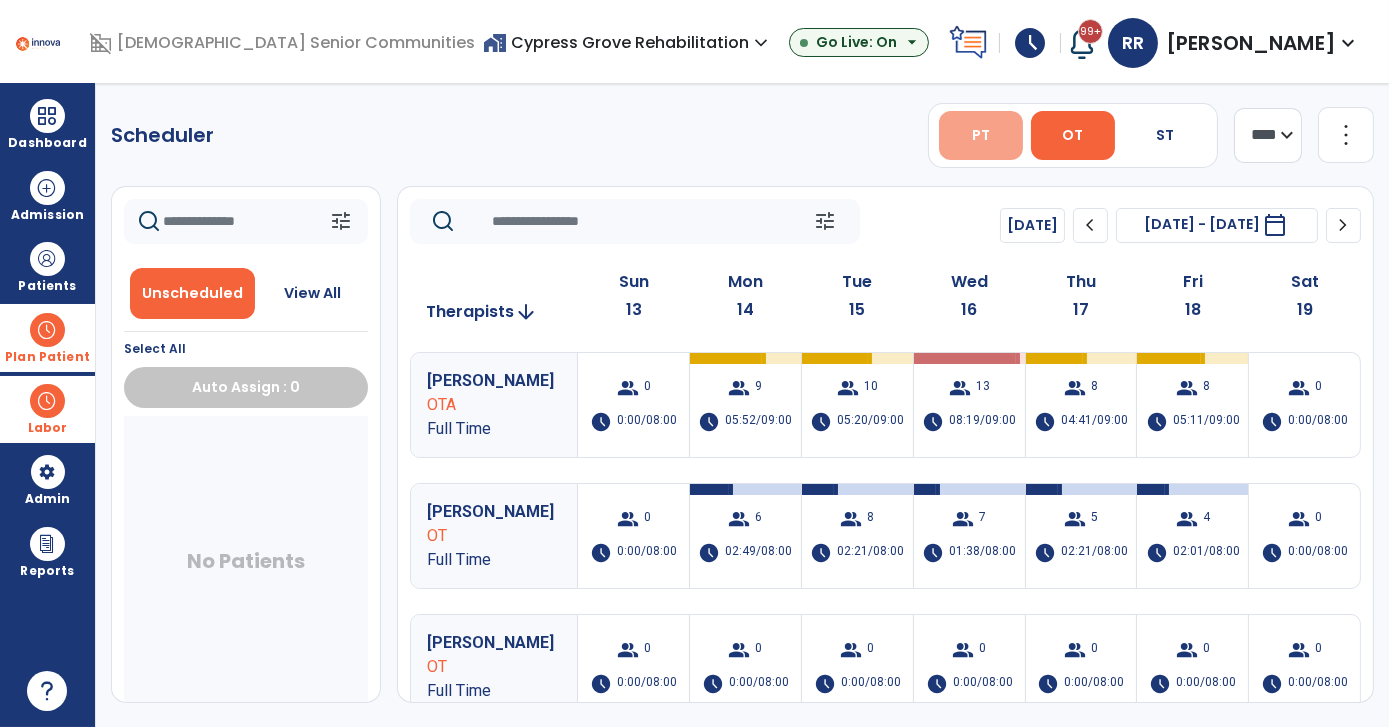 click on "PT" at bounding box center (981, 135) 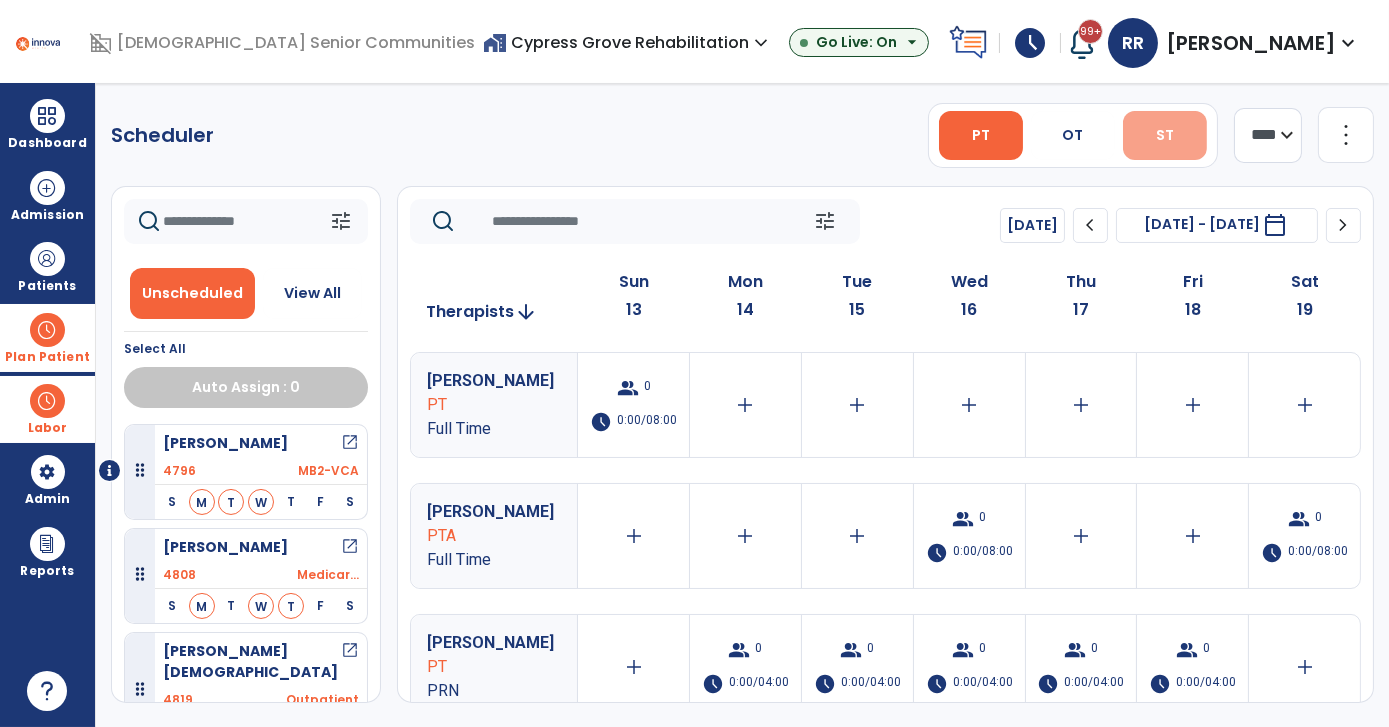 drag, startPoint x: 1132, startPoint y: 114, endPoint x: 1145, endPoint y: 119, distance: 13.928389 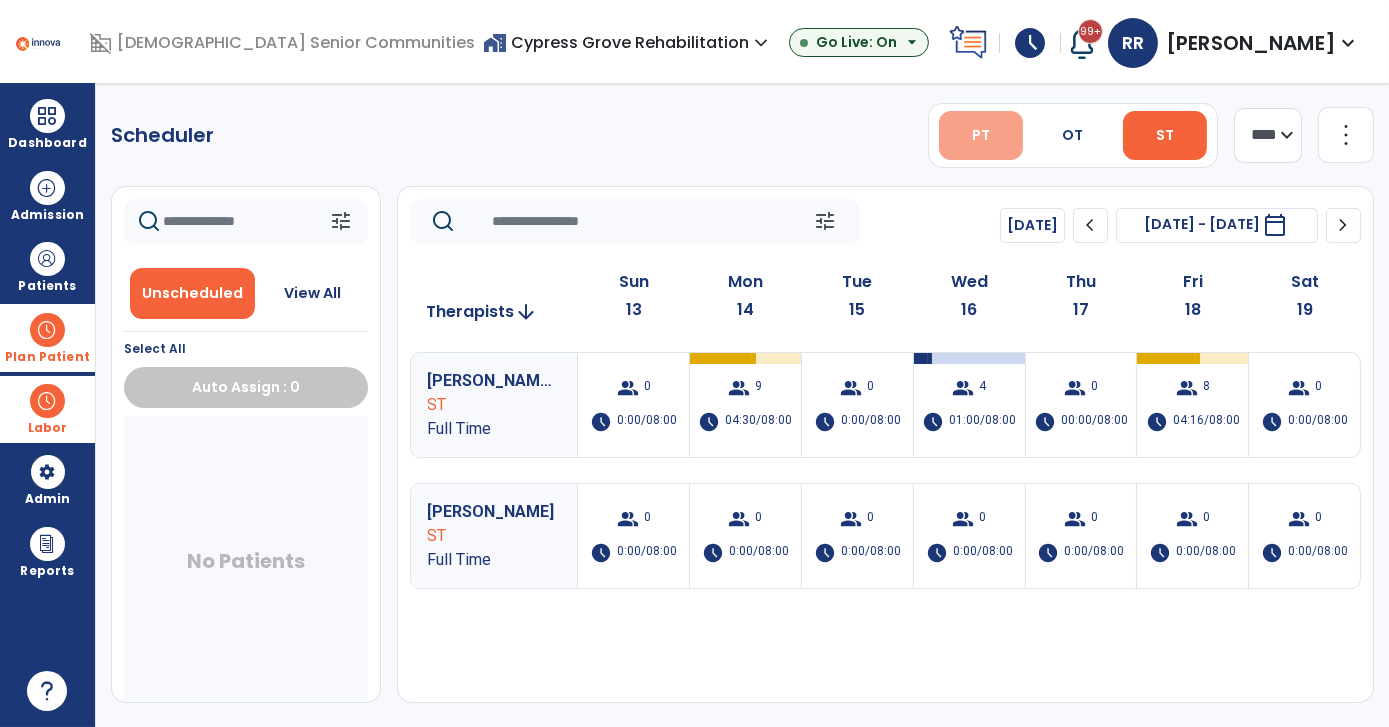 click on "PT" at bounding box center [981, 135] 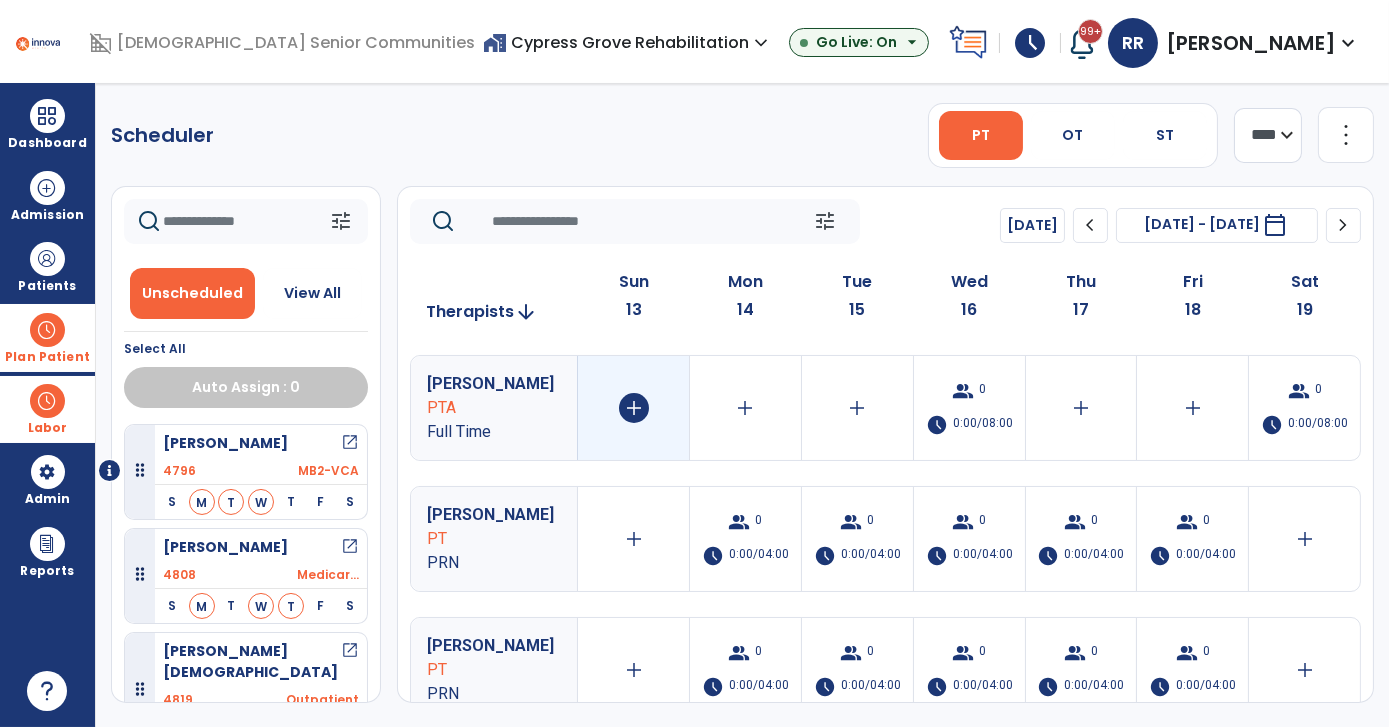 scroll, scrollTop: 146, scrollLeft: 0, axis: vertical 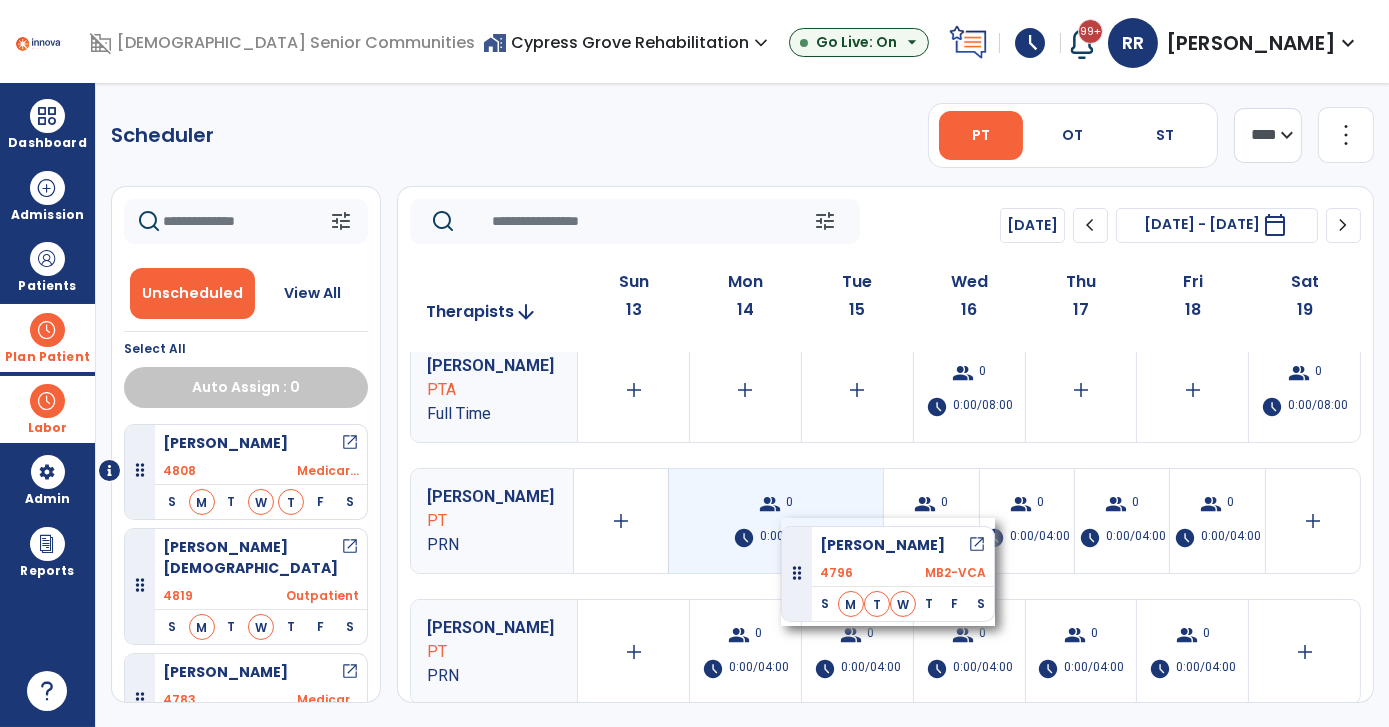 drag, startPoint x: 249, startPoint y: 470, endPoint x: 781, endPoint y: 518, distance: 534.161 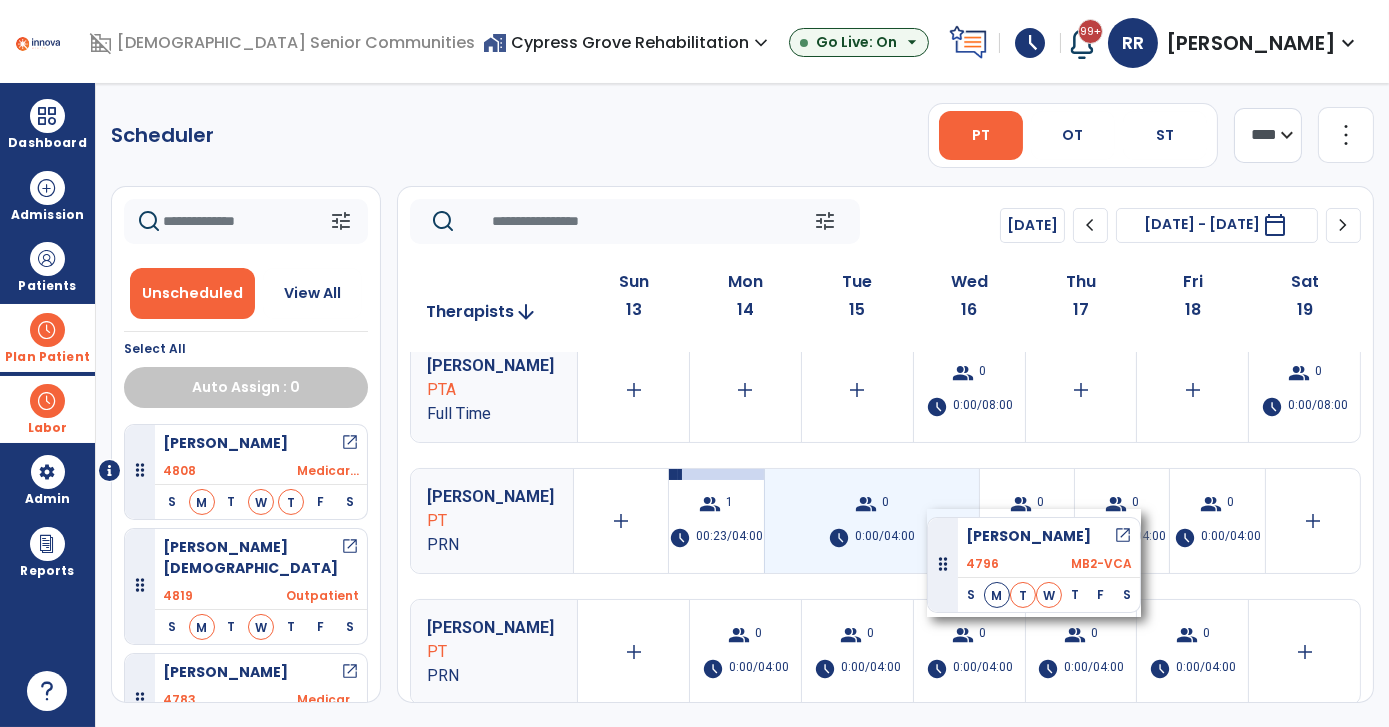 drag, startPoint x: 254, startPoint y: 475, endPoint x: 927, endPoint y: 509, distance: 673.8583 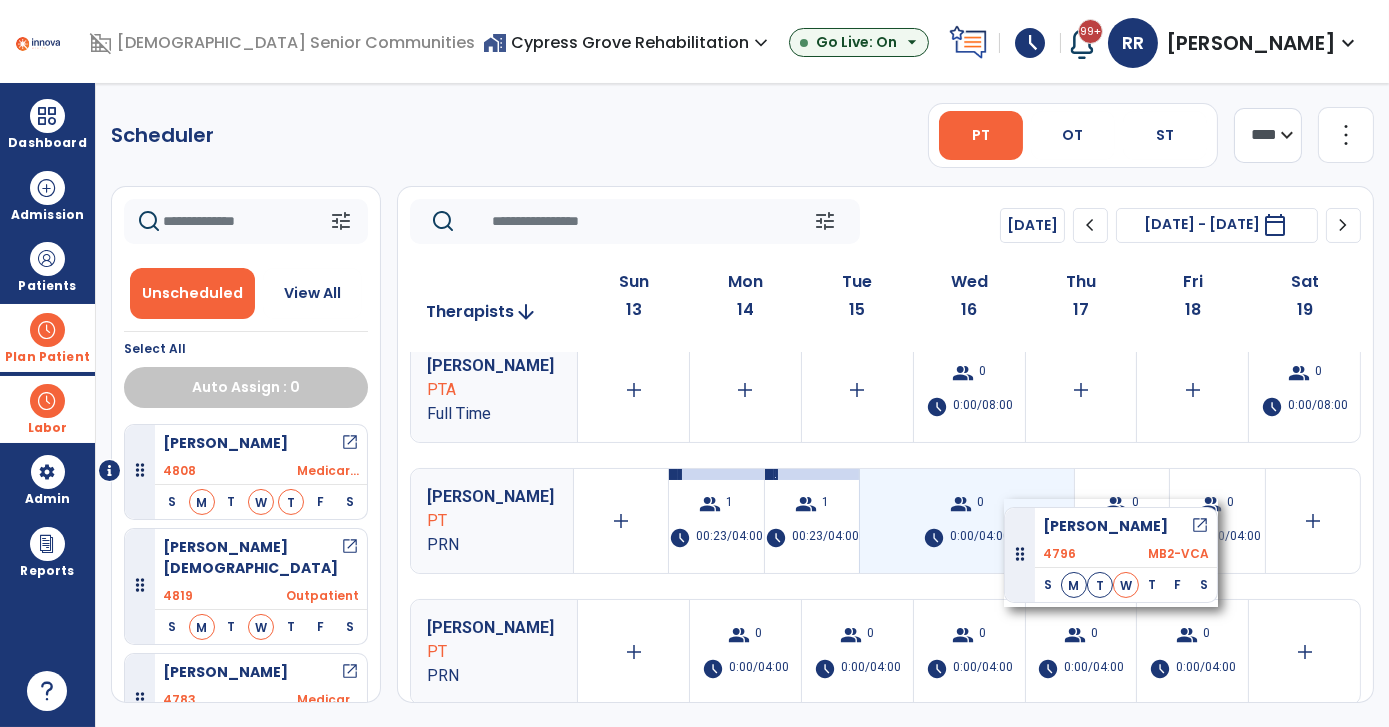drag, startPoint x: 220, startPoint y: 480, endPoint x: 1004, endPoint y: 499, distance: 784.2302 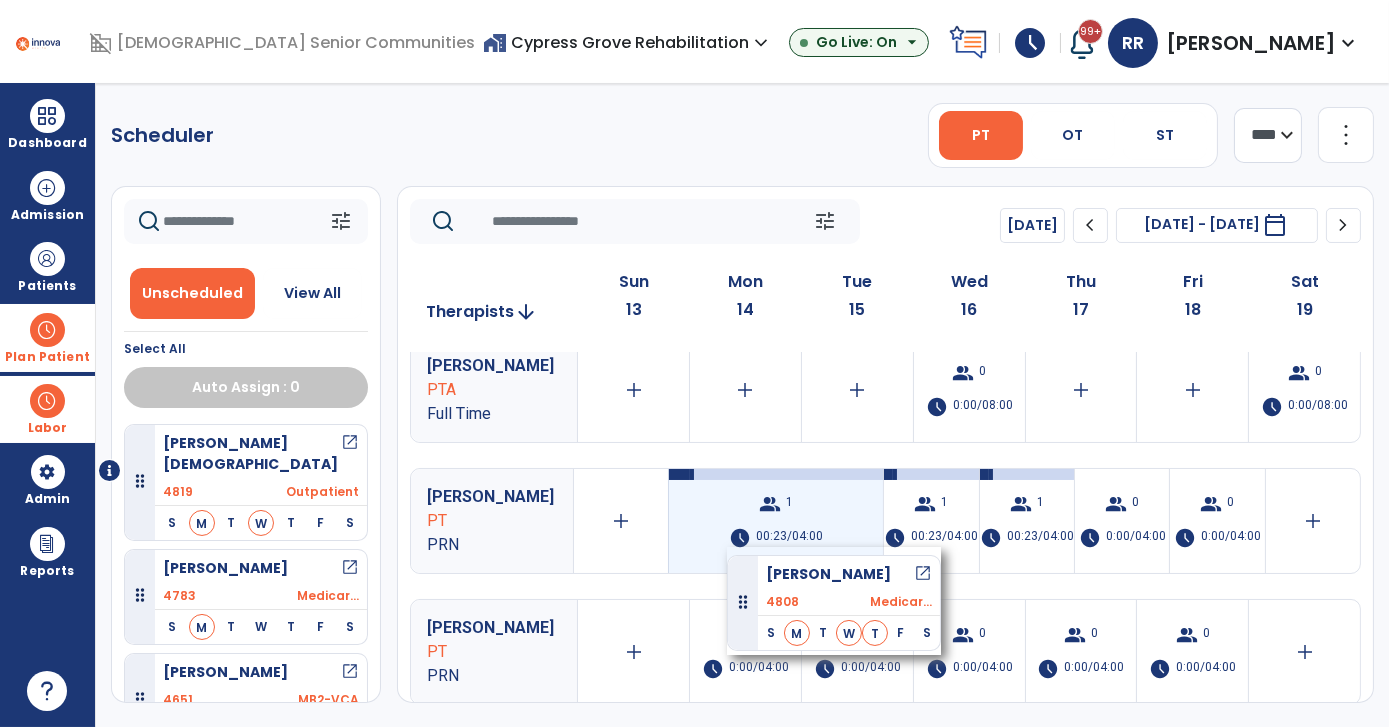 drag, startPoint x: 221, startPoint y: 462, endPoint x: 727, endPoint y: 547, distance: 513.08966 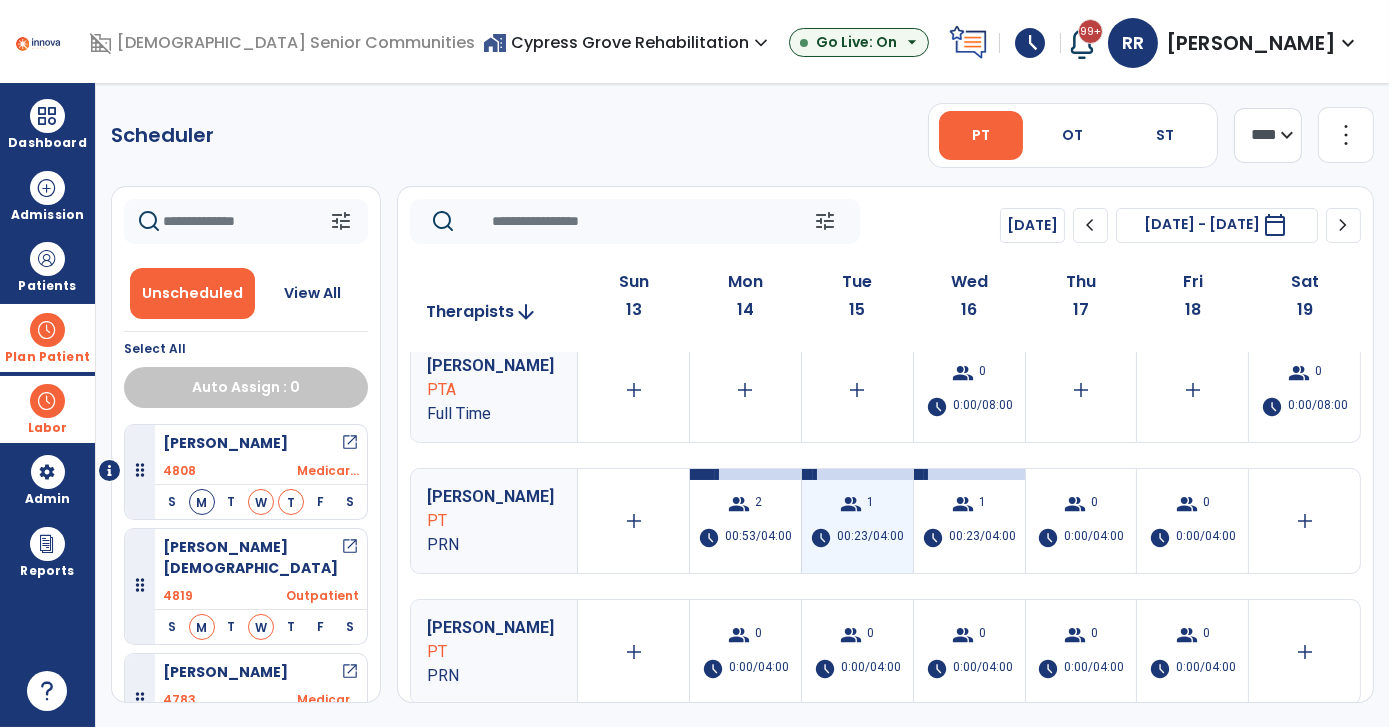 click on "00:23/04:00" at bounding box center (870, 538) 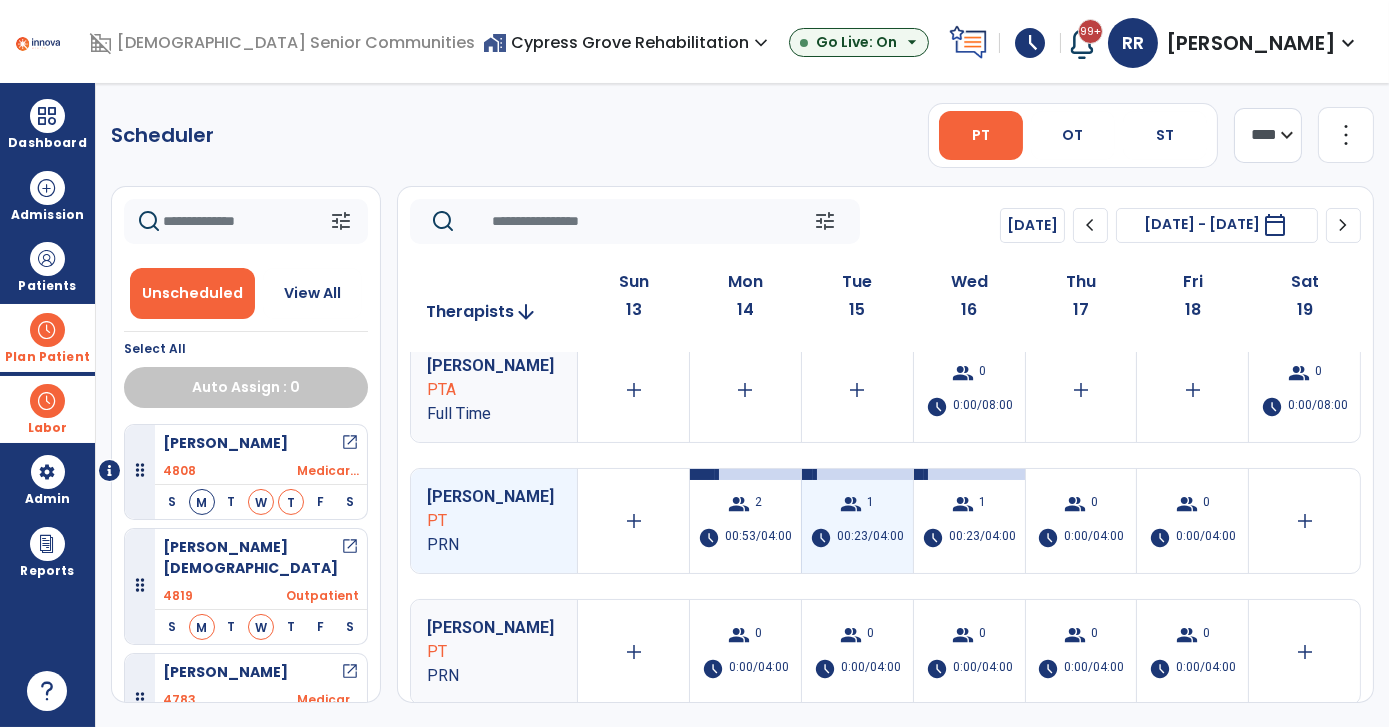 click on "00:23/04:00" at bounding box center (870, 538) 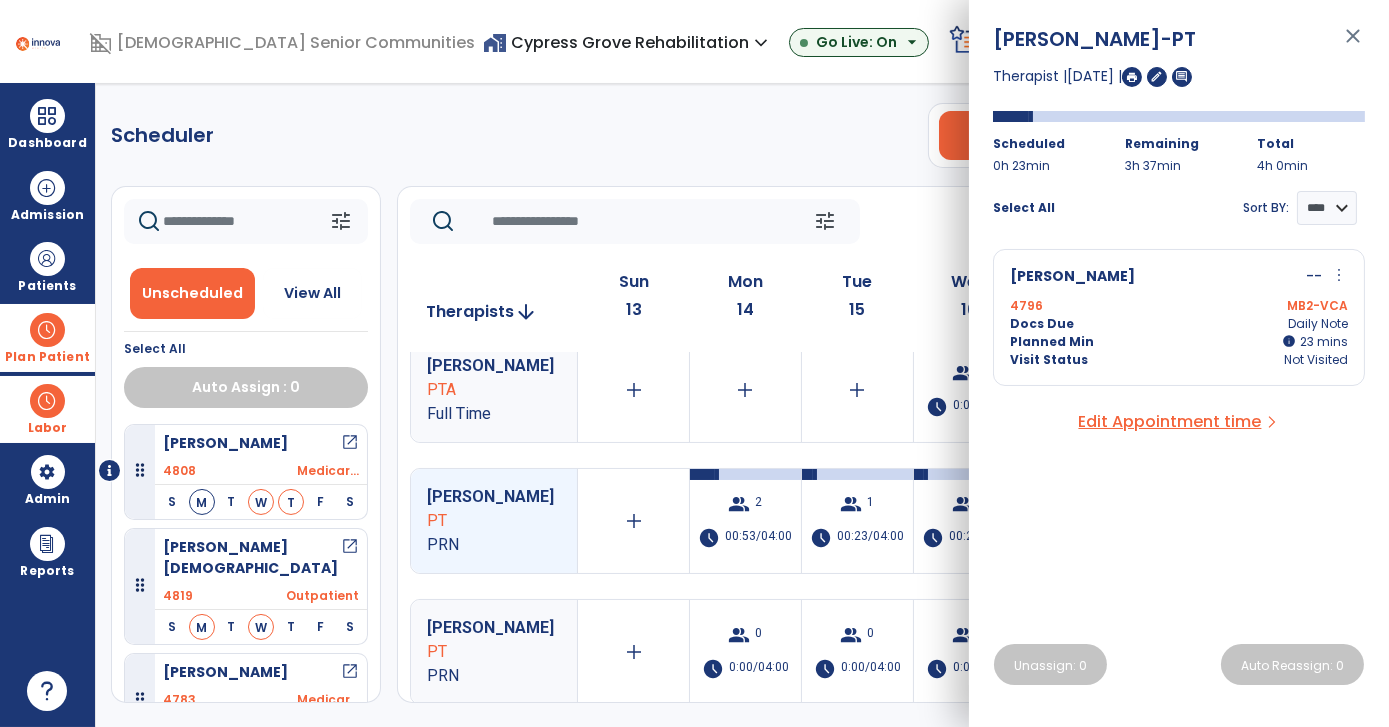 click on "Docs Due Daily Note" at bounding box center (1179, 324) 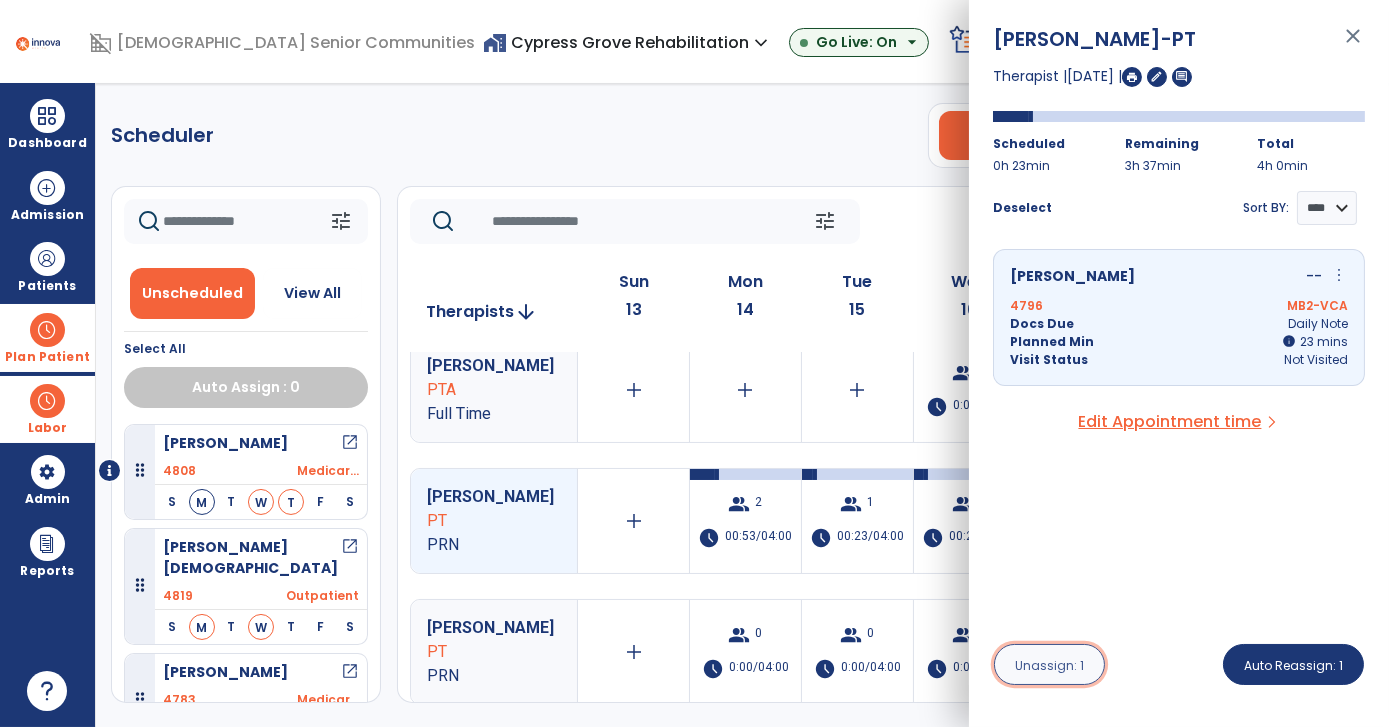 click on "Unassign: 1" at bounding box center [1049, 664] 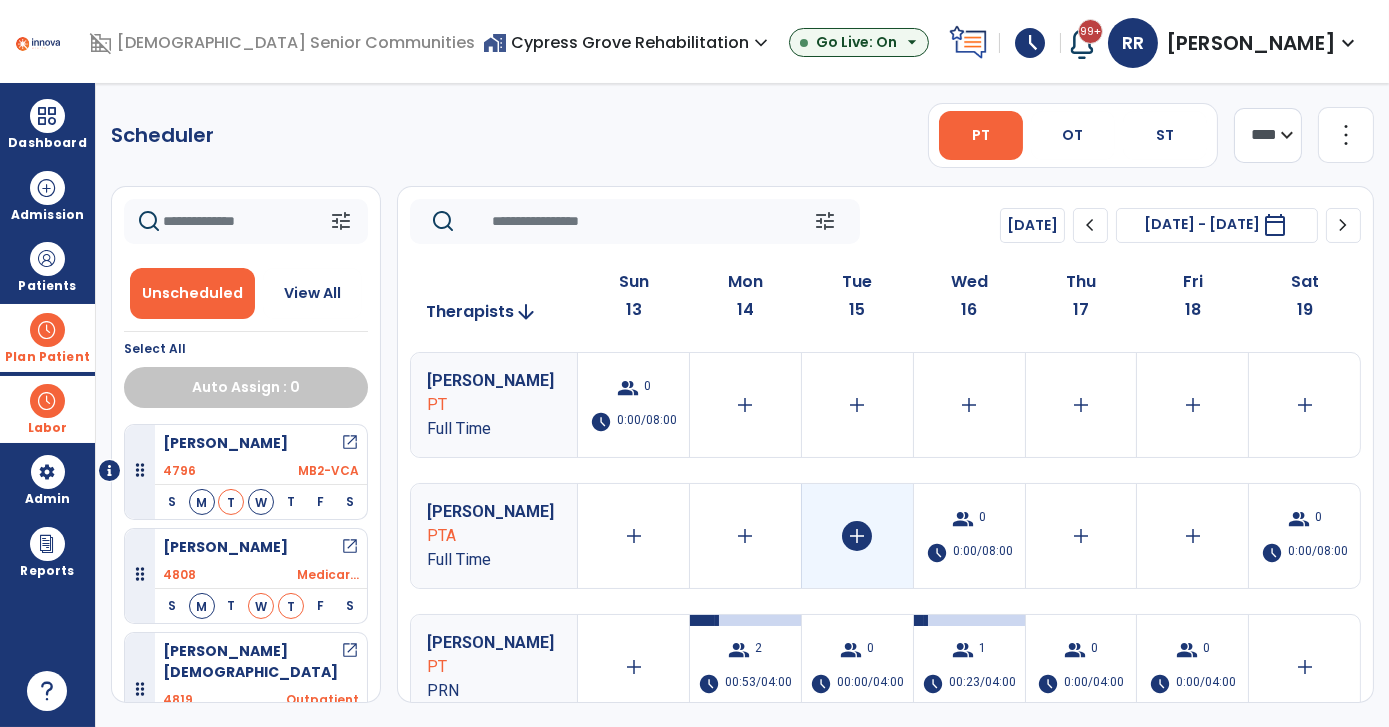 scroll, scrollTop: 90, scrollLeft: 0, axis: vertical 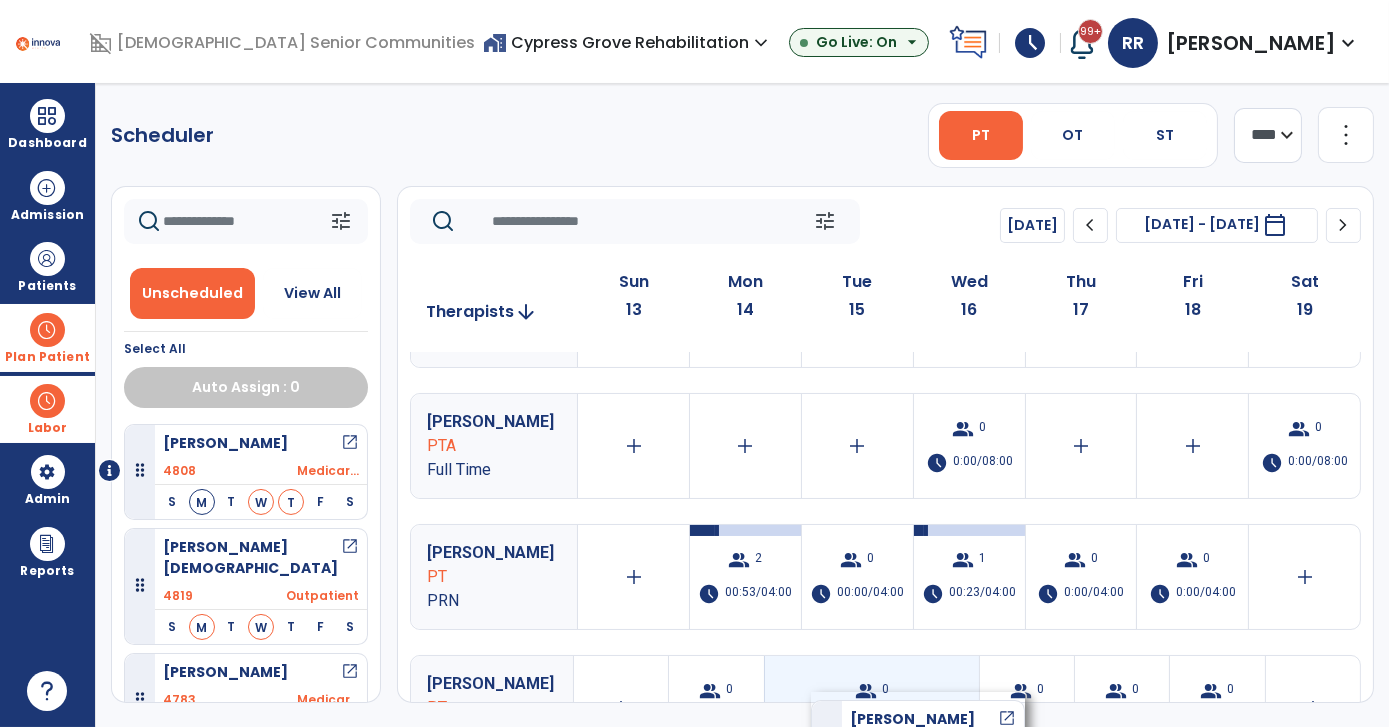 drag, startPoint x: 240, startPoint y: 464, endPoint x: 811, endPoint y: 692, distance: 614.8374 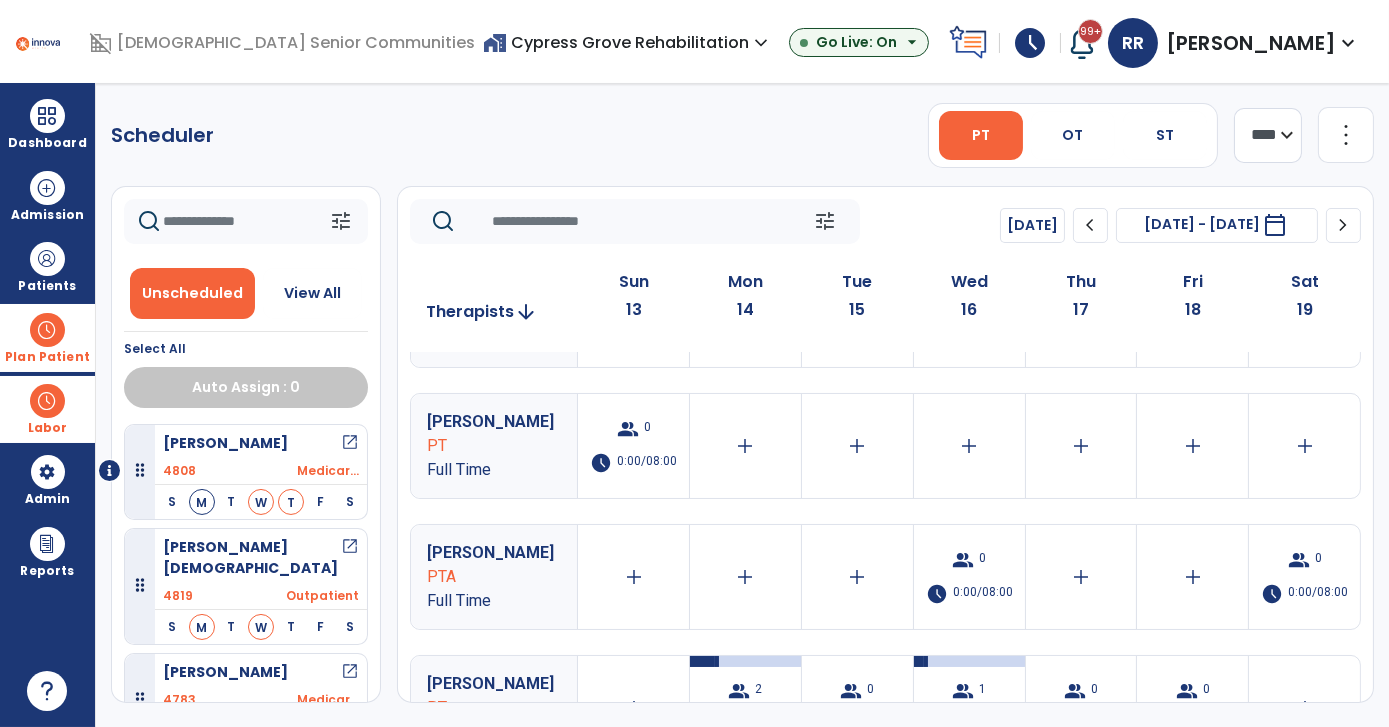 scroll, scrollTop: 146, scrollLeft: 0, axis: vertical 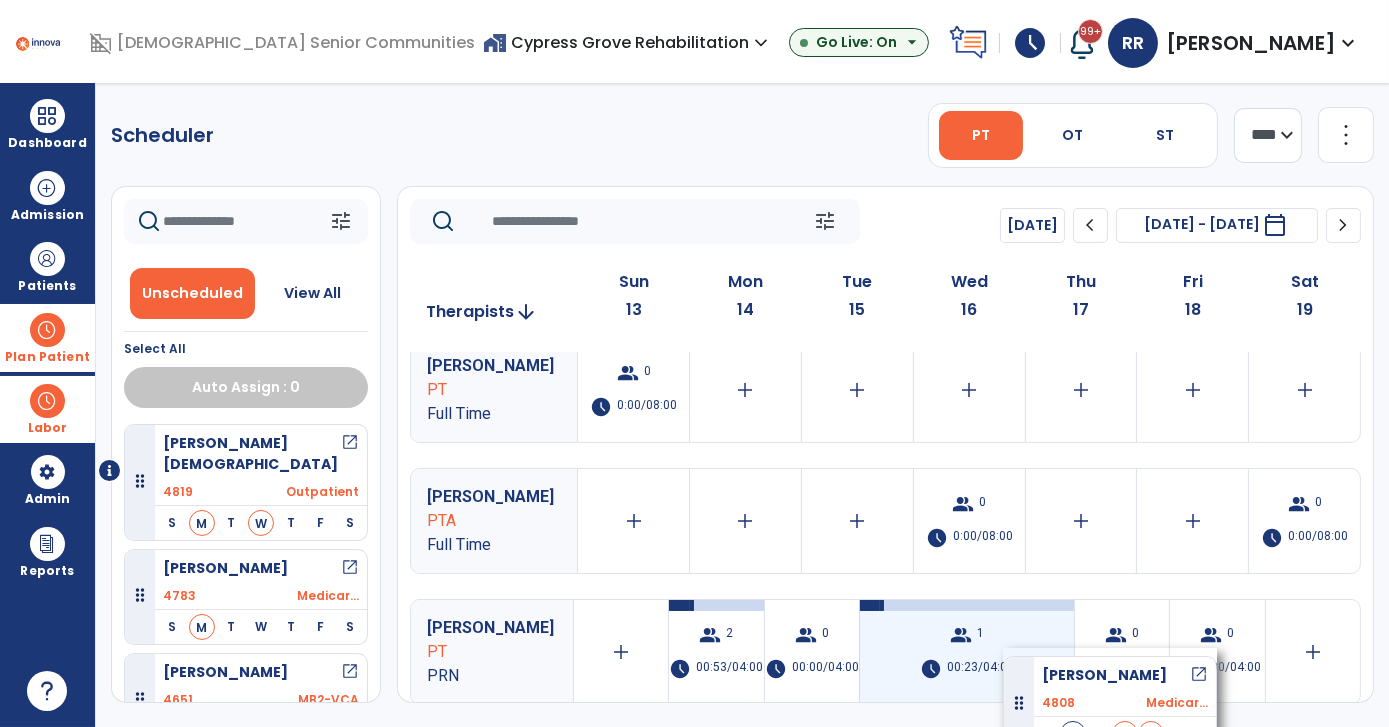 drag, startPoint x: 280, startPoint y: 460, endPoint x: 1003, endPoint y: 648, distance: 747.04285 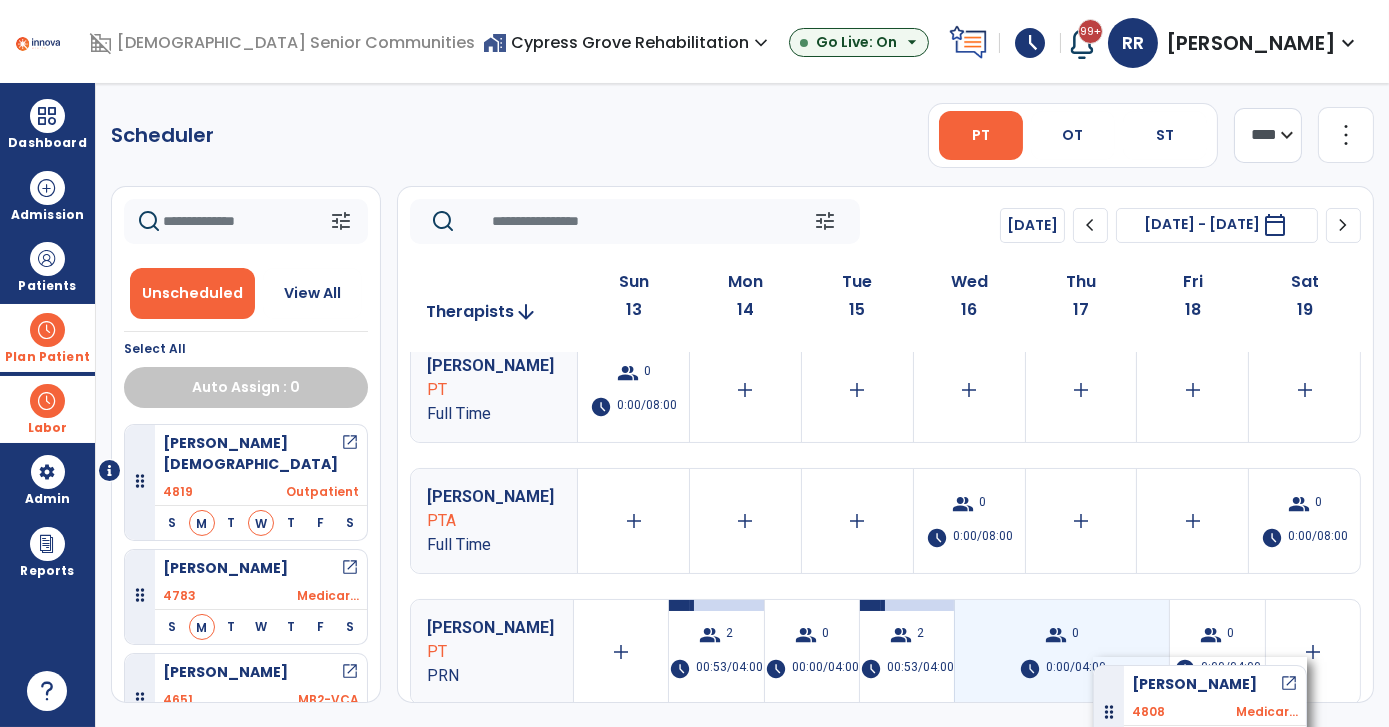 drag, startPoint x: 269, startPoint y: 461, endPoint x: 1093, endPoint y: 657, distance: 846.99 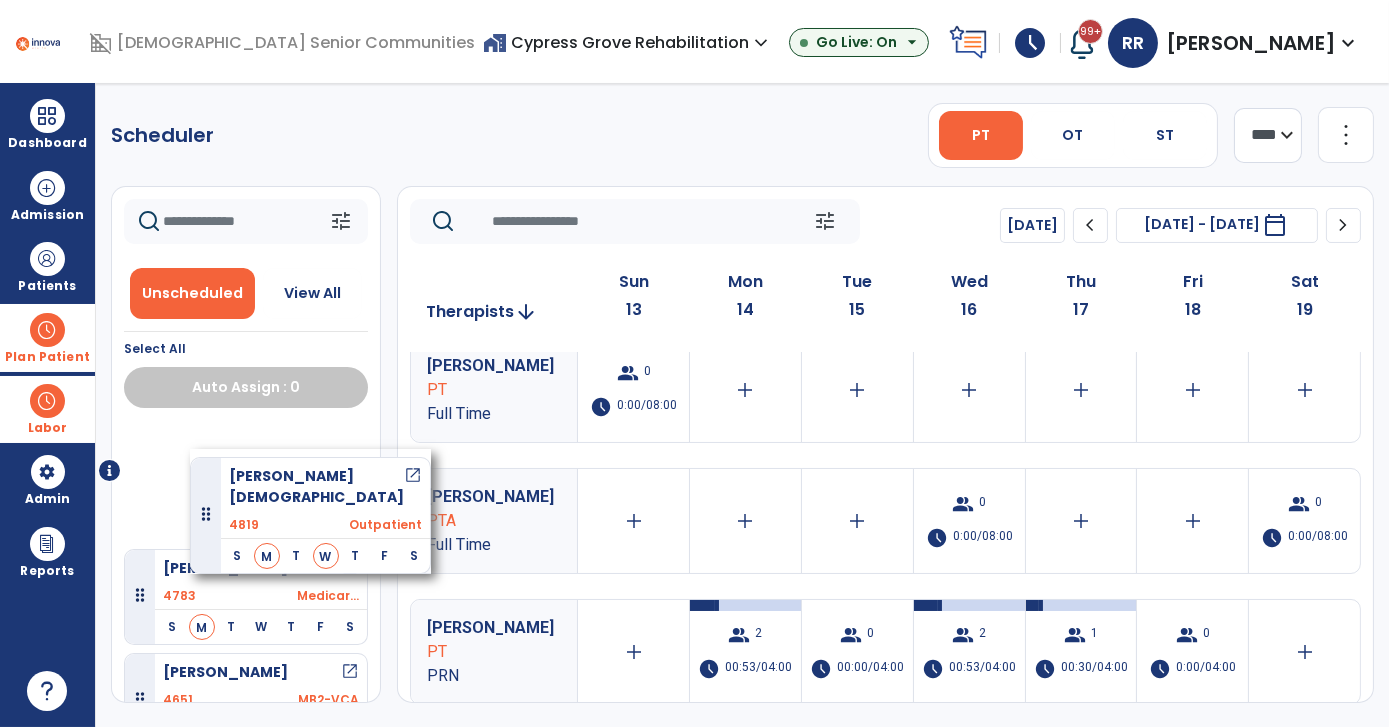drag, startPoint x: 262, startPoint y: 452, endPoint x: 190, endPoint y: 449, distance: 72.06247 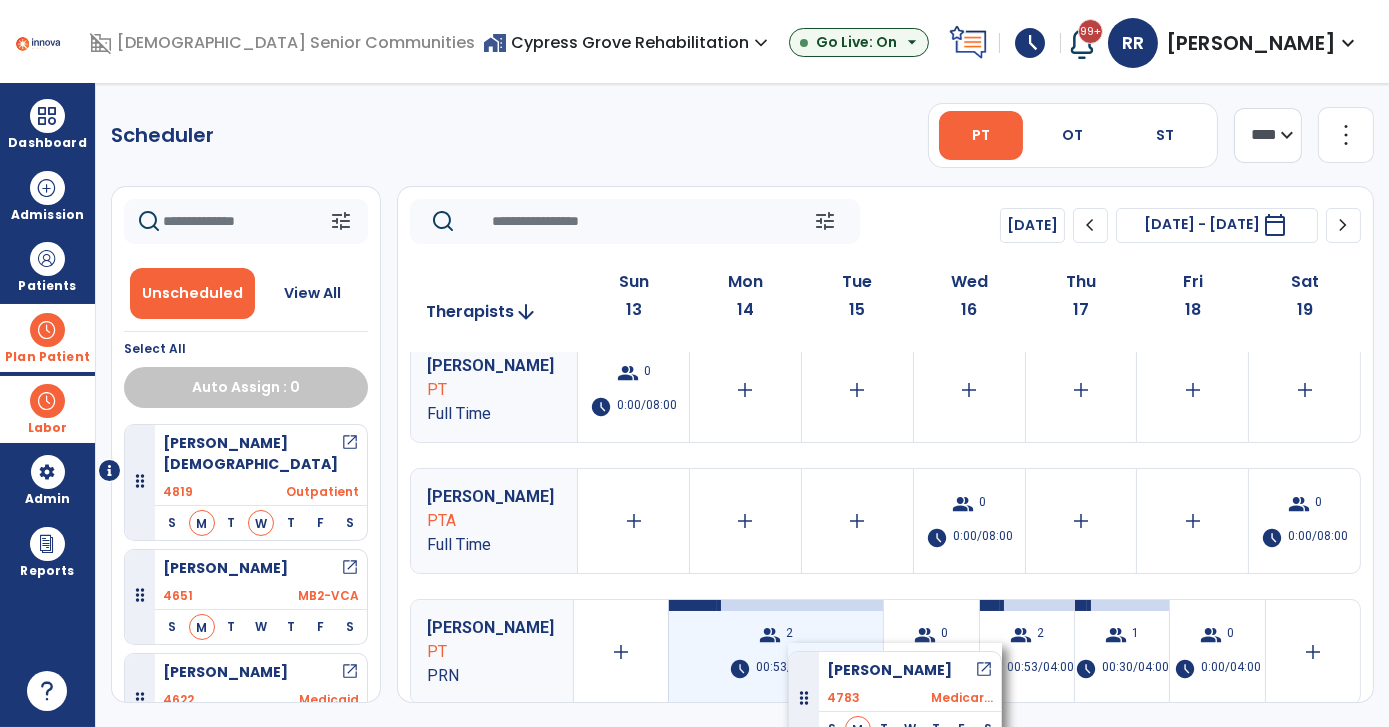 drag, startPoint x: 248, startPoint y: 581, endPoint x: 804, endPoint y: 640, distance: 559.12164 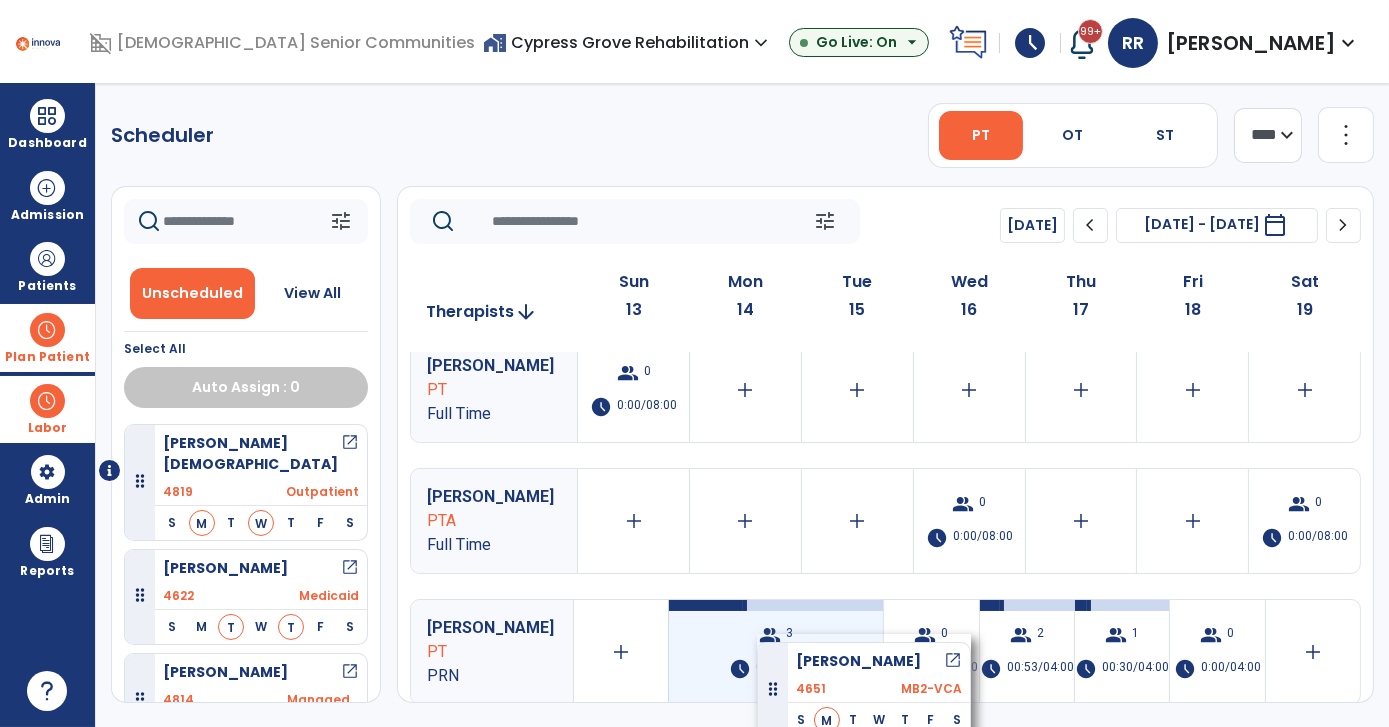 drag, startPoint x: 278, startPoint y: 557, endPoint x: 757, endPoint y: 634, distance: 485.14948 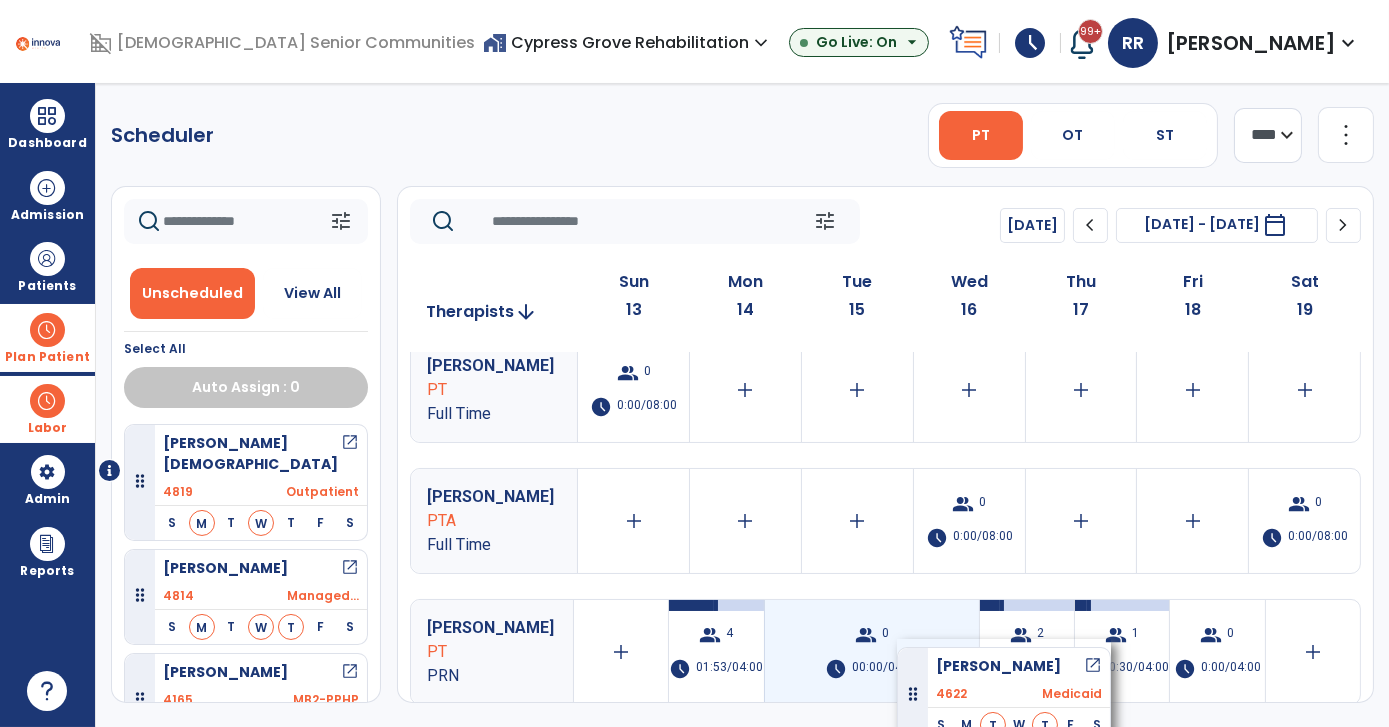 drag, startPoint x: 250, startPoint y: 573, endPoint x: 897, endPoint y: 639, distance: 650.3576 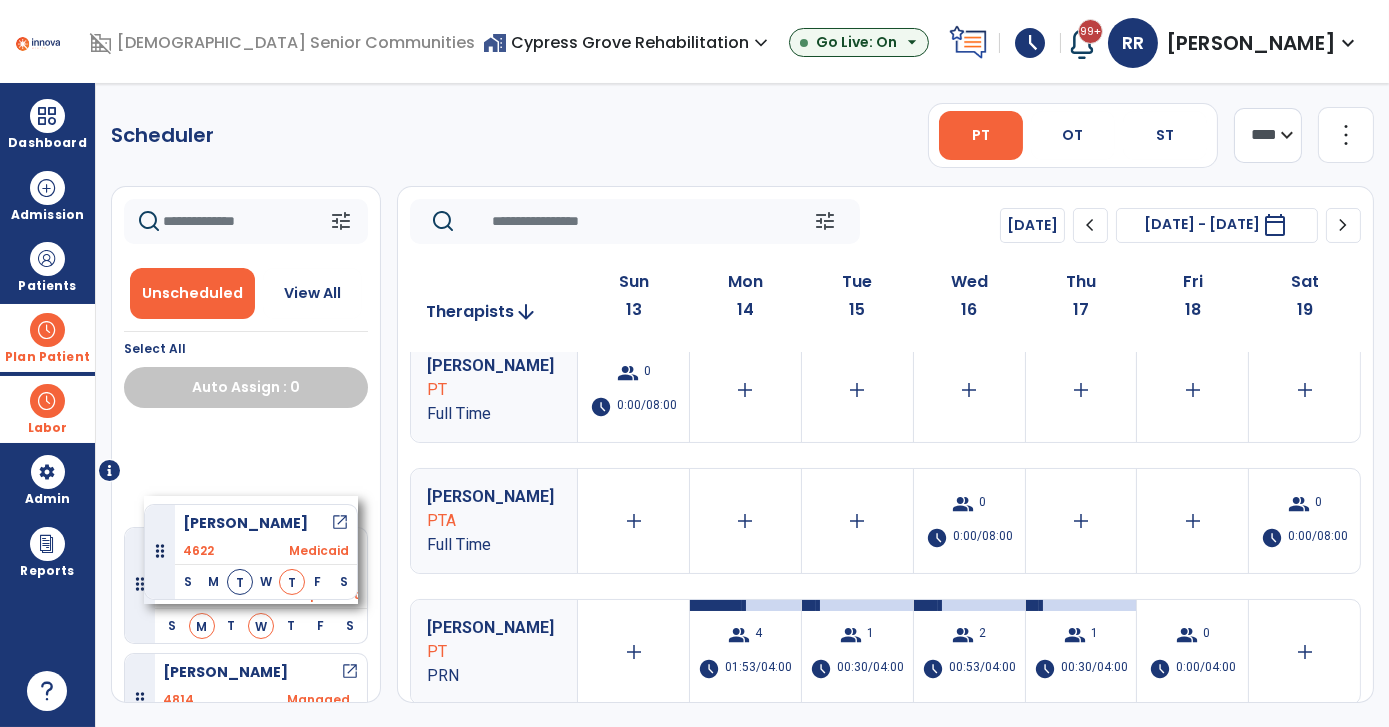 drag, startPoint x: 277, startPoint y: 566, endPoint x: 144, endPoint y: 496, distance: 150.29637 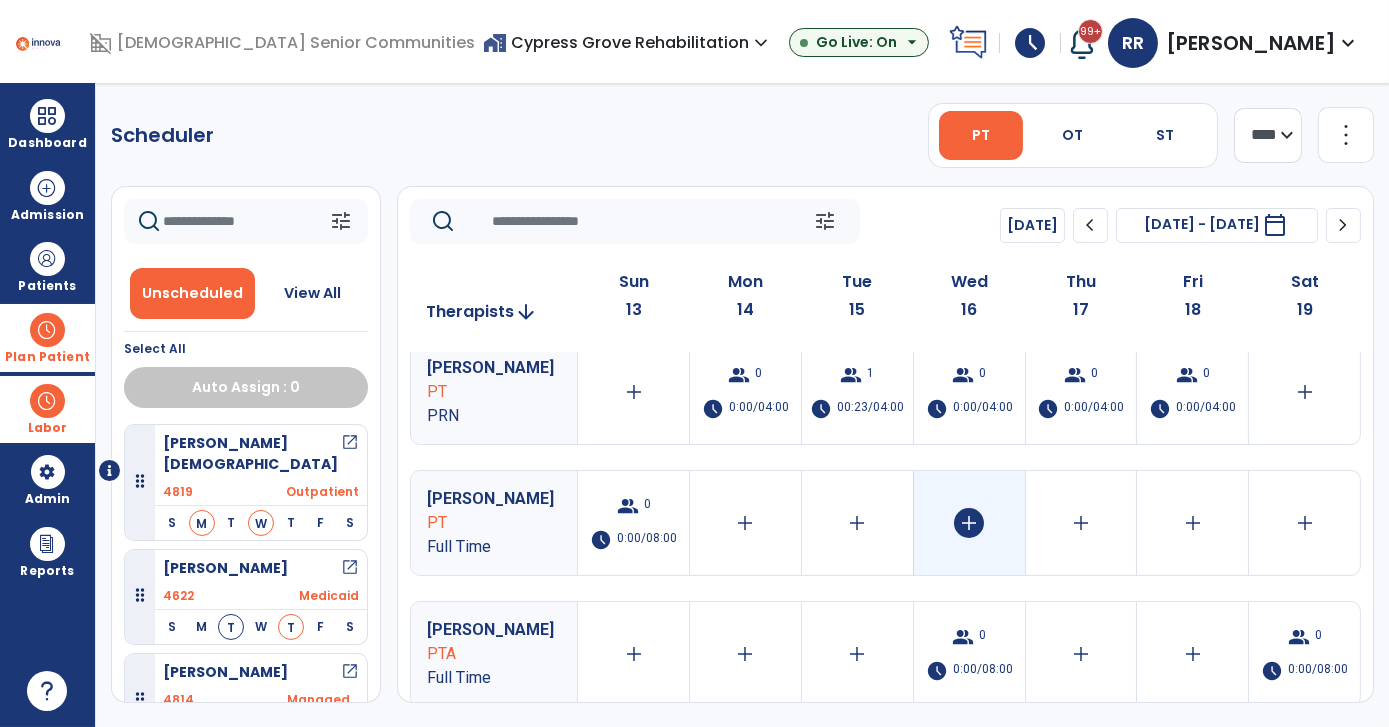 scroll, scrollTop: 0, scrollLeft: 0, axis: both 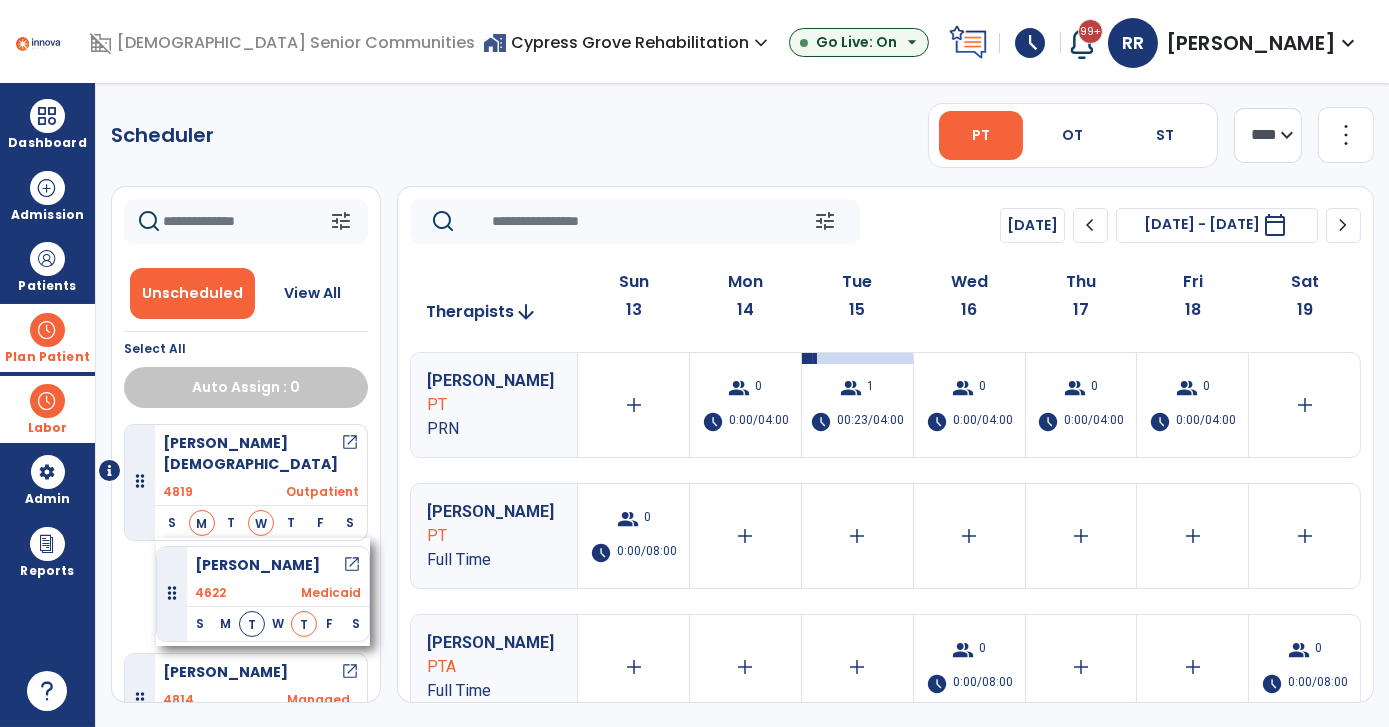drag, startPoint x: 256, startPoint y: 566, endPoint x: 156, endPoint y: 538, distance: 103.84604 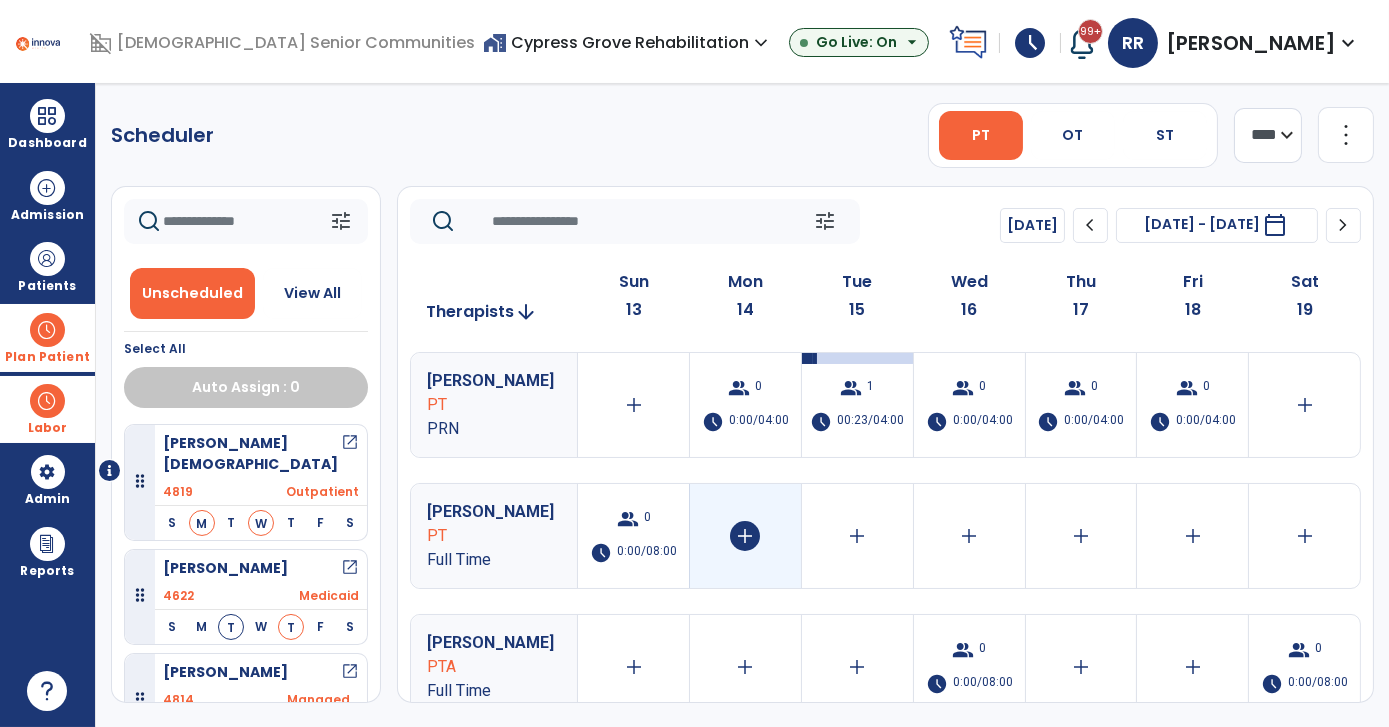 scroll, scrollTop: 146, scrollLeft: 0, axis: vertical 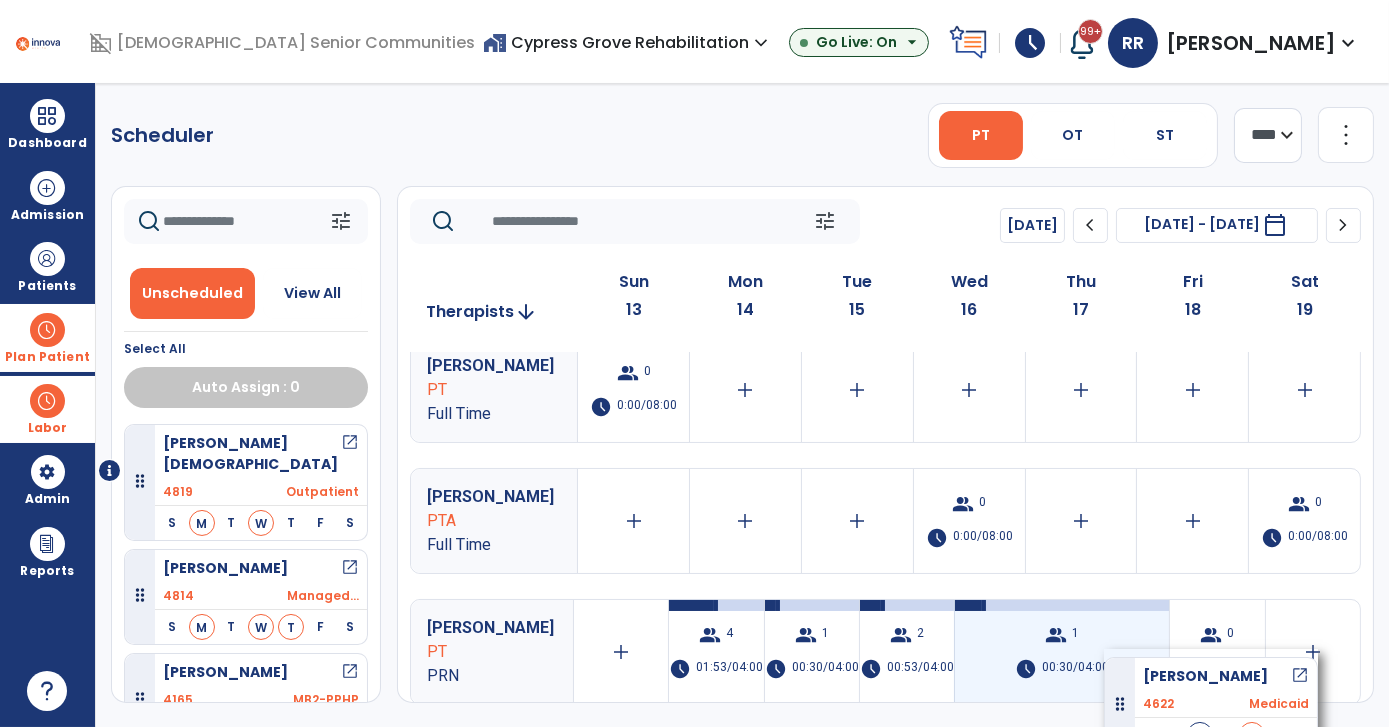 drag, startPoint x: 245, startPoint y: 570, endPoint x: 1104, endPoint y: 649, distance: 862.62506 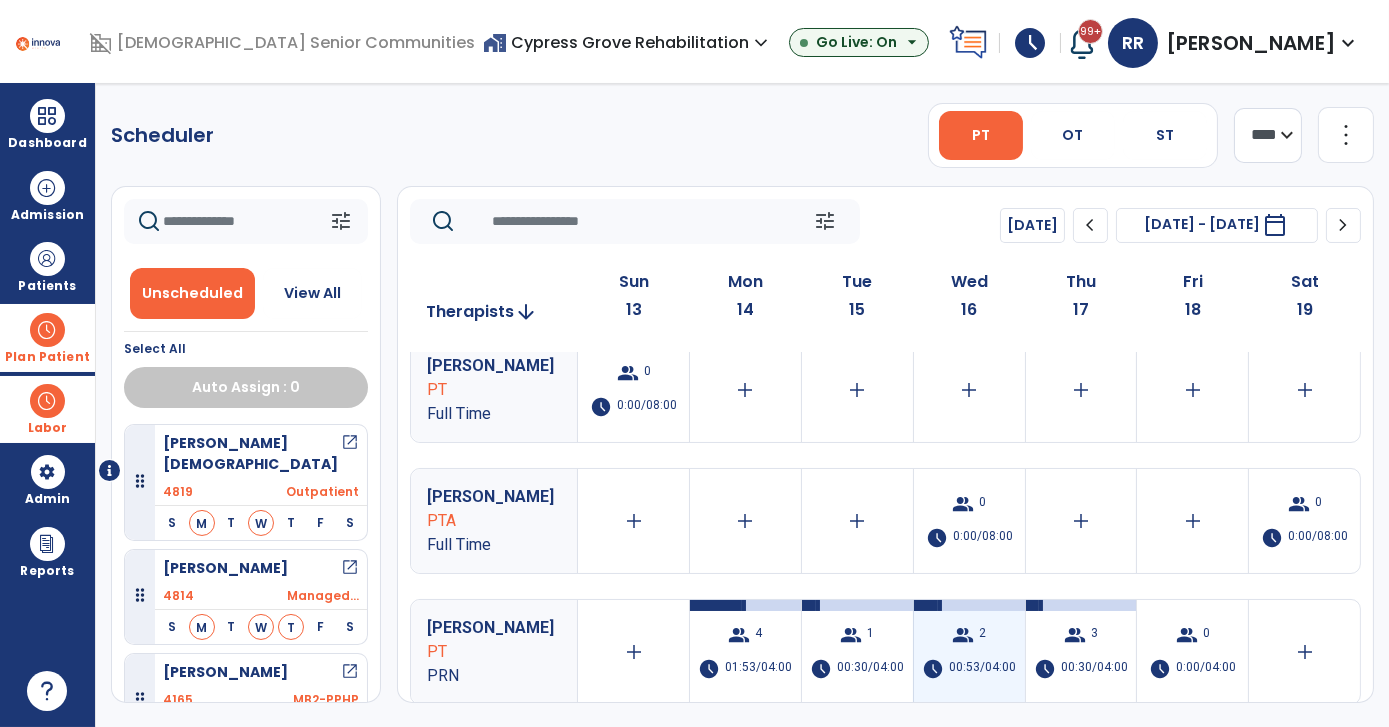 click on "group  2  schedule  00:53/04:00" at bounding box center [969, 652] 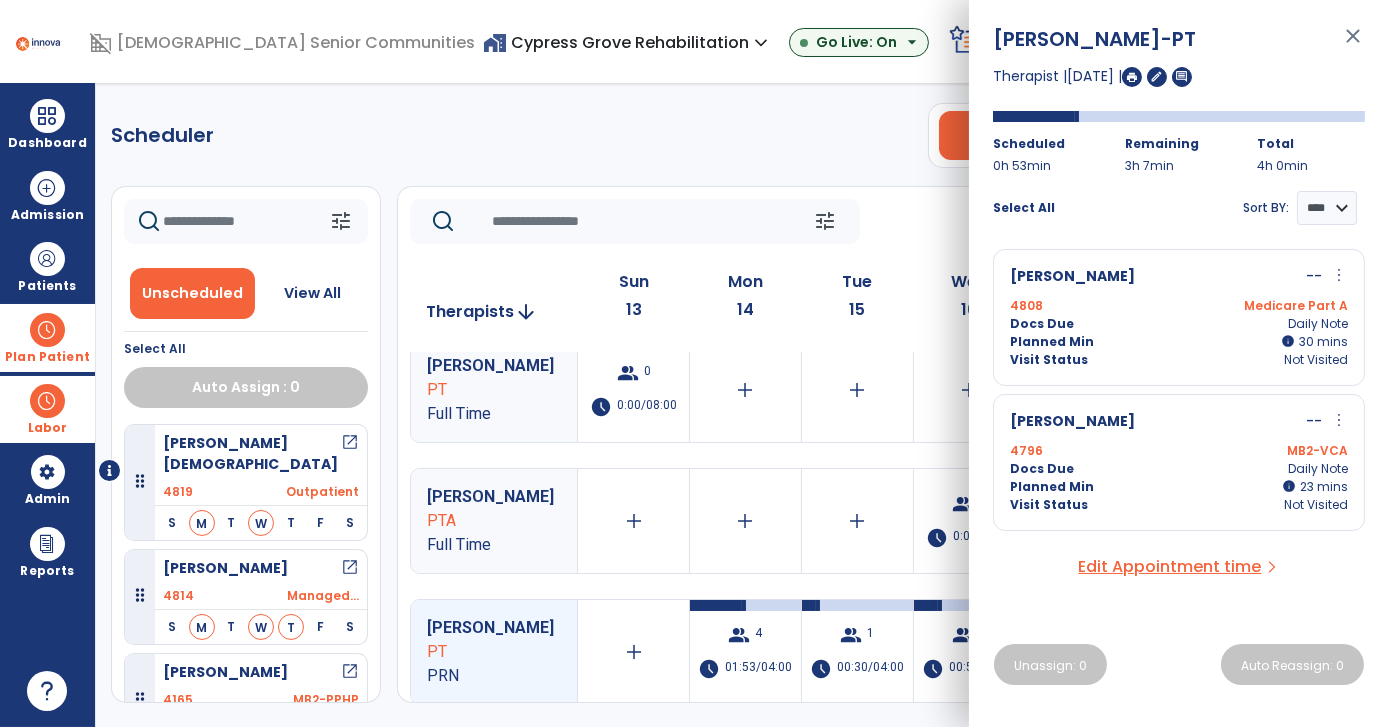 click on "Docs Due Daily Note" at bounding box center [1179, 324] 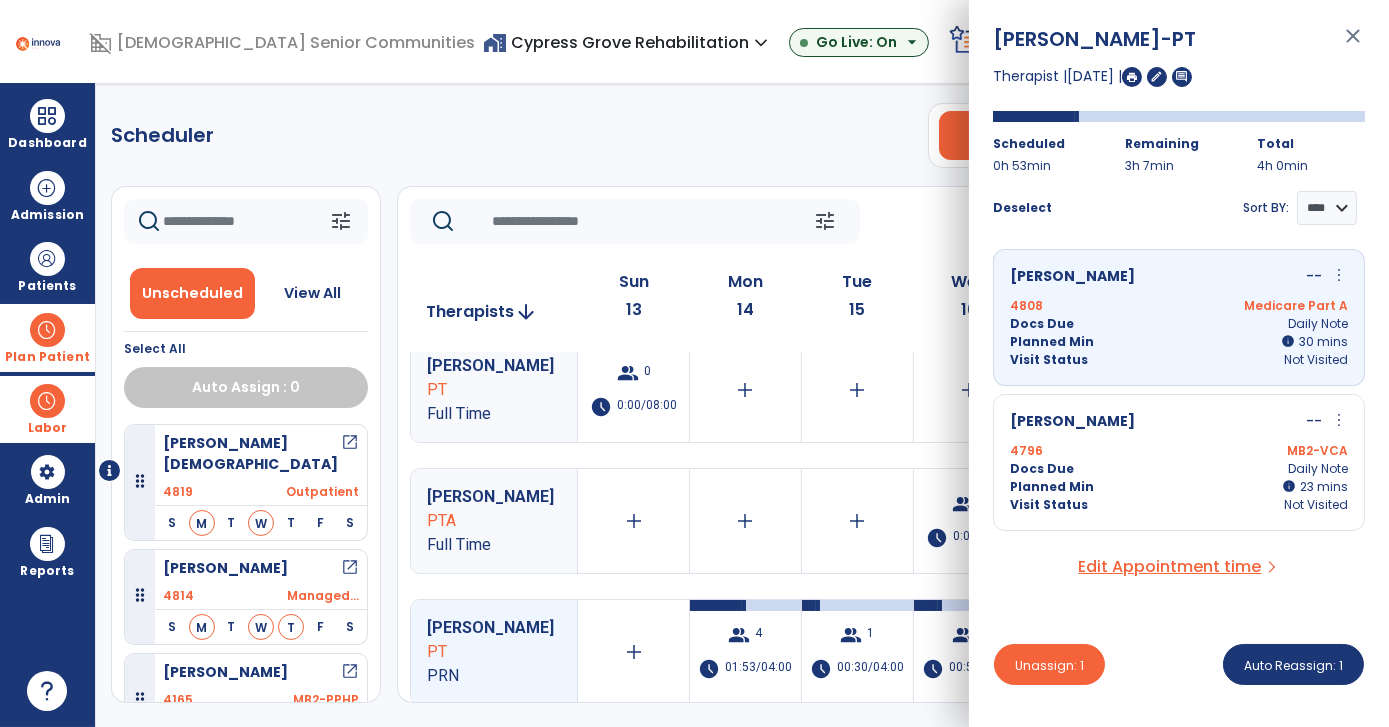 click on "Scheduler   PT   OT   ST  **** *** more_vert  Manage Labor   View All Therapists   Print" 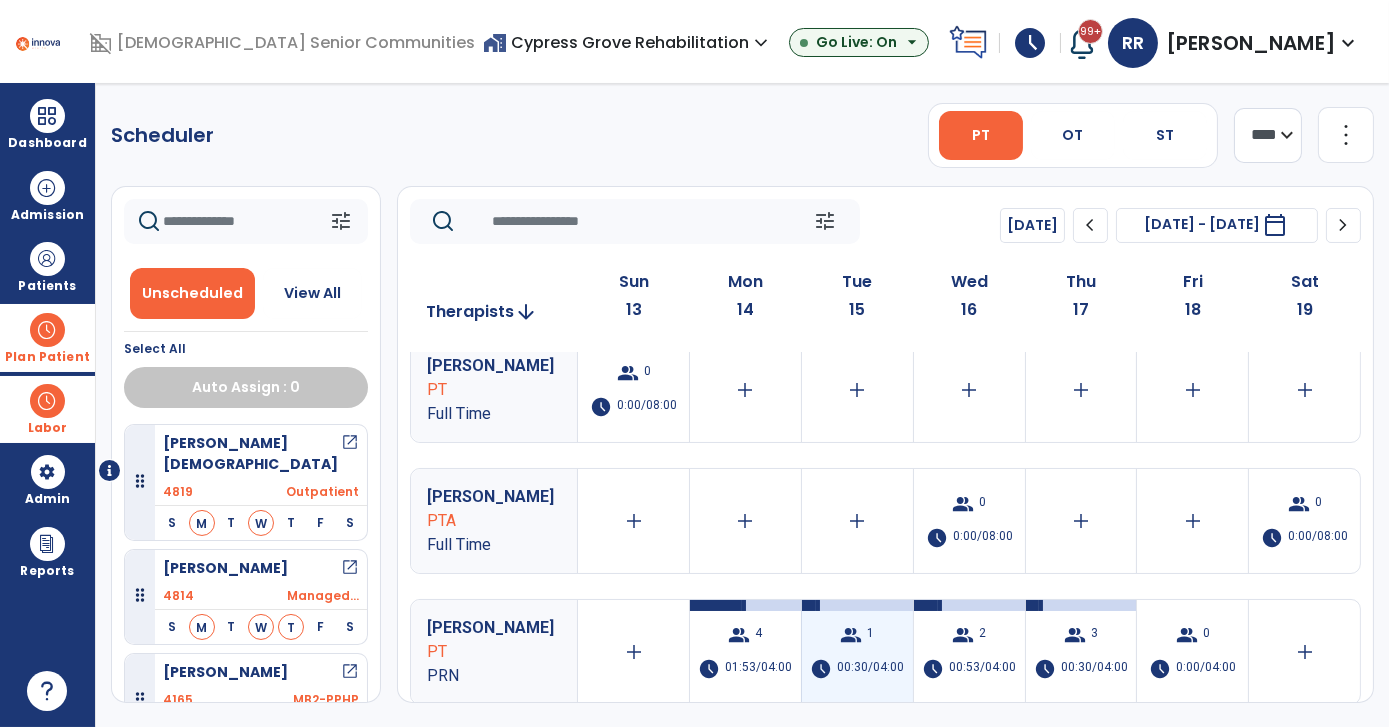 click on "group  1  schedule  00:30/04:00" at bounding box center (857, 652) 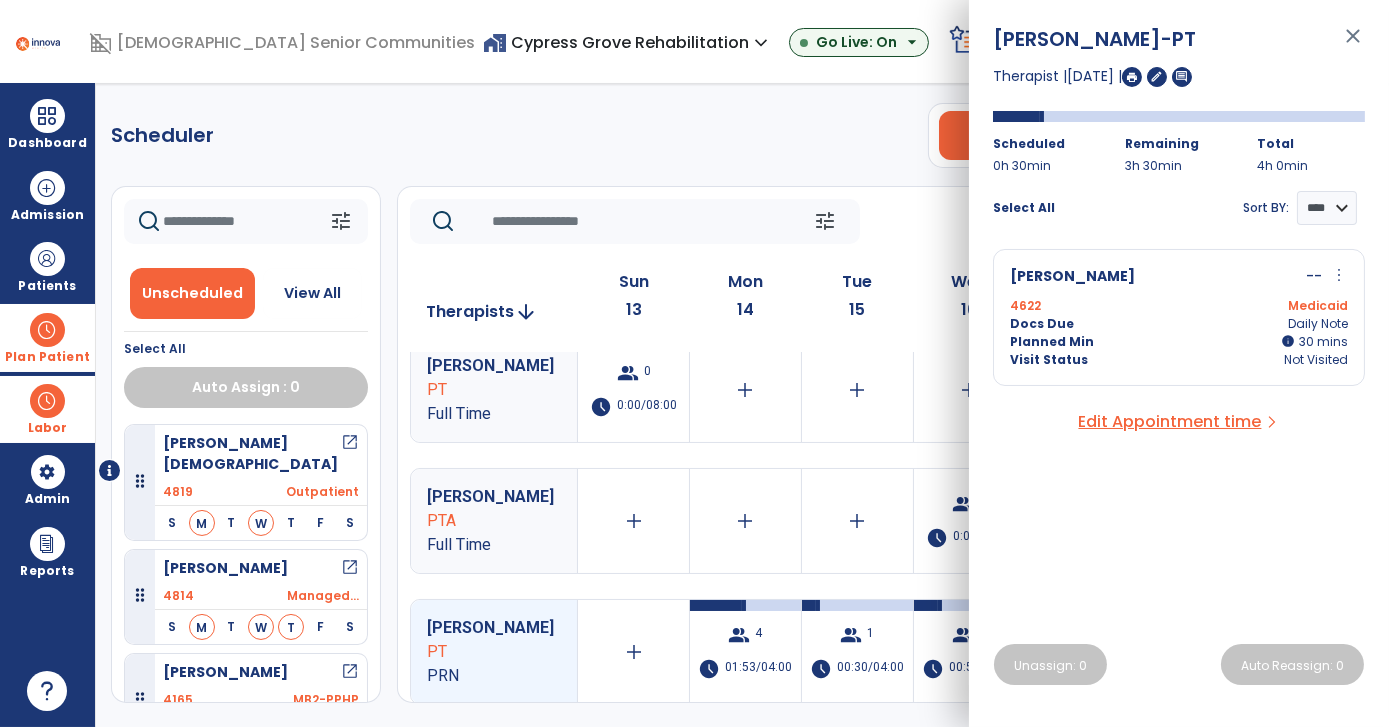 click on "4622 Medicaid" at bounding box center (1179, 306) 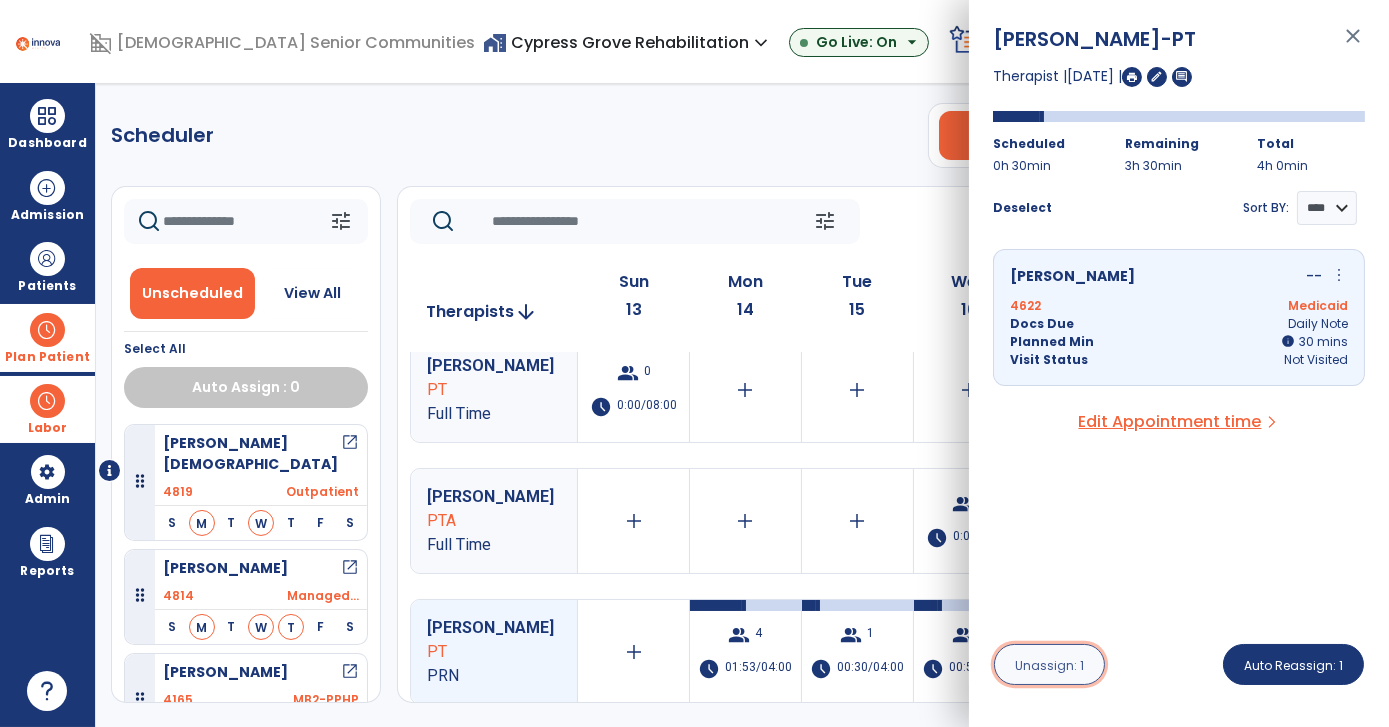 click on "Unassign: 1" at bounding box center [1049, 664] 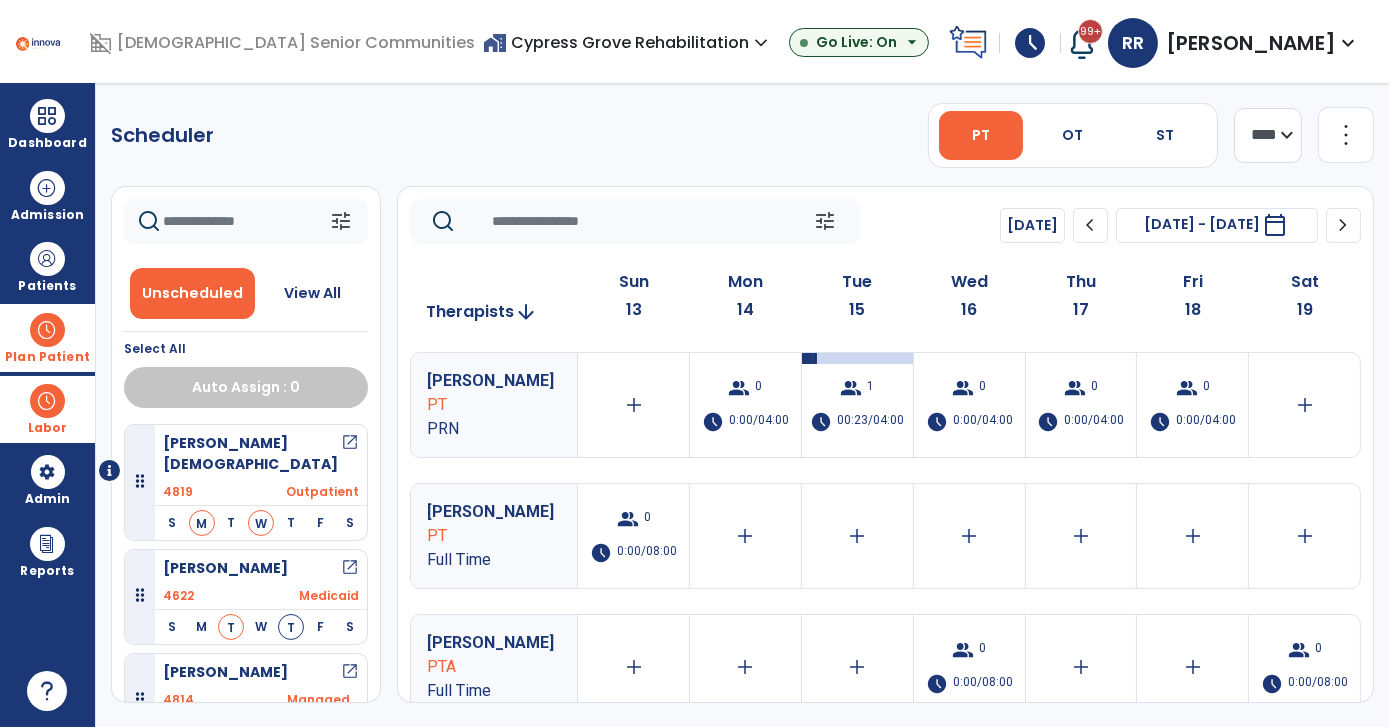 click on "Scheduler   PT   OT   ST  **** *** more_vert  Manage Labor   View All Therapists   Print" 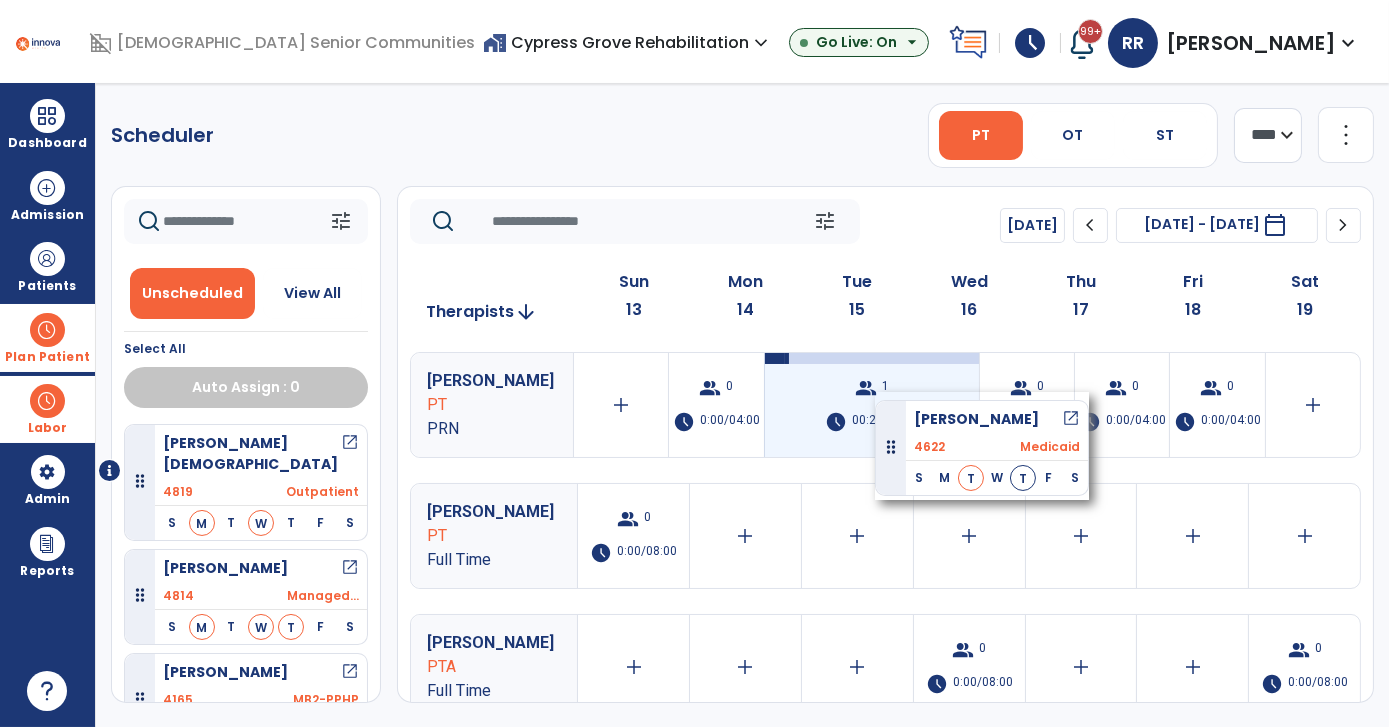 drag, startPoint x: 255, startPoint y: 575, endPoint x: 875, endPoint y: 392, distance: 646.44336 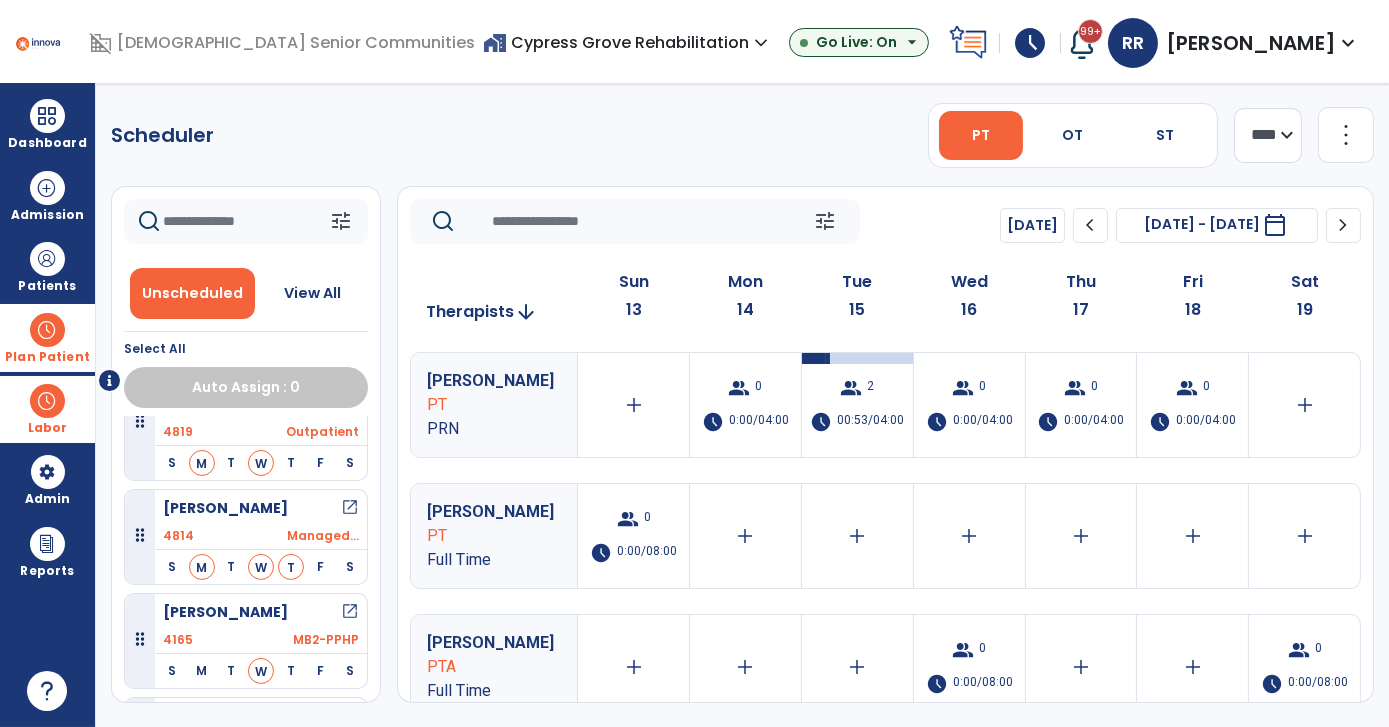scroll, scrollTop: 90, scrollLeft: 0, axis: vertical 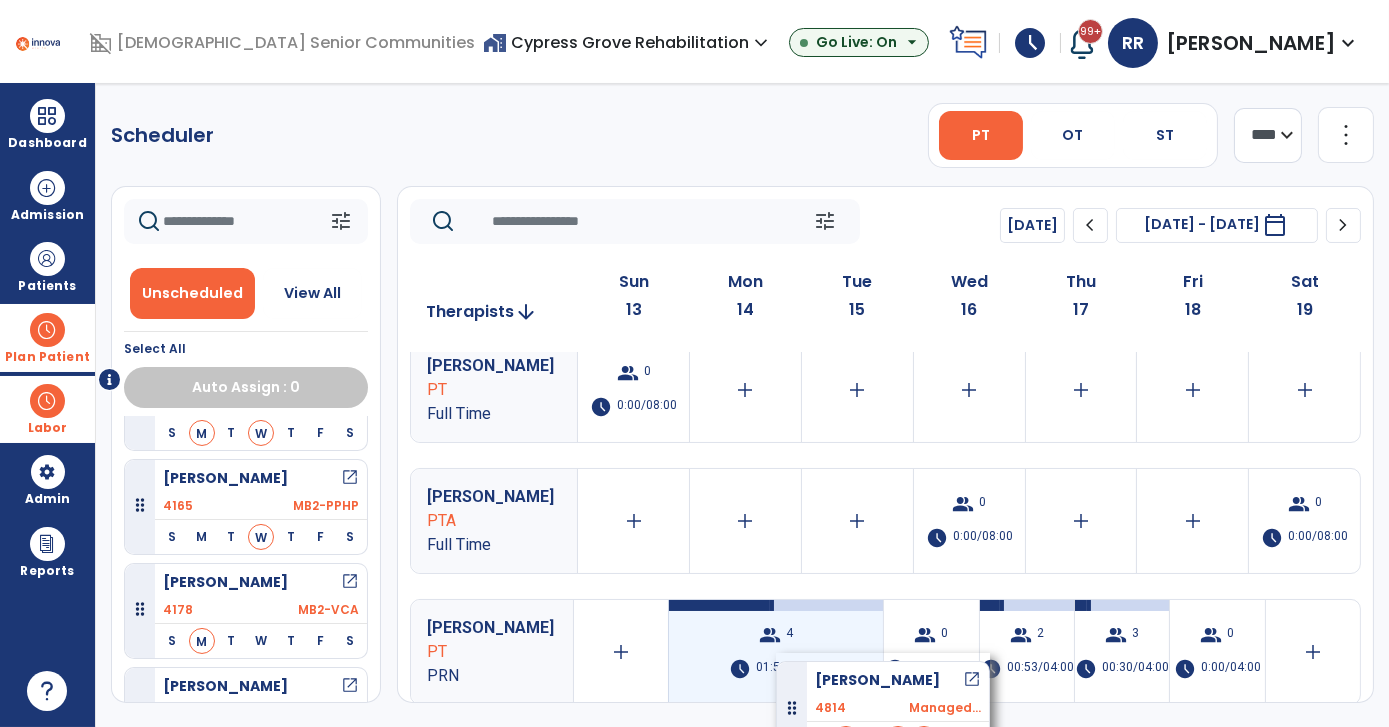 drag, startPoint x: 280, startPoint y: 467, endPoint x: 776, endPoint y: 653, distance: 529.7282 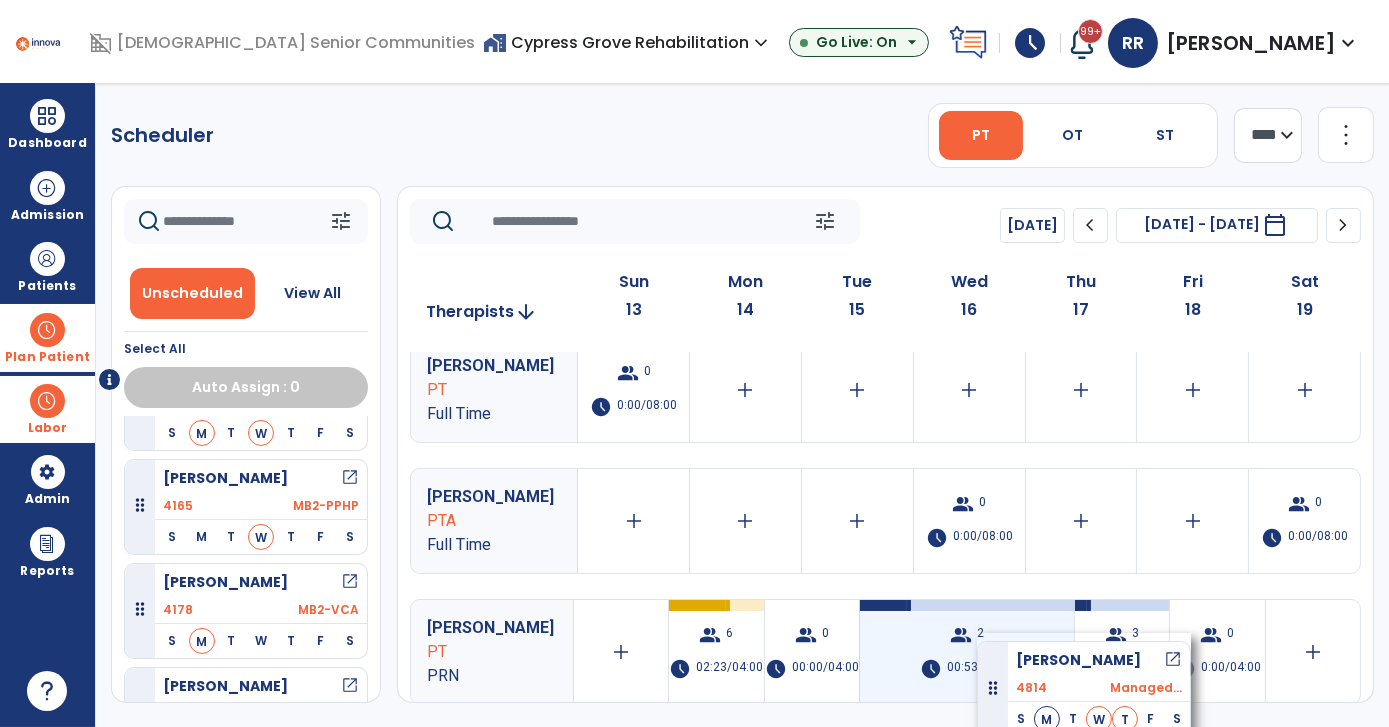 drag, startPoint x: 253, startPoint y: 480, endPoint x: 977, endPoint y: 633, distance: 739.98987 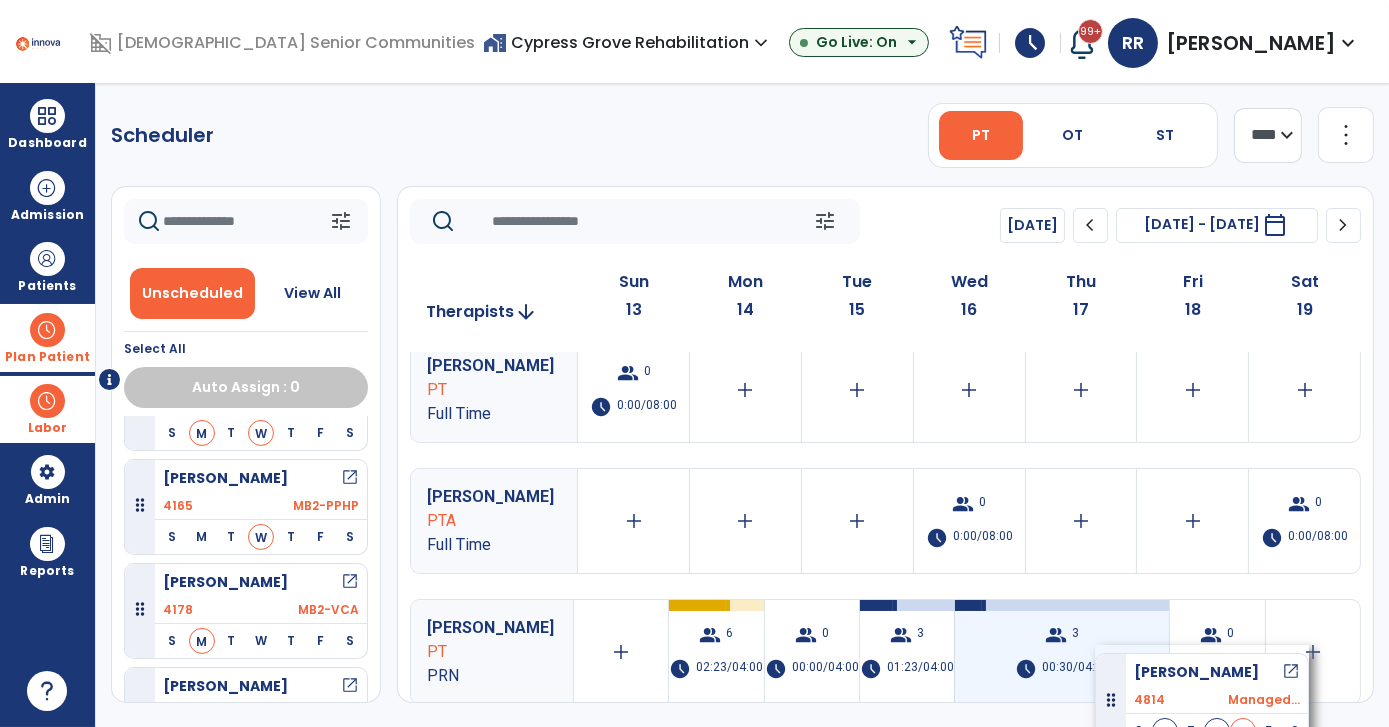 drag, startPoint x: 267, startPoint y: 459, endPoint x: 1095, endPoint y: 645, distance: 848.6342 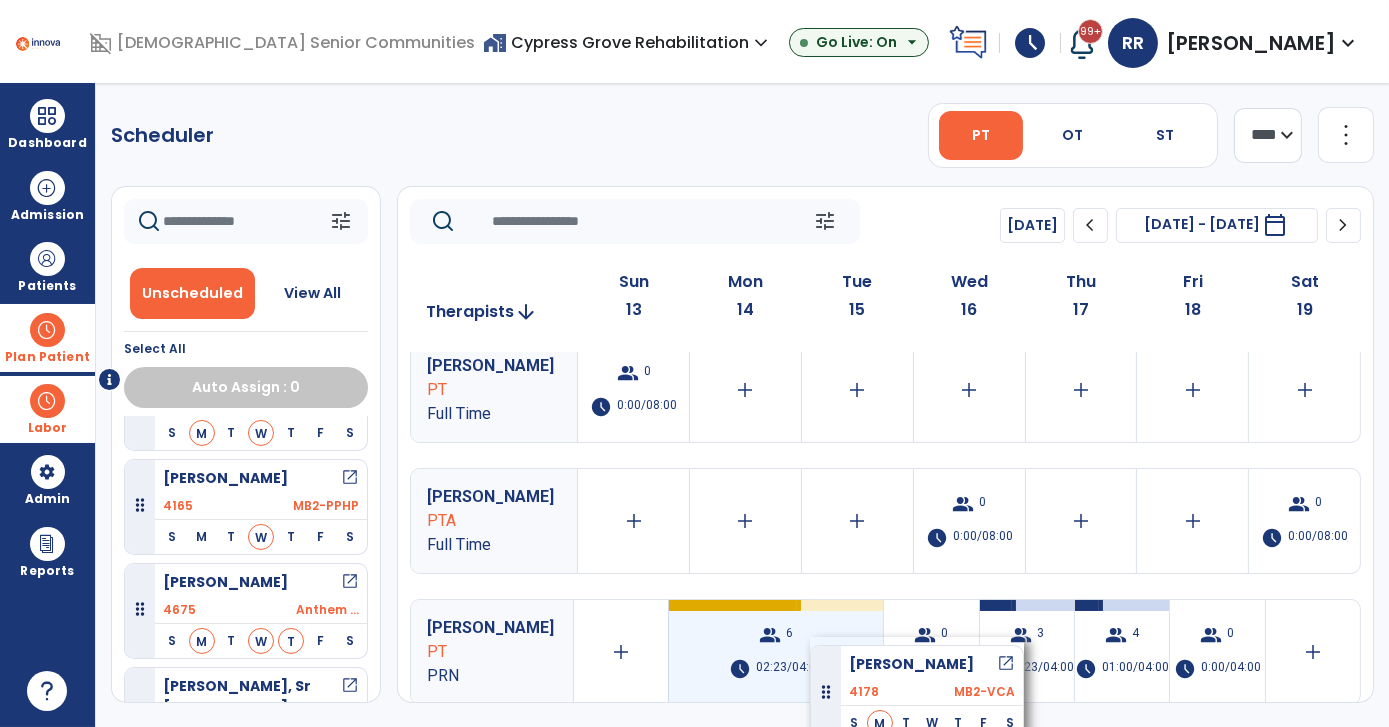 drag, startPoint x: 259, startPoint y: 576, endPoint x: 810, endPoint y: 637, distance: 554.36633 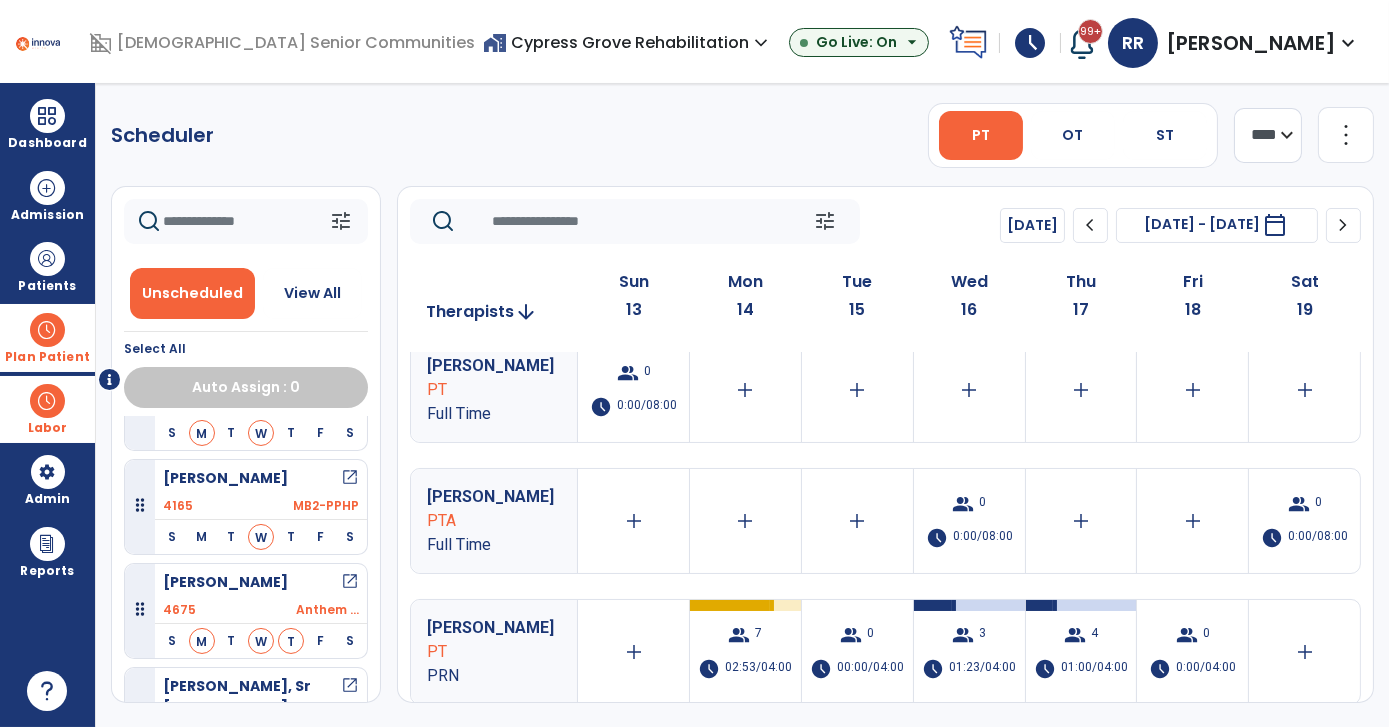 click on "4165 MB2-PPHP" at bounding box center (261, 506) 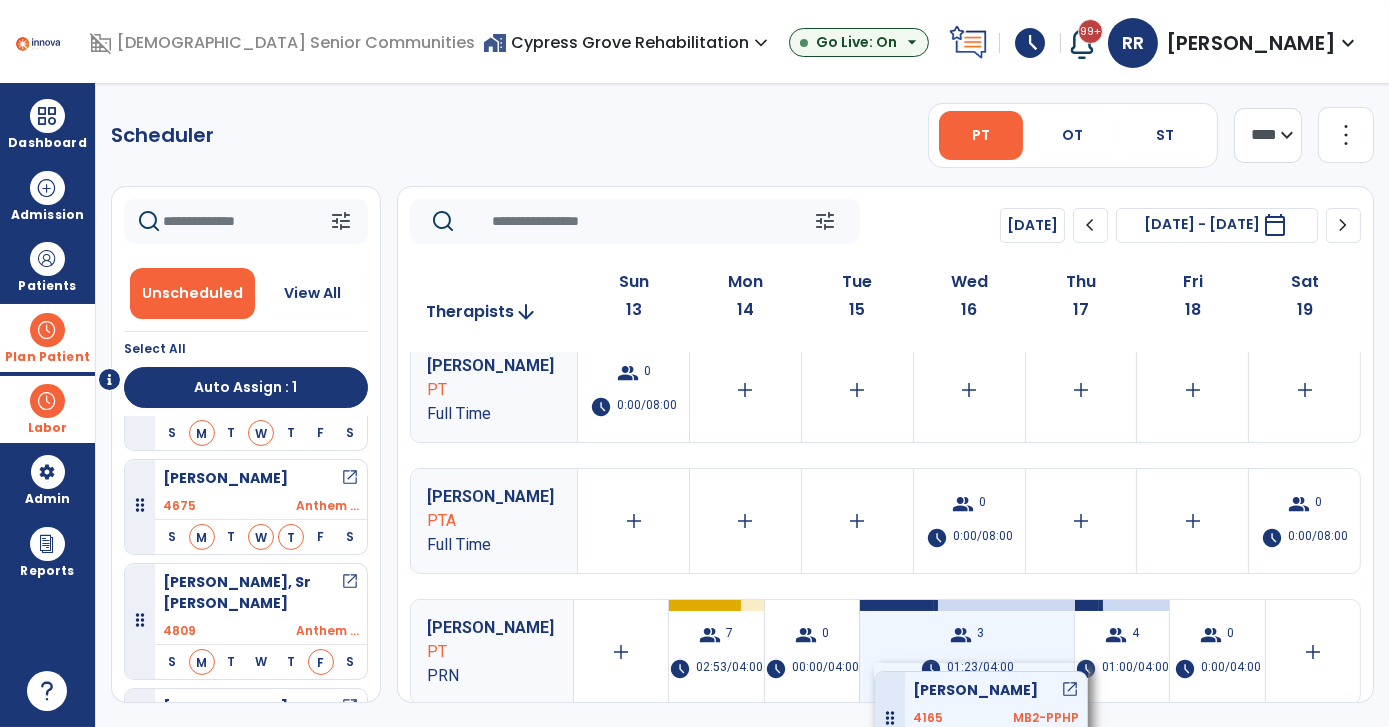 drag, startPoint x: 288, startPoint y: 477, endPoint x: 874, endPoint y: 663, distance: 614.81055 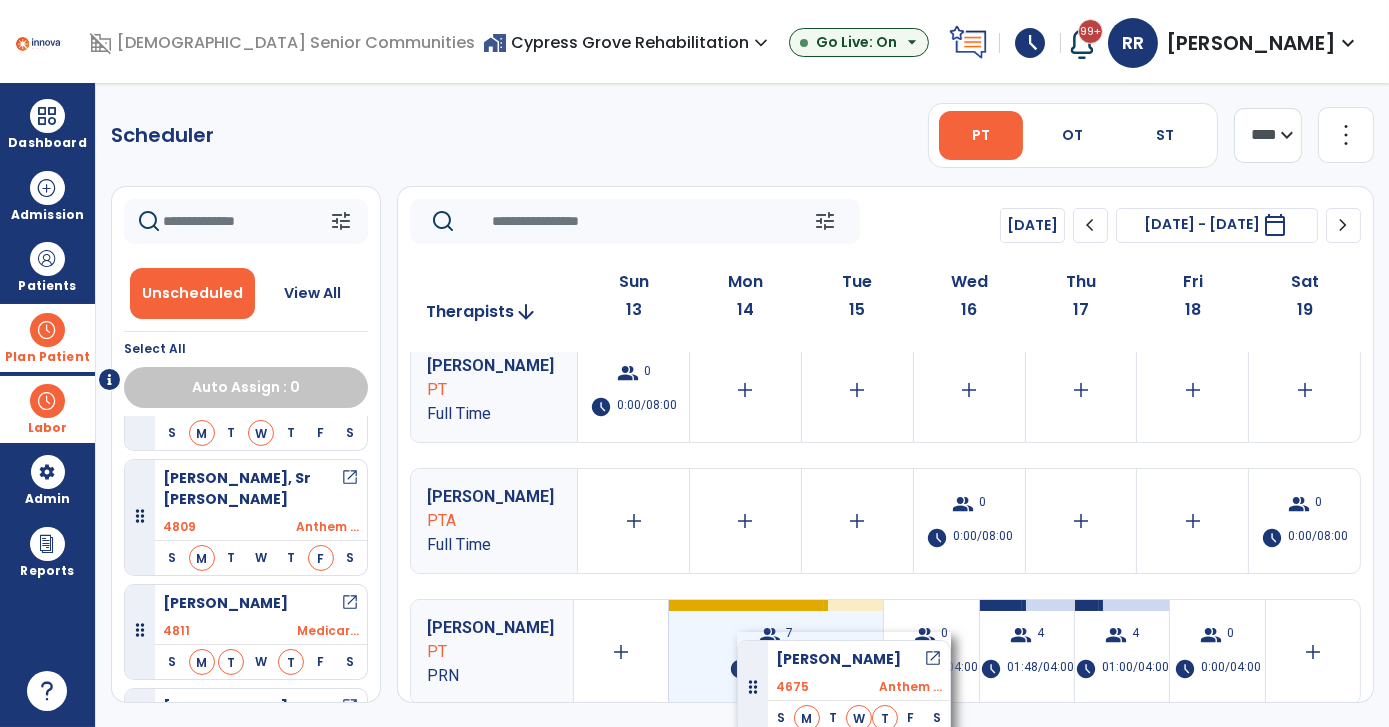 drag, startPoint x: 218, startPoint y: 453, endPoint x: 737, endPoint y: 632, distance: 549.0009 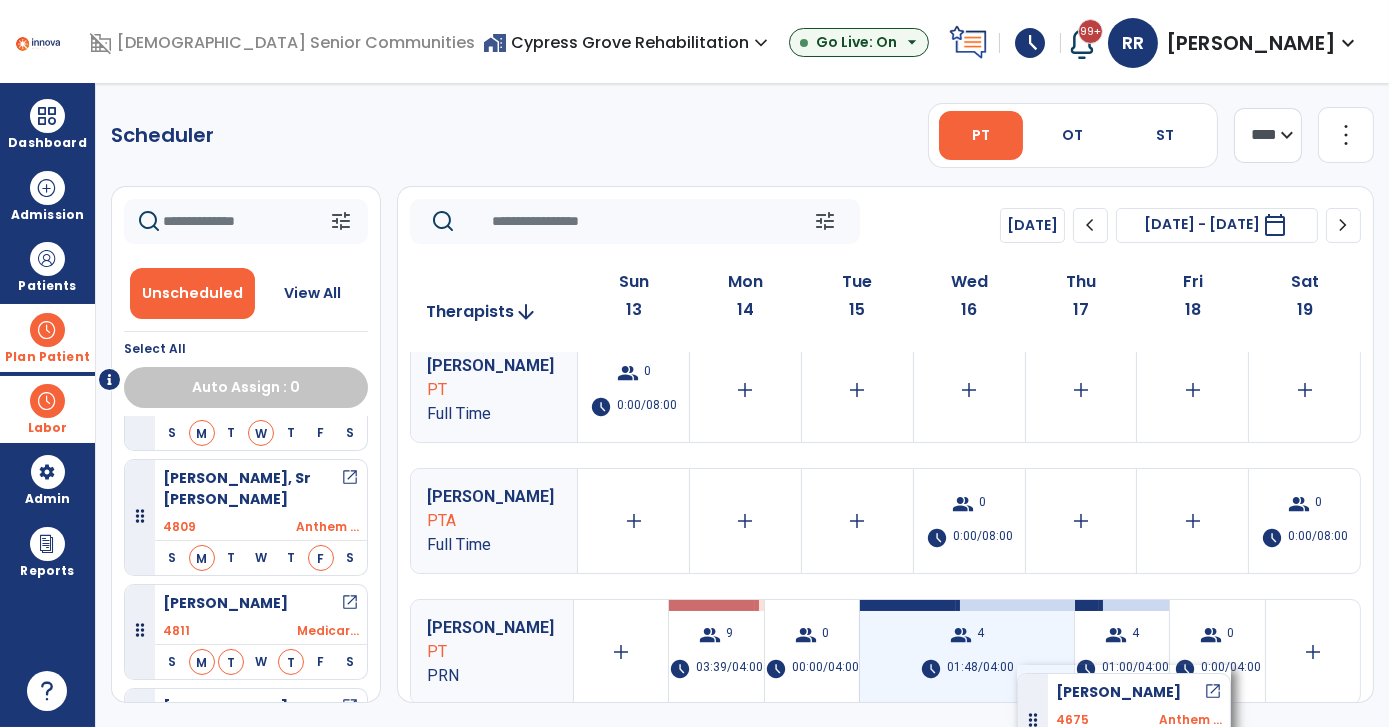 drag, startPoint x: 274, startPoint y: 473, endPoint x: 1010, endPoint y: 665, distance: 760.6313 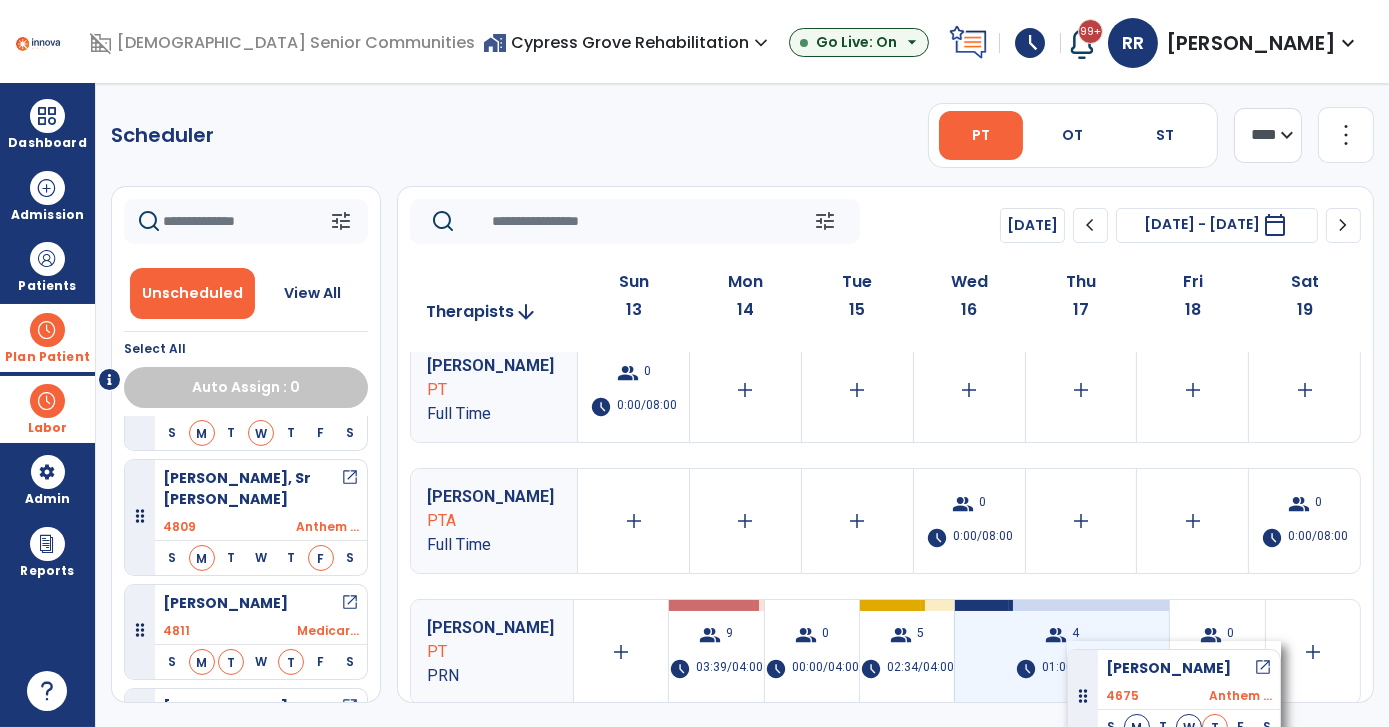 drag, startPoint x: 247, startPoint y: 474, endPoint x: 1065, endPoint y: 642, distance: 835.07367 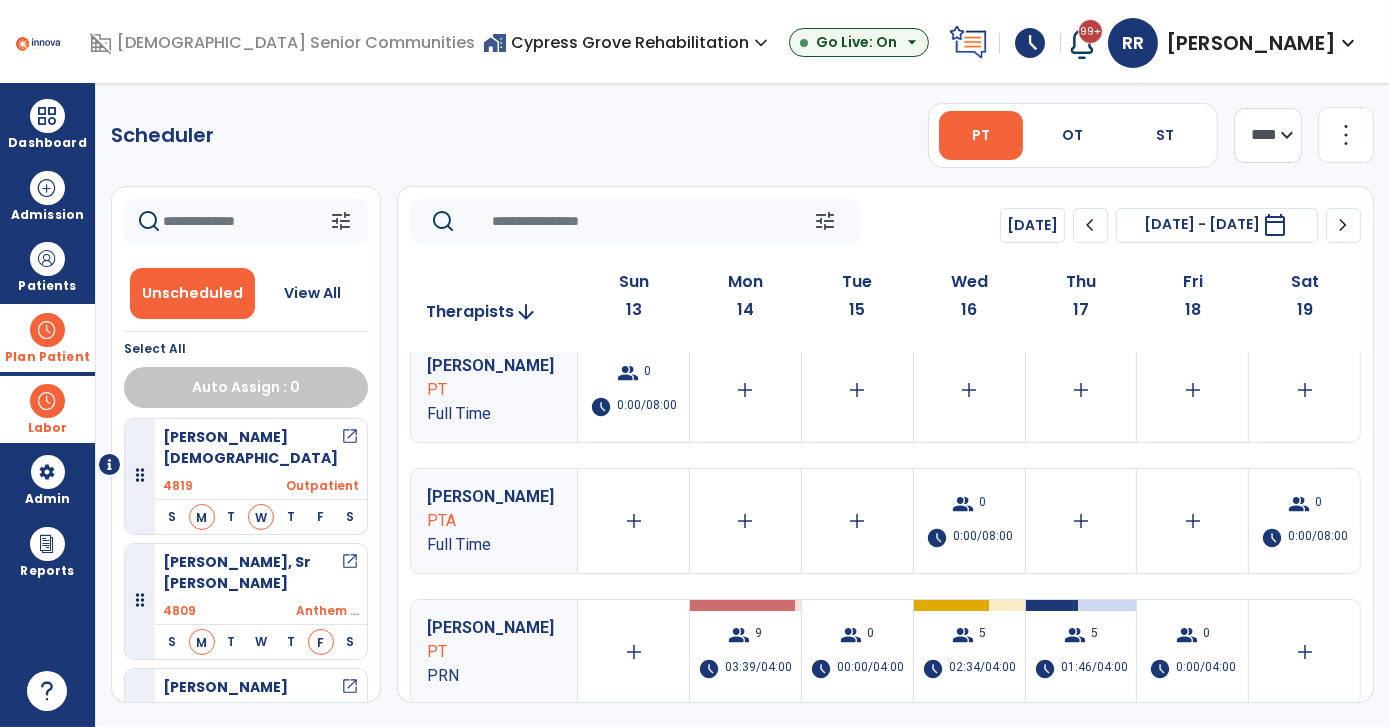 scroll, scrollTop: 0, scrollLeft: 0, axis: both 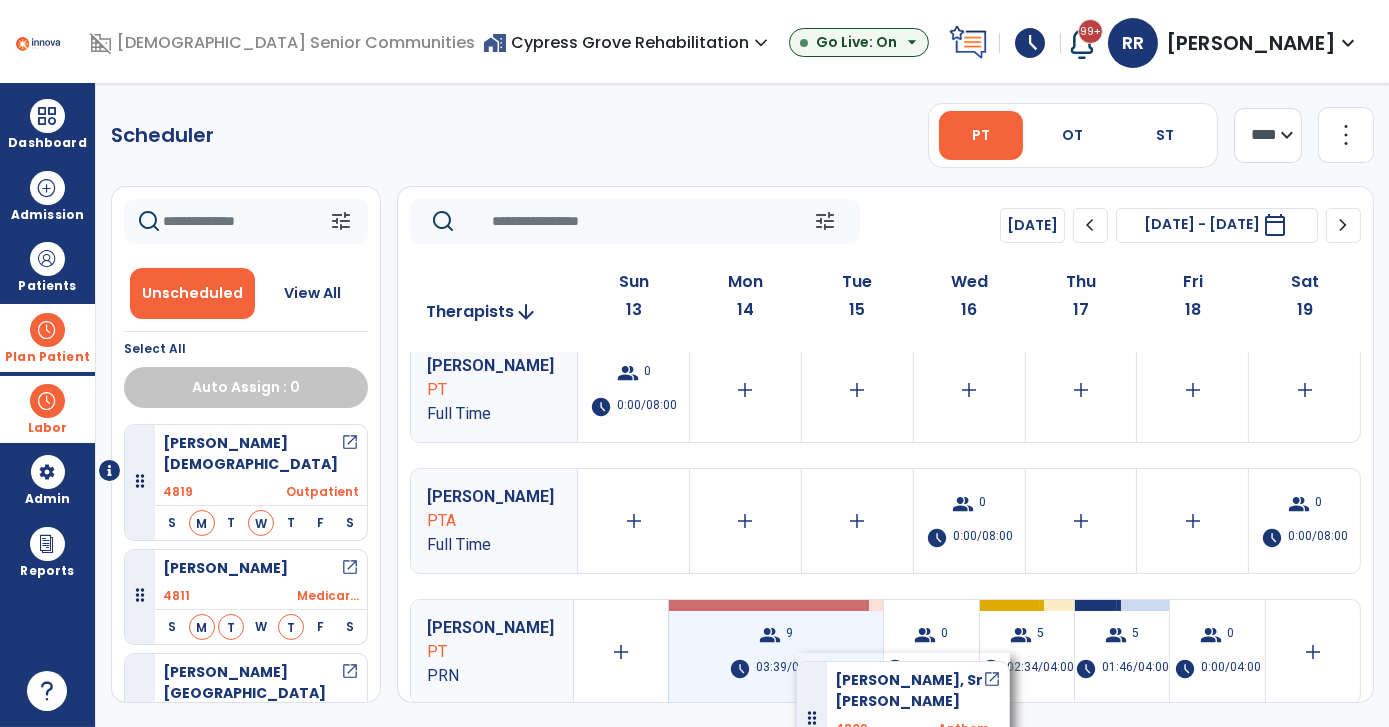 drag, startPoint x: 242, startPoint y: 569, endPoint x: 796, endPoint y: 653, distance: 560.33203 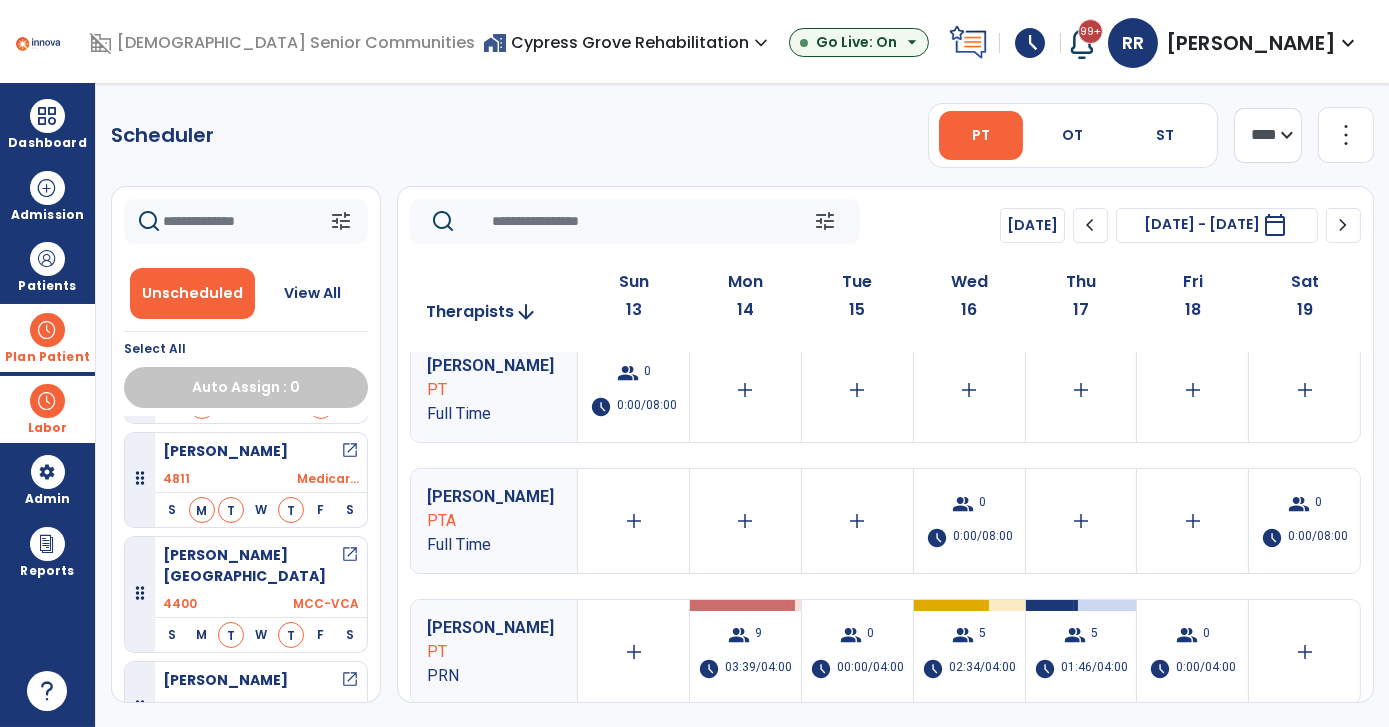 scroll, scrollTop: 272, scrollLeft: 0, axis: vertical 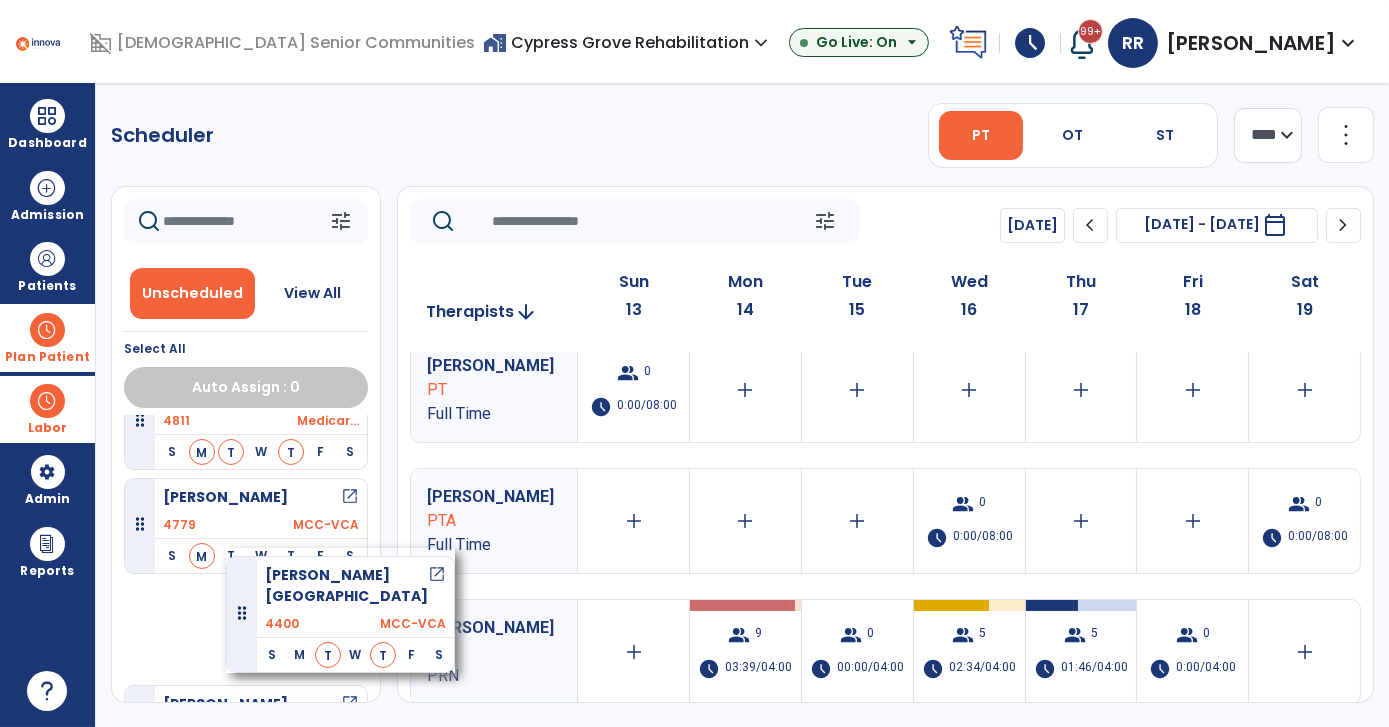 drag, startPoint x: 265, startPoint y: 496, endPoint x: 216, endPoint y: 549, distance: 72.18033 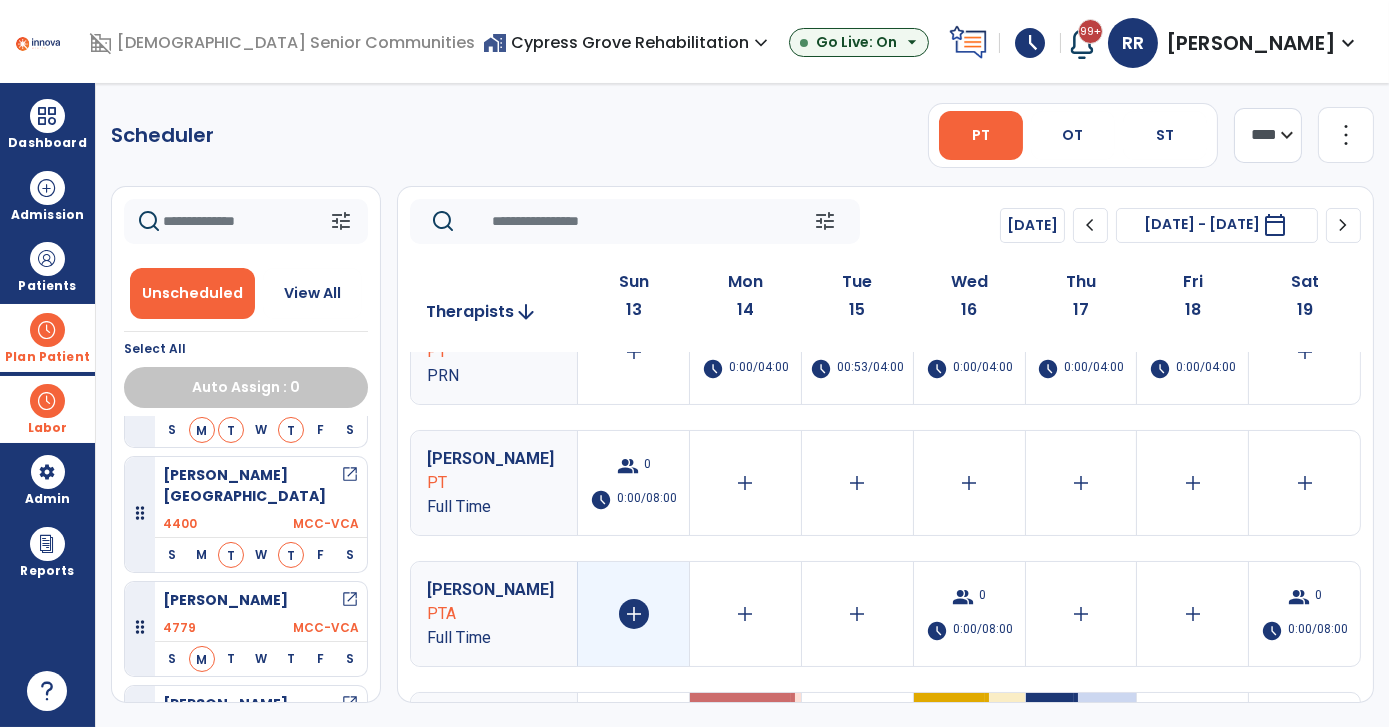 scroll, scrollTop: 0, scrollLeft: 0, axis: both 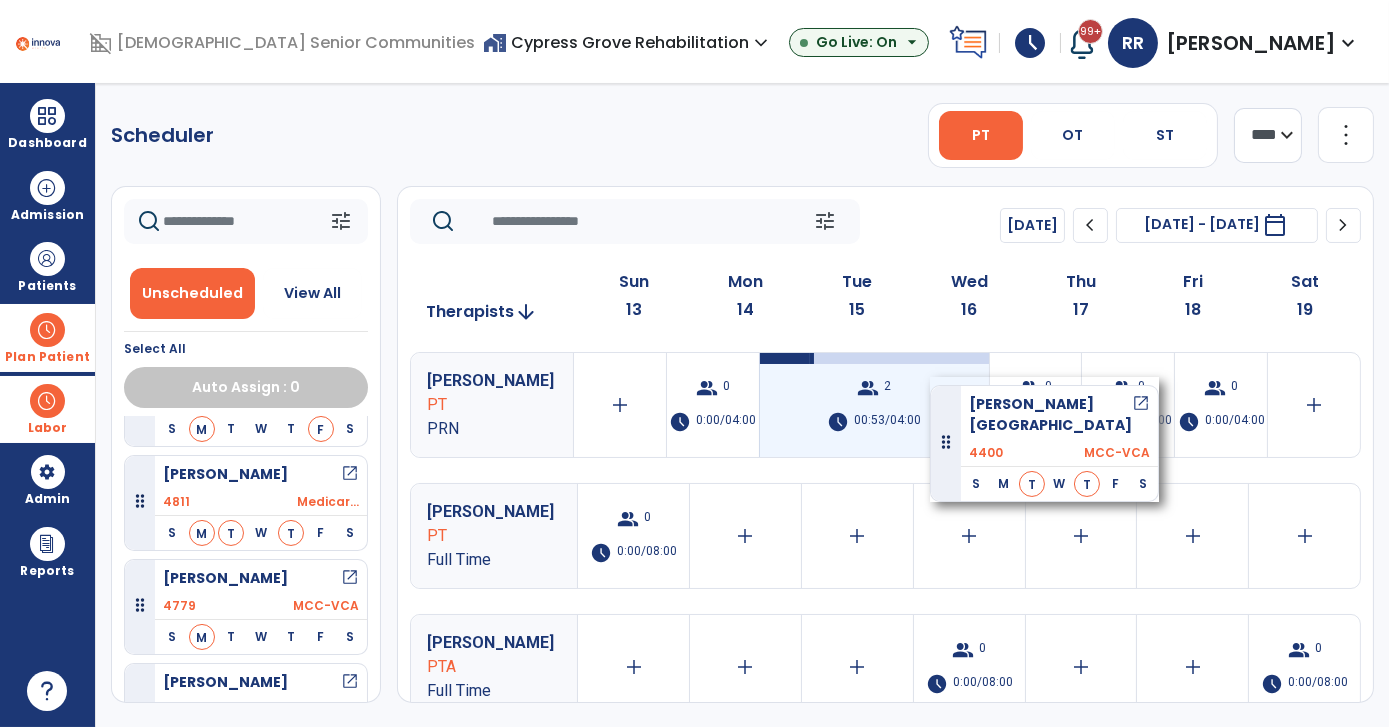 drag, startPoint x: 272, startPoint y: 472, endPoint x: 930, endPoint y: 377, distance: 664.8225 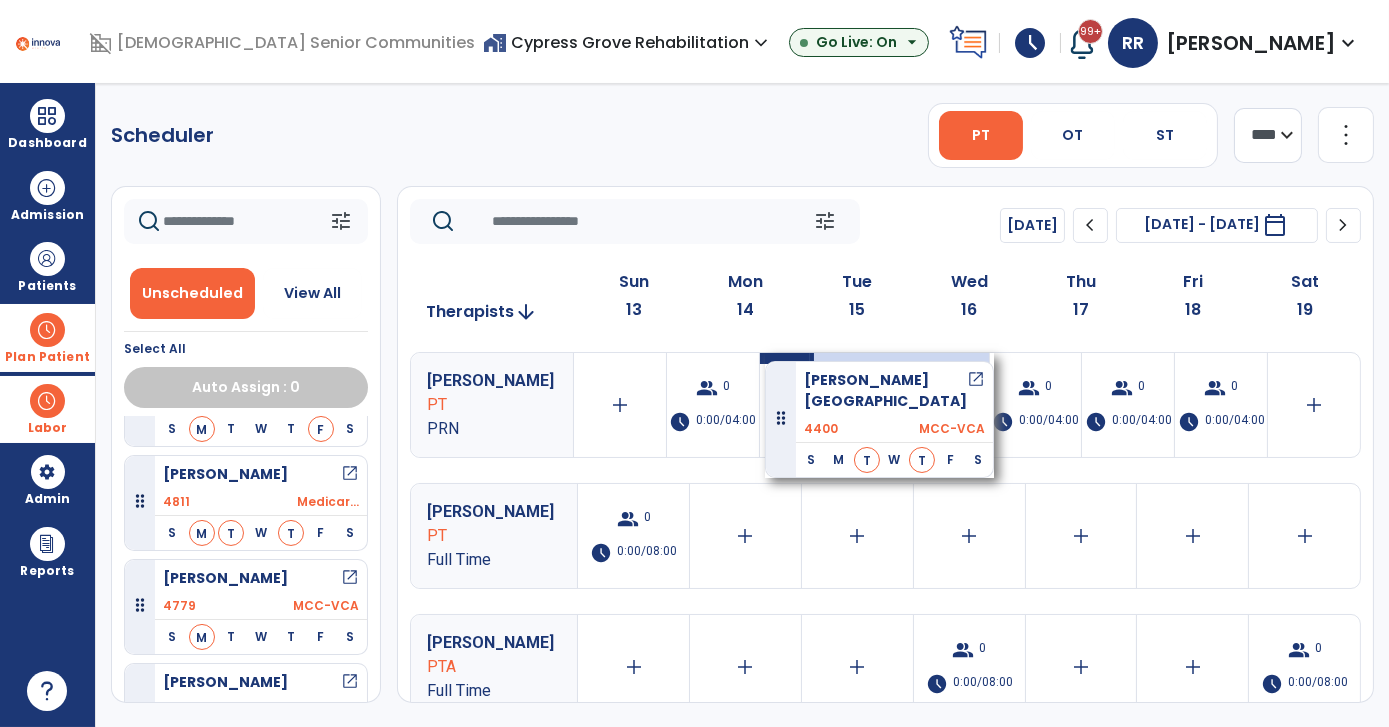 scroll, scrollTop: 322, scrollLeft: 0, axis: vertical 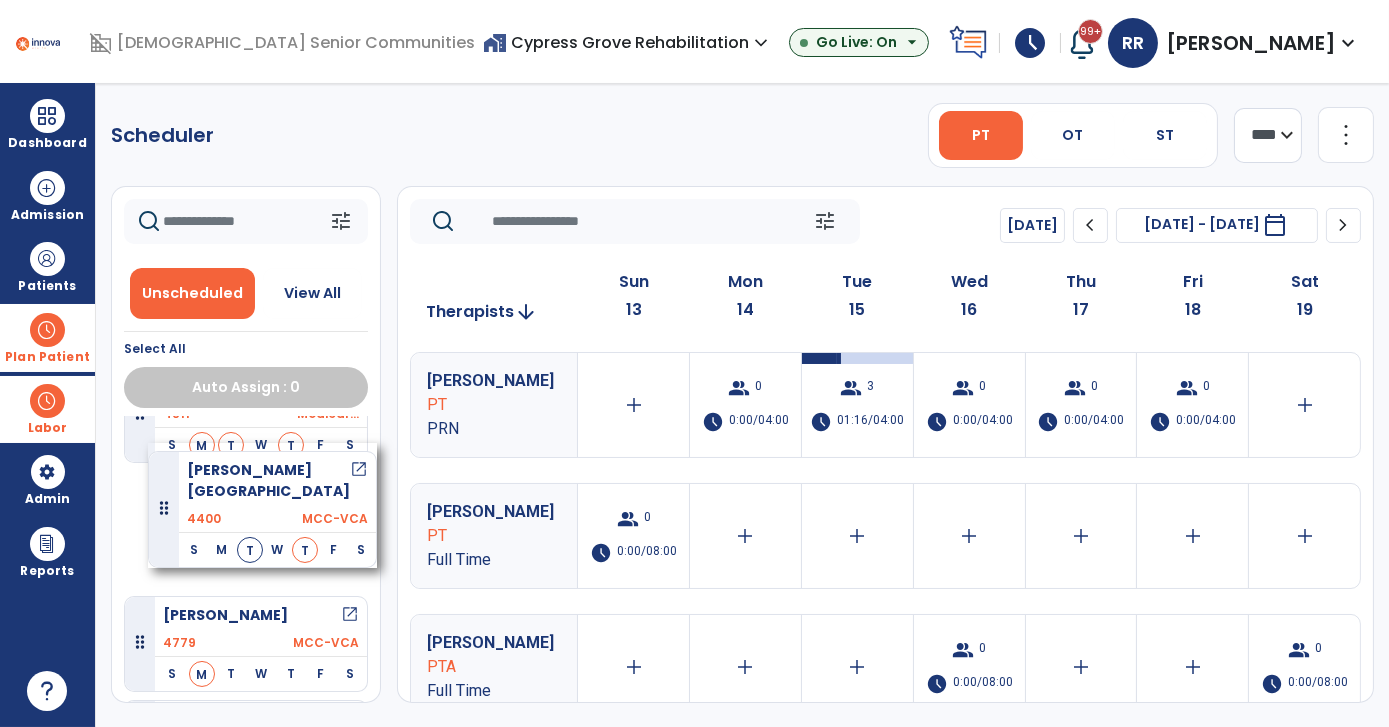 drag, startPoint x: 237, startPoint y: 437, endPoint x: 148, endPoint y: 421, distance: 90.426765 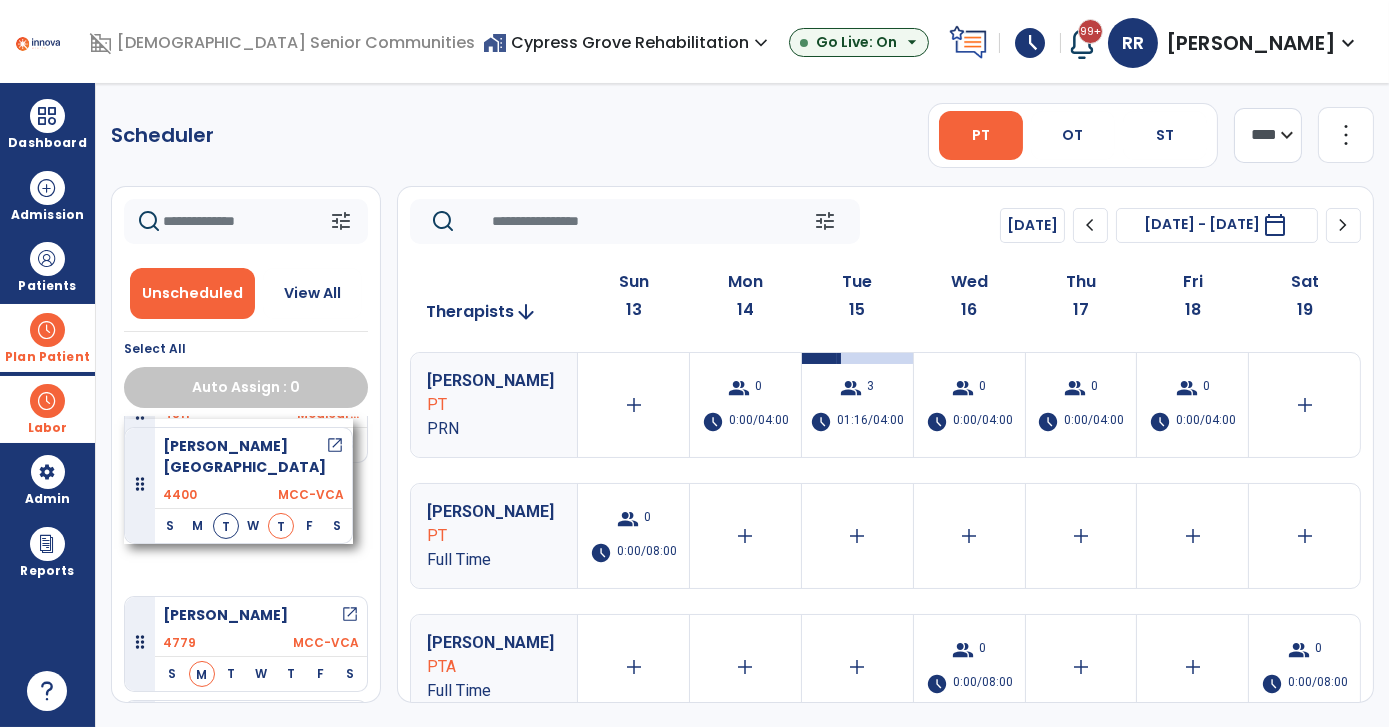 scroll, scrollTop: 305, scrollLeft: 0, axis: vertical 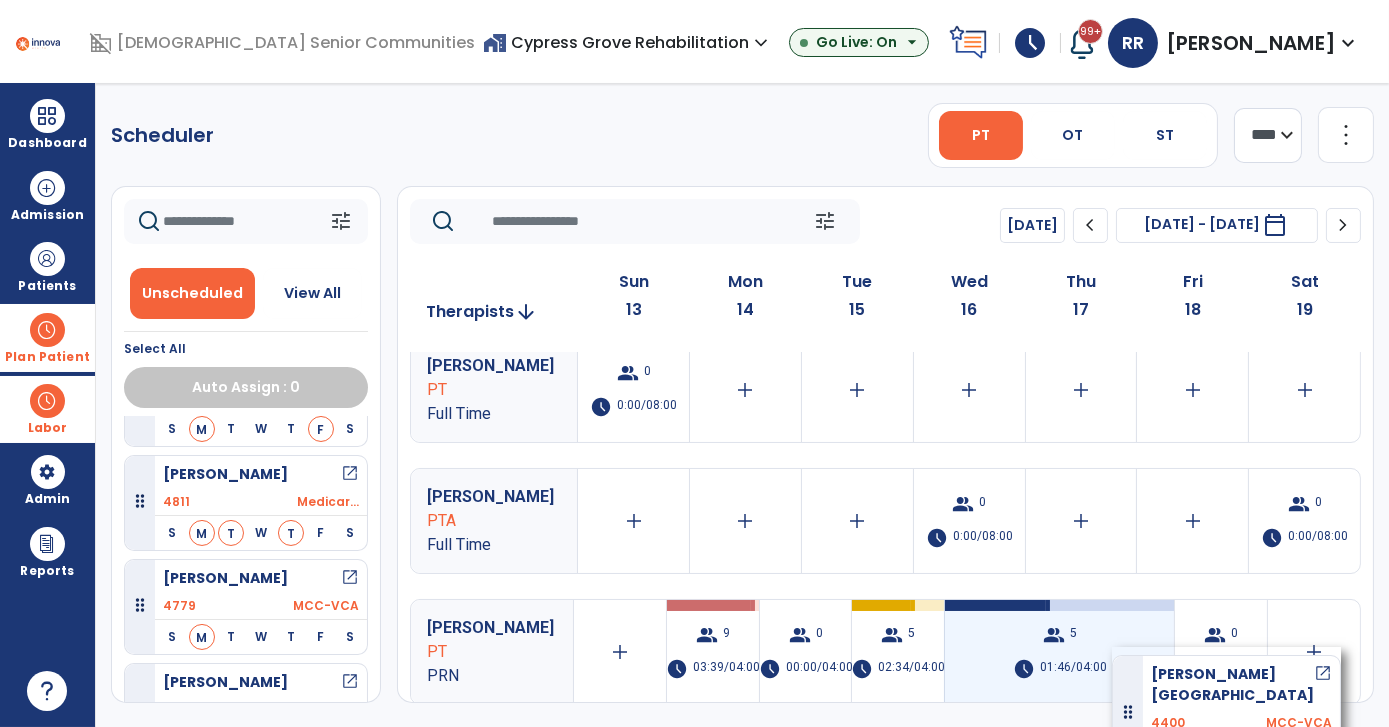 drag, startPoint x: 248, startPoint y: 468, endPoint x: 1112, endPoint y: 647, distance: 882.3474 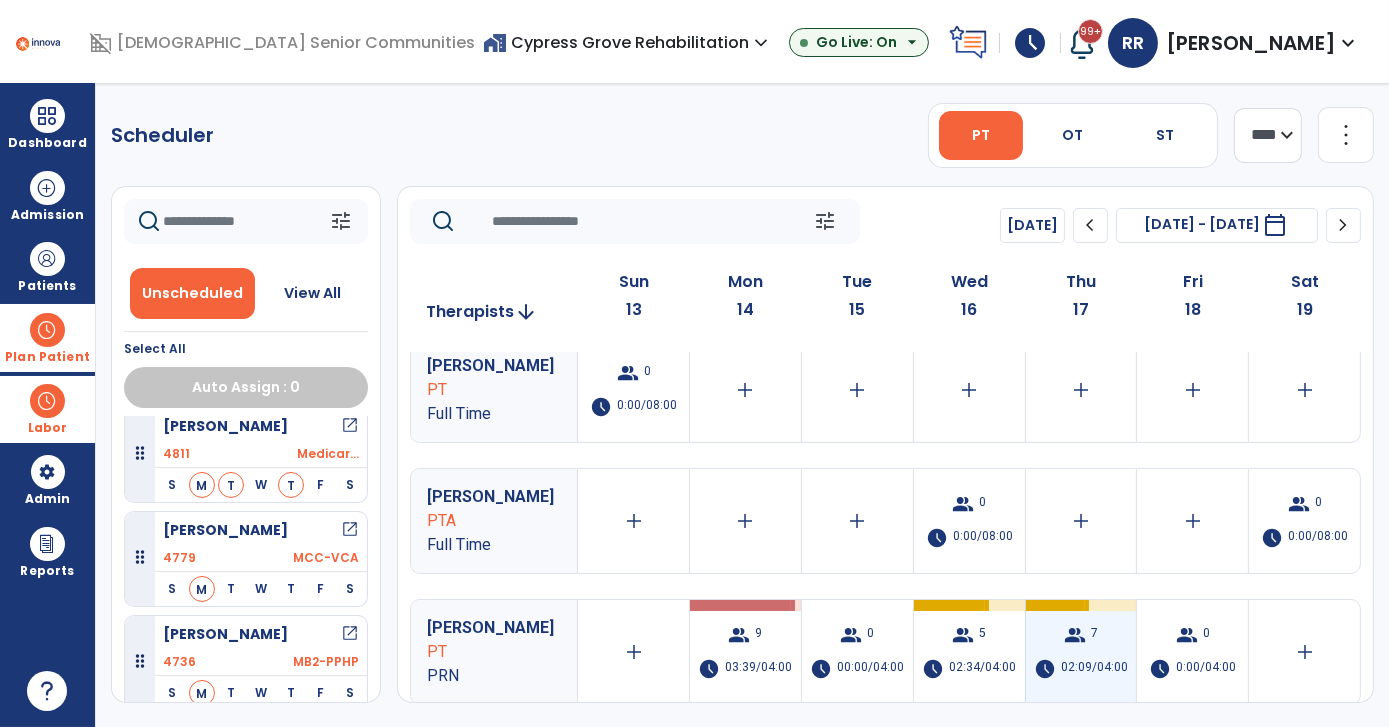 scroll, scrollTop: 219, scrollLeft: 0, axis: vertical 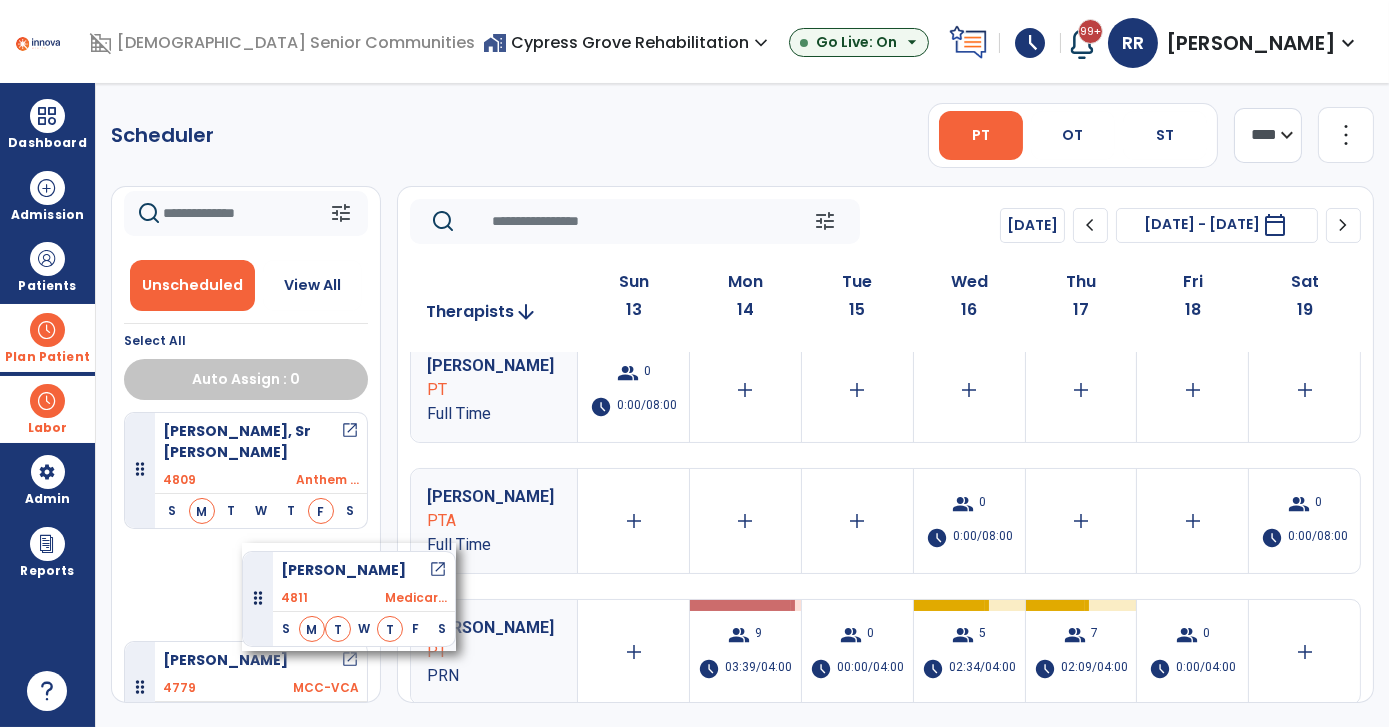 drag, startPoint x: 250, startPoint y: 536, endPoint x: 242, endPoint y: 543, distance: 10.630146 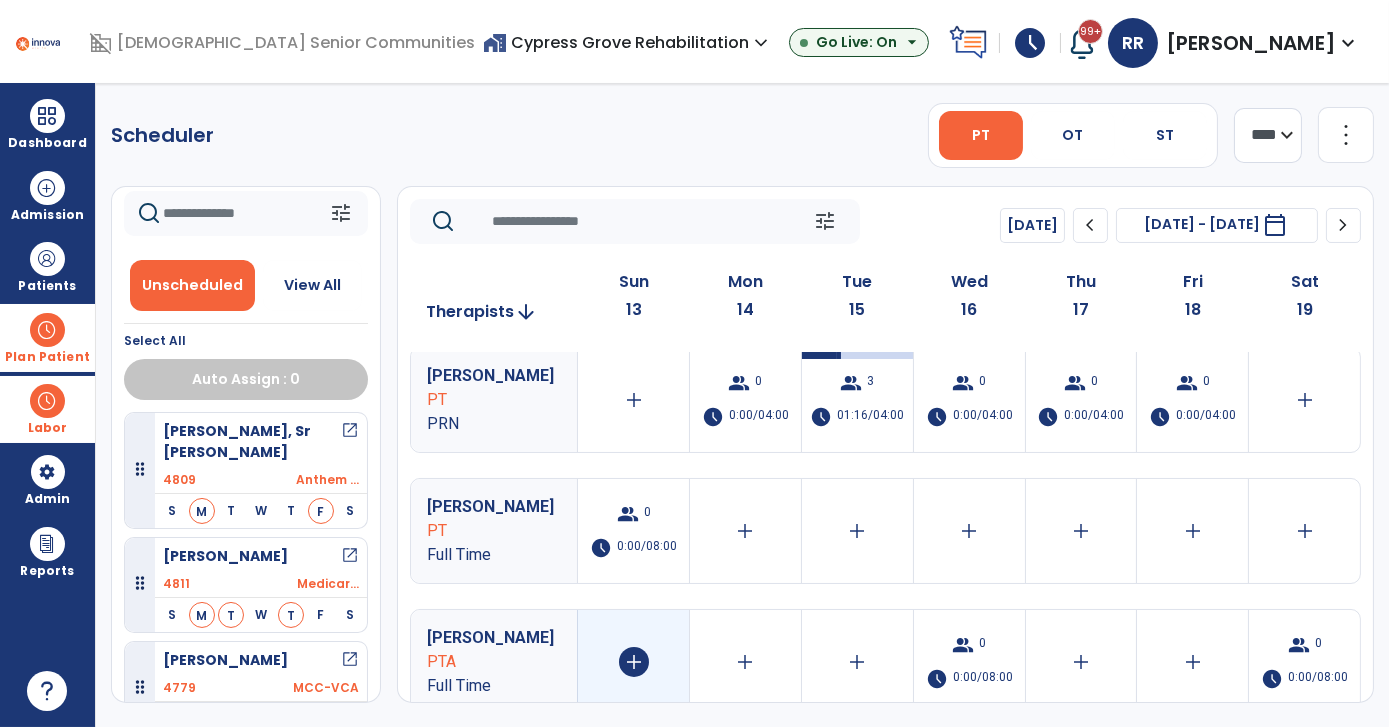 scroll, scrollTop: 0, scrollLeft: 0, axis: both 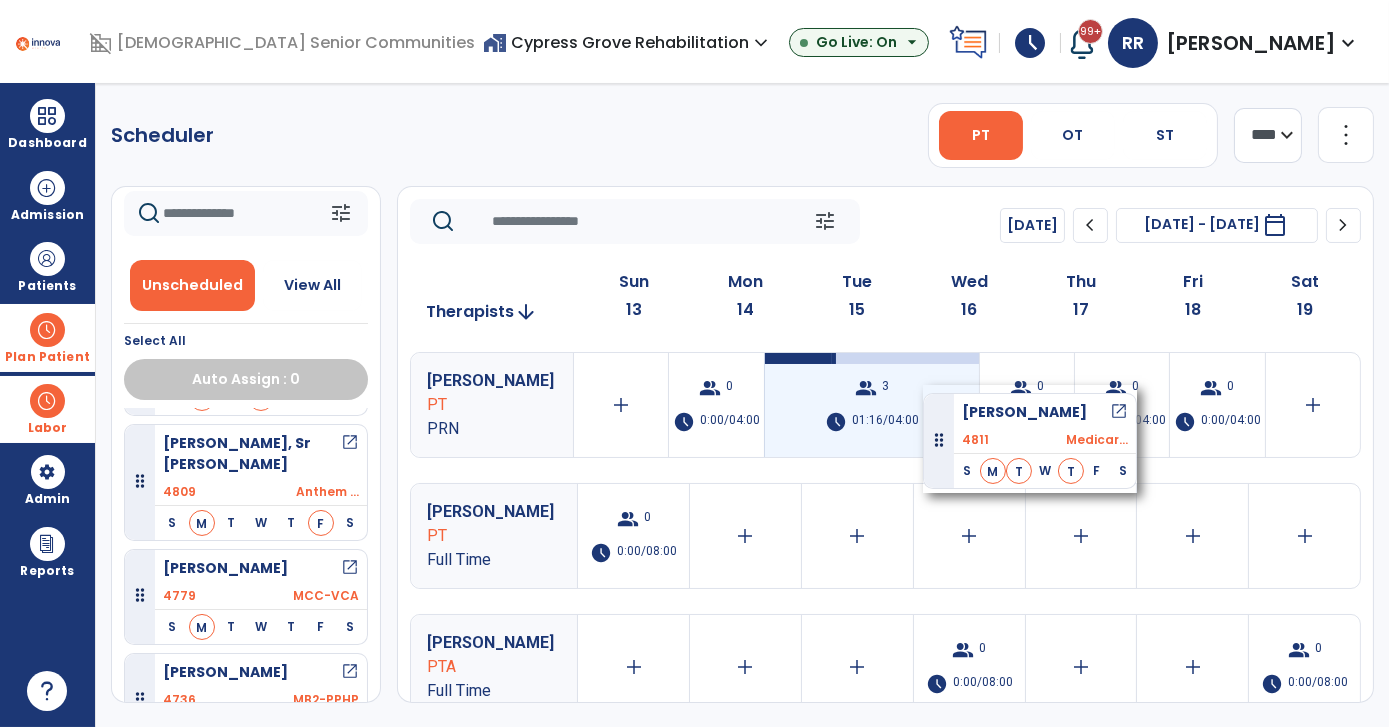 drag, startPoint x: 249, startPoint y: 517, endPoint x: 923, endPoint y: 385, distance: 686.8042 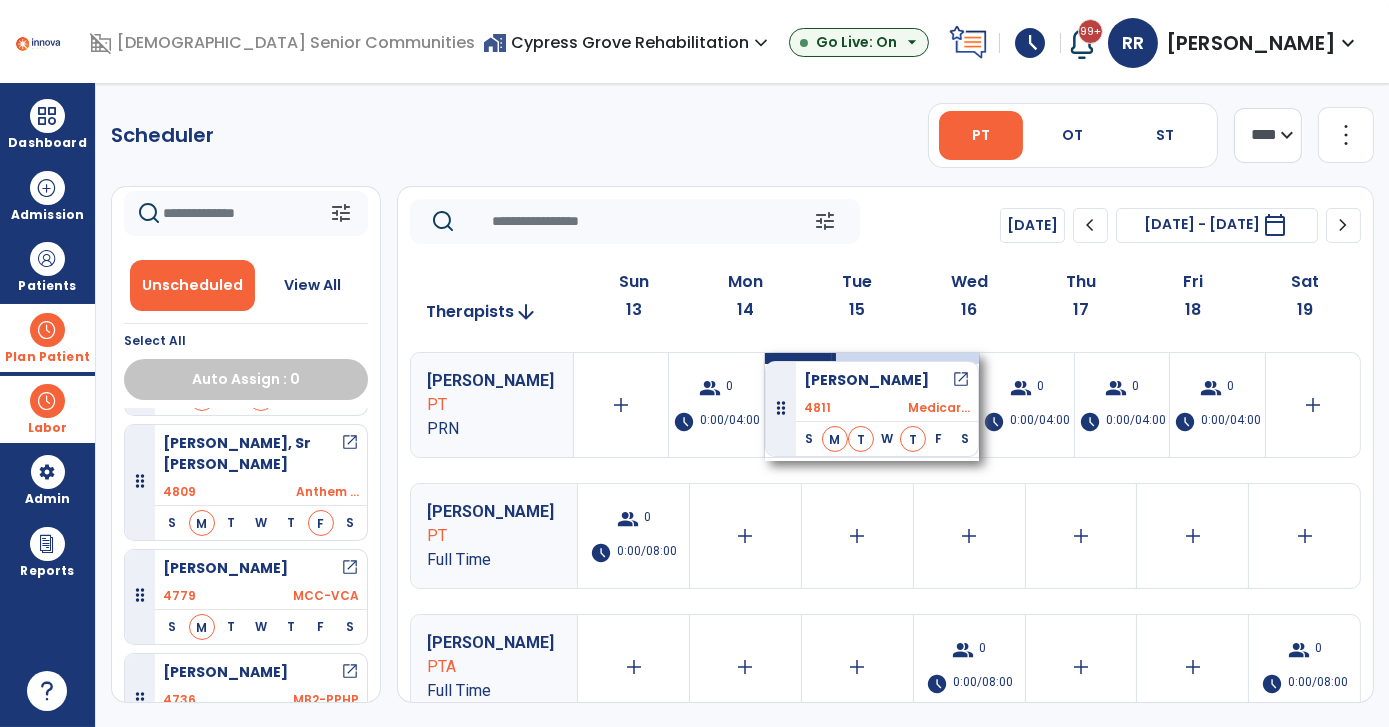 scroll, scrollTop: 129, scrollLeft: 0, axis: vertical 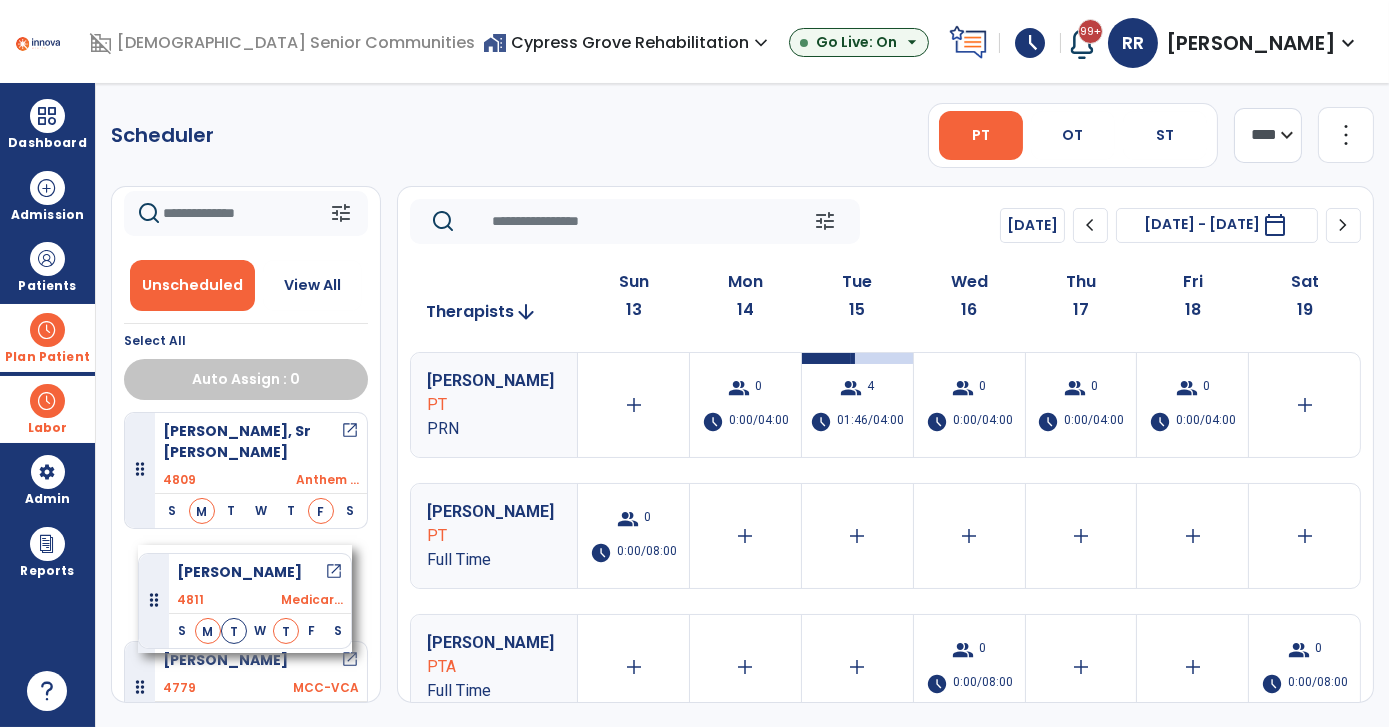 drag, startPoint x: 274, startPoint y: 525, endPoint x: 146, endPoint y: 525, distance: 128 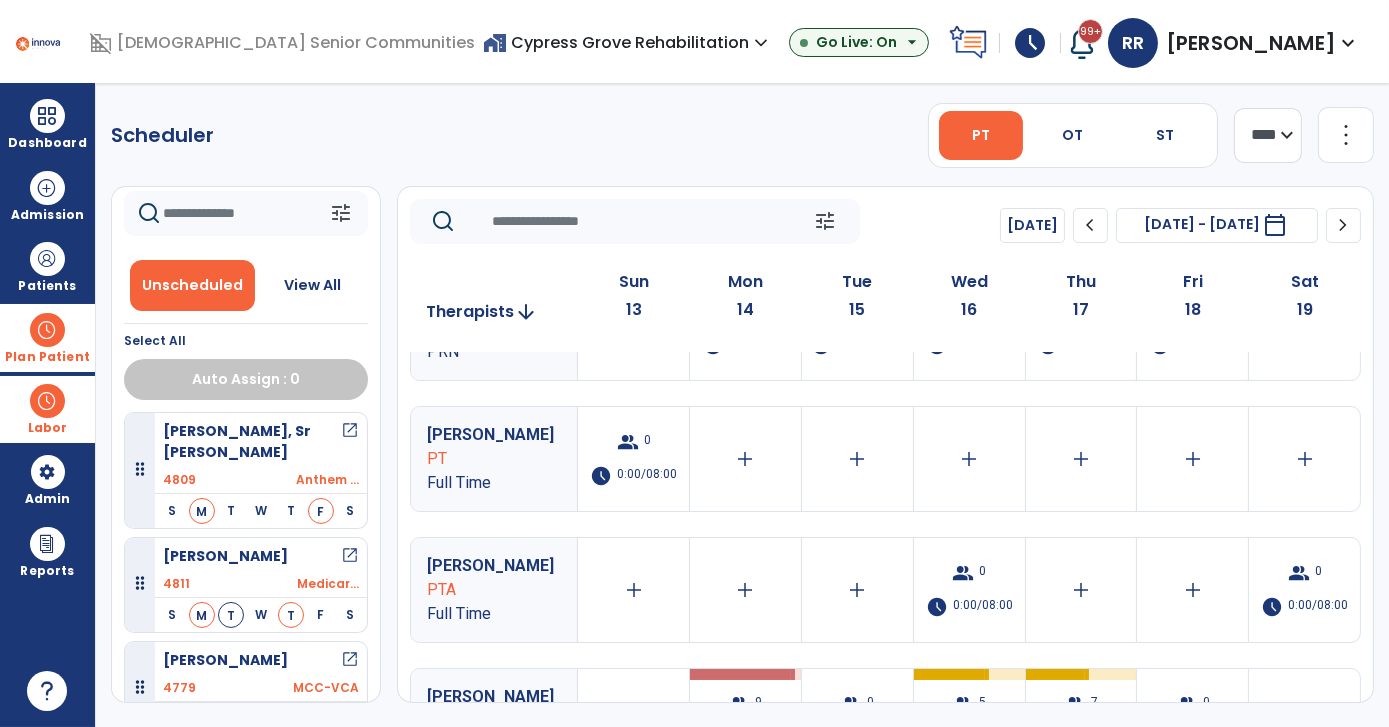 scroll 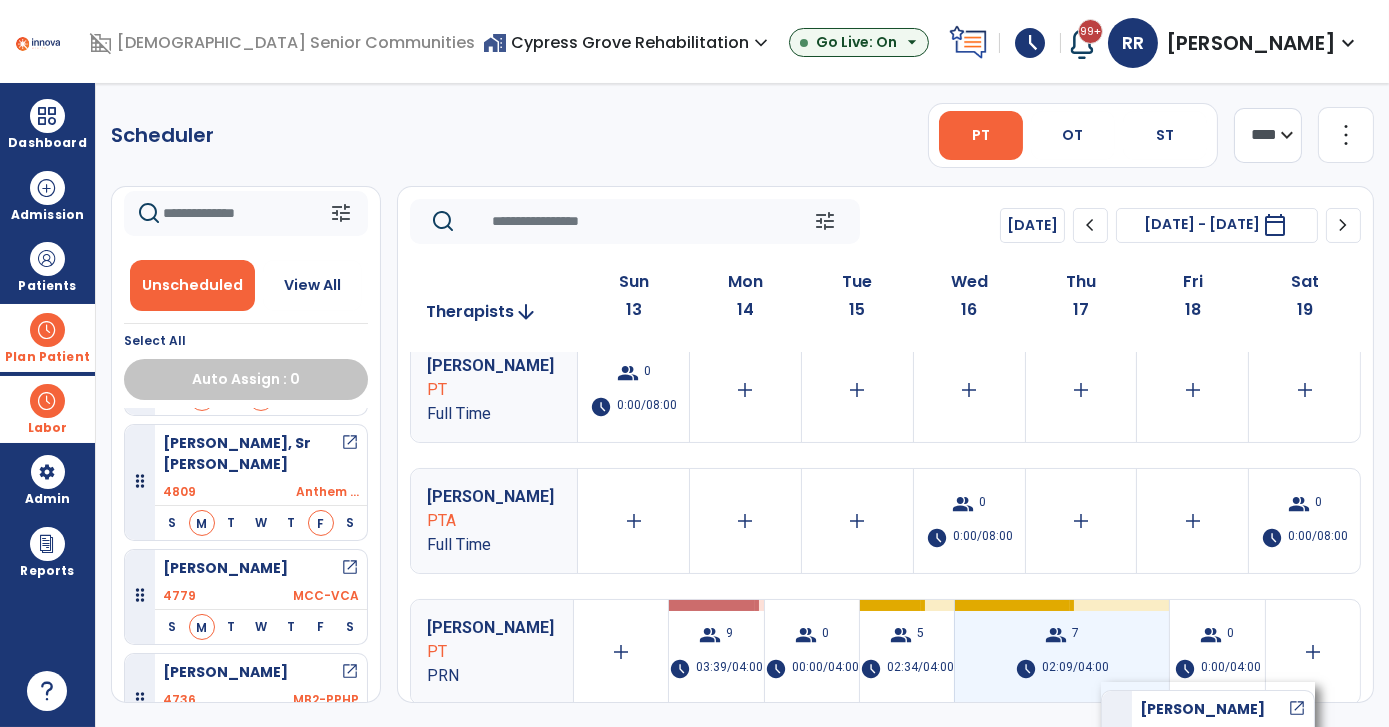 drag, startPoint x: 343, startPoint y: 544, endPoint x: 1101, endPoint y: 682, distance: 770.4596 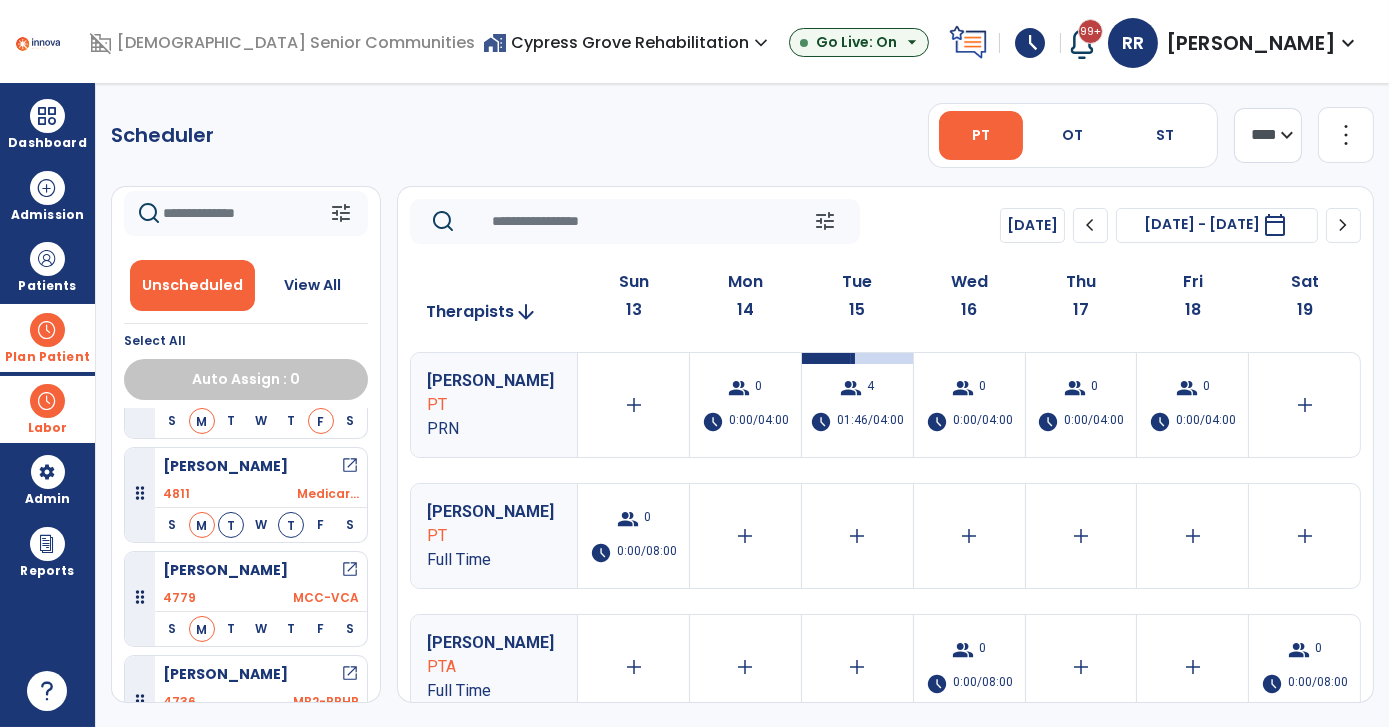 click at bounding box center [47, 330] 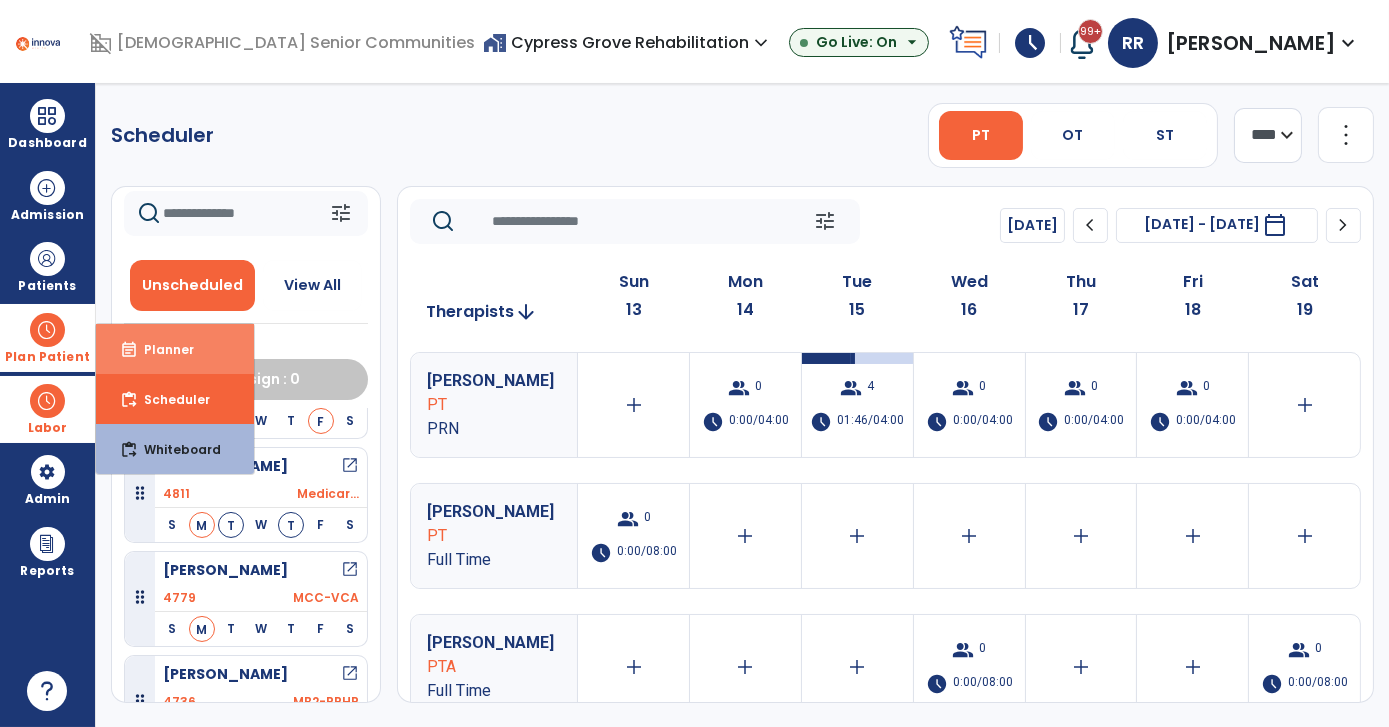 click on "event_note  Planner" at bounding box center (175, 349) 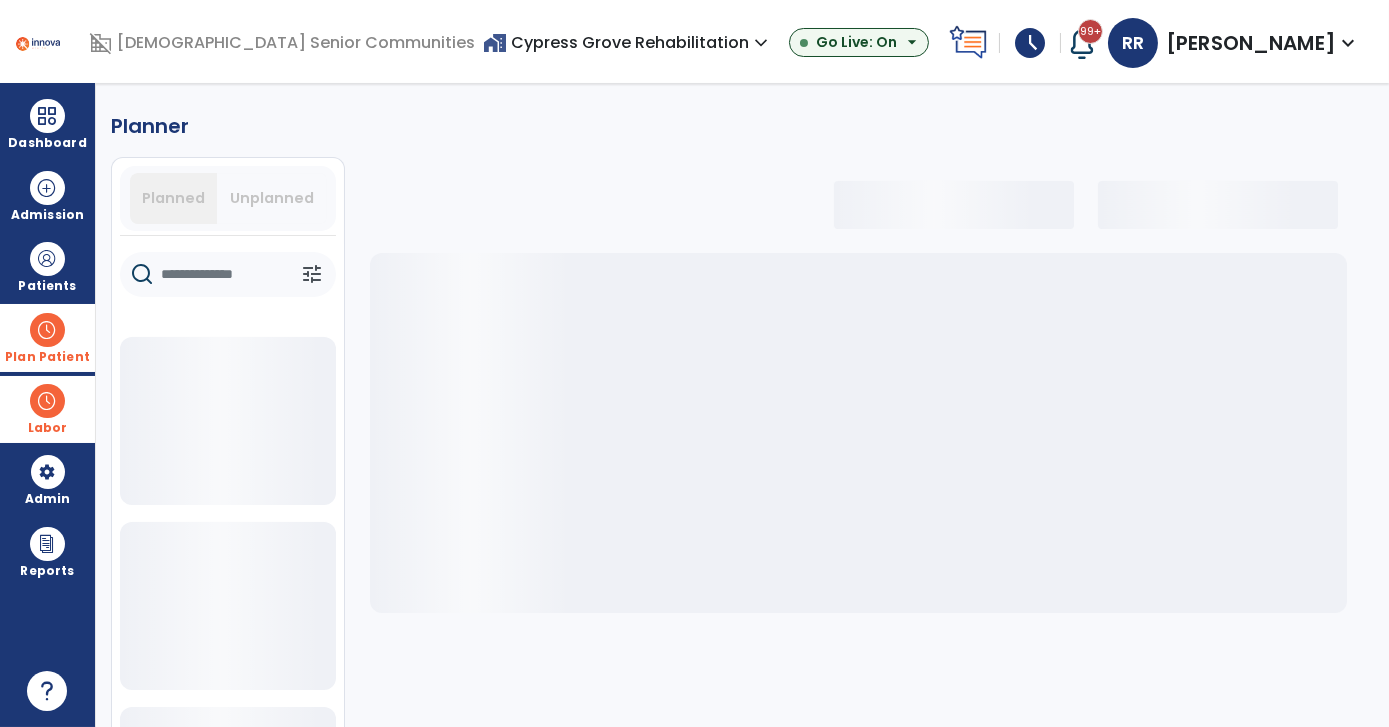 select on "***" 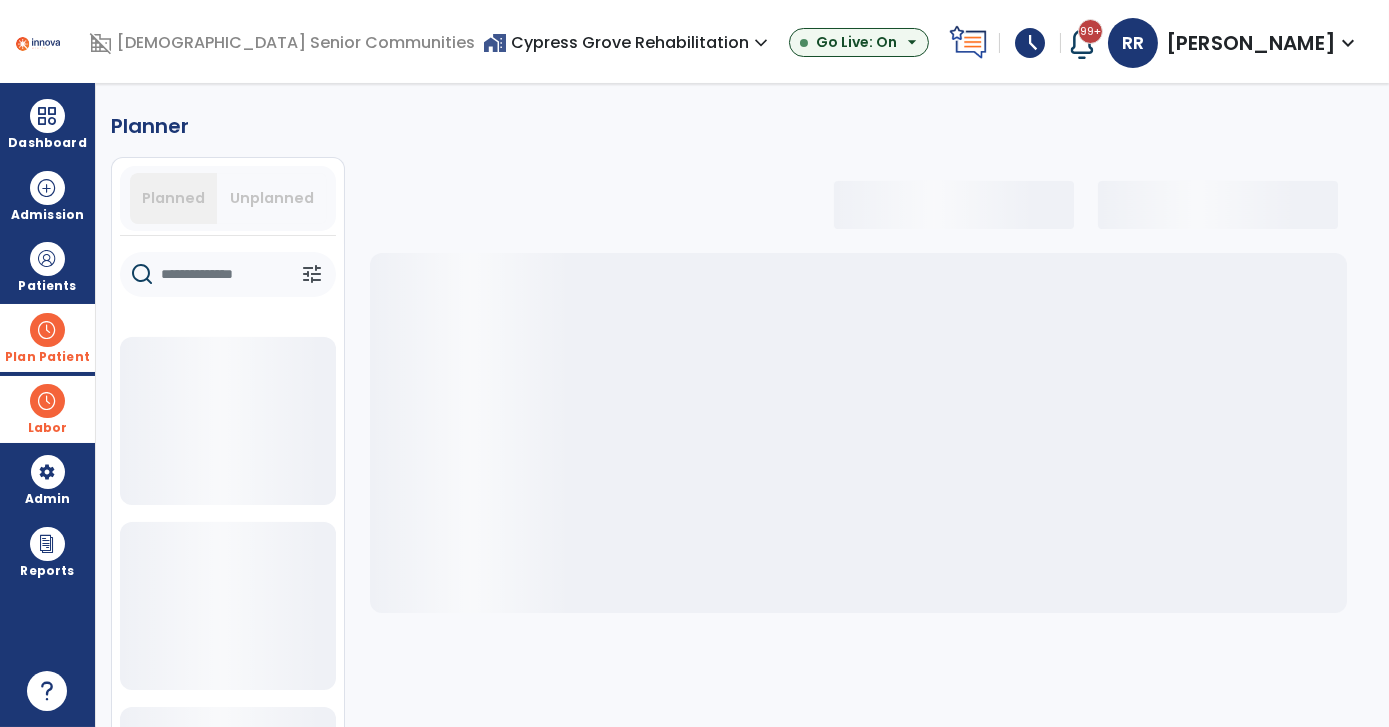 select on "***" 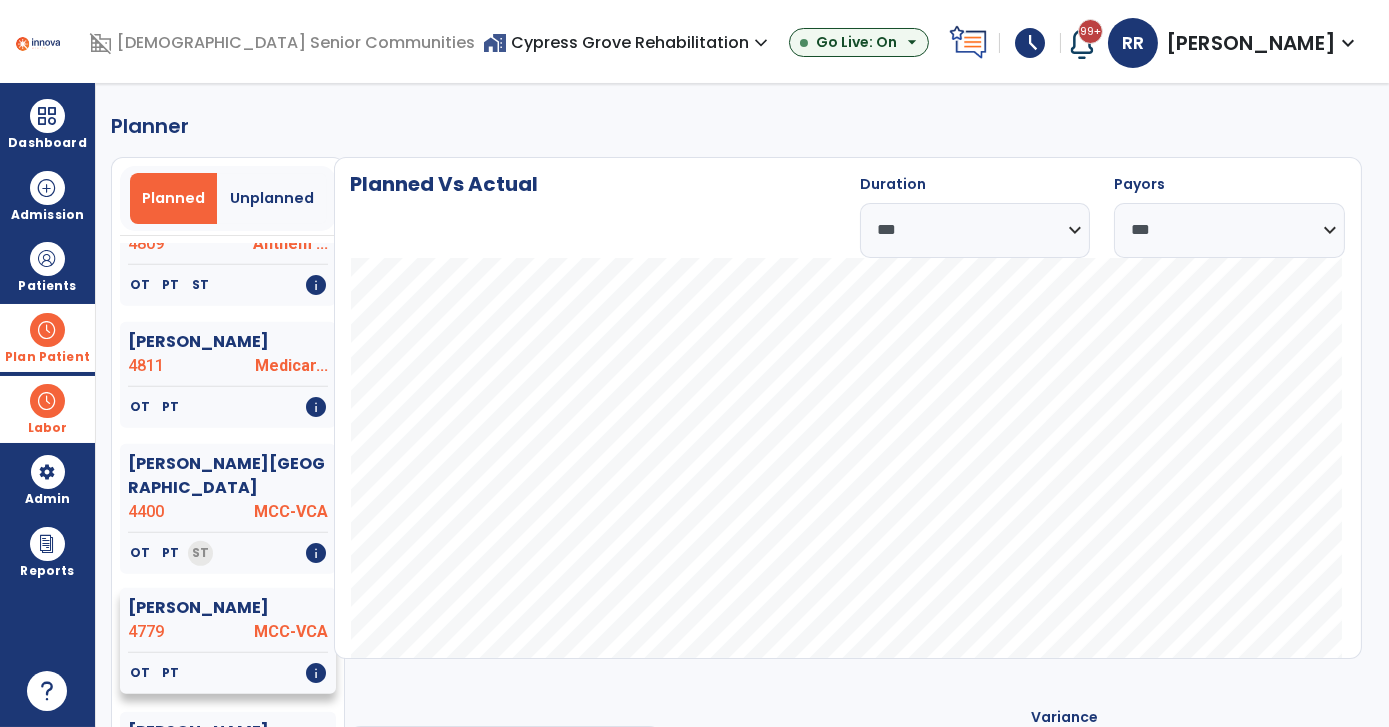 click on "OT   PT   info" 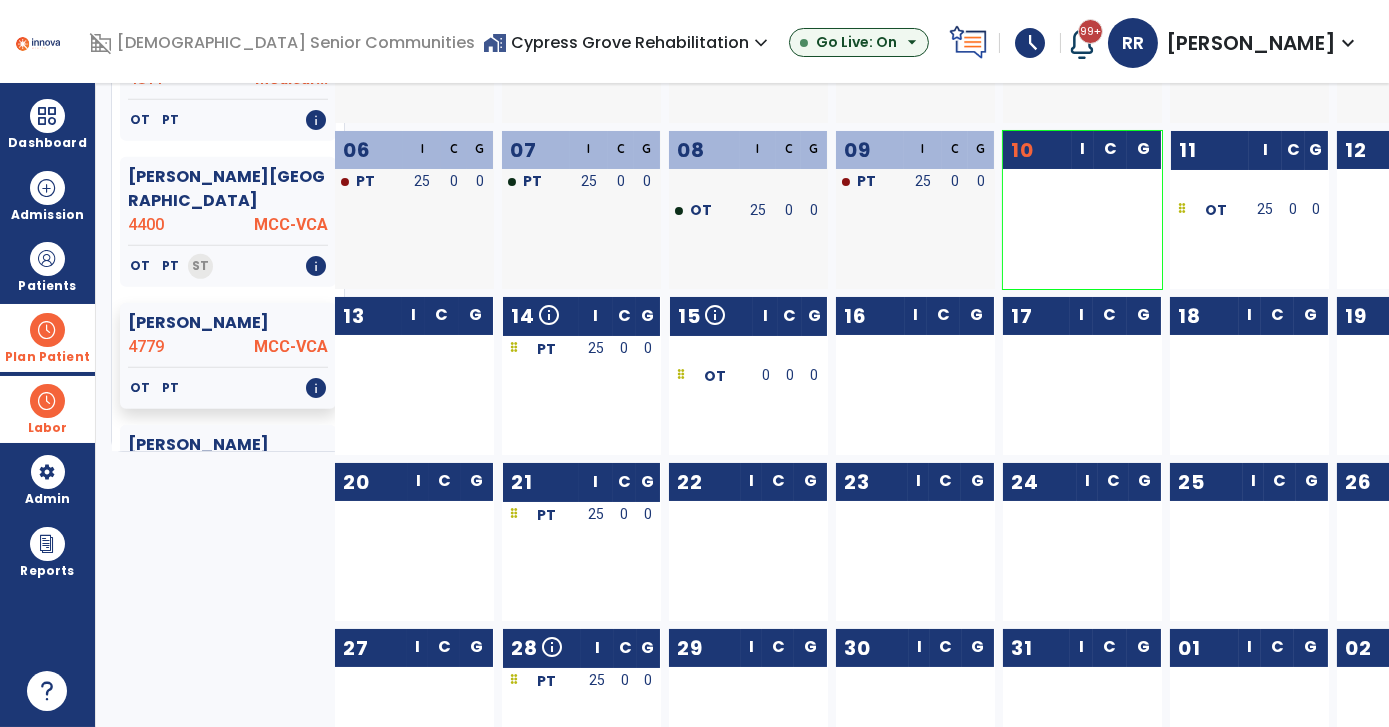 scroll, scrollTop: 256, scrollLeft: 0, axis: vertical 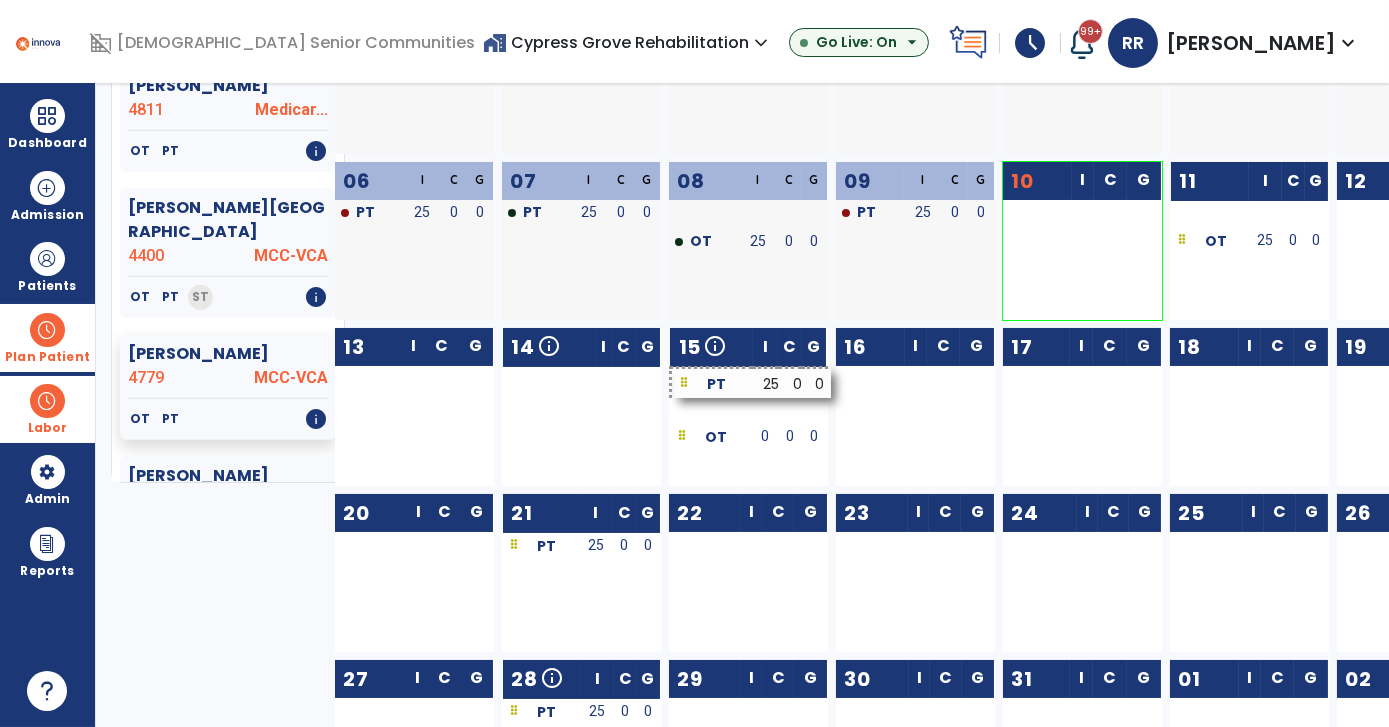 drag, startPoint x: 598, startPoint y: 379, endPoint x: 763, endPoint y: 382, distance: 165.02727 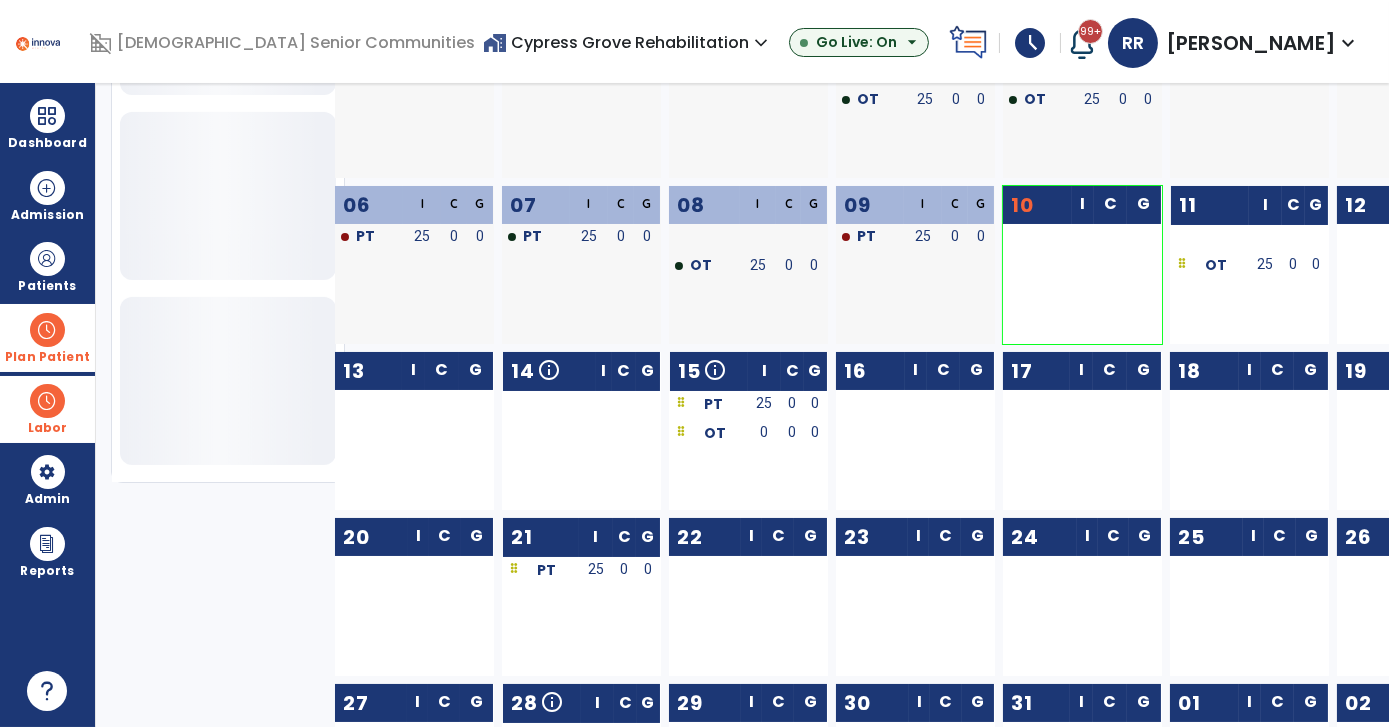 scroll, scrollTop: 701, scrollLeft: 0, axis: vertical 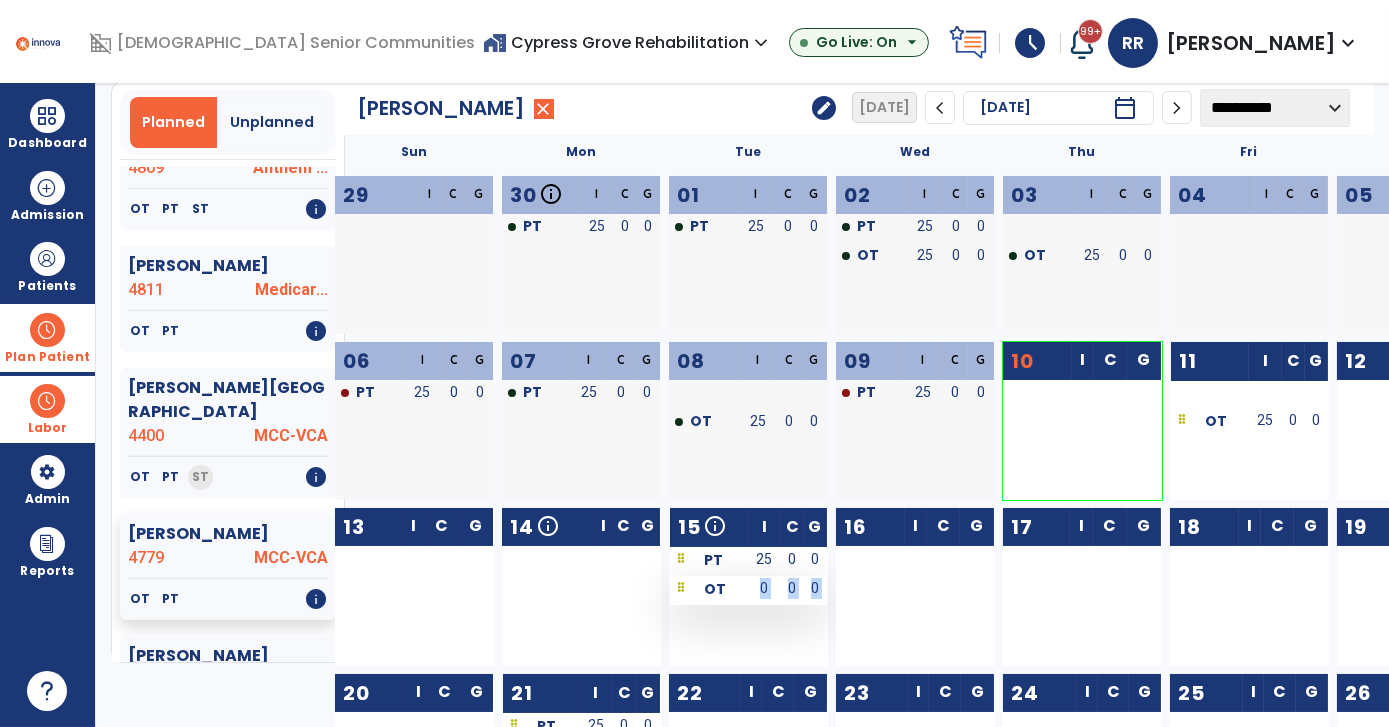 click on "PT  25 0 0 OT  0 0 0" at bounding box center (748, 589) 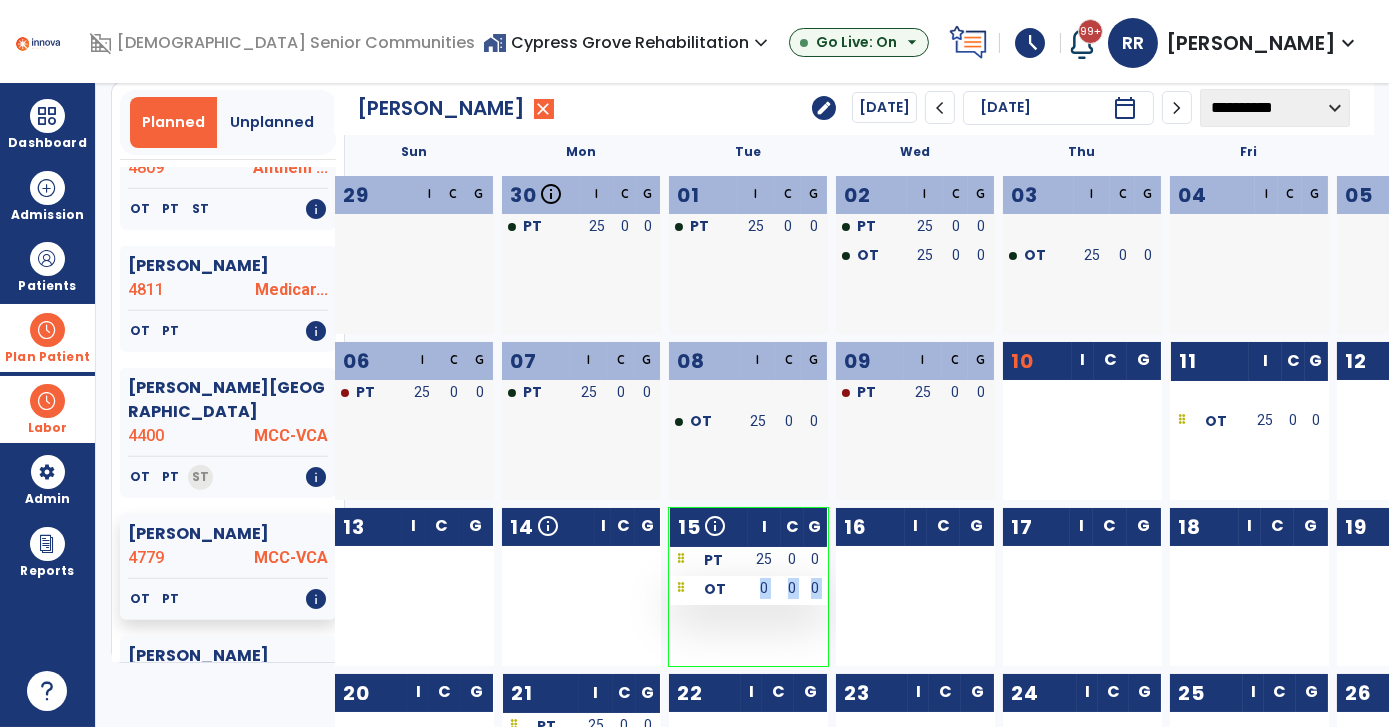 drag, startPoint x: 759, startPoint y: 598, endPoint x: 733, endPoint y: 586, distance: 28.635643 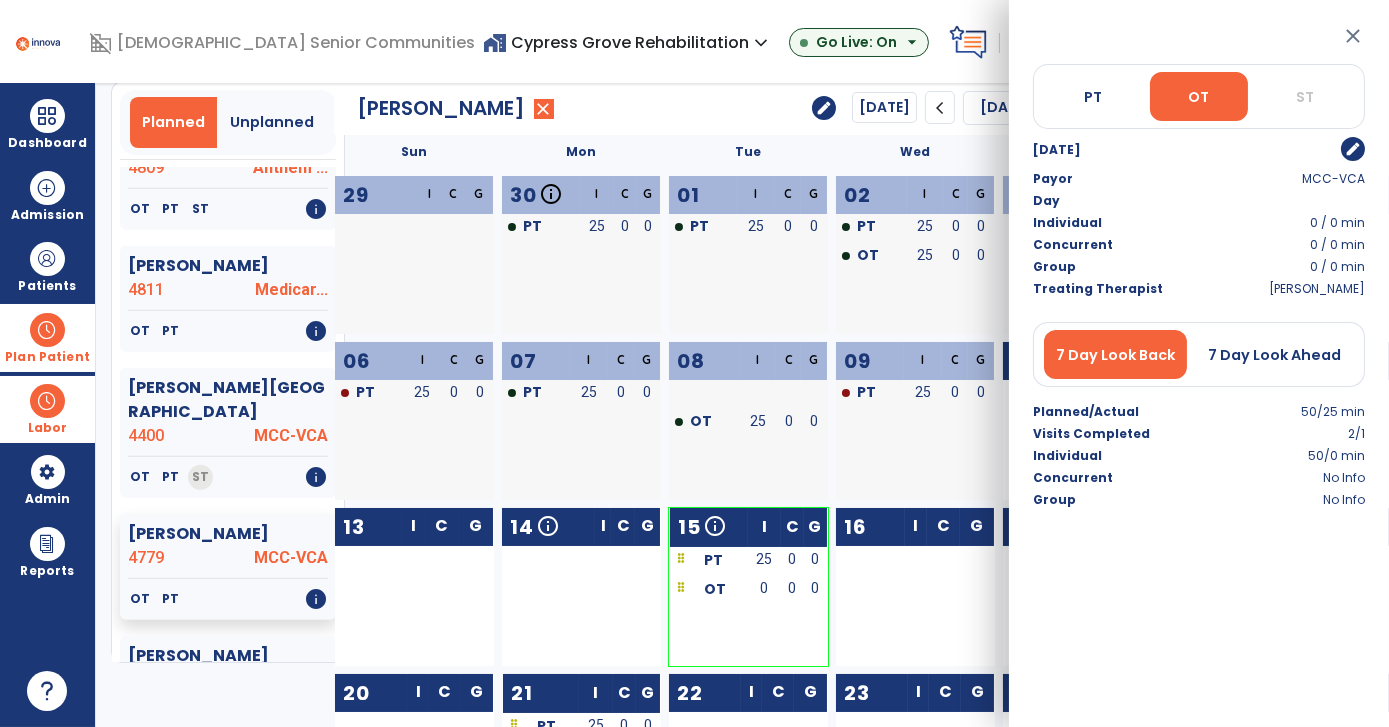 click on "15  info RECERT  OT  Upcoming I C G PT  25 0 0 OT  0 0 0" 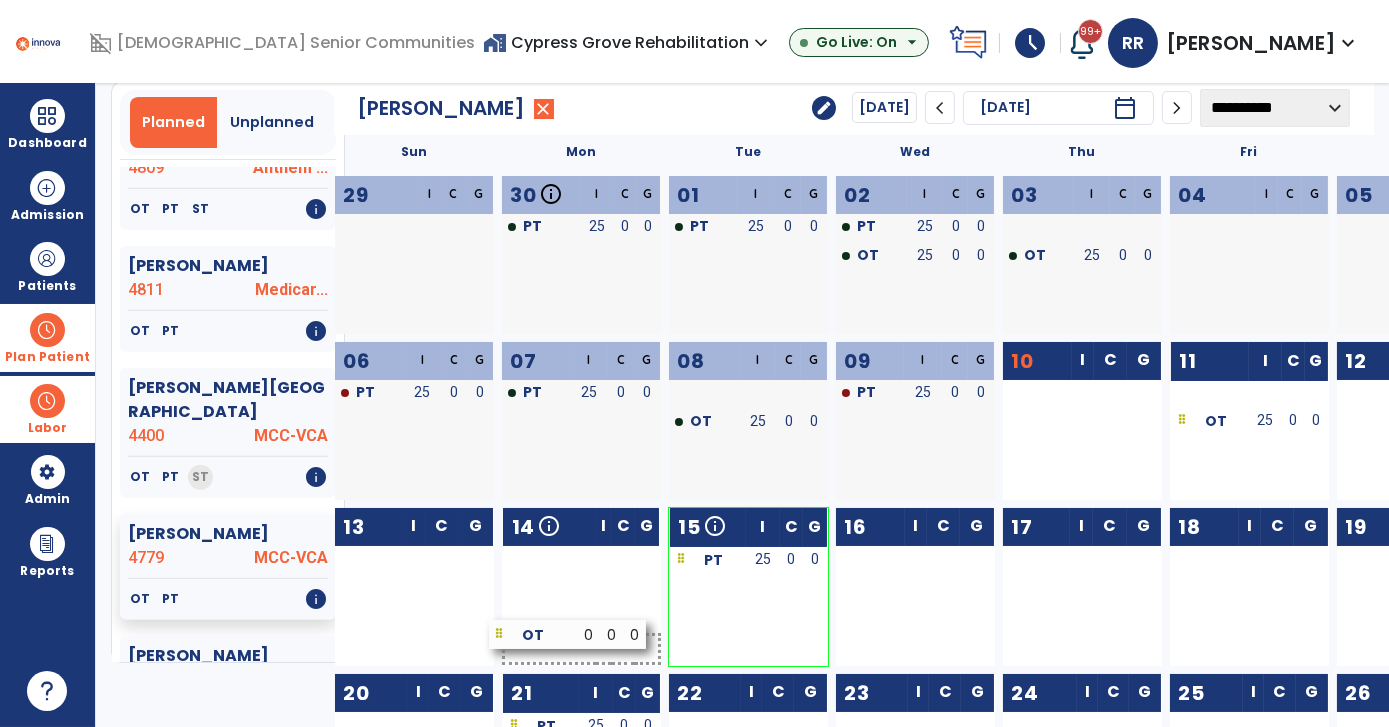 drag, startPoint x: 704, startPoint y: 590, endPoint x: 526, endPoint y: 637, distance: 184.10051 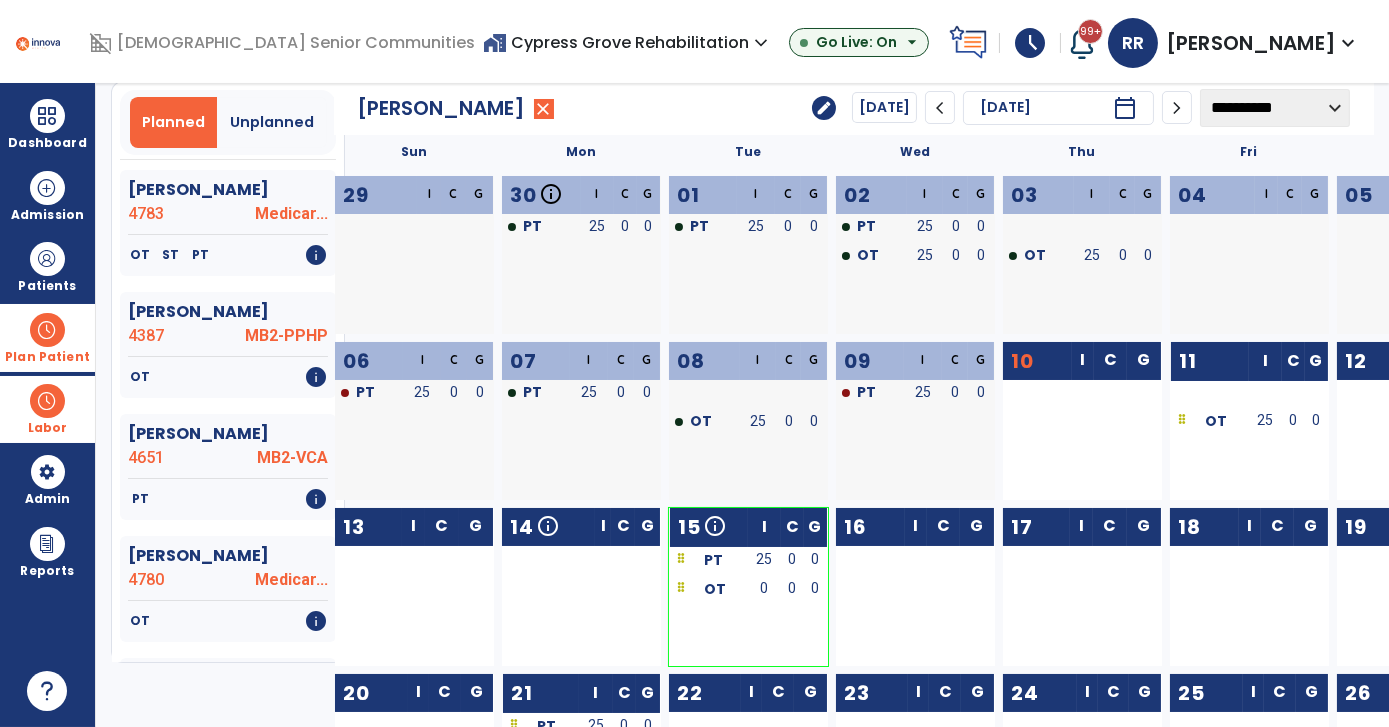 scroll, scrollTop: 2869, scrollLeft: 0, axis: vertical 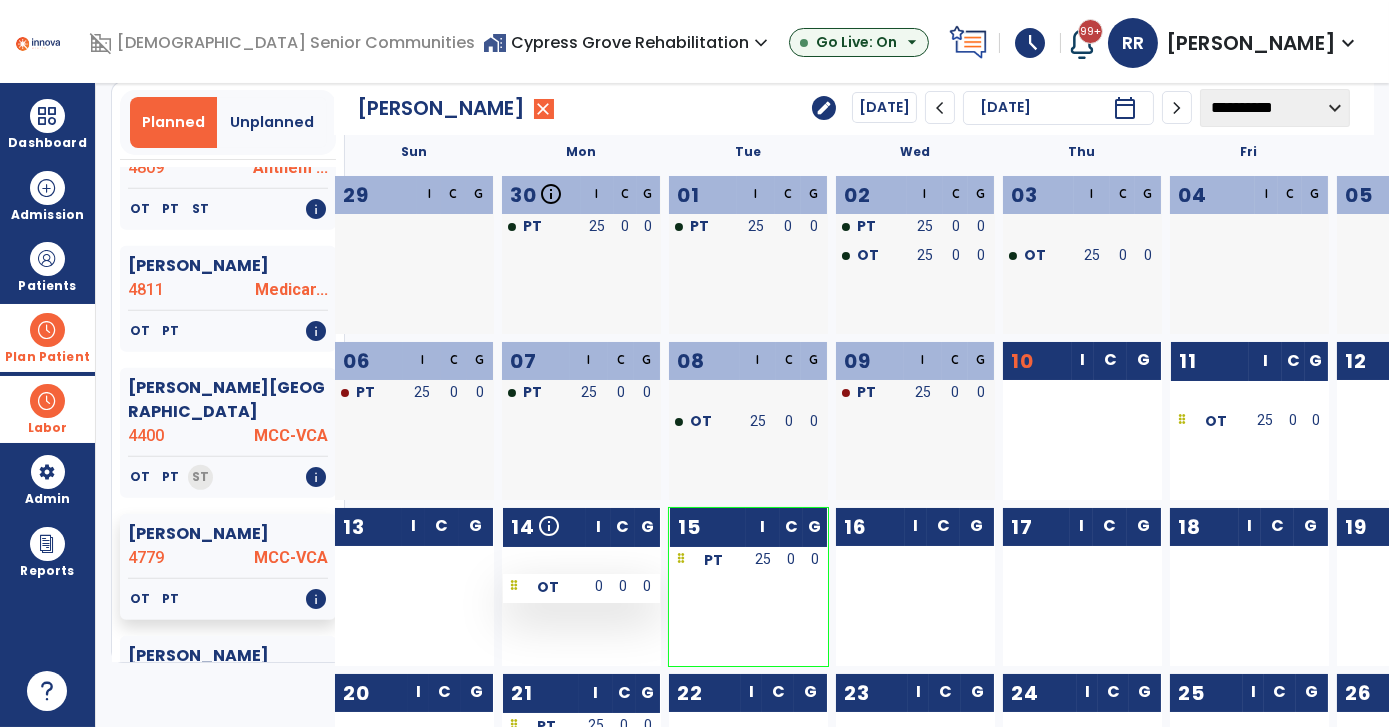 click on "0" at bounding box center (598, 586) 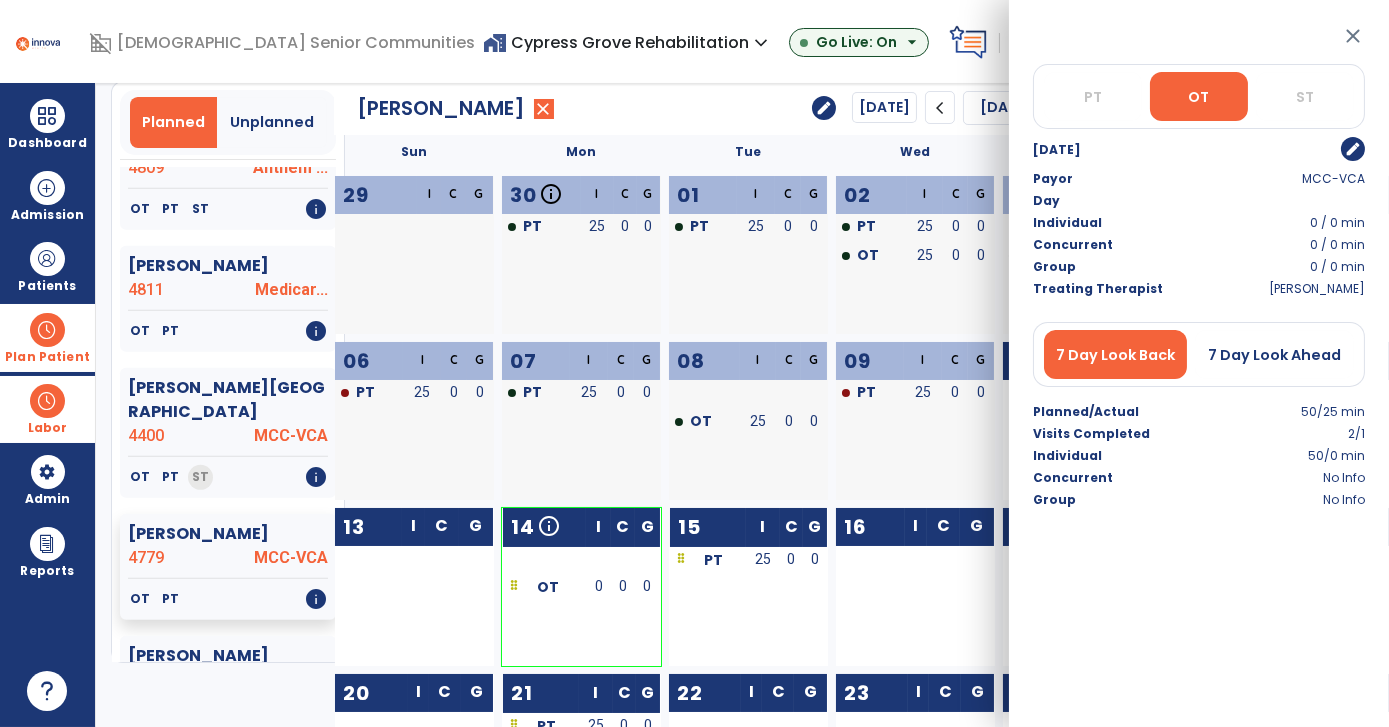 click on "edit" at bounding box center (1353, 149) 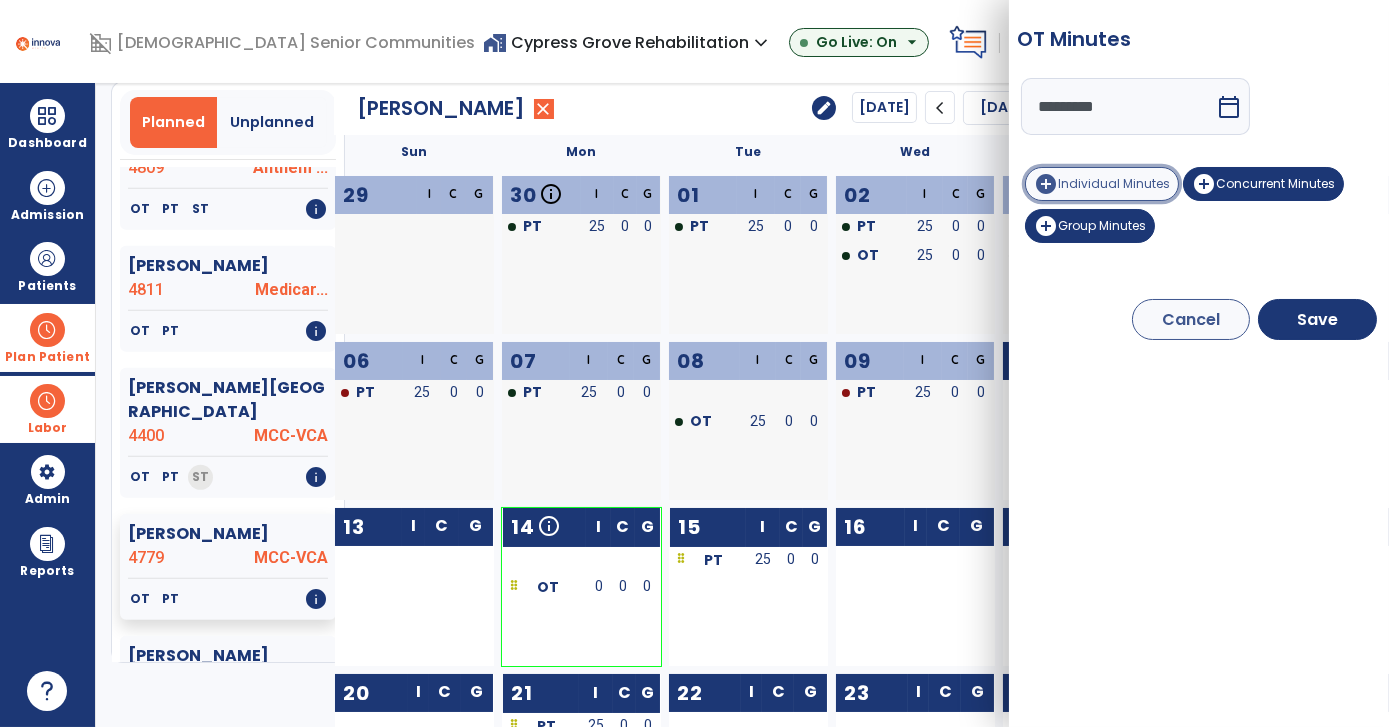 click on "Individual Minutes" at bounding box center [1114, 183] 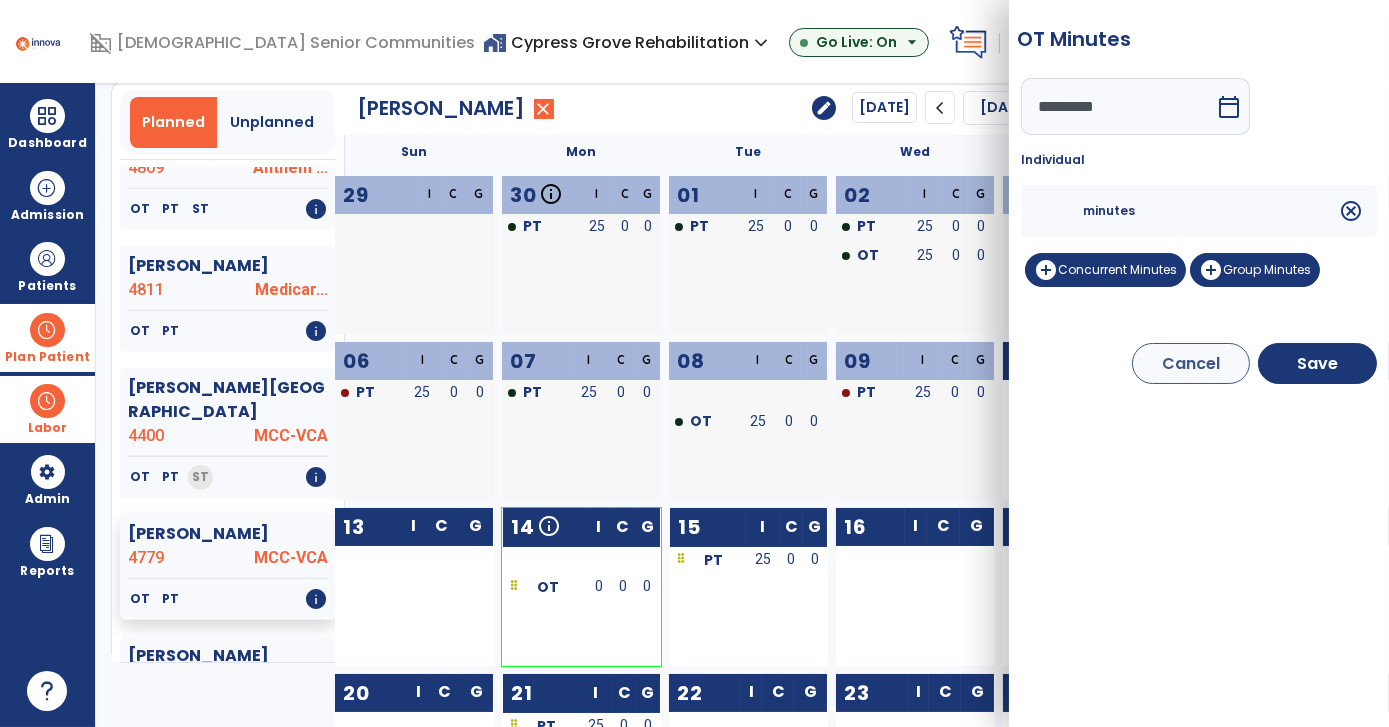 click at bounding box center (1059, 211) 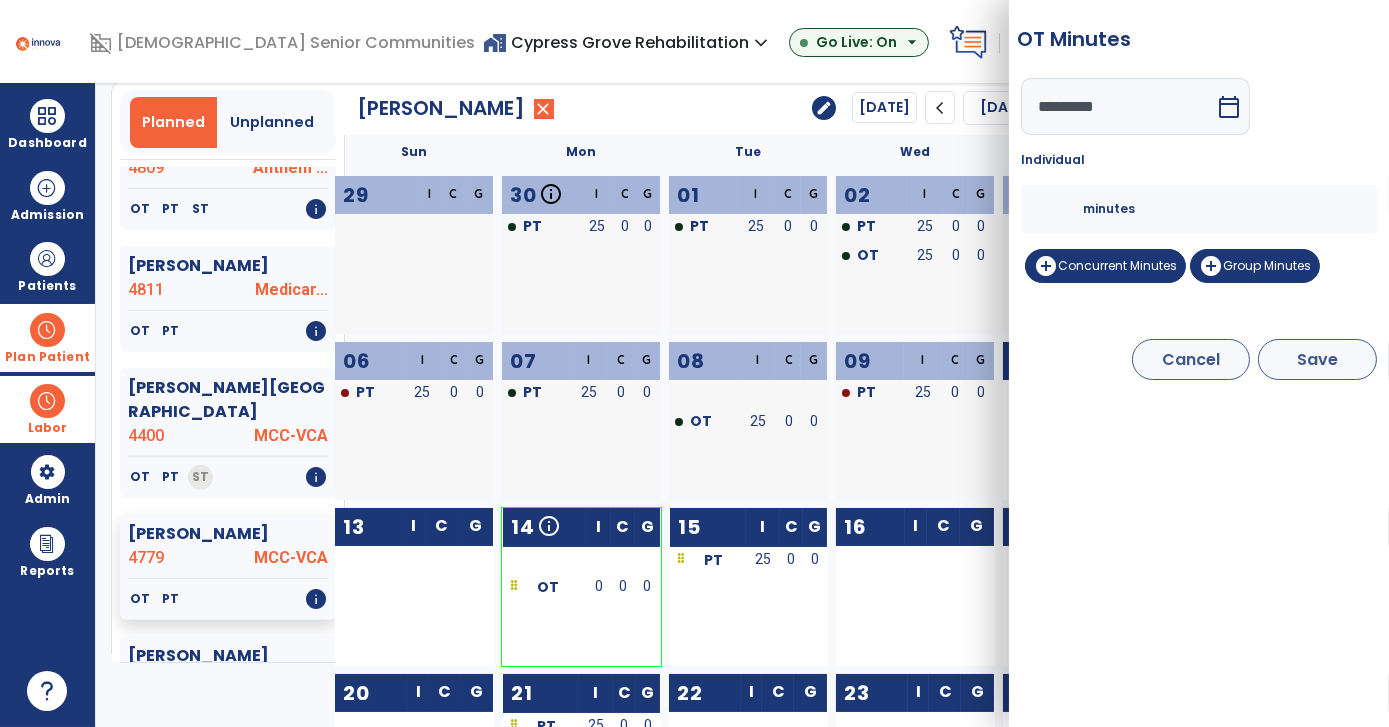 type on "**" 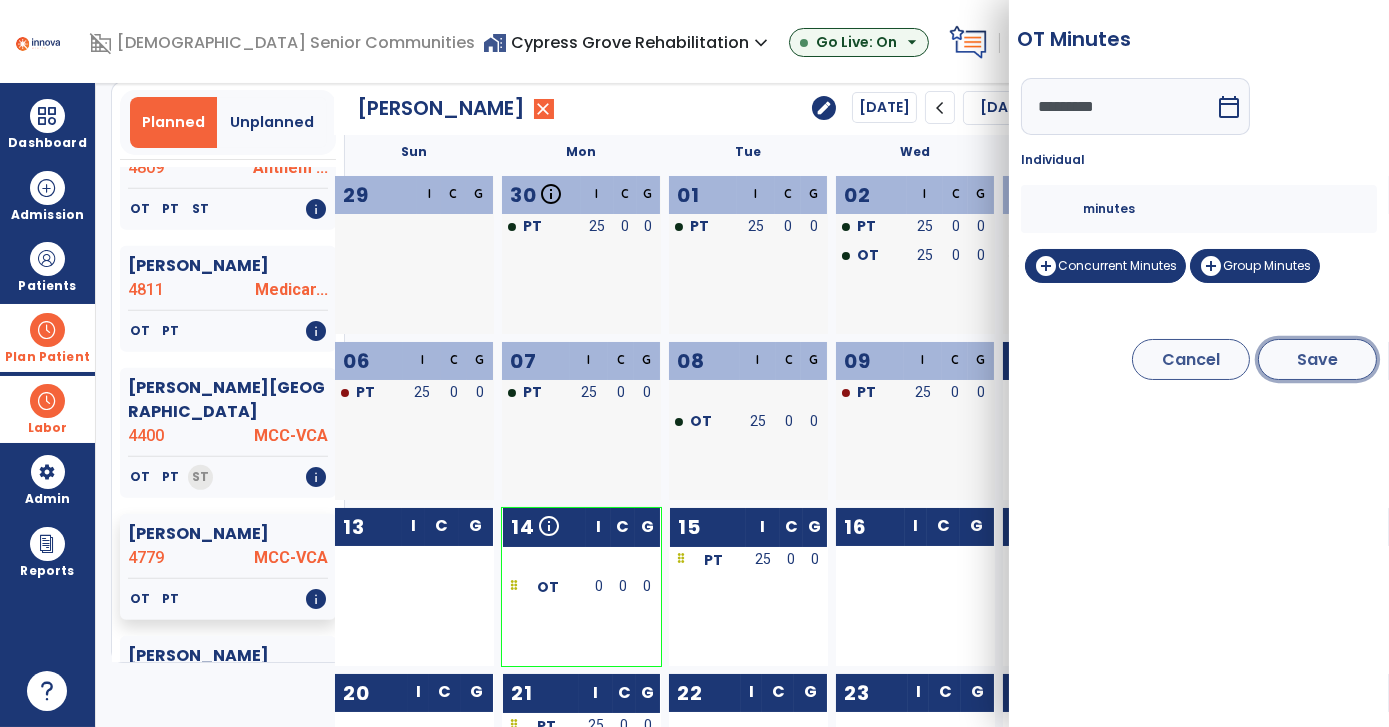 click on "Save" at bounding box center [1317, 359] 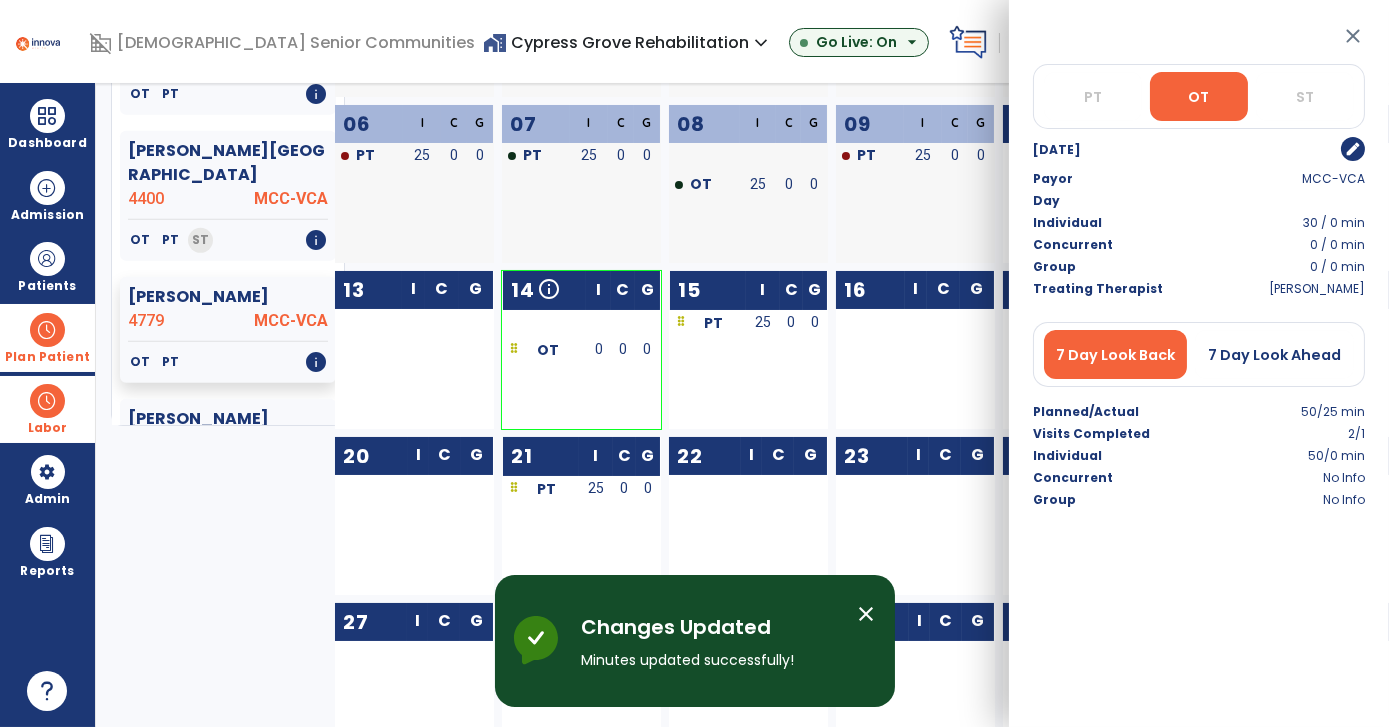 scroll, scrollTop: 346, scrollLeft: 0, axis: vertical 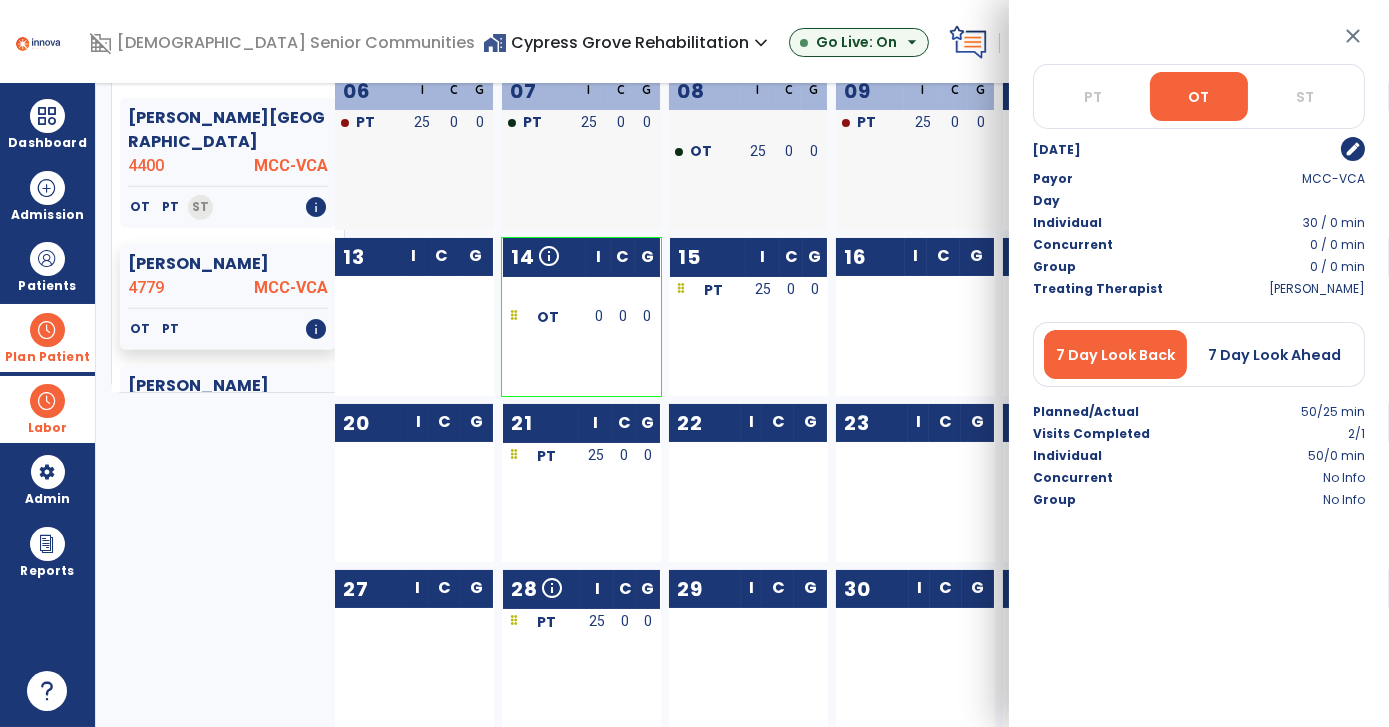 click on "Planner   Planned   Unplanned   tune   Ashley, Donald  4796 MB2-VCA   OT   PT   ST   info   Crawford, Cheryl  4808 Medicar...   OT   PT   info   Fentress, Jack  4267 MB2-VCA   ST   info   Givens, Isaiah  4819 Outpatient   PT   info   Gray, Douglas  4729 MB2-VCA   OT   ST   info   Grismore, Michael  4783 Medicar...   OT   ST   PT   info   Hardin, Cathy  4387 MB2-PPHP   OT   info   Hatchett, Desmond  4651 MB2-VCA   PT   info   Heinrich, Weston  4780 Medicar...   OT   info   Himphill, Anna  4271 MB2-PPHP   OT   info   Kirk, William  4815 Medicaid   OT   PT   ST   info   Liggett, Justine  4622 Medicaid   PT   info   Livingston, Judith  4754 Medicar...   OT   info   Maciel, Rita  4814 Managed...   OT   PT   info   Martin, Christopher  3372 MB2-PPHP   OT   info   Martin, Denice  4165 MB2-PPHP   PT   info   Mccoy, Daniel  4178 MB2-VCA   OT   PT   ST   info   Mcdaniel, Paul  4675 Anthem ...   OT   PT   info   Morton, Michael  4193 MB2-VCA   ST   OT   info   Motteler, Brenda  4804 Anthem-MB2   OT   ST   info  4763 I" at bounding box center (742, 405) 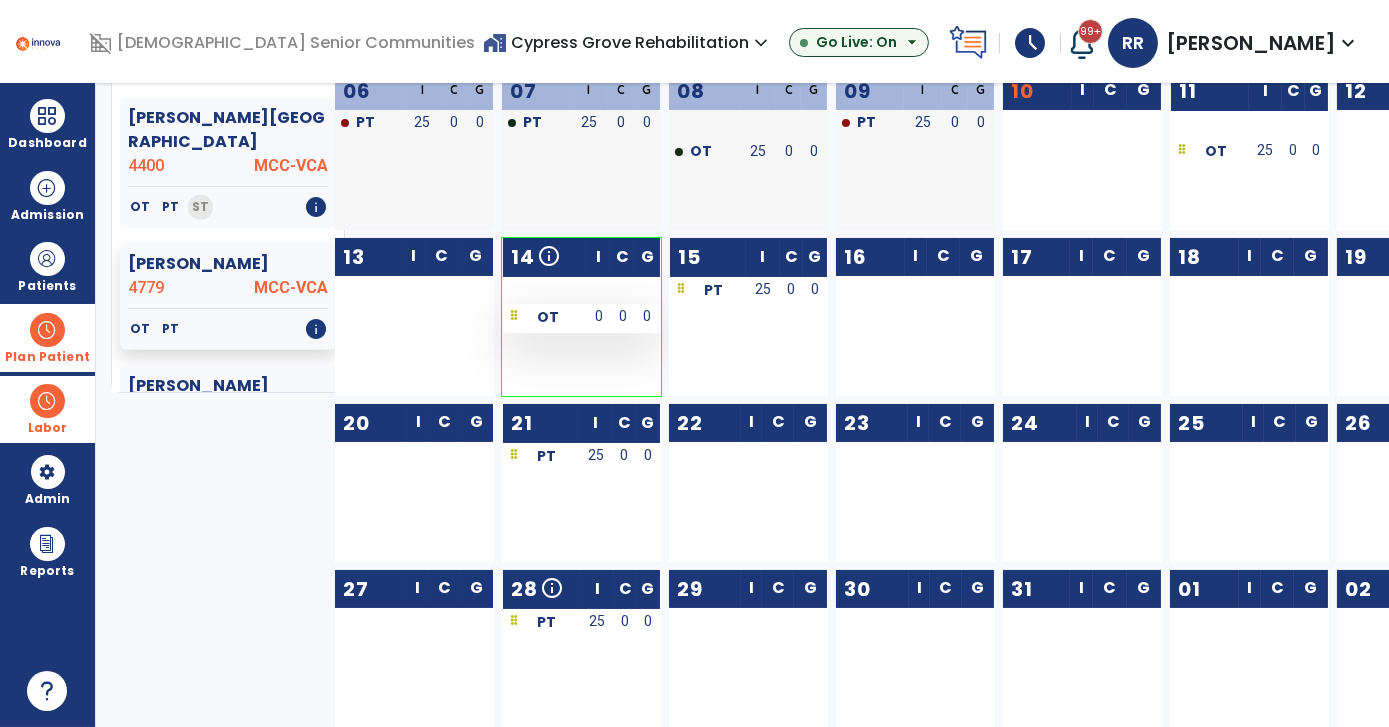 click on "0" at bounding box center (598, 318) 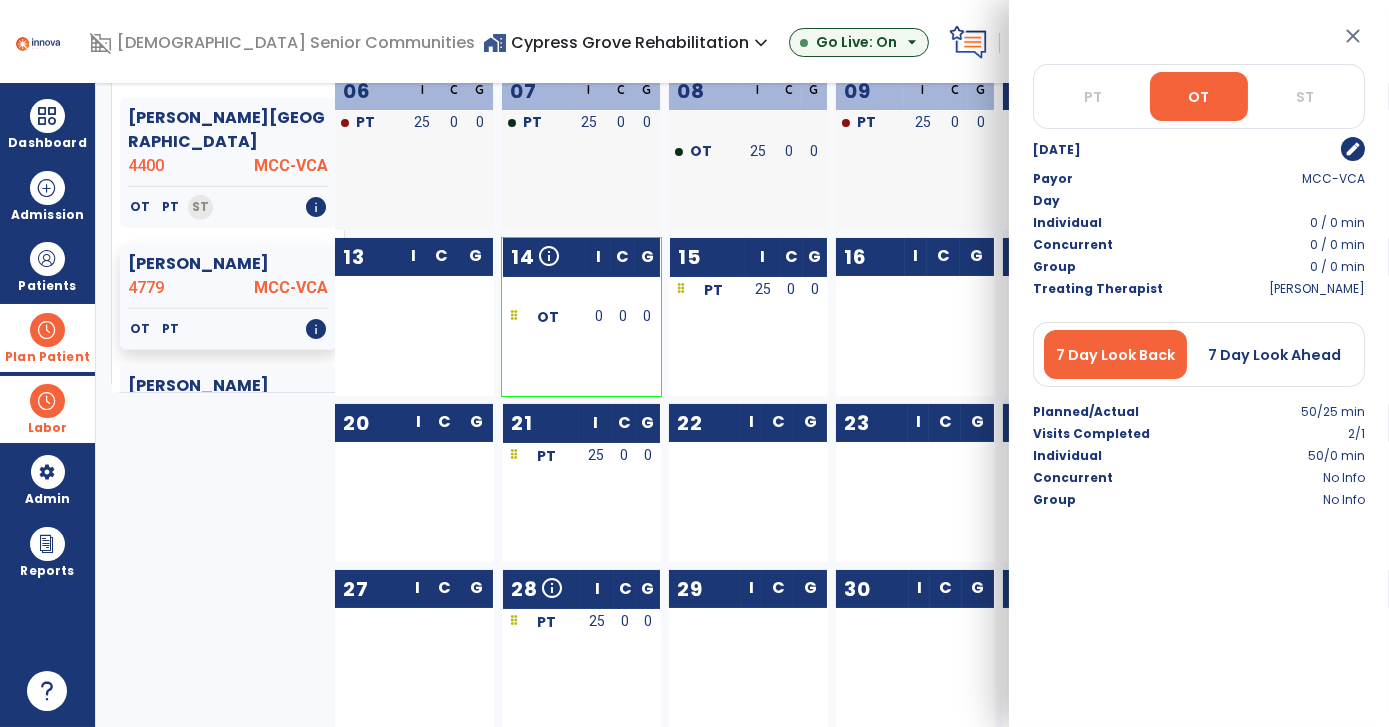 click on "edit" at bounding box center [1353, 149] 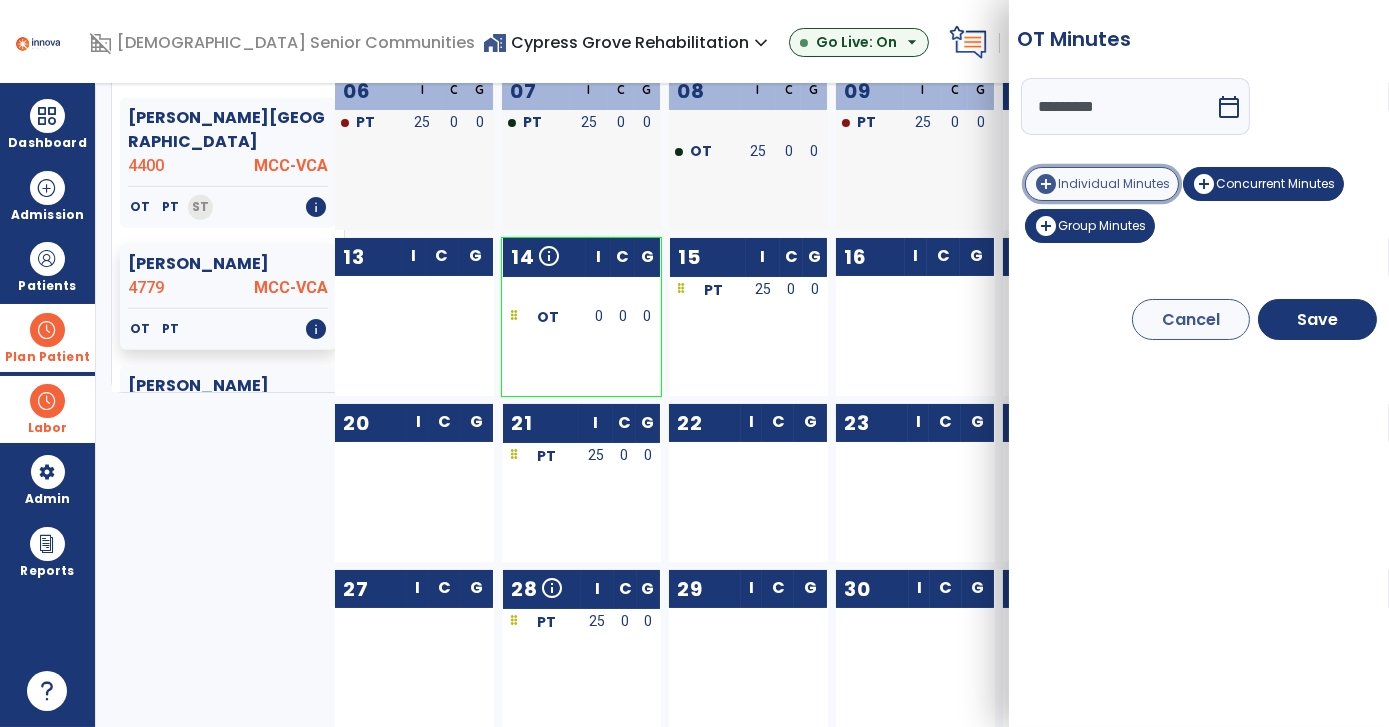 click on "Individual Minutes" at bounding box center [1114, 183] 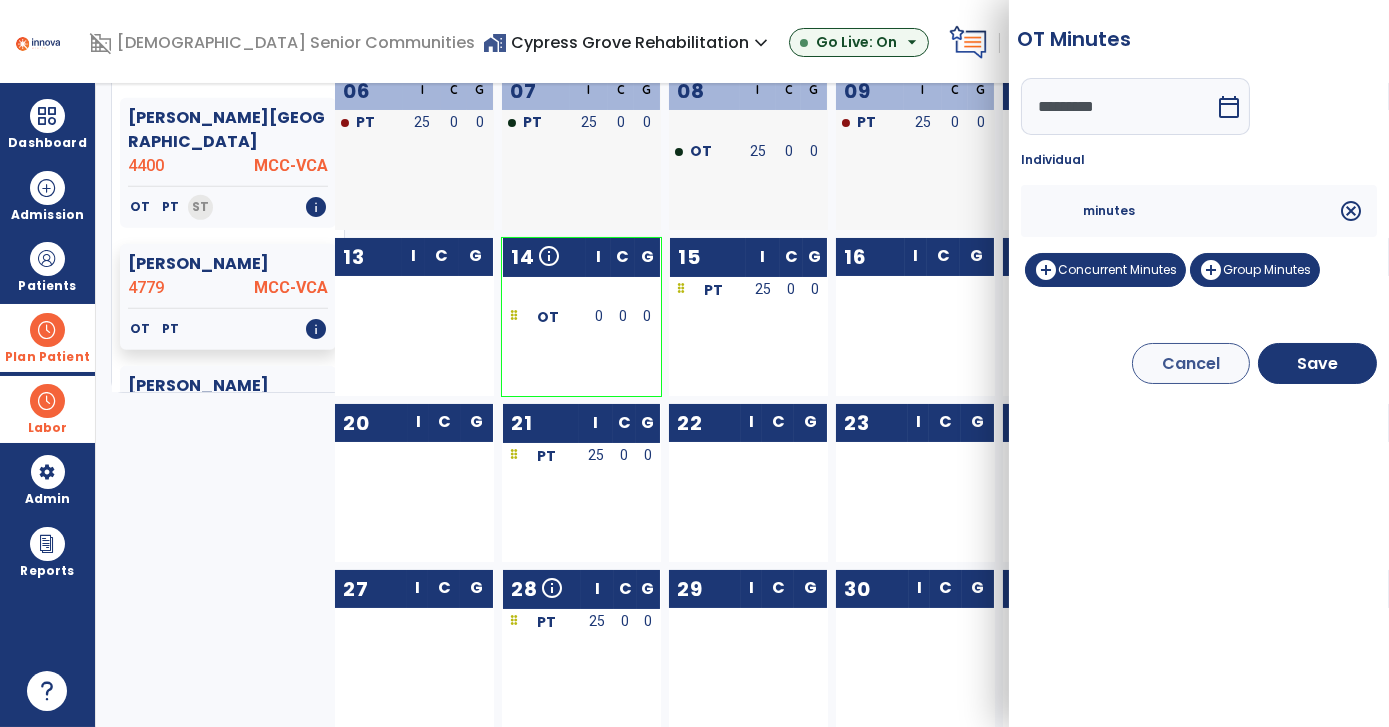 click at bounding box center [1059, 211] 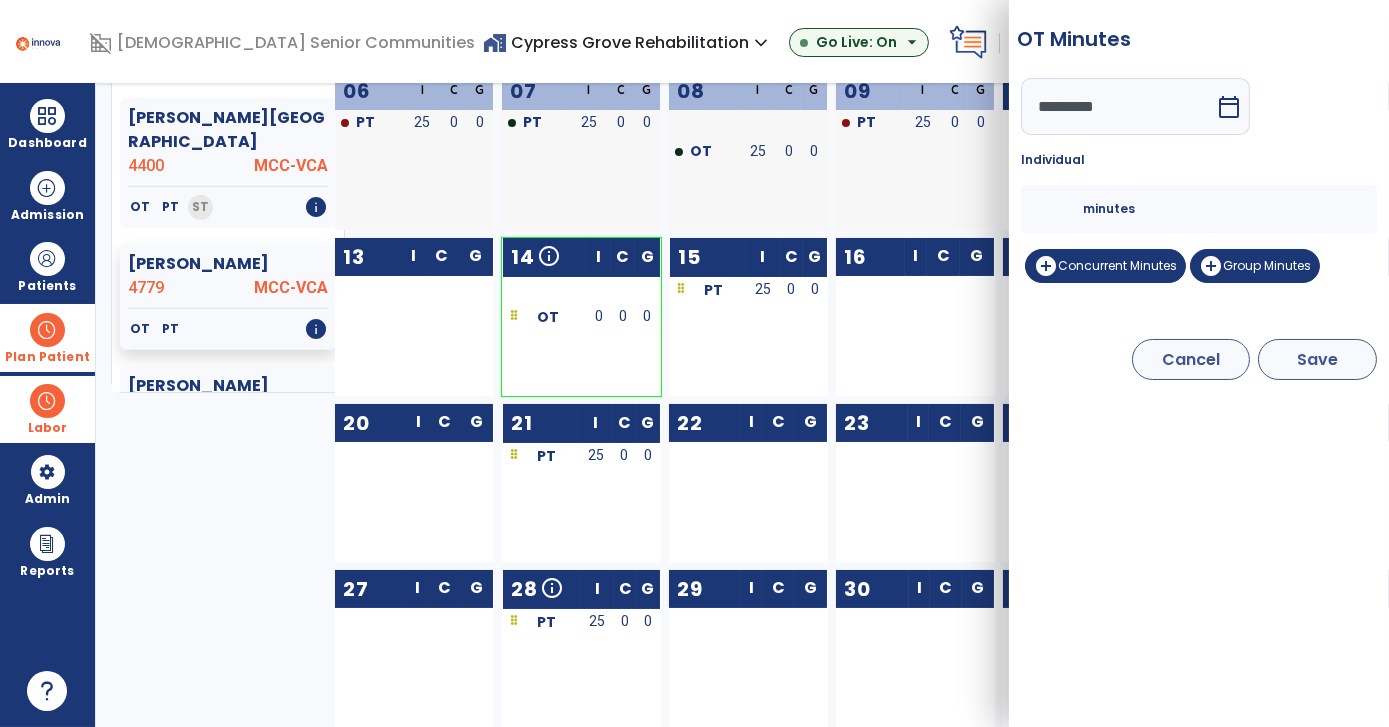type on "**" 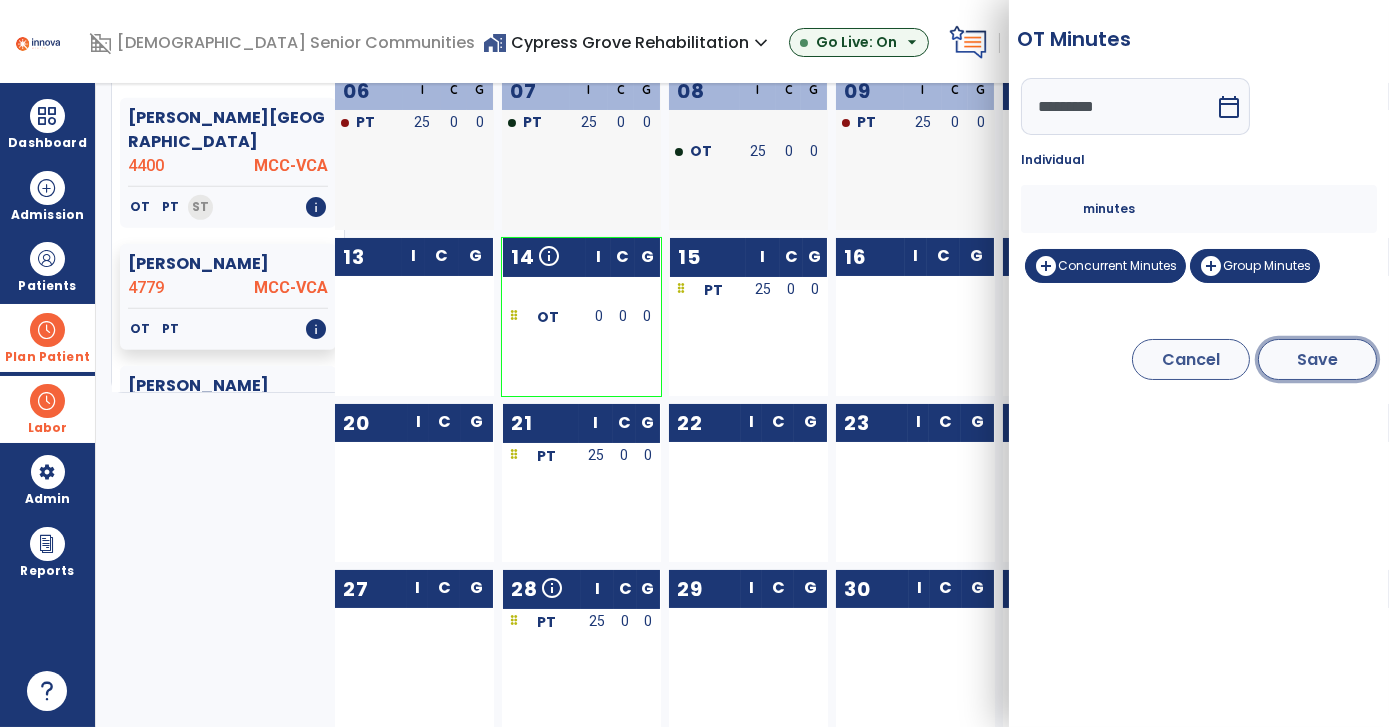 click on "Save" at bounding box center [1317, 359] 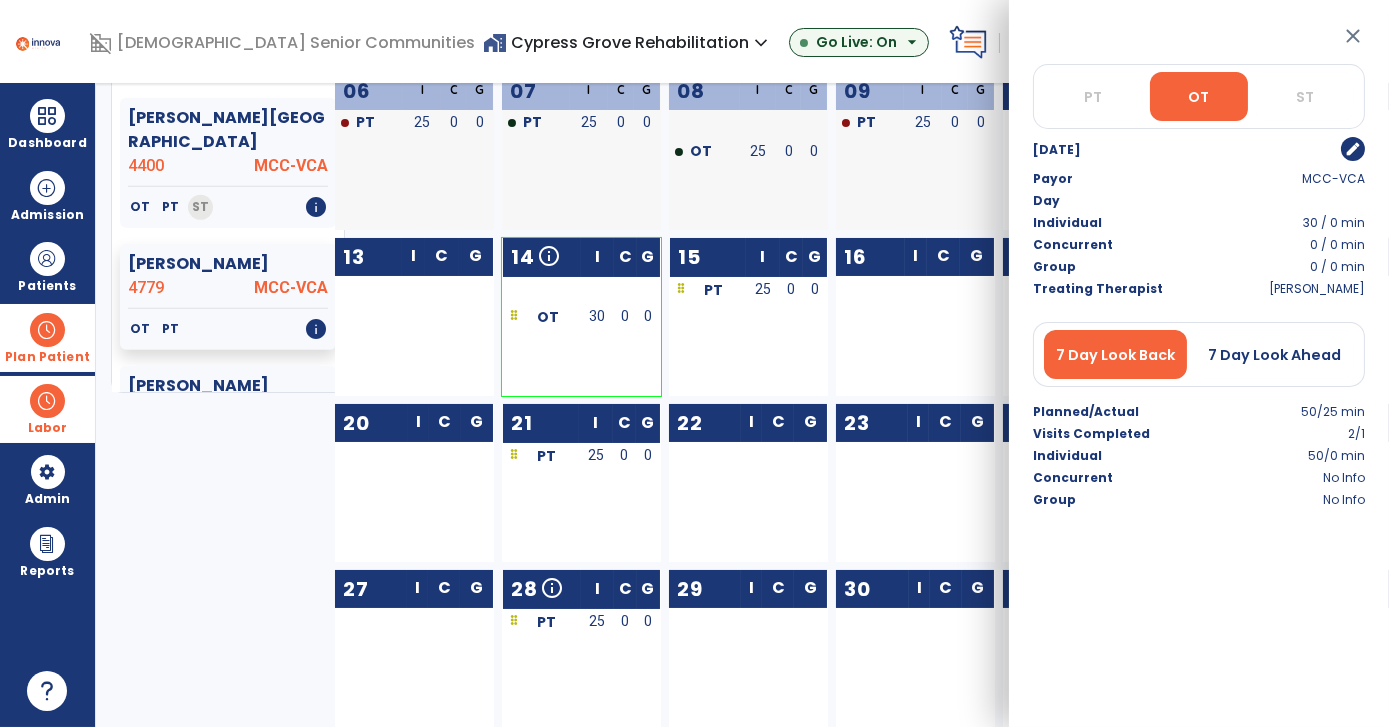click on "Planner   Planned   Unplanned   tune   Ashley, Donald  4796 MB2-VCA   OT   PT   ST   info   Crawford, Cheryl  4808 Medicar...   OT   PT   info   Fentress, Jack  4267 MB2-VCA   ST   info   Givens, Isaiah  4819 Outpatient   PT   info   Gray, Douglas  4729 MB2-VCA   OT   ST   info   Grismore, Michael  4783 Medicar...   OT   ST   PT   info   Hardin, Cathy  4387 MB2-PPHP   OT   info   Hatchett, Desmond  4651 MB2-VCA   PT   info   Heinrich, Weston  4780 Medicar...   OT   info   Himphill, Anna  4271 MB2-PPHP   OT   info   Kirk, William  4815 Medicaid   OT   PT   ST   info   Liggett, Justine  4622 Medicaid   PT   info   Livingston, Judith  4754 Medicar...   OT   info   Maciel, Rita  4814 Managed...   OT   PT   info   Martin, Christopher  3372 MB2-PPHP   OT   info   Martin, Denice  4165 MB2-PPHP   PT   info   Mccoy, Daniel  4178 MB2-VCA   OT   PT   ST   info   Mcdaniel, Paul  4675 Anthem ...   OT   PT   info   Morton, Michael  4193 MB2-VCA   ST   OT   info   Motteler, Brenda  4804 Anthem-MB2   OT   ST   info  4763 I" at bounding box center (742, 405) 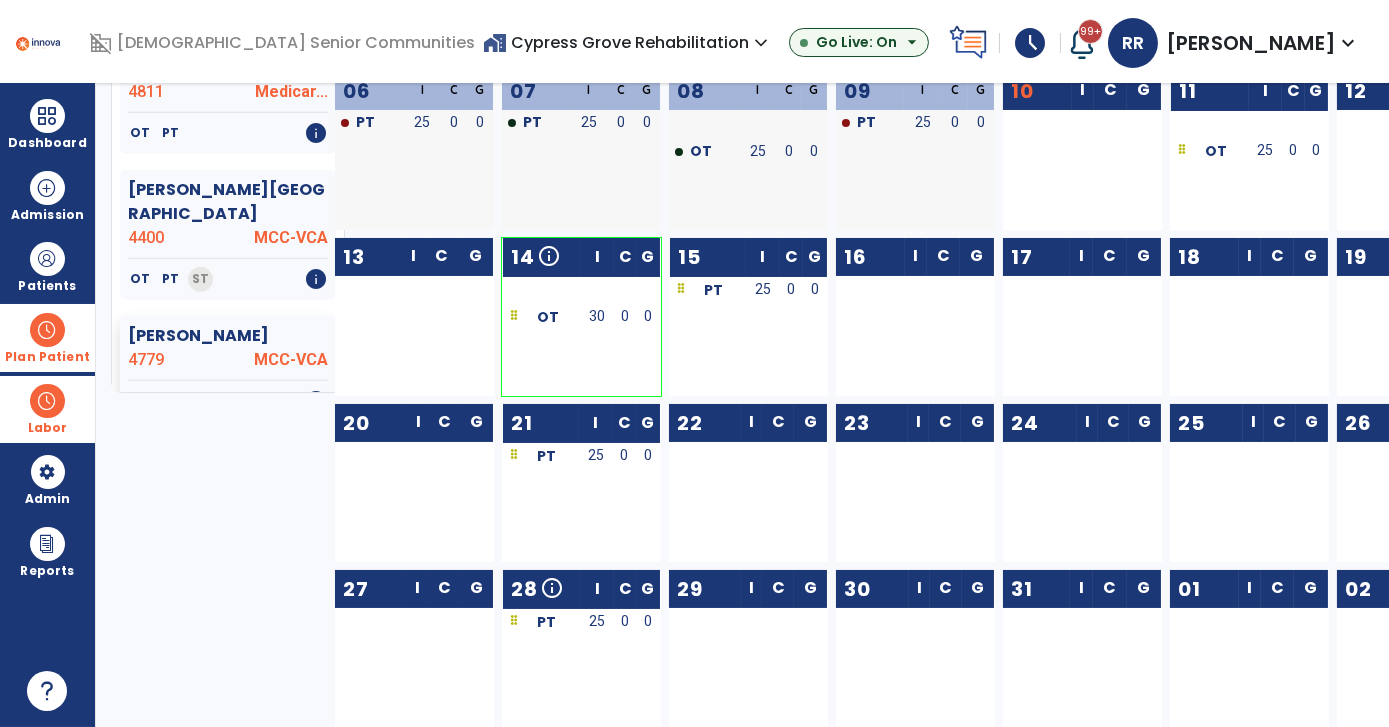 scroll, scrollTop: 2869, scrollLeft: 0, axis: vertical 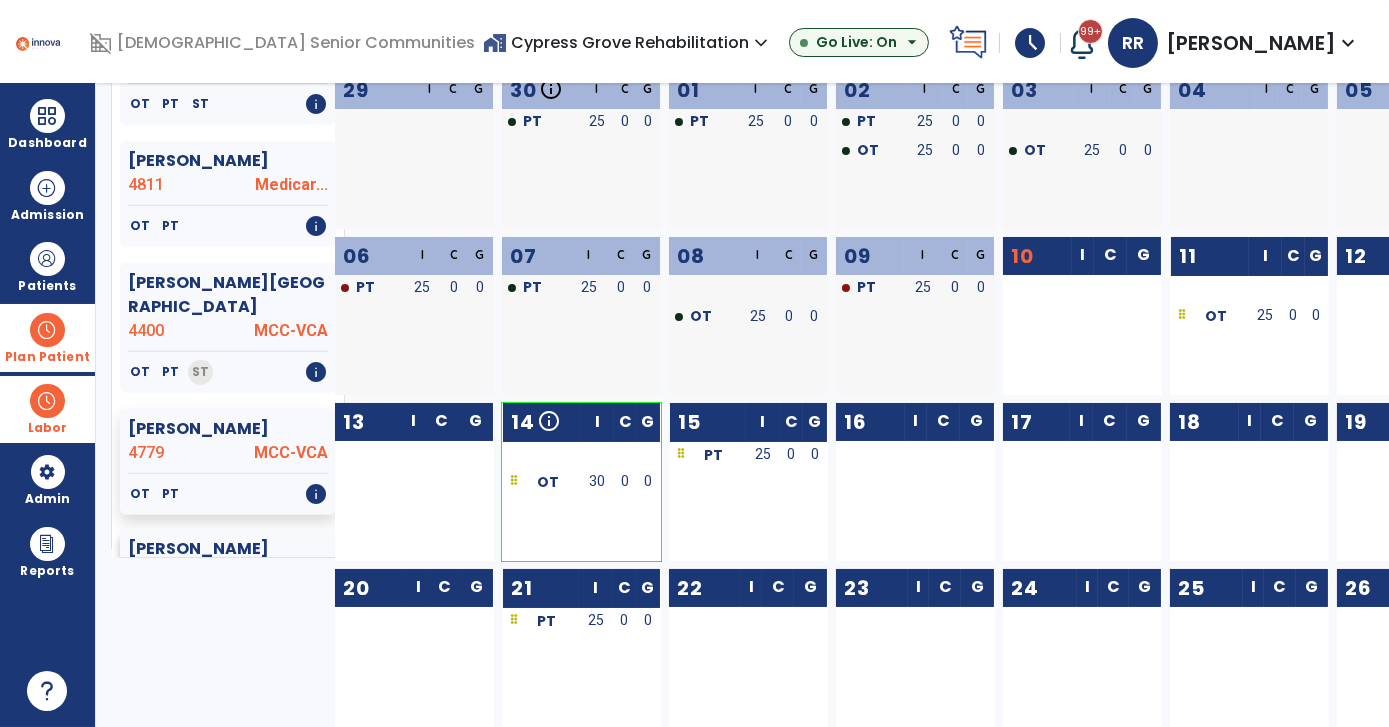 click on "4736" 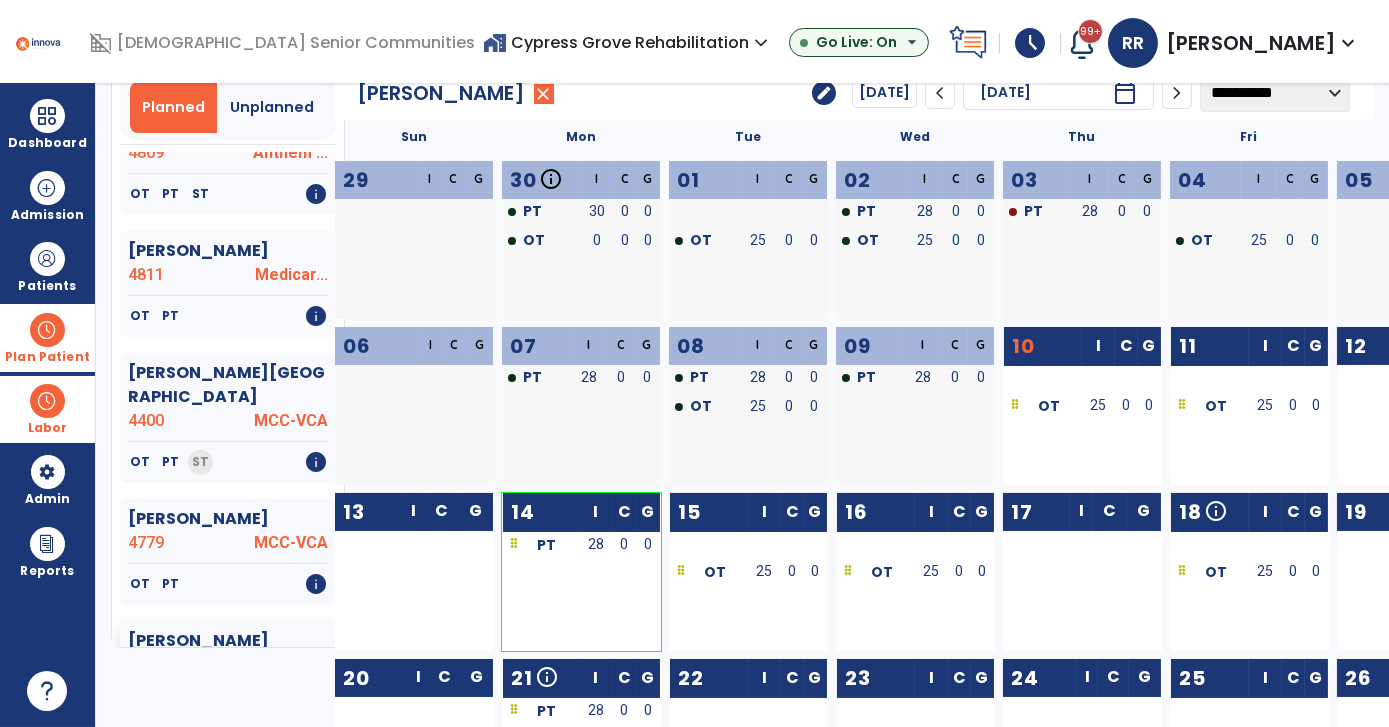 scroll, scrollTop: 181, scrollLeft: 0, axis: vertical 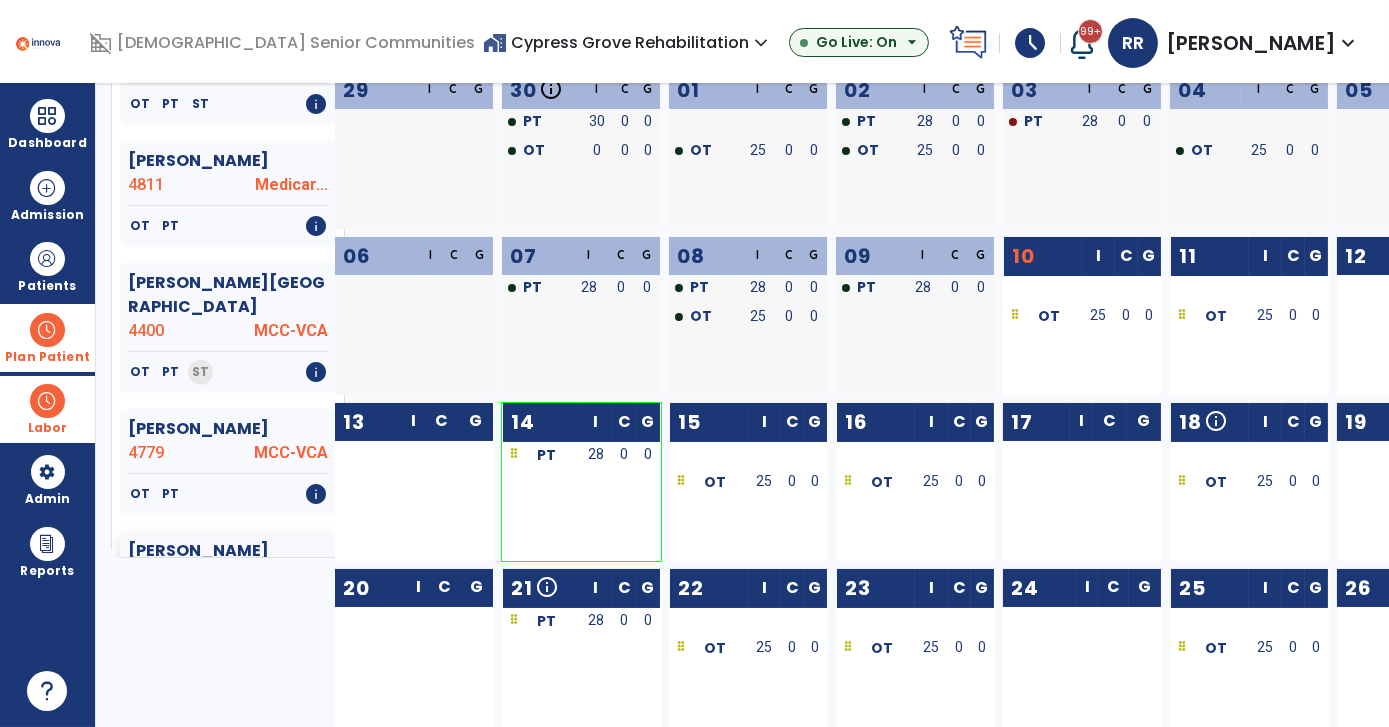 drag, startPoint x: 629, startPoint y: 450, endPoint x: 805, endPoint y: 455, distance: 176.07101 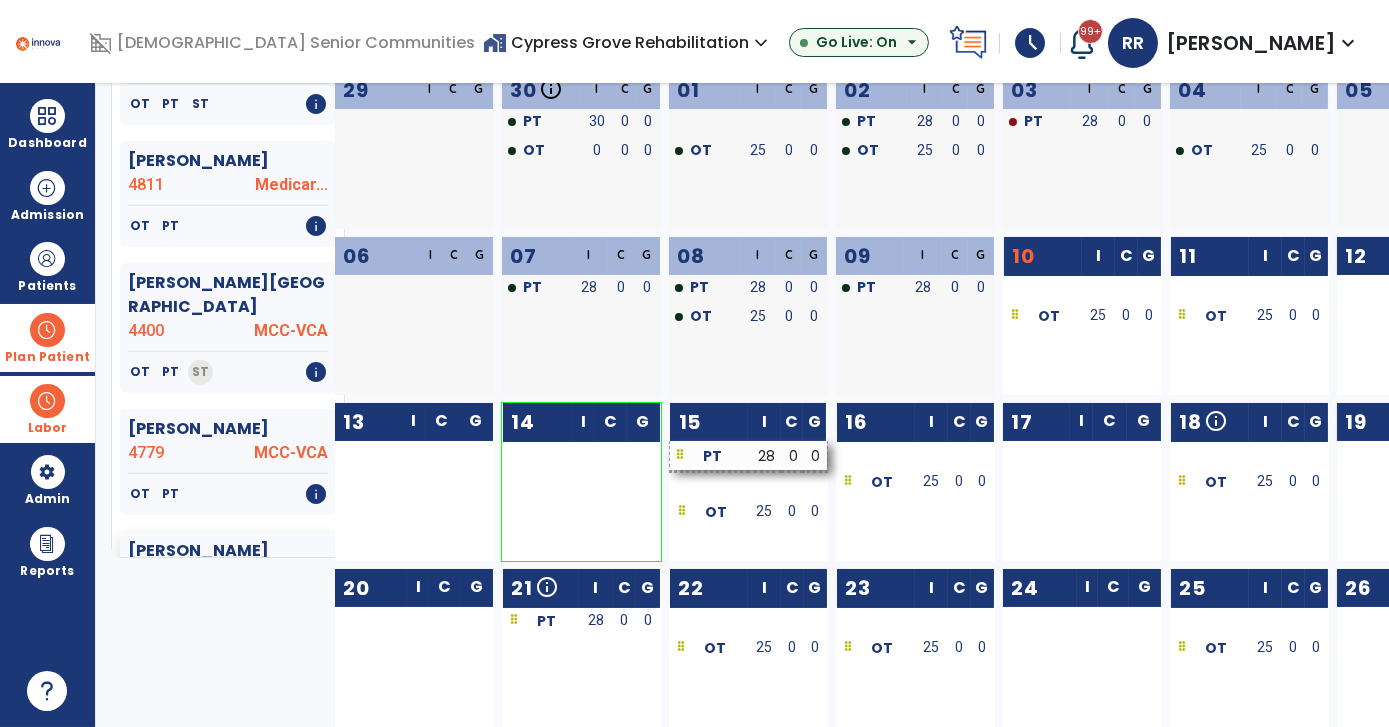 drag, startPoint x: 591, startPoint y: 454, endPoint x: 760, endPoint y: 455, distance: 169.00296 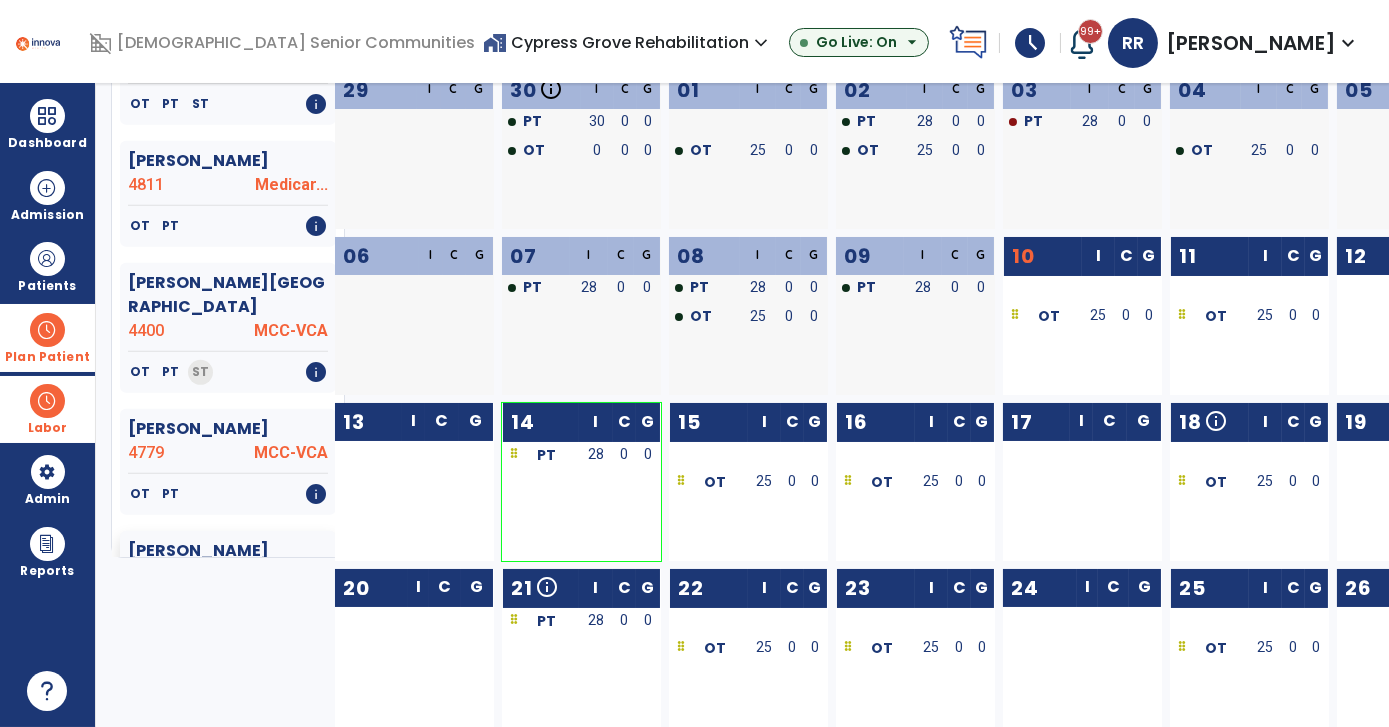 scroll, scrollTop: 2869, scrollLeft: 0, axis: vertical 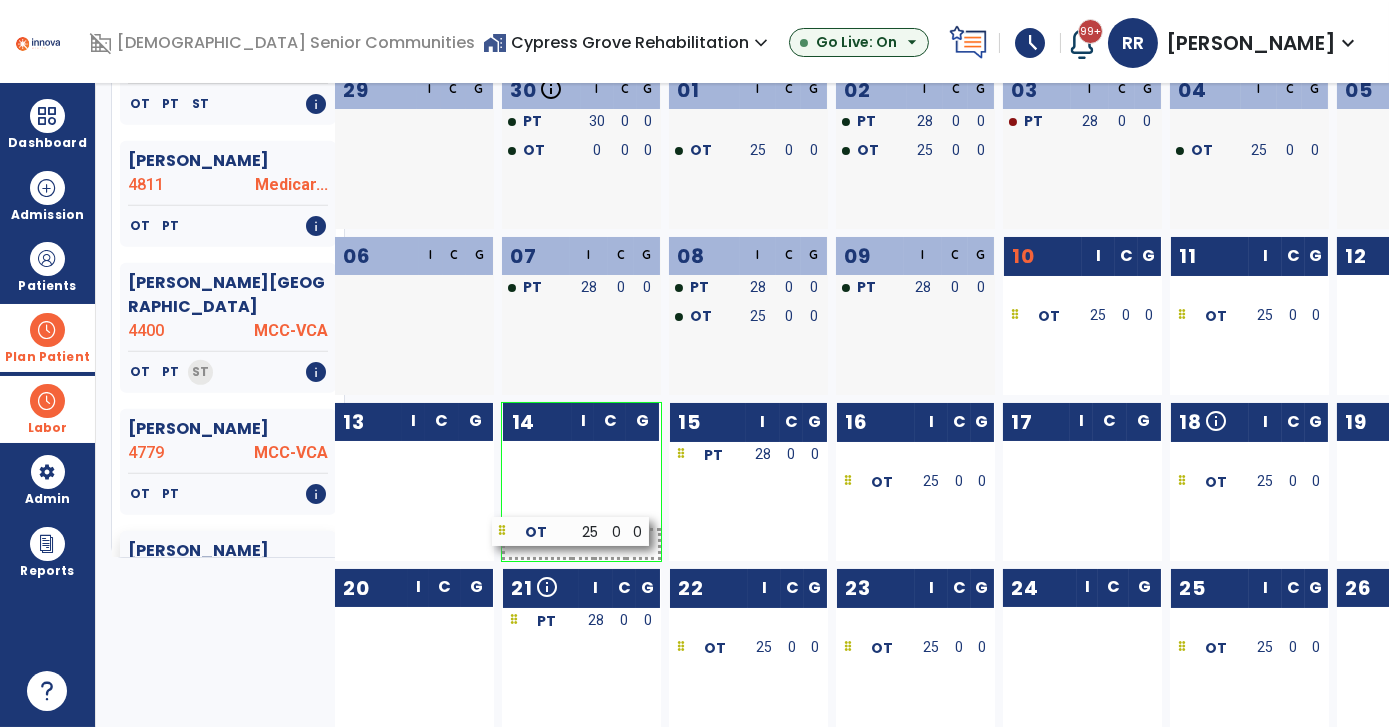 drag, startPoint x: 738, startPoint y: 485, endPoint x: 562, endPoint y: 533, distance: 182.42807 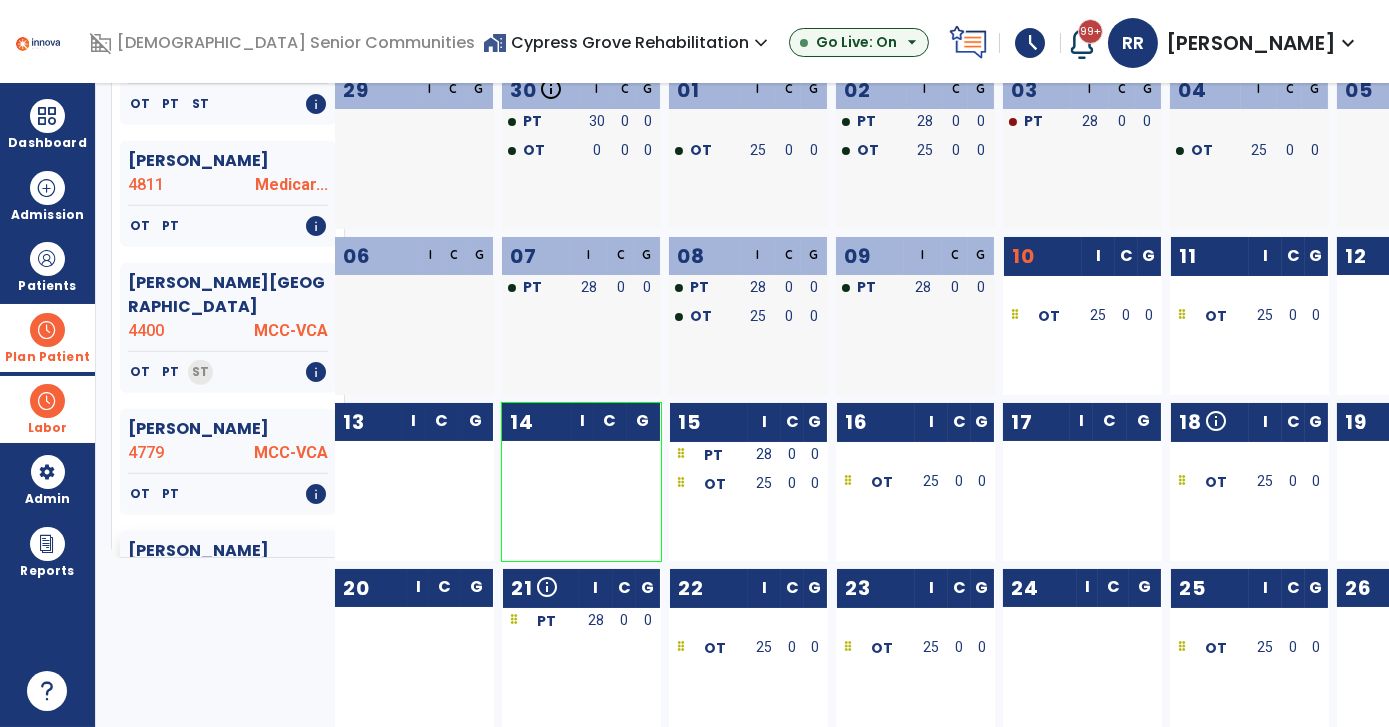 drag, startPoint x: 723, startPoint y: 480, endPoint x: 588, endPoint y: 498, distance: 136.19472 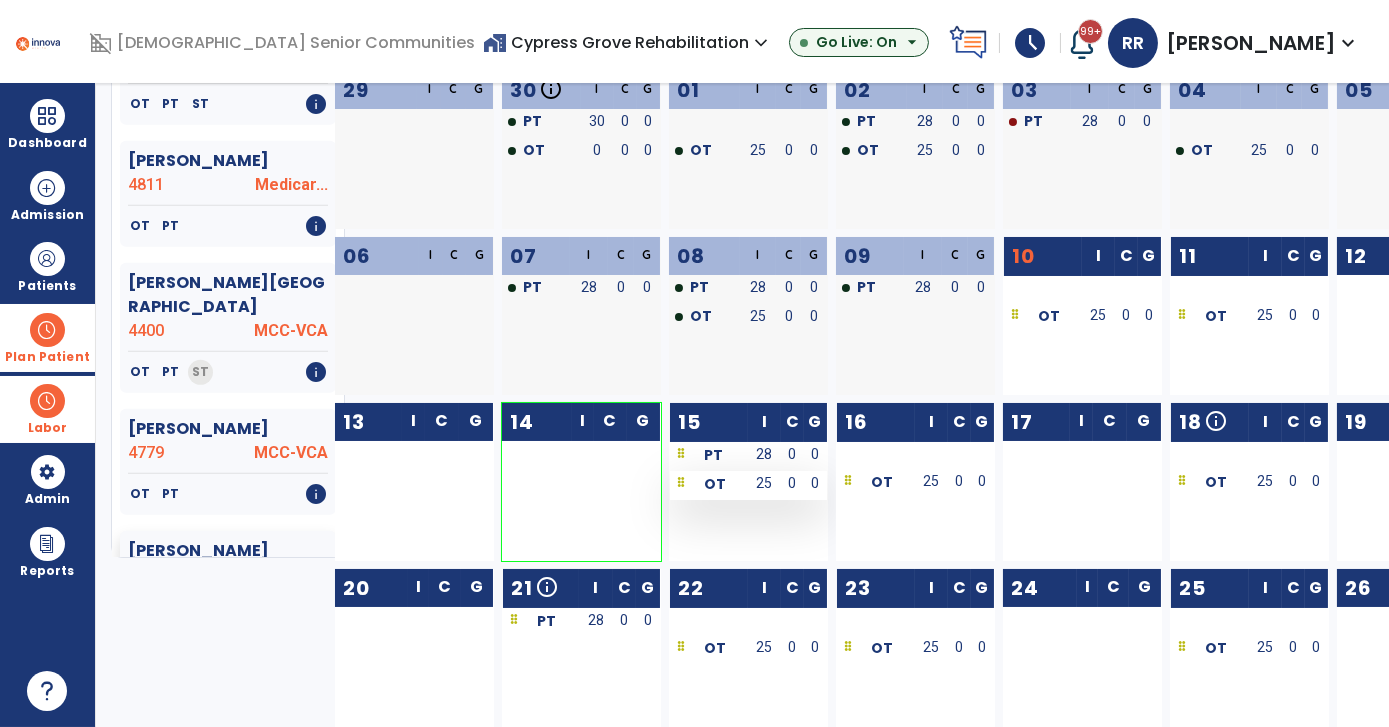 drag, startPoint x: 736, startPoint y: 488, endPoint x: 674, endPoint y: 482, distance: 62.289646 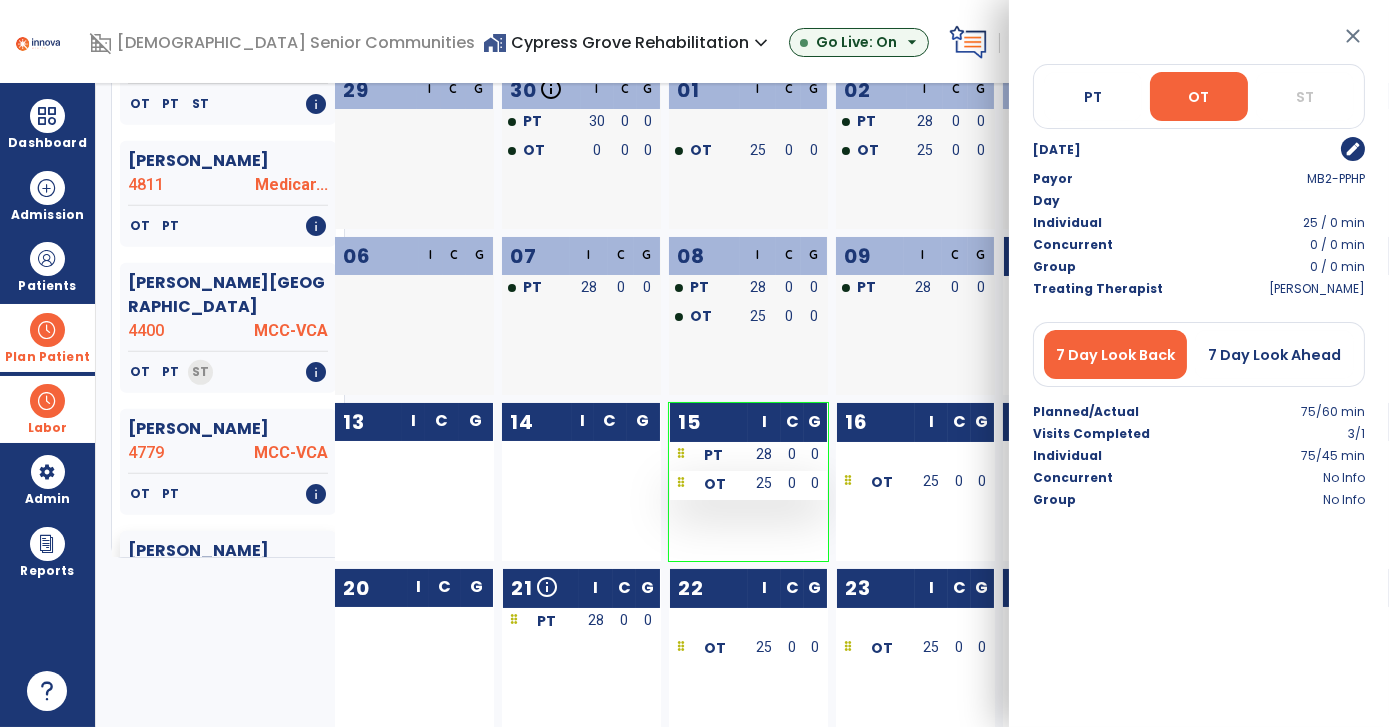 click on "OT" at bounding box center (709, 483) 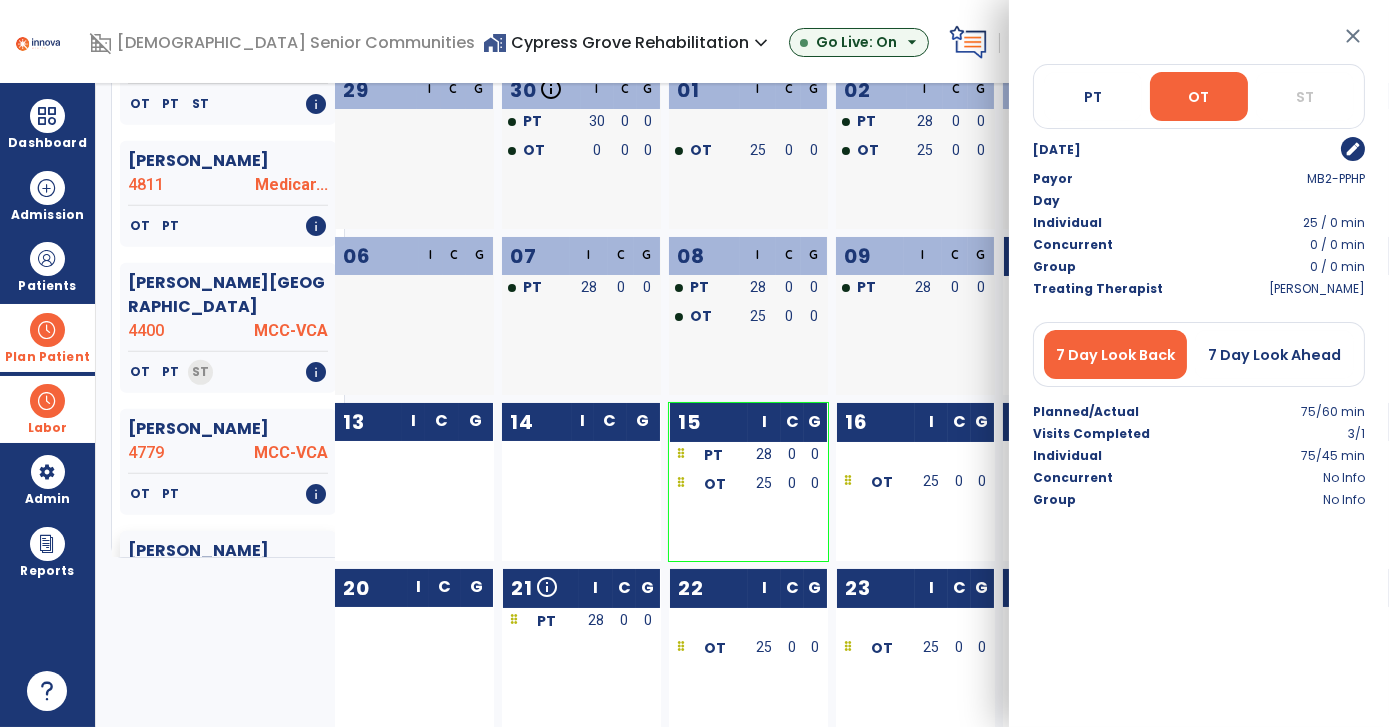 click on "15  I C G PT  28 0 0 OT  25 0 0" 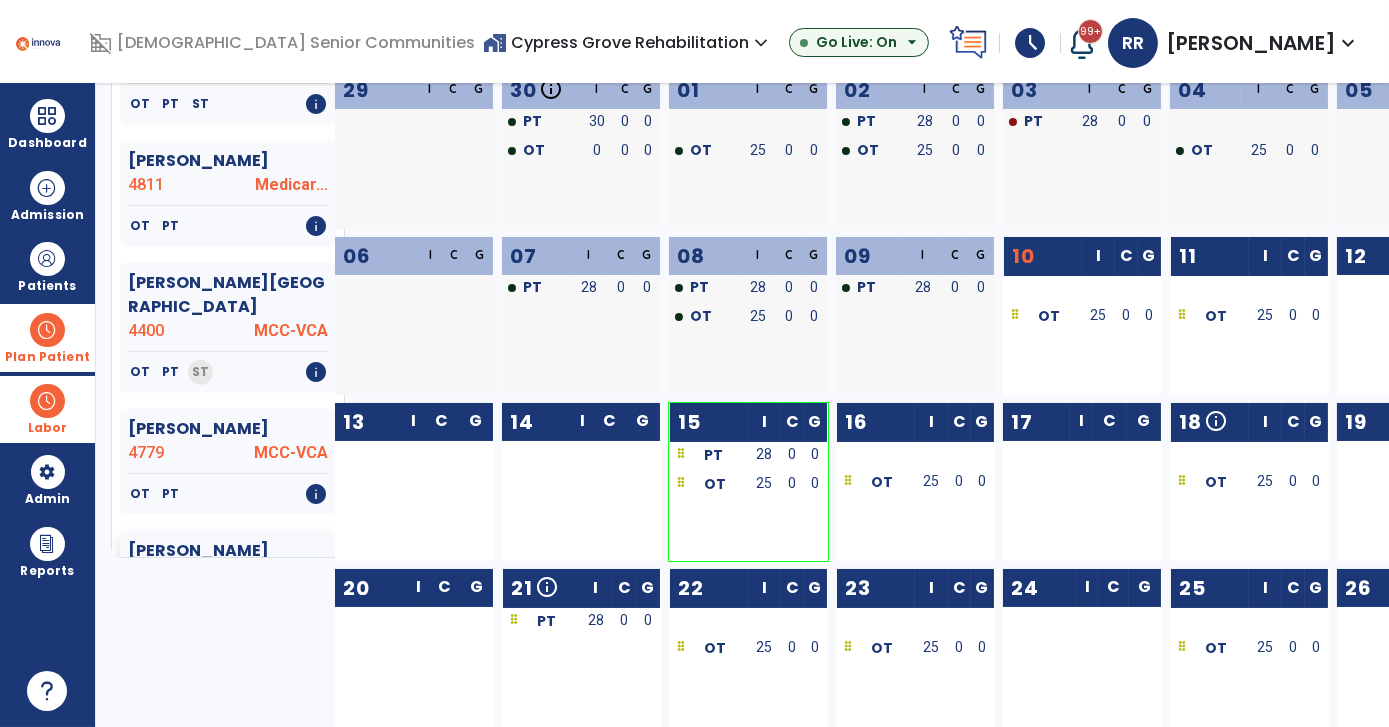 drag, startPoint x: 771, startPoint y: 485, endPoint x: 629, endPoint y: 485, distance: 142 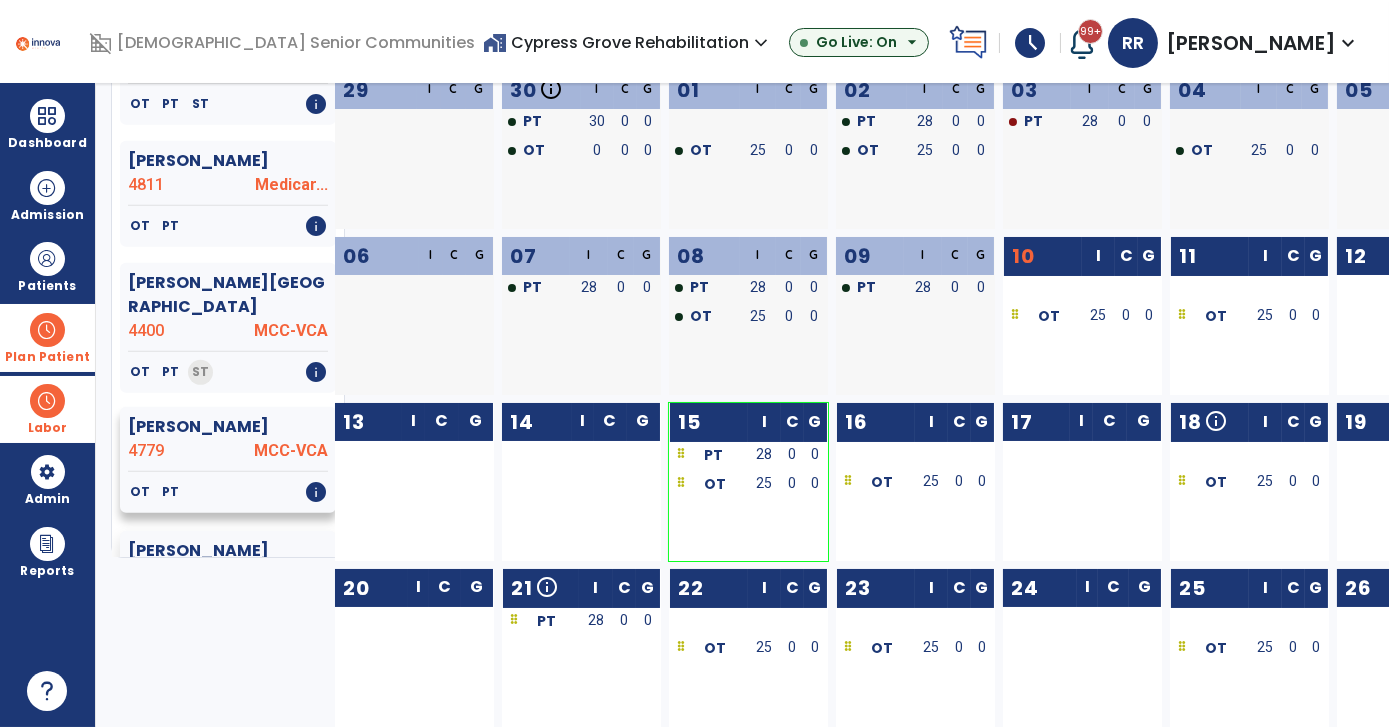 click on "[PERSON_NAME]" 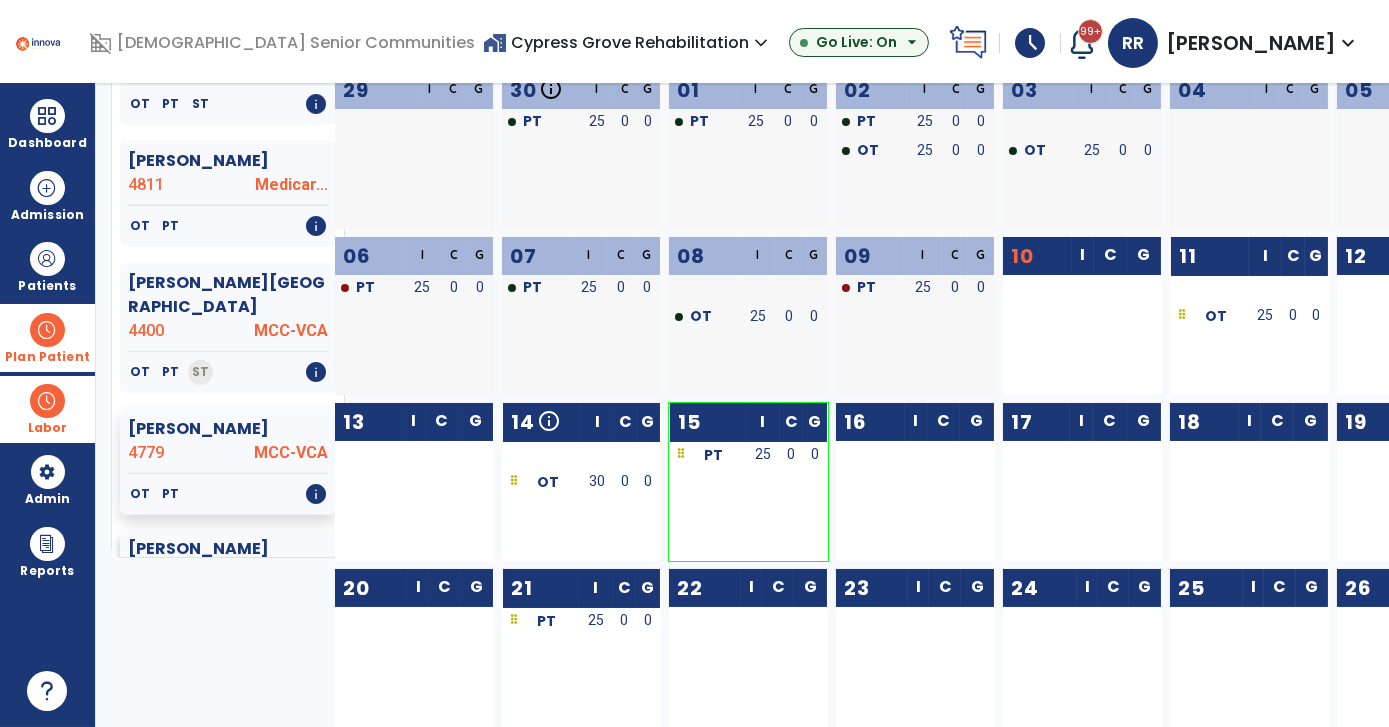 scroll, scrollTop: 272, scrollLeft: 0, axis: vertical 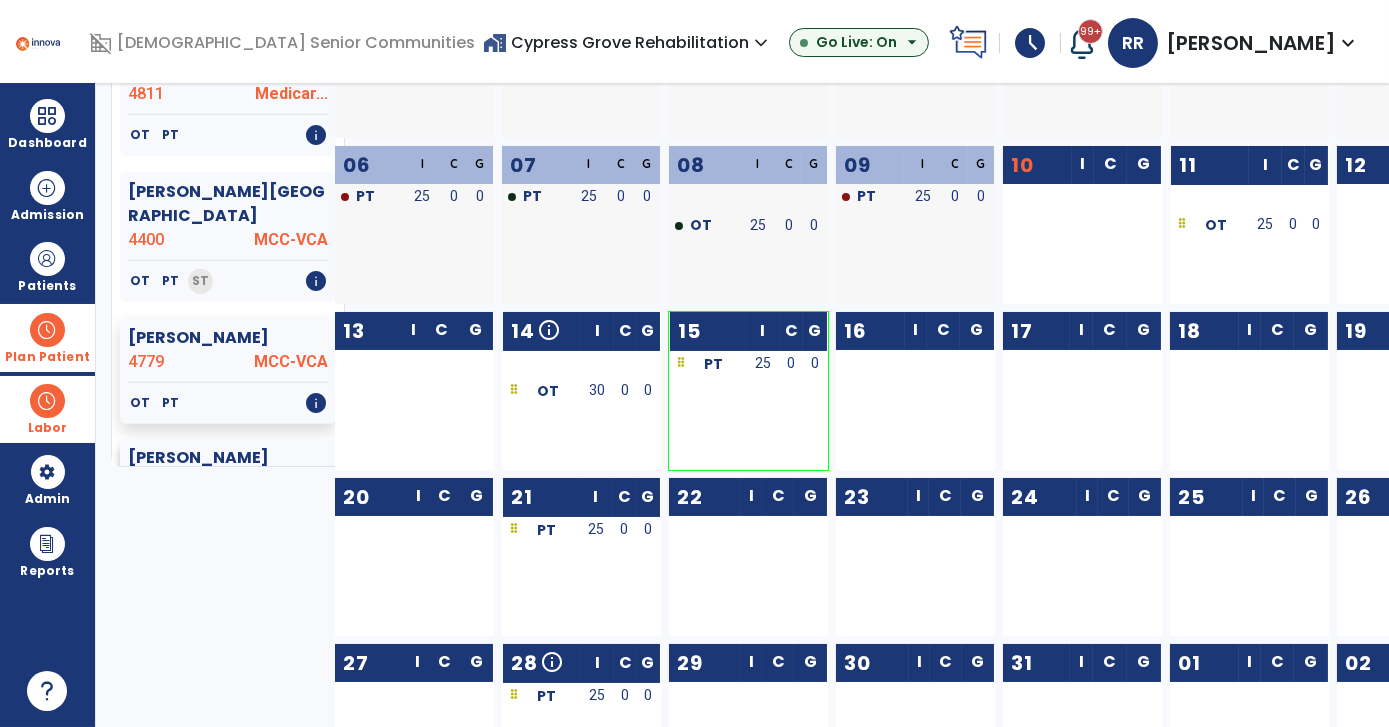 click on "Vasquez, Ralph  4736 MB2-PPHP" 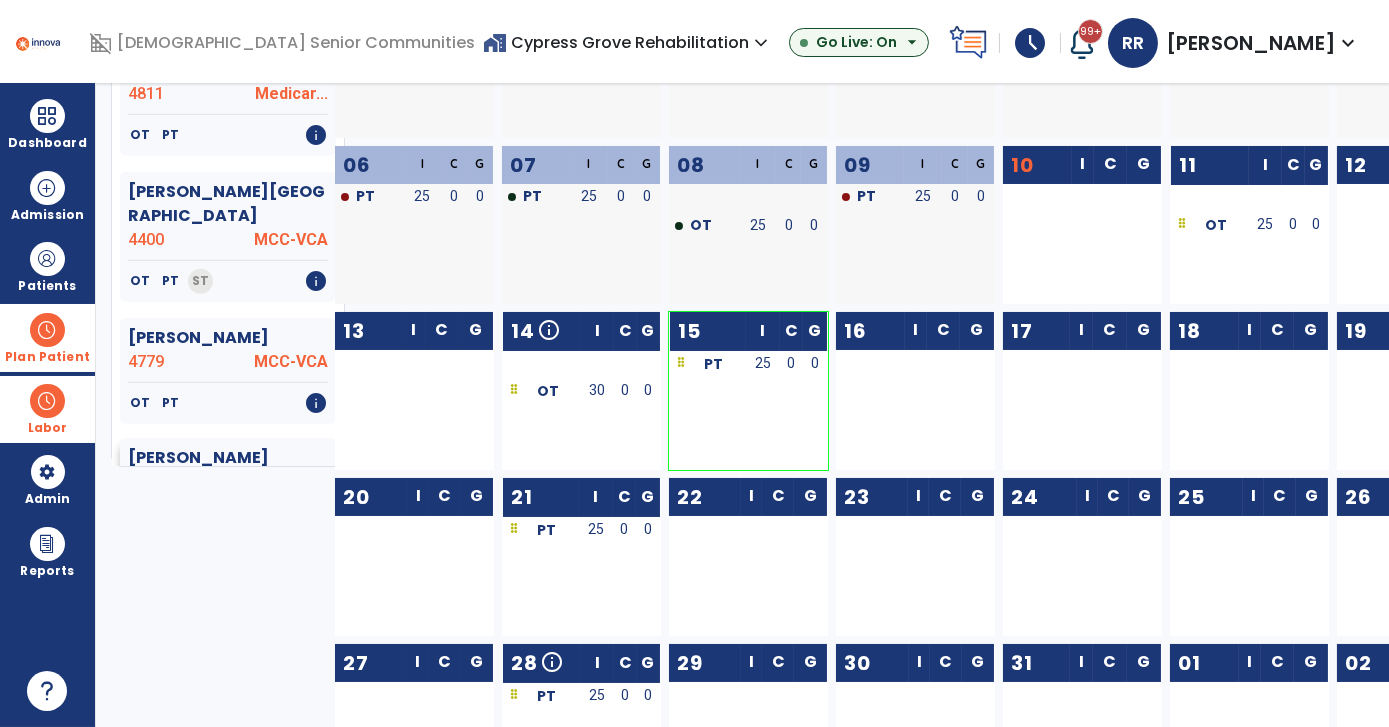 click on "PT   OT   info" 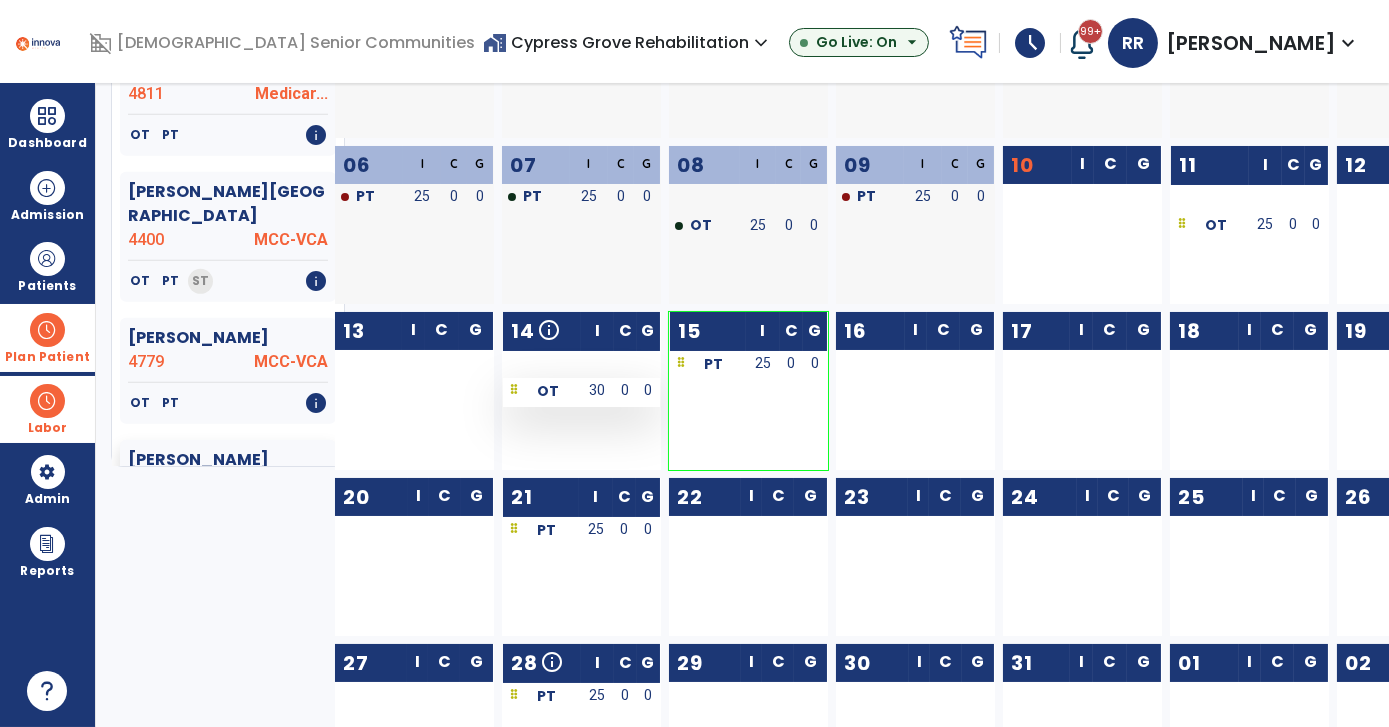 drag, startPoint x: 735, startPoint y: 395, endPoint x: 533, endPoint y: 384, distance: 202.29929 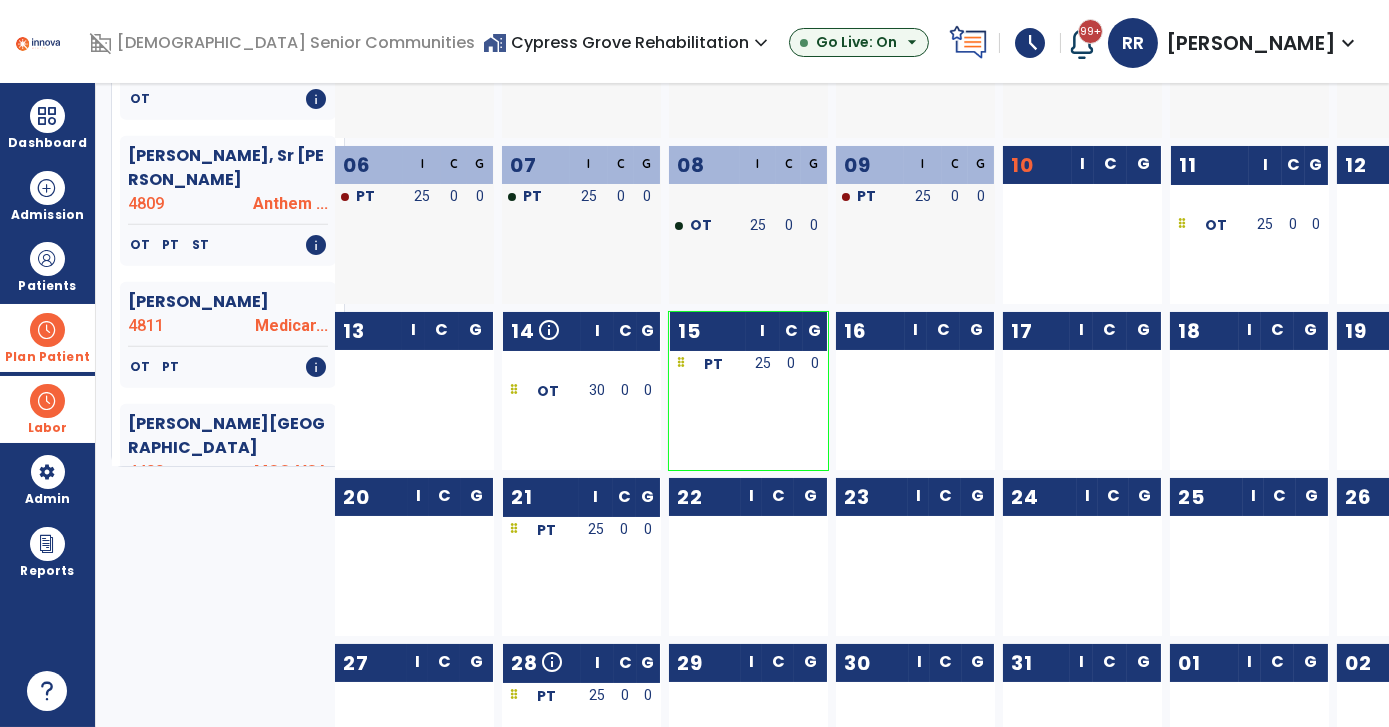 scroll, scrollTop: 2596, scrollLeft: 0, axis: vertical 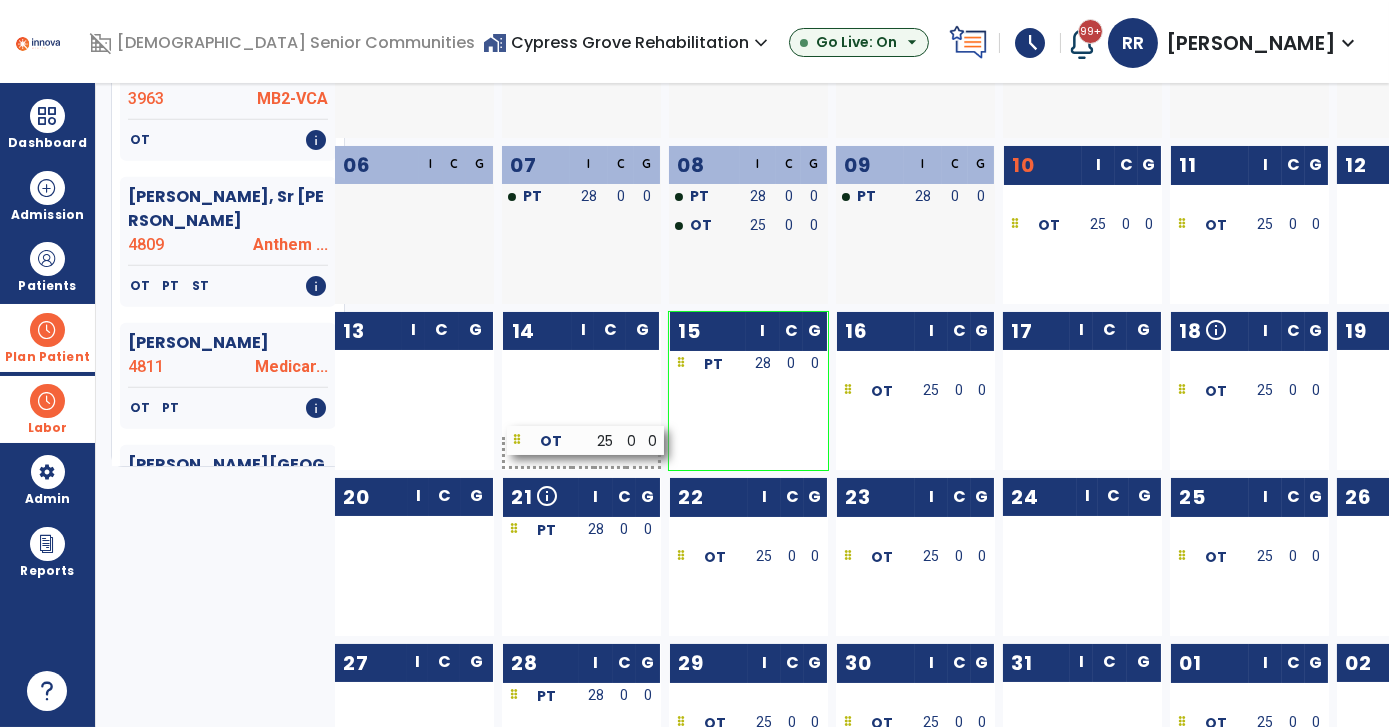 drag, startPoint x: 728, startPoint y: 397, endPoint x: 567, endPoint y: 445, distance: 168.00298 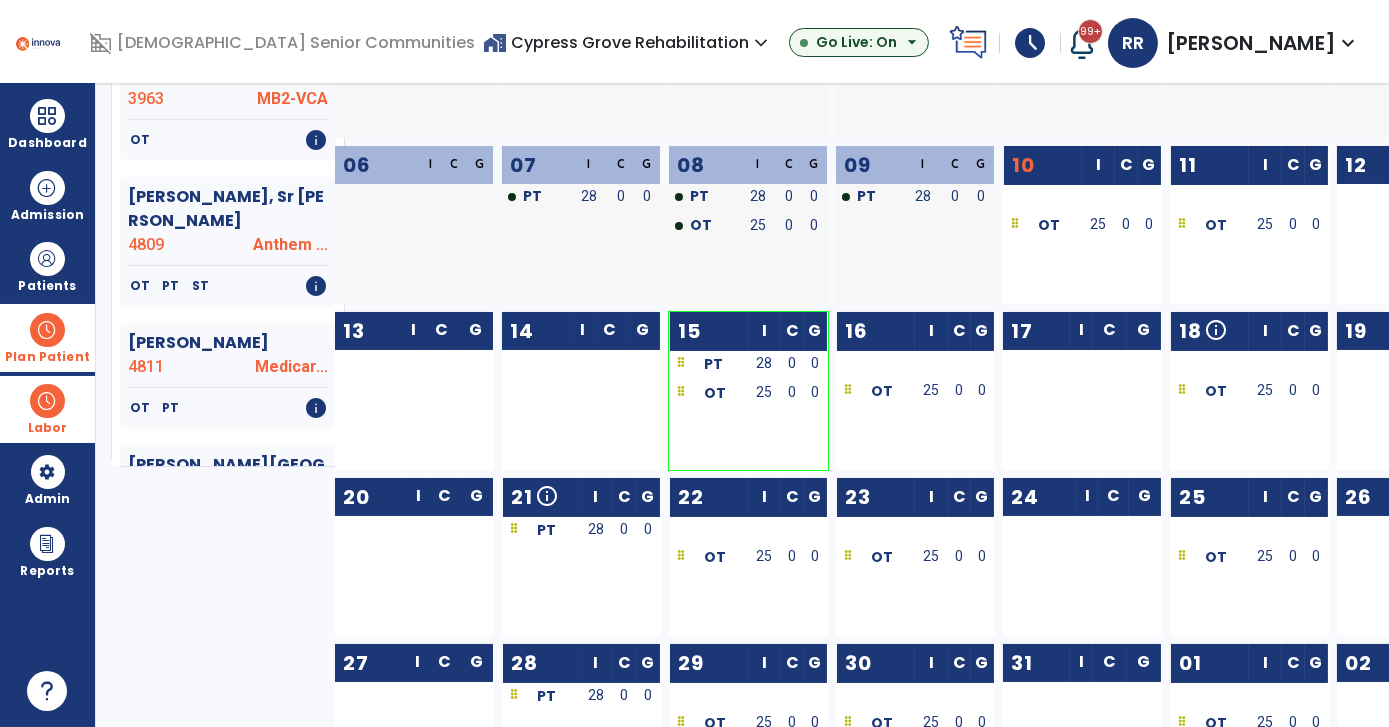 drag, startPoint x: 730, startPoint y: 398, endPoint x: 640, endPoint y: 405, distance: 90.27181 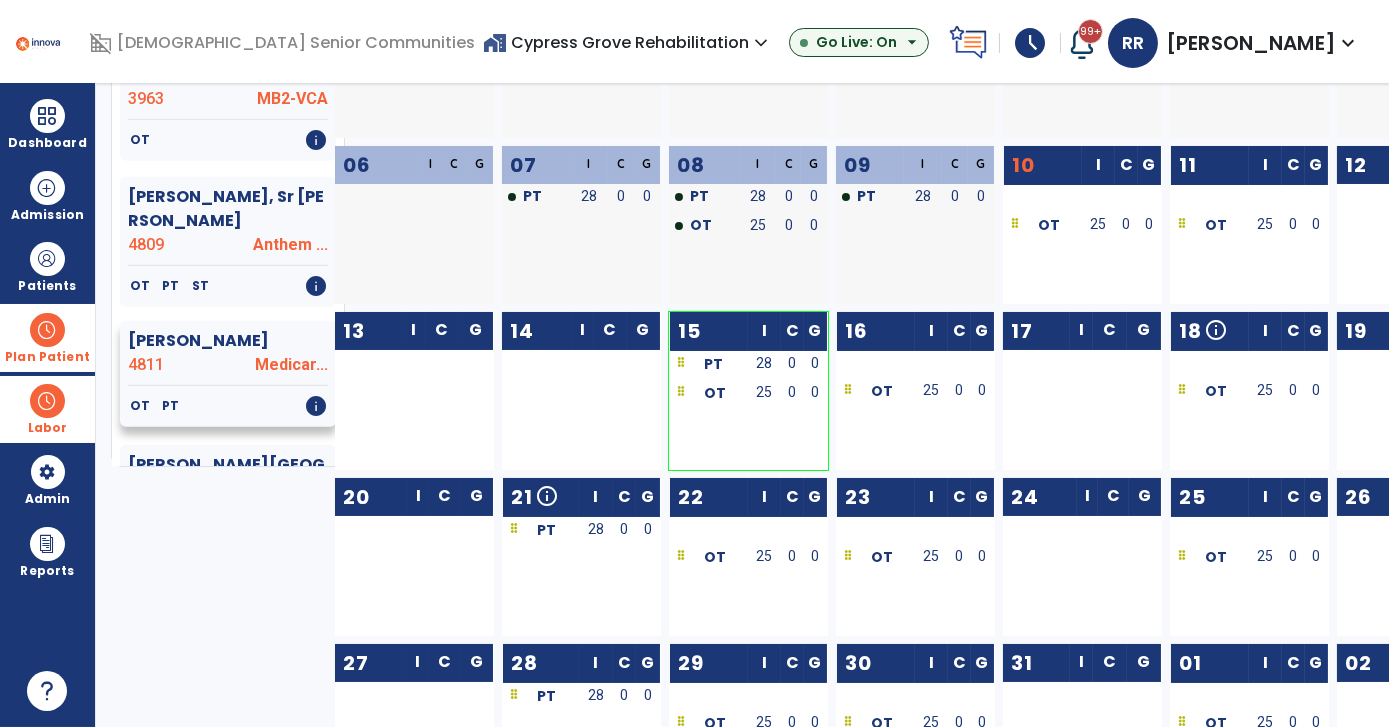 click on "Medicar..." 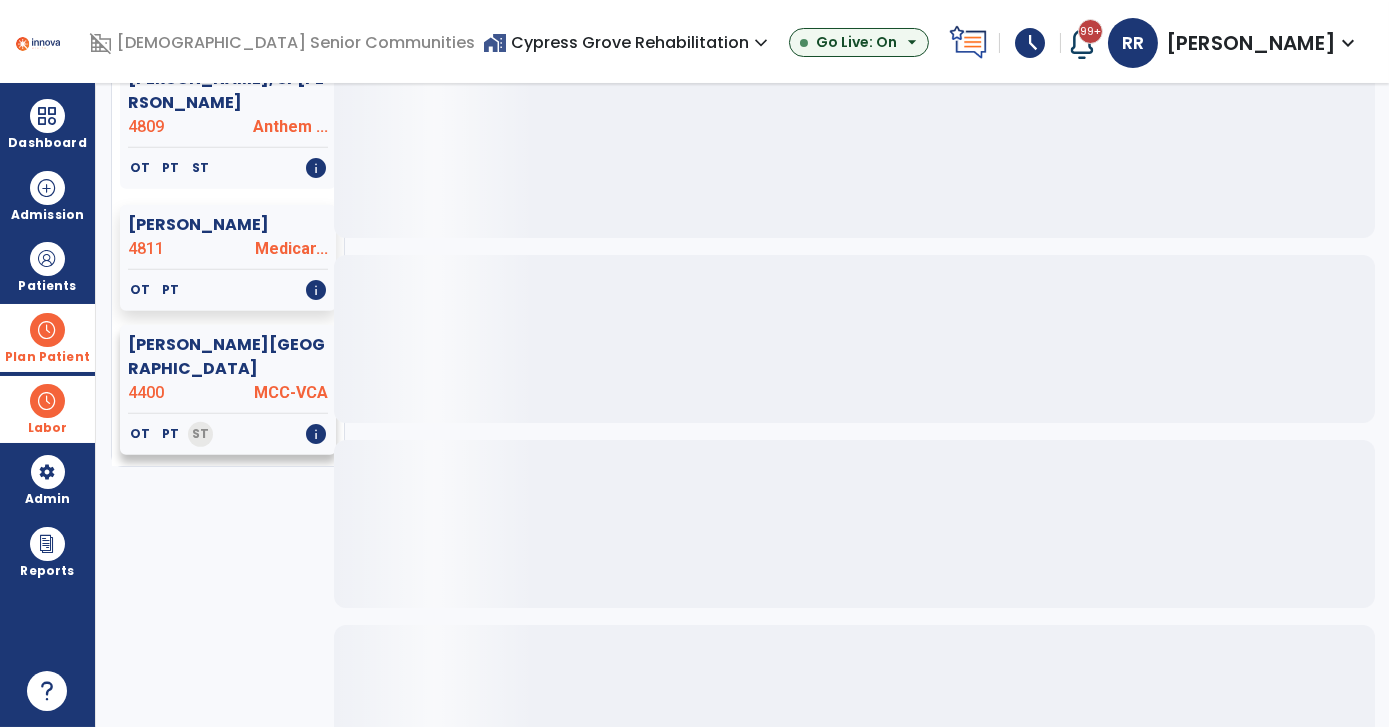 scroll, scrollTop: 2869, scrollLeft: 0, axis: vertical 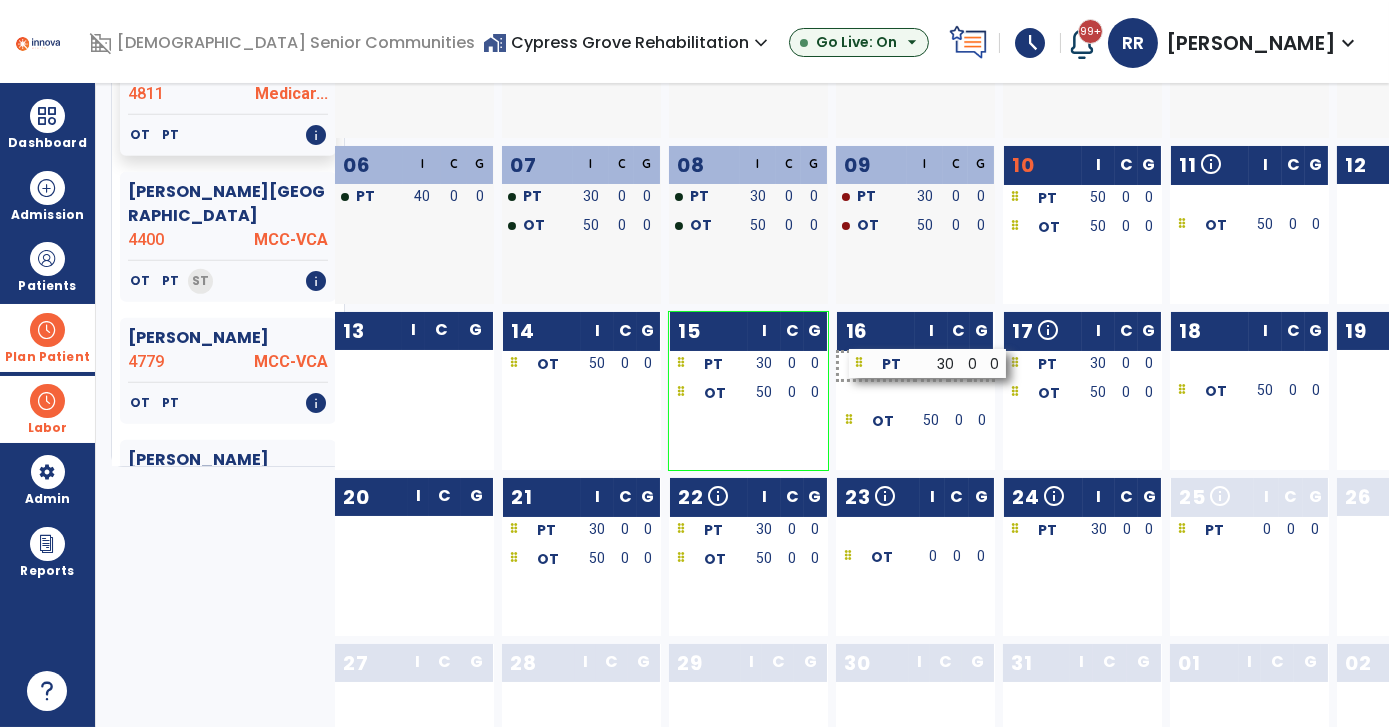 drag, startPoint x: 600, startPoint y: 367, endPoint x: 948, endPoint y: 367, distance: 348 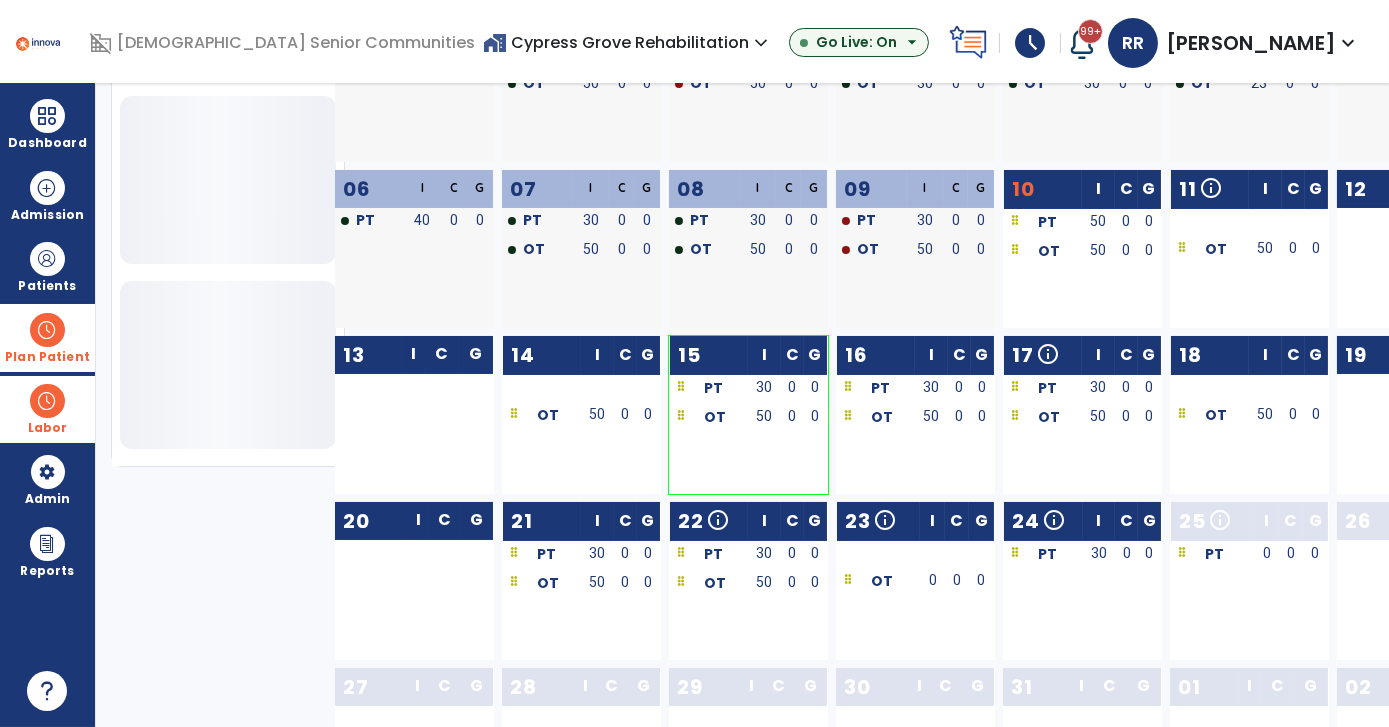 scroll, scrollTop: 701, scrollLeft: 0, axis: vertical 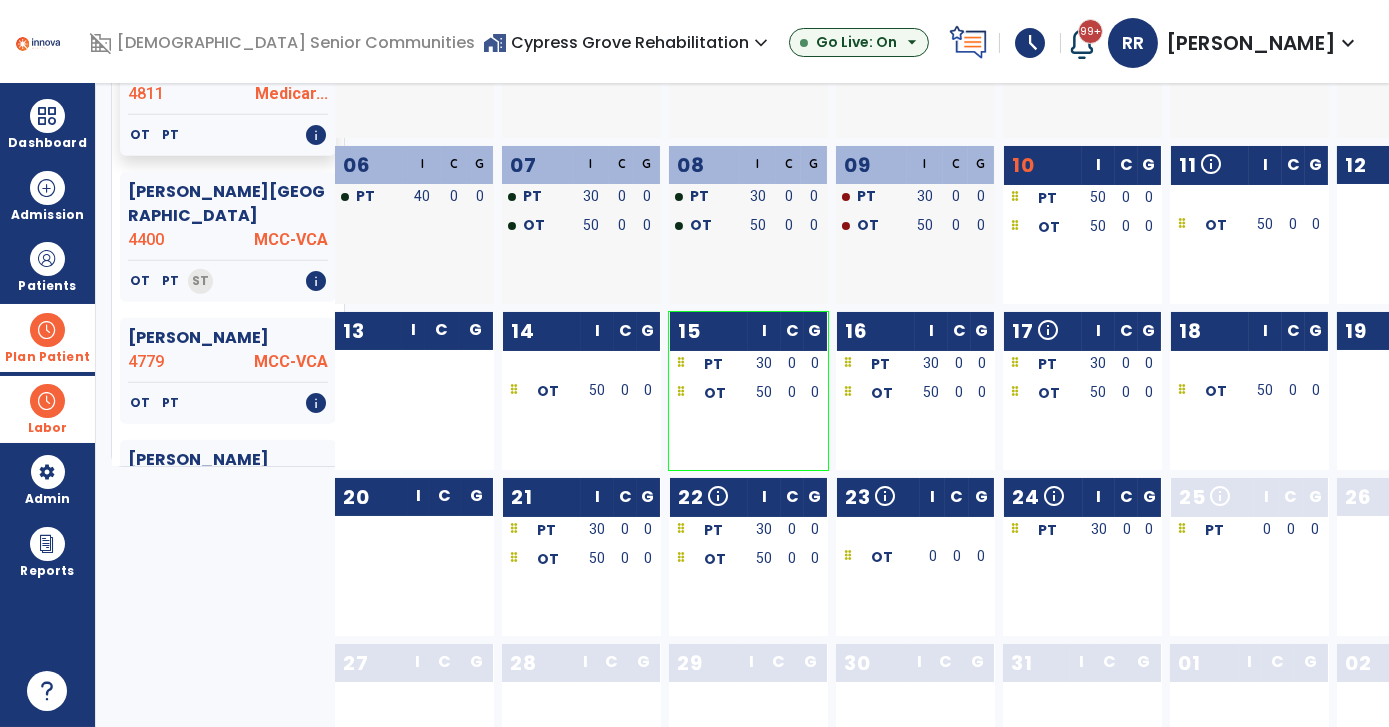 click at bounding box center (47, 330) 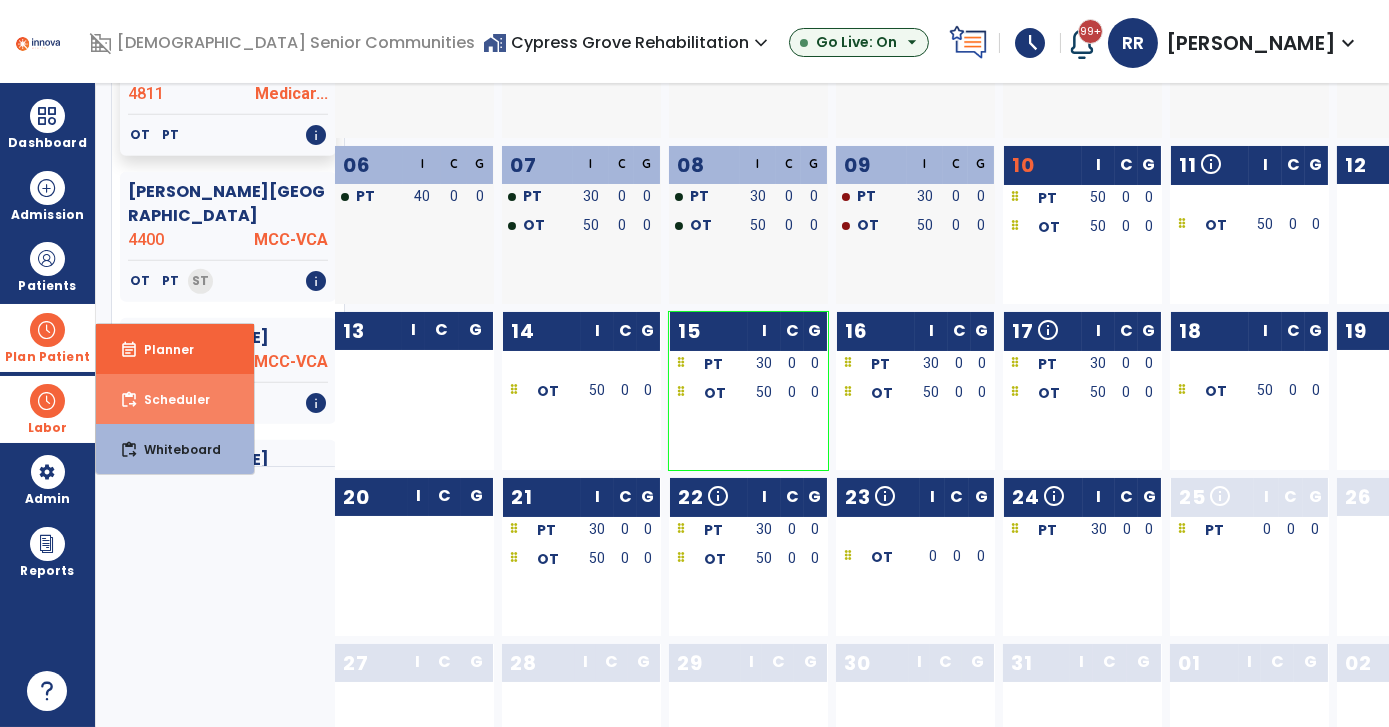 click on "content_paste_go  Scheduler" at bounding box center (175, 399) 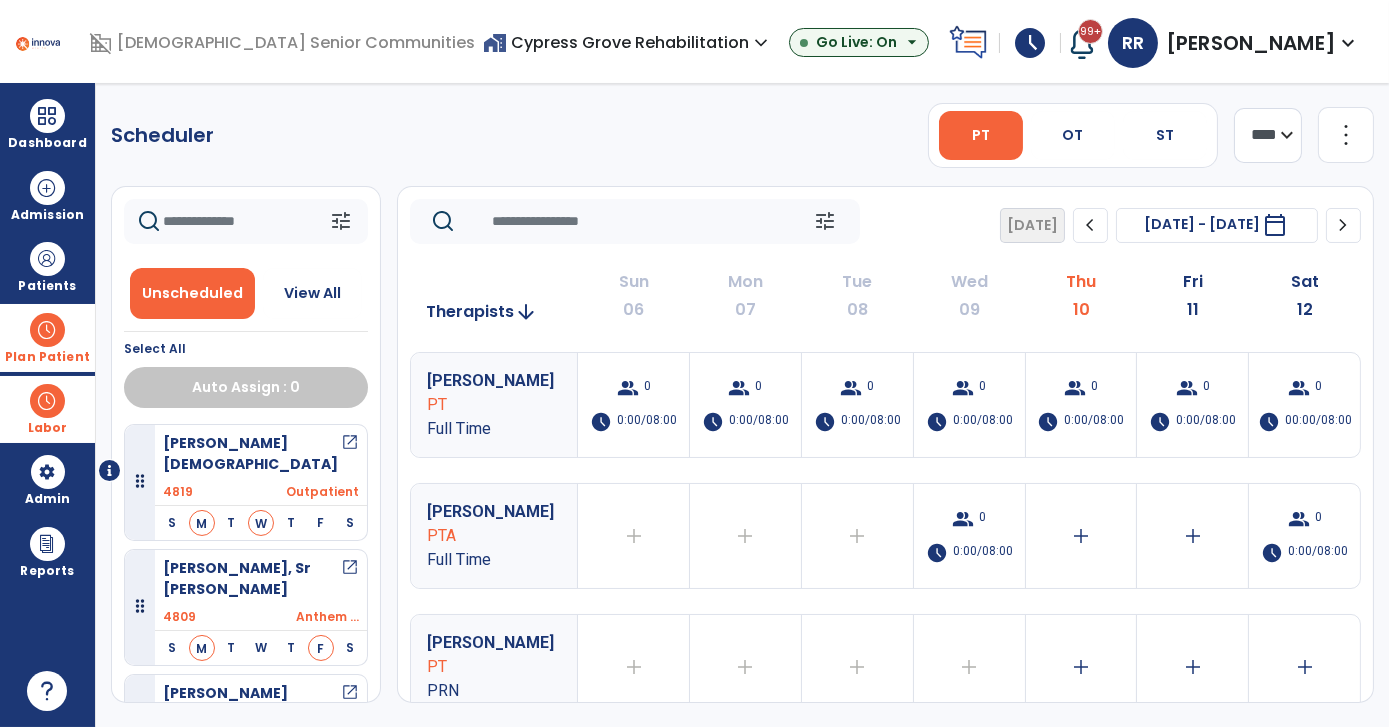 scroll, scrollTop: 0, scrollLeft: 0, axis: both 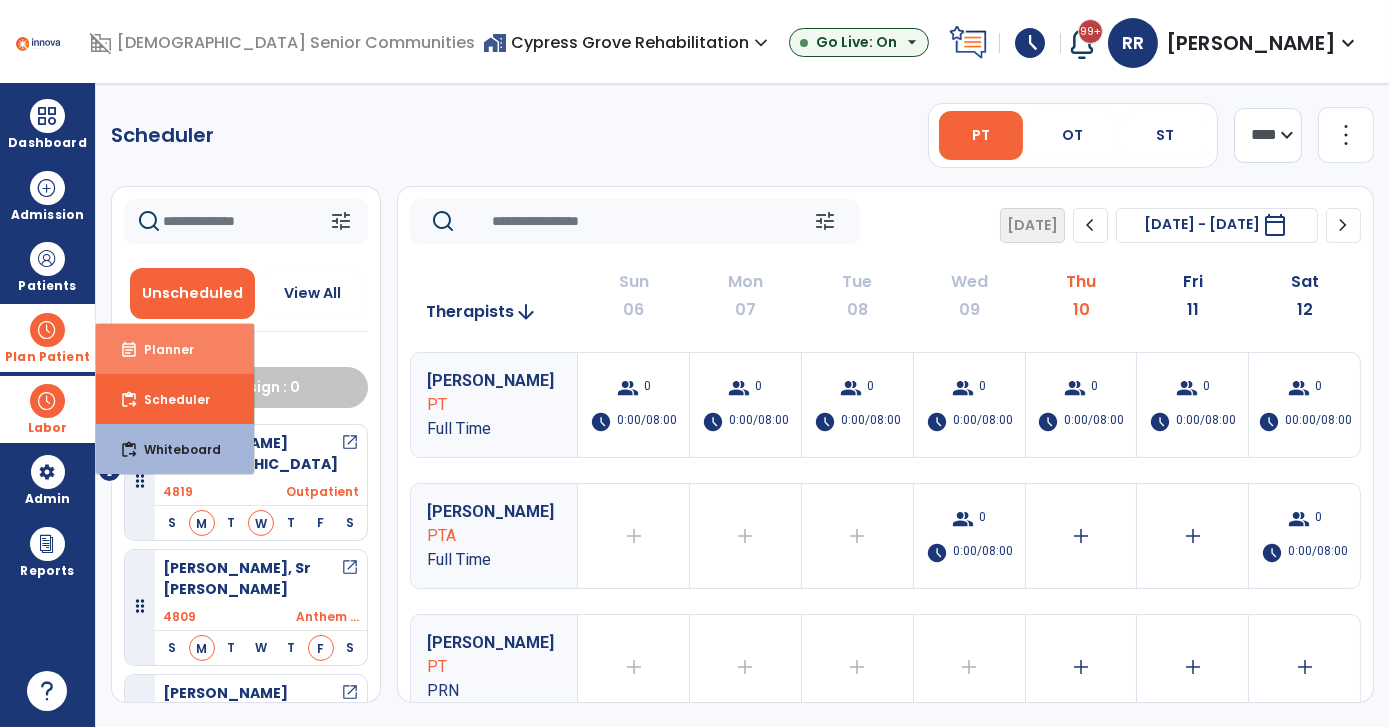 click on "event_note  Planner" at bounding box center (175, 349) 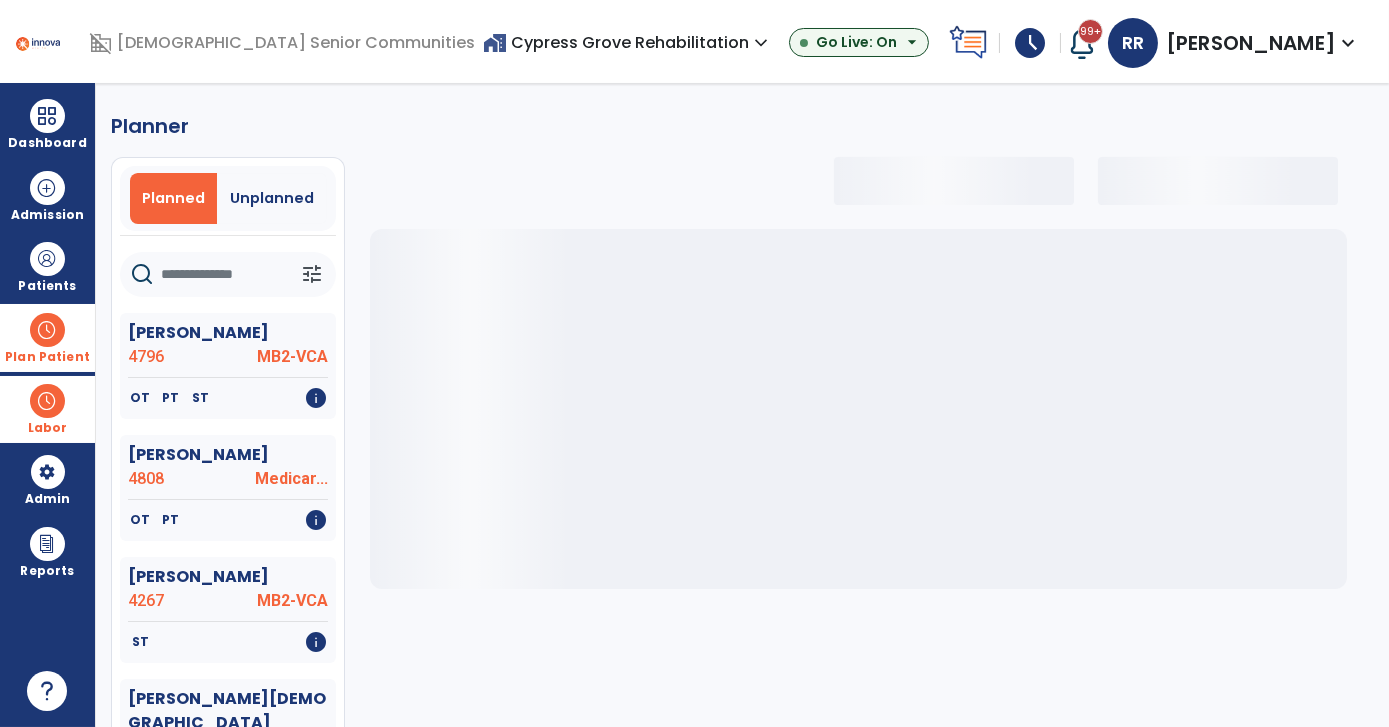 click 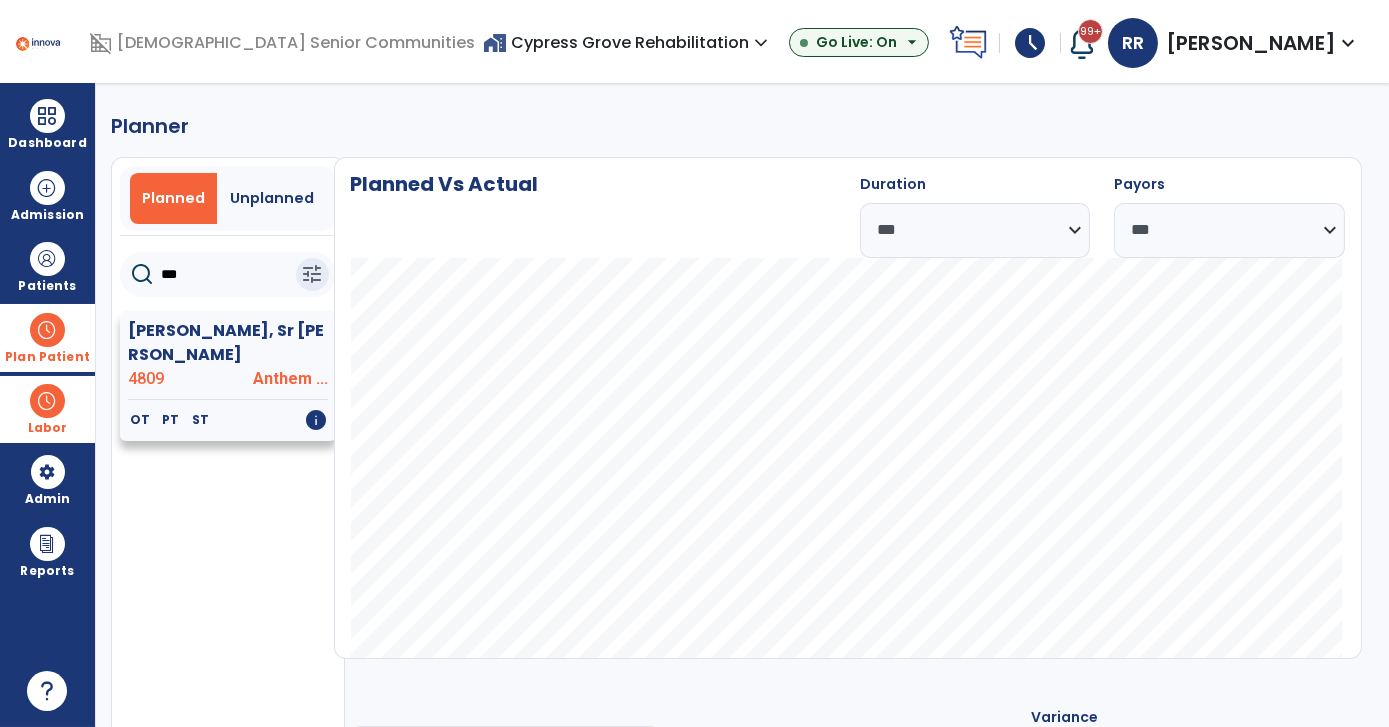type on "***" 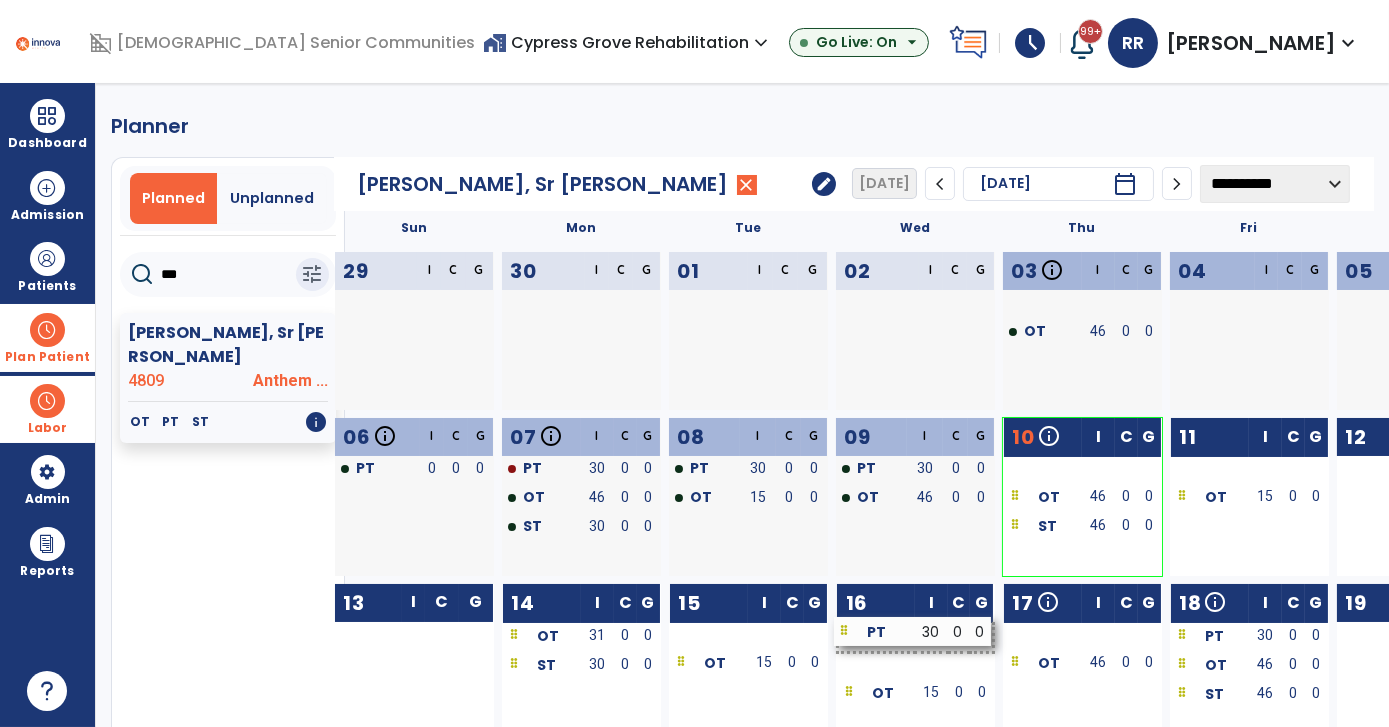 drag, startPoint x: 574, startPoint y: 639, endPoint x: 907, endPoint y: 634, distance: 333.03754 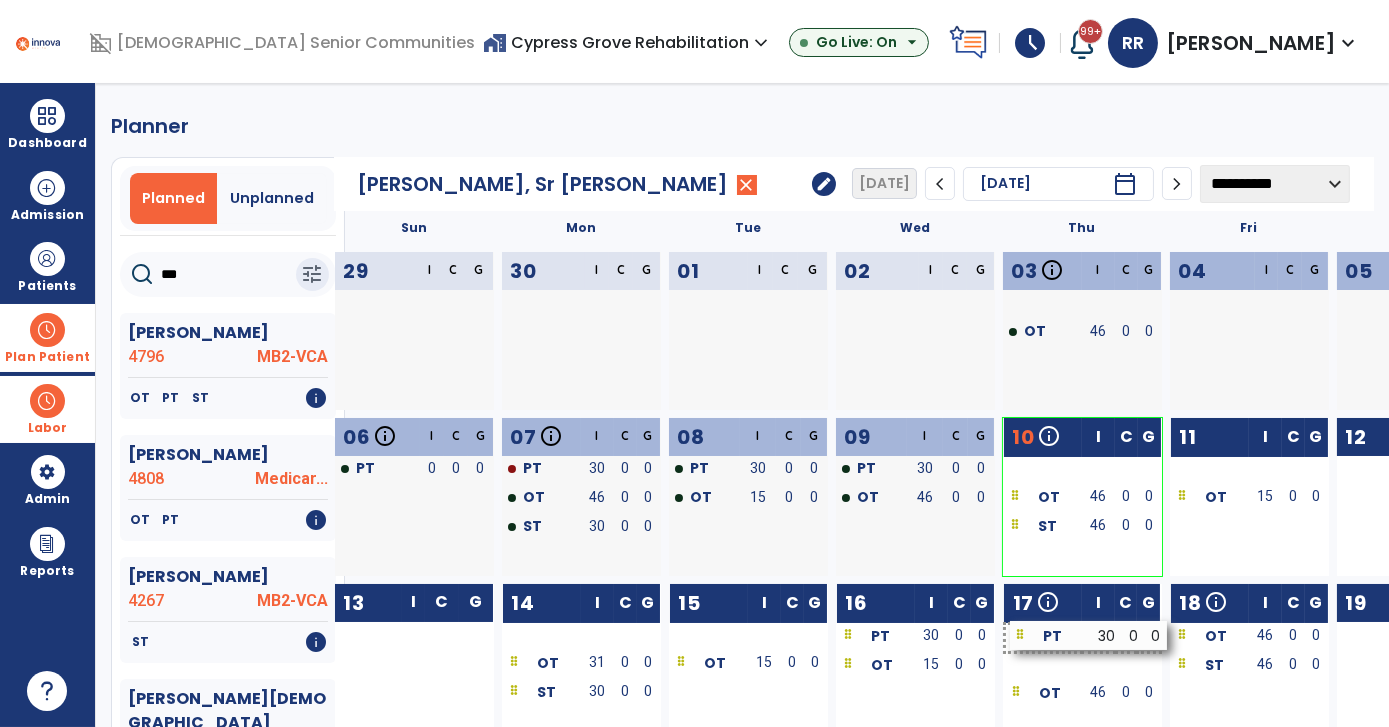 drag, startPoint x: 1239, startPoint y: 637, endPoint x: 1080, endPoint y: 636, distance: 159.00314 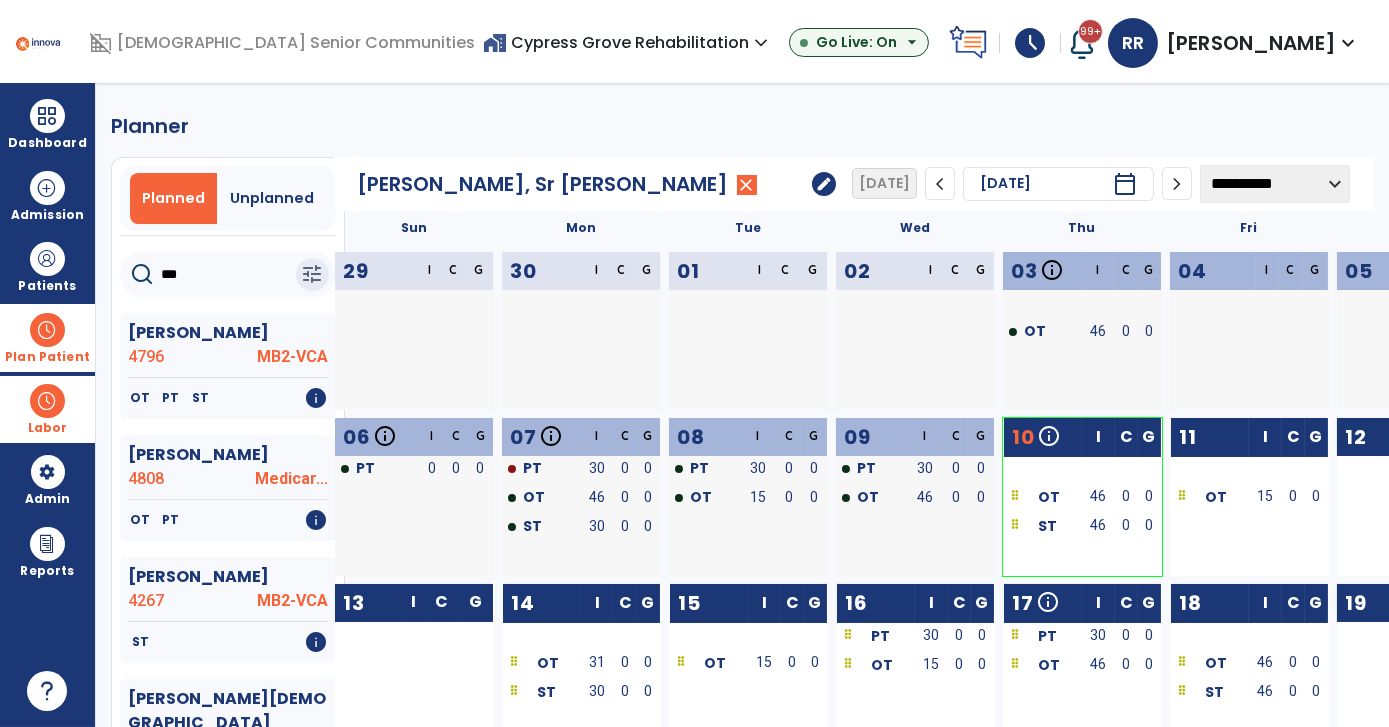 click at bounding box center [47, 330] 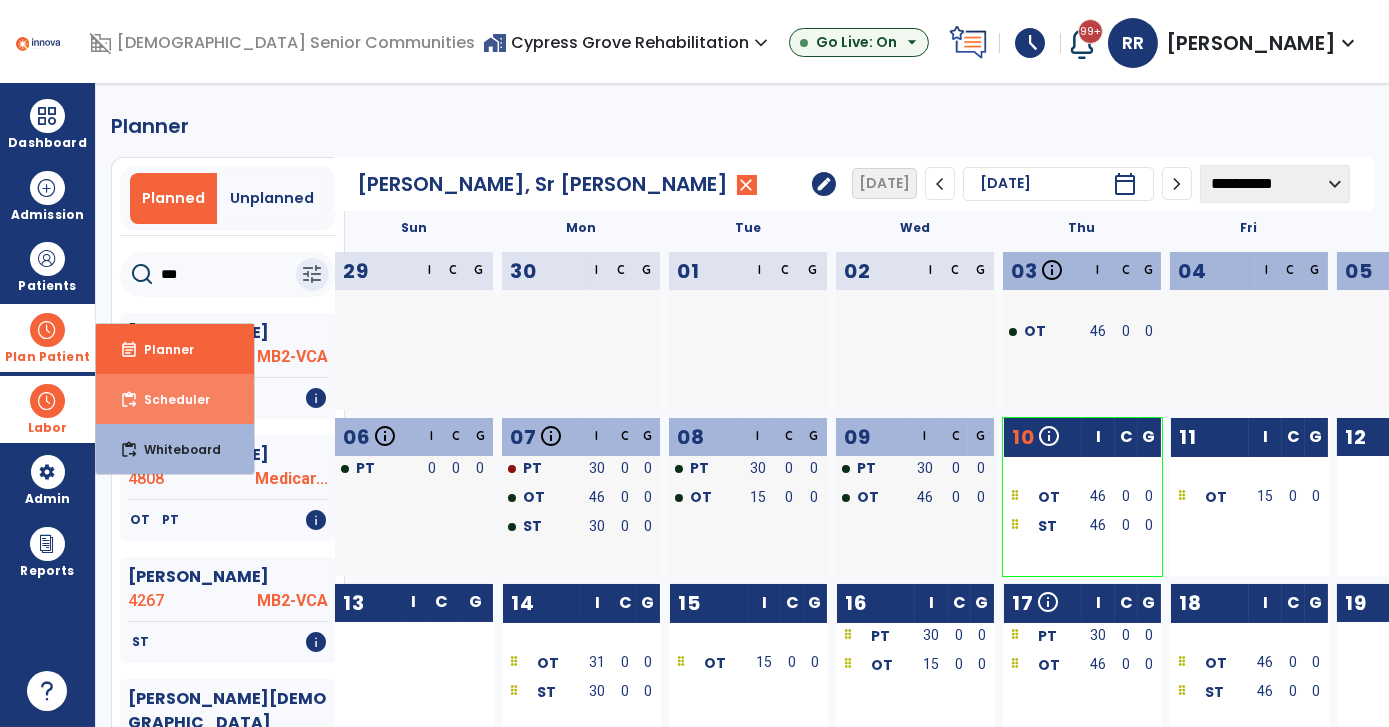 click on "Scheduler" at bounding box center [169, 399] 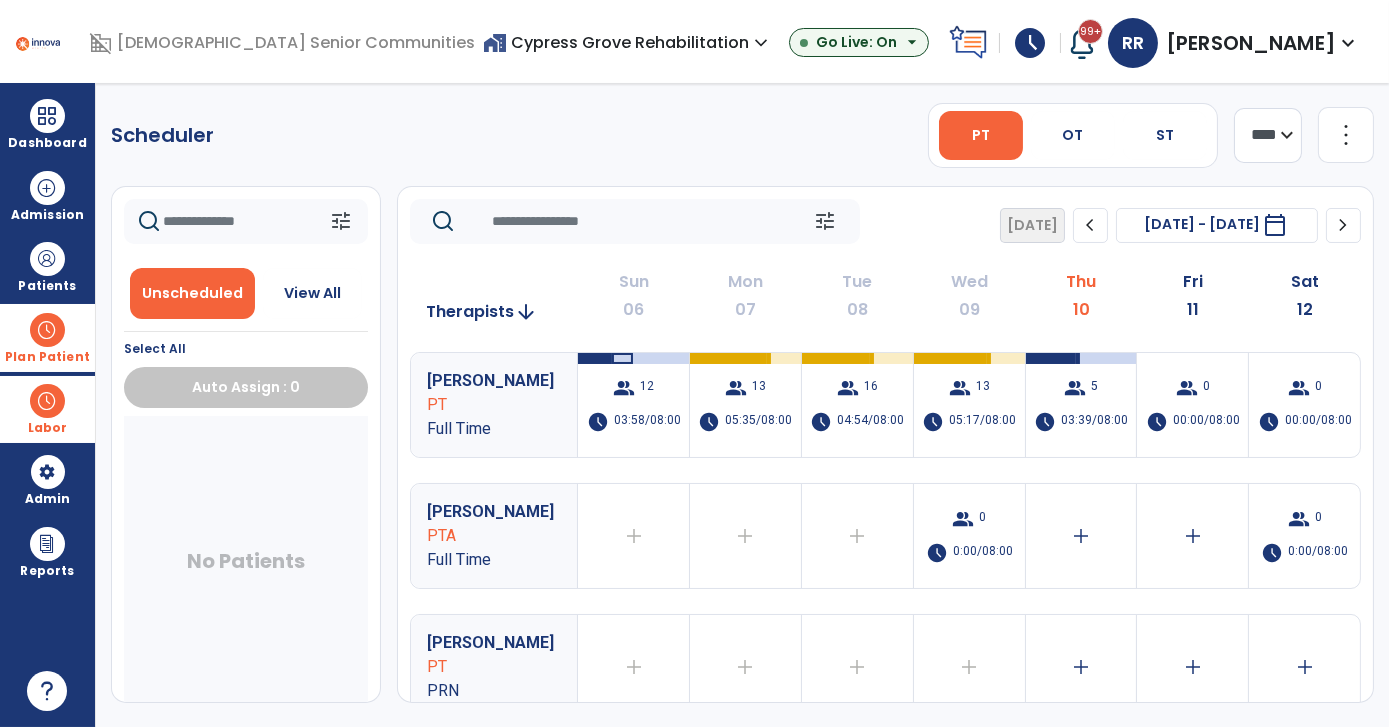 scroll, scrollTop: 0, scrollLeft: 0, axis: both 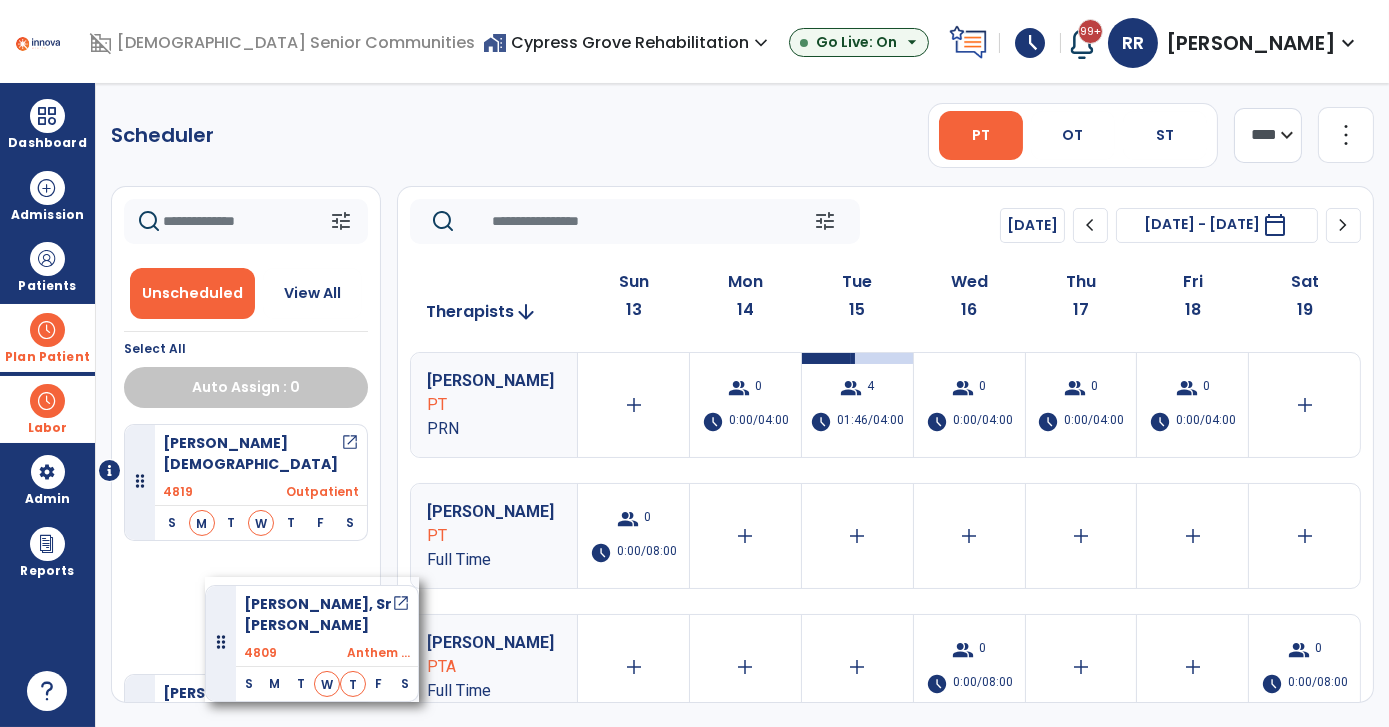drag, startPoint x: 265, startPoint y: 569, endPoint x: 207, endPoint y: 570, distance: 58.00862 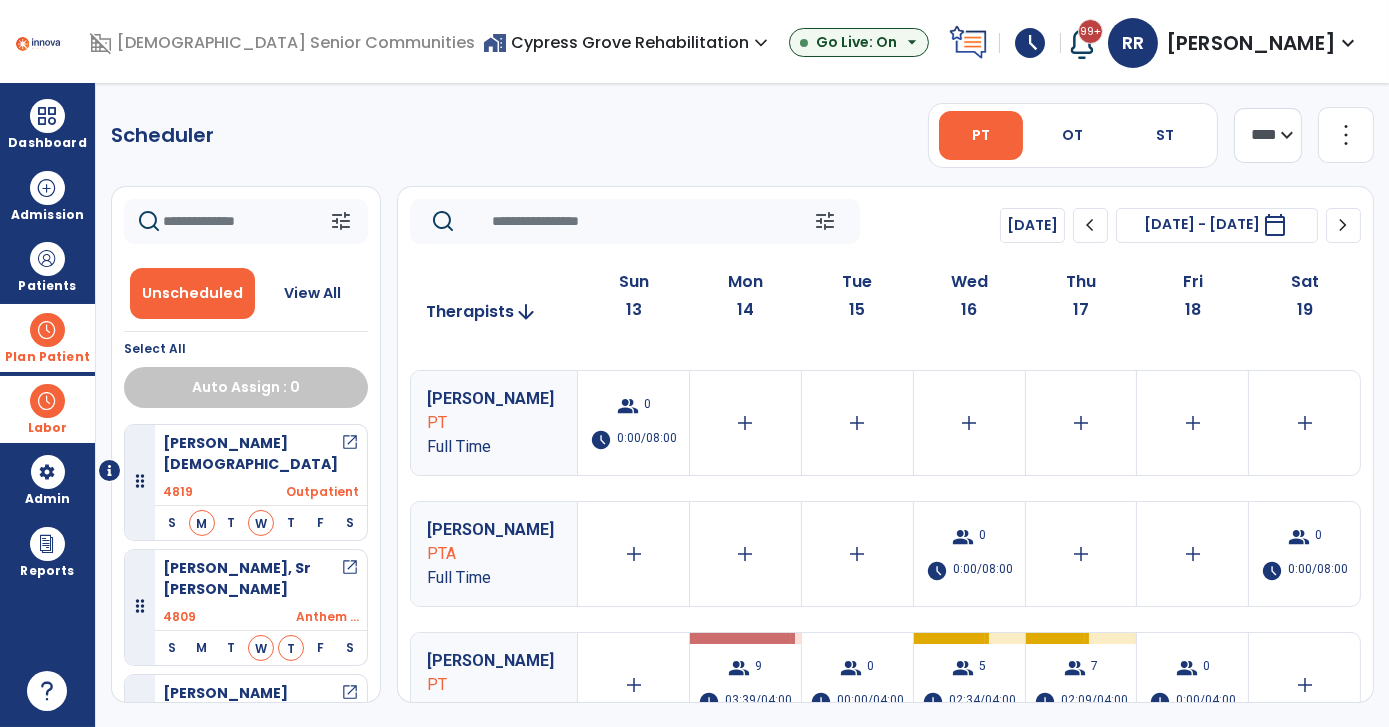 scroll, scrollTop: 146, scrollLeft: 0, axis: vertical 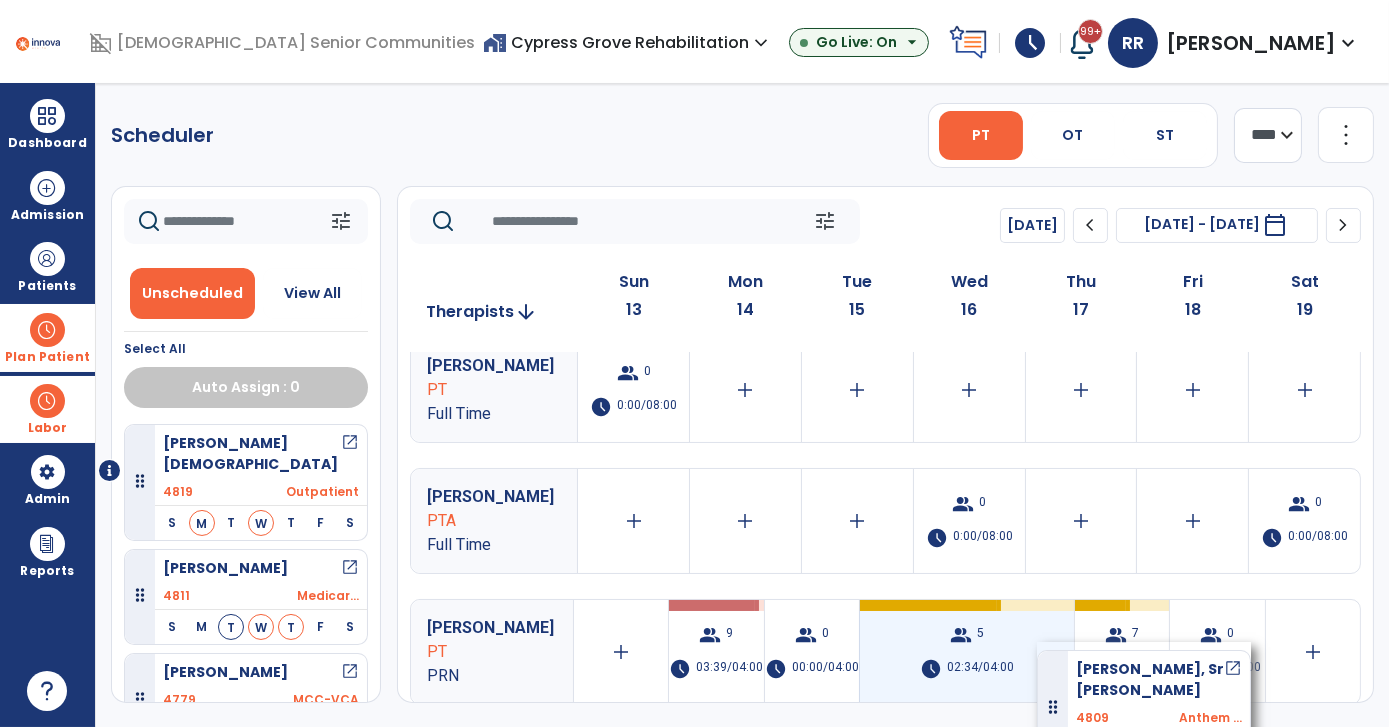 drag, startPoint x: 252, startPoint y: 570, endPoint x: 1037, endPoint y: 642, distance: 788.295 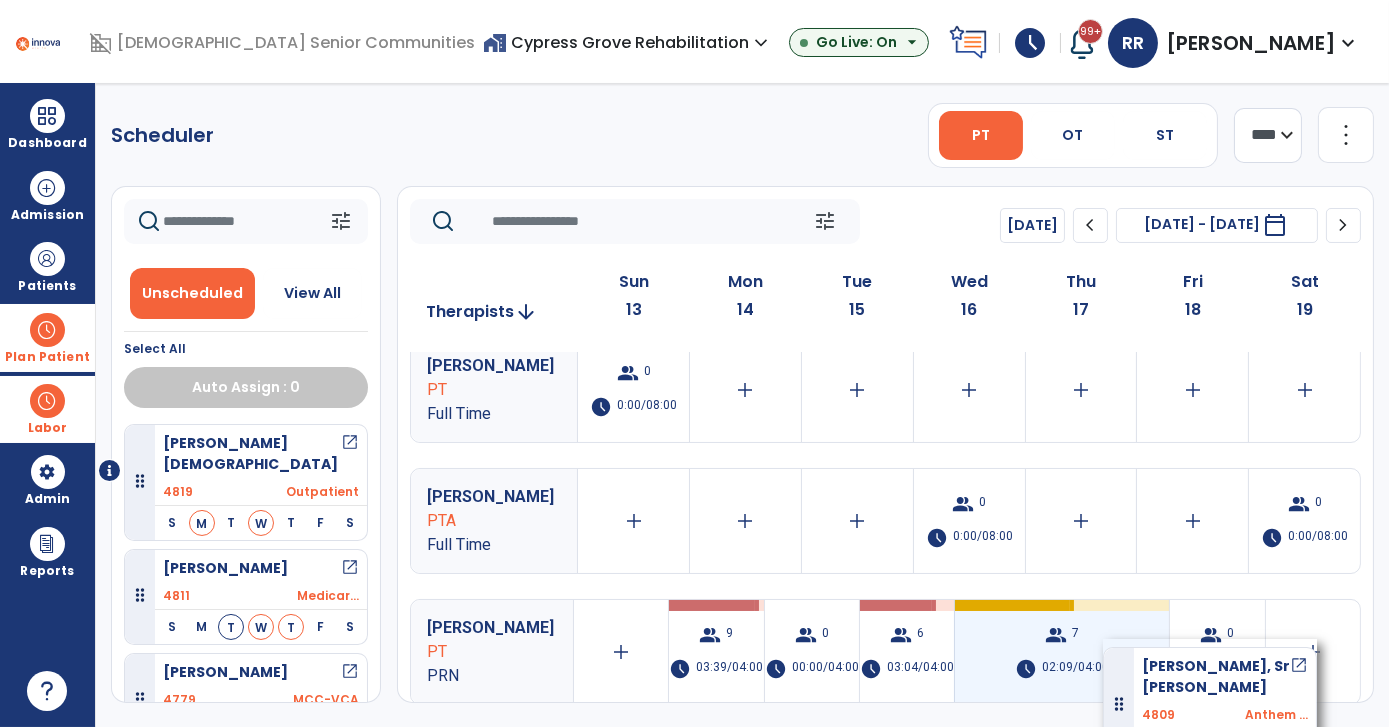 drag, startPoint x: 224, startPoint y: 562, endPoint x: 1103, endPoint y: 639, distance: 882.36615 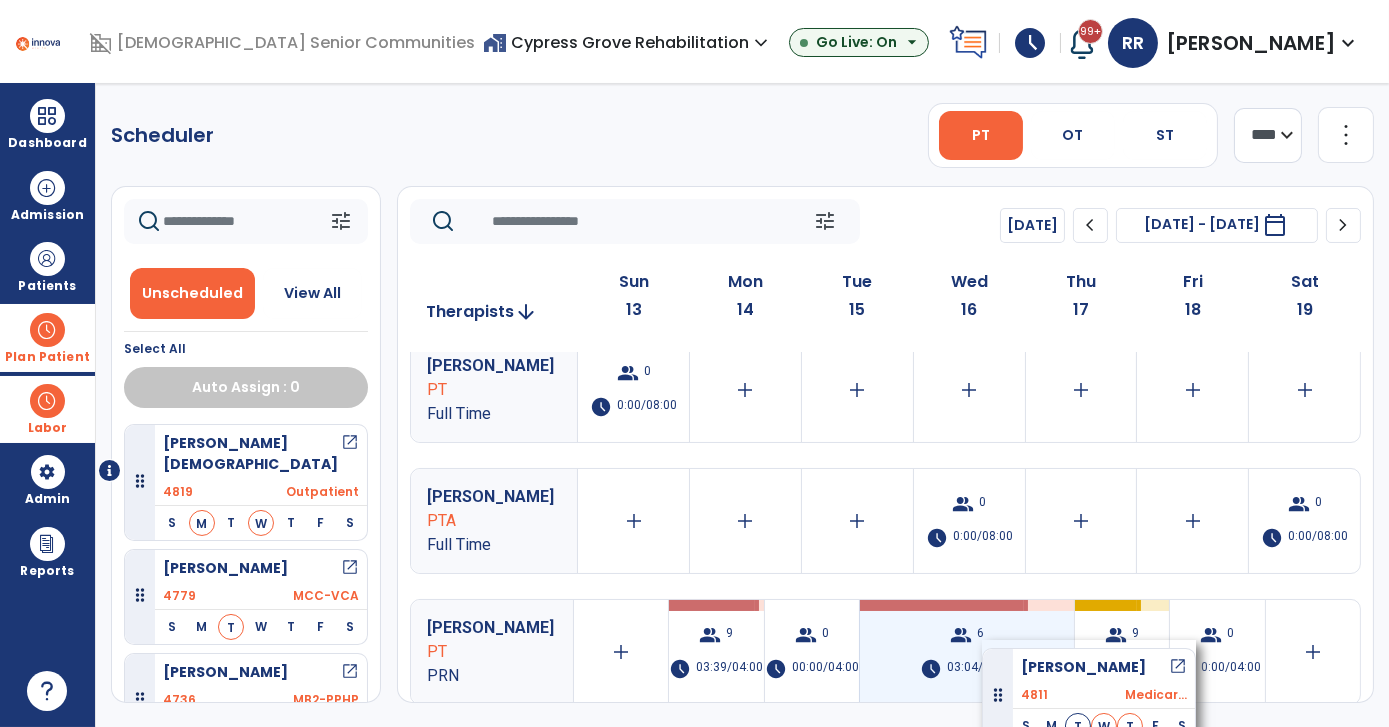 drag, startPoint x: 252, startPoint y: 573, endPoint x: 982, endPoint y: 640, distance: 733.06824 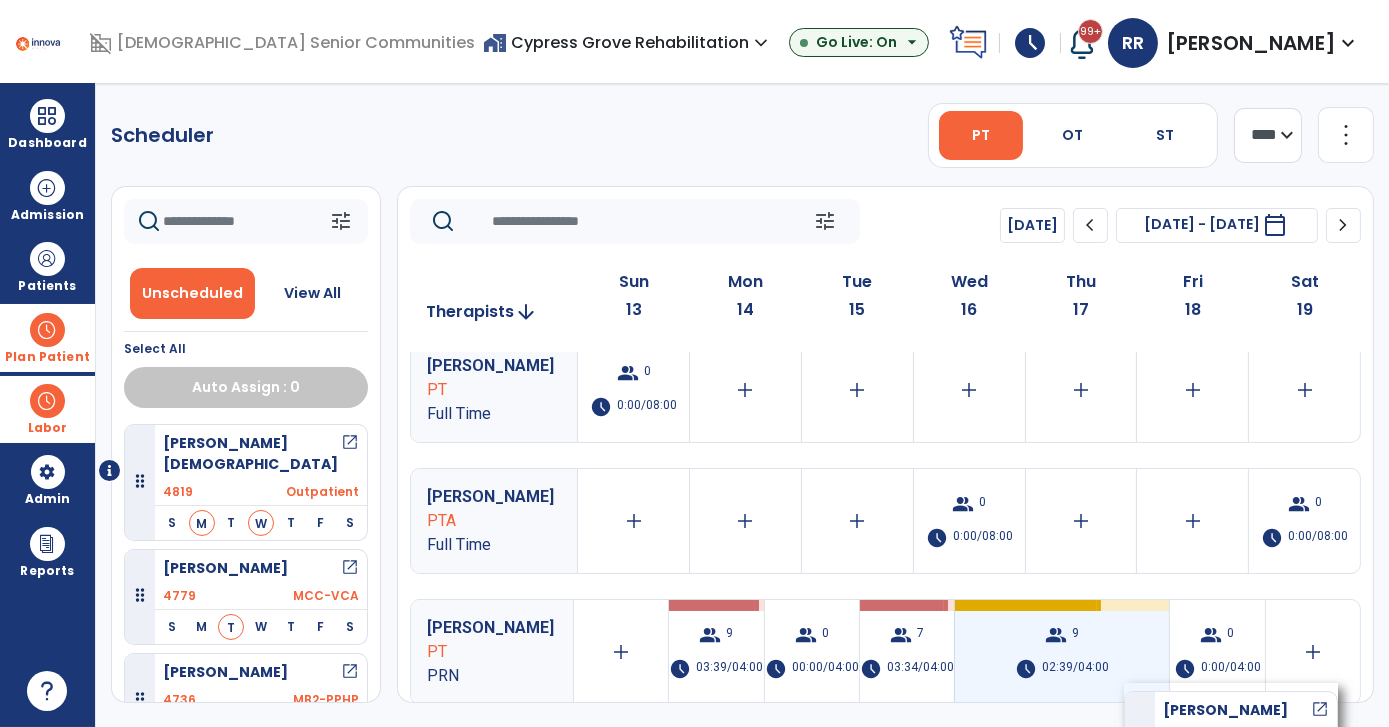drag, startPoint x: 288, startPoint y: 558, endPoint x: 1124, endPoint y: 683, distance: 845.29346 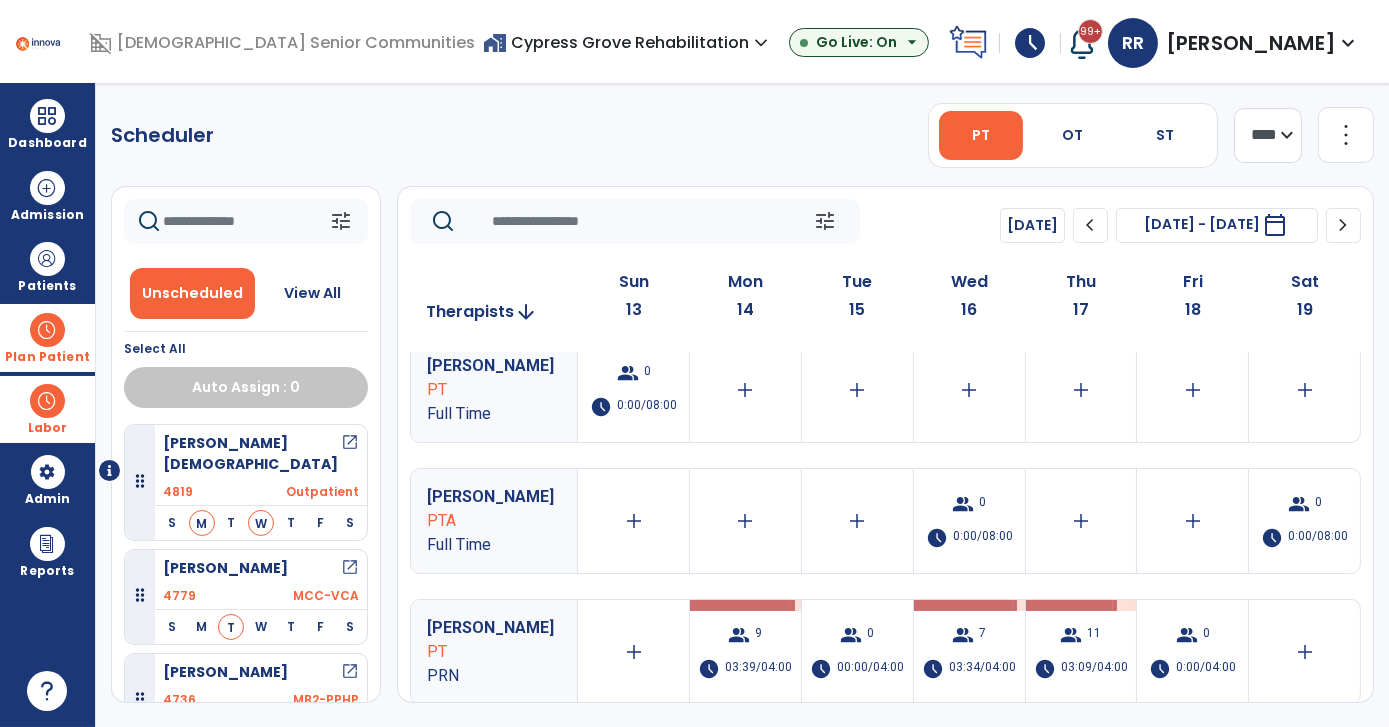 click on "4779 MCC-VCA" at bounding box center [261, 596] 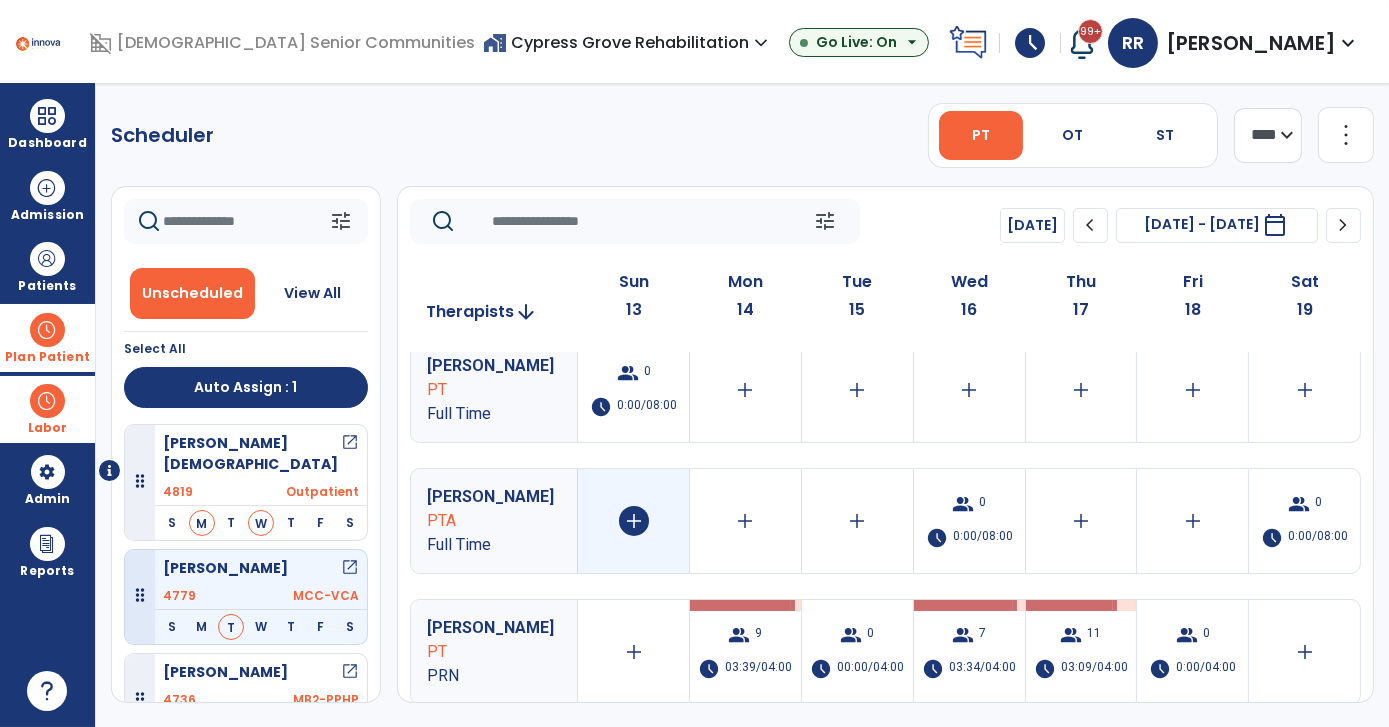 scroll, scrollTop: 0, scrollLeft: 0, axis: both 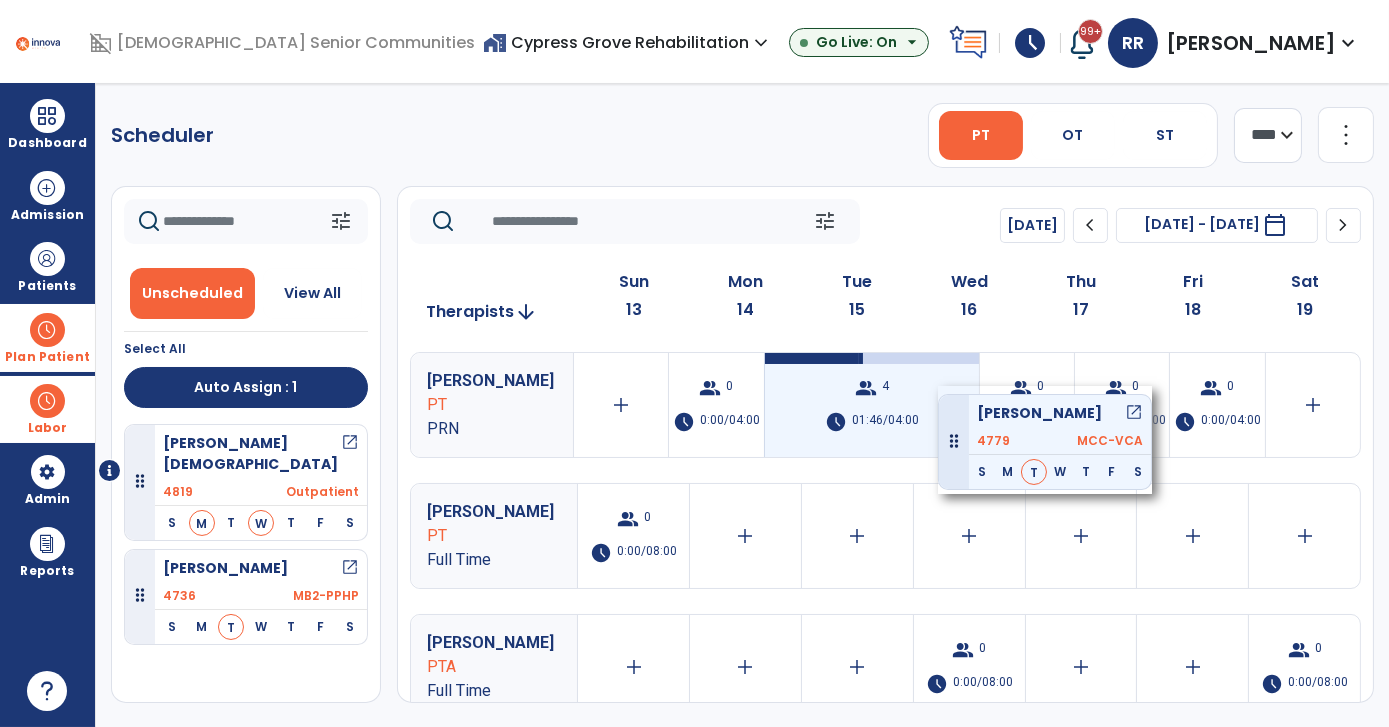 drag, startPoint x: 218, startPoint y: 570, endPoint x: 938, endPoint y: 386, distance: 743.1393 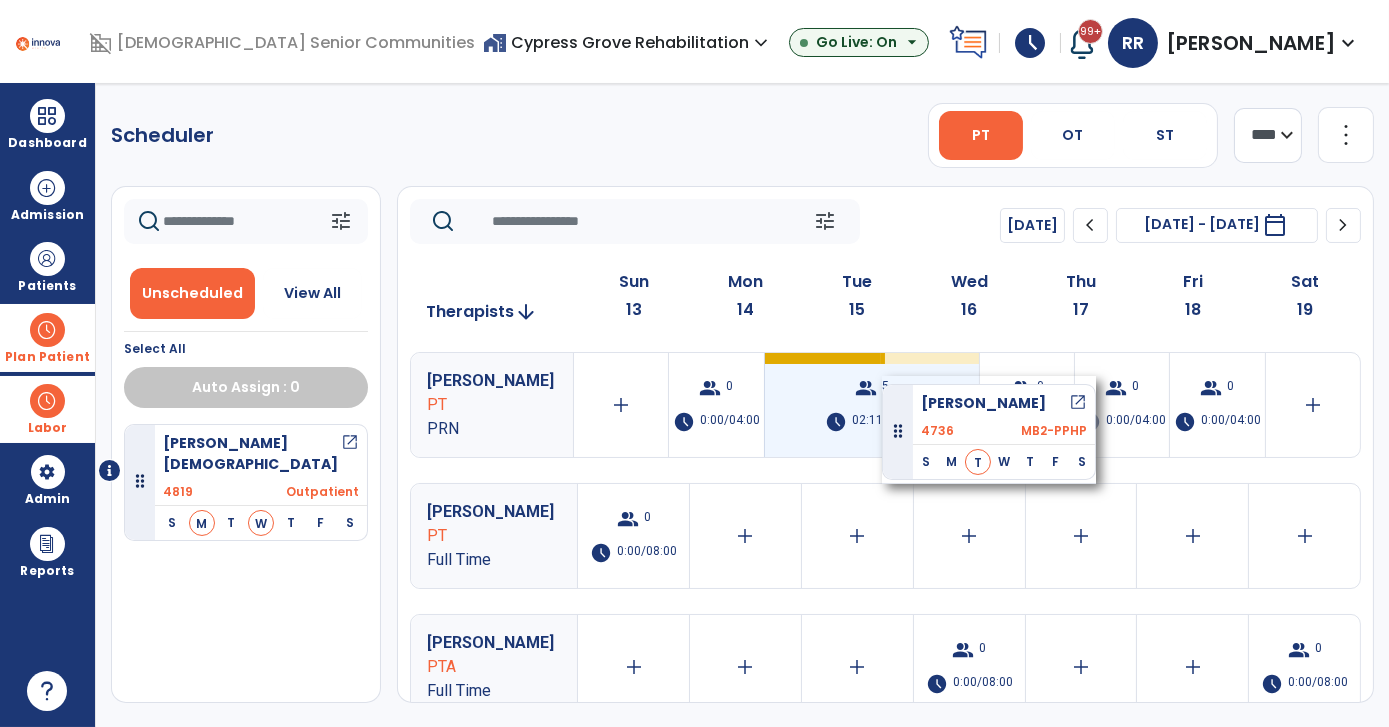 drag, startPoint x: 189, startPoint y: 576, endPoint x: 884, endPoint y: 375, distance: 723.4819 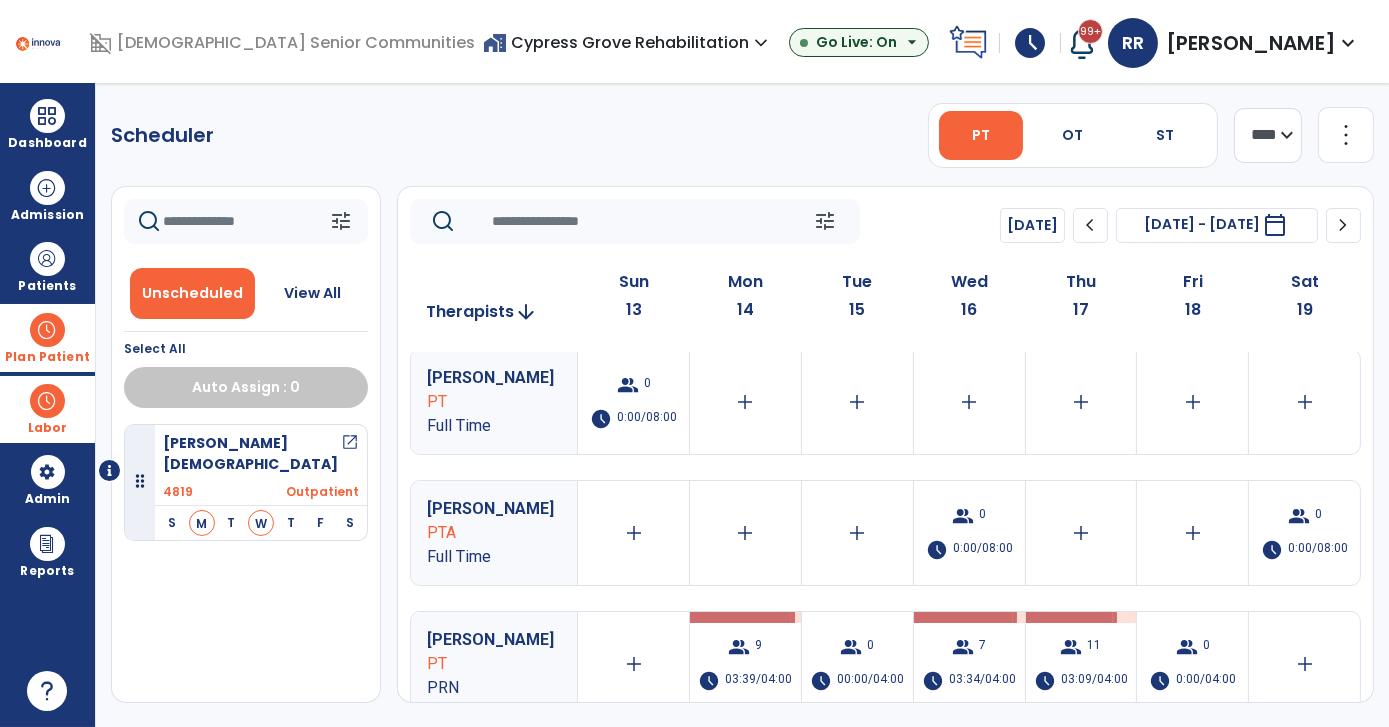 scroll, scrollTop: 146, scrollLeft: 0, axis: vertical 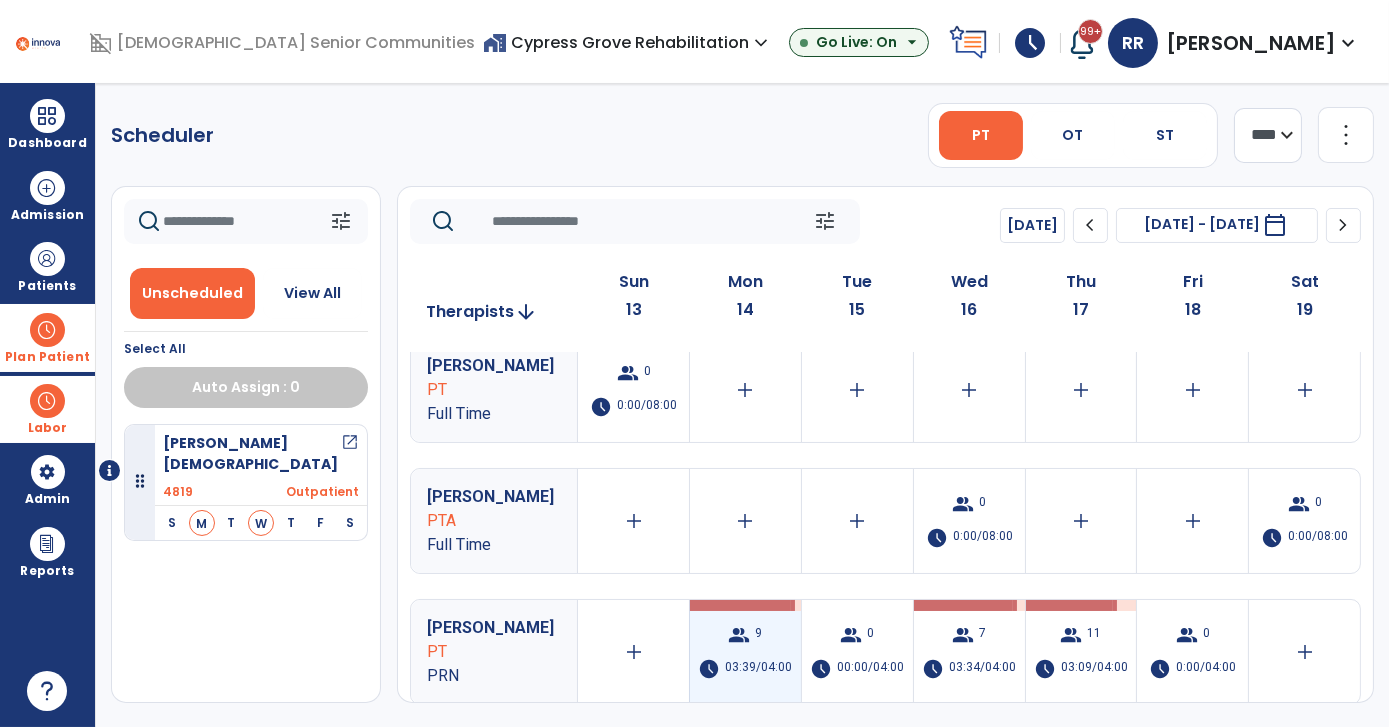 click on "group  9  schedule  03:39/04:00" at bounding box center (745, 652) 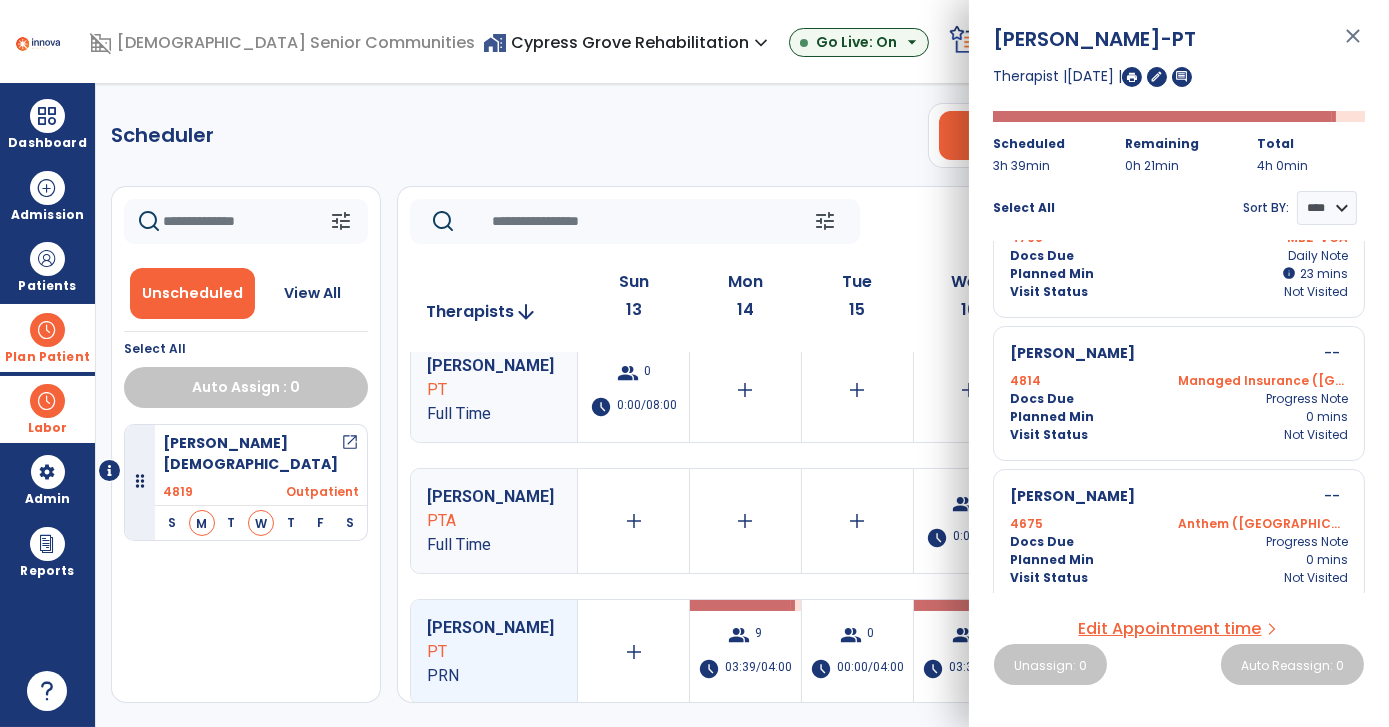 scroll, scrollTop: 944, scrollLeft: 0, axis: vertical 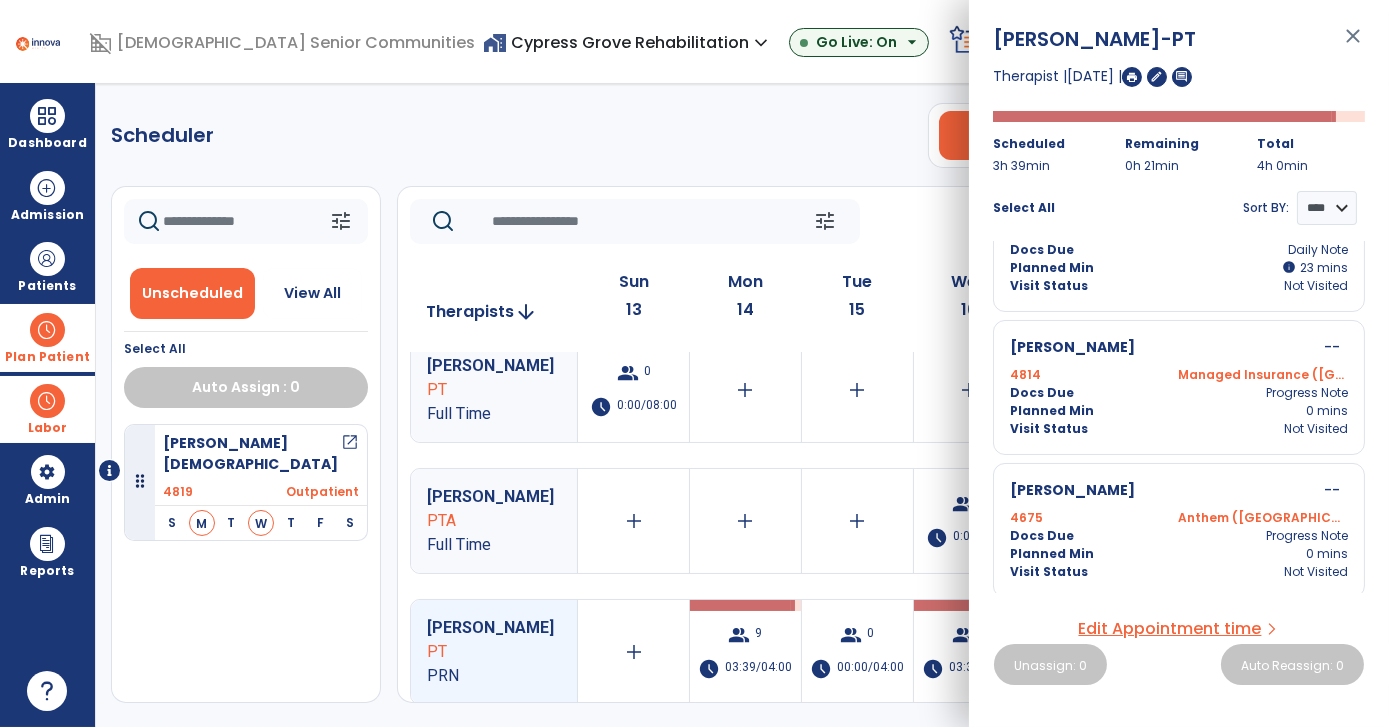 click on "Scheduler   PT   OT   ST  **** *** more_vert  Manage Labor   View All Therapists   Print" 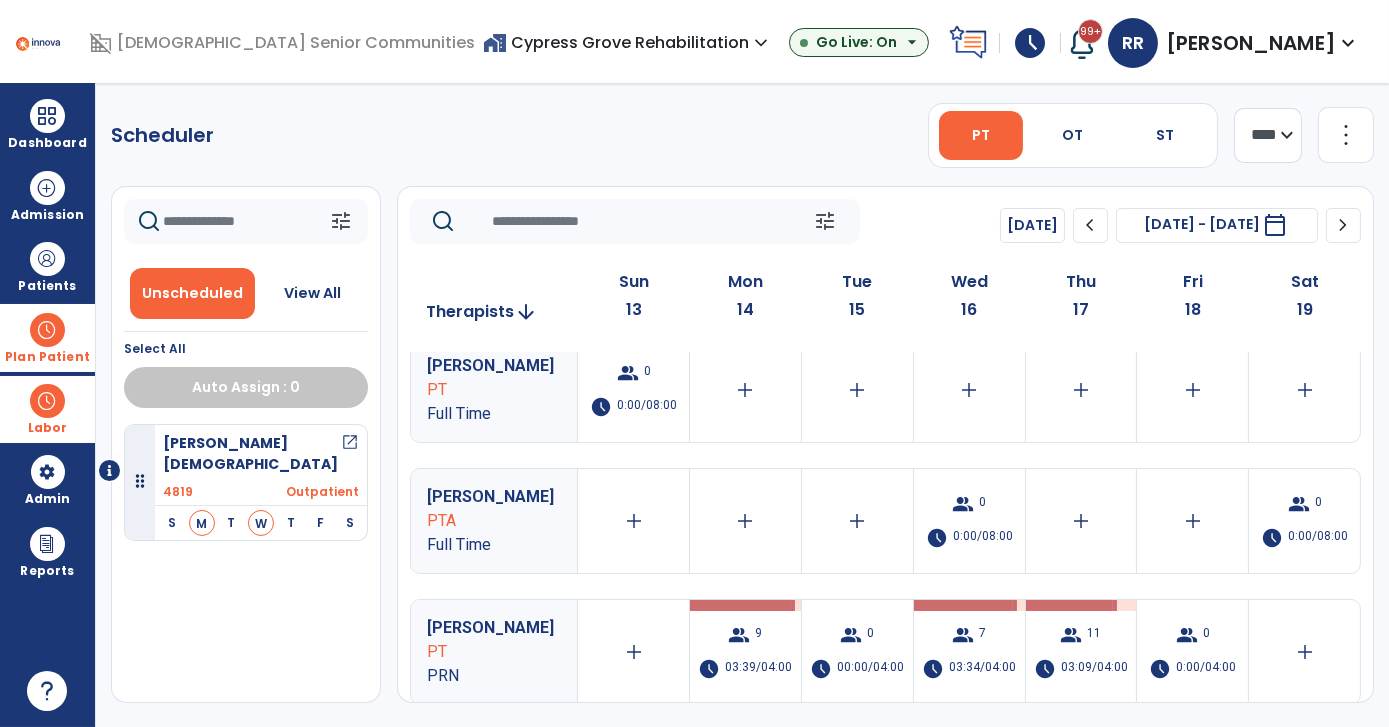 click at bounding box center [47, 330] 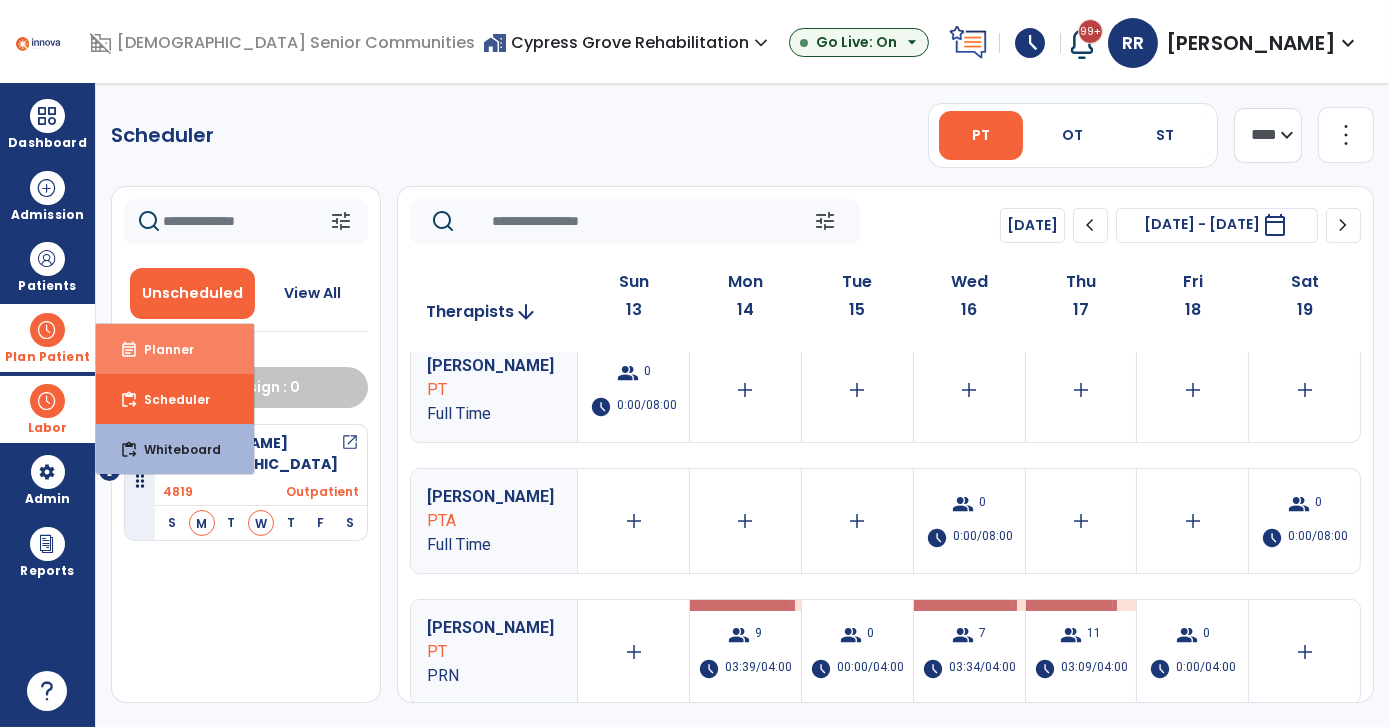 click on "event_note" at bounding box center (129, 350) 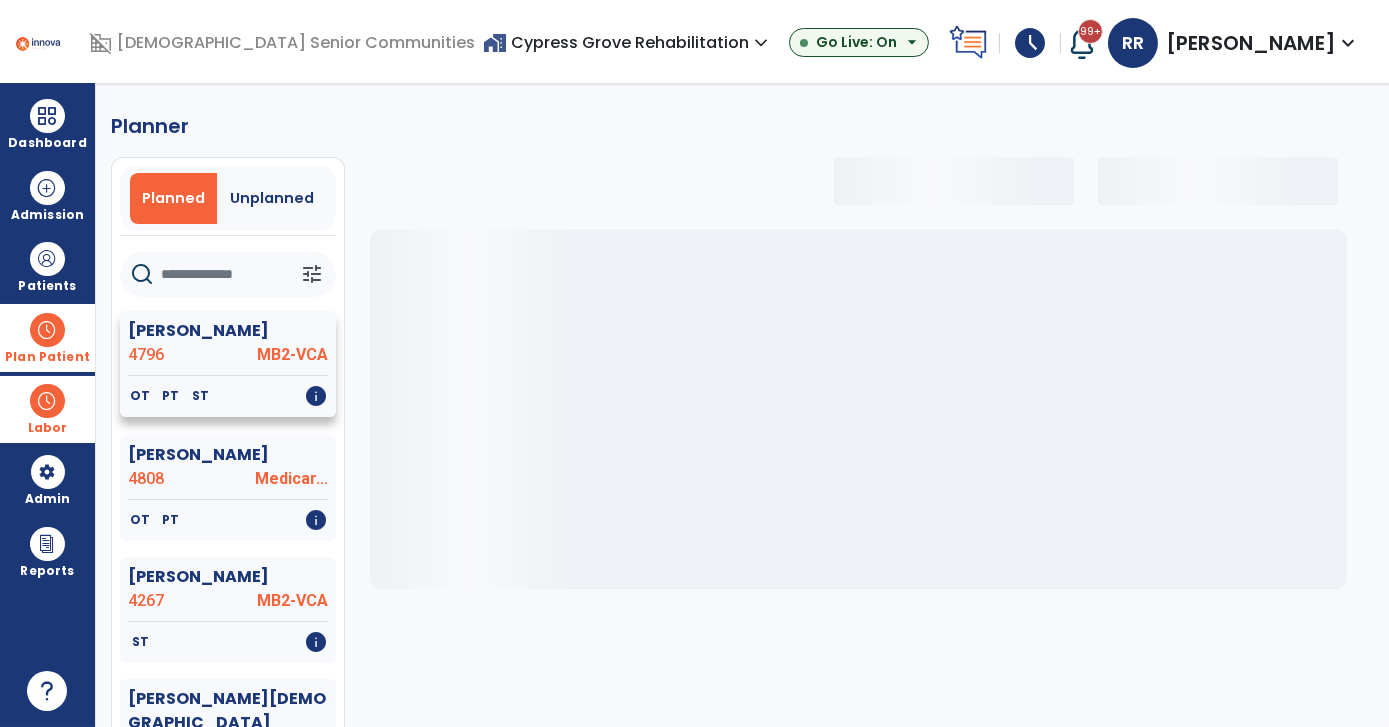 select on "***" 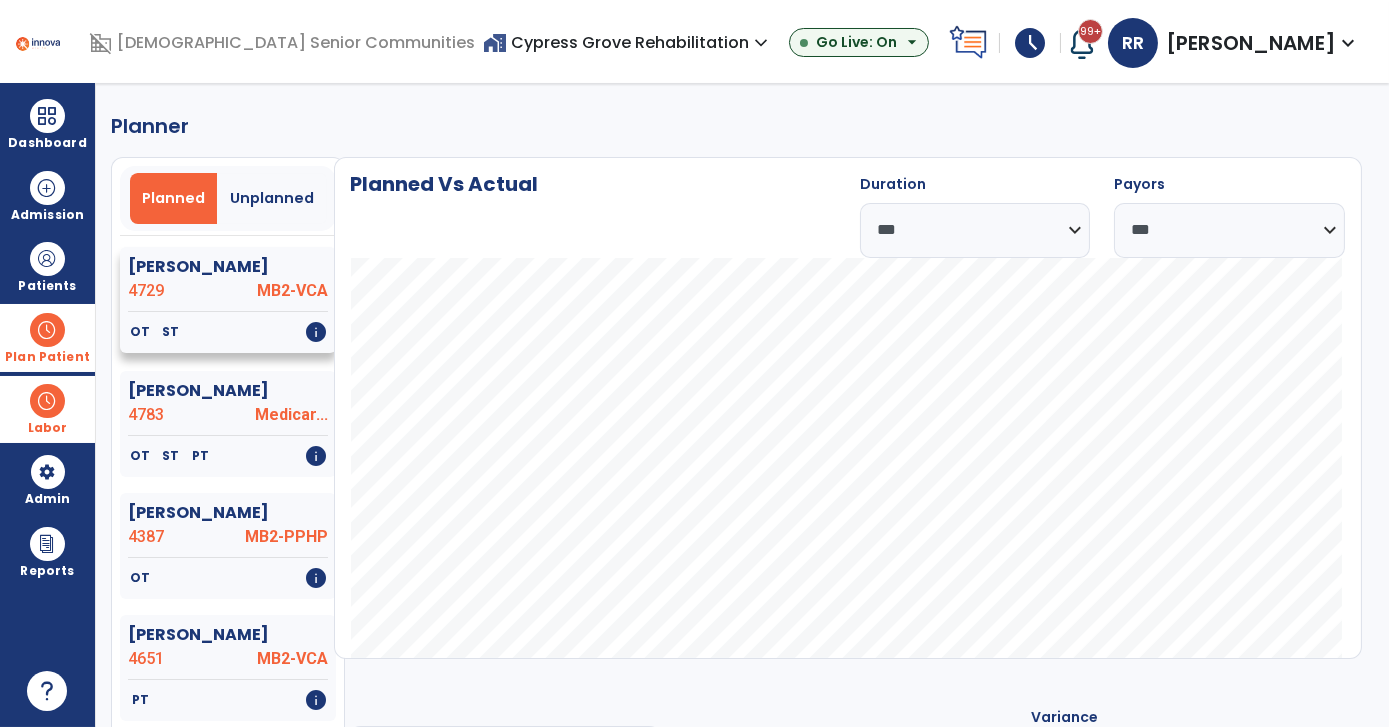 scroll, scrollTop: 818, scrollLeft: 0, axis: vertical 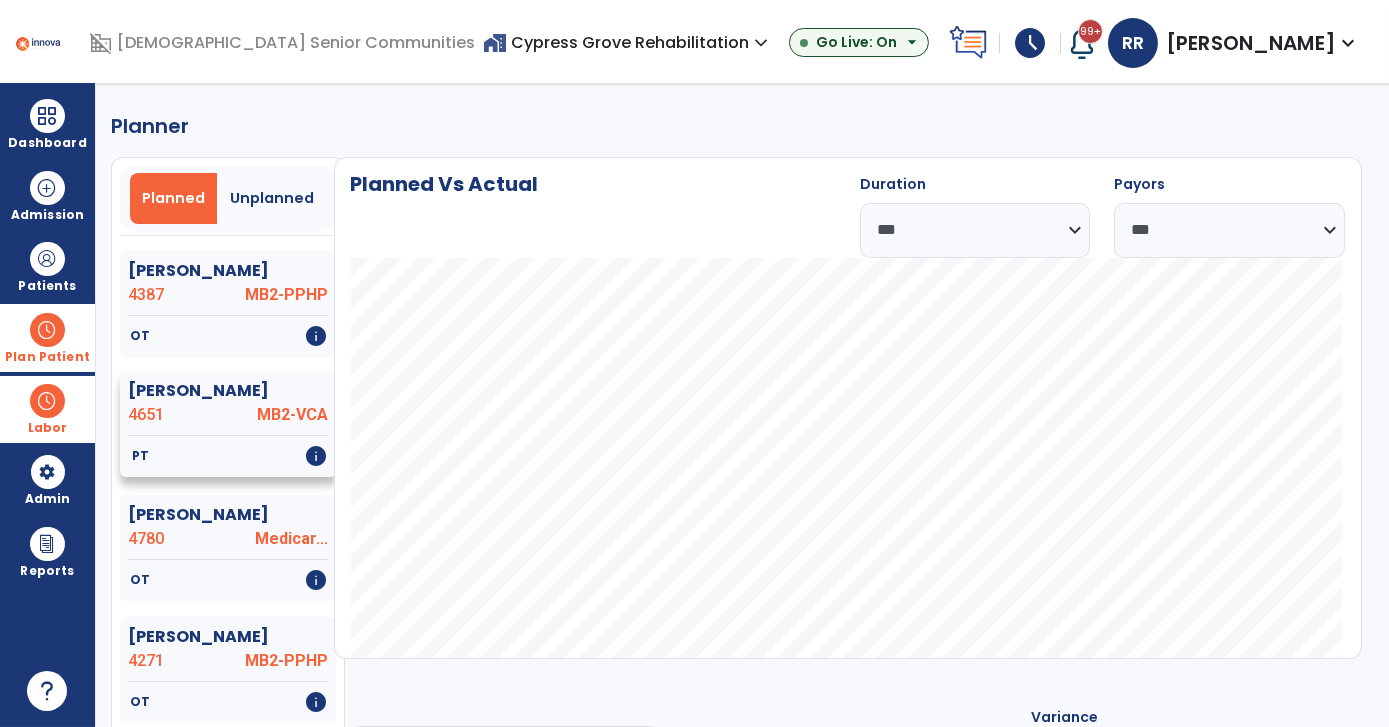 click on "MB2-VCA" 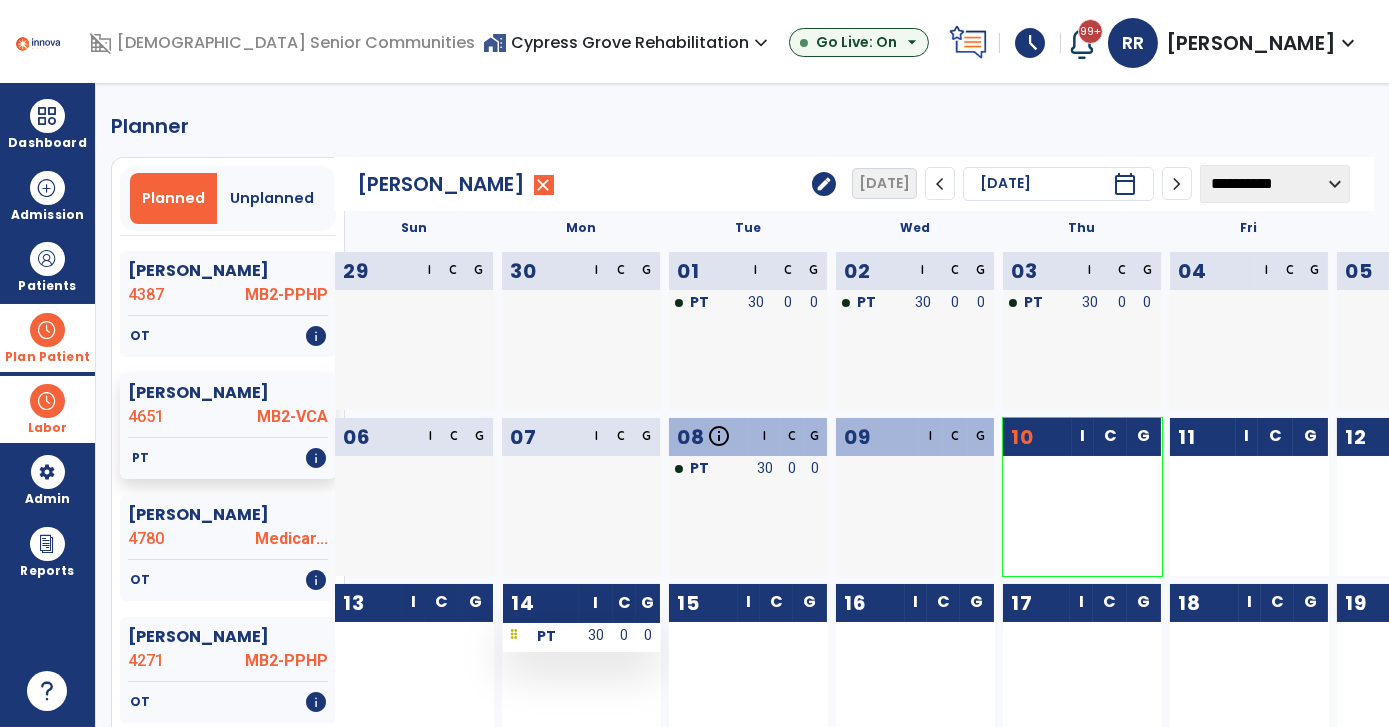 scroll, scrollTop: 90, scrollLeft: 0, axis: vertical 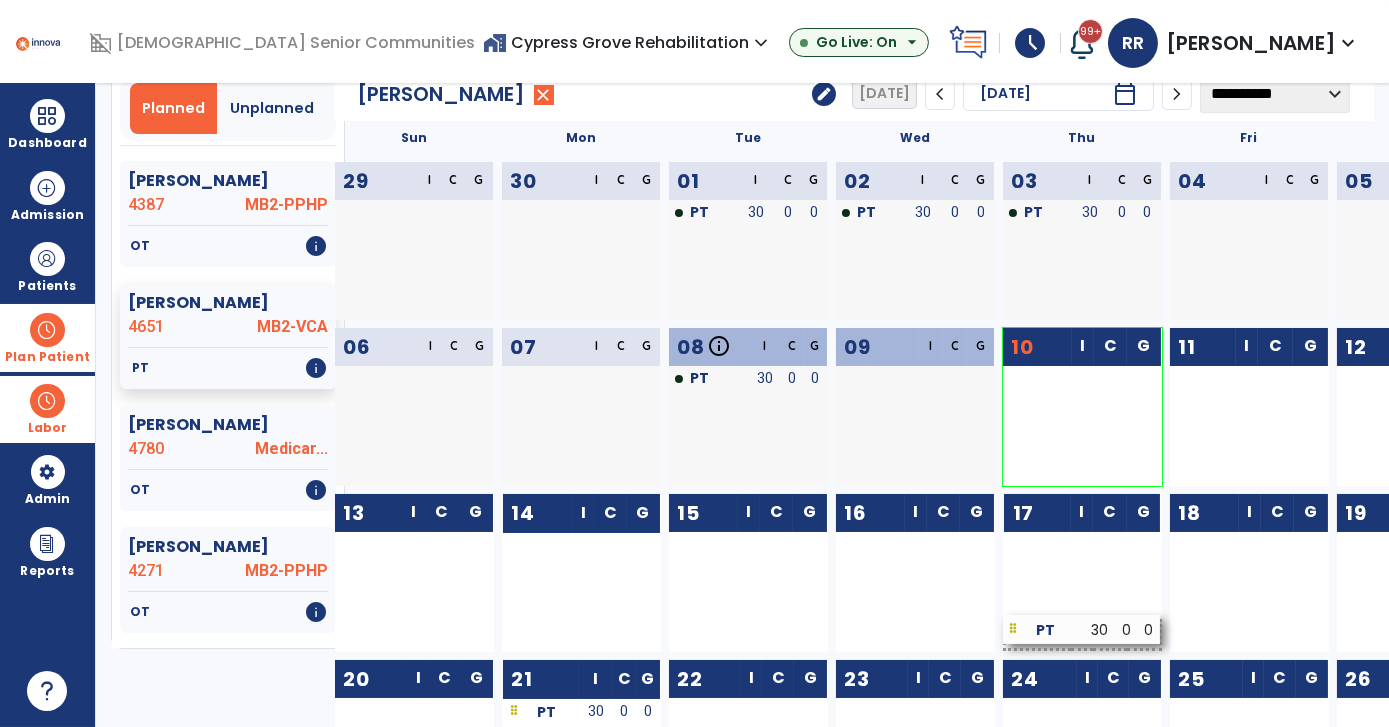 drag, startPoint x: 604, startPoint y: 546, endPoint x: 1090, endPoint y: 630, distance: 493.20584 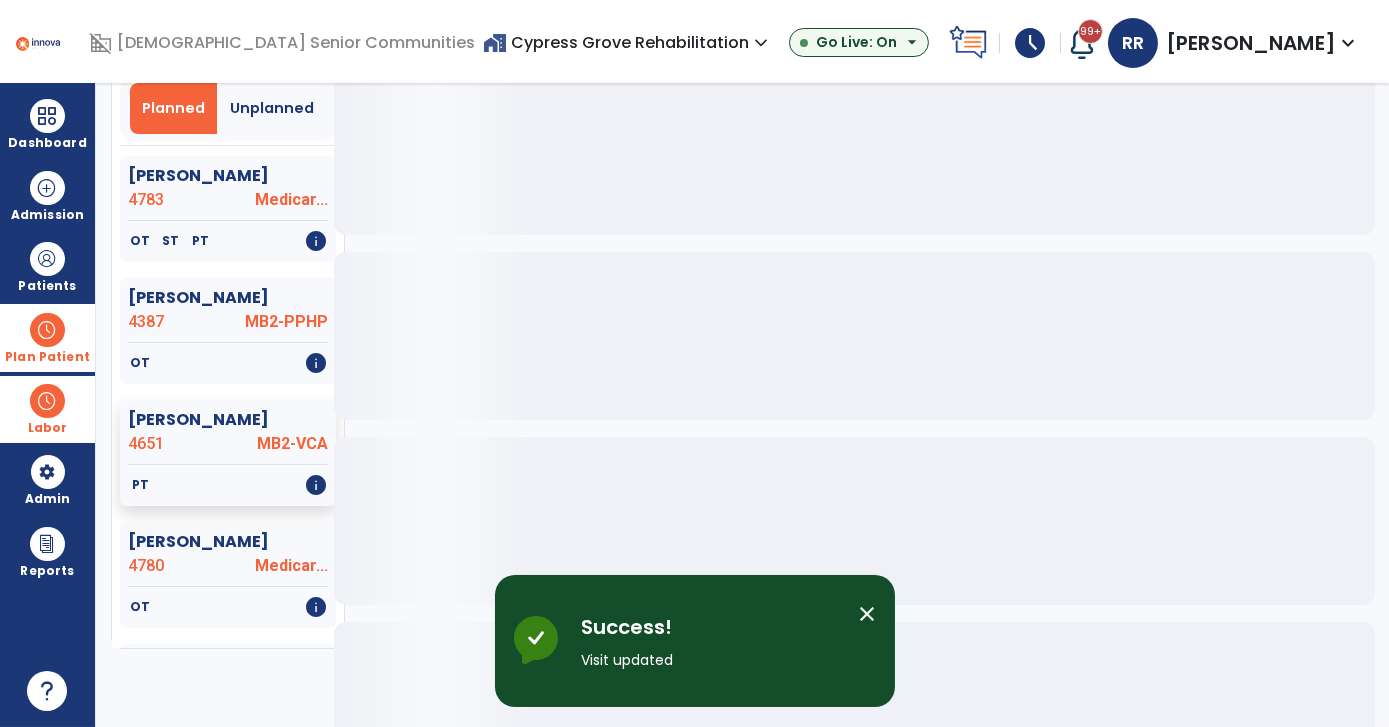 scroll, scrollTop: 818, scrollLeft: 0, axis: vertical 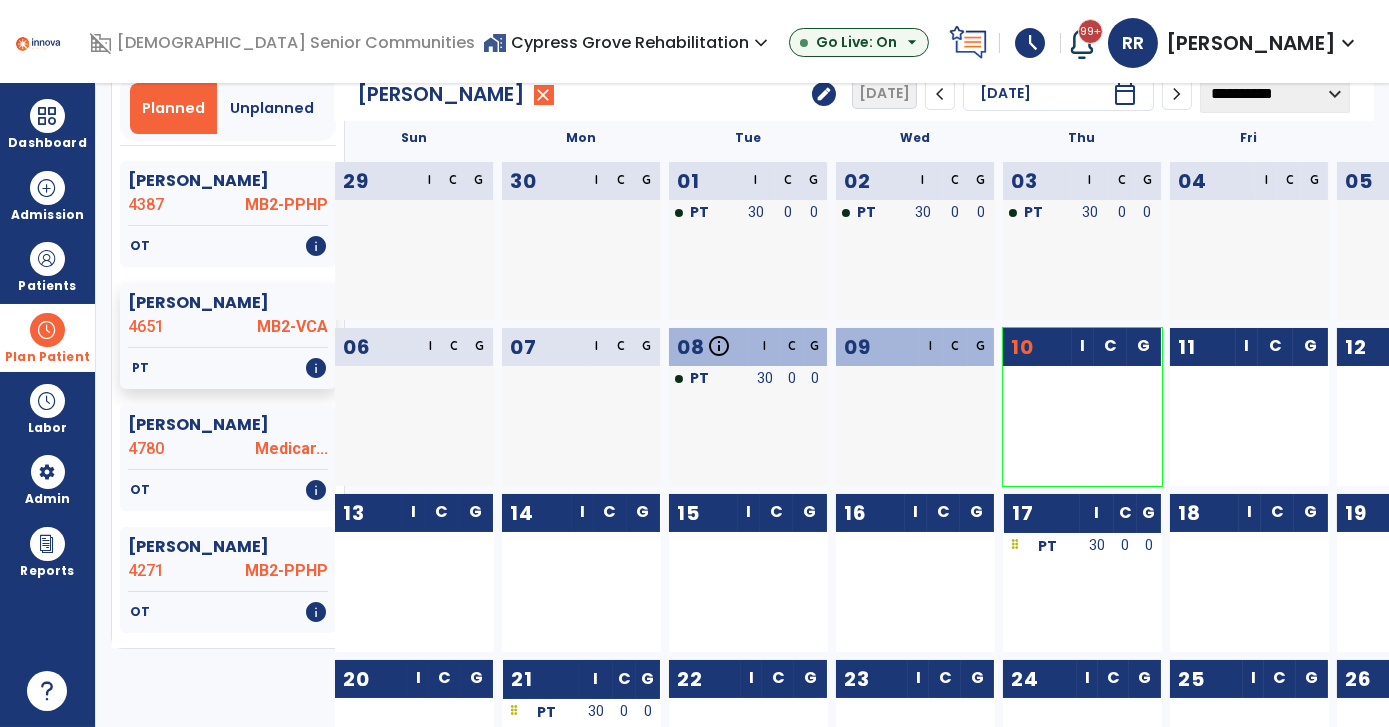 click at bounding box center (47, 330) 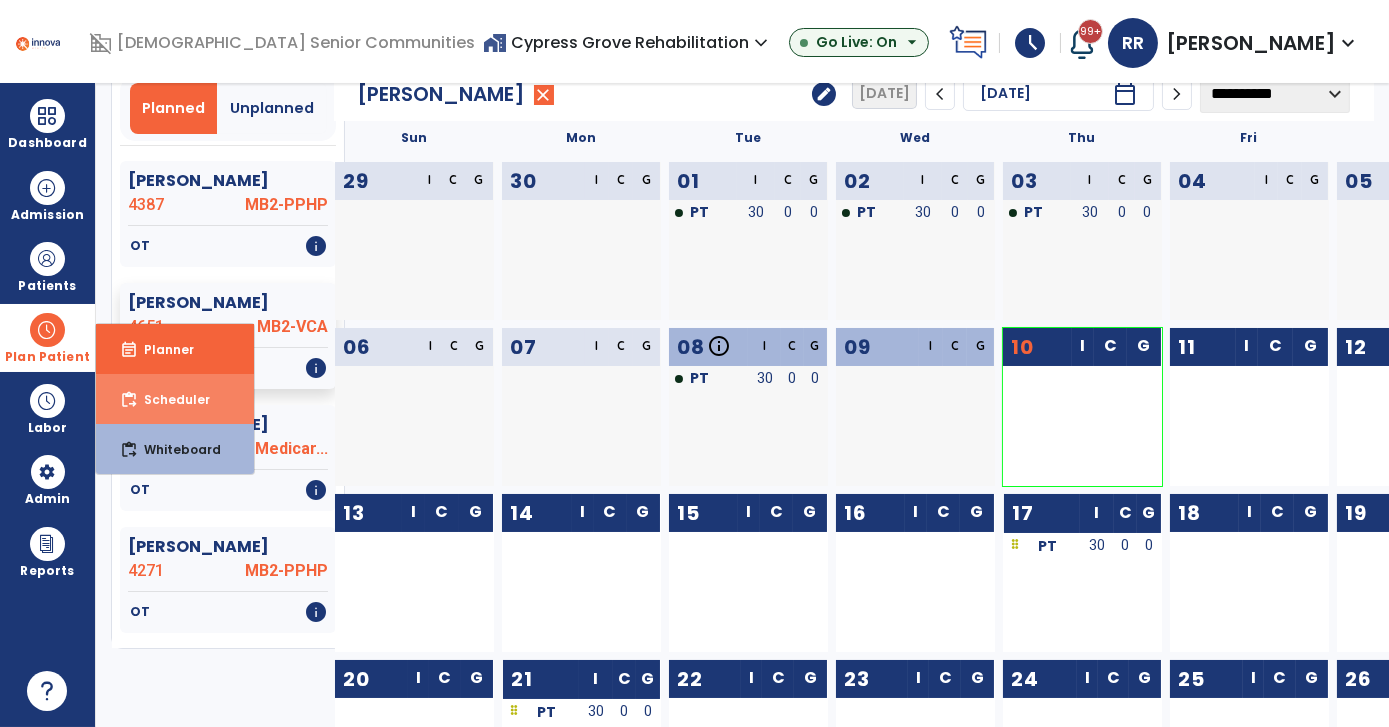 click on "Scheduler" at bounding box center [169, 399] 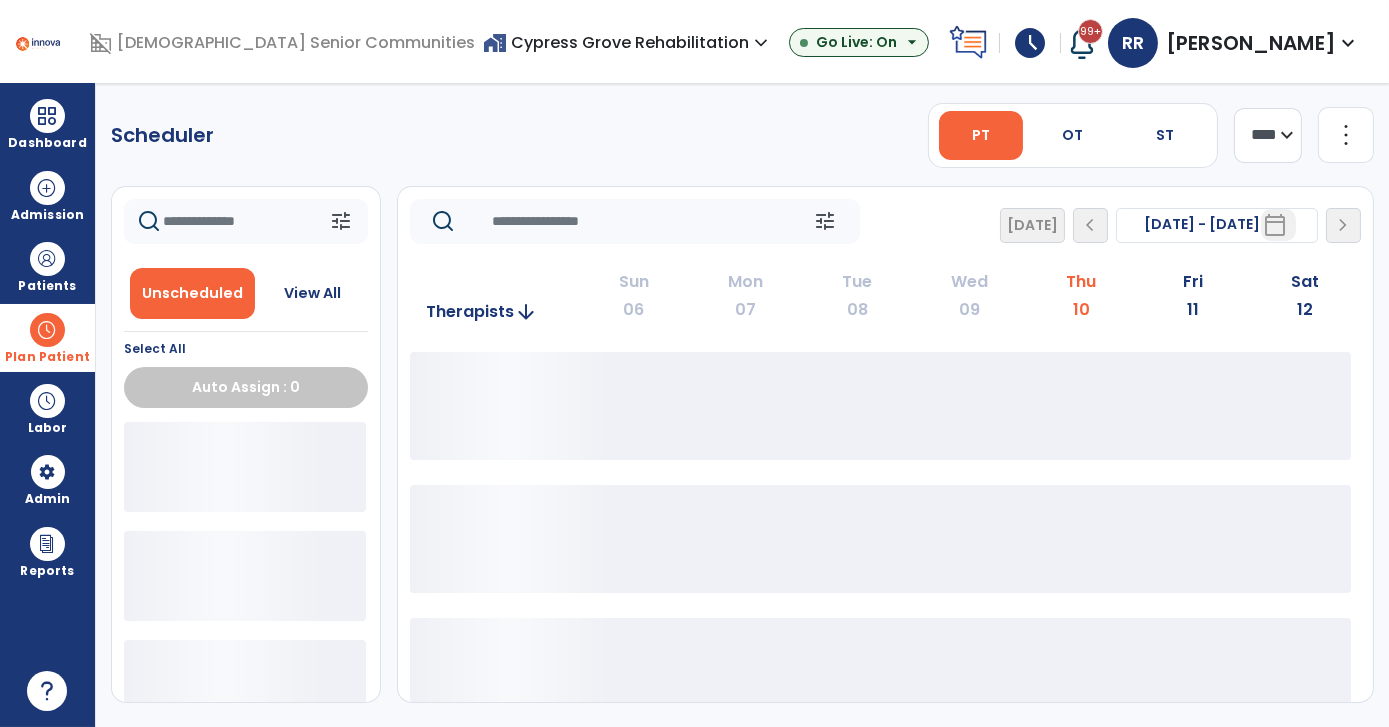 scroll, scrollTop: 0, scrollLeft: 0, axis: both 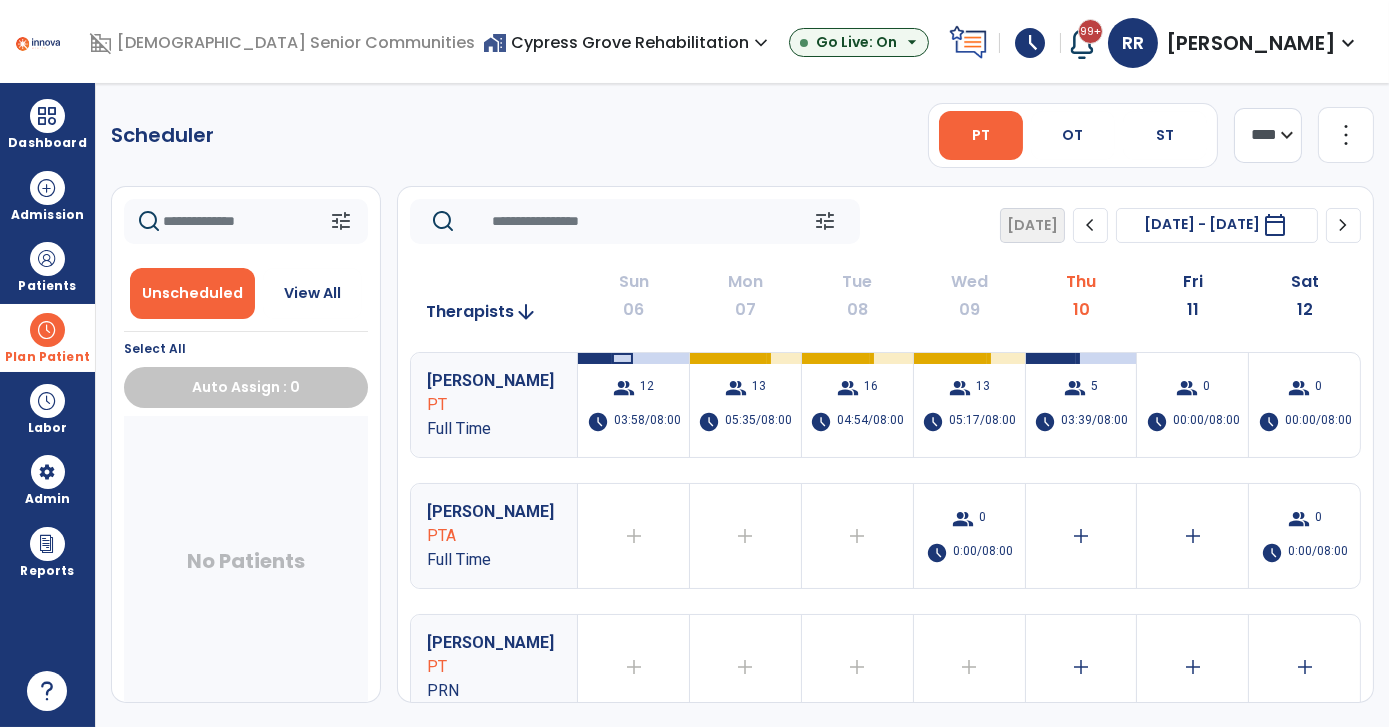 click on "chevron_right" 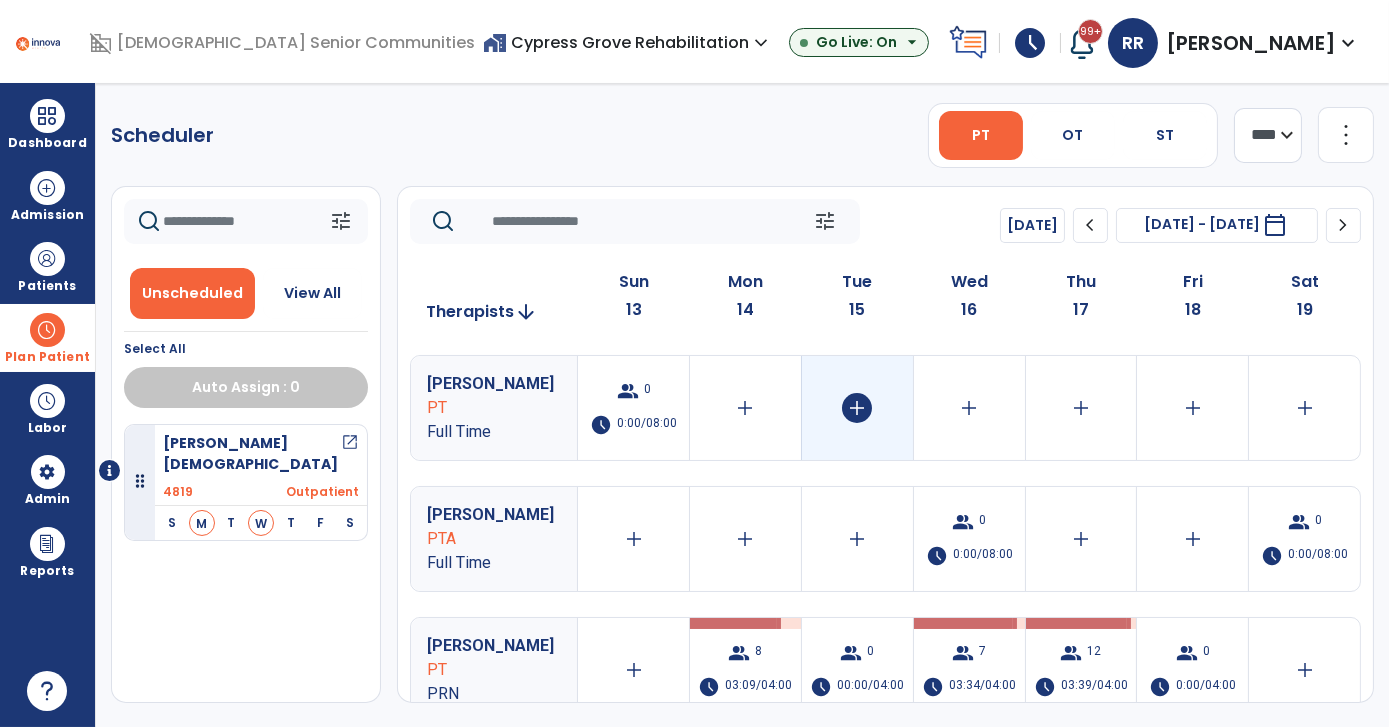 scroll, scrollTop: 146, scrollLeft: 0, axis: vertical 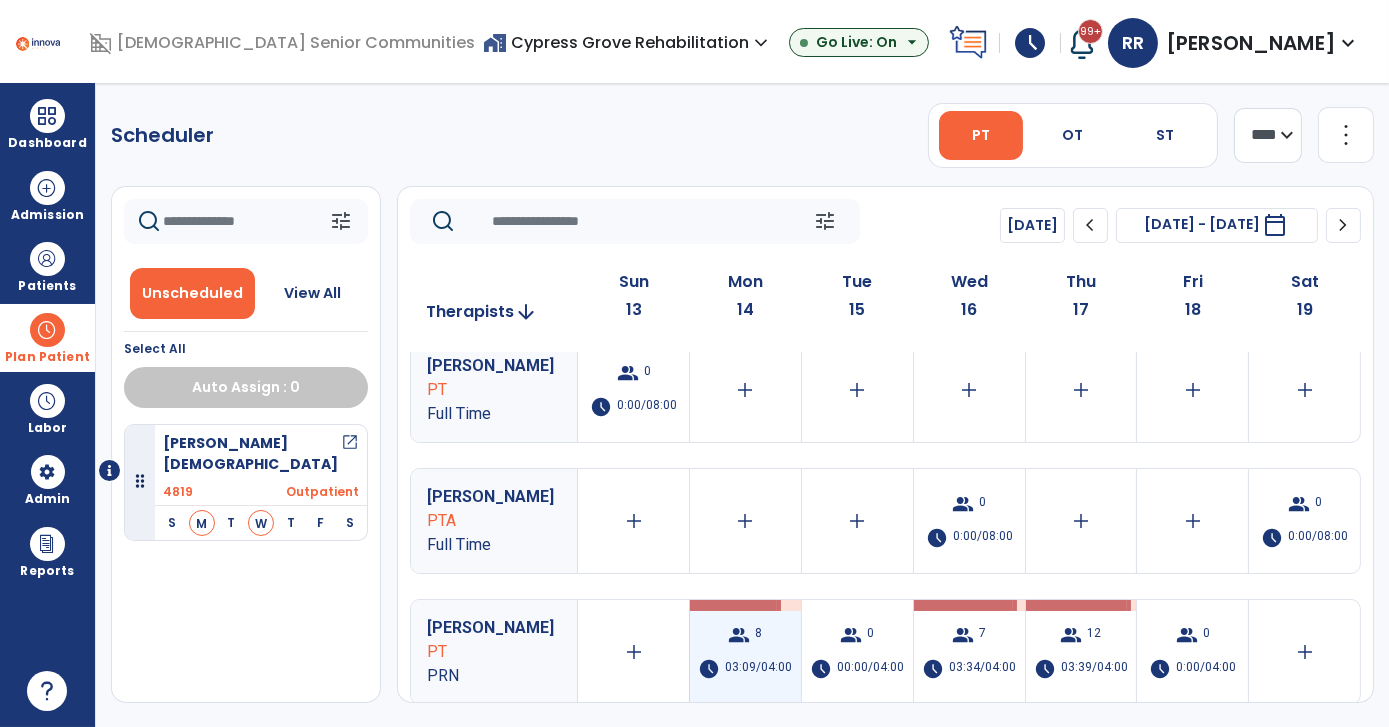 click on "group" at bounding box center [739, 635] 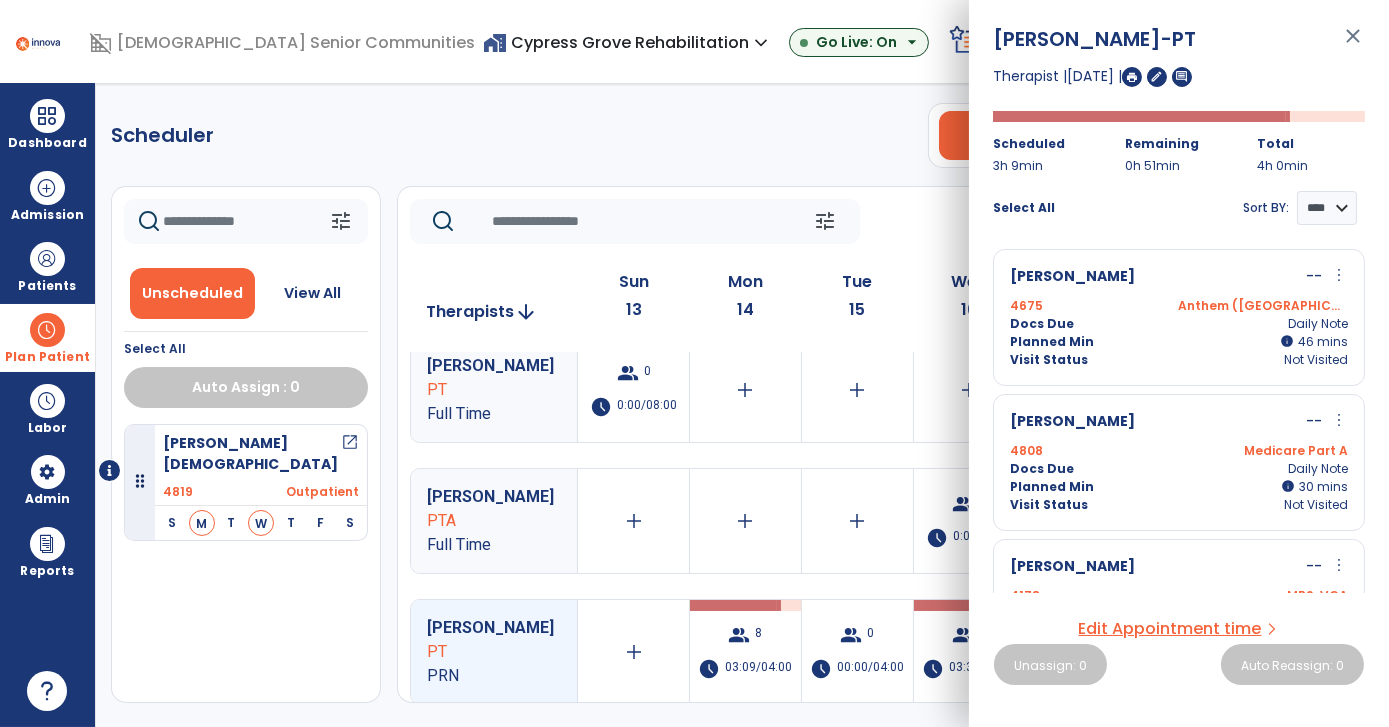 click on "more_vert" at bounding box center (1339, 275) 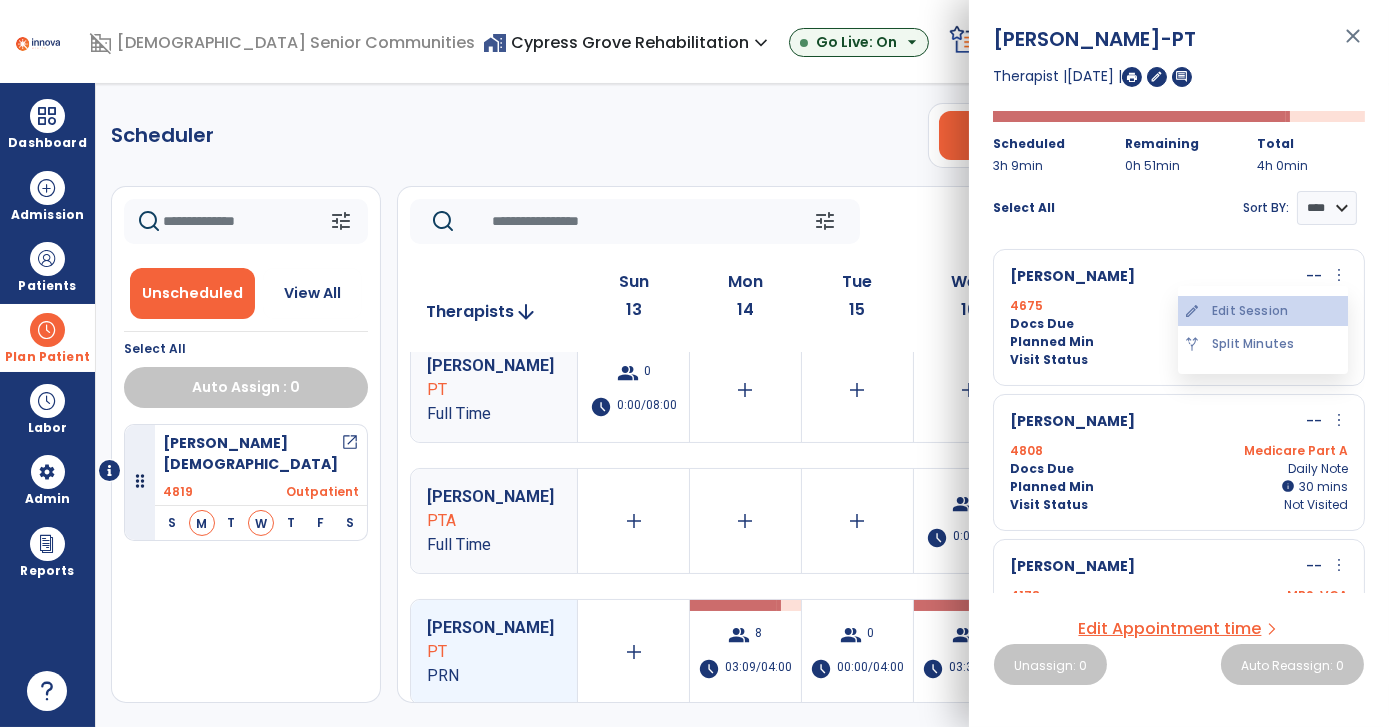 click on "edit   Edit Session" at bounding box center (1263, 311) 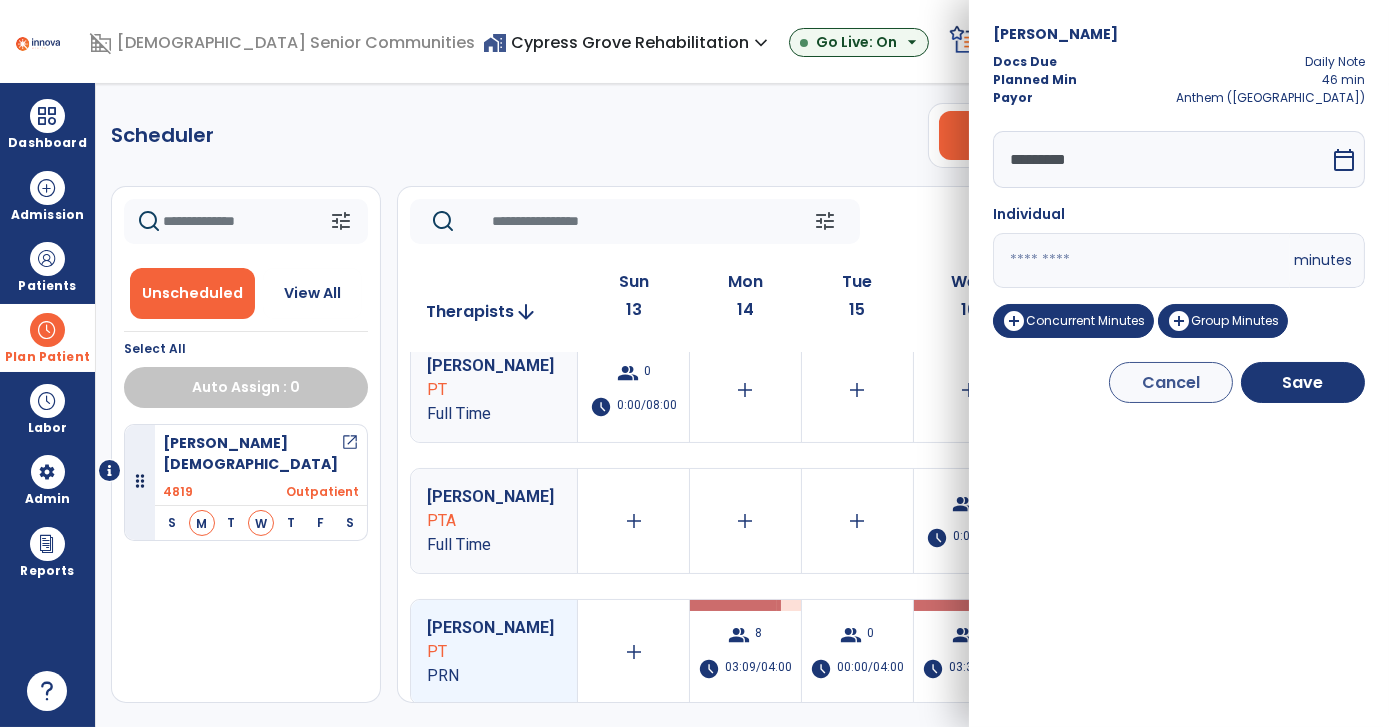 drag, startPoint x: 1120, startPoint y: 255, endPoint x: 765, endPoint y: 284, distance: 356.18253 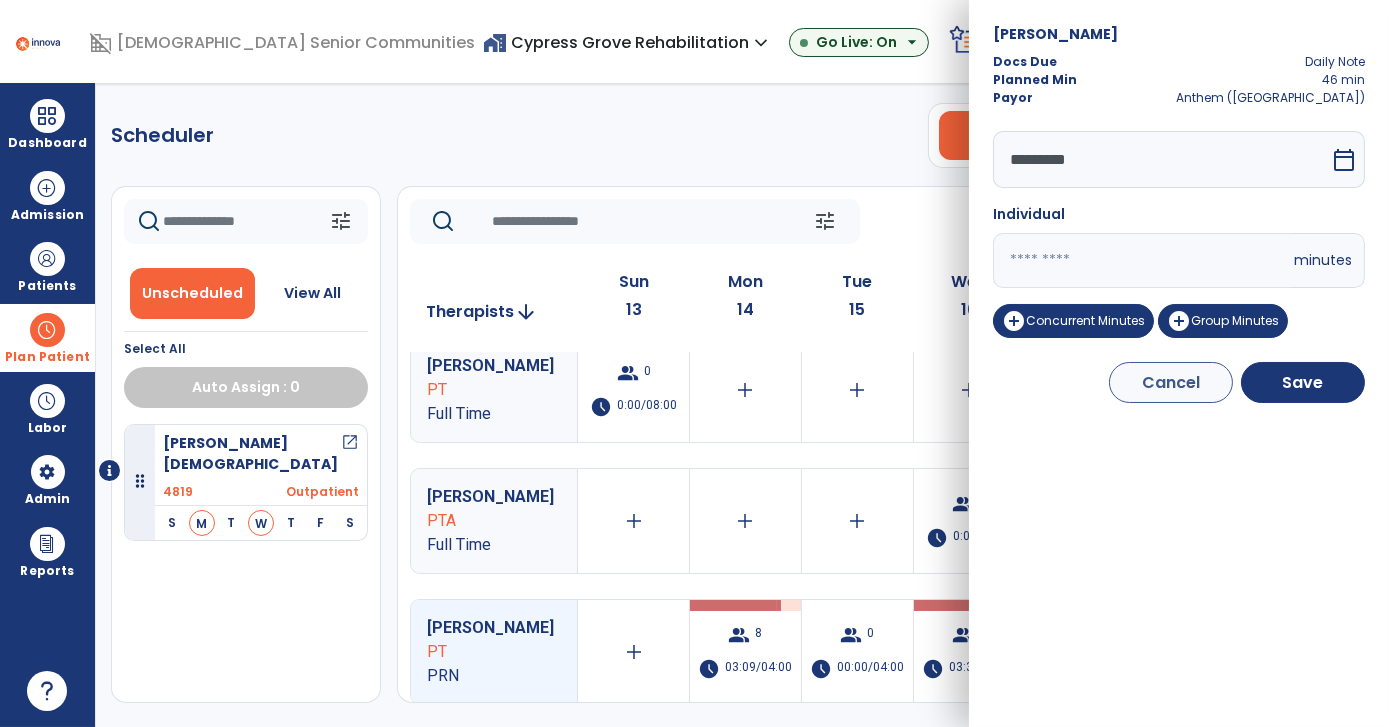 click on "domain_disabled   [DEMOGRAPHIC_DATA] Senior Communities   home_work   [GEOGRAPHIC_DATA] Rehabilitation   expand_more   ASC-Sandbox   [GEOGRAPHIC_DATA] Rehabilitation  Go Live: On  arrow_drop_down  schedule My Time:   [DATE]   Open your timecard  arrow_right 99+ Notifications Mark as read Census Alert - A01 [DATE] at 2:07 PM | [GEOGRAPHIC_DATA] Rehabilitation Planner Update Required due to UPOC for Patient: [PERSON_NAME][GEOGRAPHIC_DATA], in PT Discipline [DATE] at 12:15 PM | Cypress Grove Rehabilitation Planner Update Required due to UPOC for Patient: [PERSON_NAME], in PT Discipline [DATE] at 12:14 PM | [GEOGRAPHIC_DATA] Rehabilitation Planner Update Required due to UPOC for Patient: [PERSON_NAME], in PT Discipline [DATE] at 12:13 PM | Cypress Grove Rehabilitation Planner Update Required due to UPOC for Patient: [PERSON_NAME], in PT Discipline [DATE] at 12:12 PM | [GEOGRAPHIC_DATA] Rehabilitation See all Notifications  [PERSON_NAME], [PERSON_NAME]   expand_more   home   Home   person   Profile   help   Help   logout   Log out  Dashboard Planner" at bounding box center [694, 363] 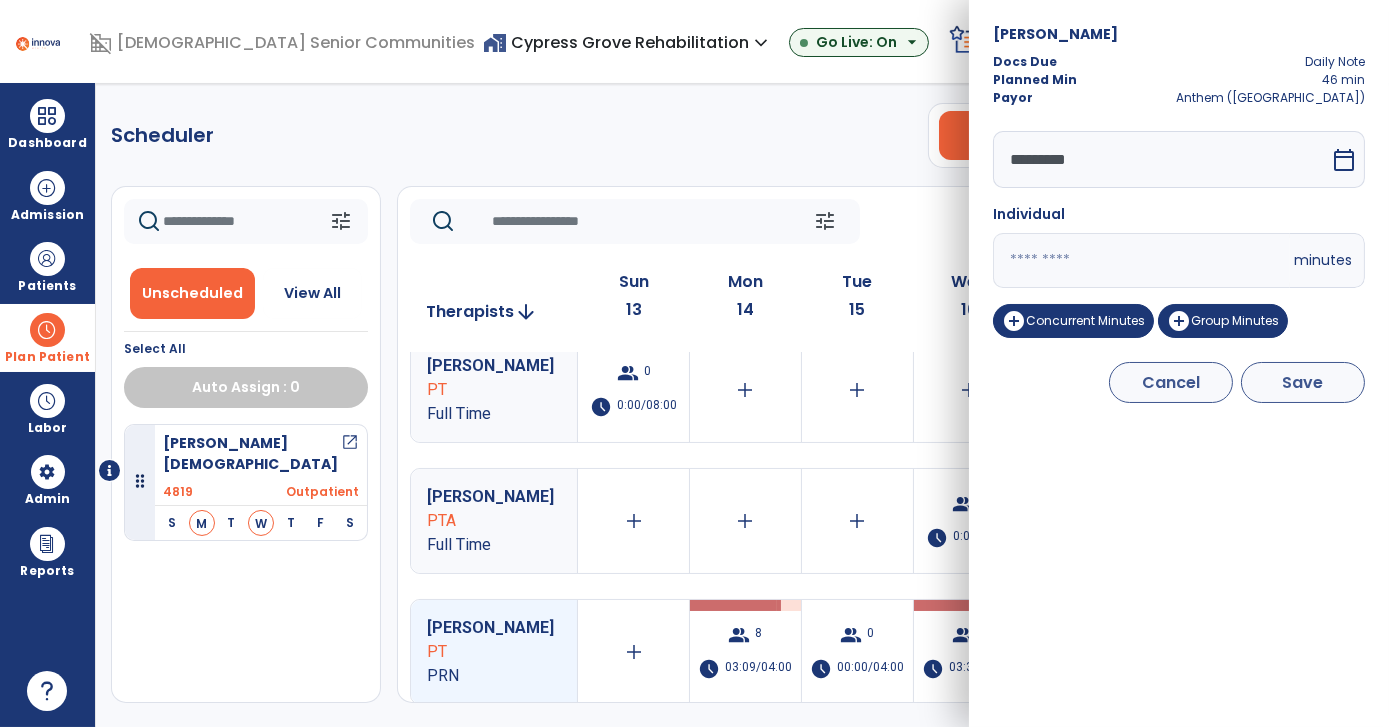 type on "**" 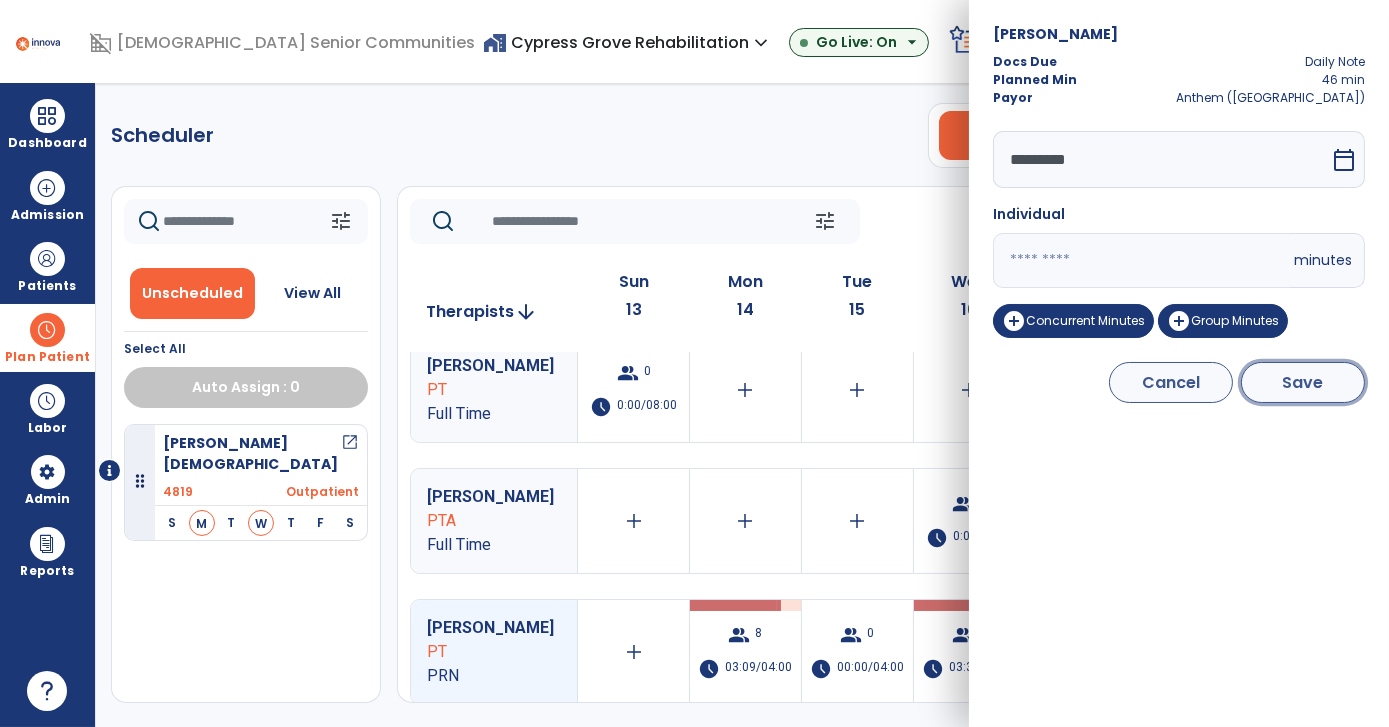 click on "Save" at bounding box center (1303, 382) 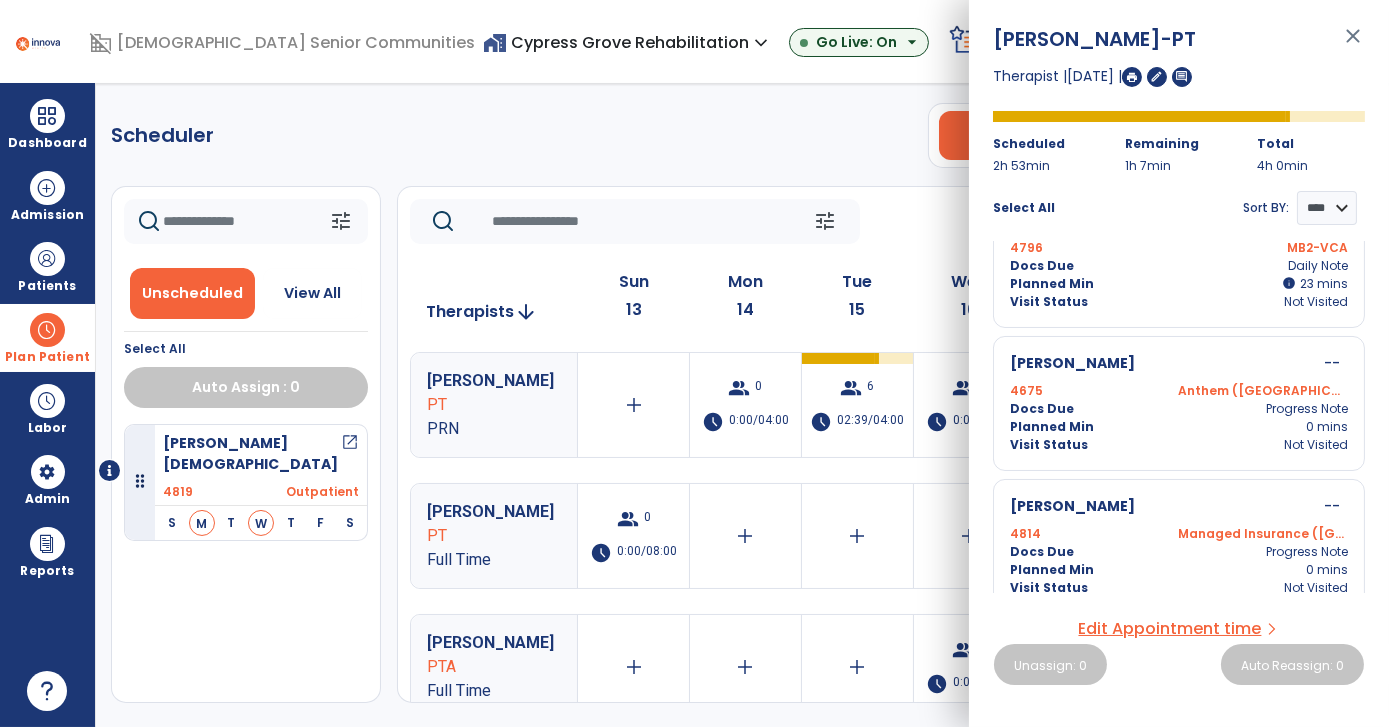 scroll, scrollTop: 800, scrollLeft: 0, axis: vertical 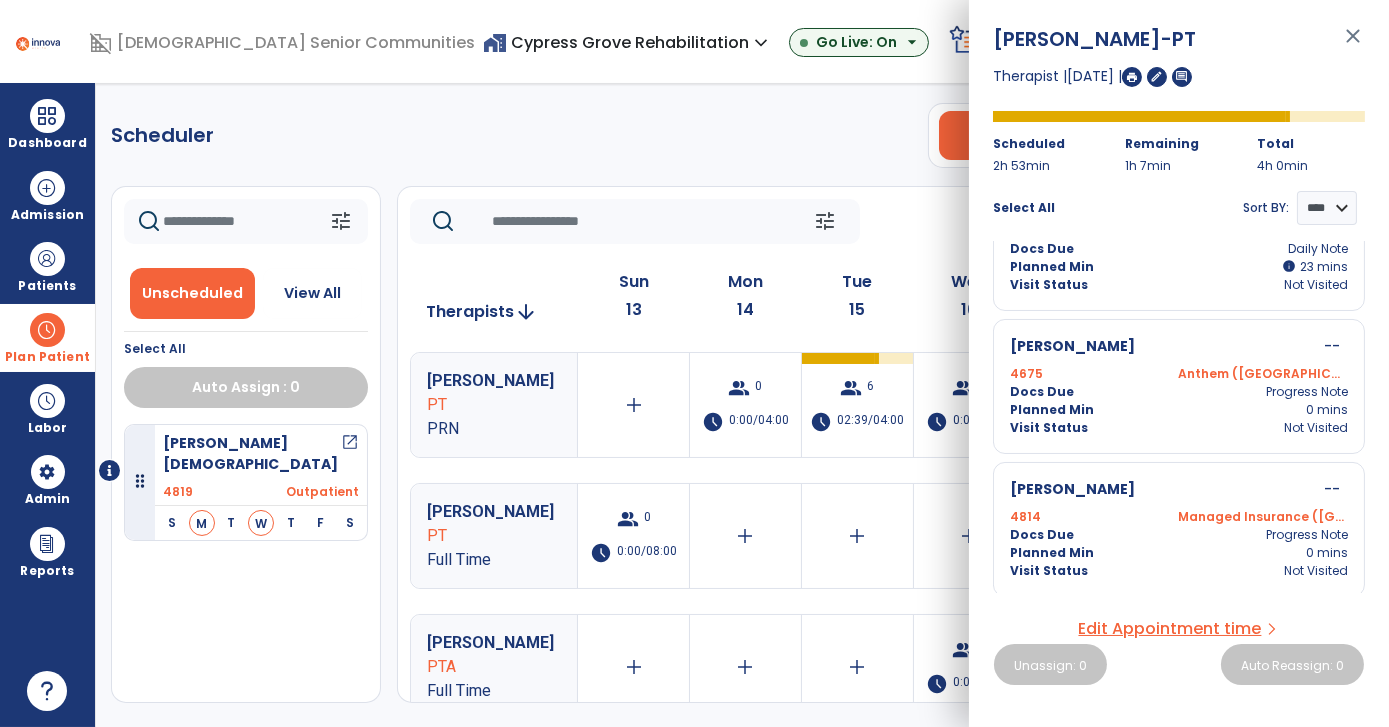 click on "home_work   Cypress Grove Rehabilitation   expand_more   ASC-Sandbox   Cypress Grove Rehabilitation  Go Live: On  arrow_drop_down" at bounding box center [712, 43] 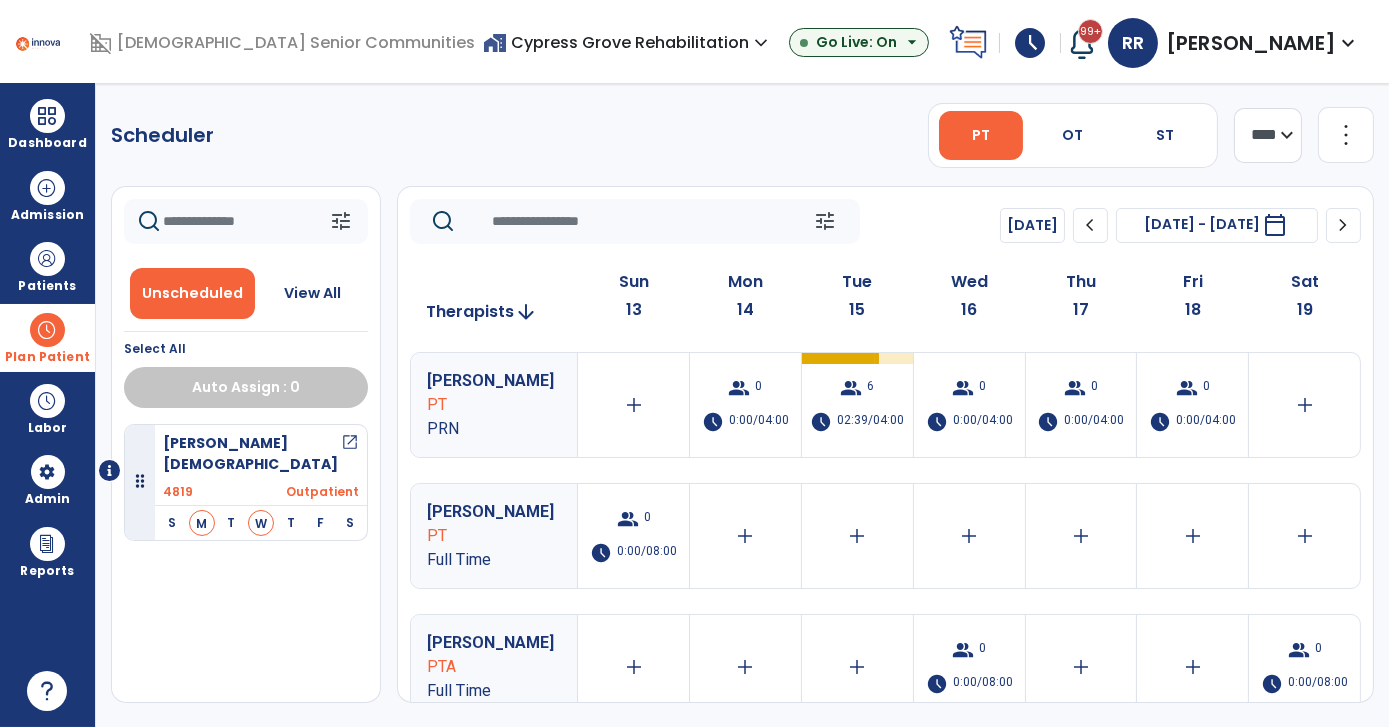 click at bounding box center (47, 330) 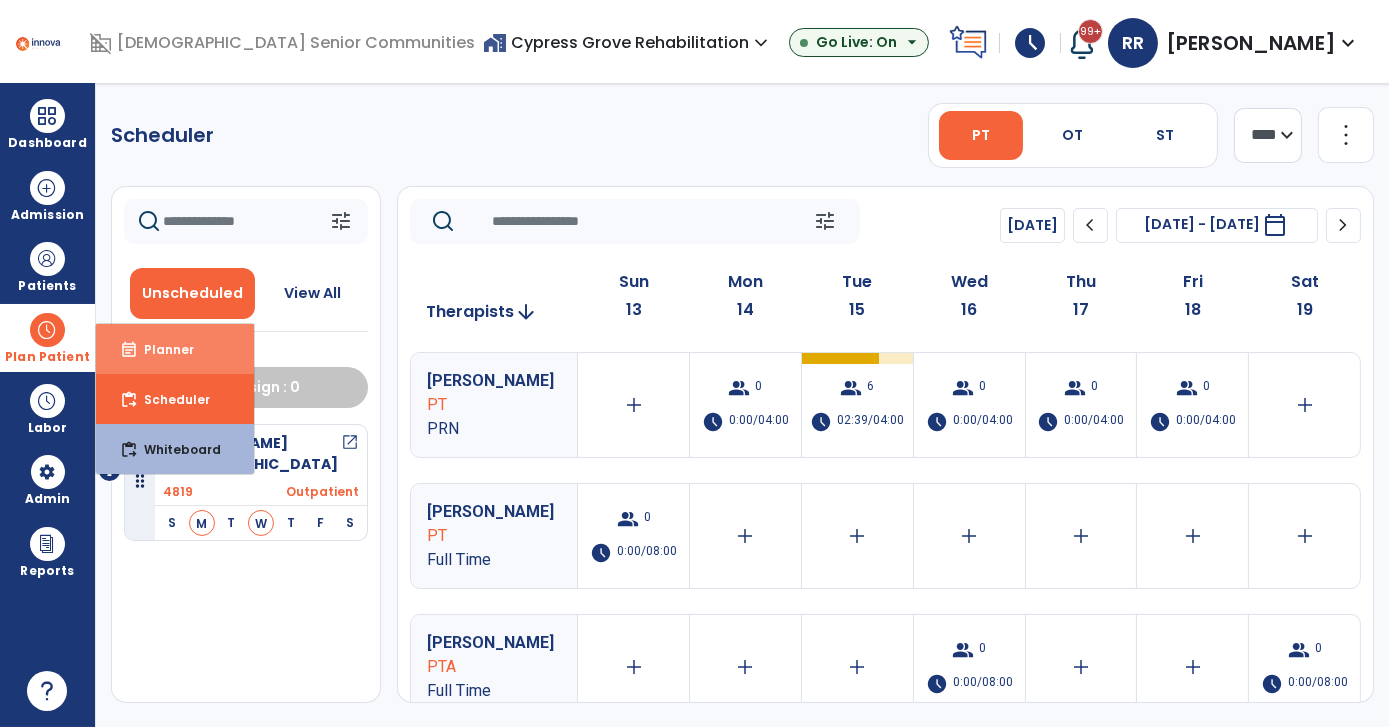 click on "event_note  Planner" at bounding box center [175, 349] 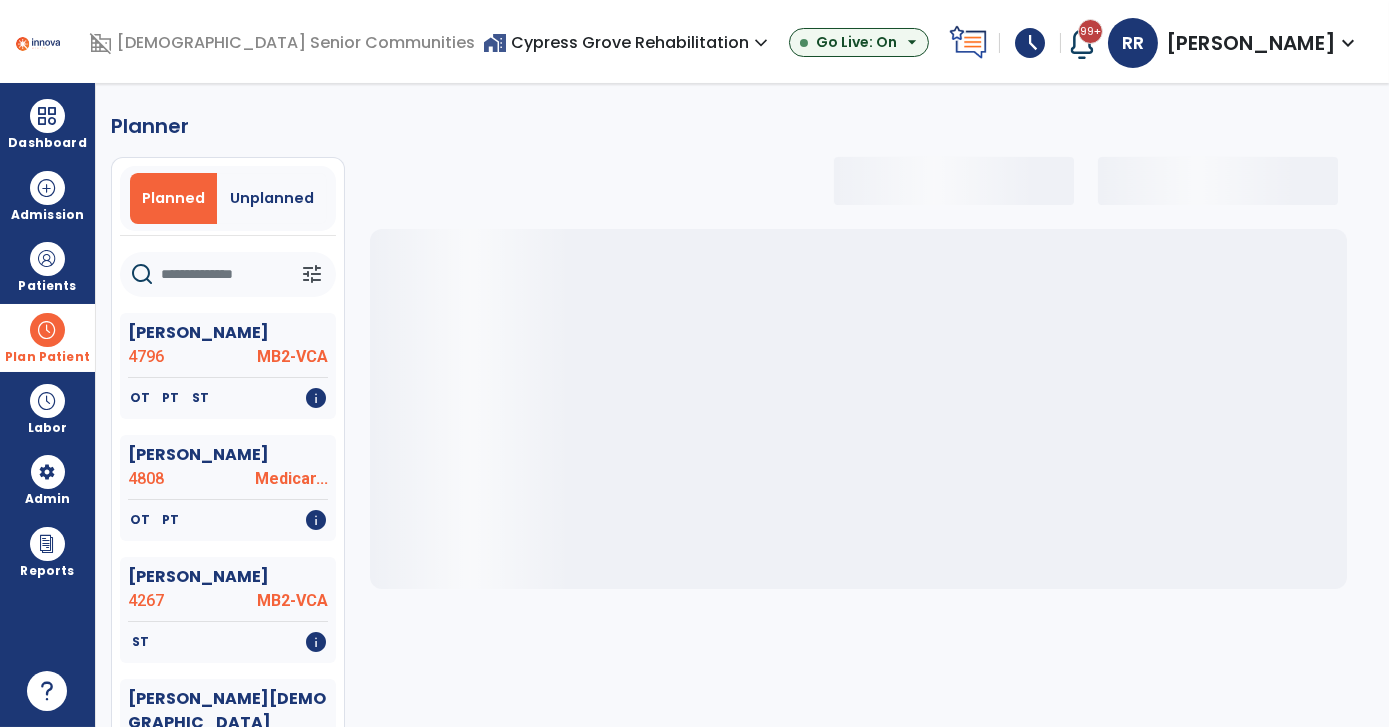 click 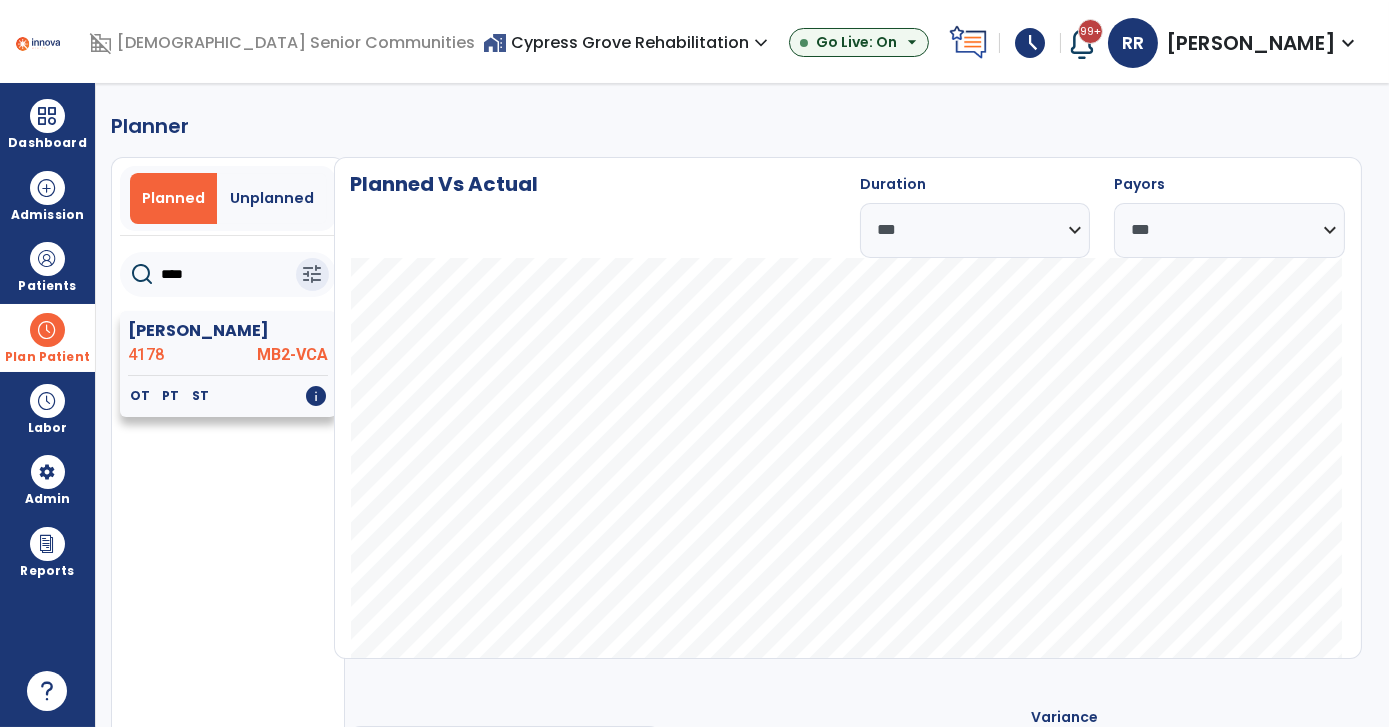 type on "****" 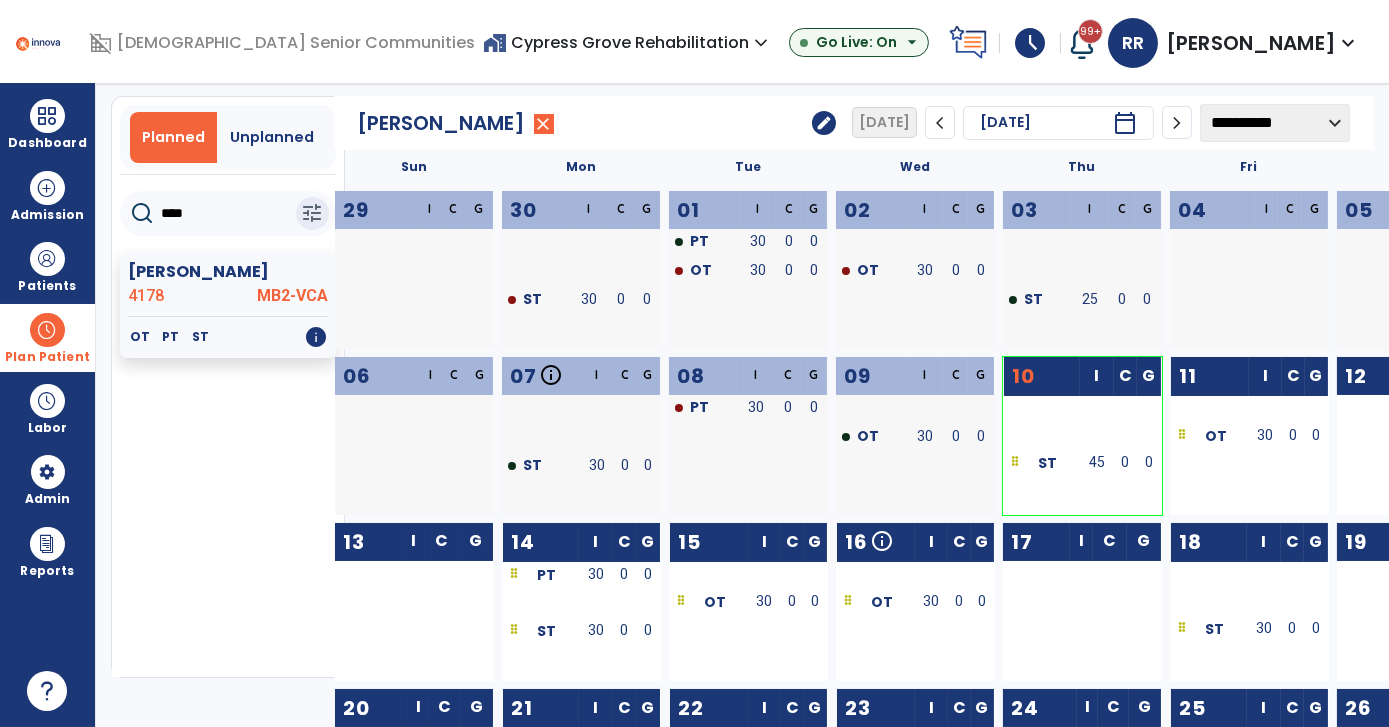 scroll, scrollTop: 90, scrollLeft: 0, axis: vertical 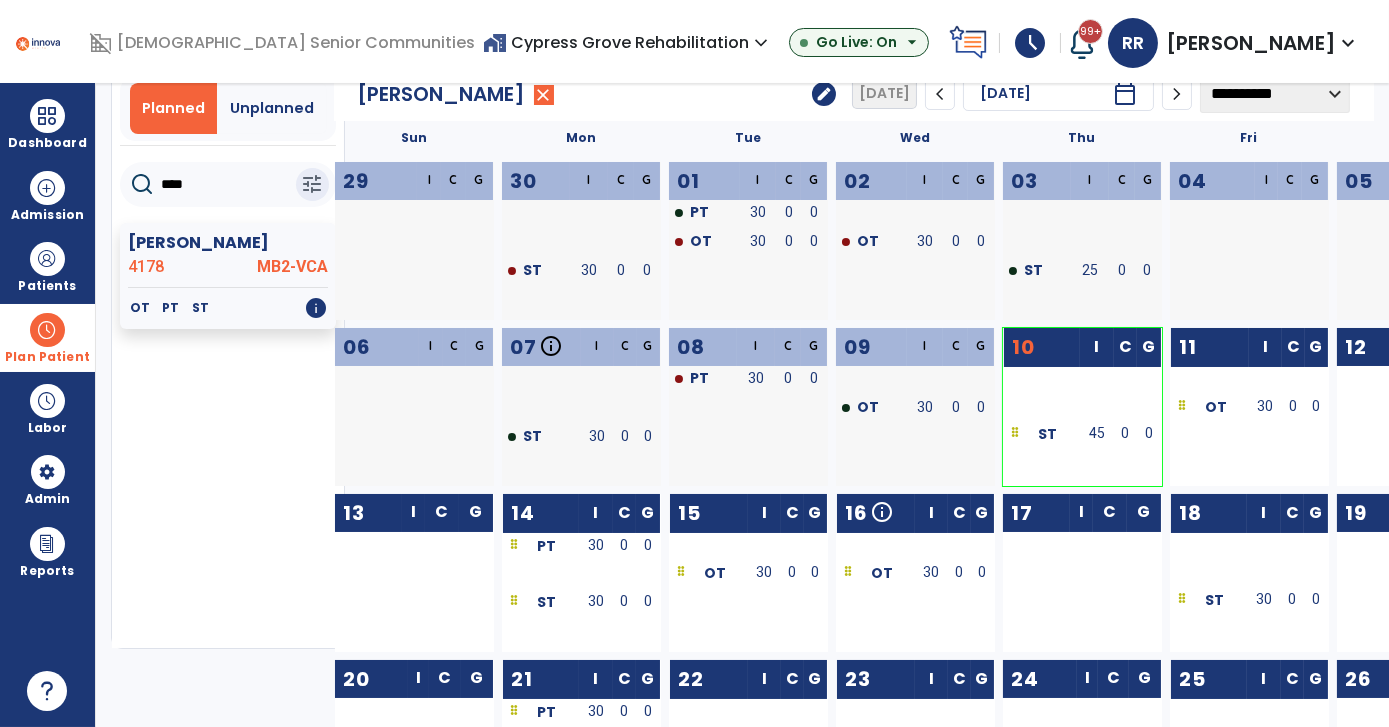 drag, startPoint x: 602, startPoint y: 505, endPoint x: 592, endPoint y: 508, distance: 10.440307 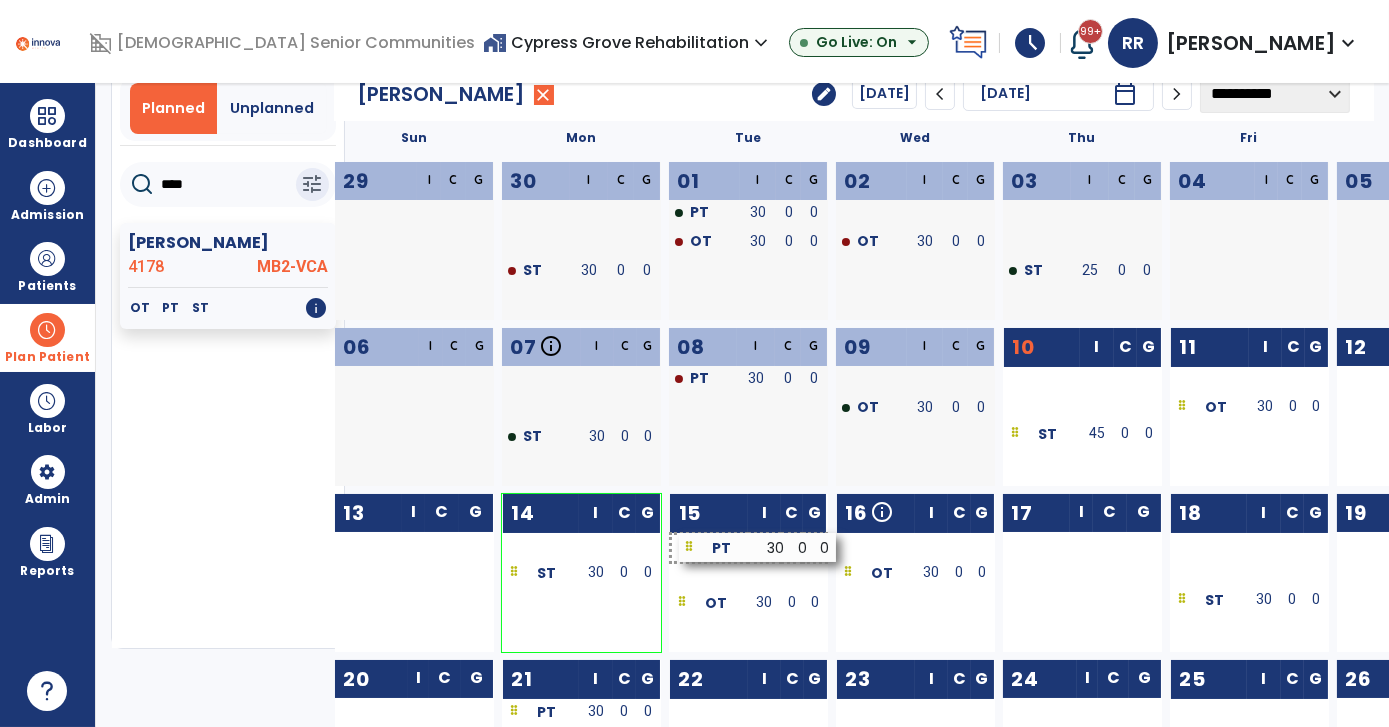 drag, startPoint x: 564, startPoint y: 551, endPoint x: 742, endPoint y: 553, distance: 178.01123 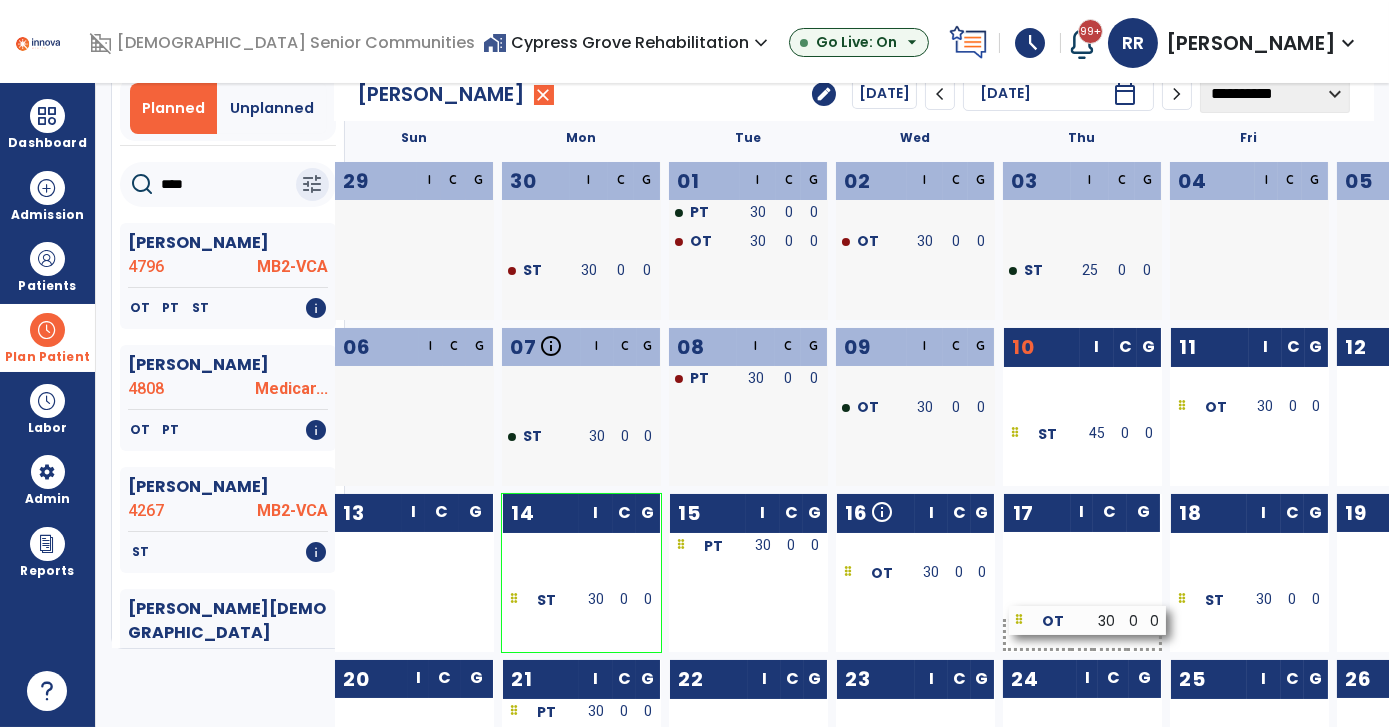 drag, startPoint x: 754, startPoint y: 581, endPoint x: 1091, endPoint y: 632, distance: 340.83722 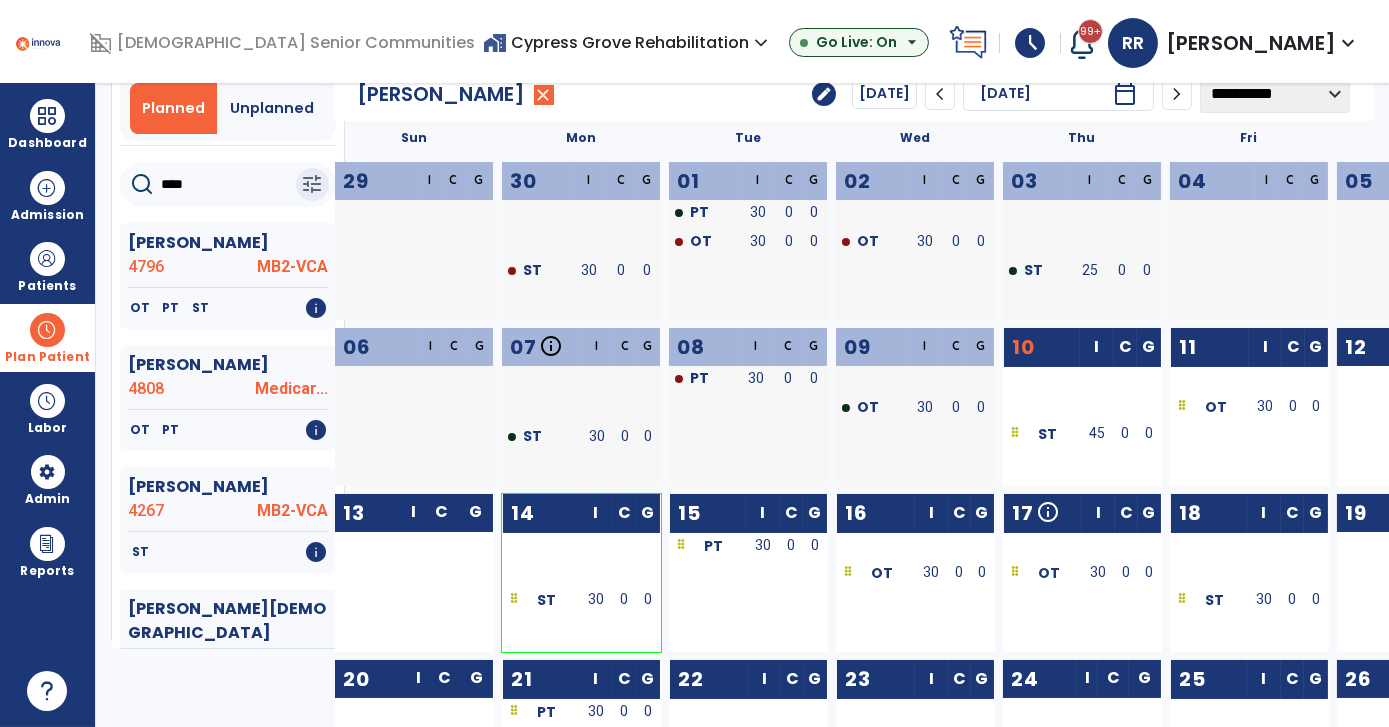 click at bounding box center [47, 330] 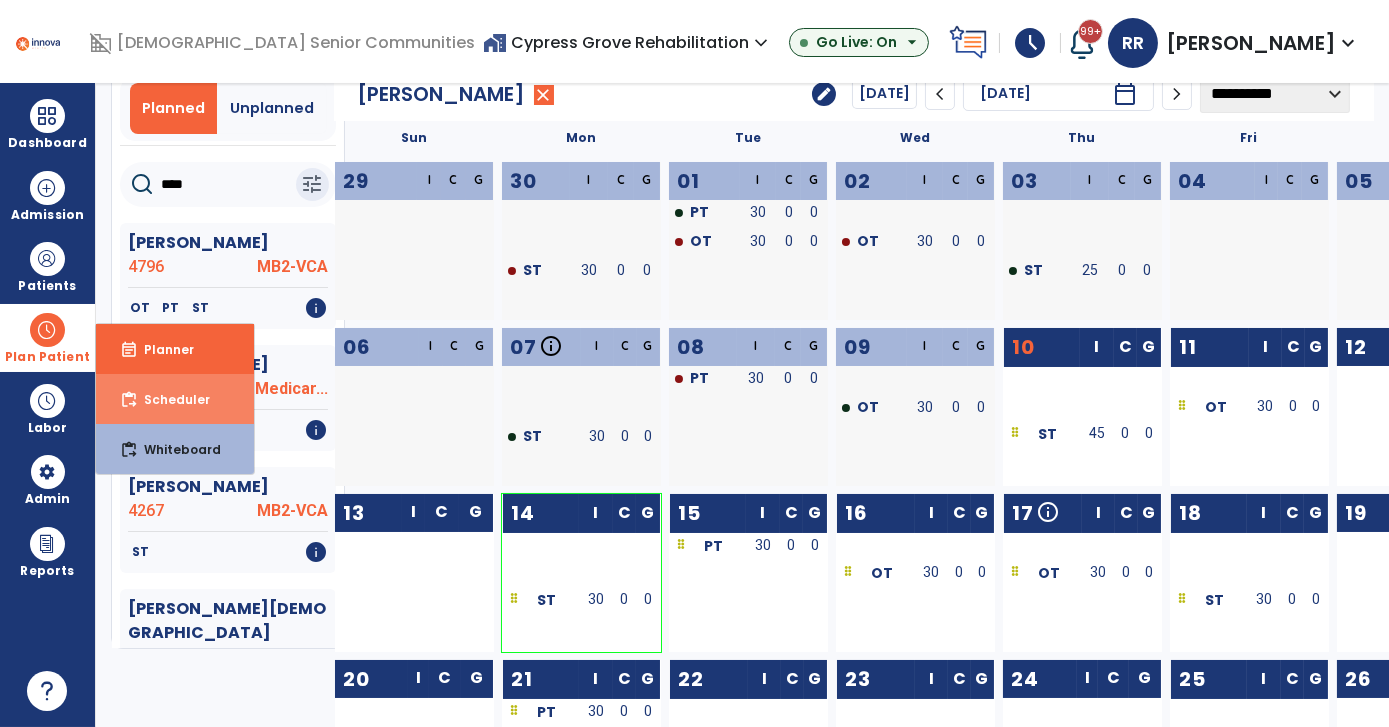 click on "content_paste_go  Scheduler" at bounding box center (175, 399) 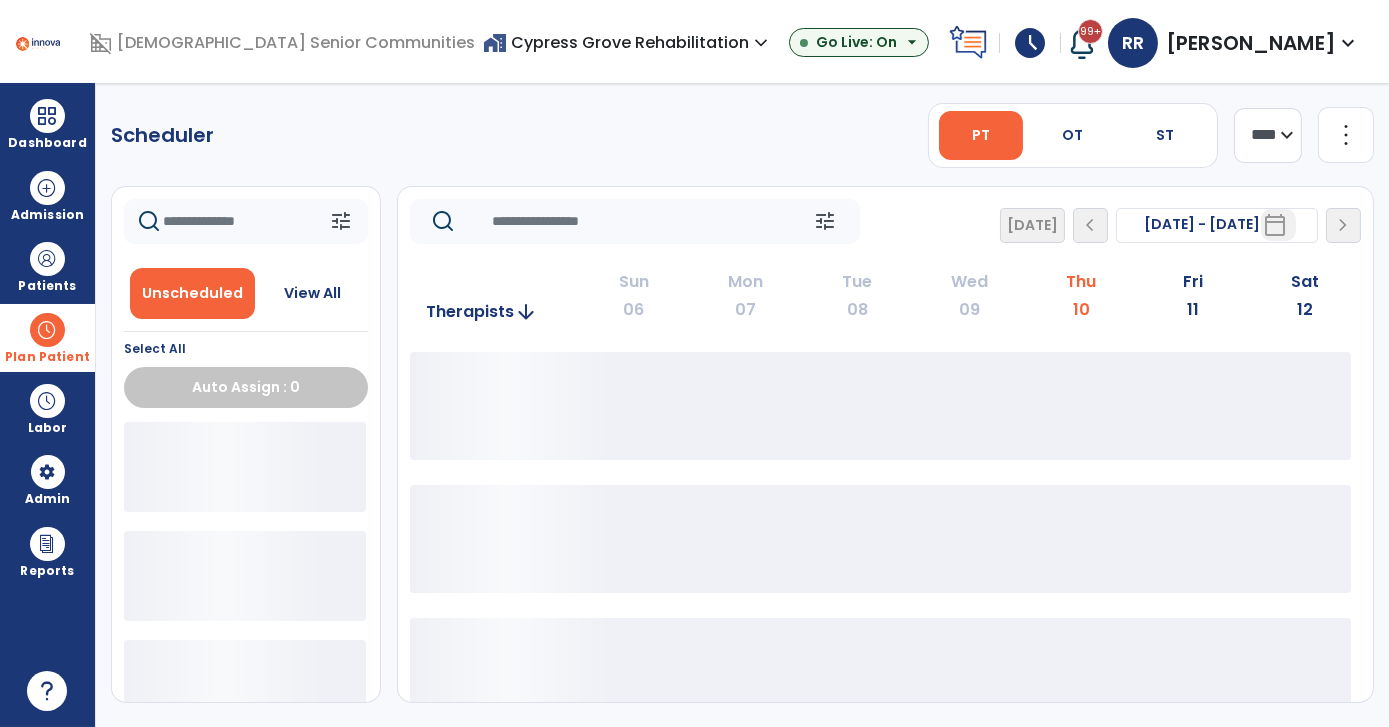 scroll, scrollTop: 0, scrollLeft: 0, axis: both 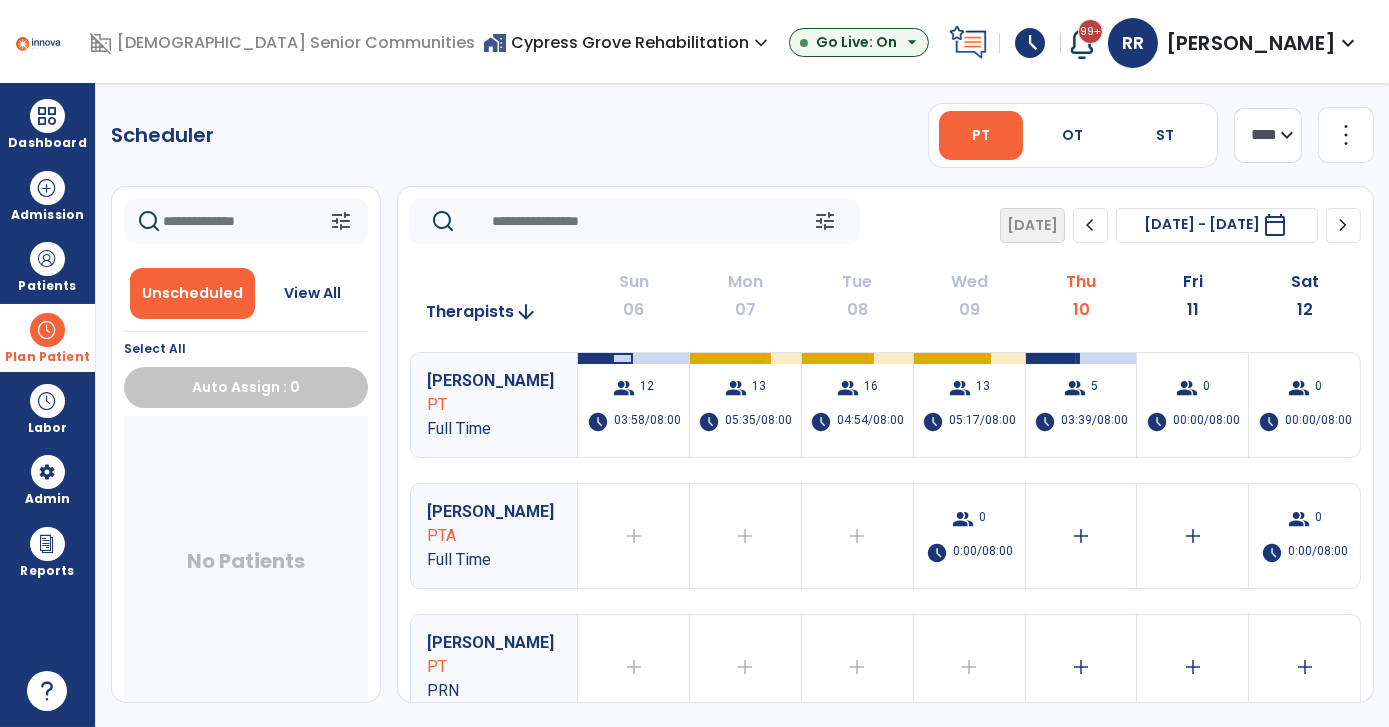 click on "chevron_right" 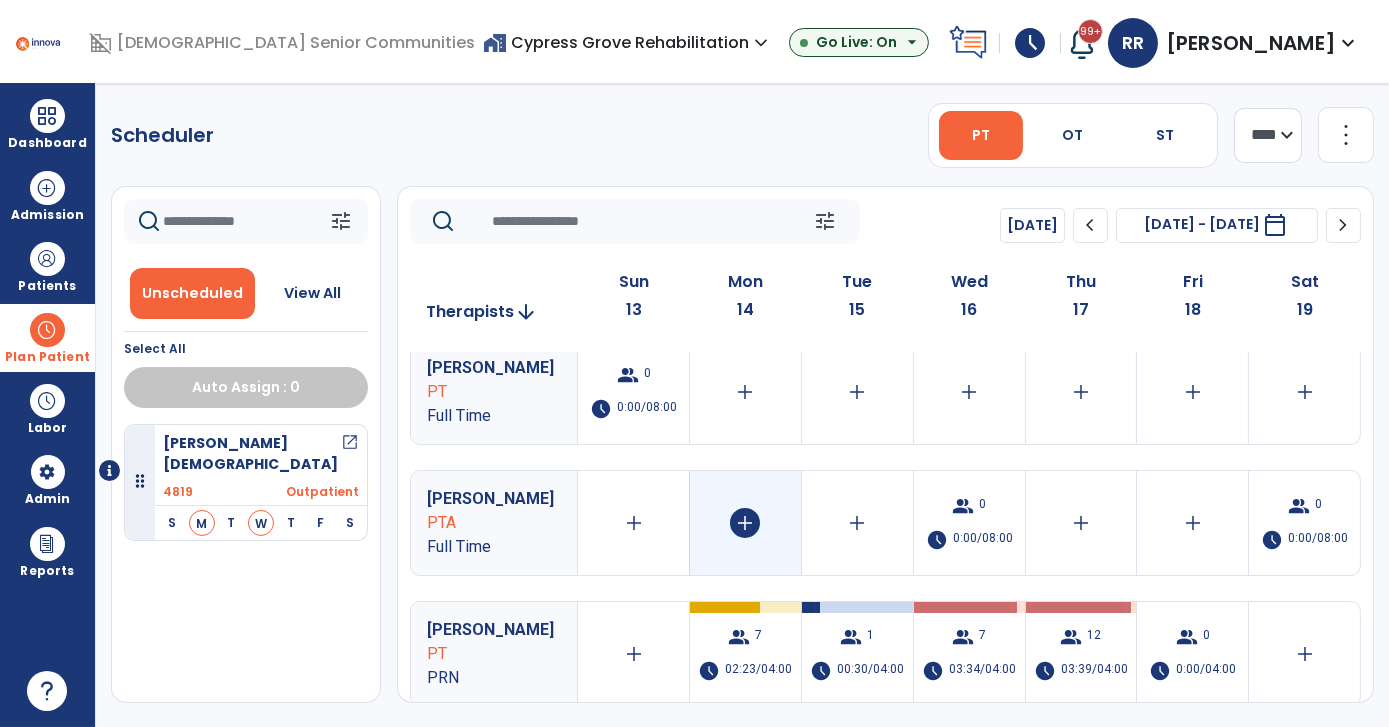 scroll, scrollTop: 146, scrollLeft: 0, axis: vertical 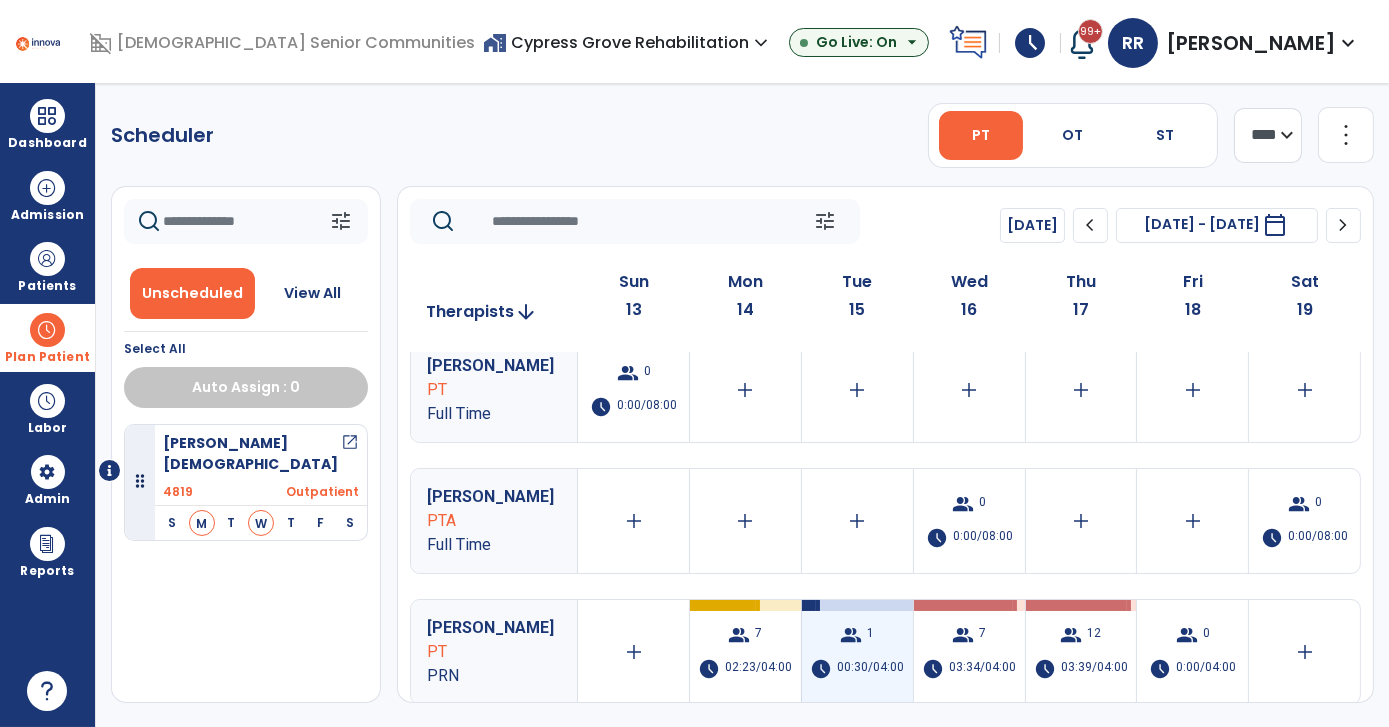 click on "group  1  schedule  00:30/04:00" at bounding box center (857, 652) 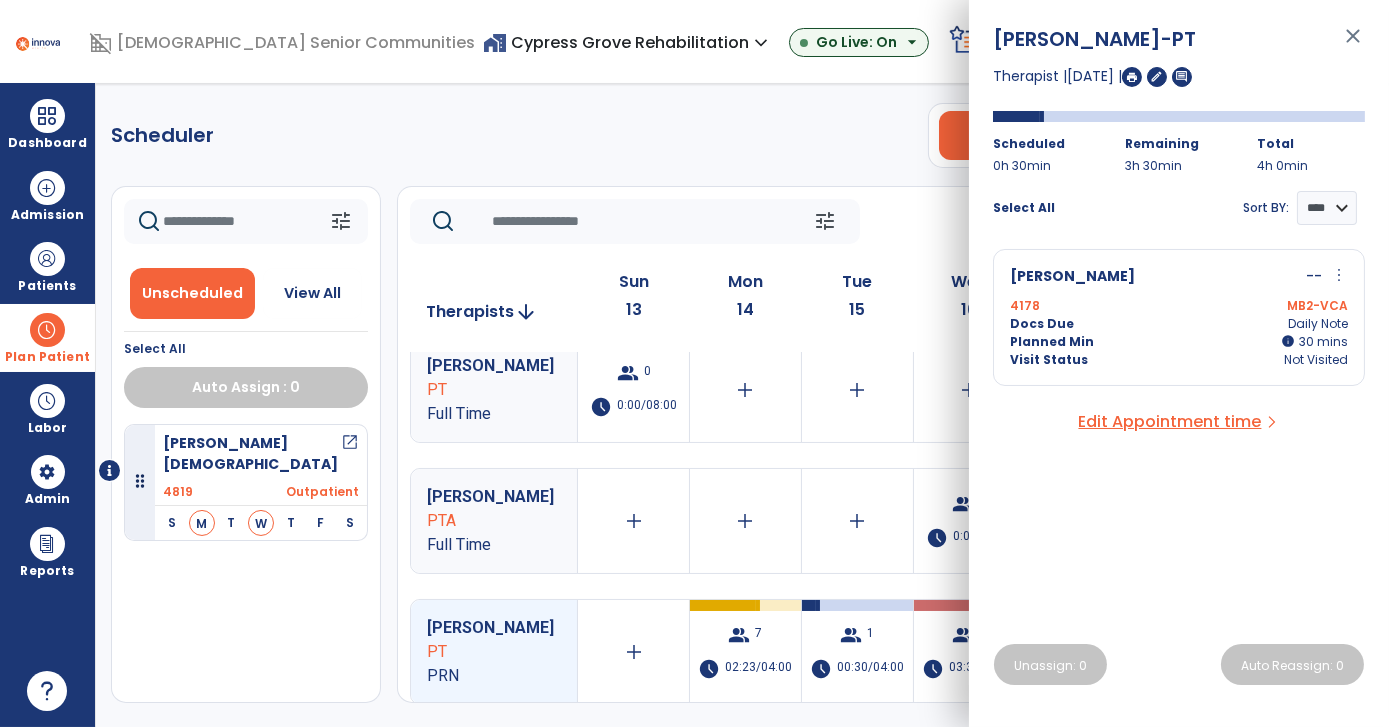 click on "4178 MB2-VCA" at bounding box center (1179, 306) 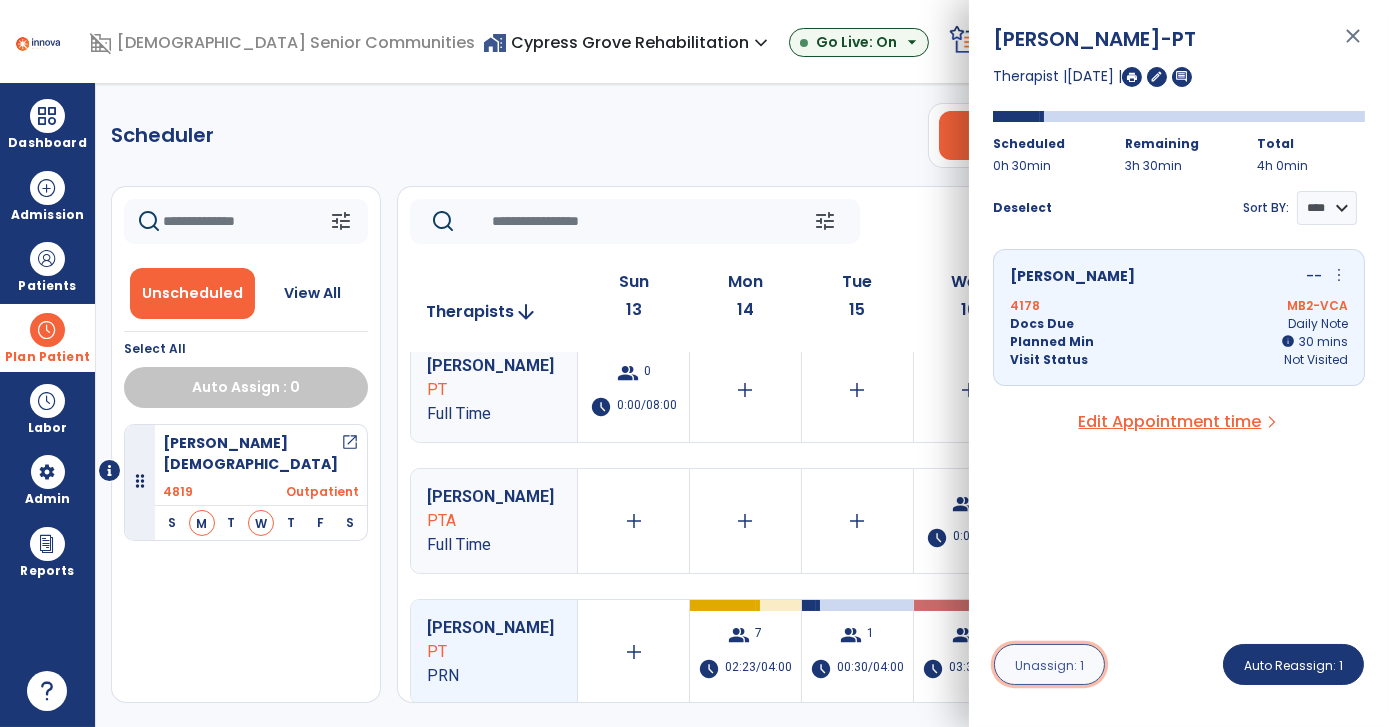 click on "Unassign: 1" at bounding box center [1049, 665] 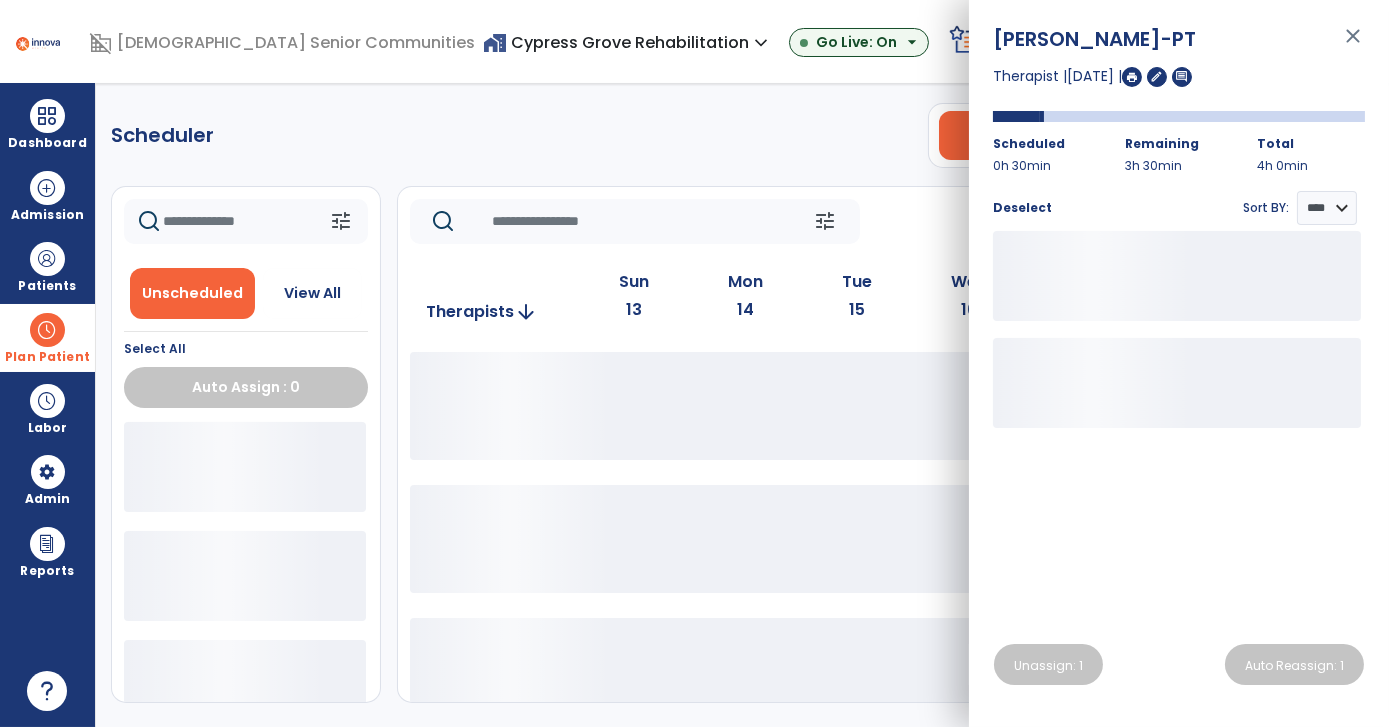 click on "Scheduler   PT   OT   ST  **** *** more_vert  Manage Labor   View All Therapists   Print" 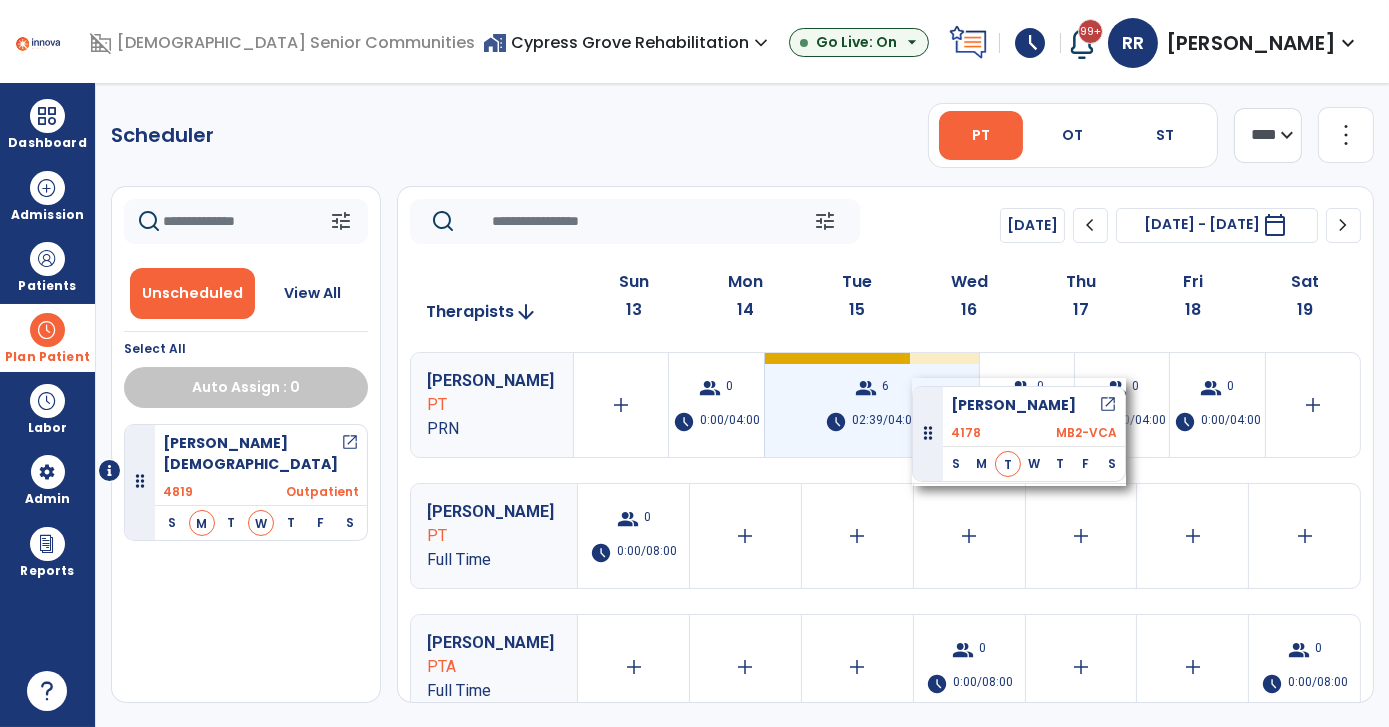 drag, startPoint x: 254, startPoint y: 563, endPoint x: 912, endPoint y: 378, distance: 683.51227 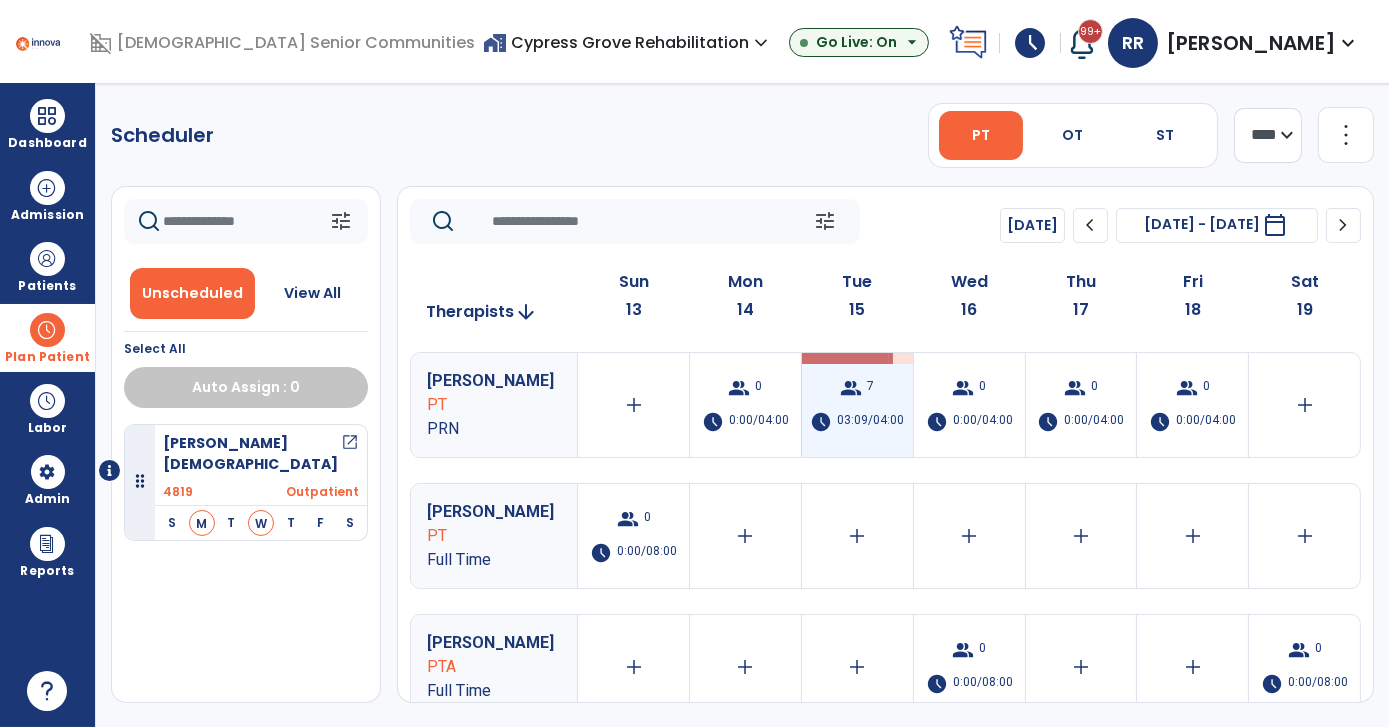 click on "group  7  schedule  03:09/04:00" at bounding box center [857, 405] 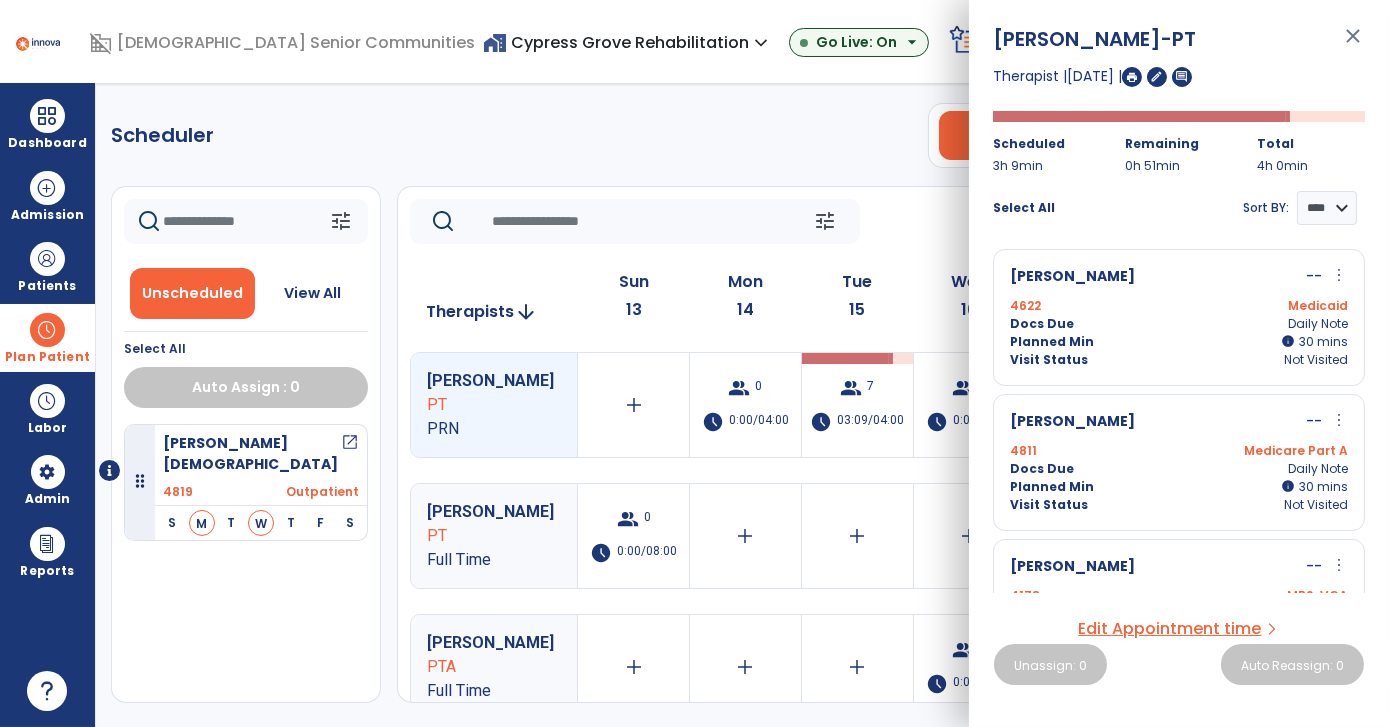 click on "Scheduler   PT   OT   ST  **** *** more_vert  Manage Labor   View All Therapists   Print" 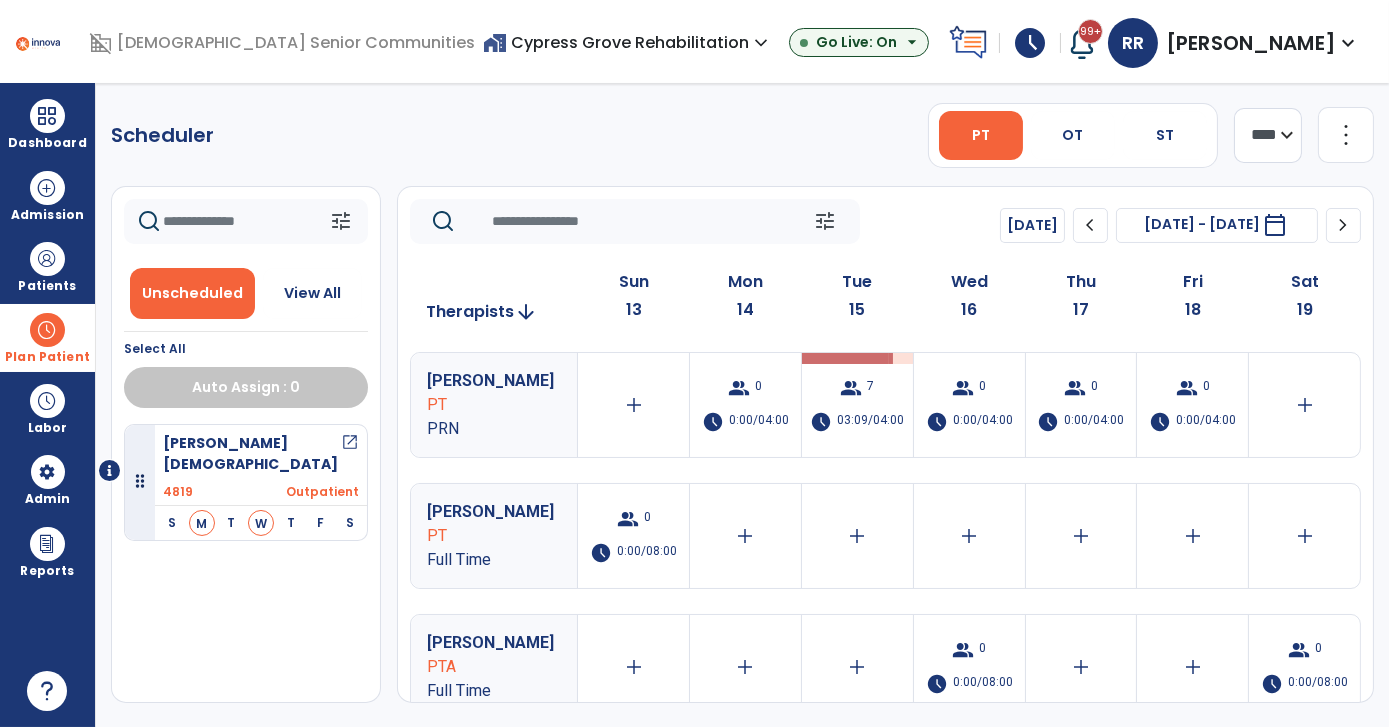 click on "Scheduler   PT   OT   ST  **** *** more_vert  Manage Labor   View All Therapists   Print" 